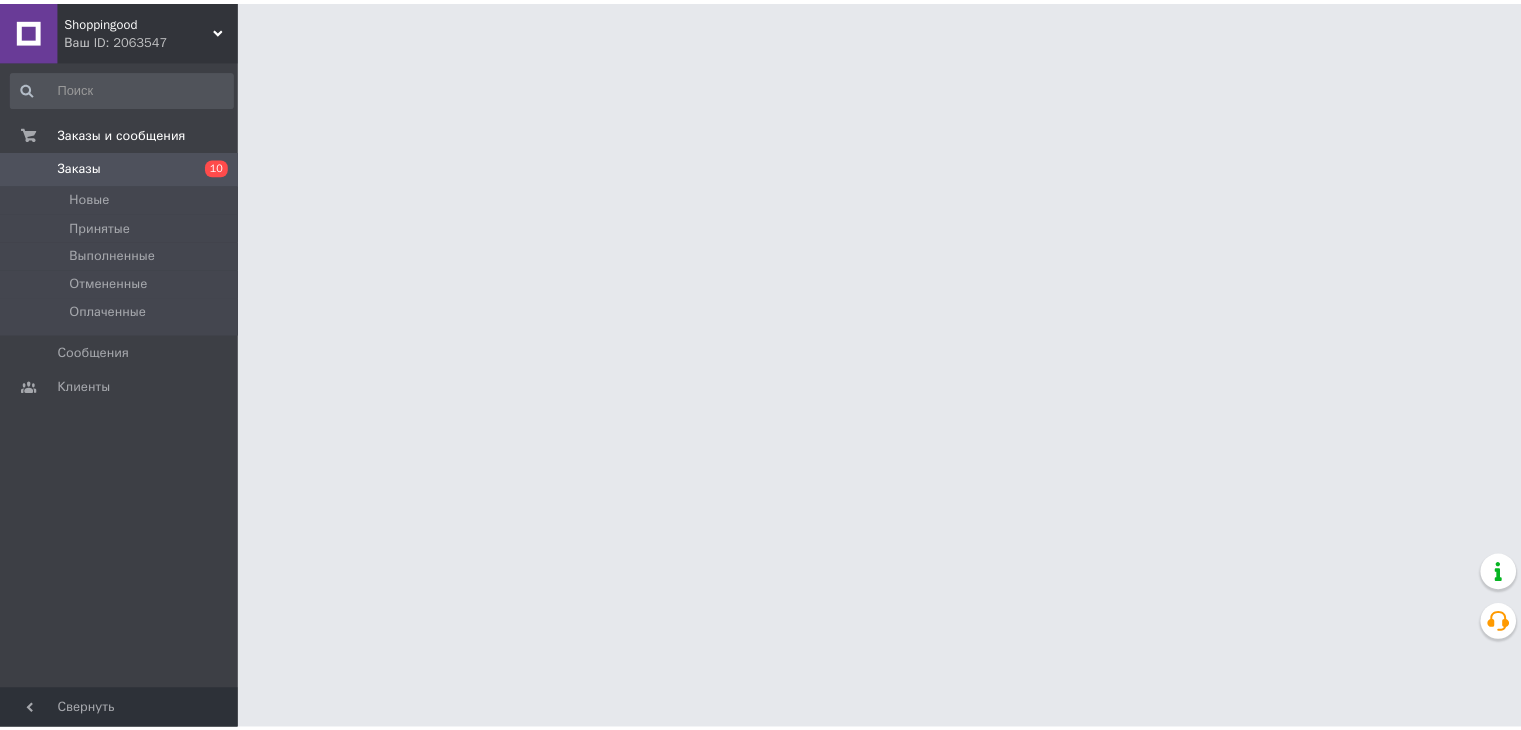 scroll, scrollTop: 0, scrollLeft: 0, axis: both 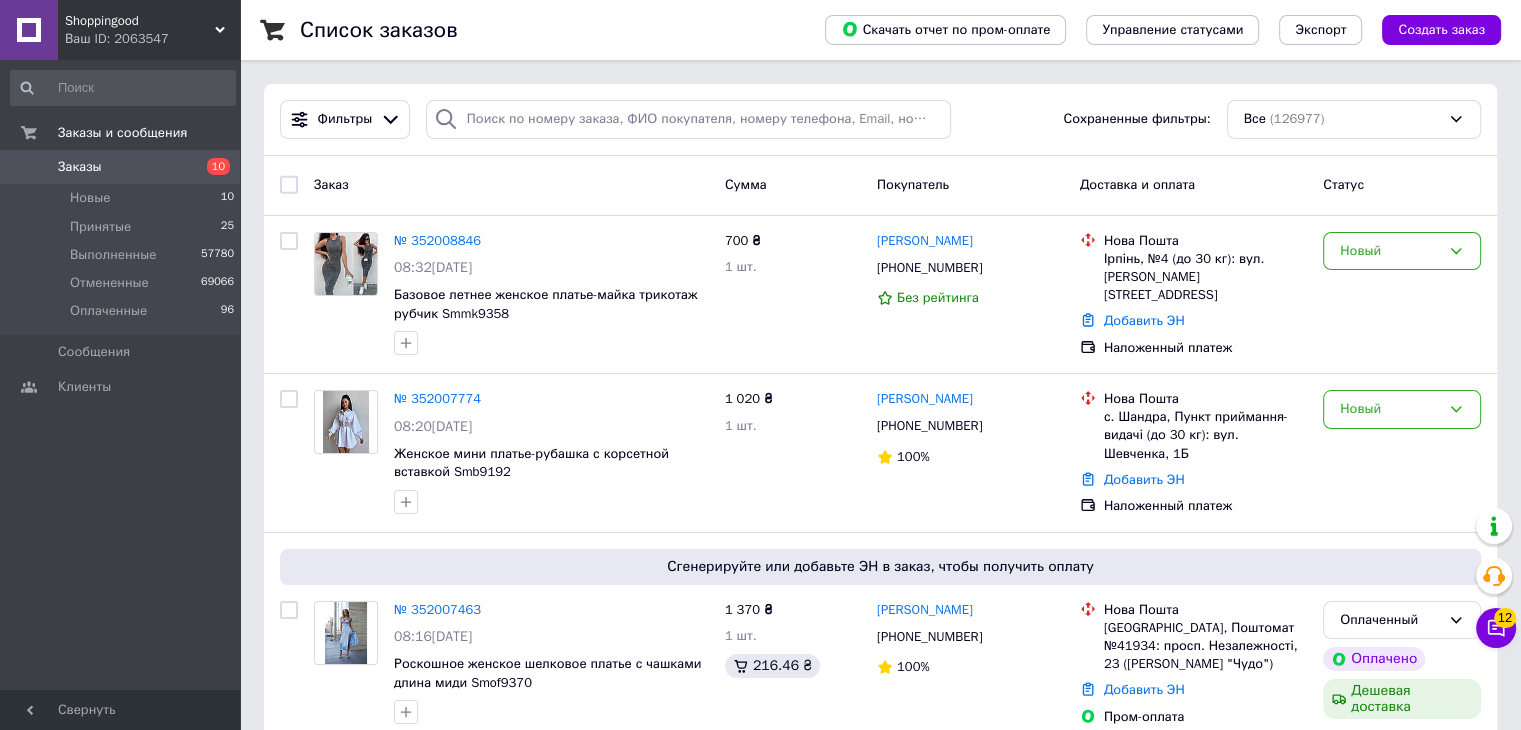 click on "Список заказов   Скачать отчет по пром-оплате Управление статусами Экспорт Создать заказ Фильтры Сохраненные фильтры: Все (126977) Заказ Сумма Покупатель Доставка и оплата Статус № 352008846 08:32, 10.07.2025 Базовое летнее женское платье-майка трикотаж рубчик Smmk9358 700 ₴ 1 шт. Родіна Ольга +380504225617 Без рейтинга Нова Пошта Ірпінь, №4 (до 30 кг): вул. Дем'яна Попова, 17 Добавить ЭН Наложенный платеж Новый № 352007774 08:20, 10.07.2025 Женское мини платье-рубашка с корсетной вставкой  Smb9192 1 020 ₴ 1 шт. Дарина Мироненко +380639582842 100% Нова Пошта Добавить ЭН Наложенный платеж Новый № 352007463 08:16, 10.07.2025 1" at bounding box center (880, 2102) 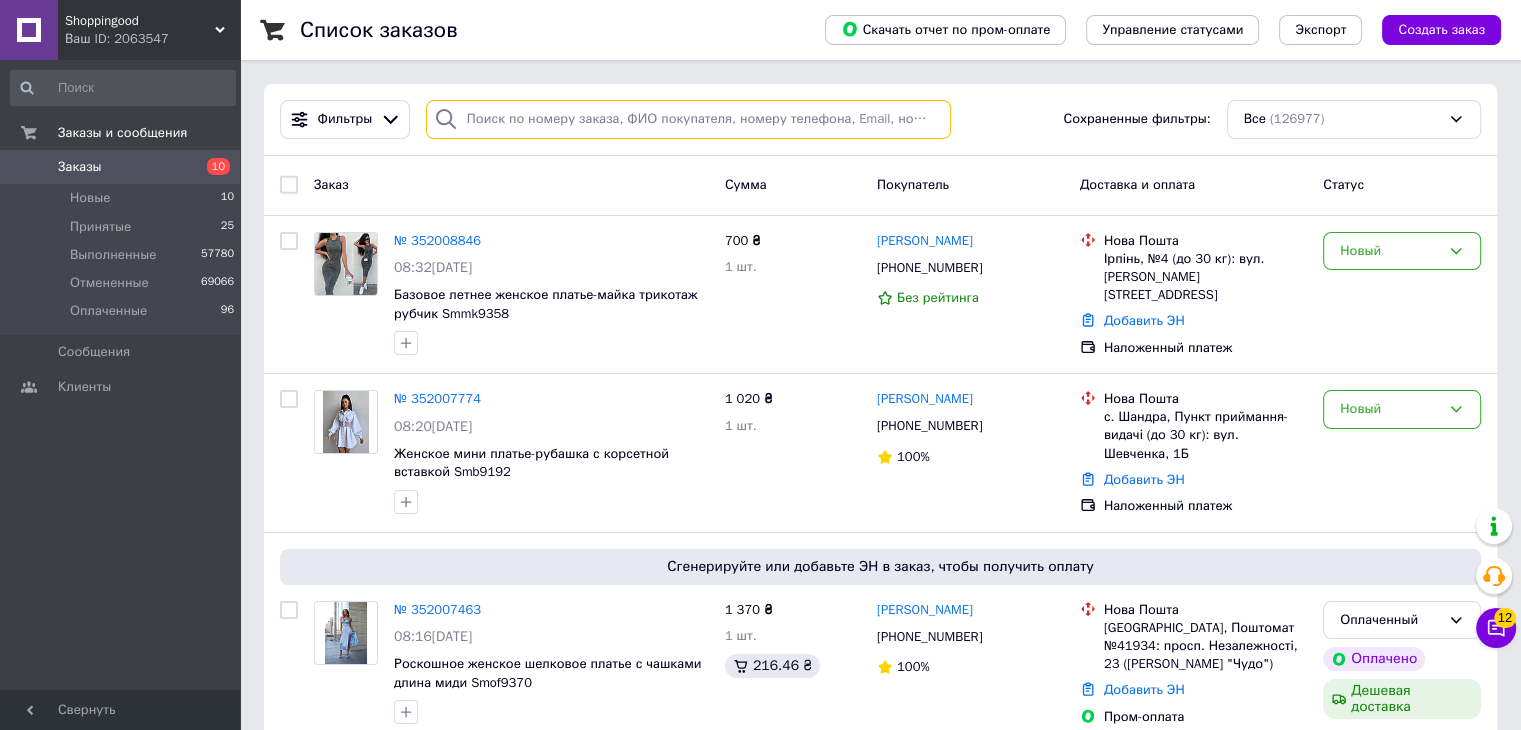 click at bounding box center [688, 119] 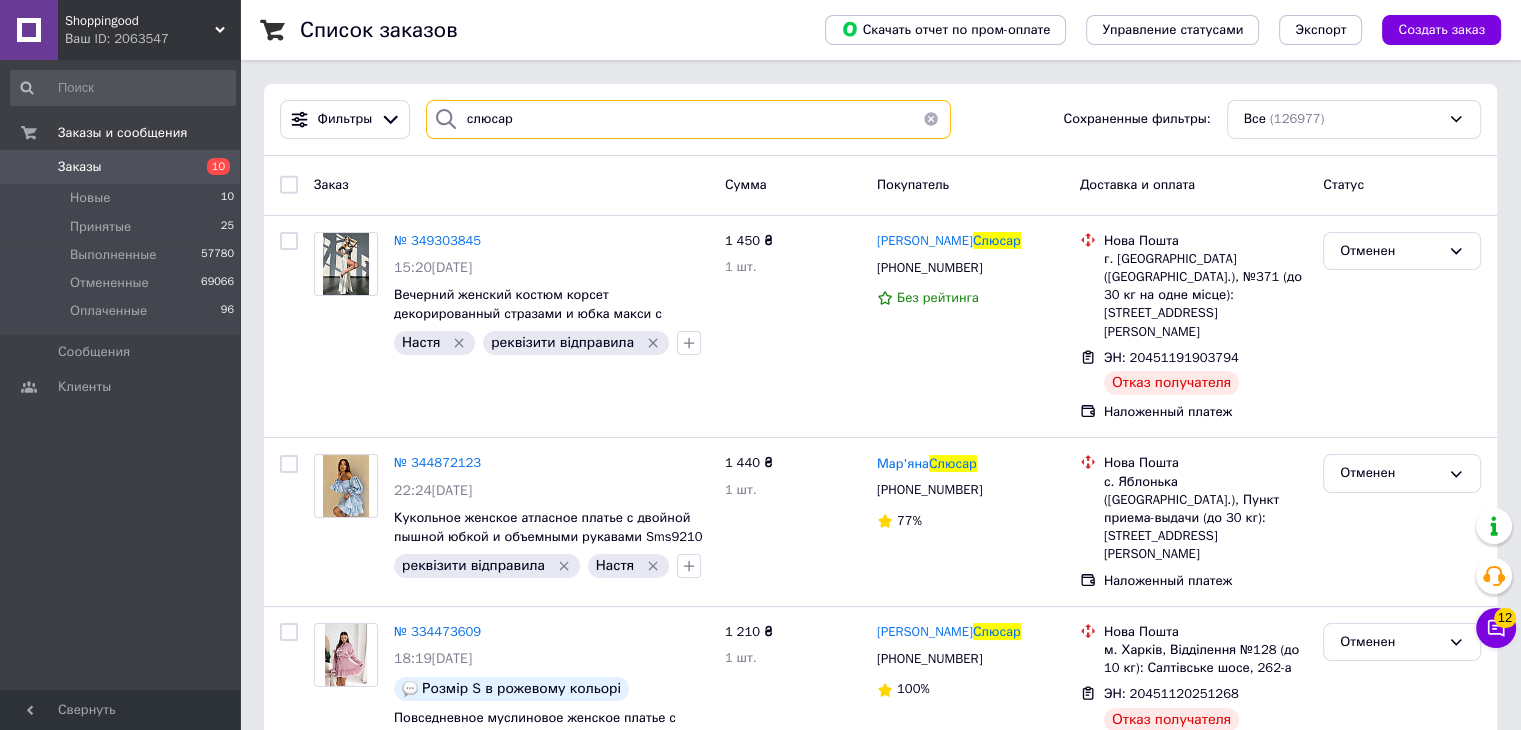 type on "слюсар" 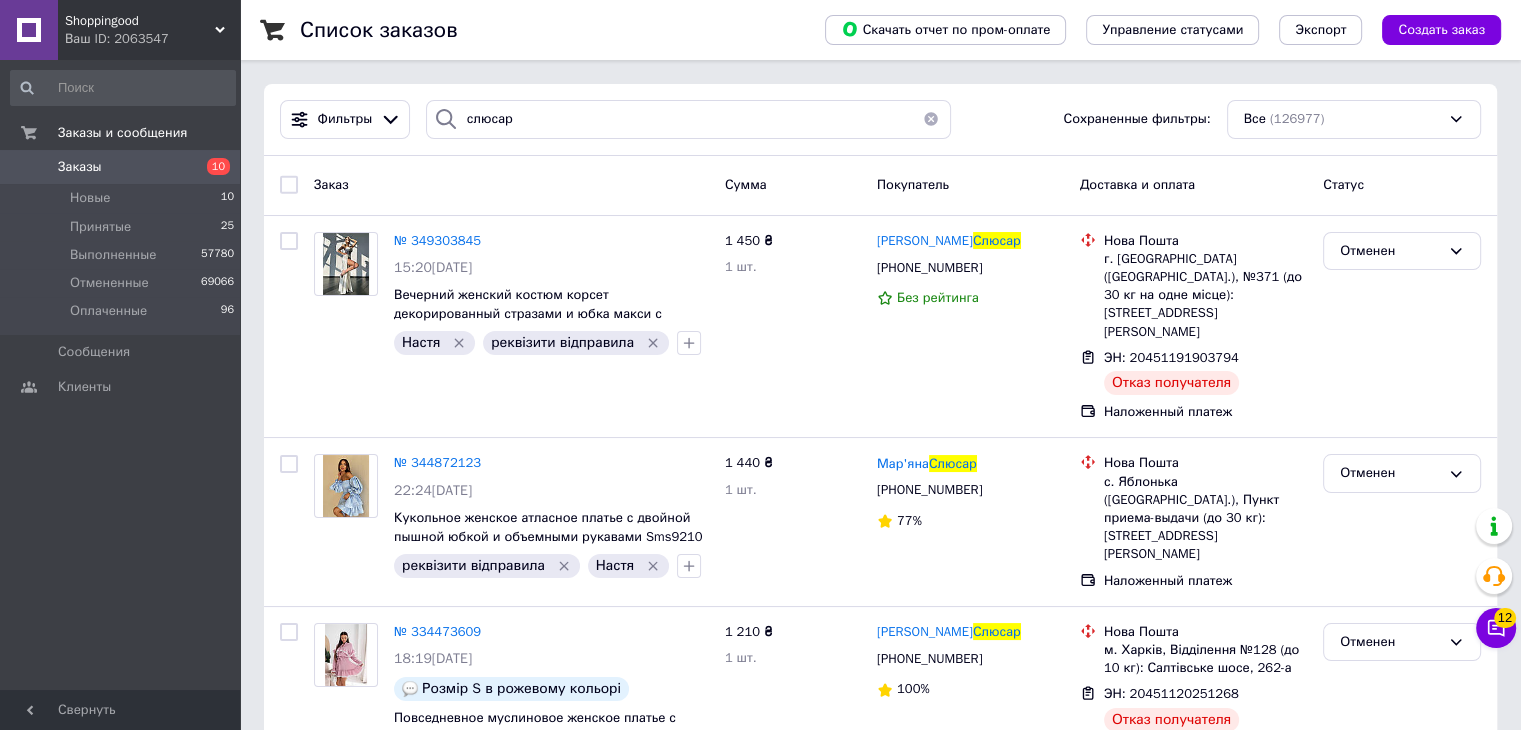 click at bounding box center (931, 119) 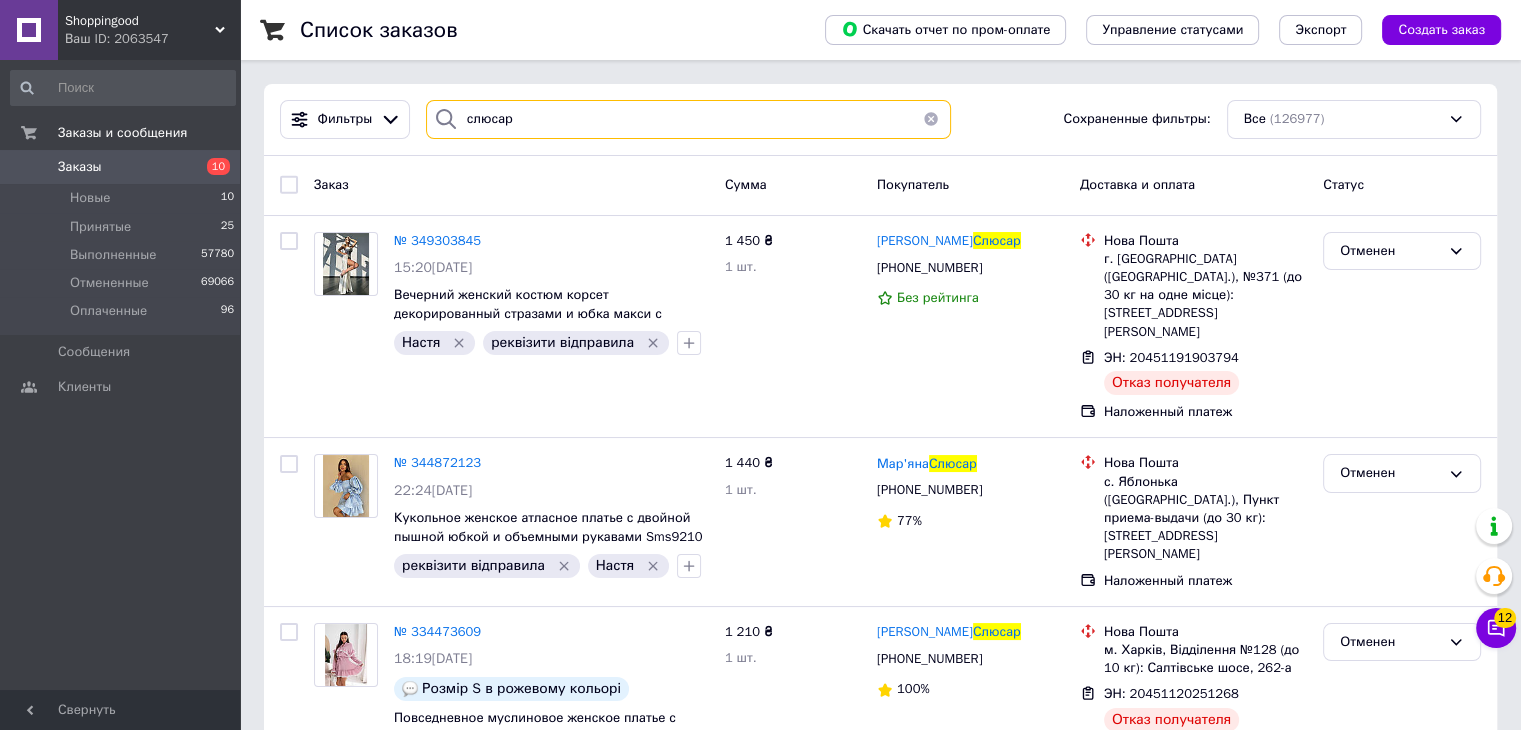 type 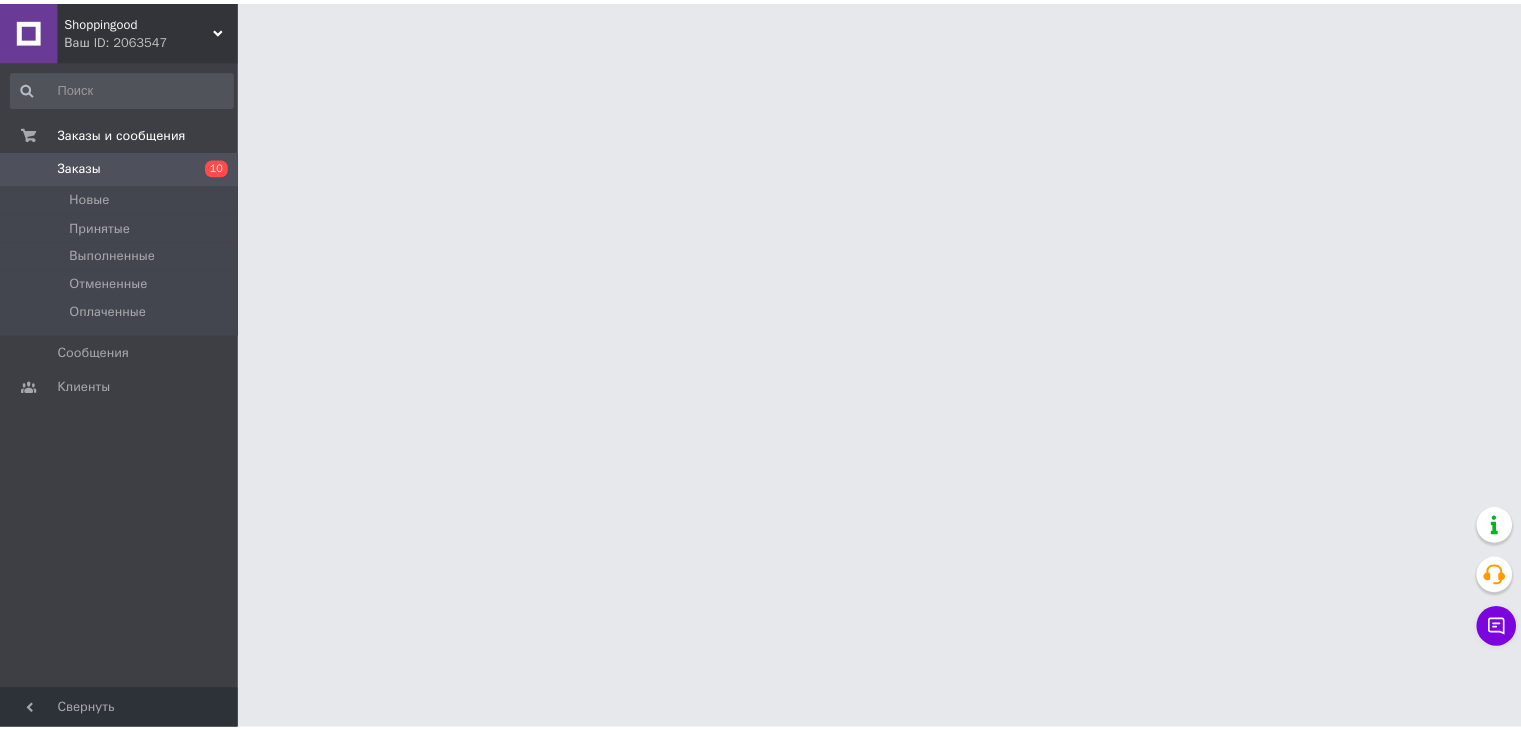 scroll, scrollTop: 0, scrollLeft: 0, axis: both 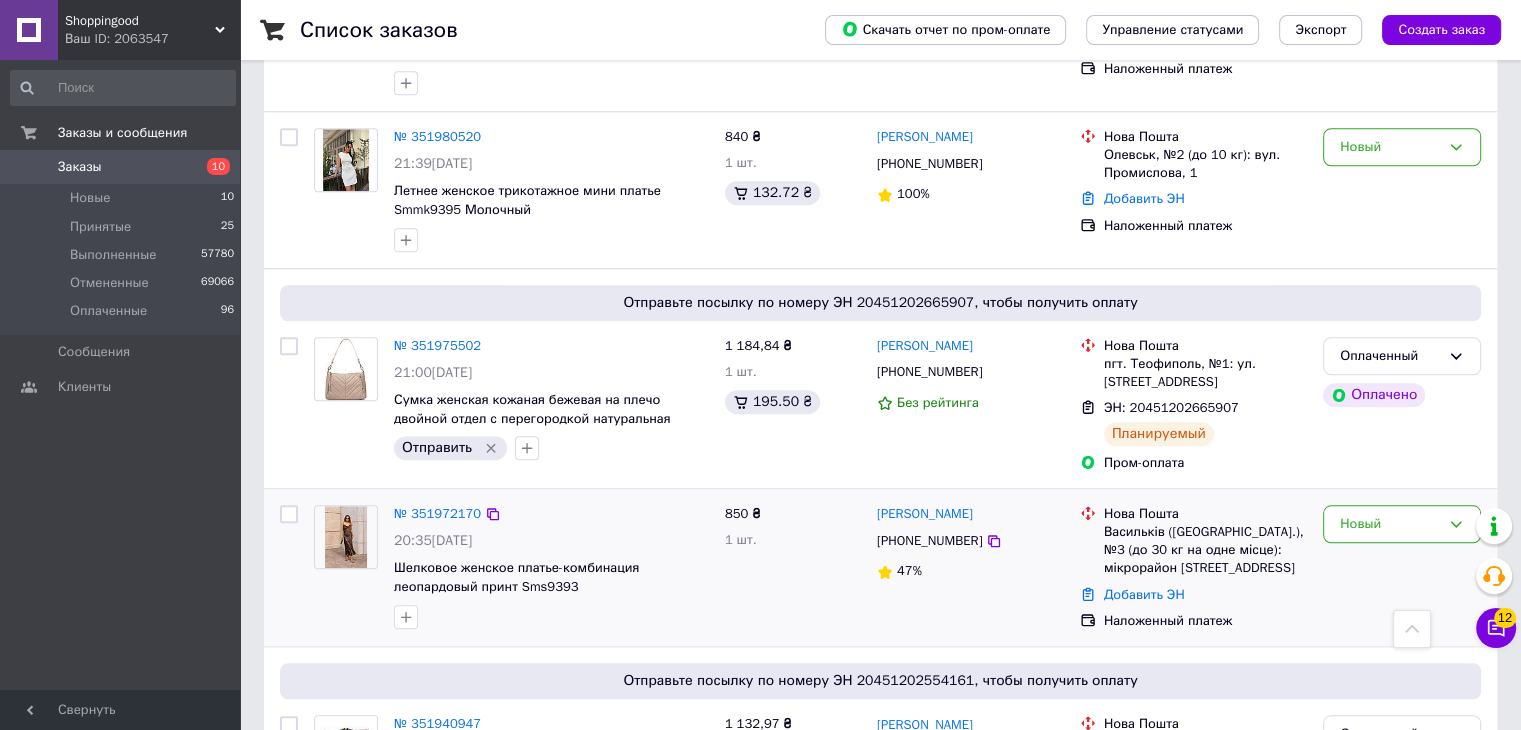 click at bounding box center (289, 514) 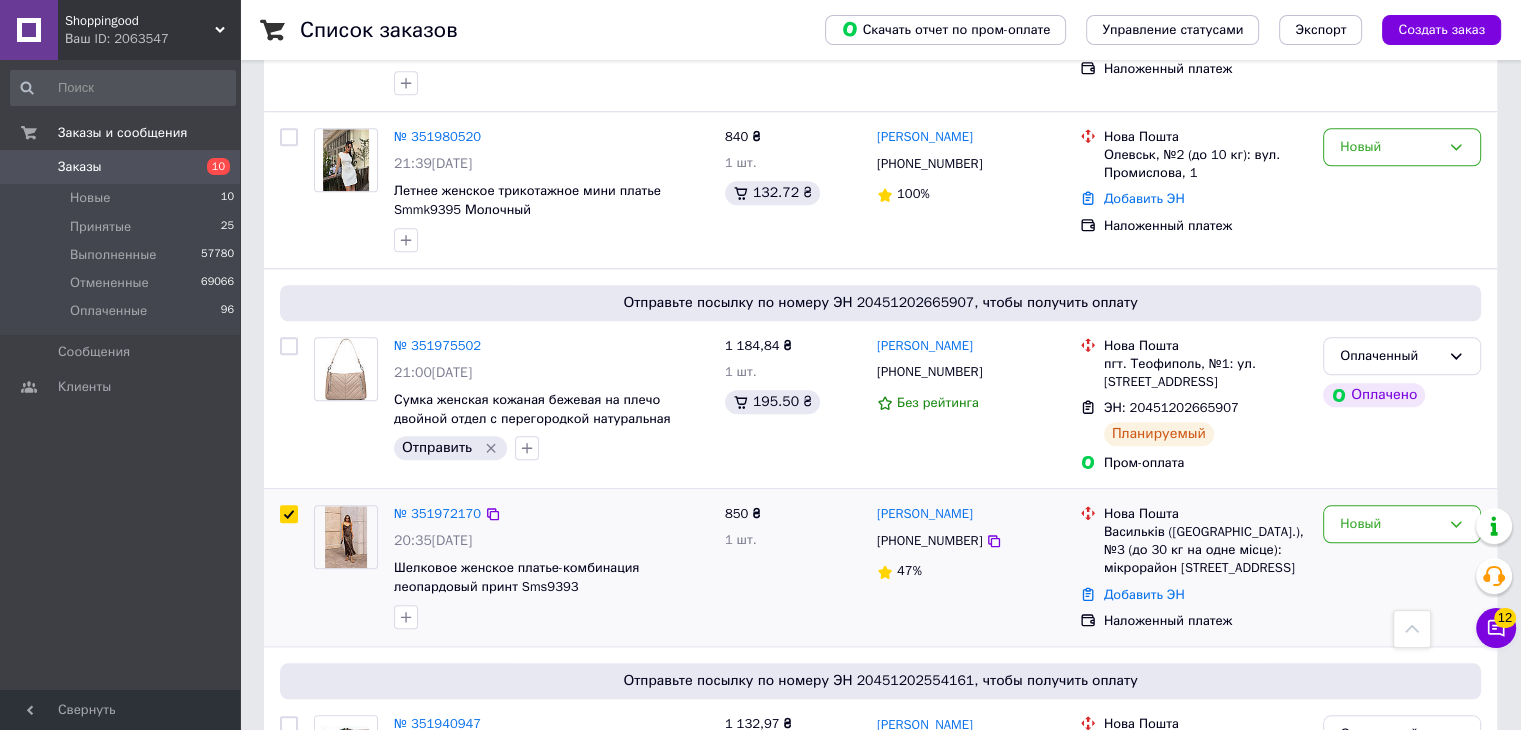 checkbox on "true" 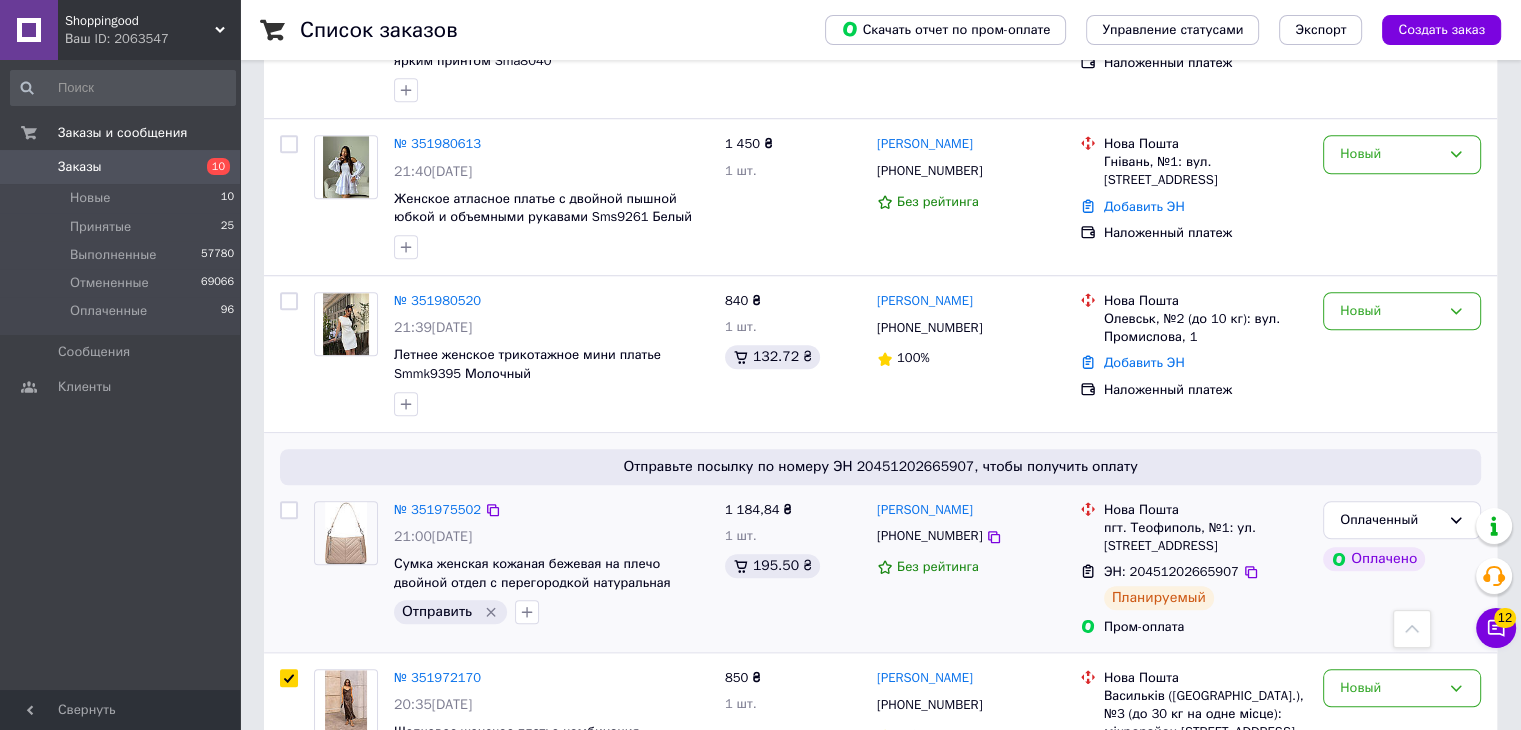 scroll, scrollTop: 1544, scrollLeft: 0, axis: vertical 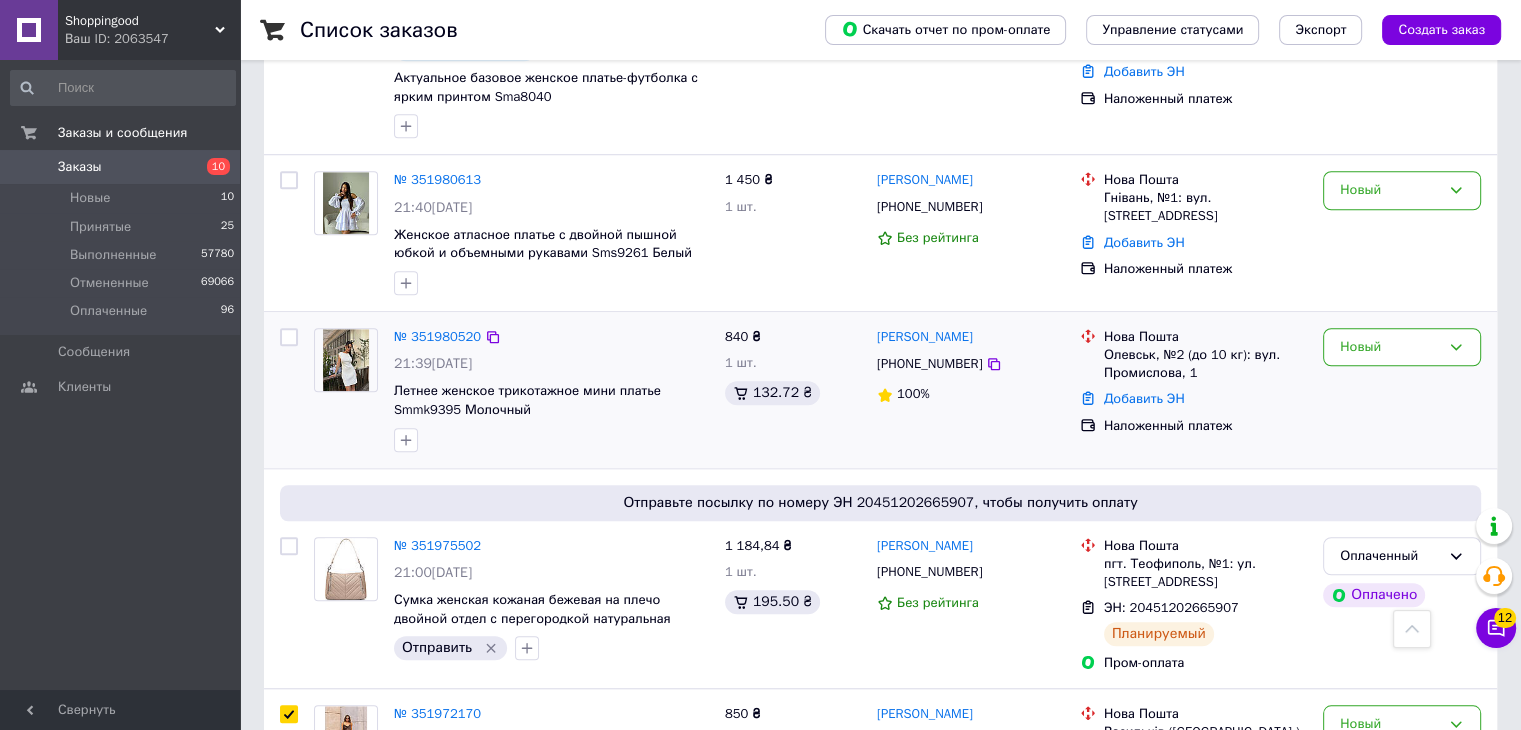 click at bounding box center (289, 337) 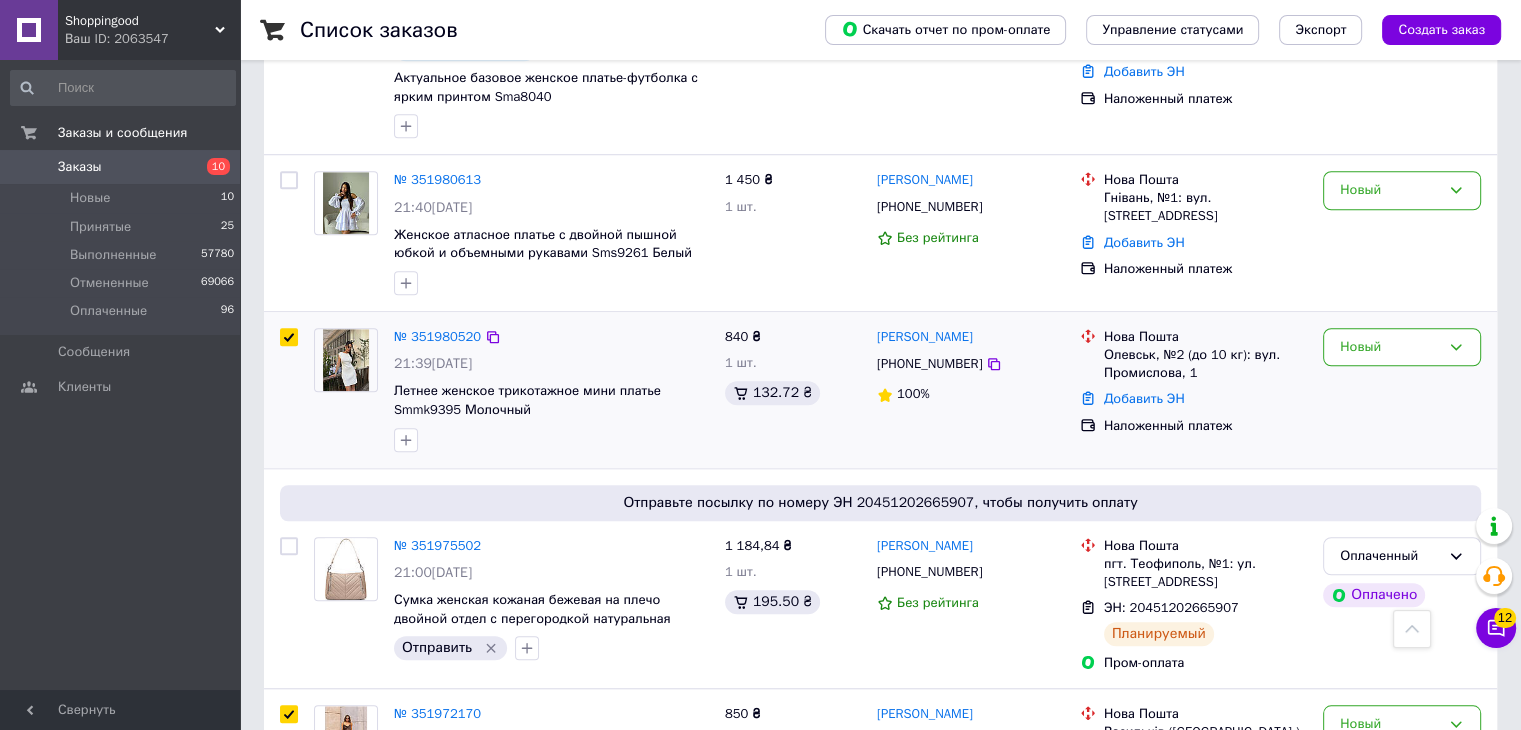 checkbox on "true" 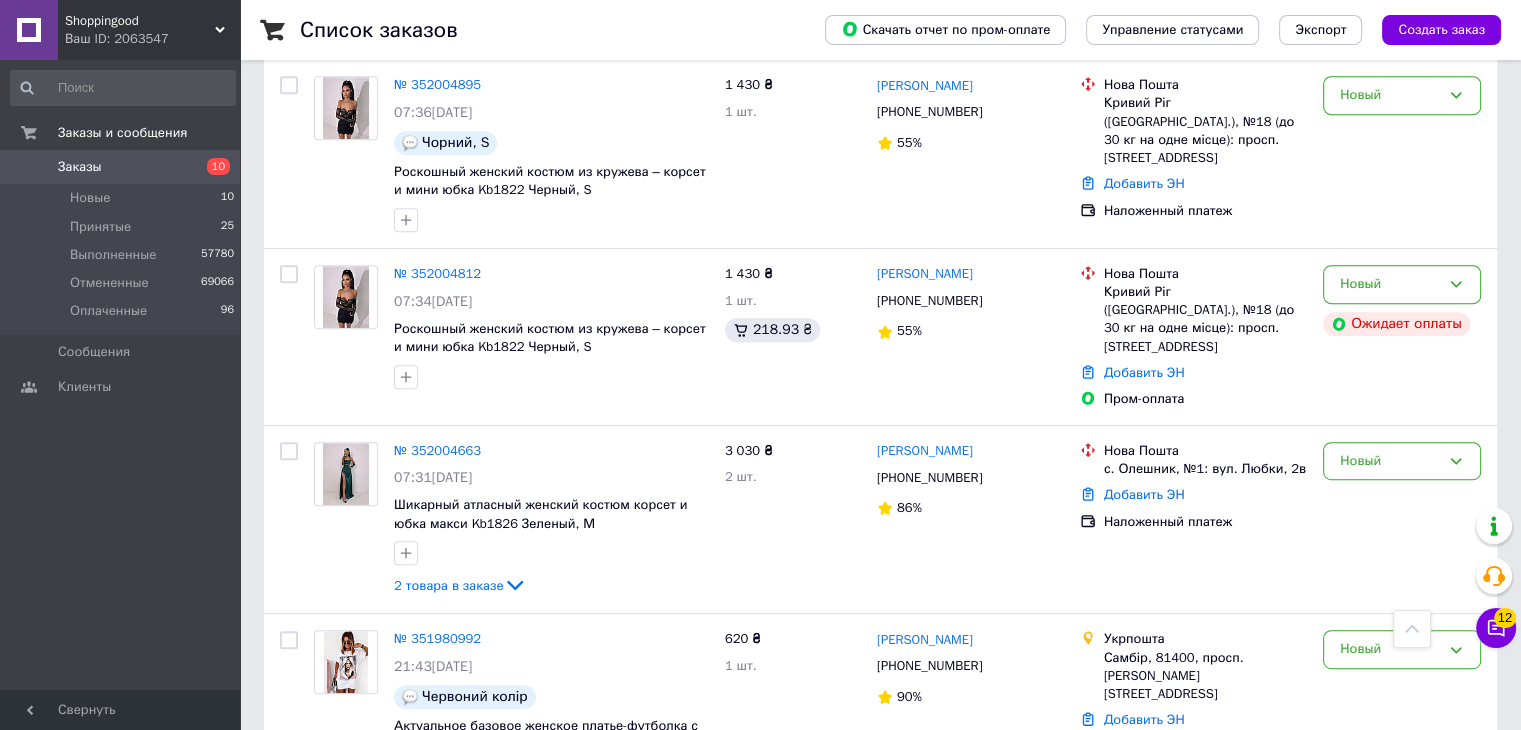 scroll, scrollTop: 854, scrollLeft: 0, axis: vertical 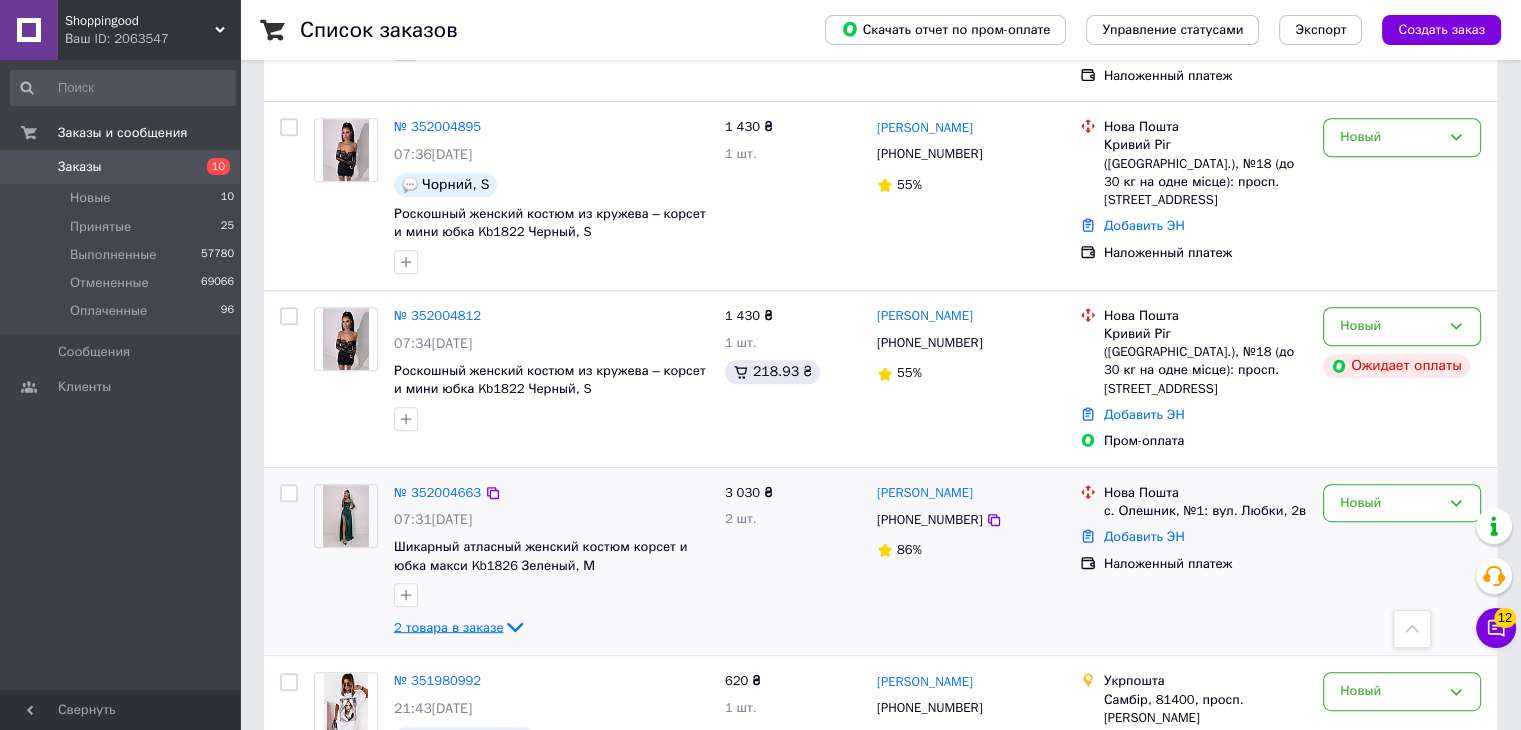 click 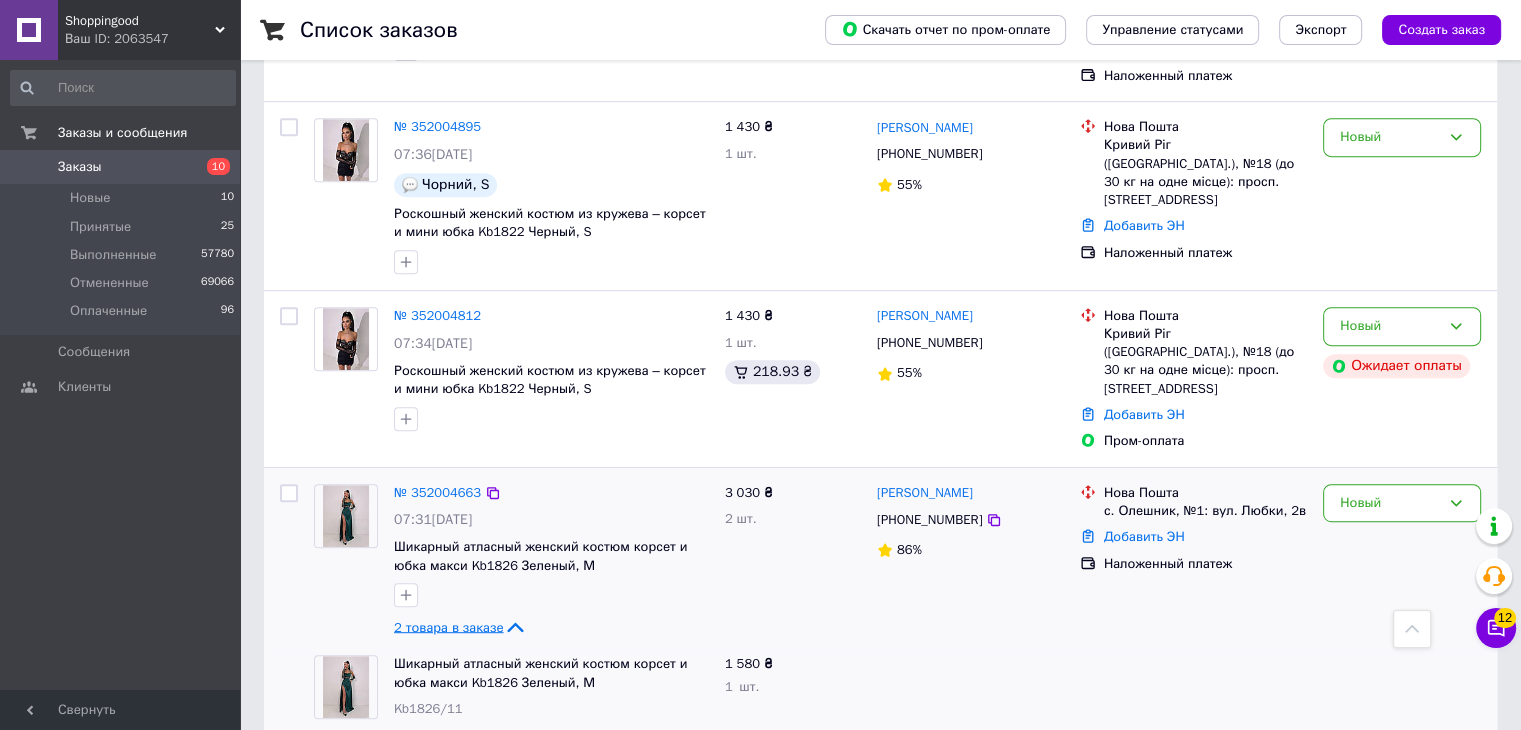 click at bounding box center (289, 493) 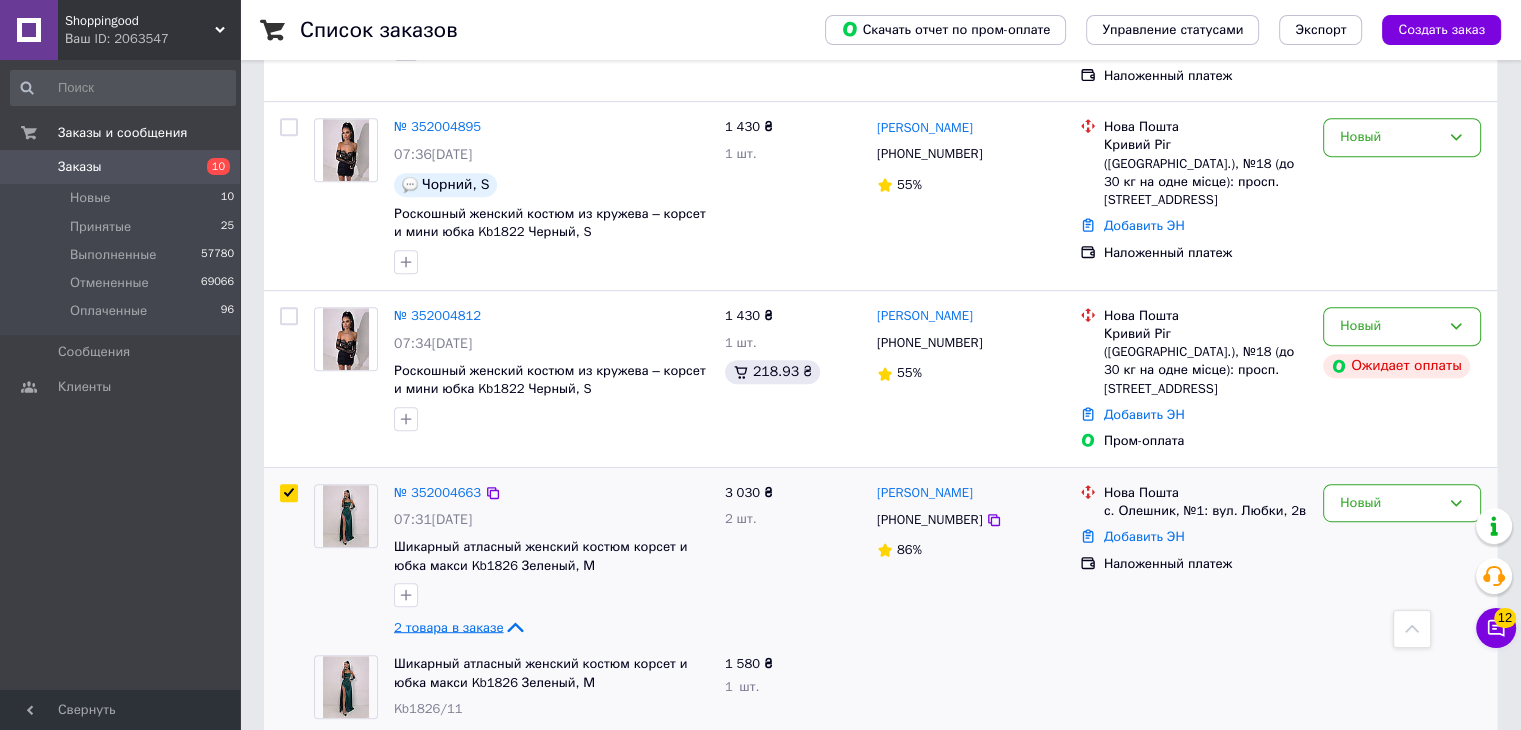 checkbox on "true" 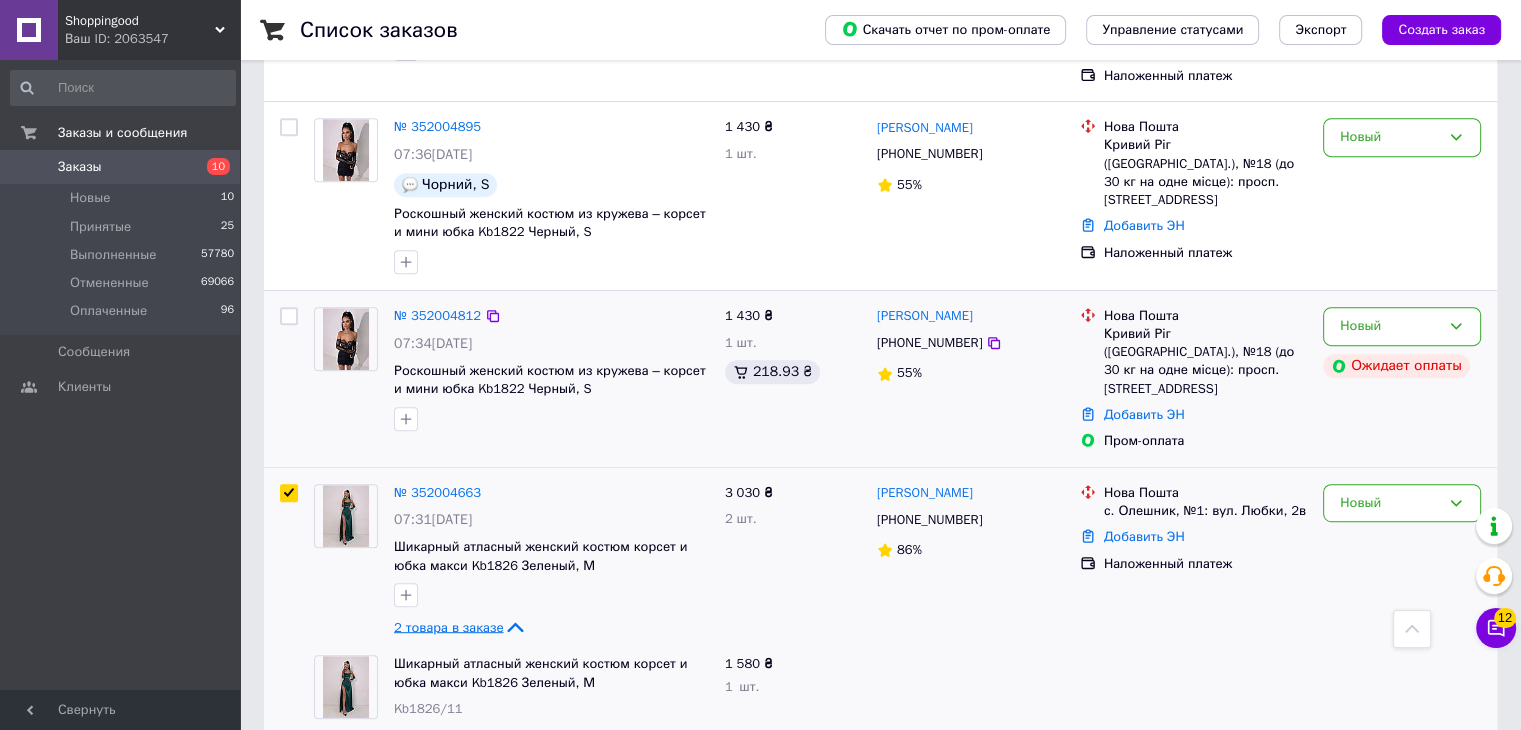 click at bounding box center (289, 316) 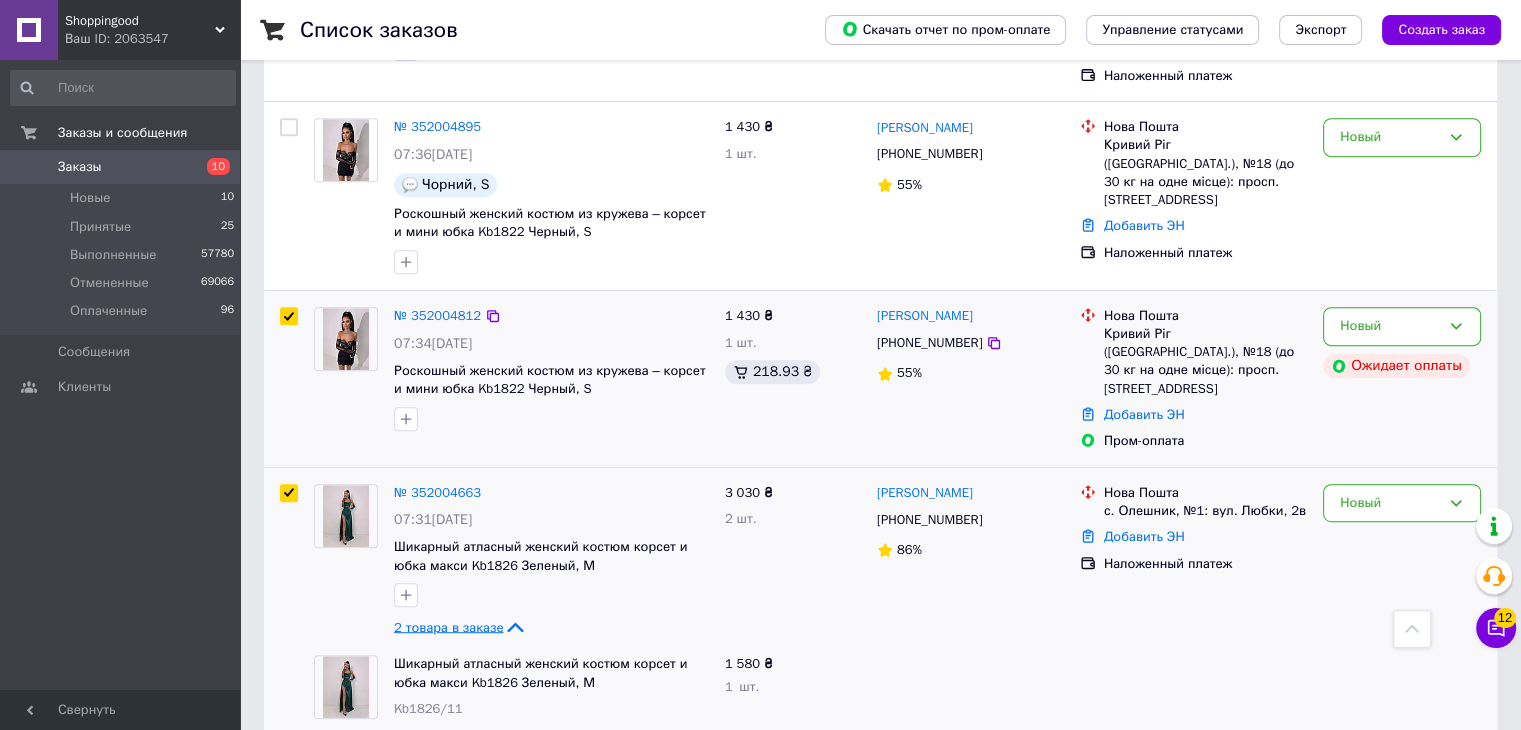 checkbox on "true" 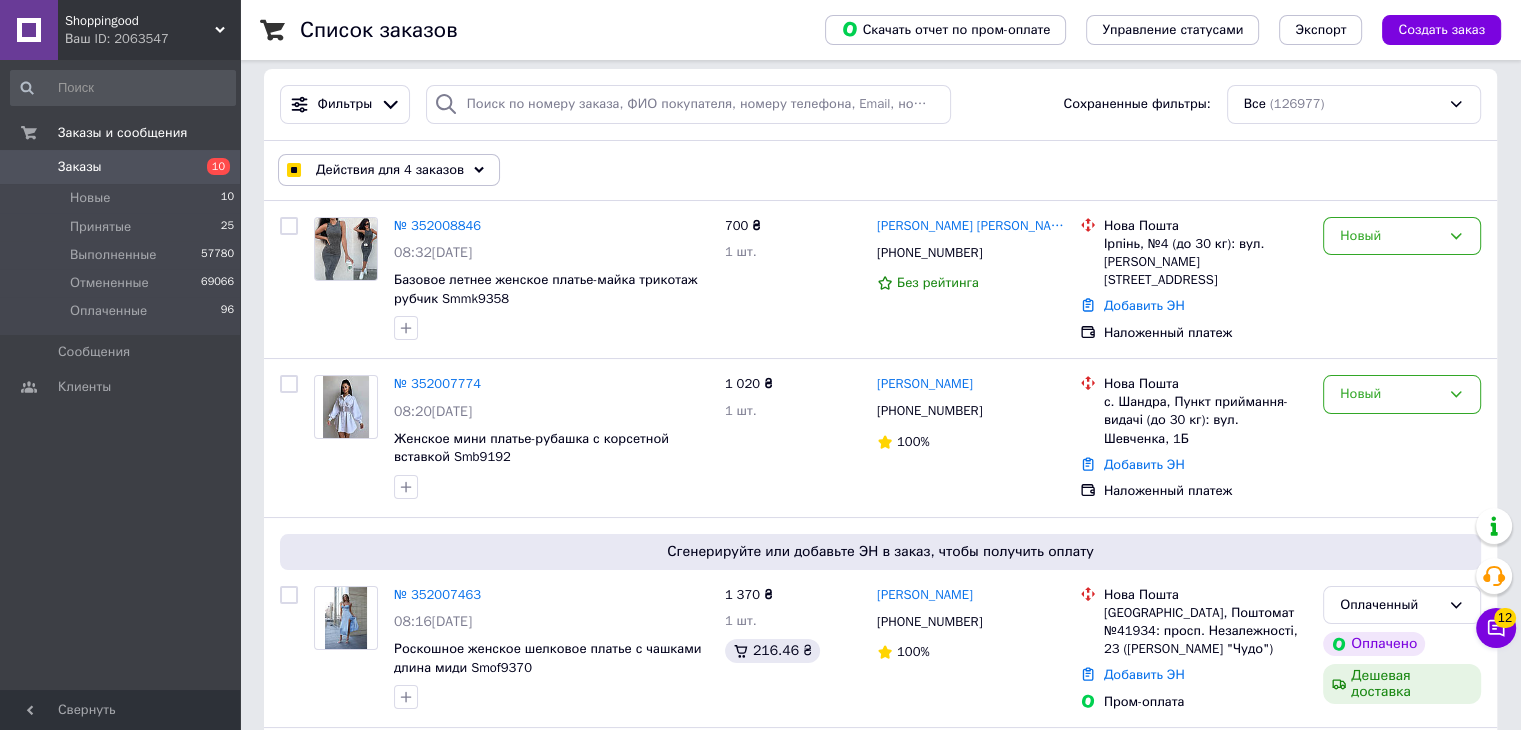 scroll, scrollTop: 10, scrollLeft: 0, axis: vertical 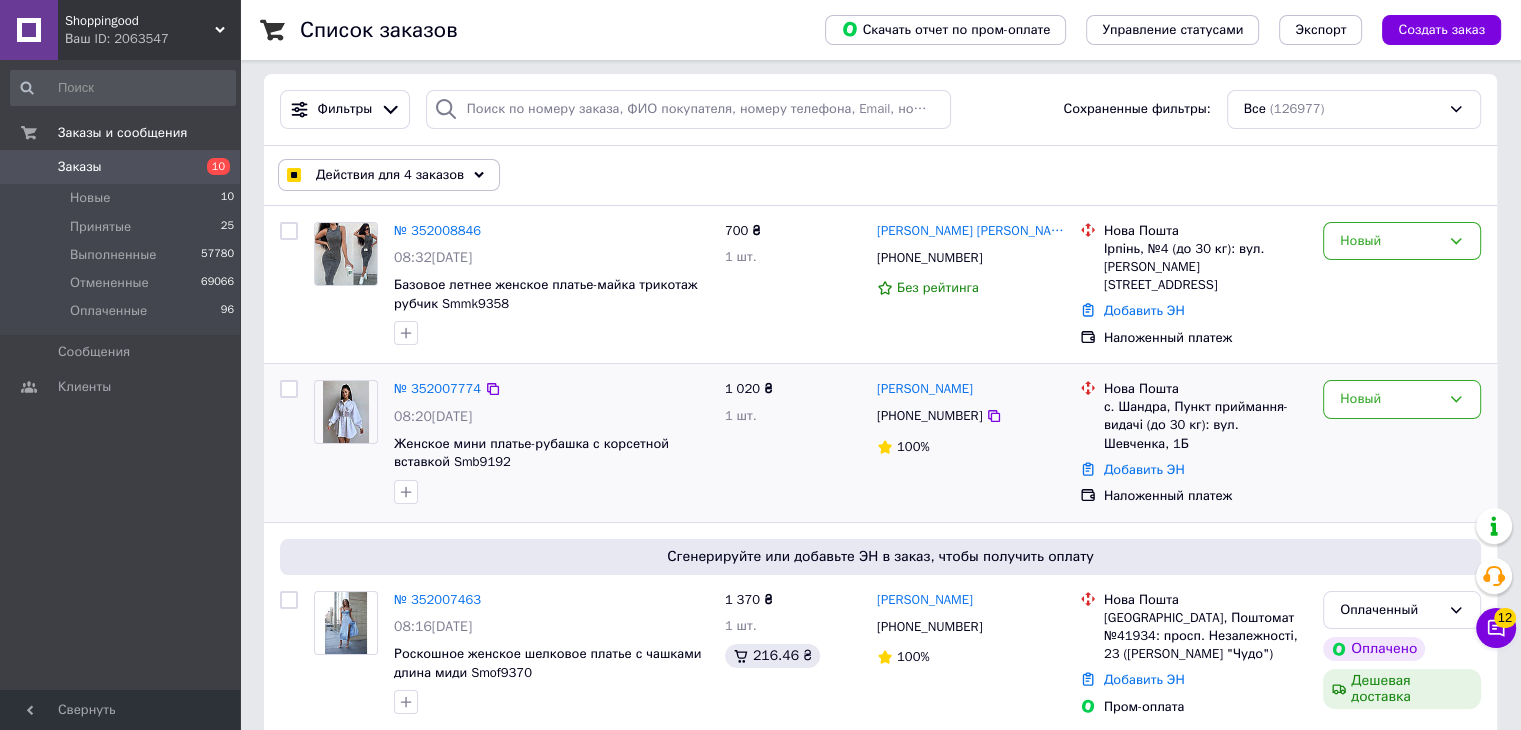 click at bounding box center (289, 389) 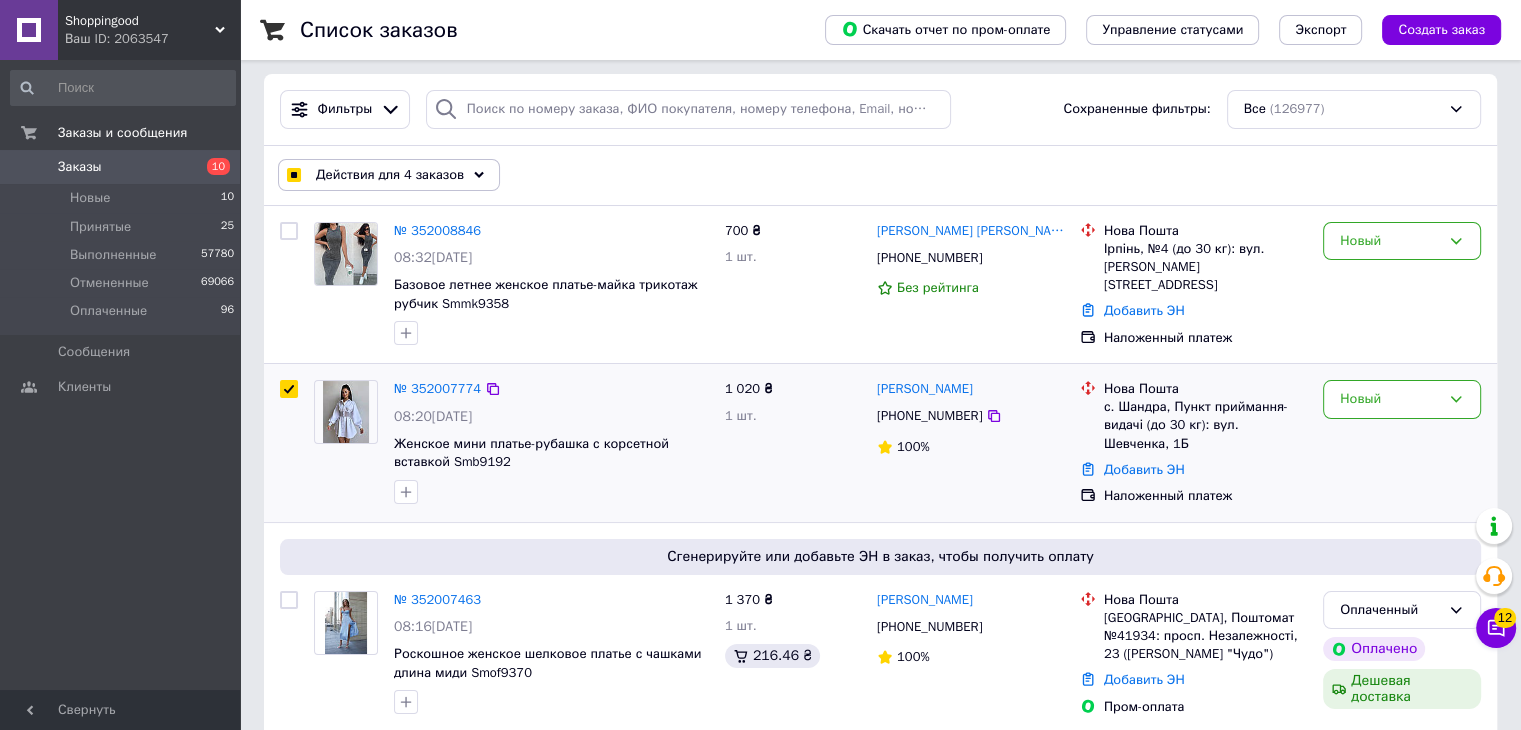 checkbox on "true" 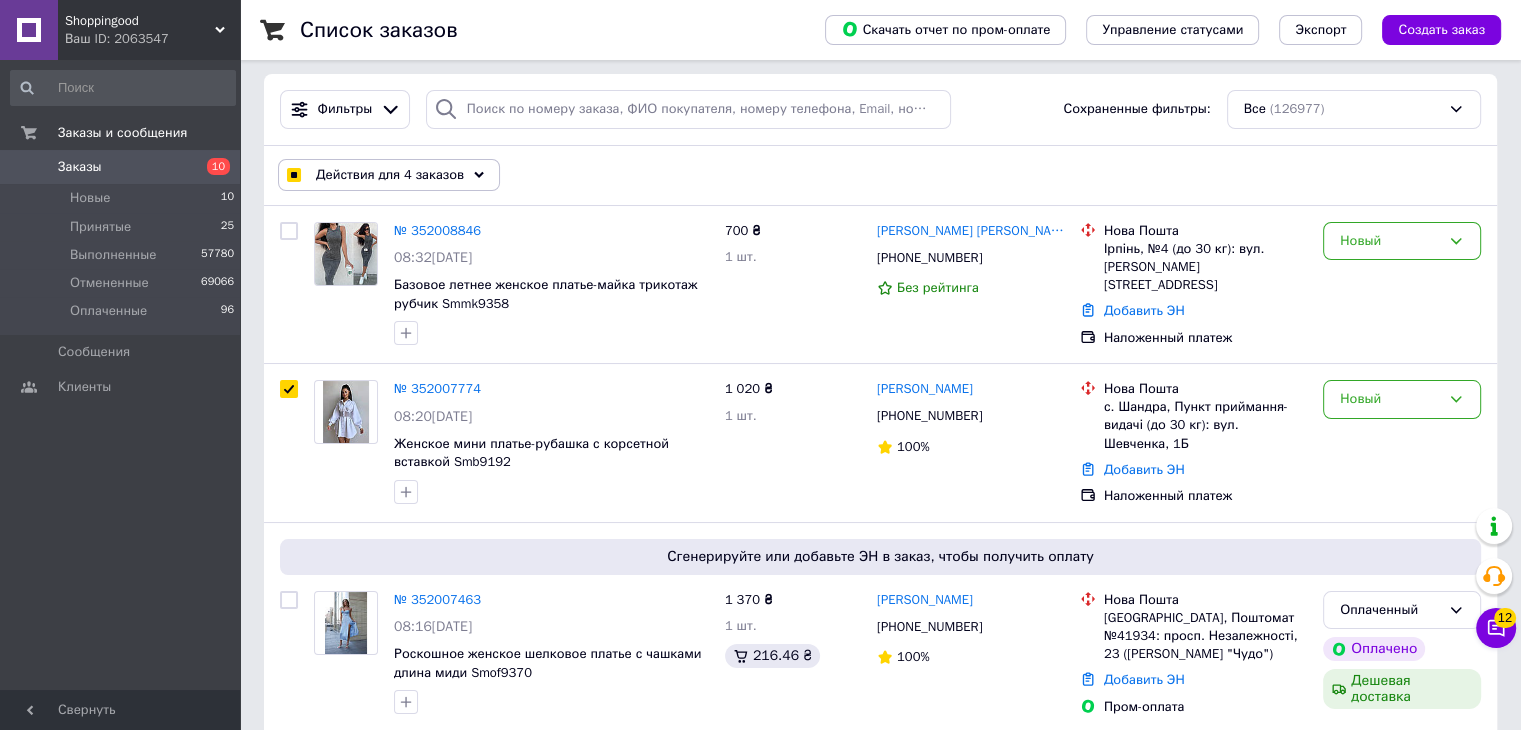 checkbox on "true" 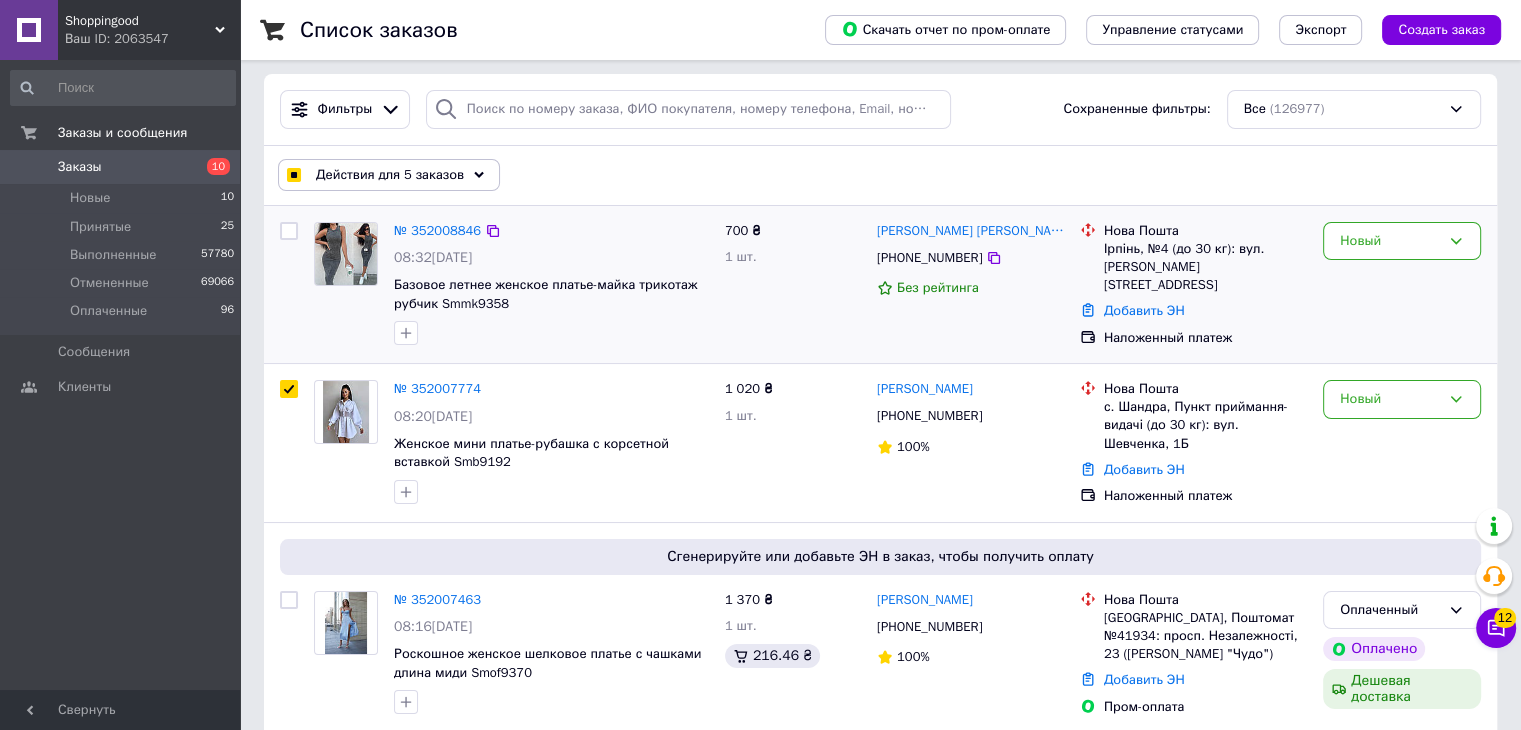 click at bounding box center [289, 231] 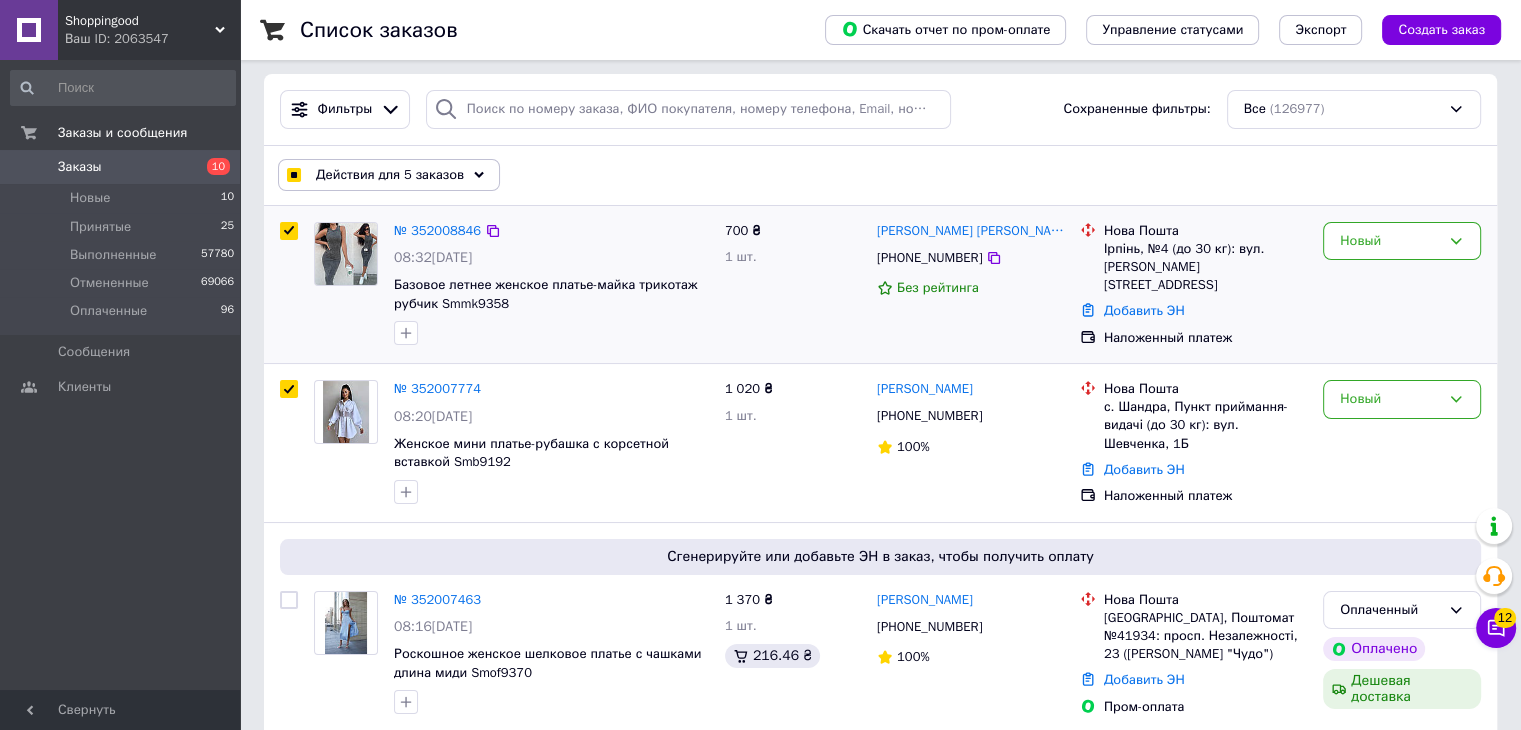 checkbox on "true" 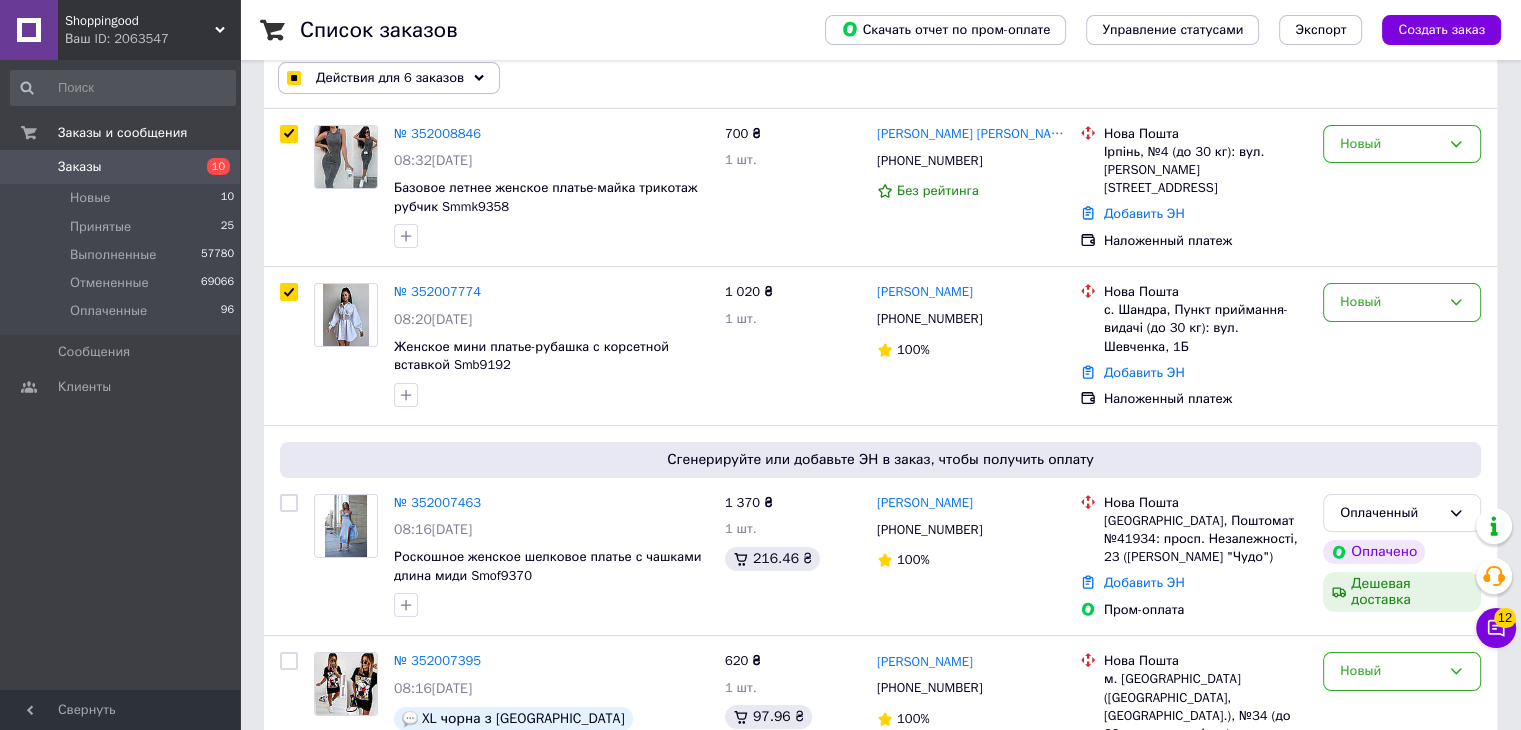 scroll, scrollTop: 0, scrollLeft: 0, axis: both 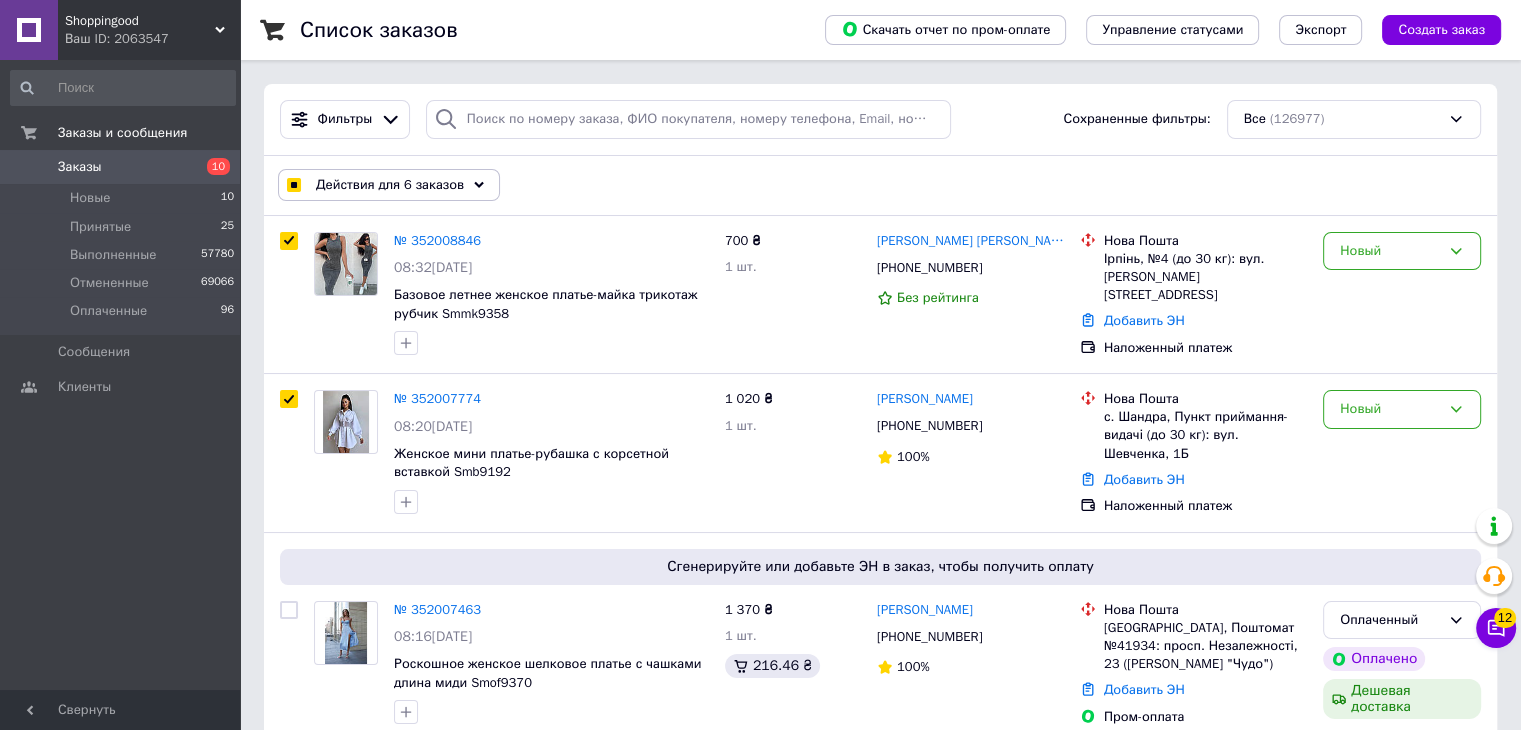 click on "Действия для 6 заказов" at bounding box center (390, 185) 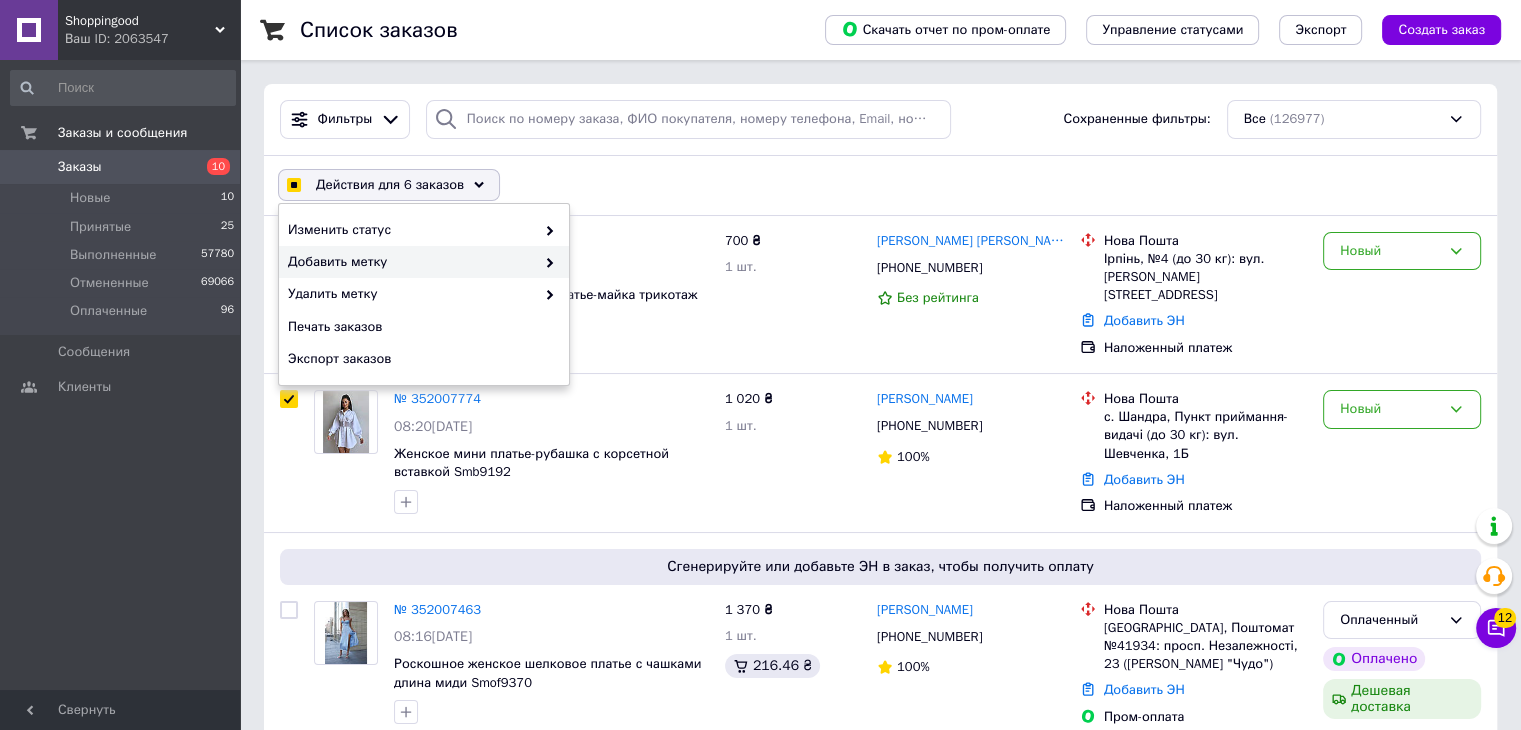 click on "Добавить метку" at bounding box center (411, 262) 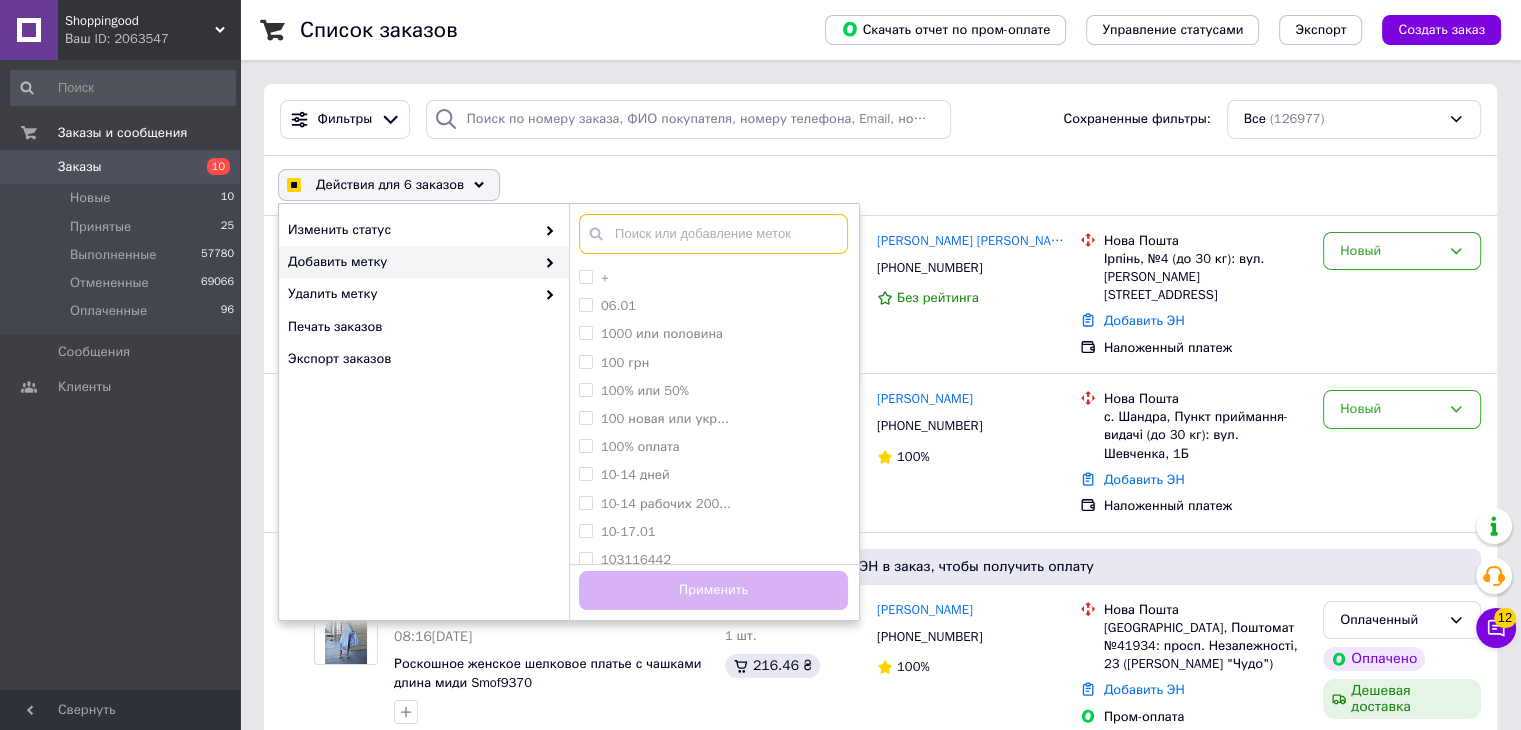 checkbox on "true" 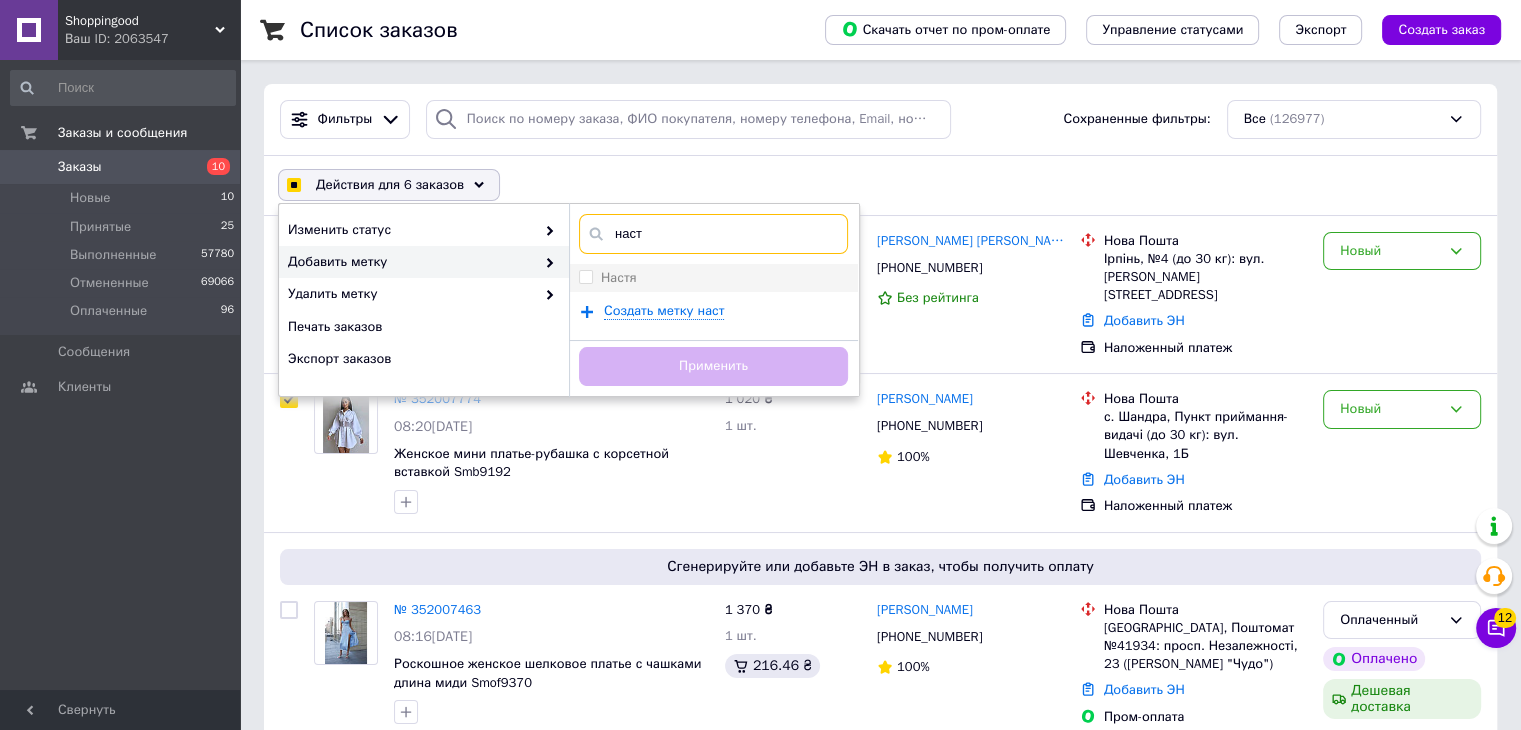 type on "наст" 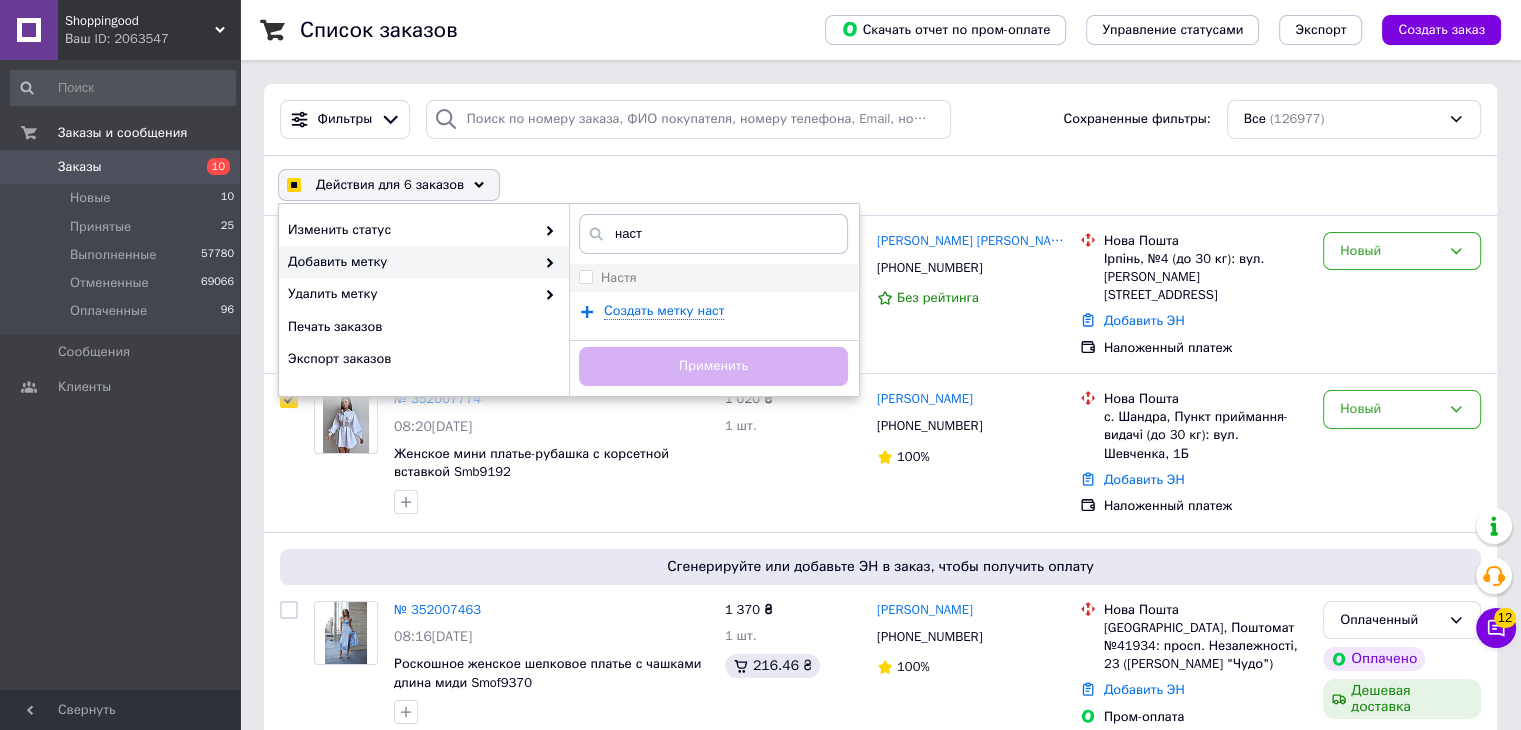 click on "Настя" at bounding box center (713, 278) 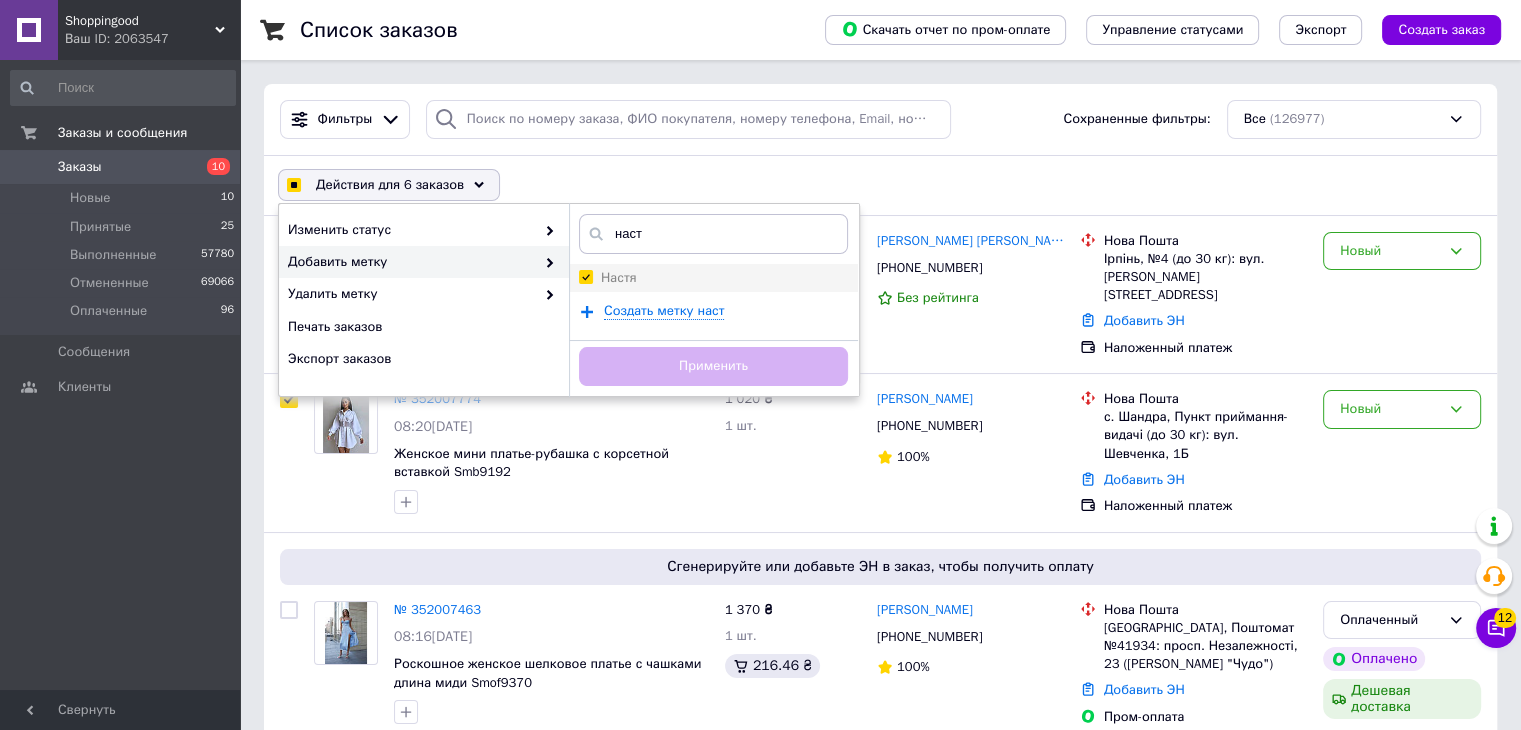 checkbox on "true" 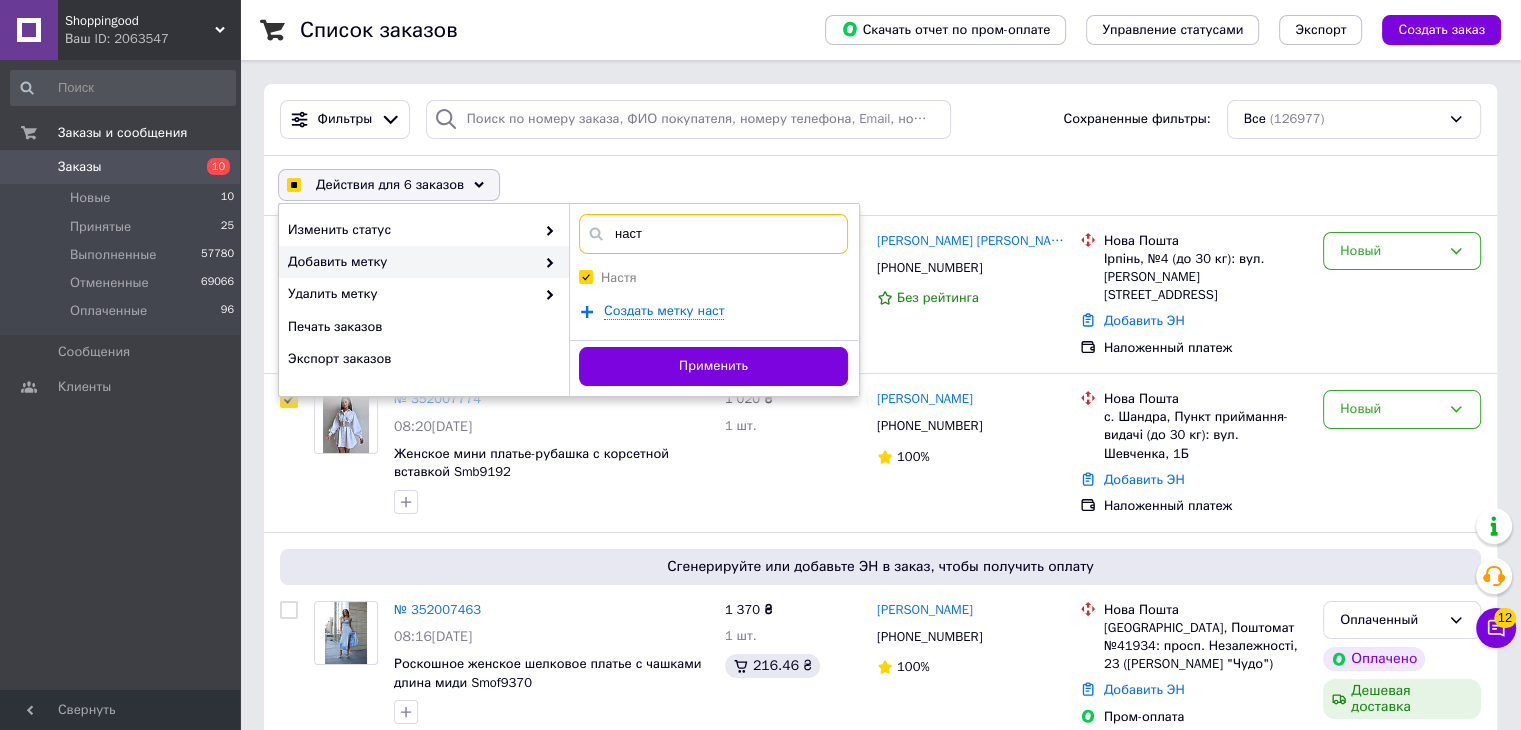 click on "наст" at bounding box center [713, 234] 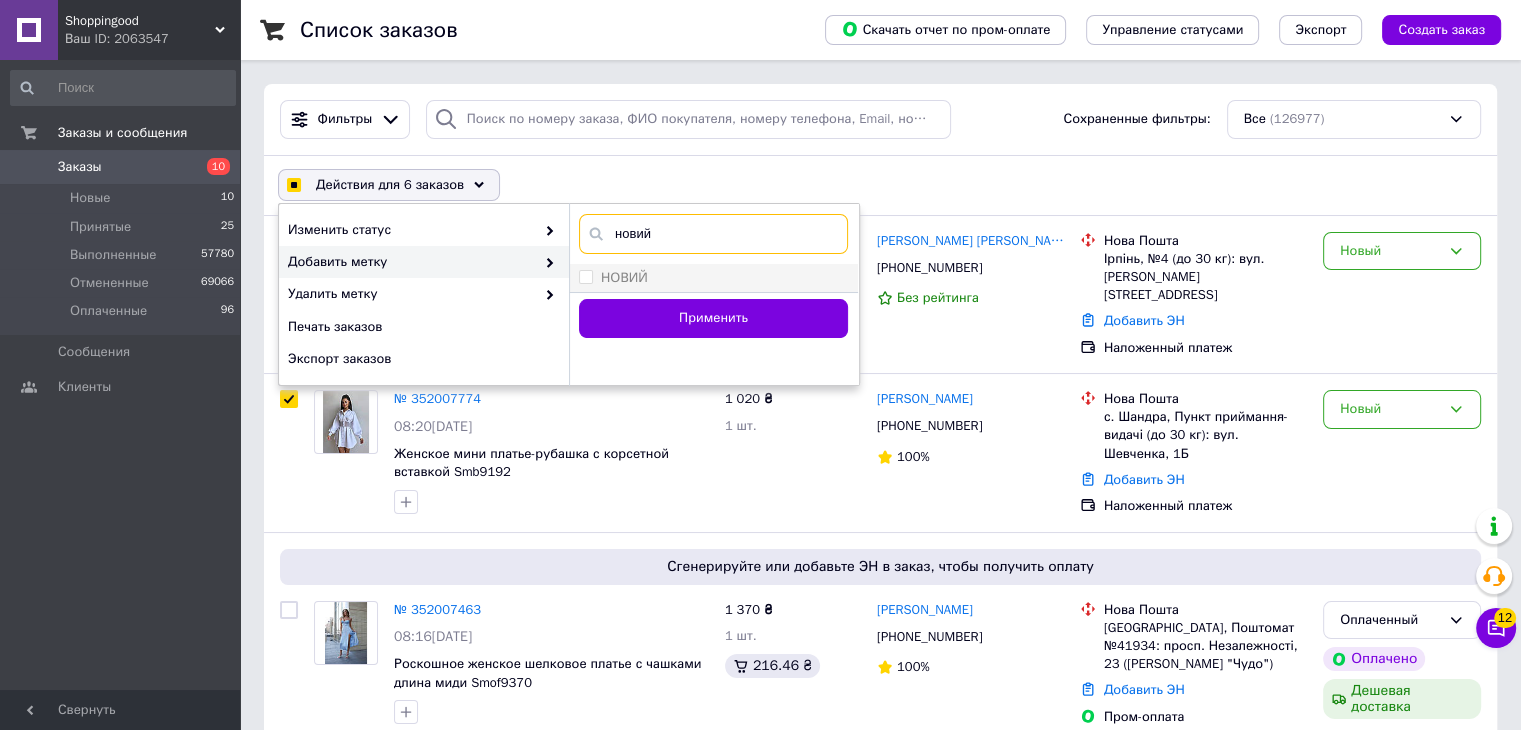type on "новий" 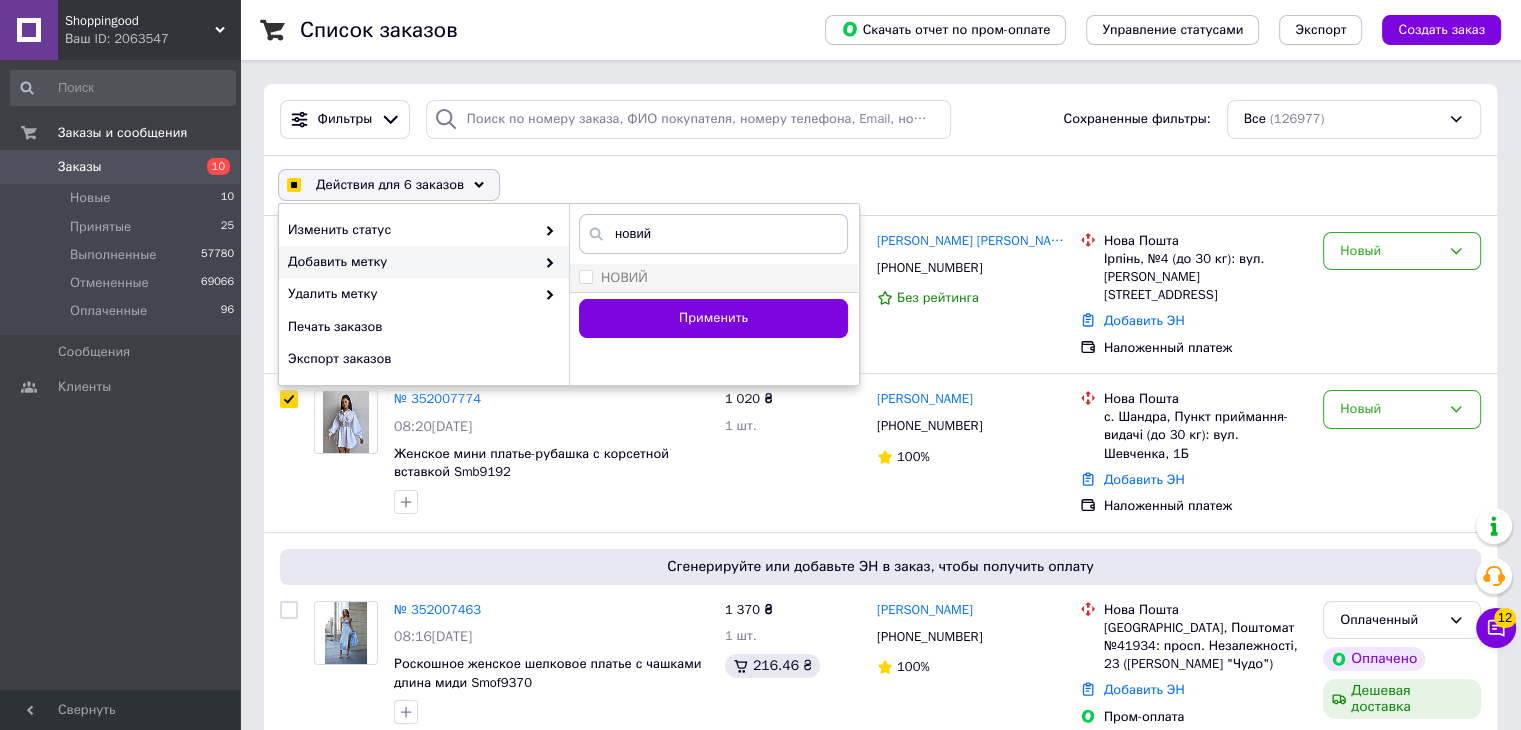 click on "НОВИЙ" at bounding box center (713, 278) 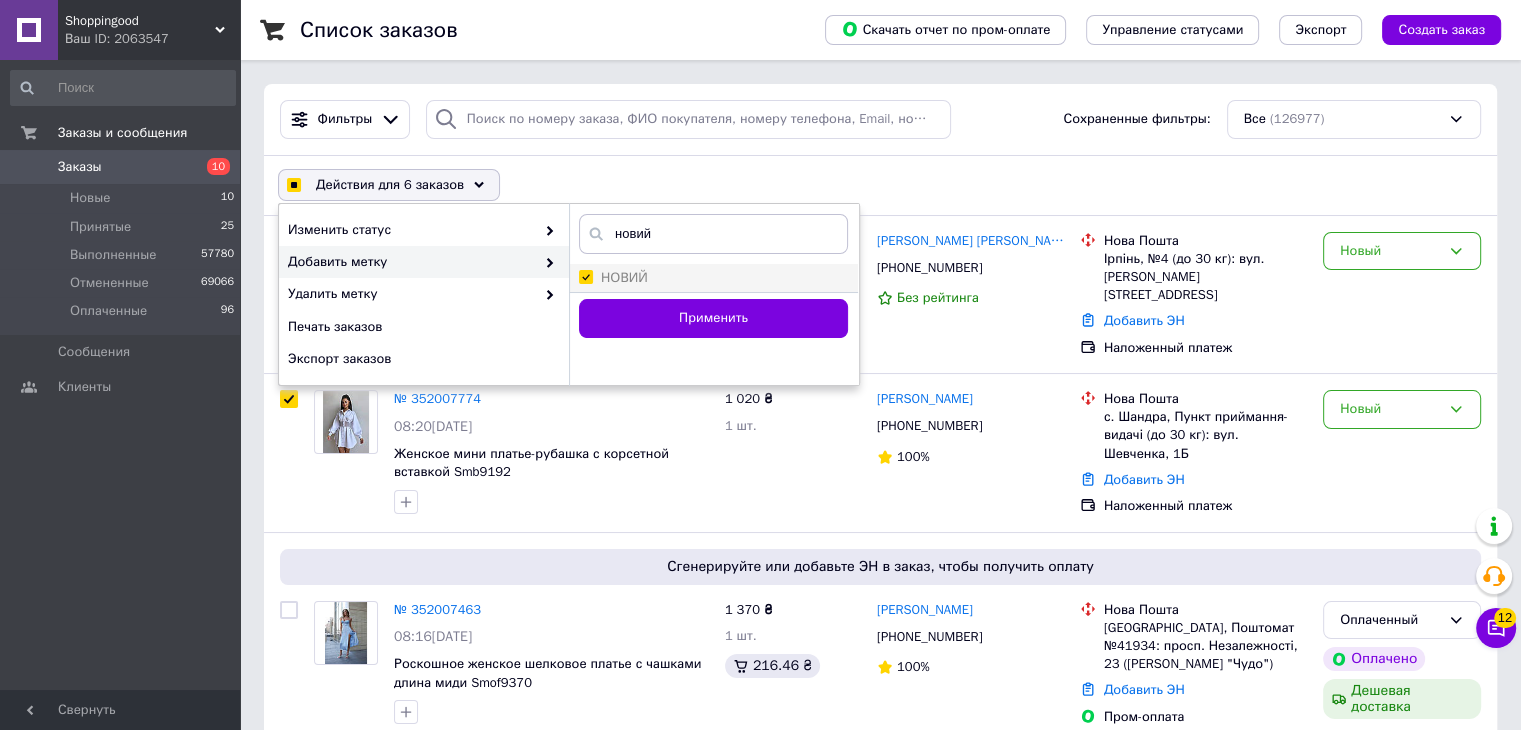checkbox on "true" 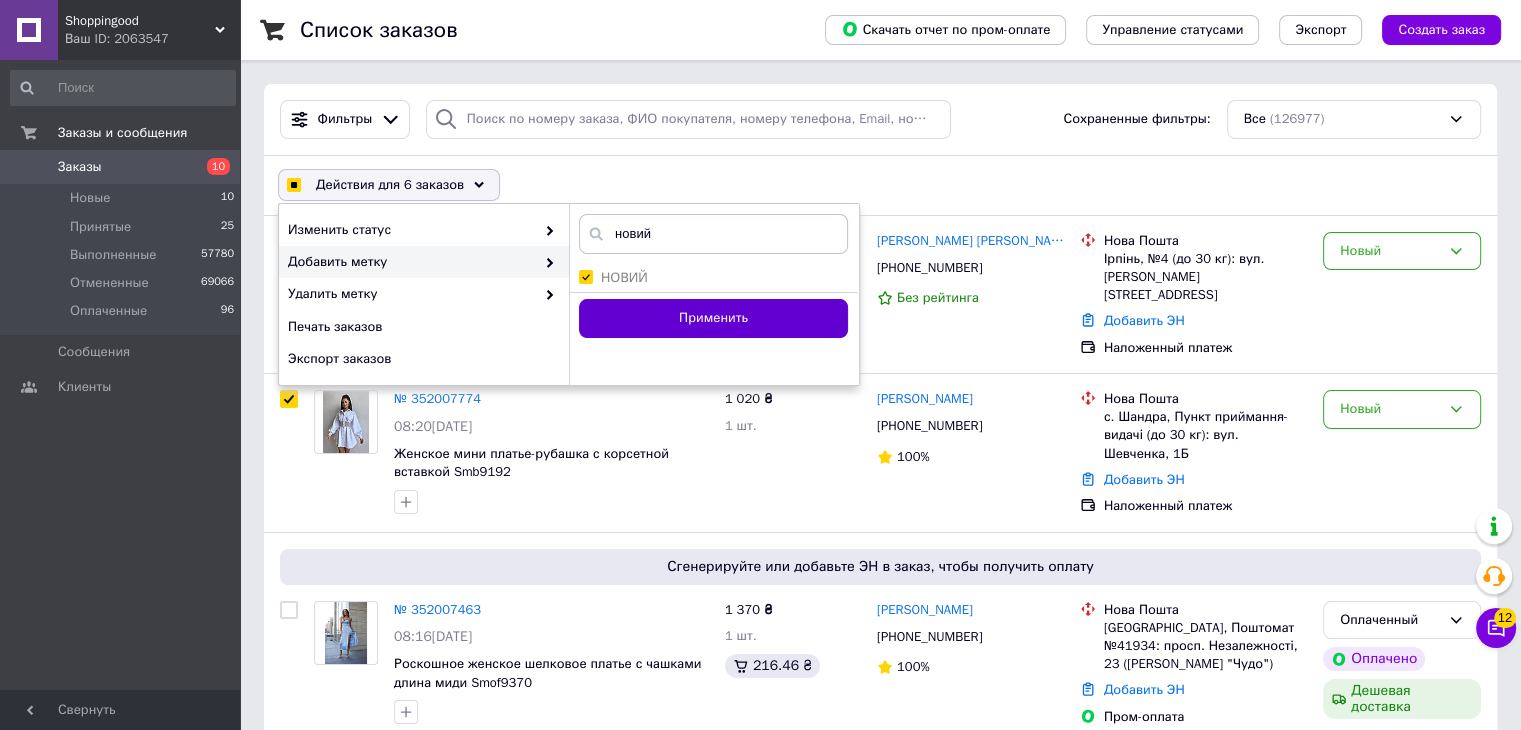 click on "Применить" at bounding box center (713, 318) 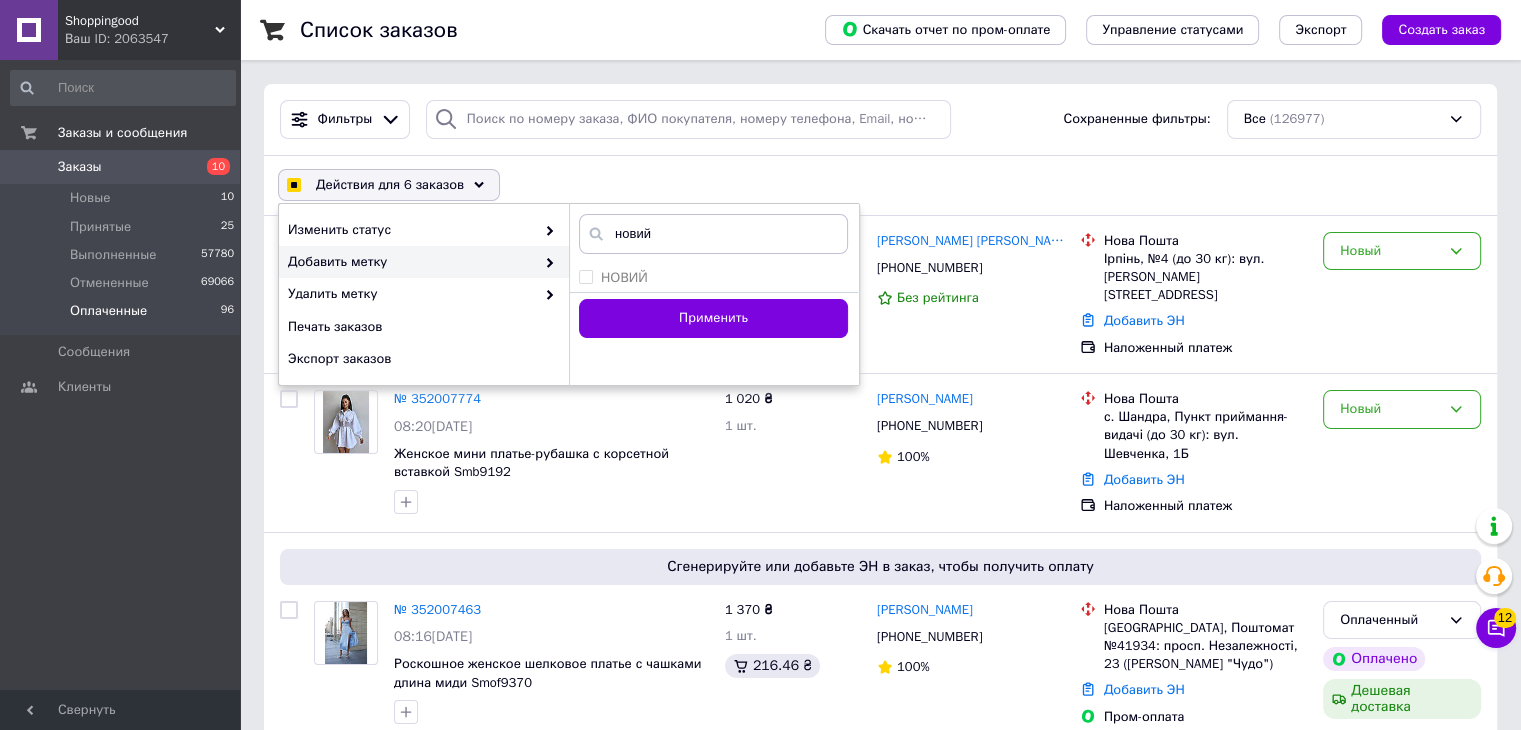 checkbox on "false" 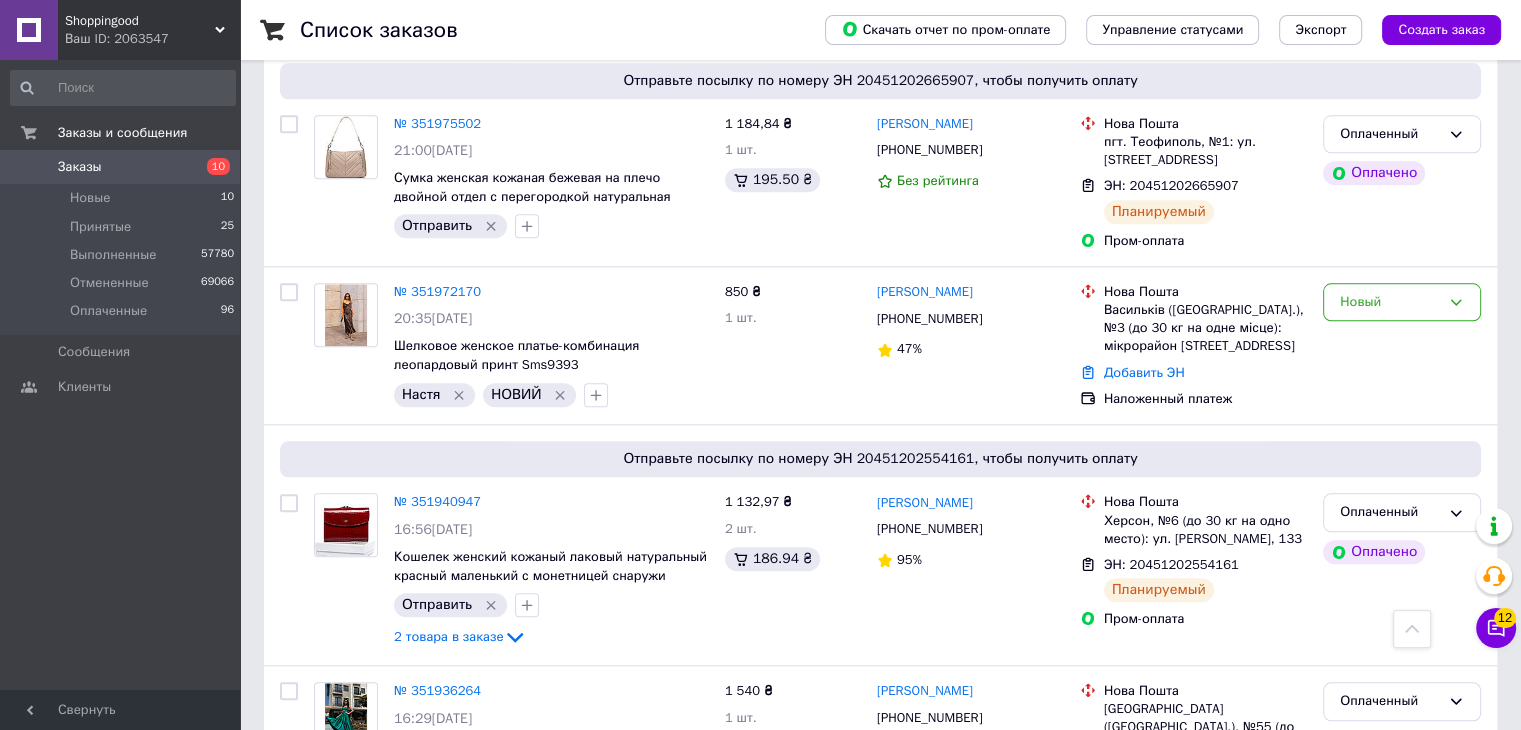 scroll, scrollTop: 2023, scrollLeft: 0, axis: vertical 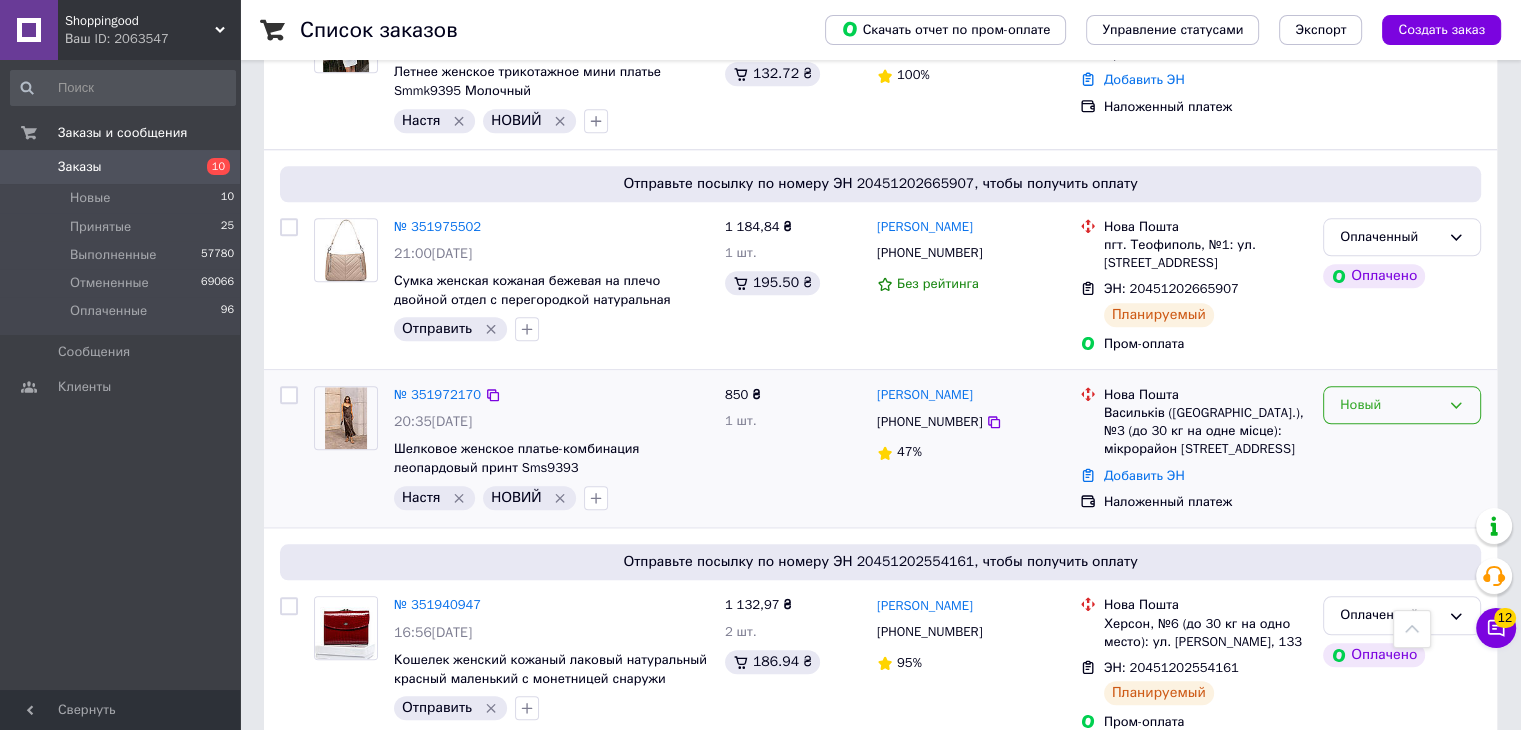 click on "Новый" at bounding box center [1390, 405] 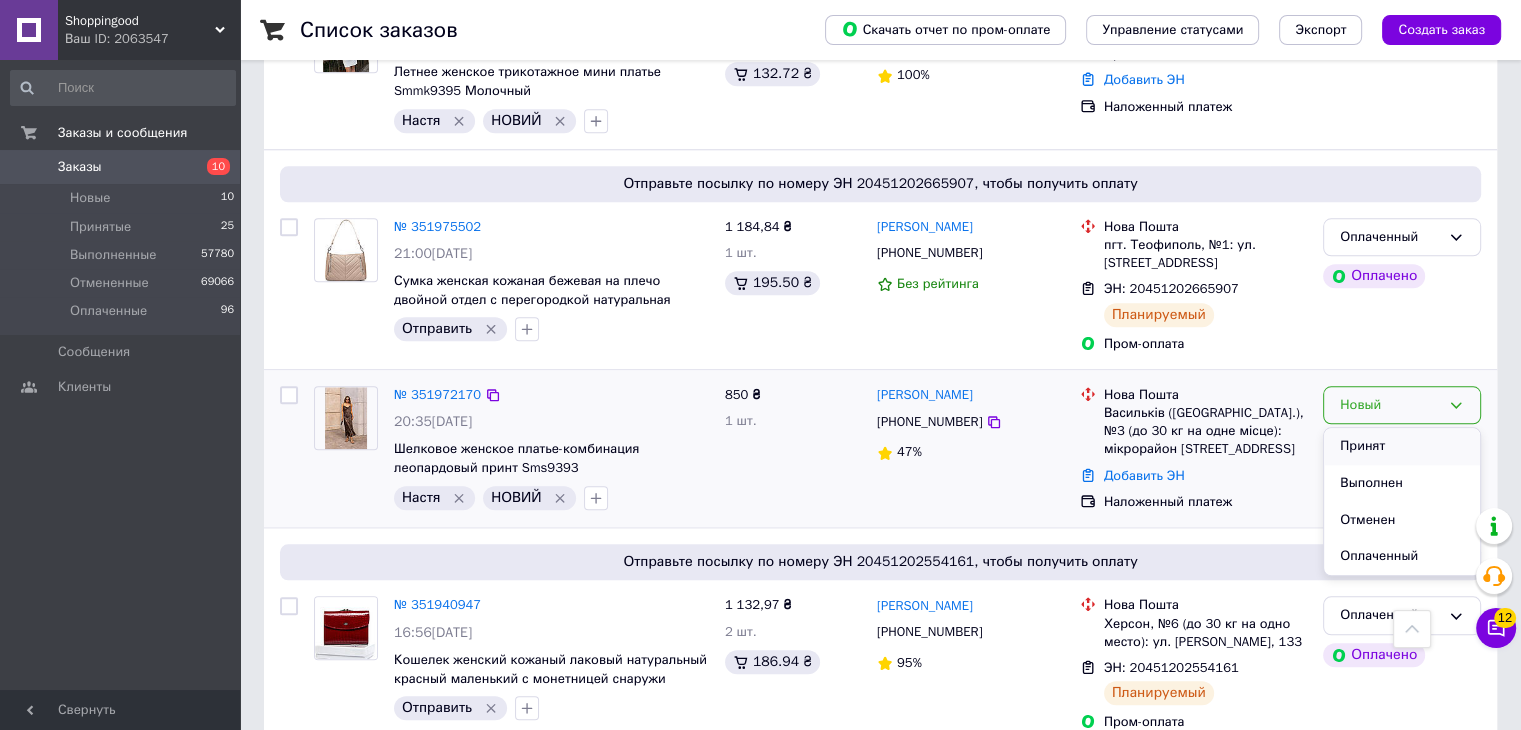 click on "Принят" at bounding box center (1402, 446) 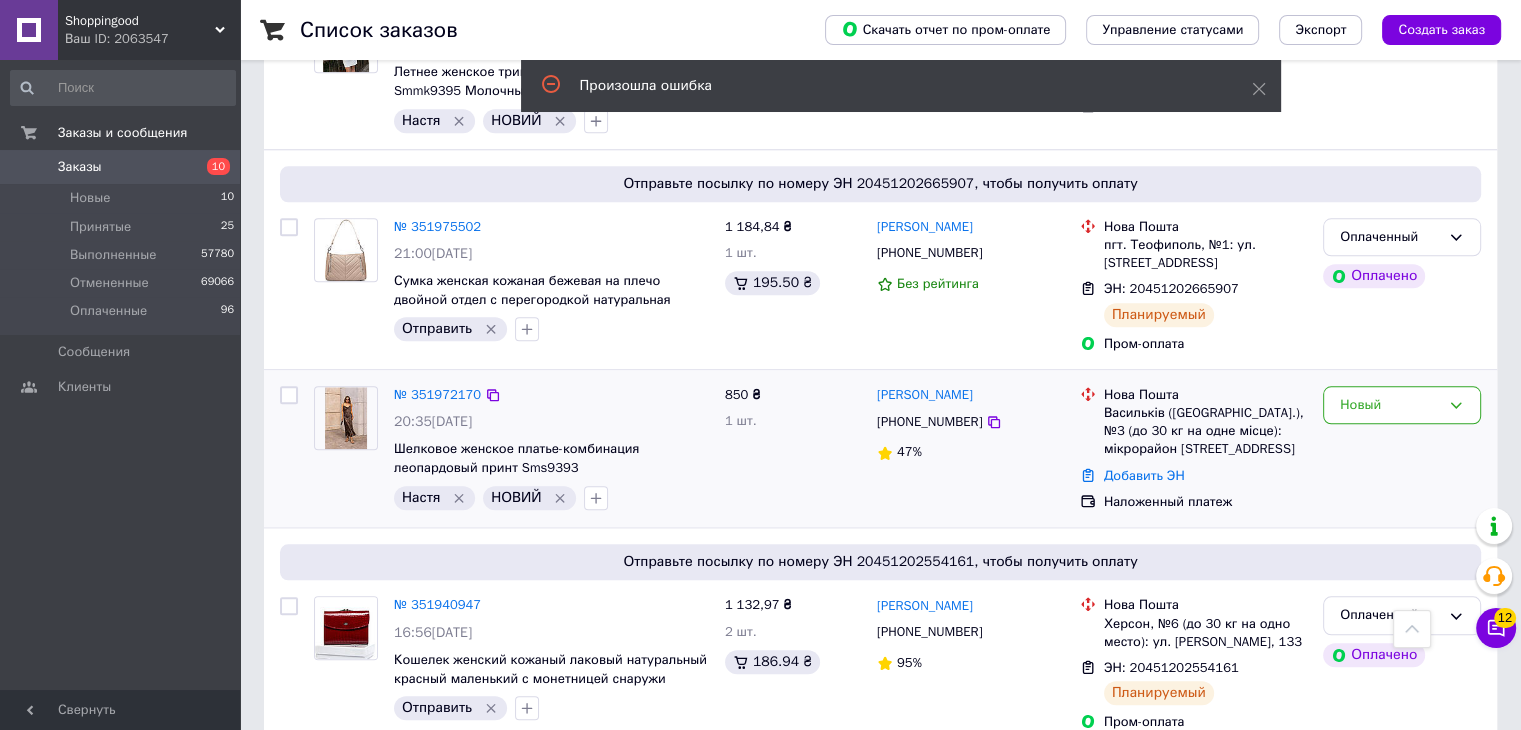 scroll, scrollTop: 1928, scrollLeft: 0, axis: vertical 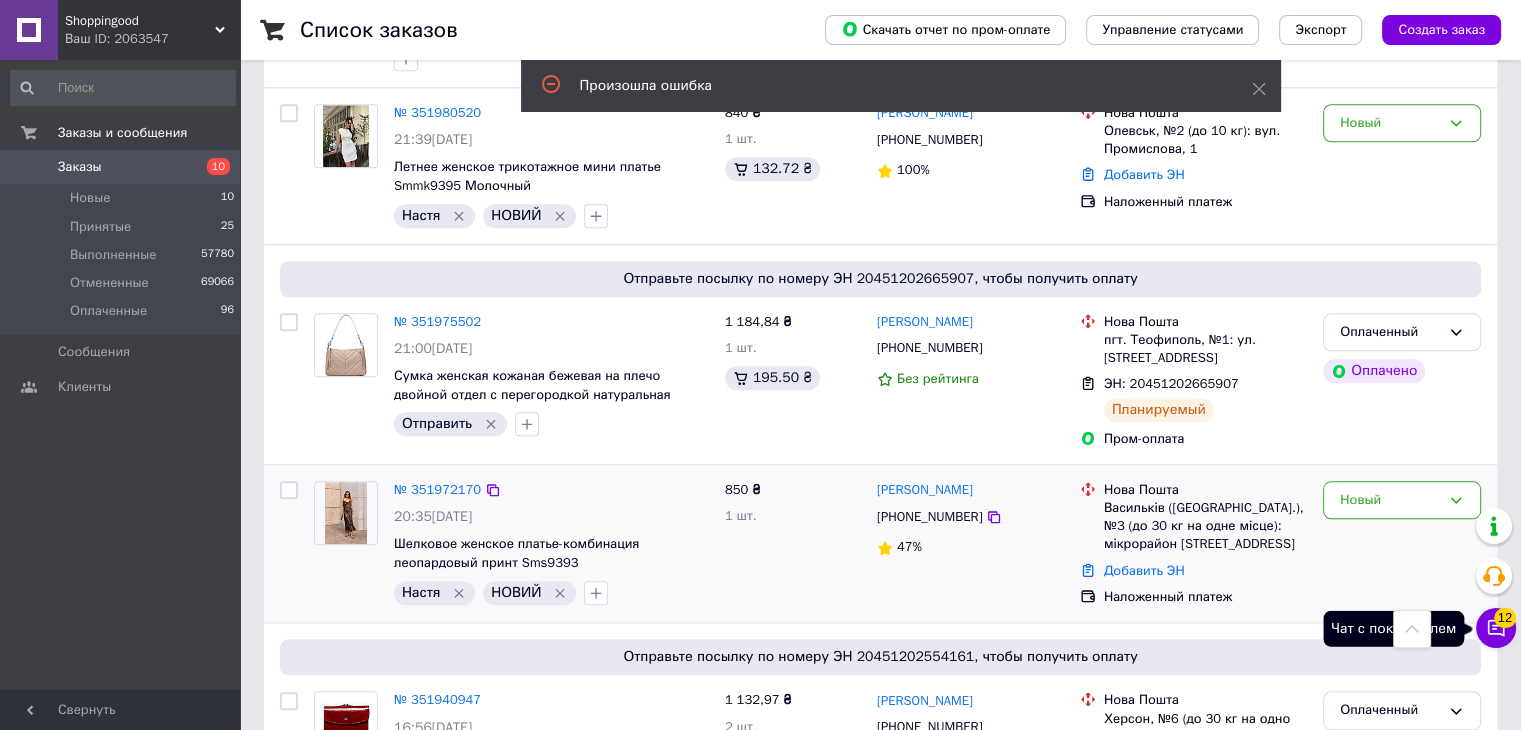 click on "12" at bounding box center [1505, 618] 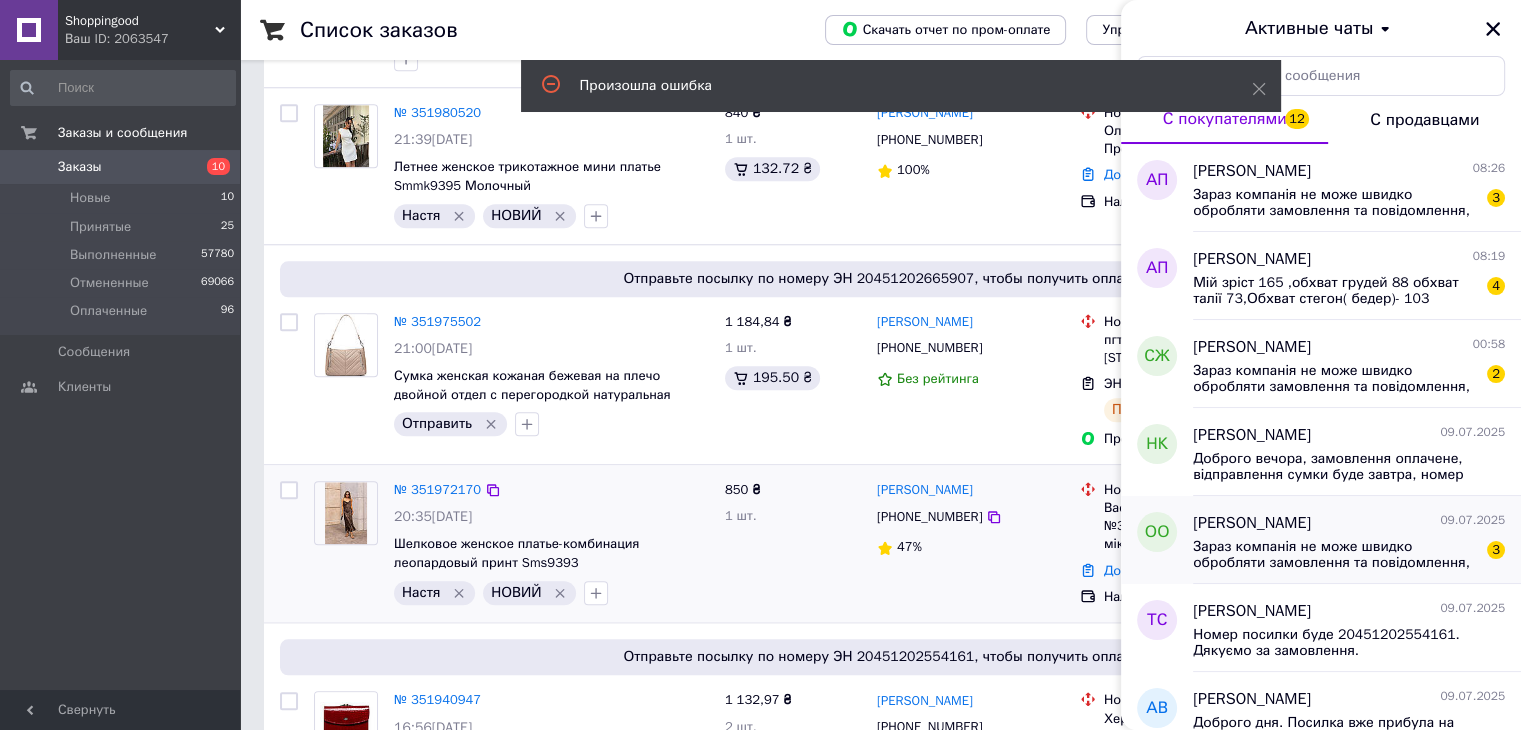 scroll, scrollTop: 100, scrollLeft: 0, axis: vertical 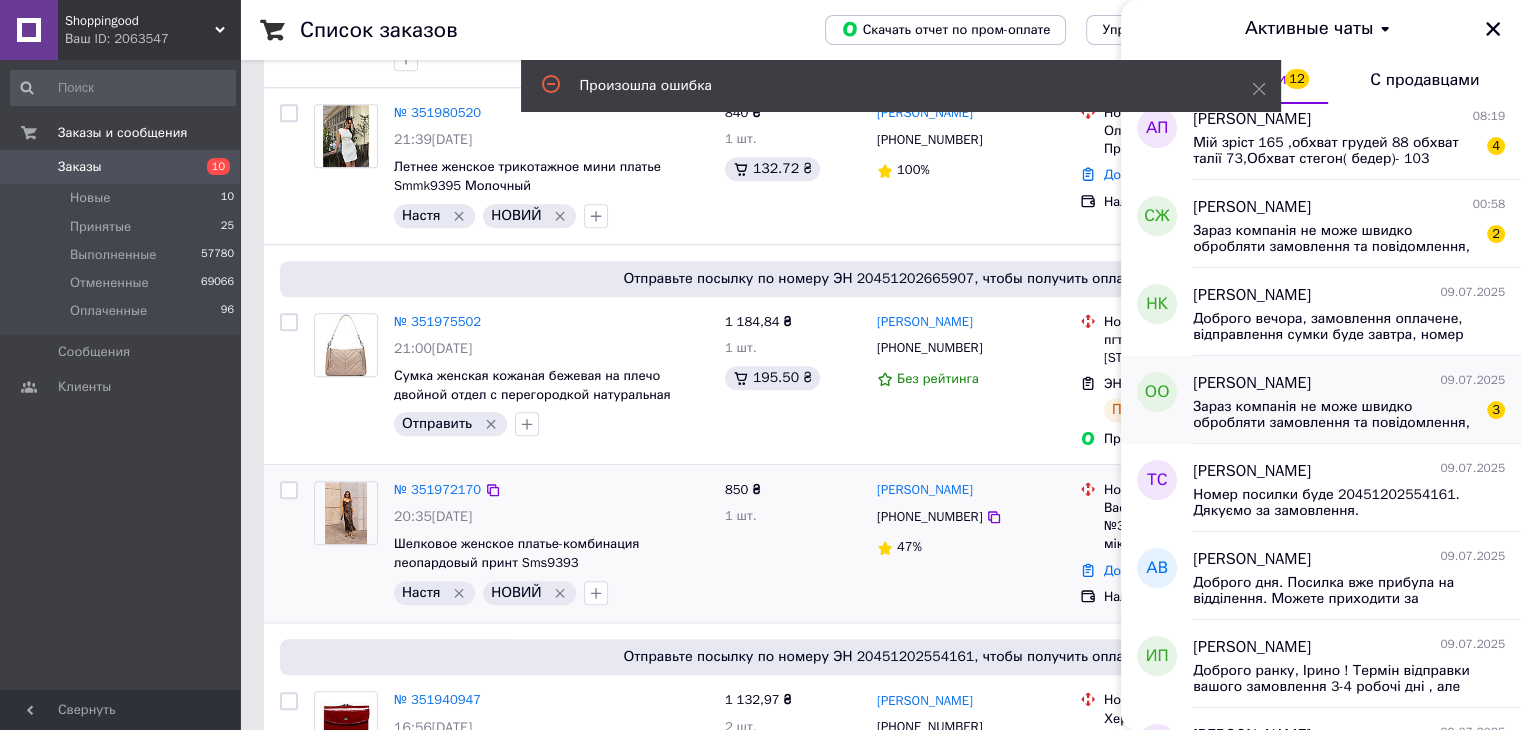 click on "Зараз компанія не може швидко обробляти замовлення та повідомлення,
оскільки за її графіком роботи сьогодні вихідний. Вашу заявку буде оброблено найближчим робочим днем." at bounding box center [1335, 415] 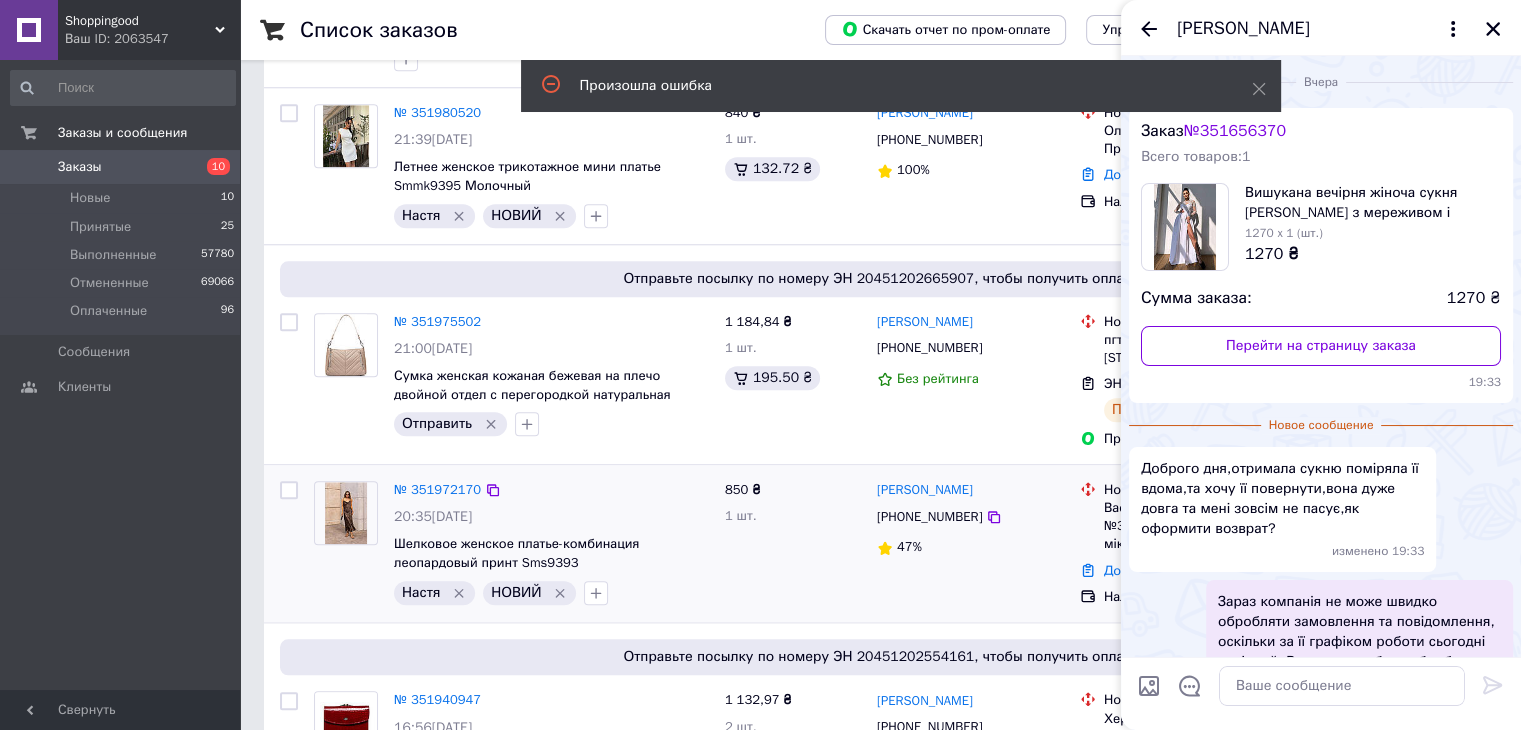 scroll, scrollTop: 150, scrollLeft: 0, axis: vertical 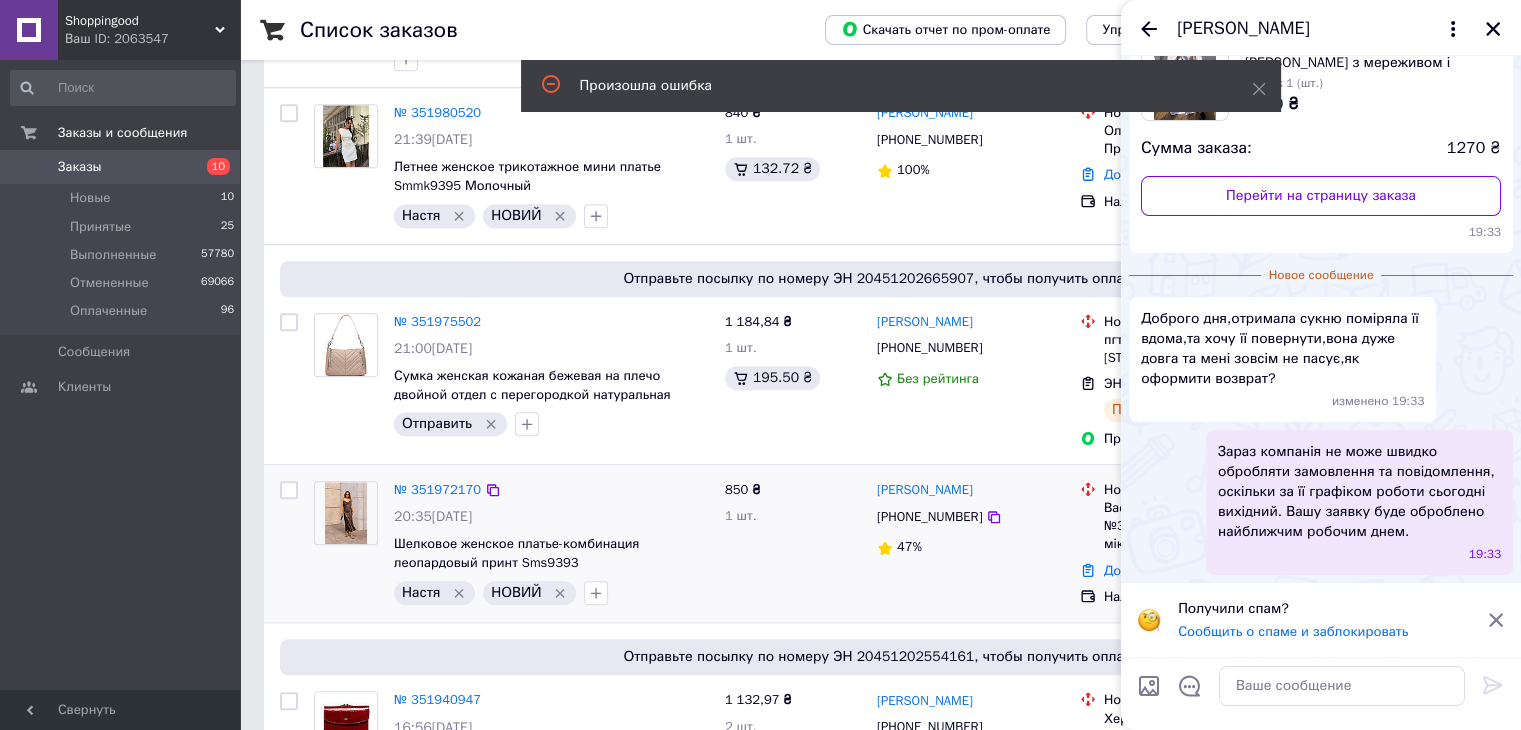 click on "Доброго дня,отримала сукню поміряла її вдома,та хочу її повернути,вона  дуже довга та мені зовсім не пасує,як оформити возврат? изменено   19:33" at bounding box center (1321, 359) 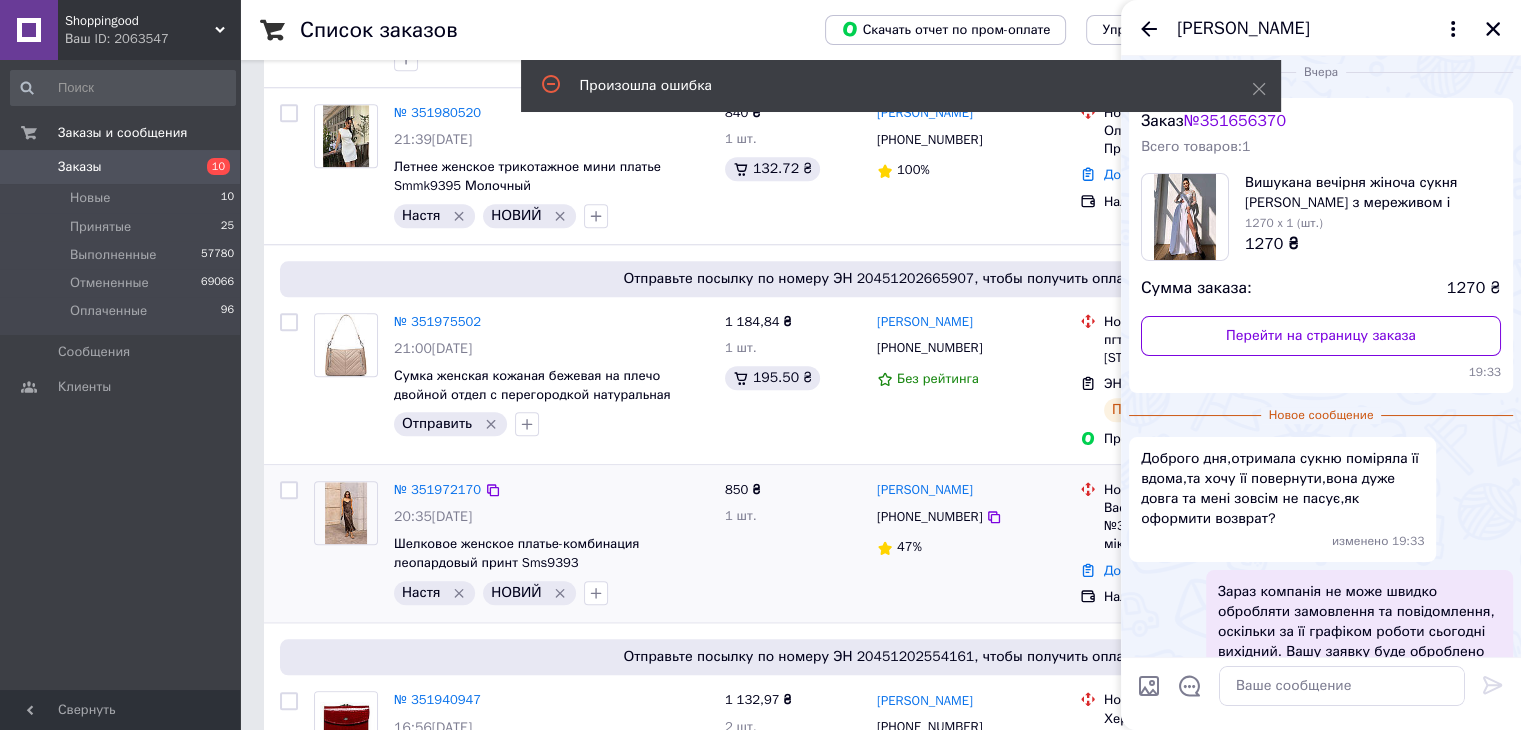 scroll, scrollTop: 0, scrollLeft: 0, axis: both 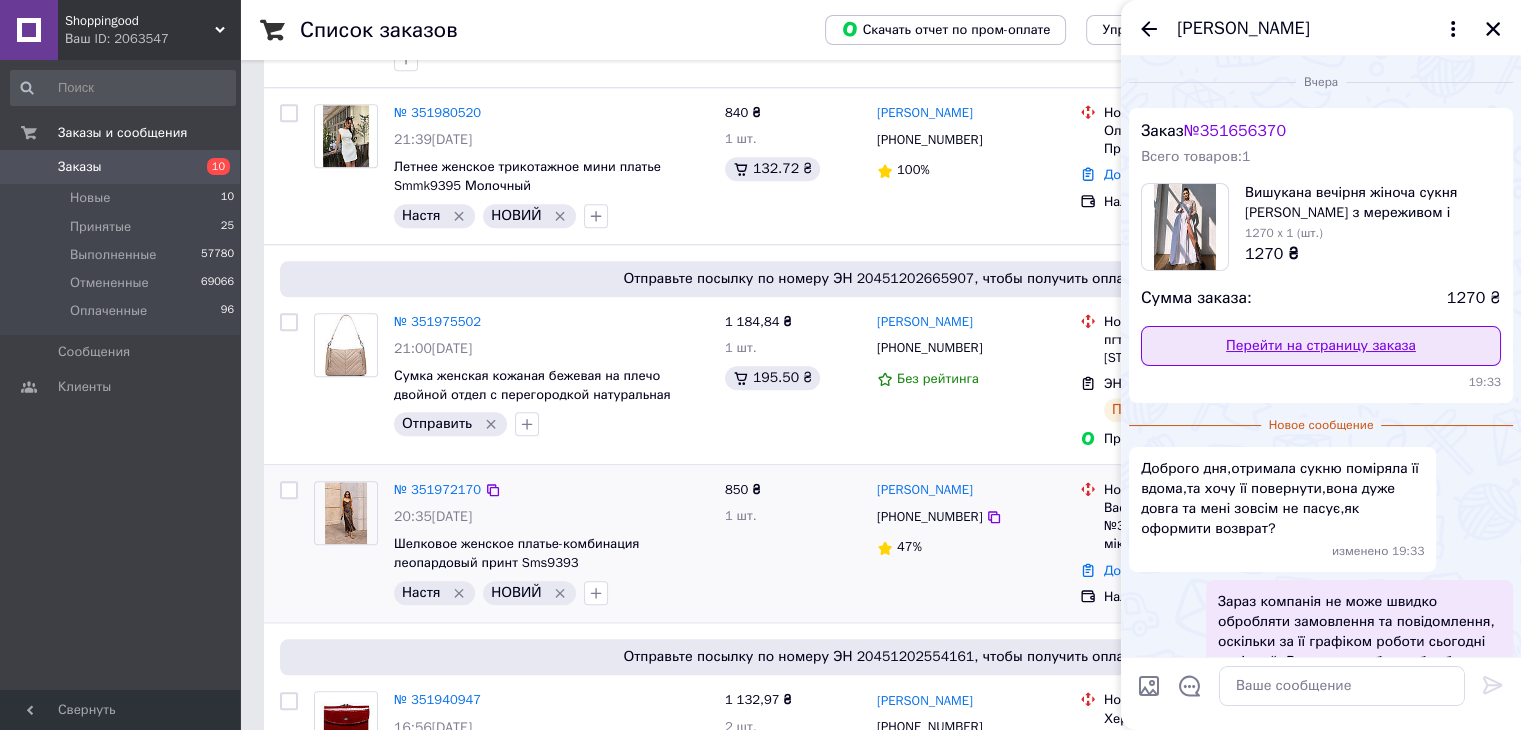 click on "Перейти на страницу заказа" at bounding box center [1321, 346] 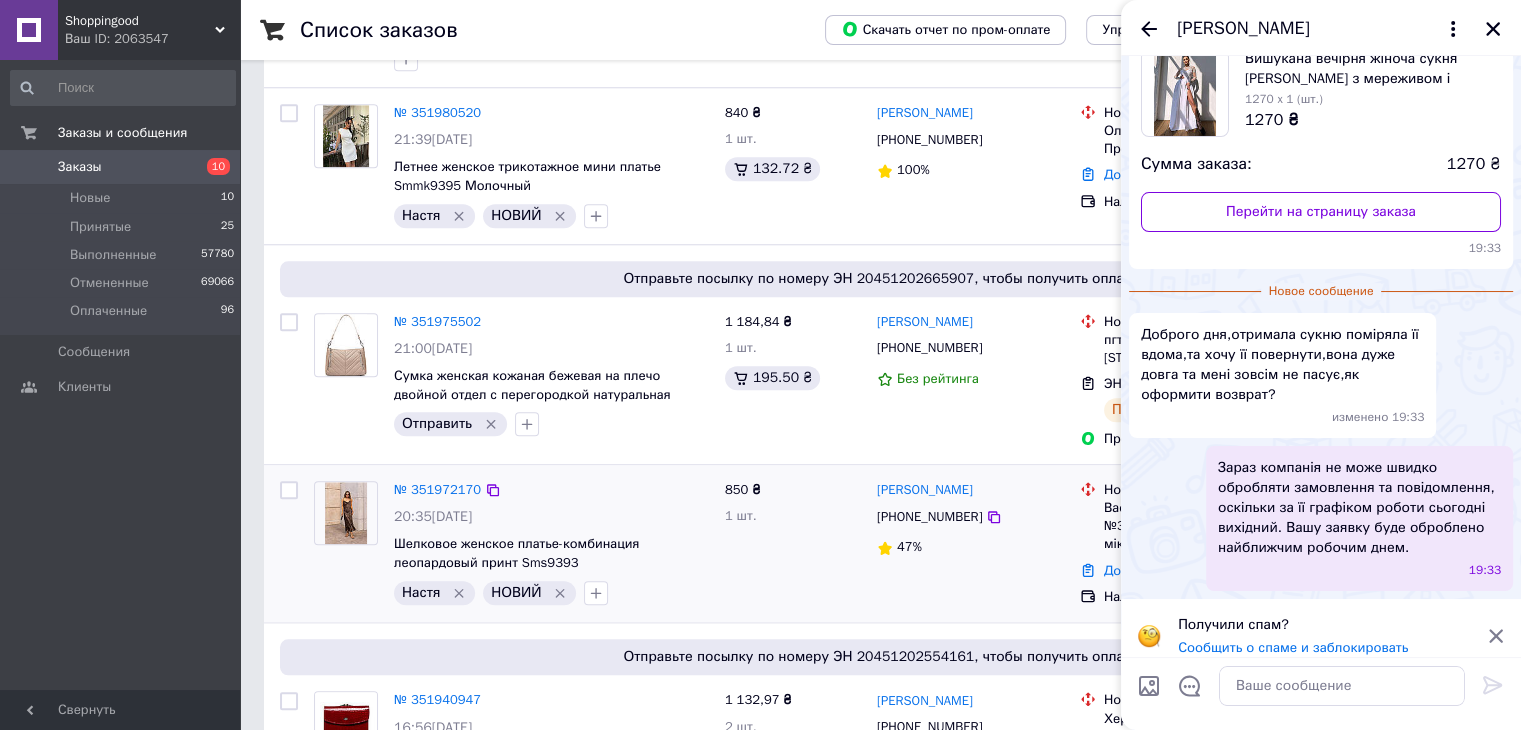 scroll, scrollTop: 150, scrollLeft: 0, axis: vertical 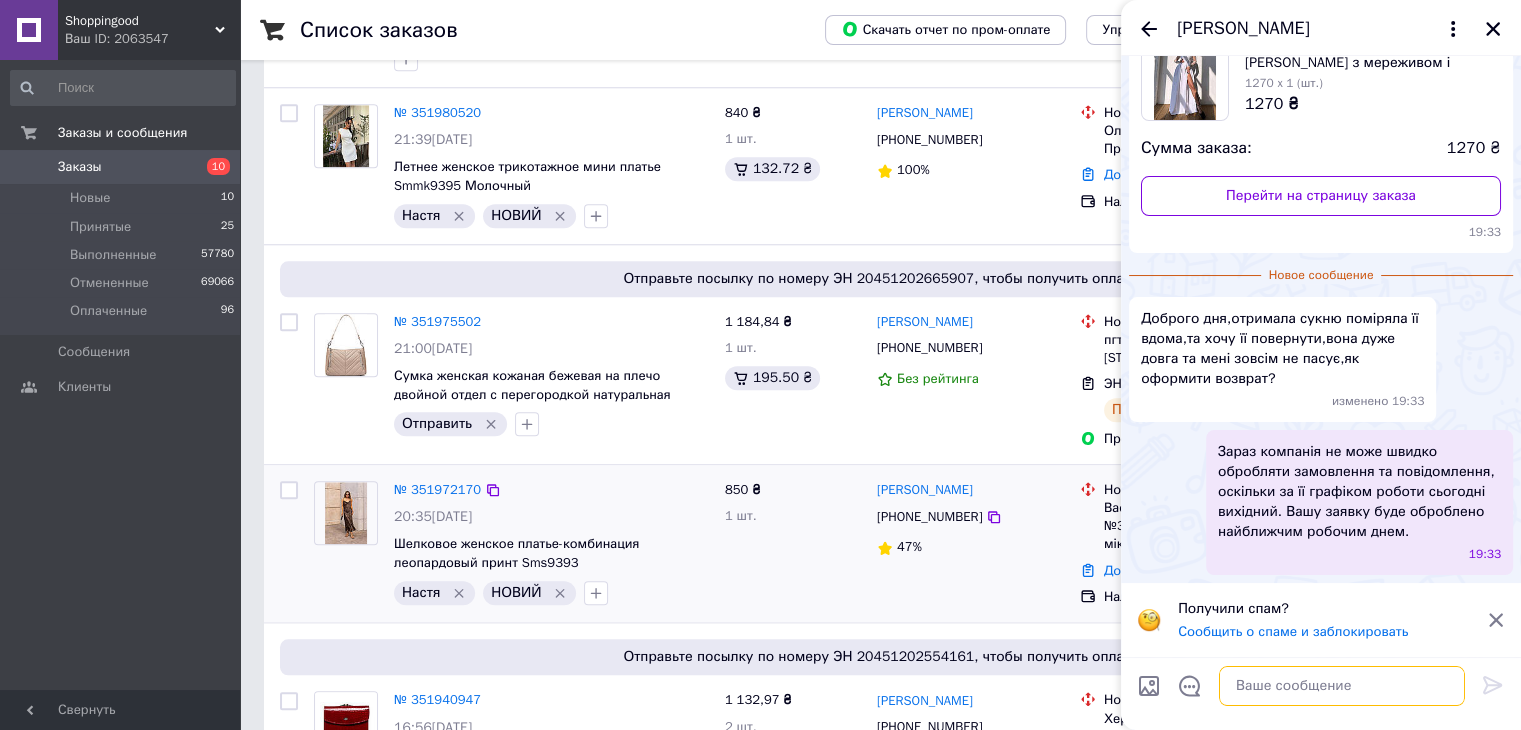 click at bounding box center [1342, 686] 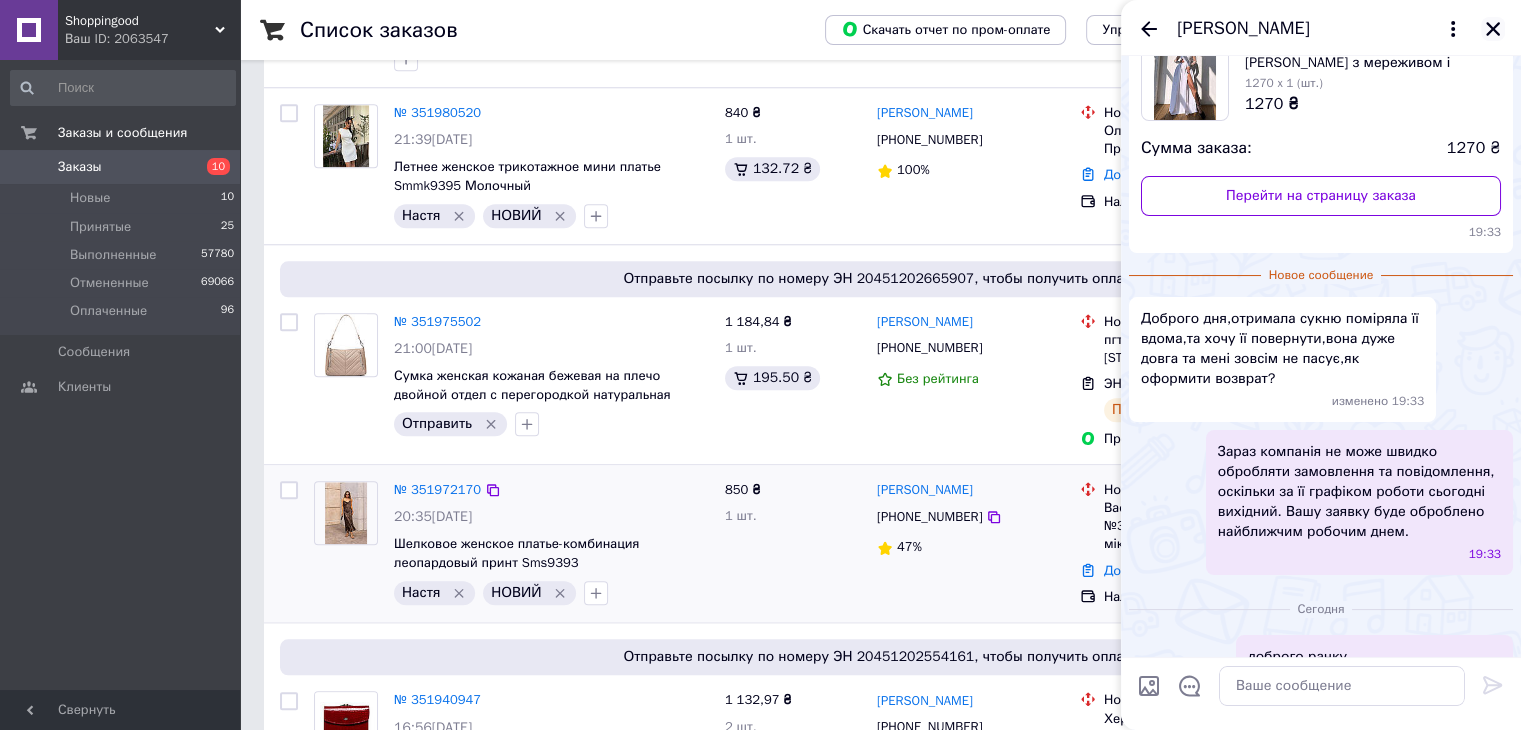 click 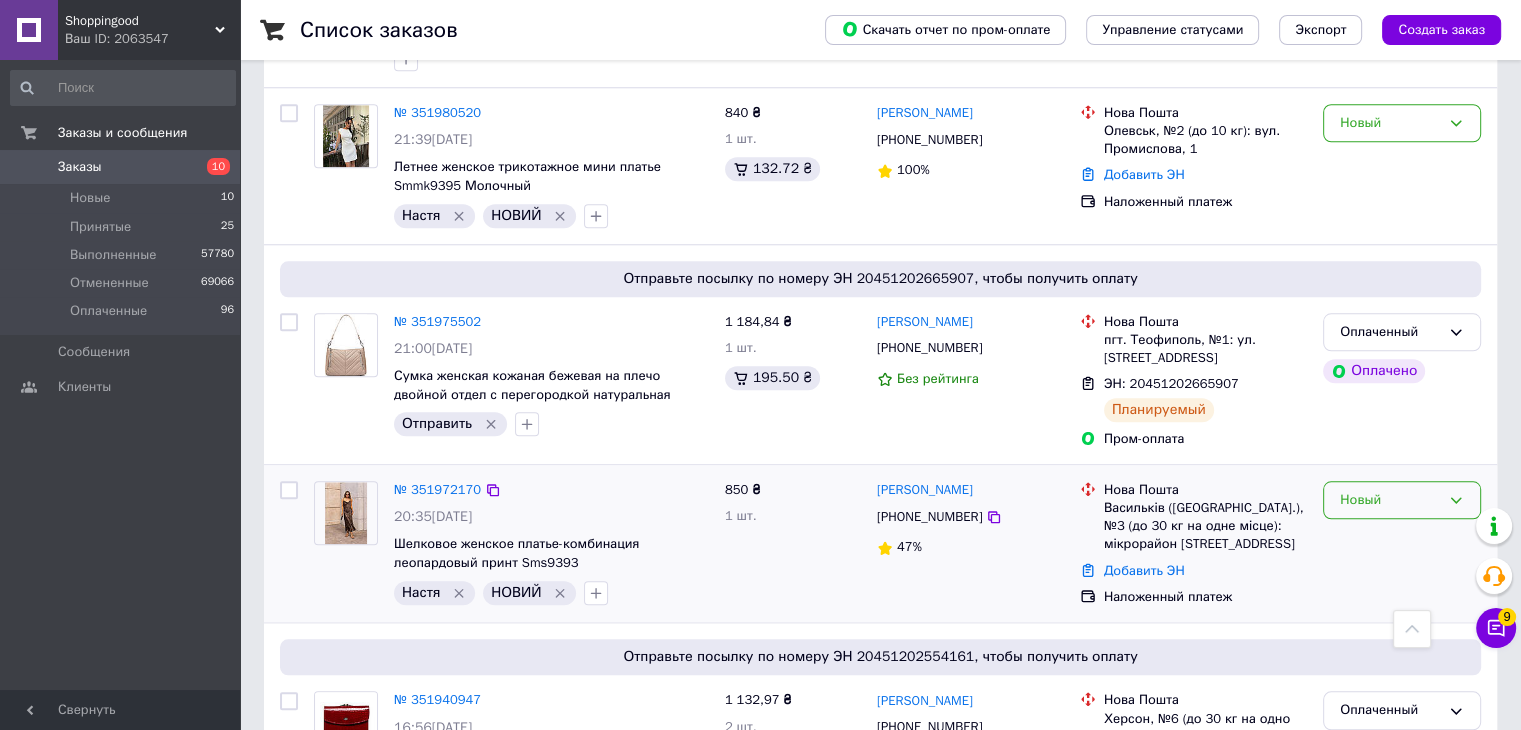 click on "Новый" at bounding box center [1390, 500] 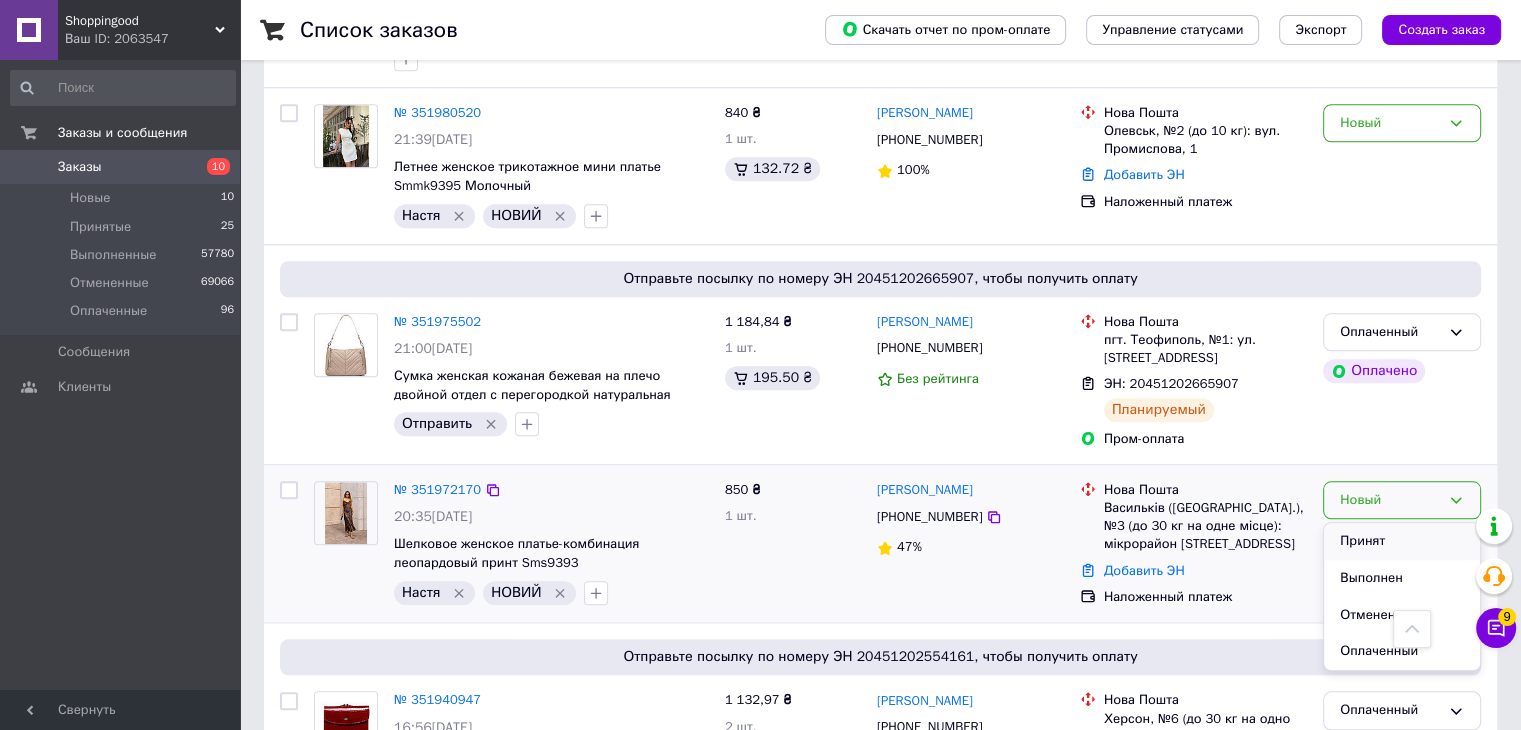 click on "Принят" at bounding box center (1402, 541) 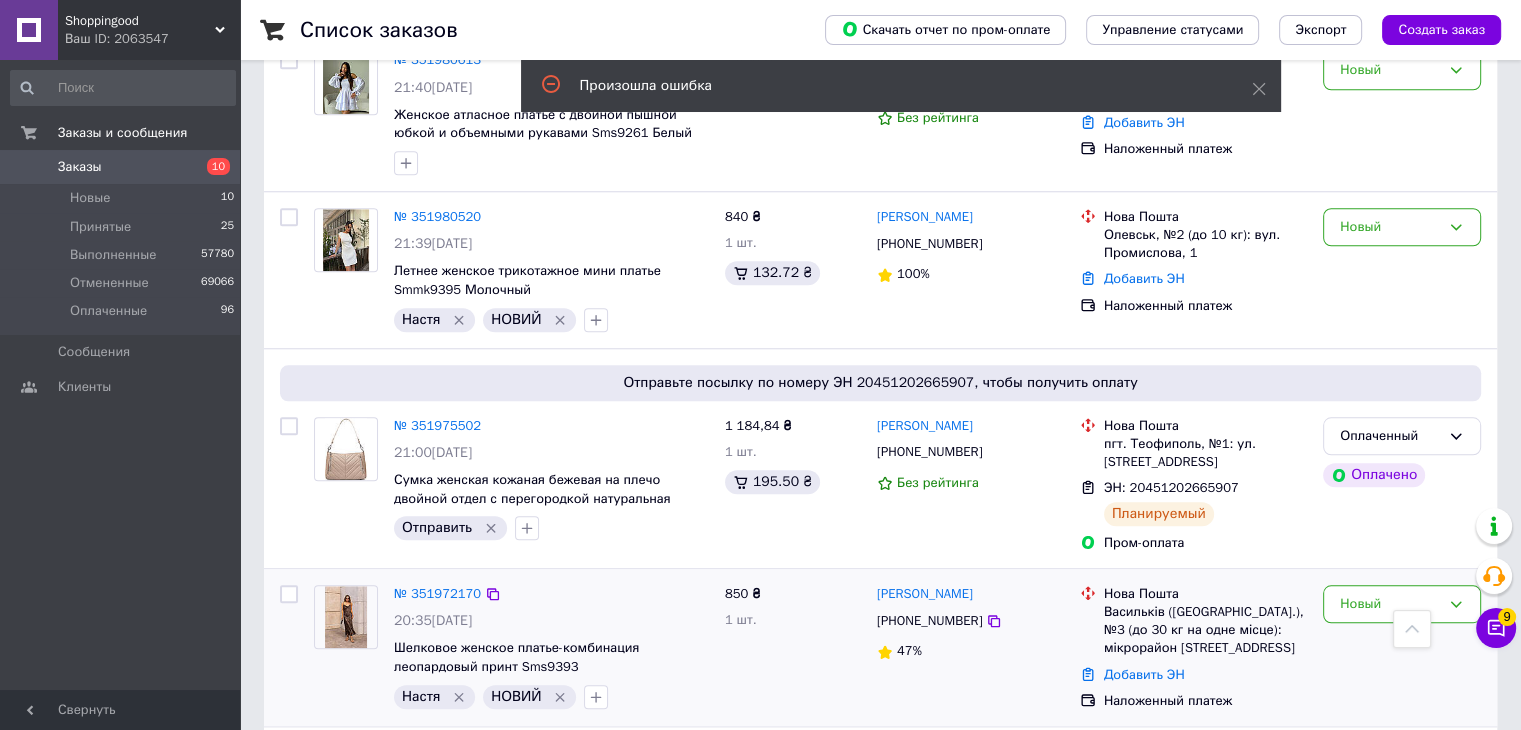 scroll, scrollTop: 1815, scrollLeft: 0, axis: vertical 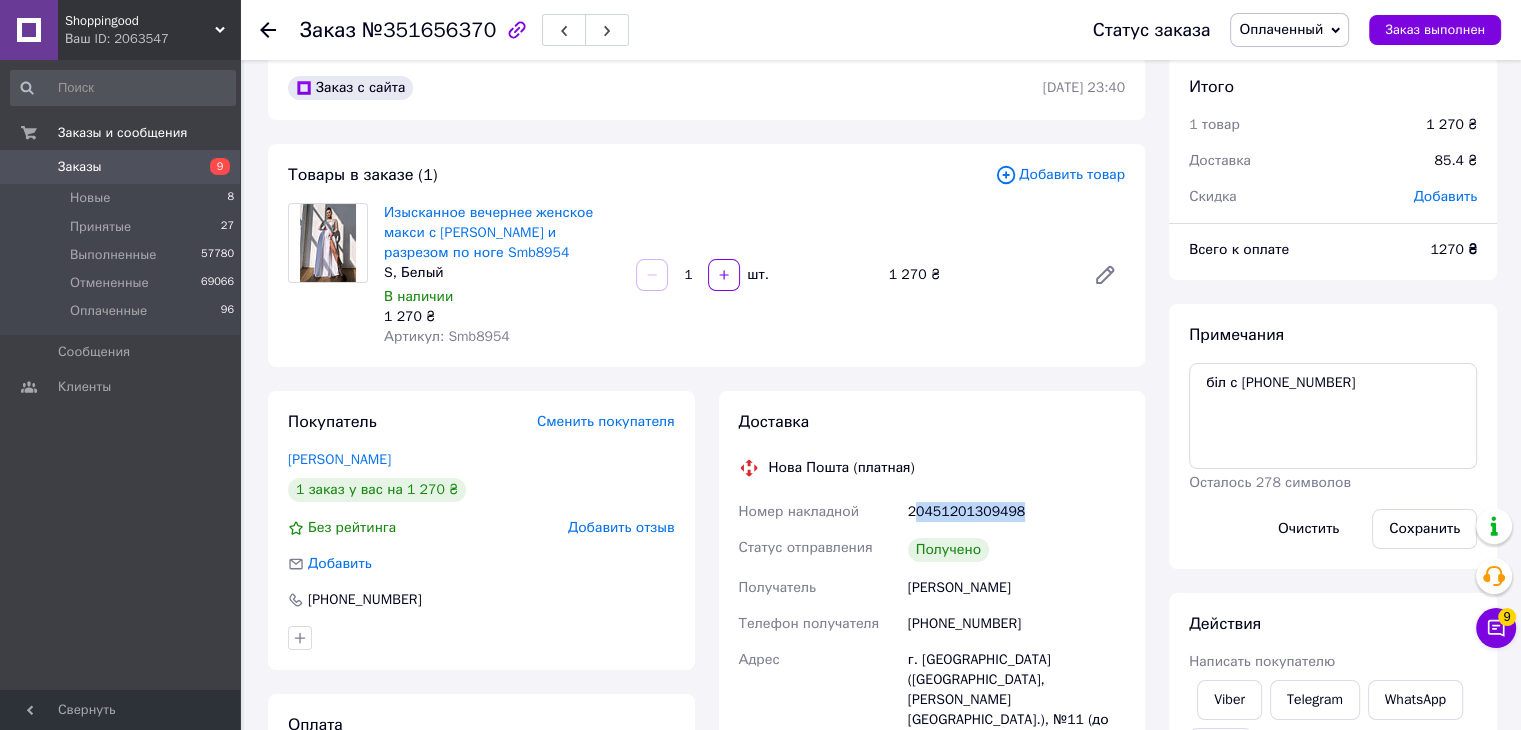 drag, startPoint x: 1024, startPoint y: 516, endPoint x: 912, endPoint y: 508, distance: 112.28535 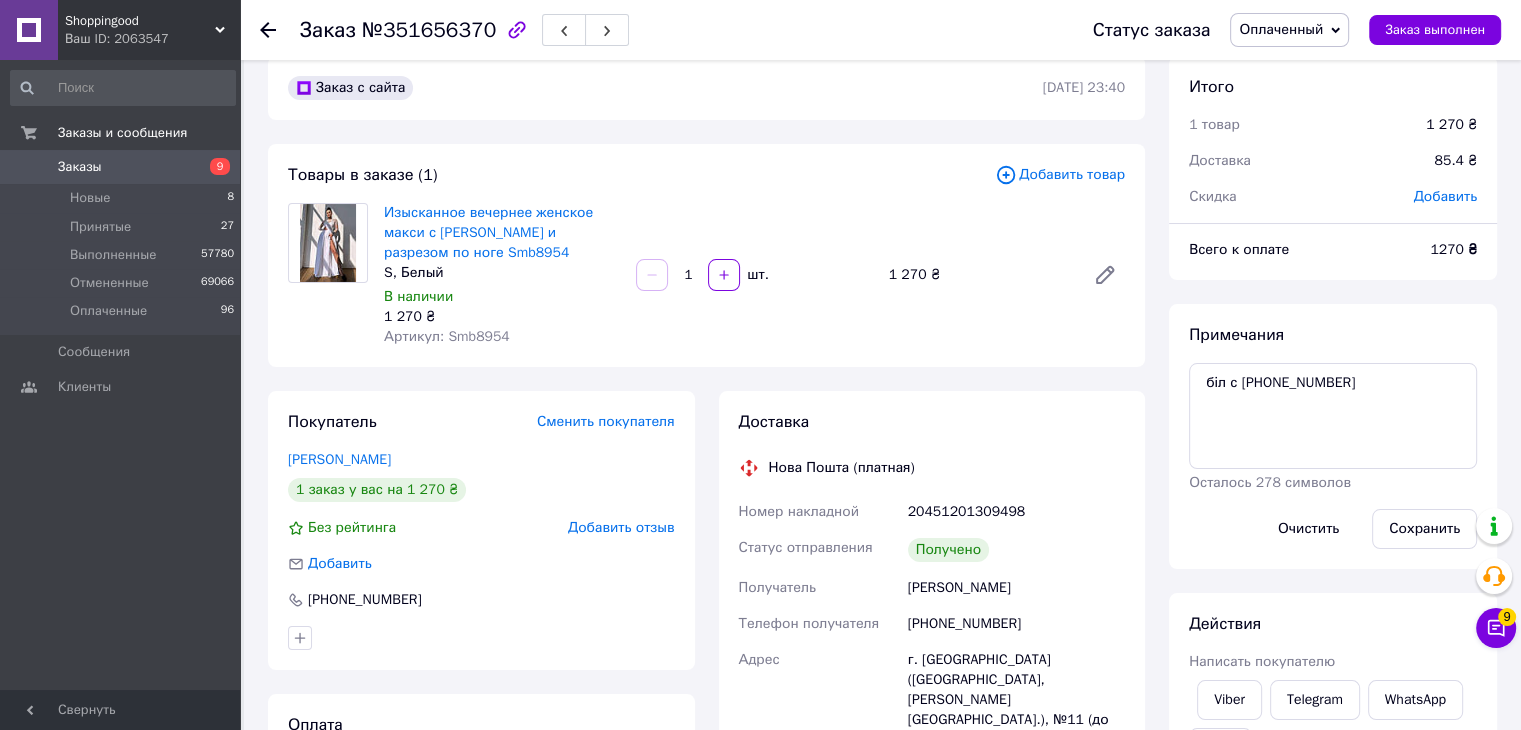 click on "[PERSON_NAME]" at bounding box center (1016, 588) 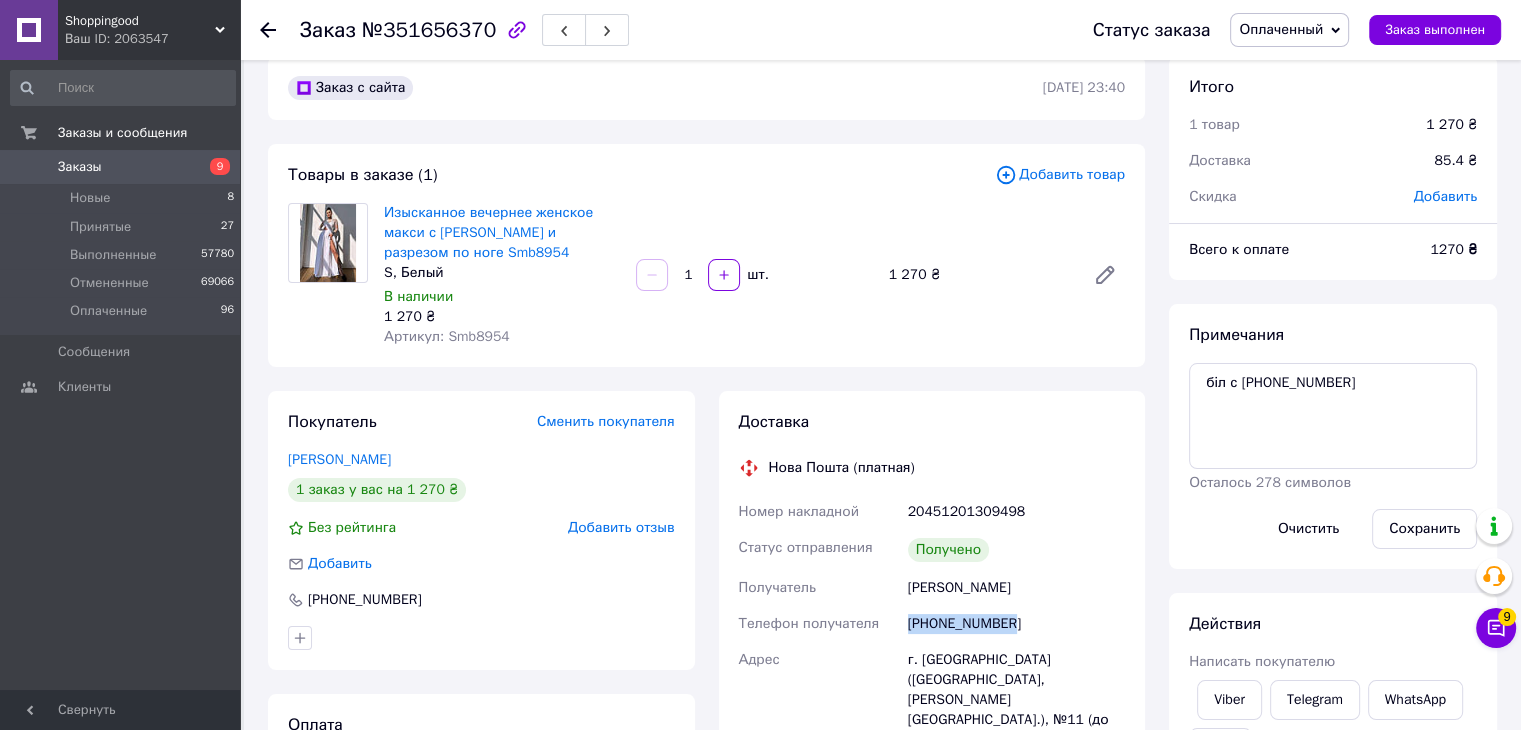 drag, startPoint x: 1020, startPoint y: 615, endPoint x: 916, endPoint y: 621, distance: 104.172935 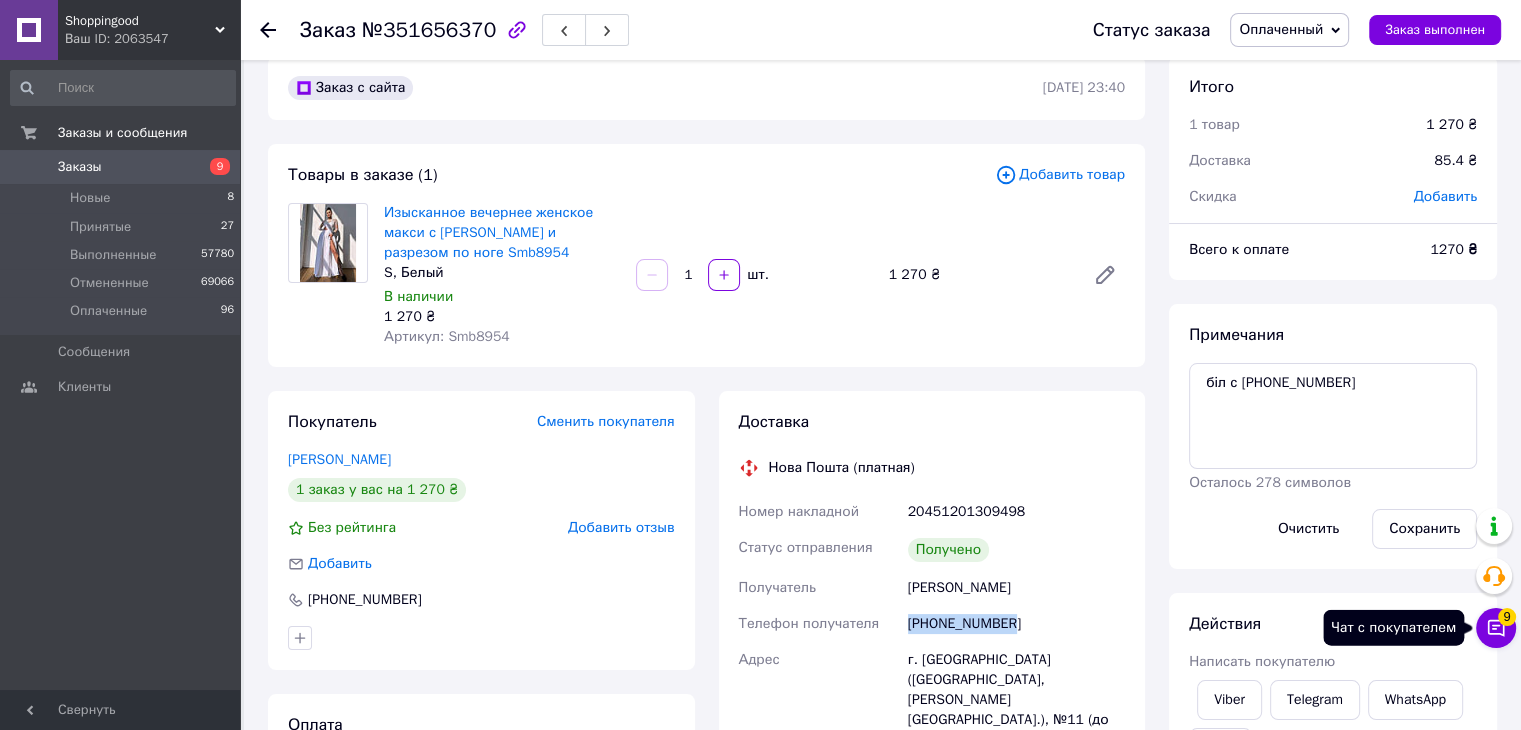 click on "Чат с покупателем 9" at bounding box center (1496, 628) 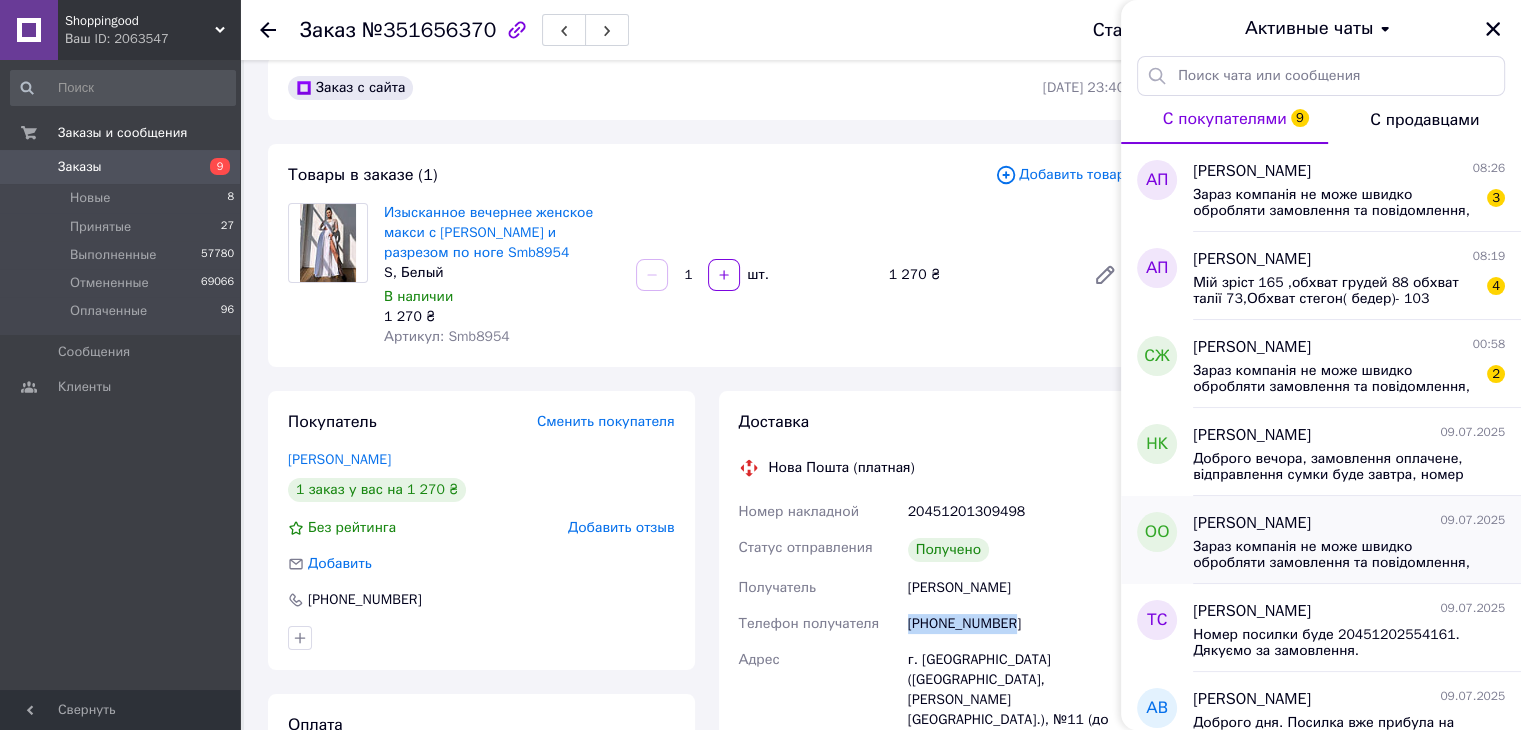 click on "Ольга Олейник 09.07.2025 Зараз компанія не може швидко обробляти замовлення та повідомлення,
оскільки за її графіком роботи сьогодні вихідний. Вашу заявку буде оброблено найближчим робочим днем." at bounding box center (1357, 540) 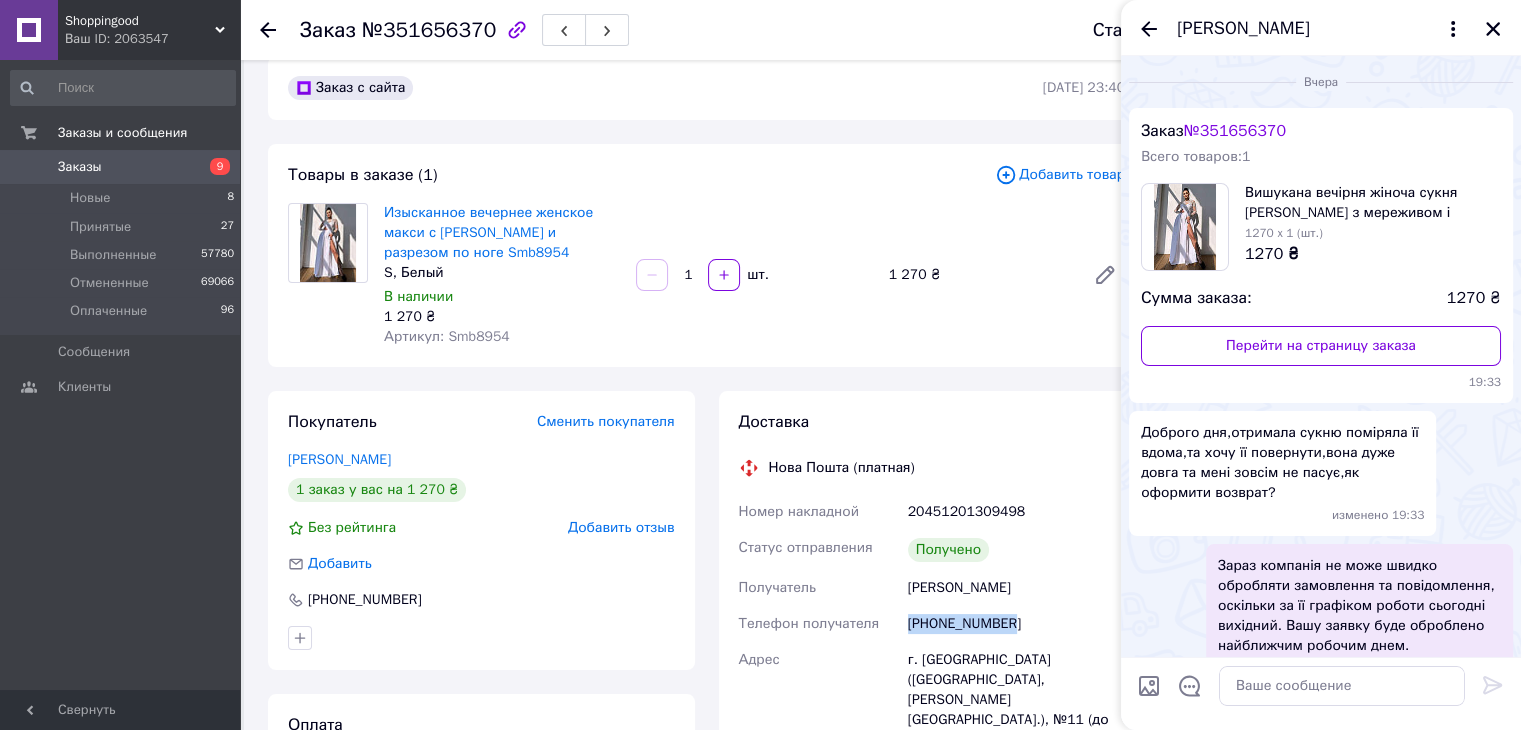 scroll, scrollTop: 113, scrollLeft: 0, axis: vertical 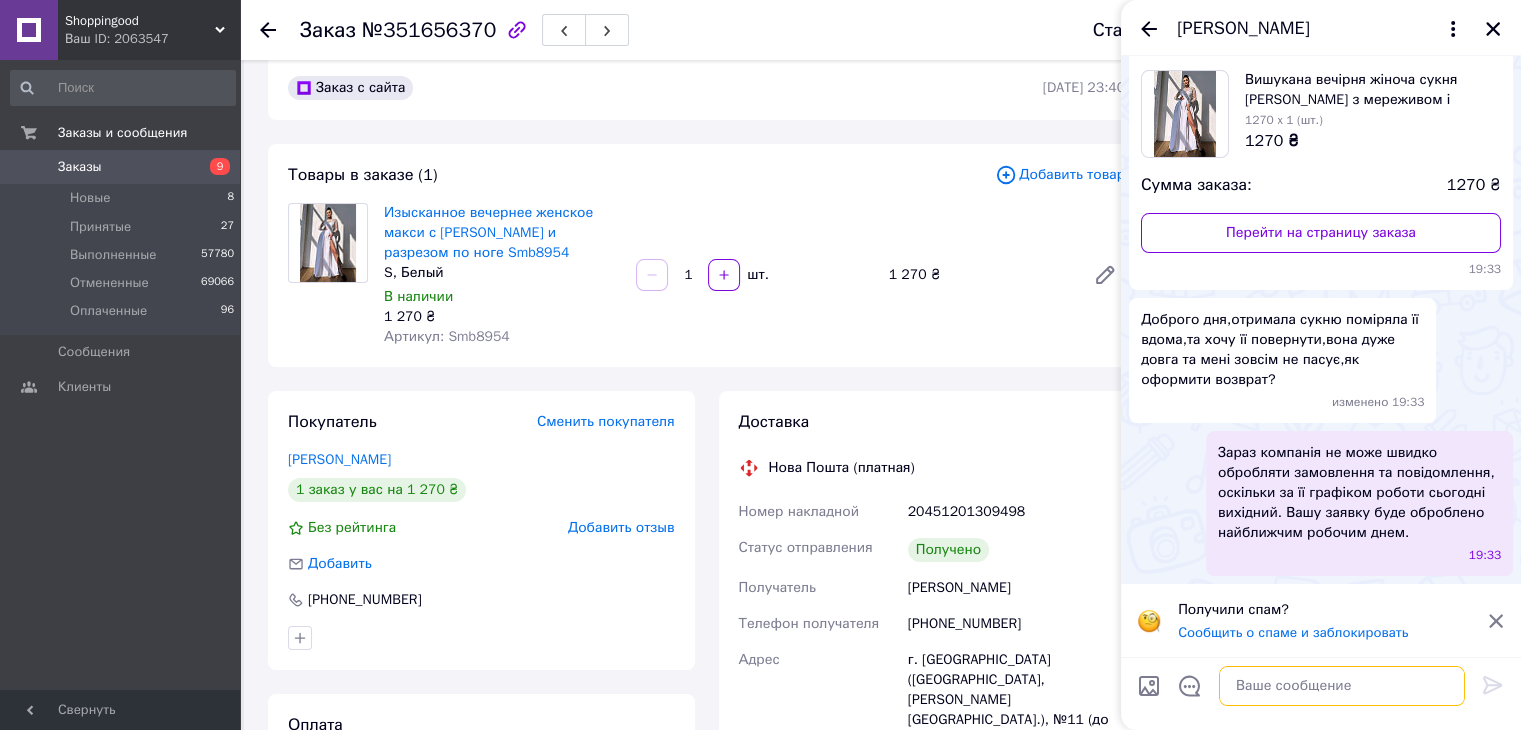 click at bounding box center [1342, 686] 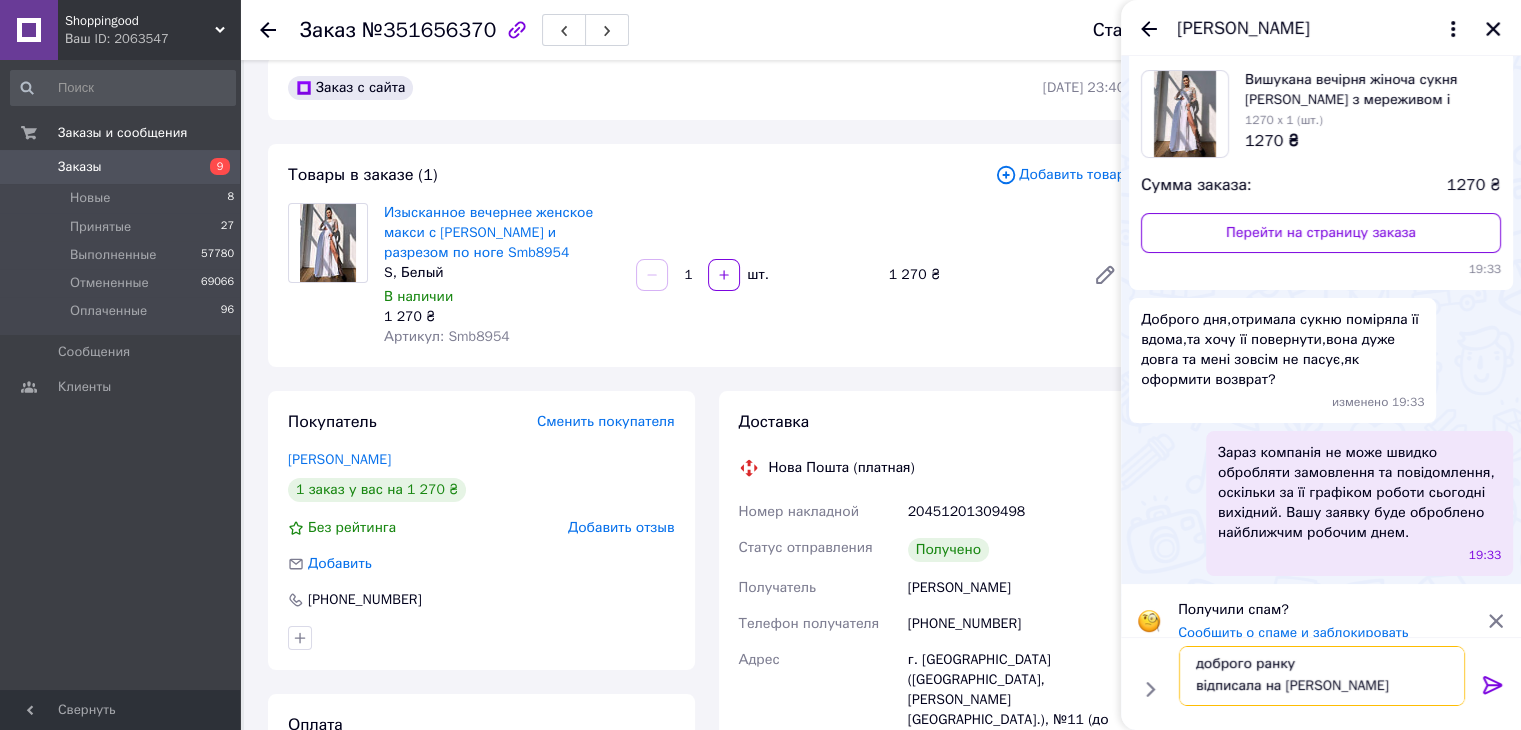 scroll, scrollTop: 1, scrollLeft: 0, axis: vertical 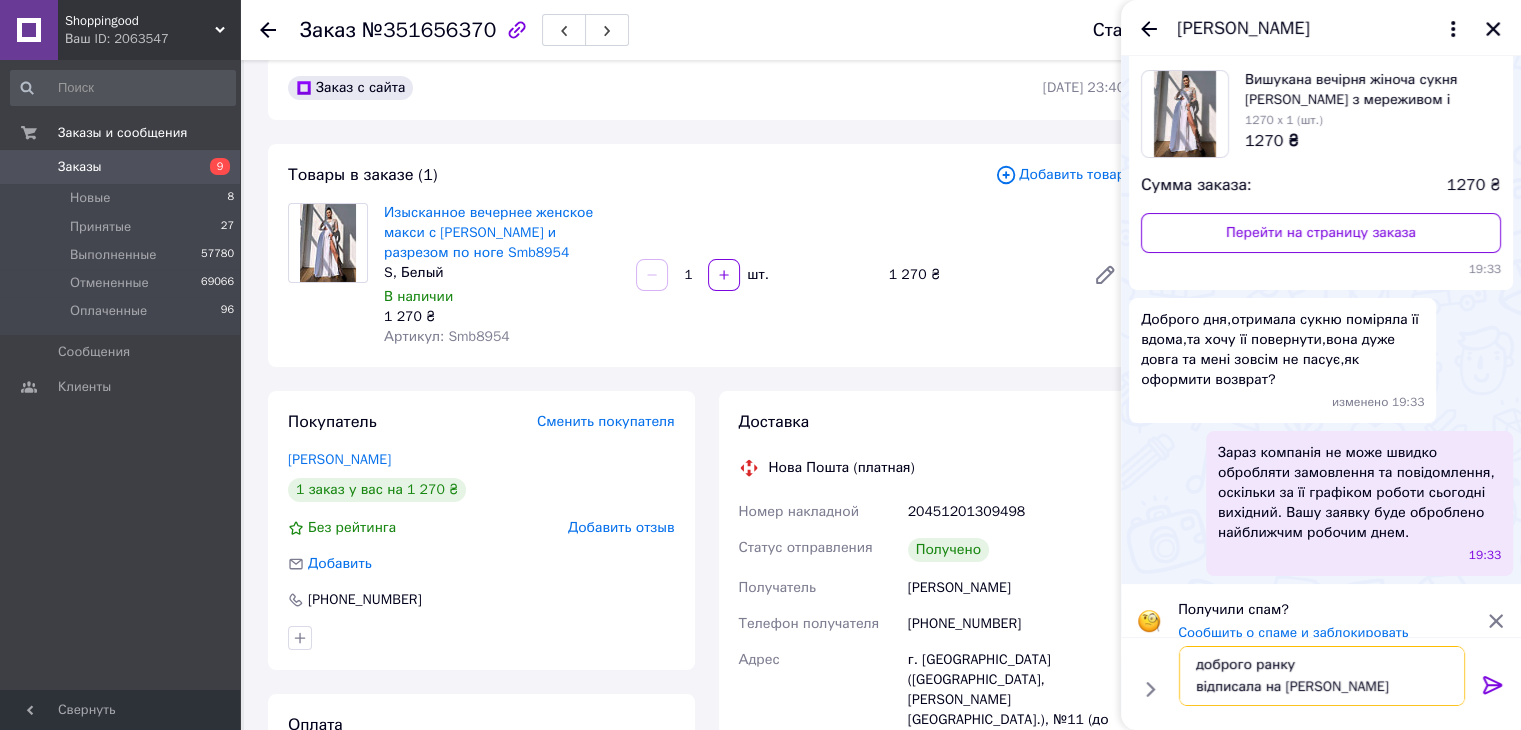 type on "доброго ранку
відписала на вайбер Вам" 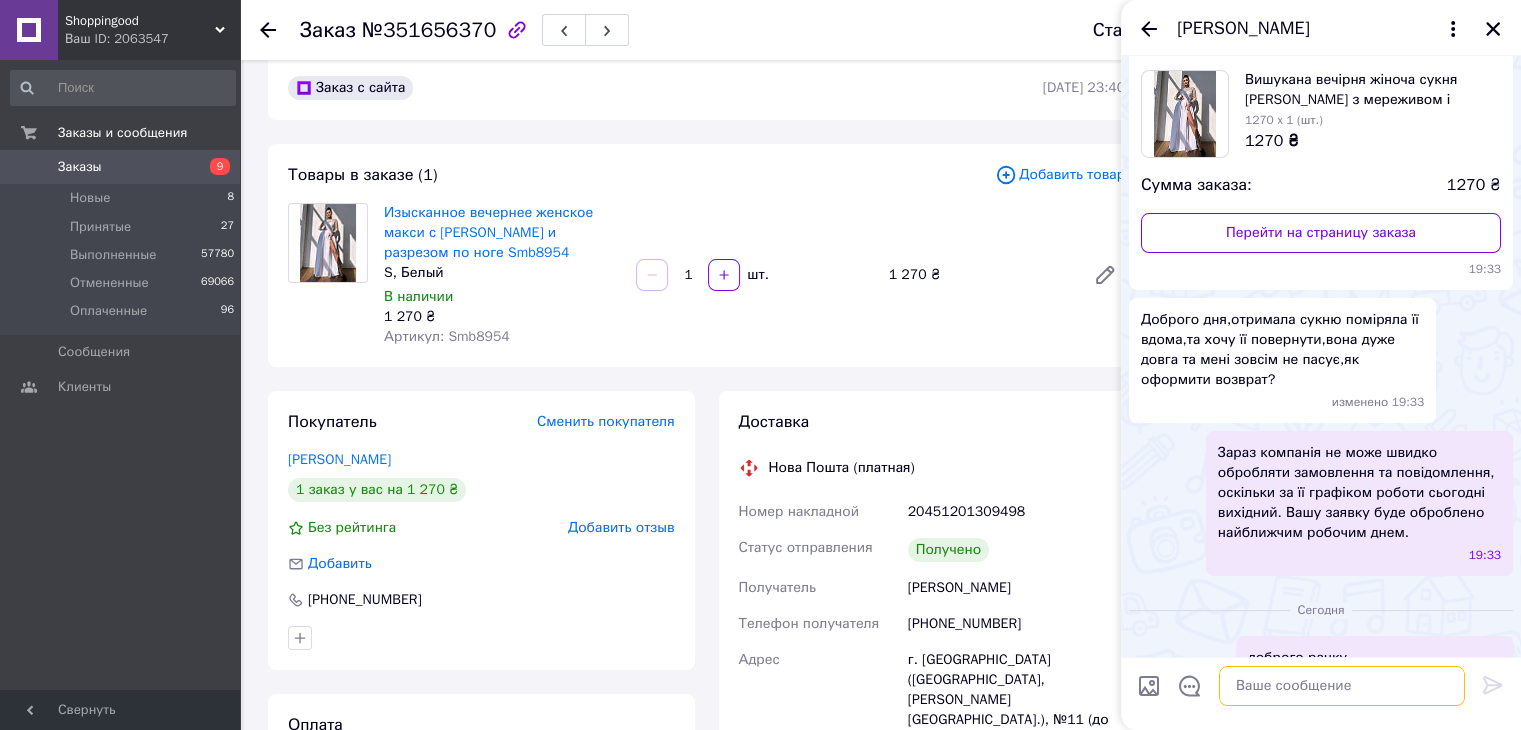 scroll, scrollTop: 0, scrollLeft: 0, axis: both 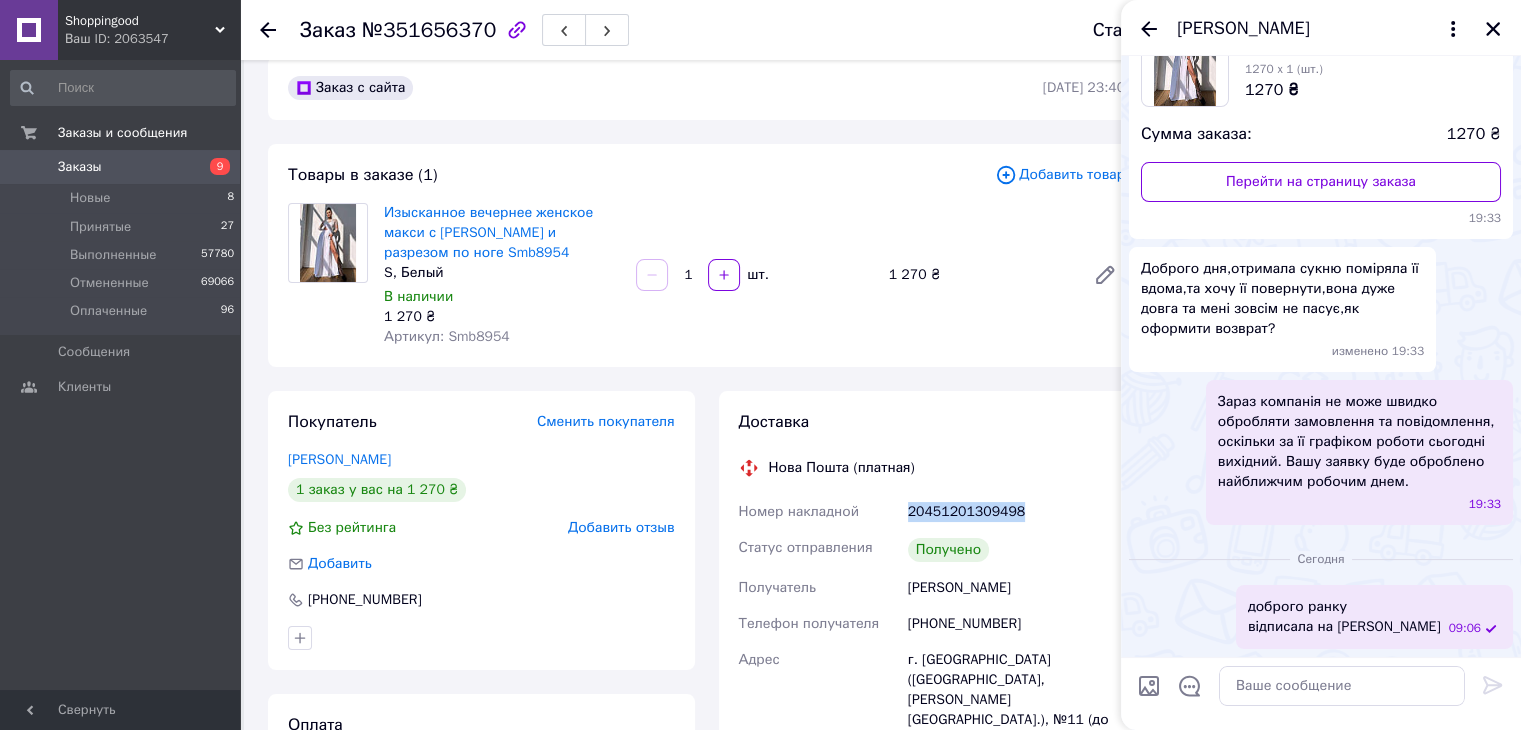 drag, startPoint x: 1028, startPoint y: 519, endPoint x: 893, endPoint y: 497, distance: 136.78085 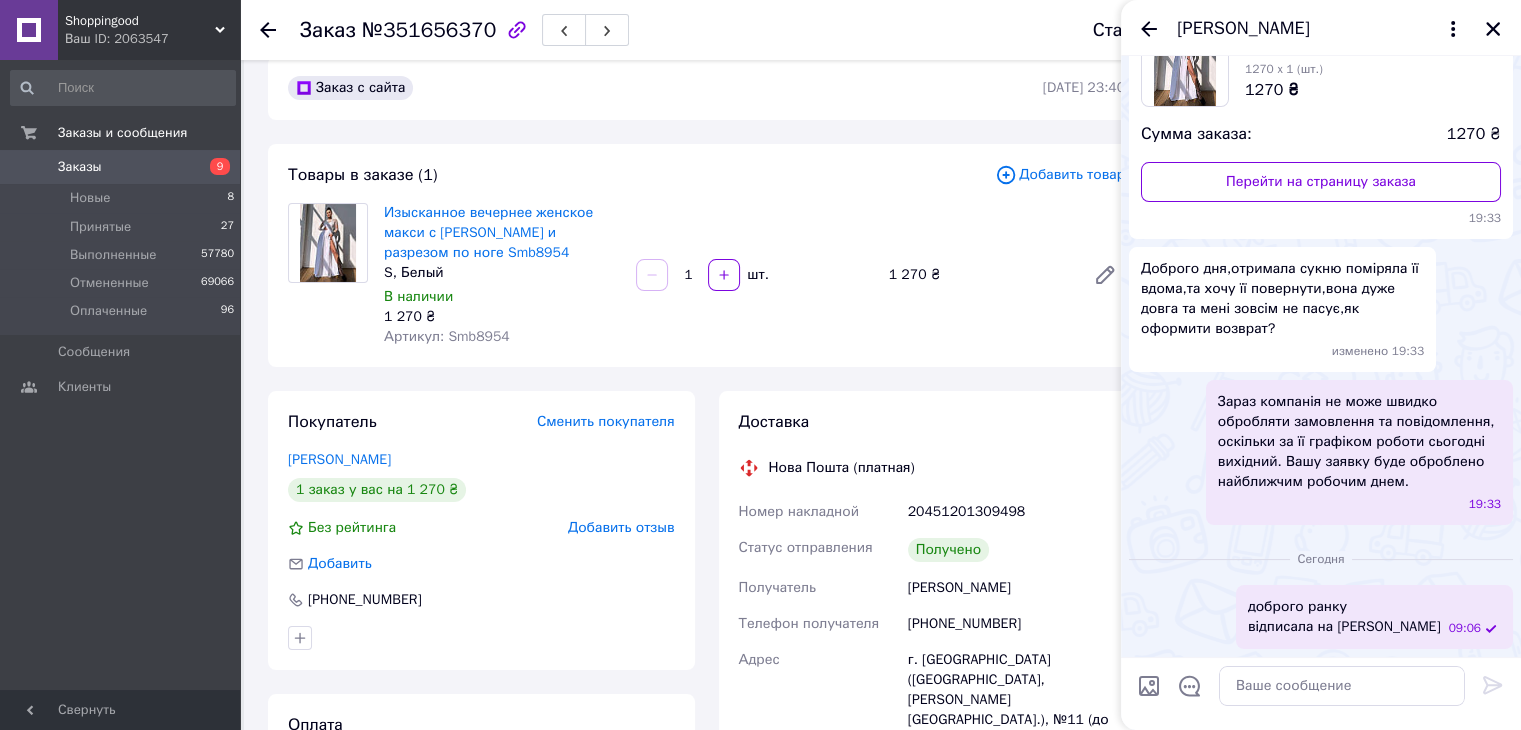 drag, startPoint x: 264, startPoint y: 23, endPoint x: 243, endPoint y: 1, distance: 30.413813 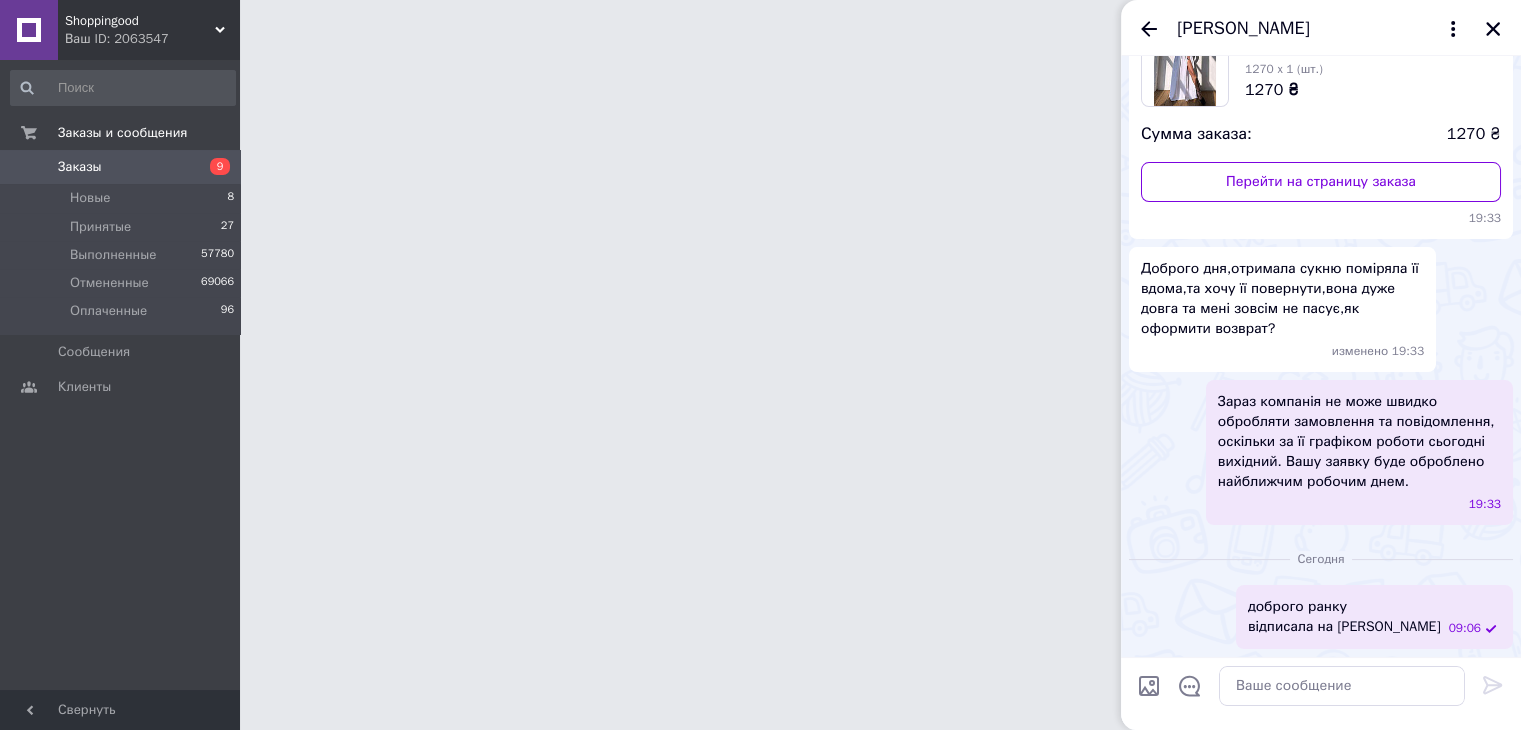 scroll, scrollTop: 0, scrollLeft: 0, axis: both 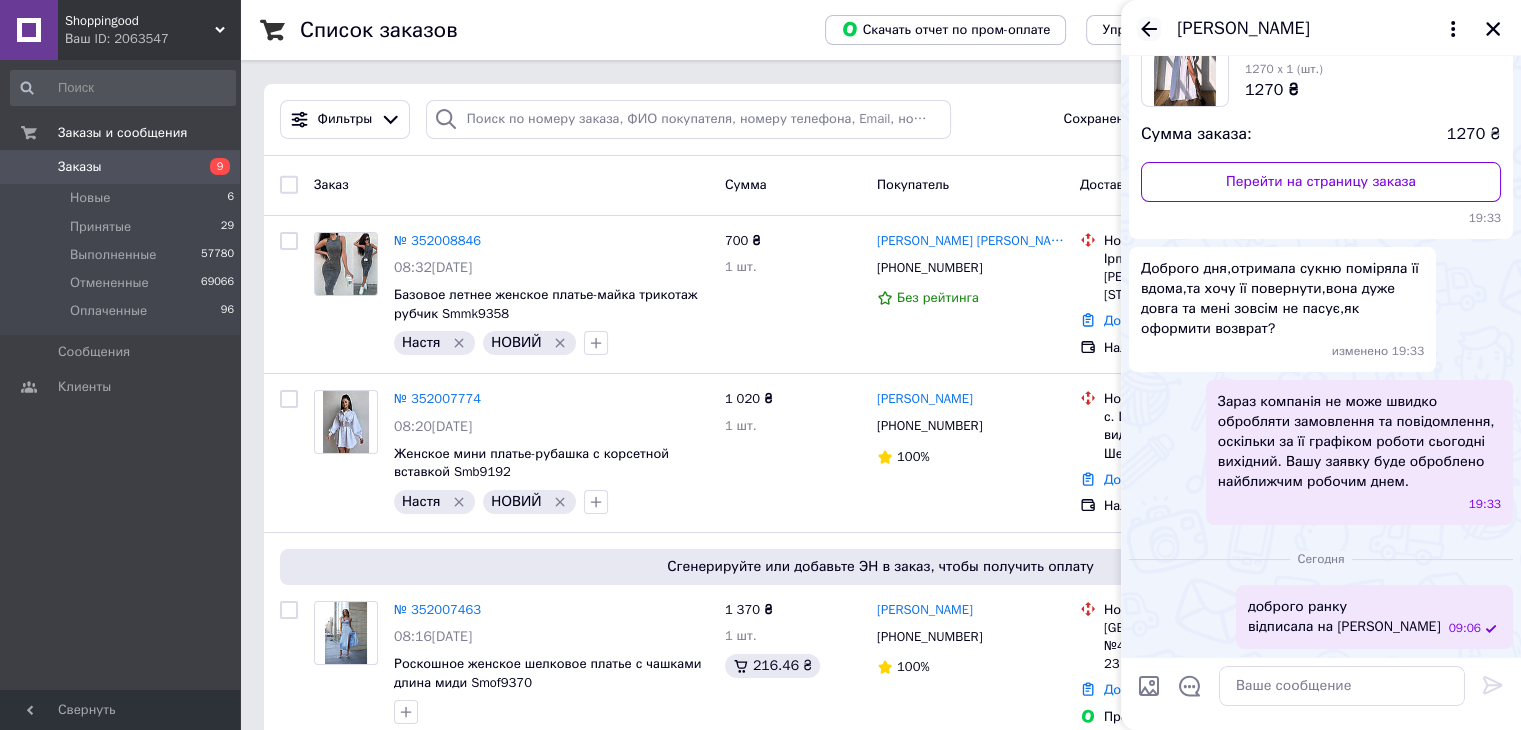 click 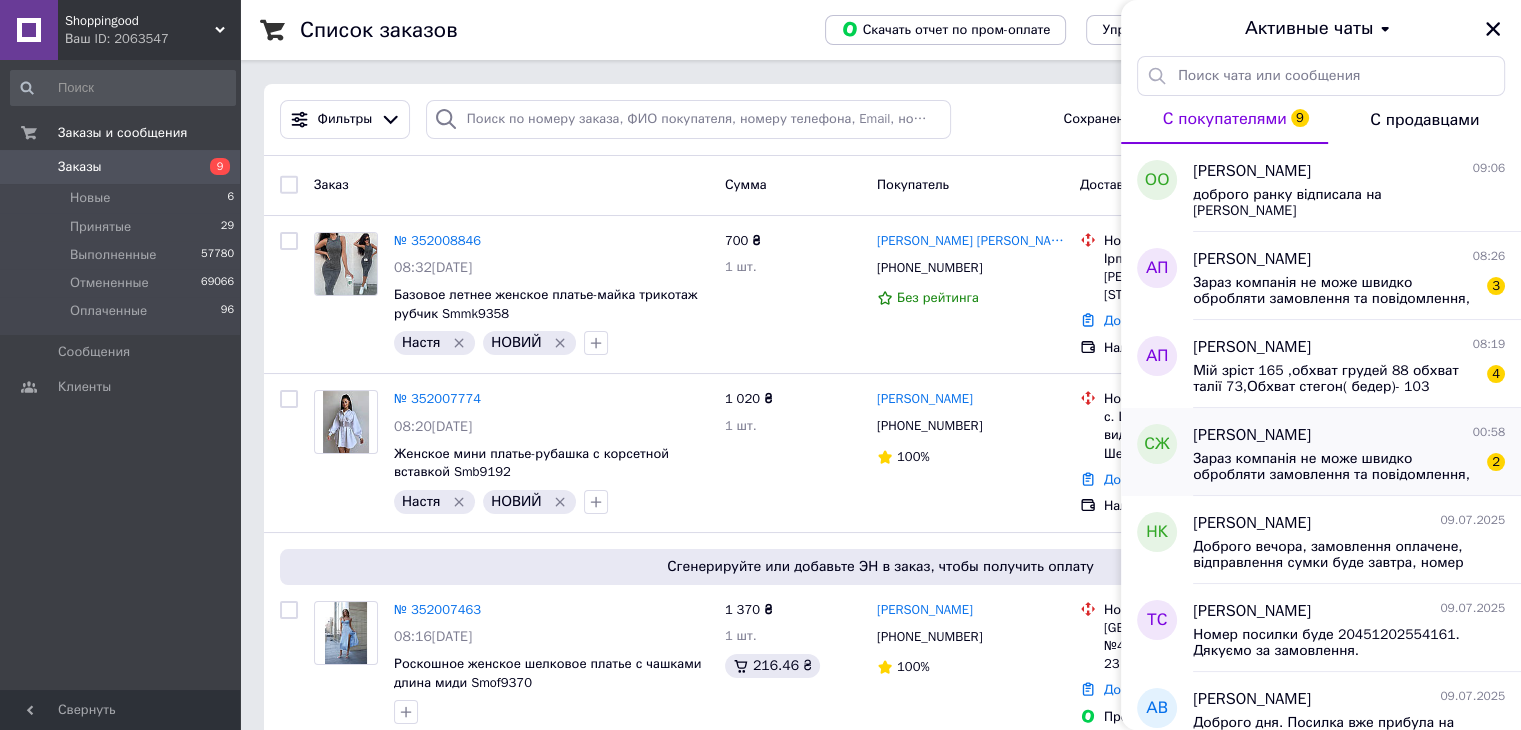 click on "[PERSON_NAME]" at bounding box center (1252, 435) 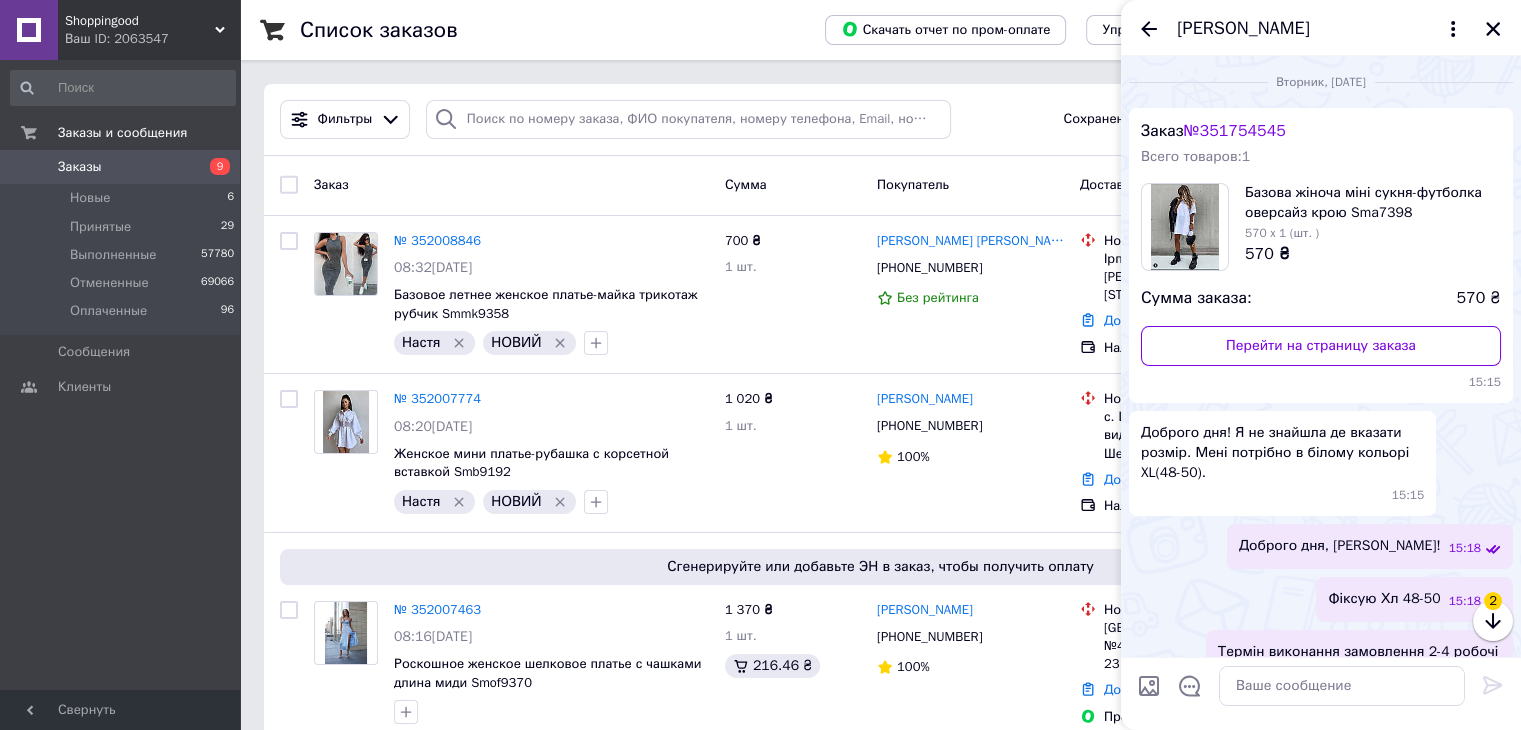 scroll, scrollTop: 1696, scrollLeft: 0, axis: vertical 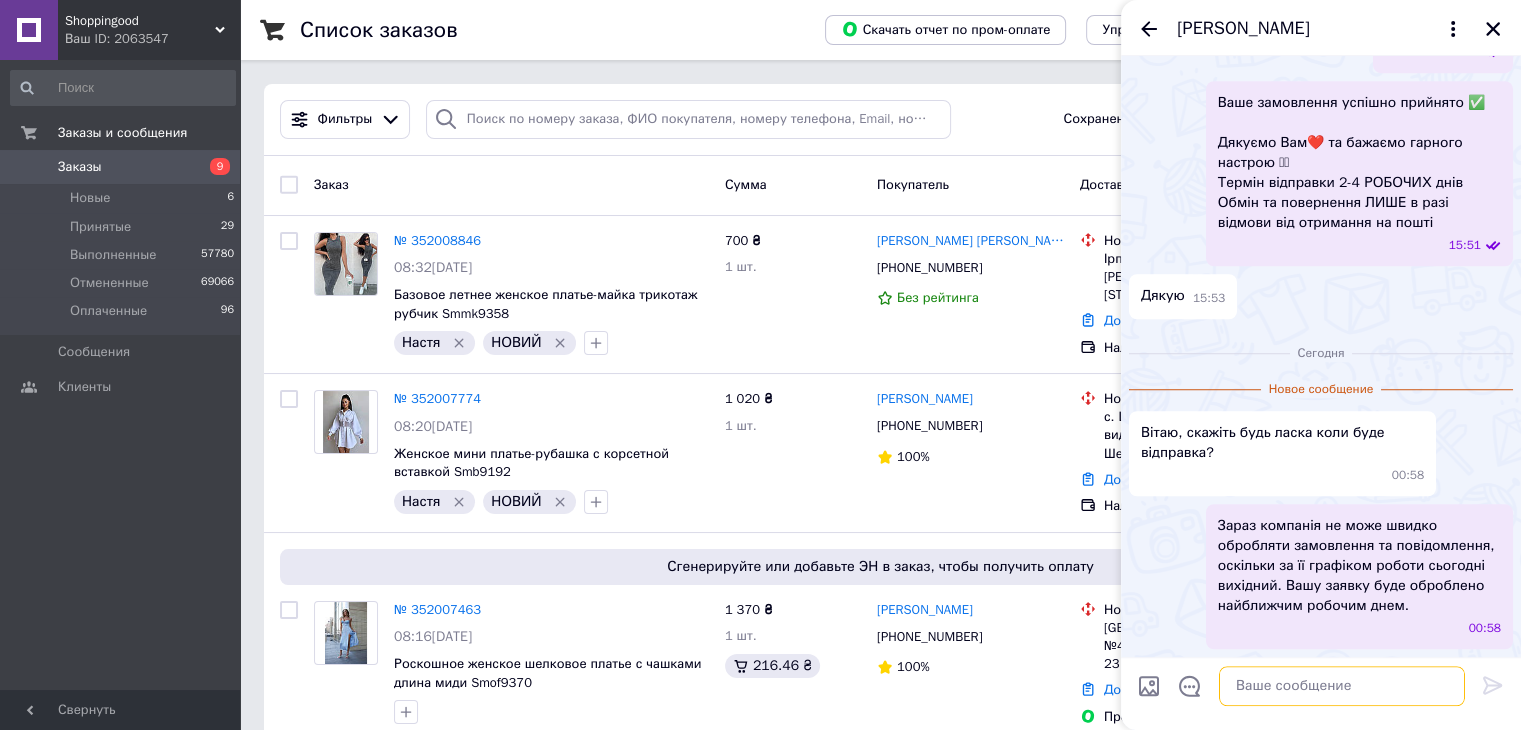 click at bounding box center (1342, 686) 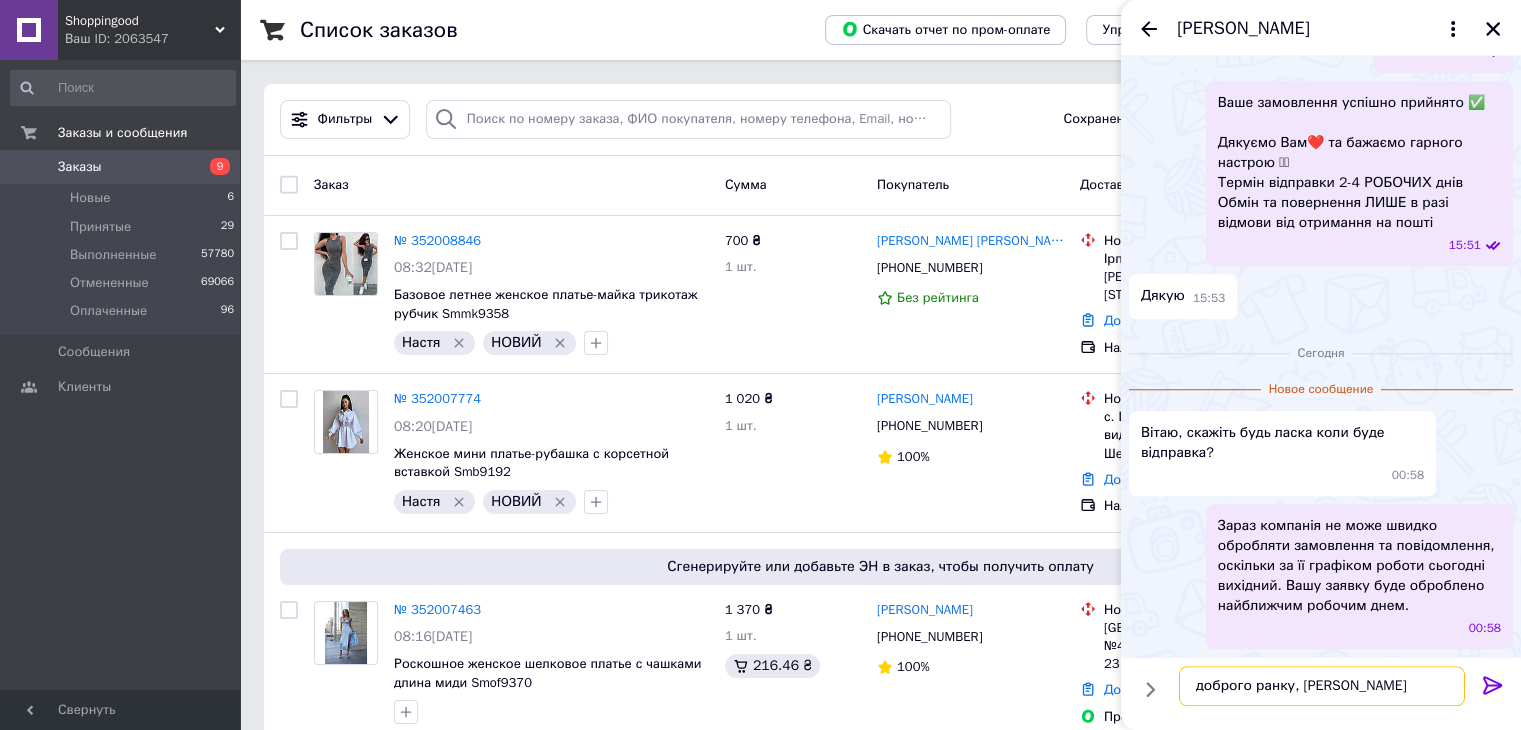 type on "доброго ранку, Світлано" 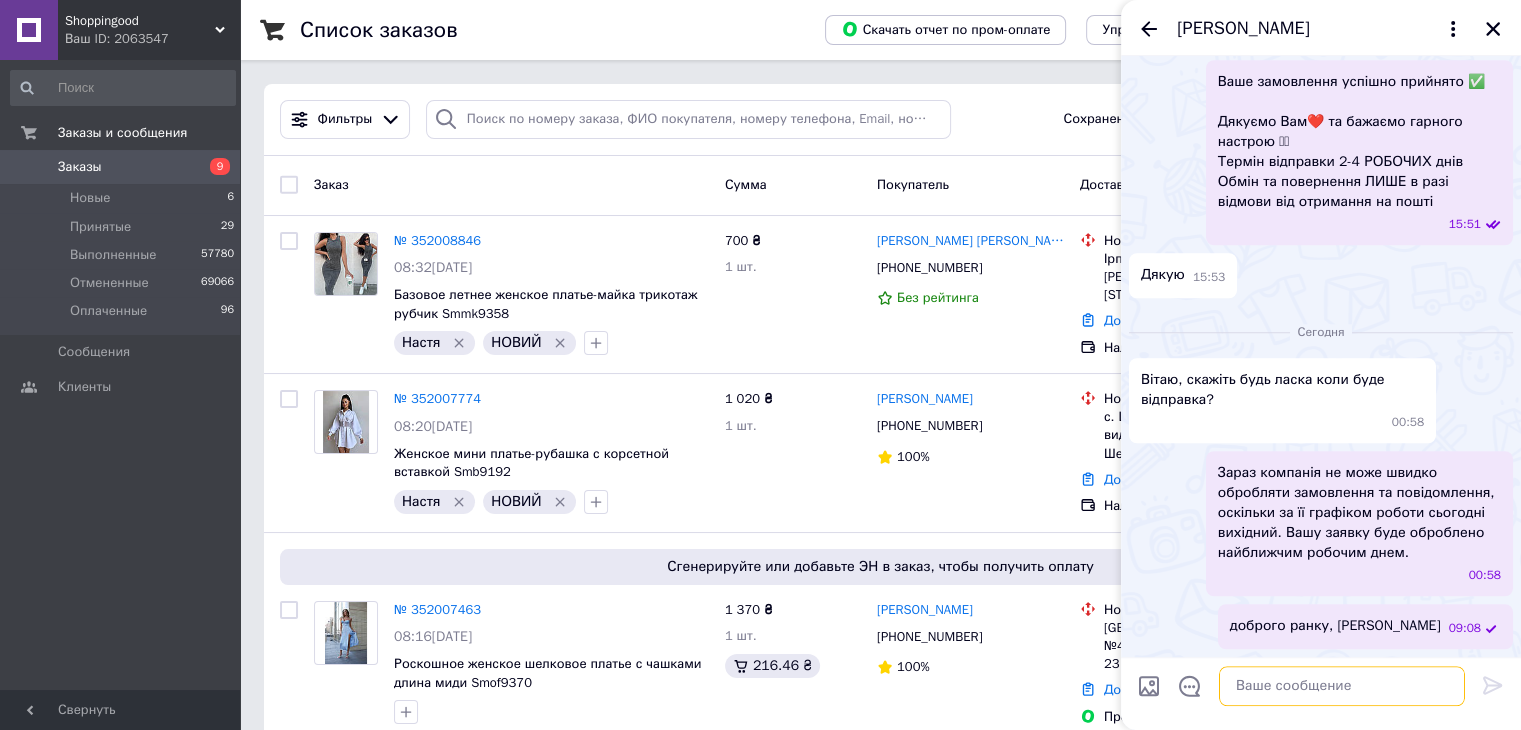 scroll, scrollTop: 1717, scrollLeft: 0, axis: vertical 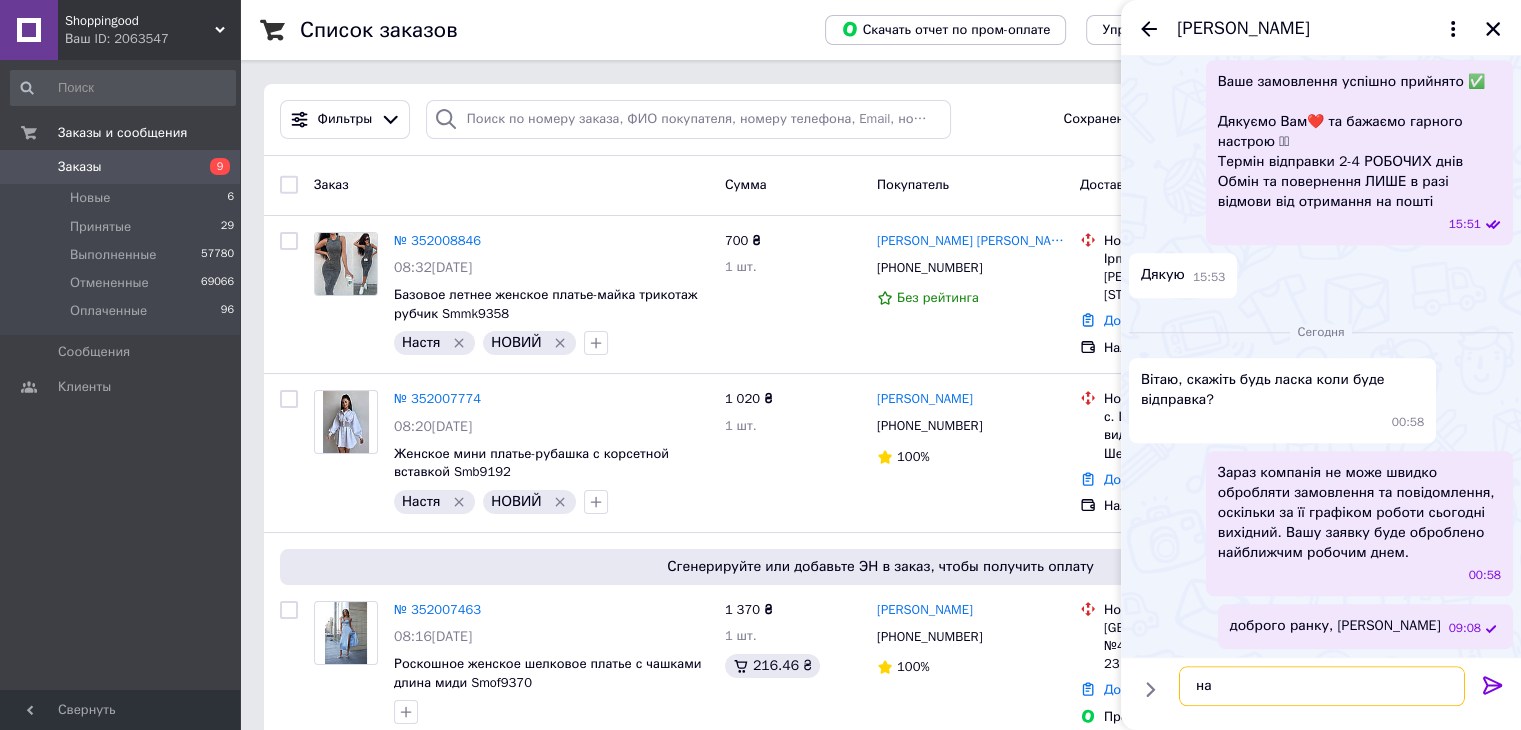 type on "н" 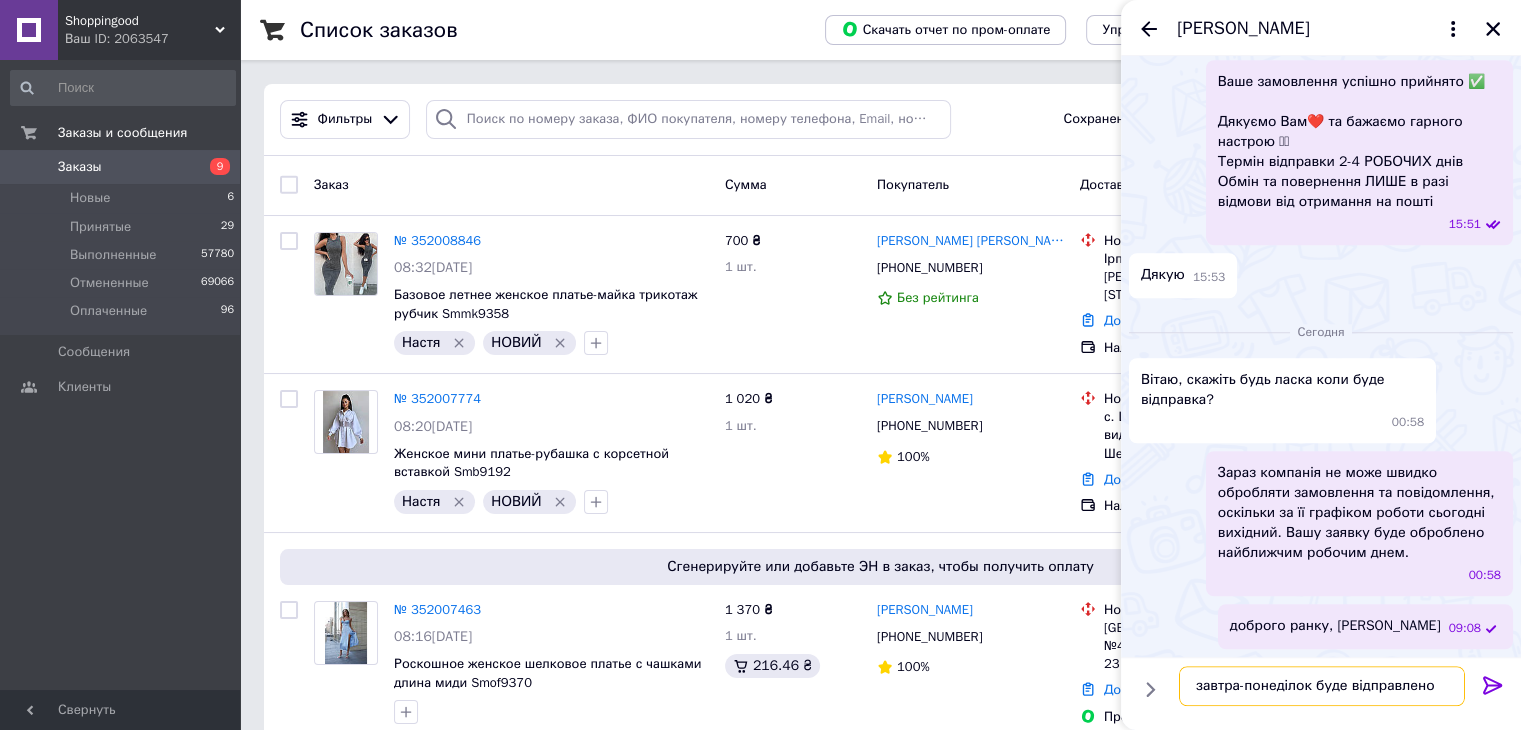 type on "завтра-понеділок буде відправлено" 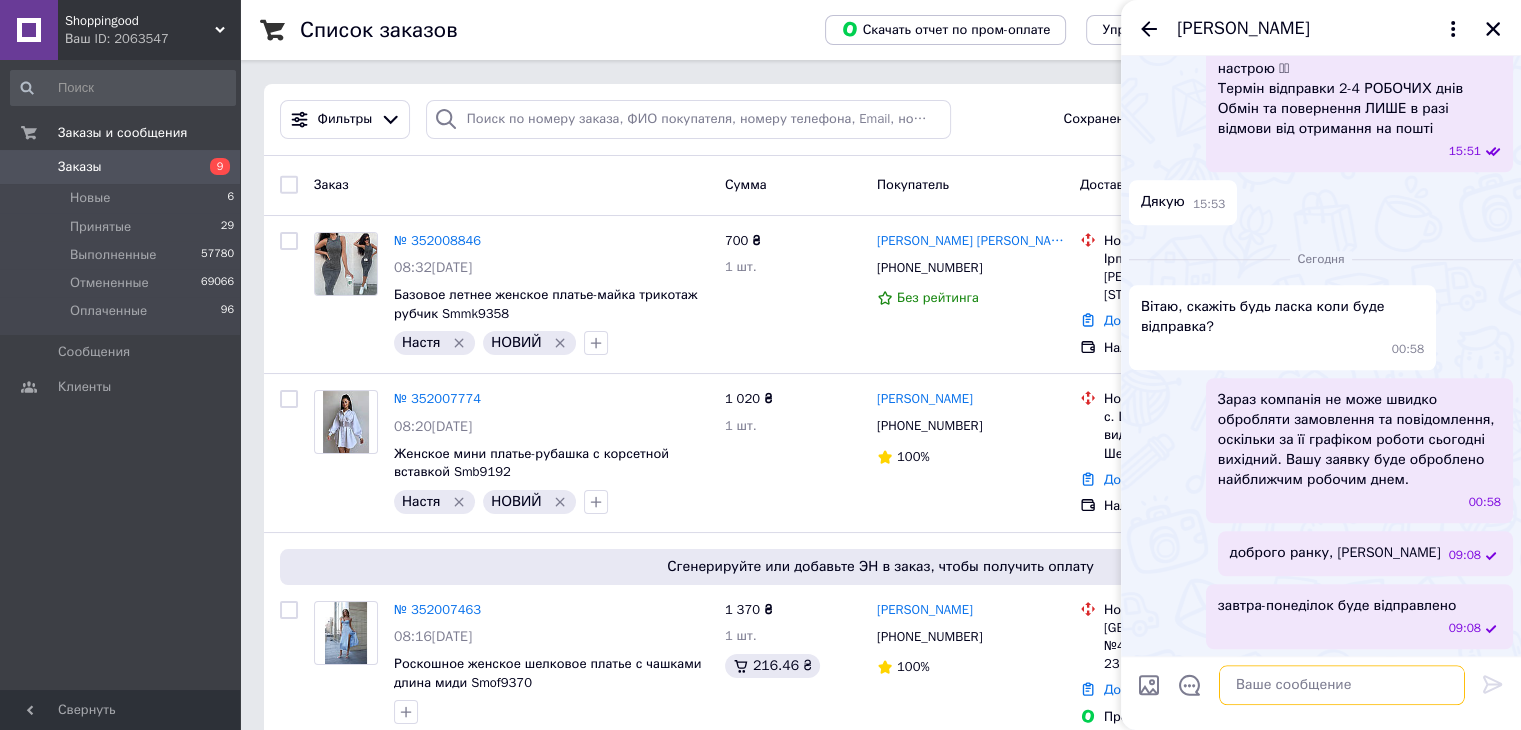scroll, scrollTop: 1791, scrollLeft: 0, axis: vertical 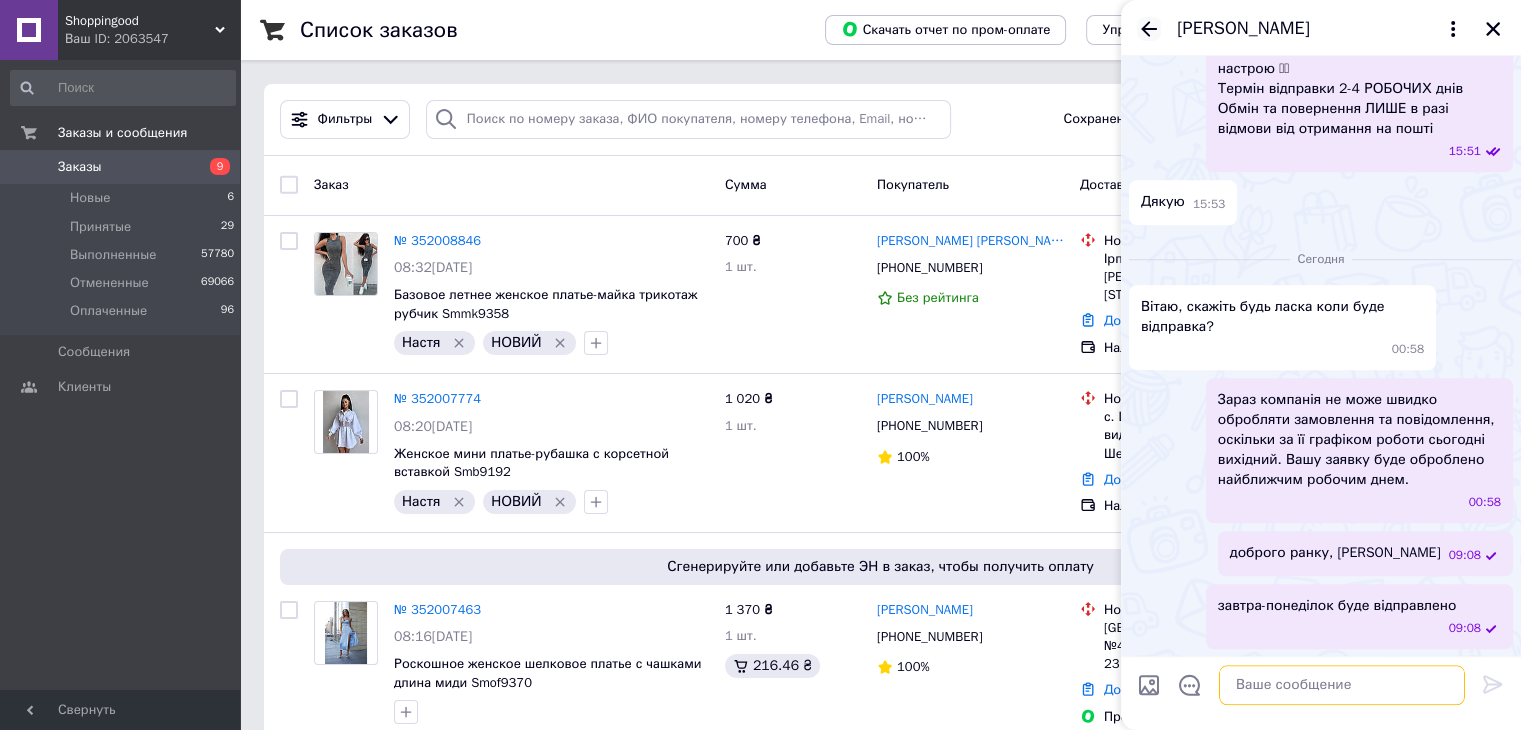 type 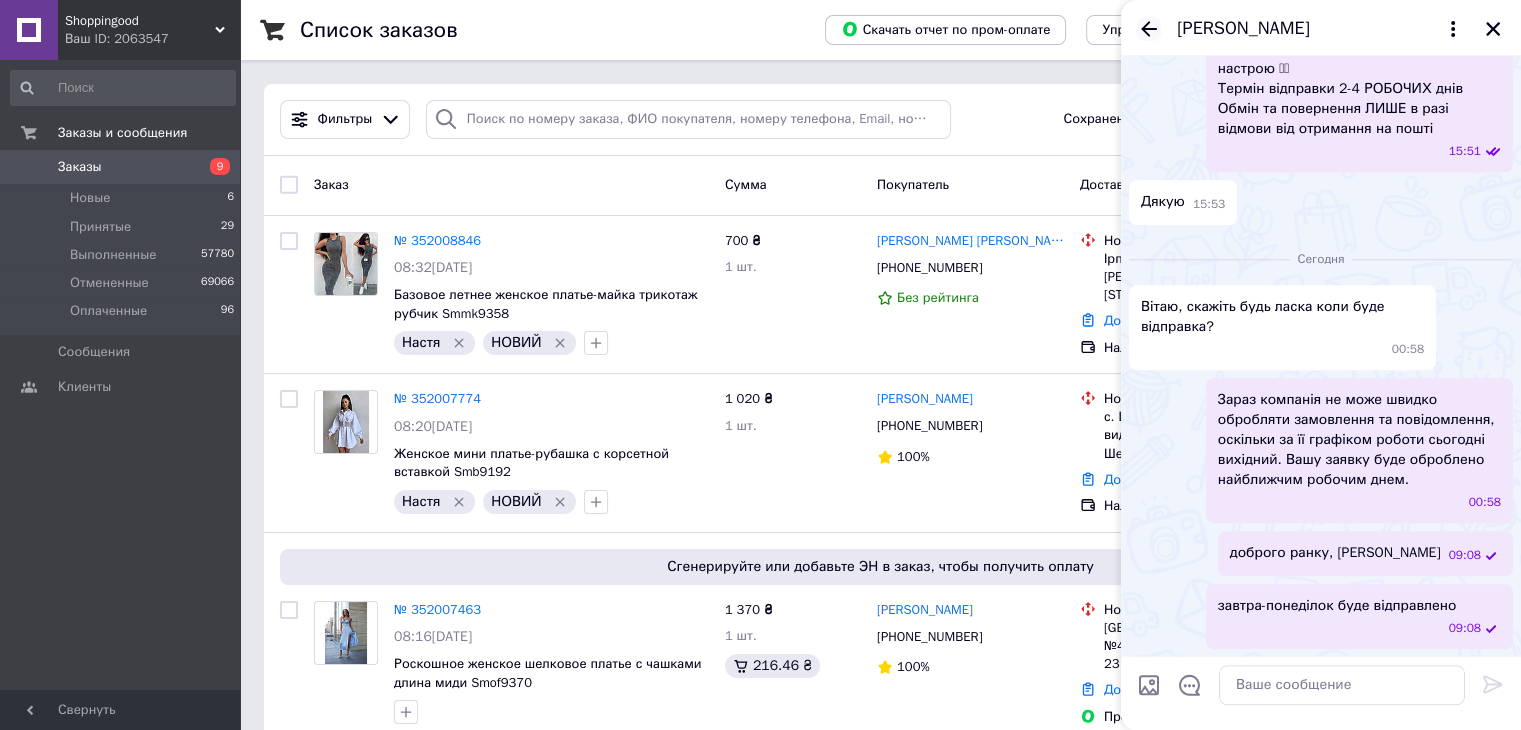 click 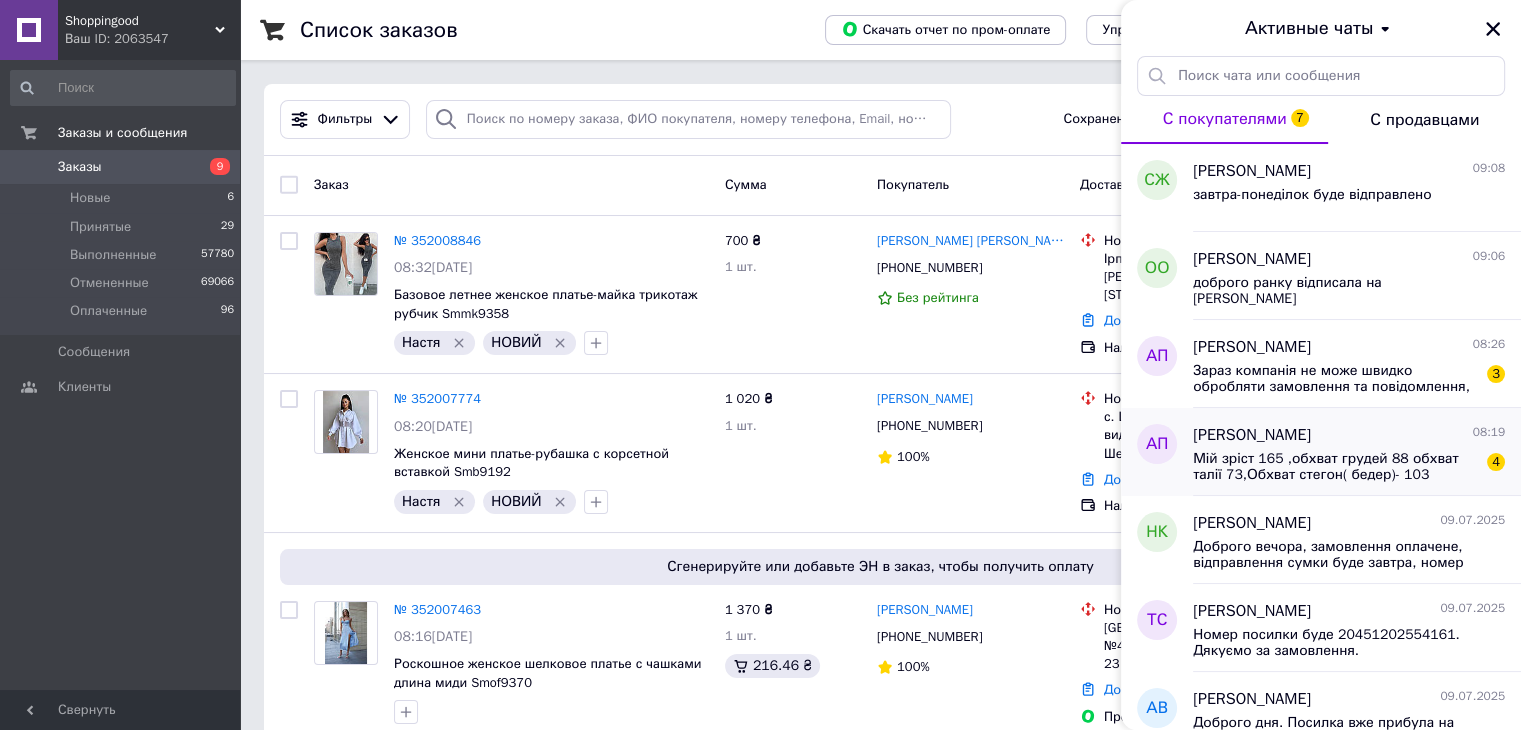 click on "Мій зріст 165  ,обхват грудей 88
обхват талії 73,Обхват стегон( бедер)- 103" at bounding box center (1335, 467) 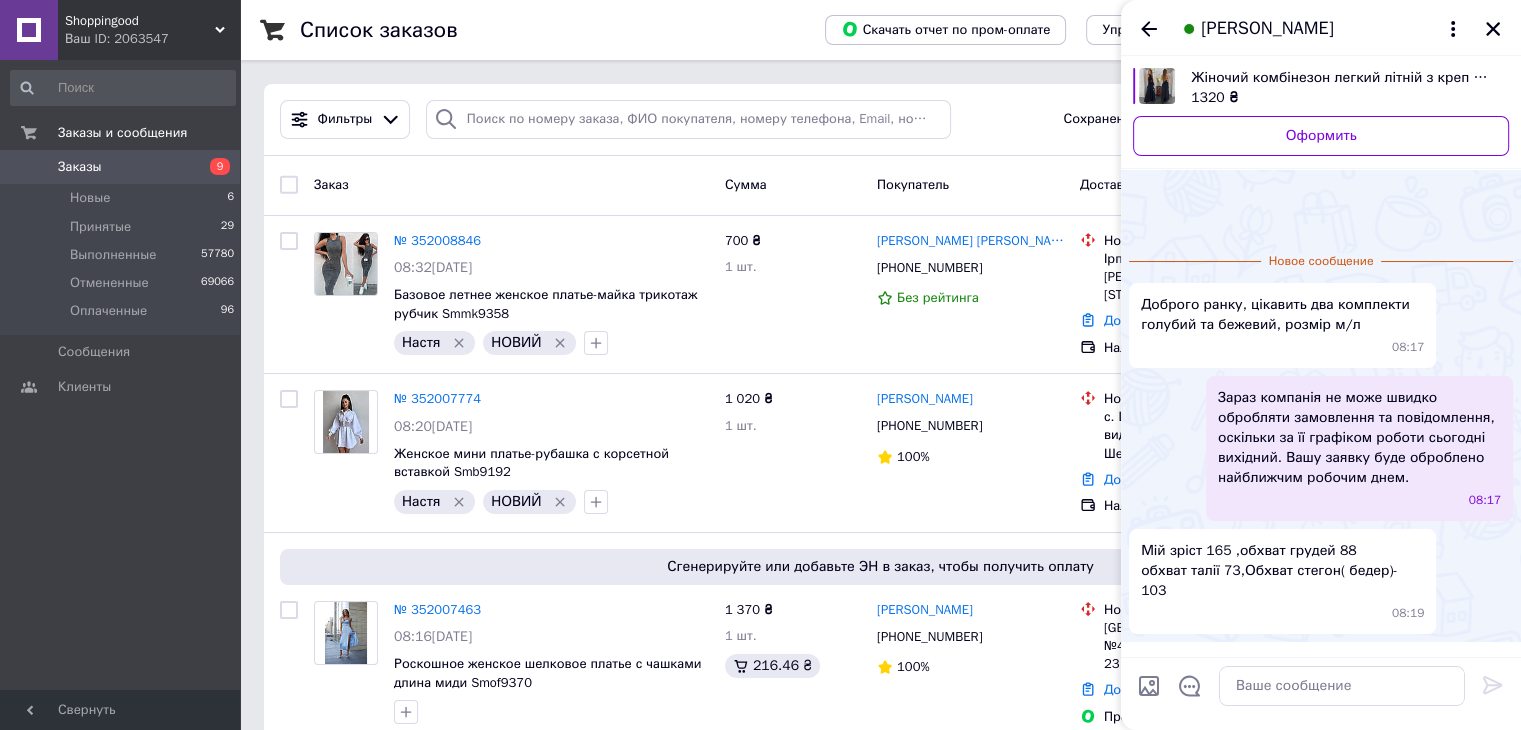 scroll, scrollTop: 36, scrollLeft: 0, axis: vertical 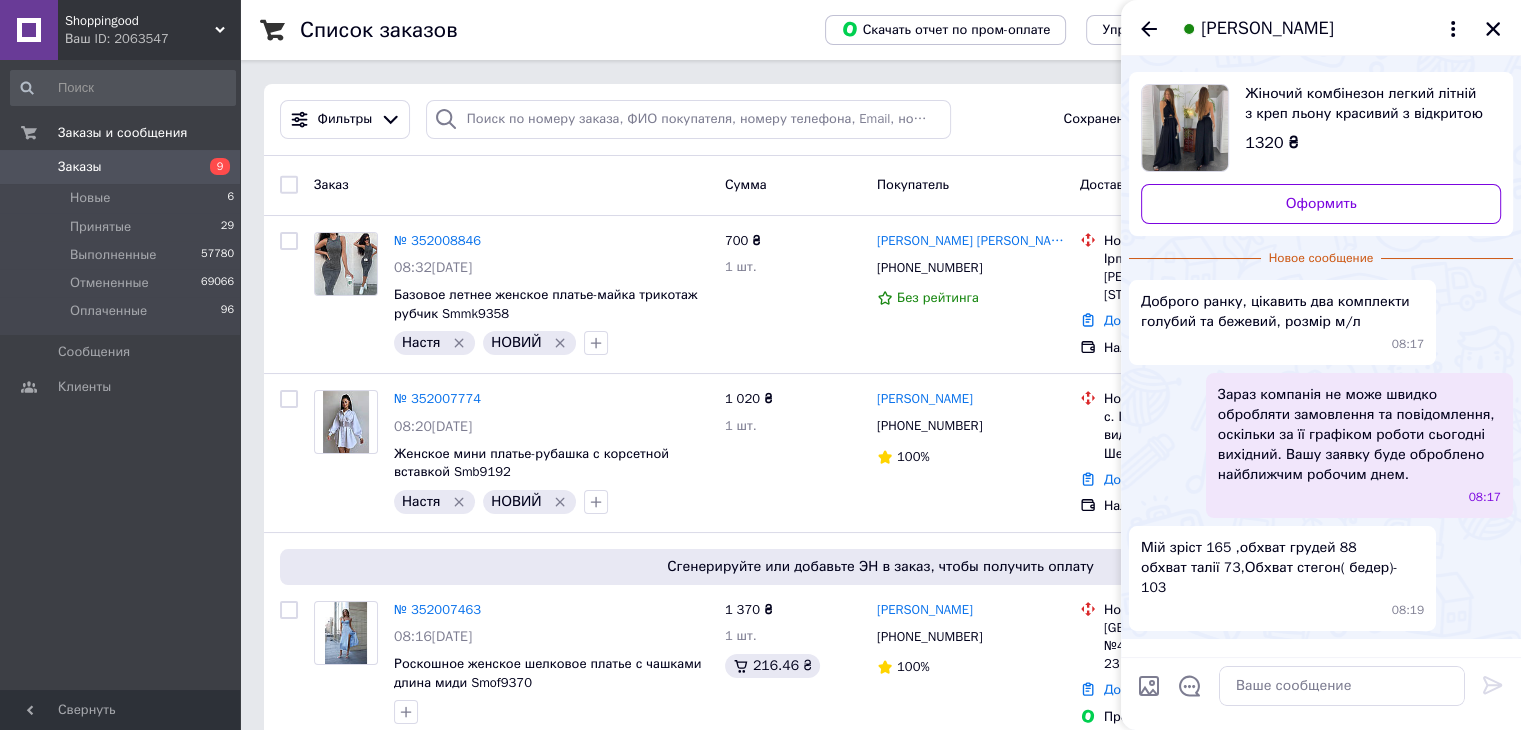 click on "Жіночий комбінезон легкий літній з креп льону красивий з відкритою спиною і поясом Dld3584" at bounding box center [1365, 104] 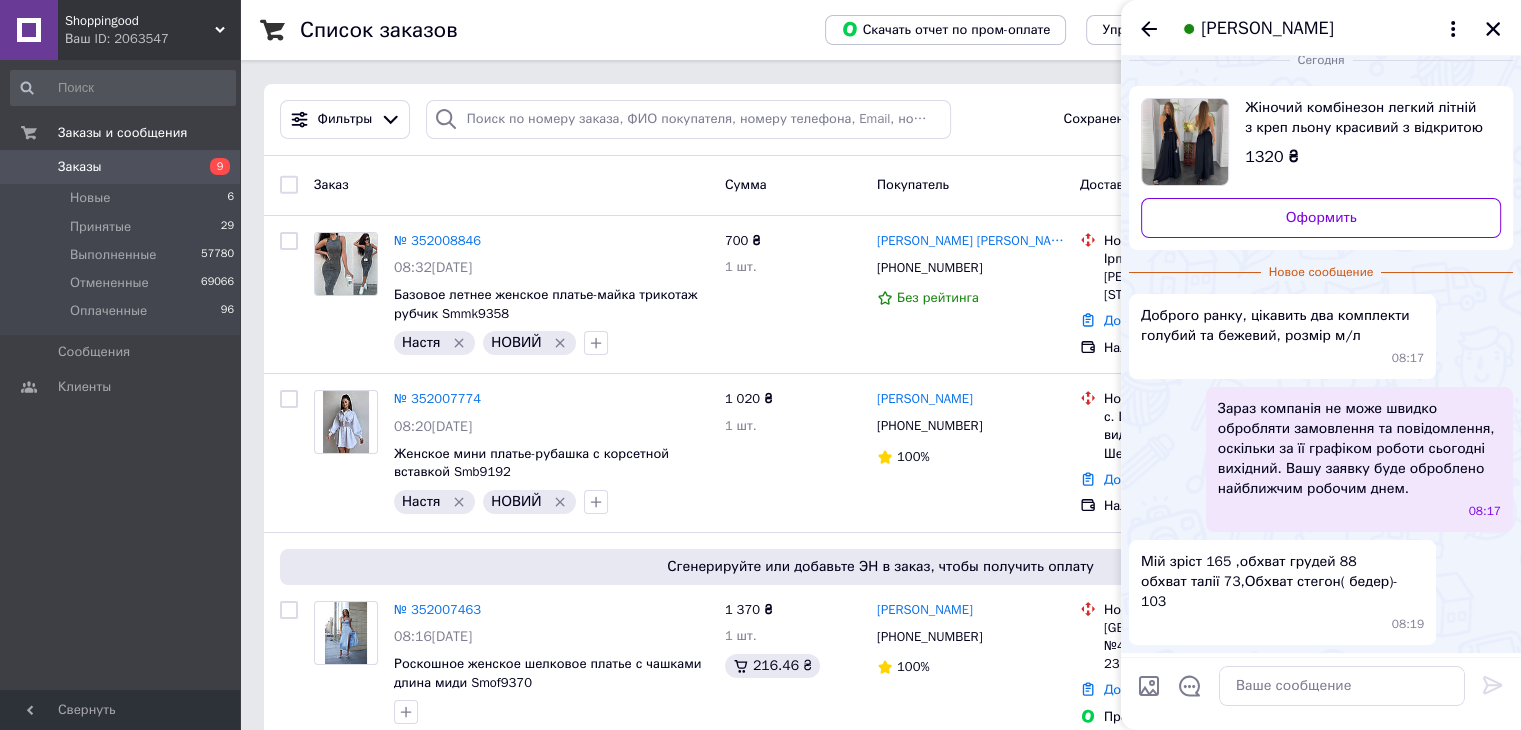 scroll, scrollTop: 0, scrollLeft: 0, axis: both 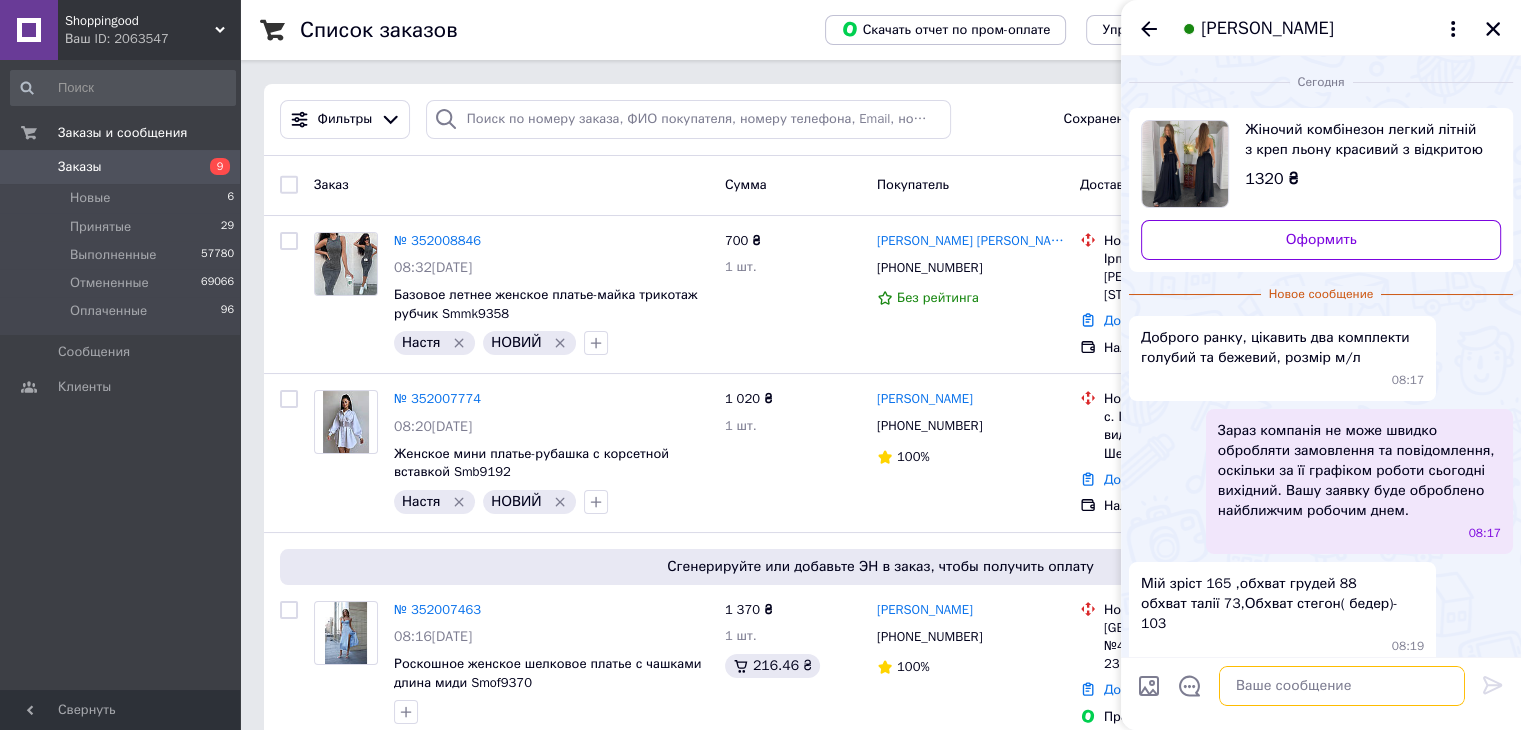 click at bounding box center (1342, 686) 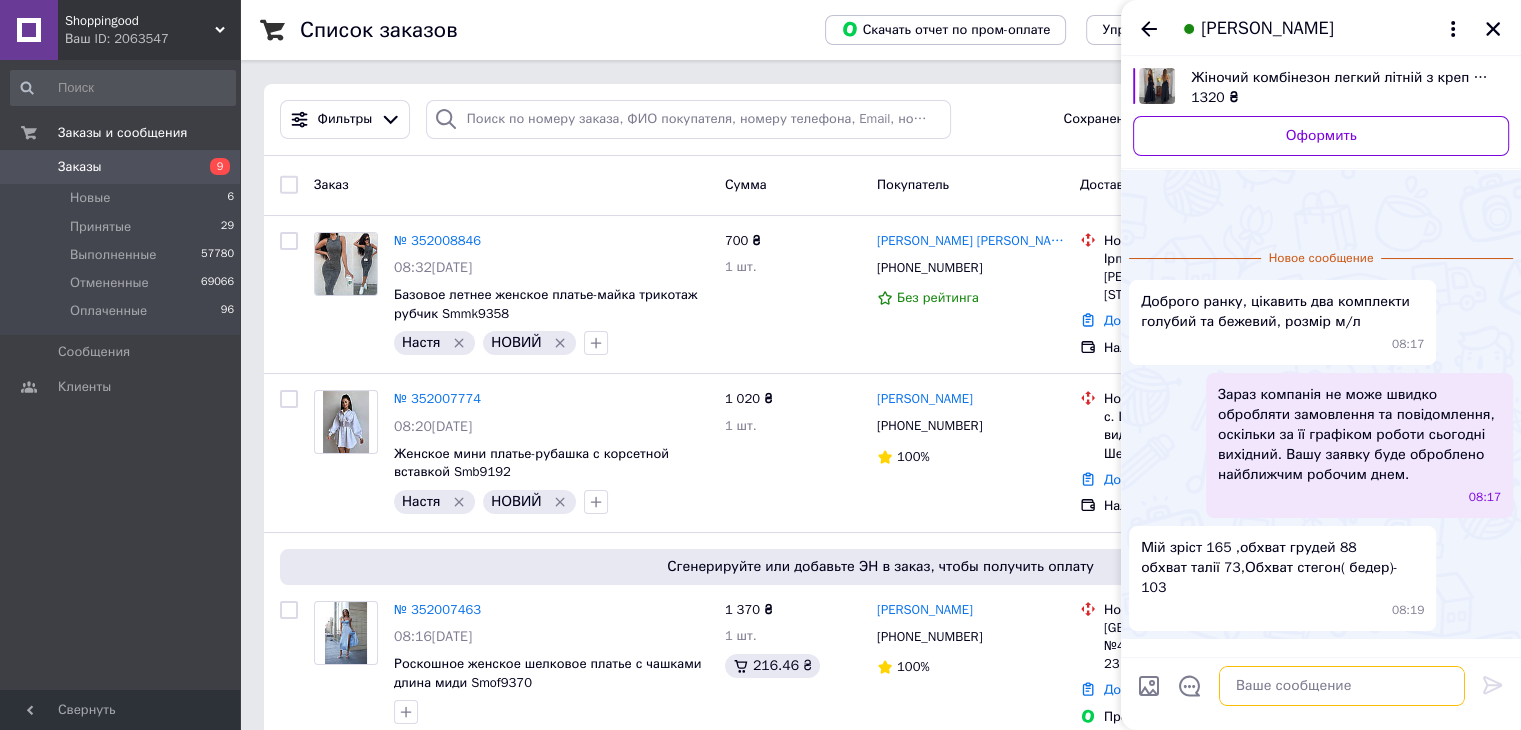scroll, scrollTop: 30, scrollLeft: 0, axis: vertical 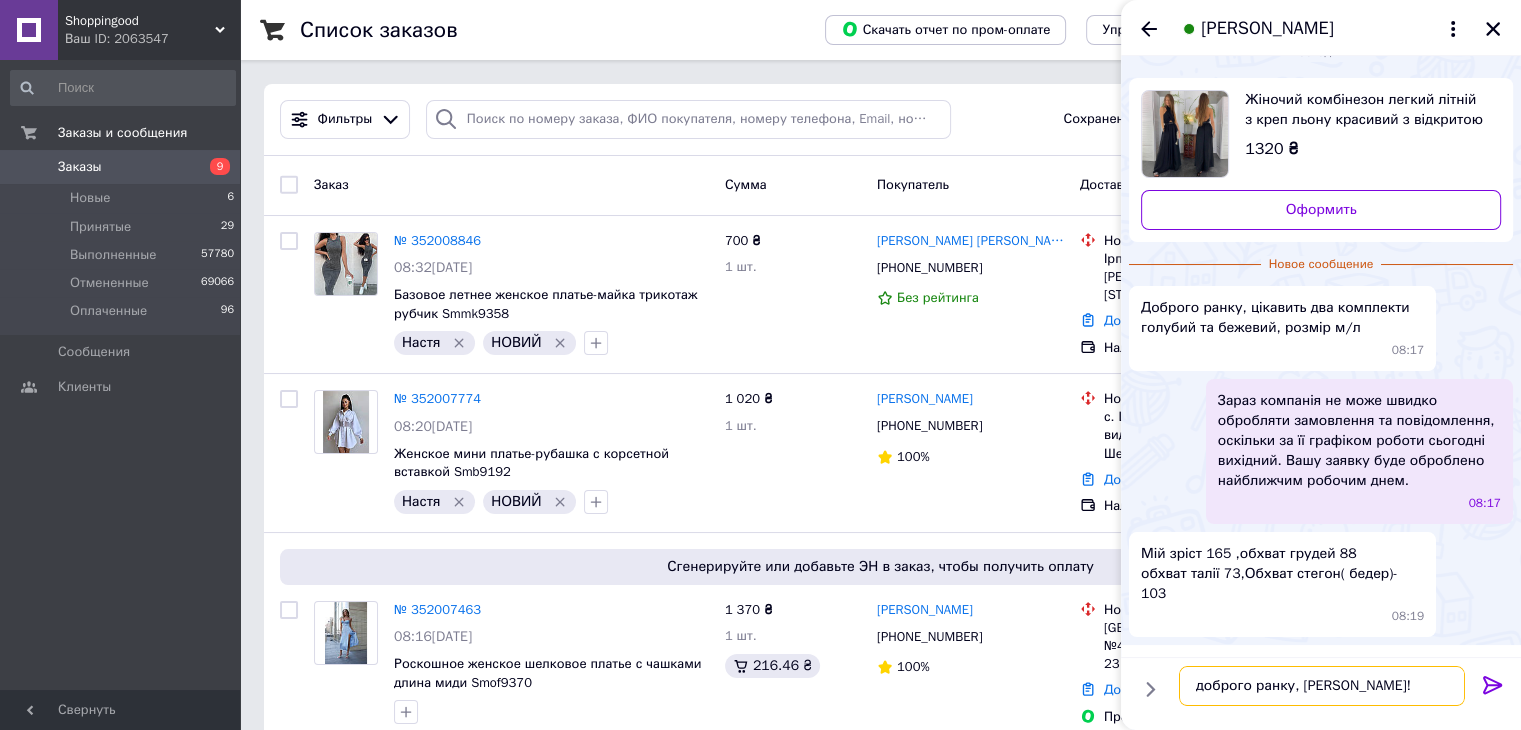 type on "доброго ранку, [PERSON_NAME]!" 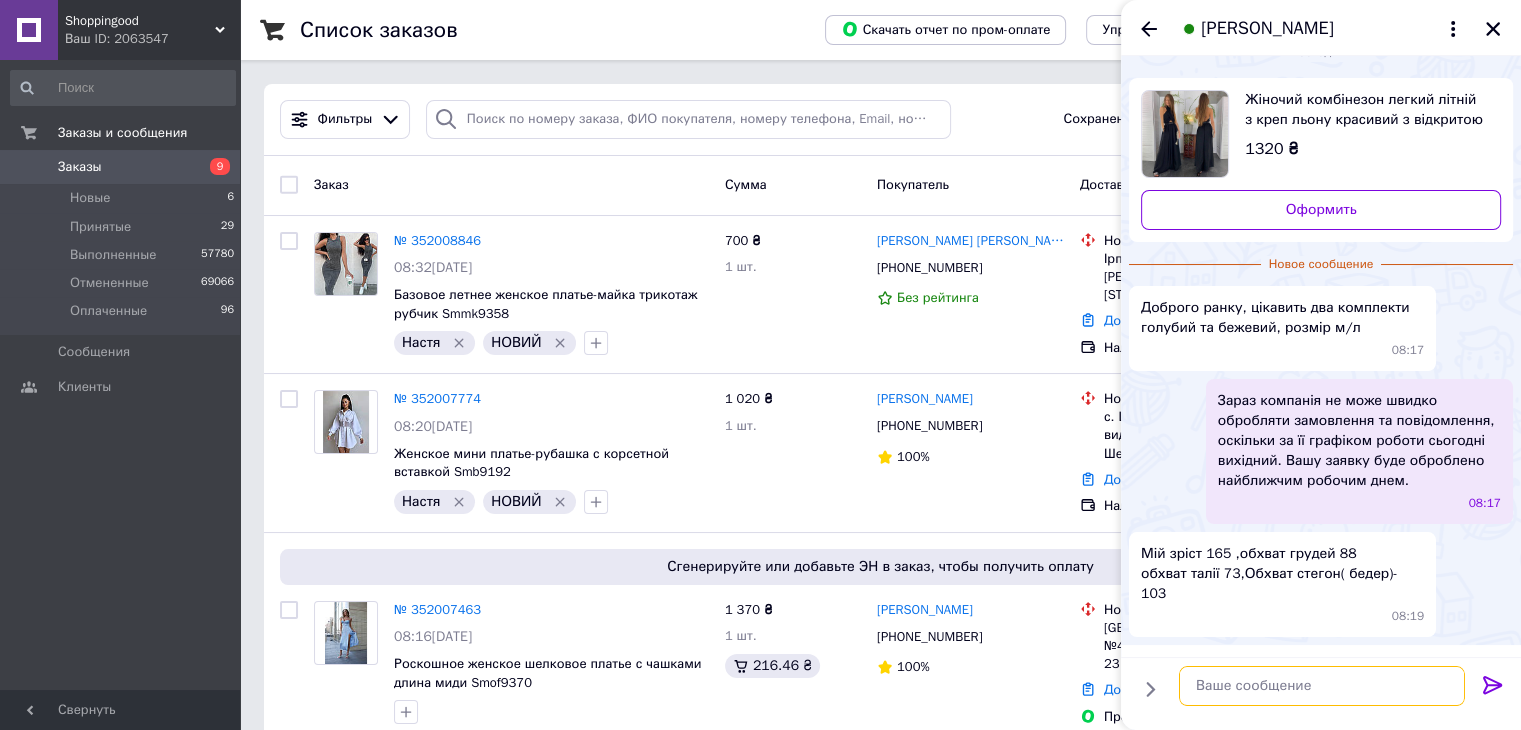 scroll, scrollTop: 16, scrollLeft: 0, axis: vertical 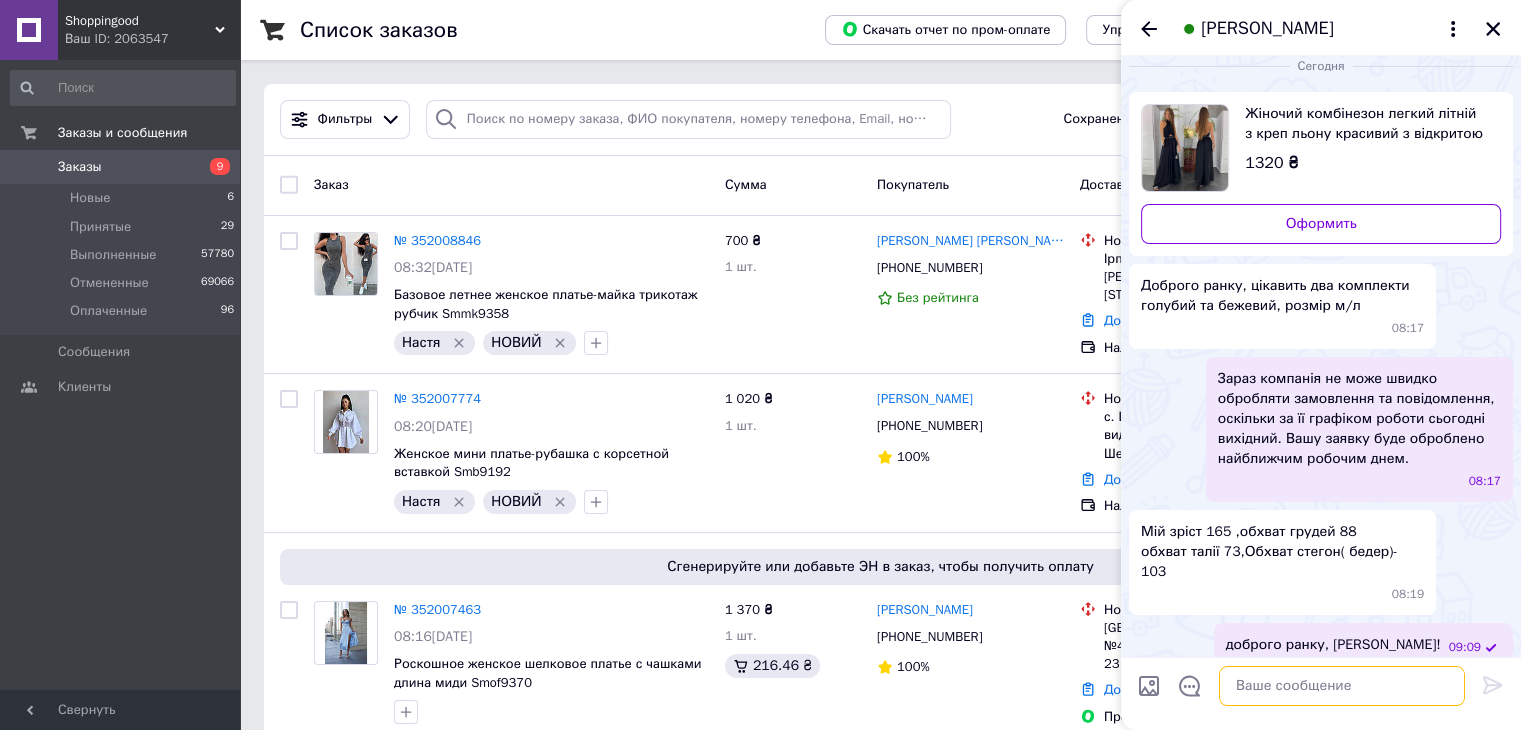 paste on "Размерная сетка: S, M (42-44, 44-46).
S
Объем груди 86-90 см
Объем талии 65-68 см
Объем бедер 93-96 см
М
Объем груди 90-94 см
Объем талии 69-72 см
Объем бедер 97-100 см" 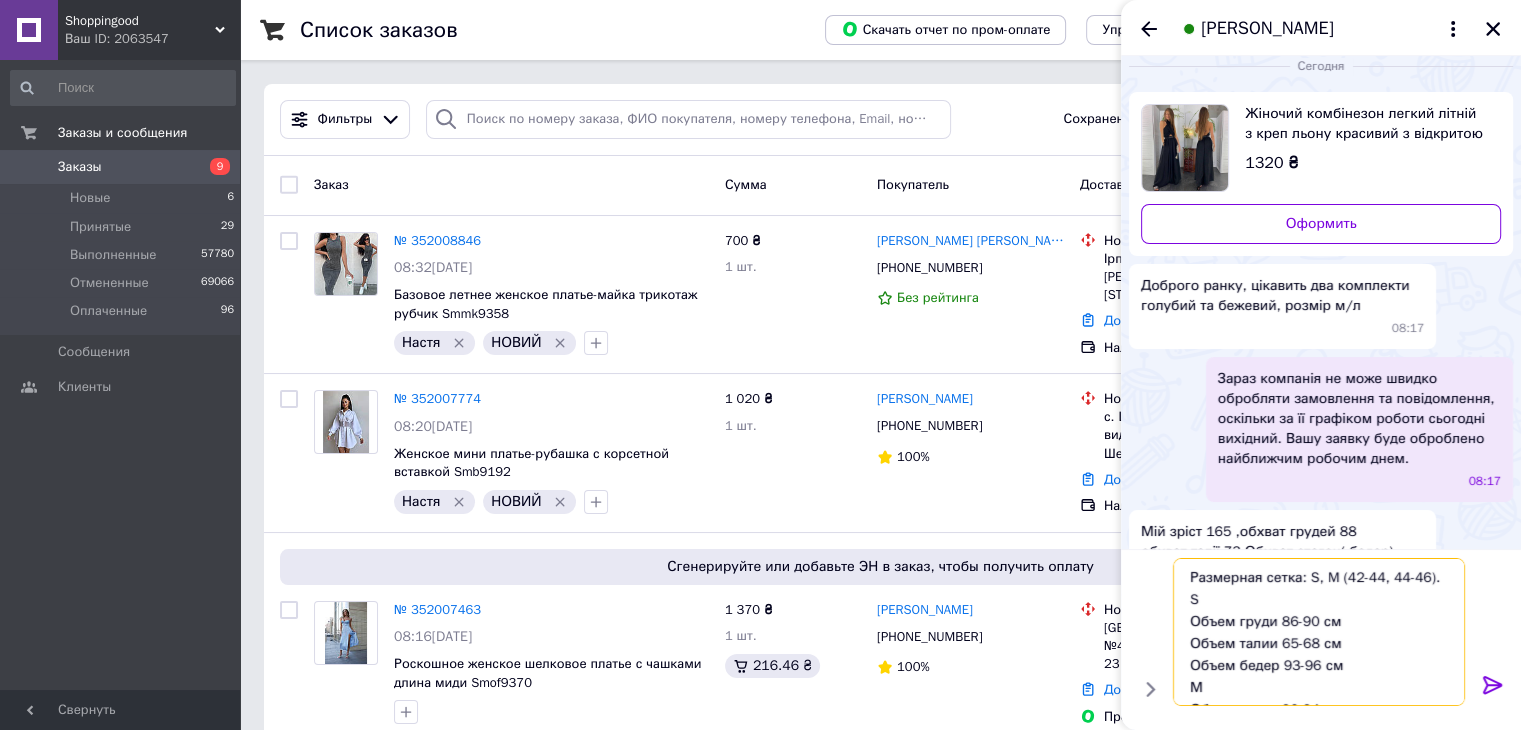 scroll, scrollTop: 68, scrollLeft: 0, axis: vertical 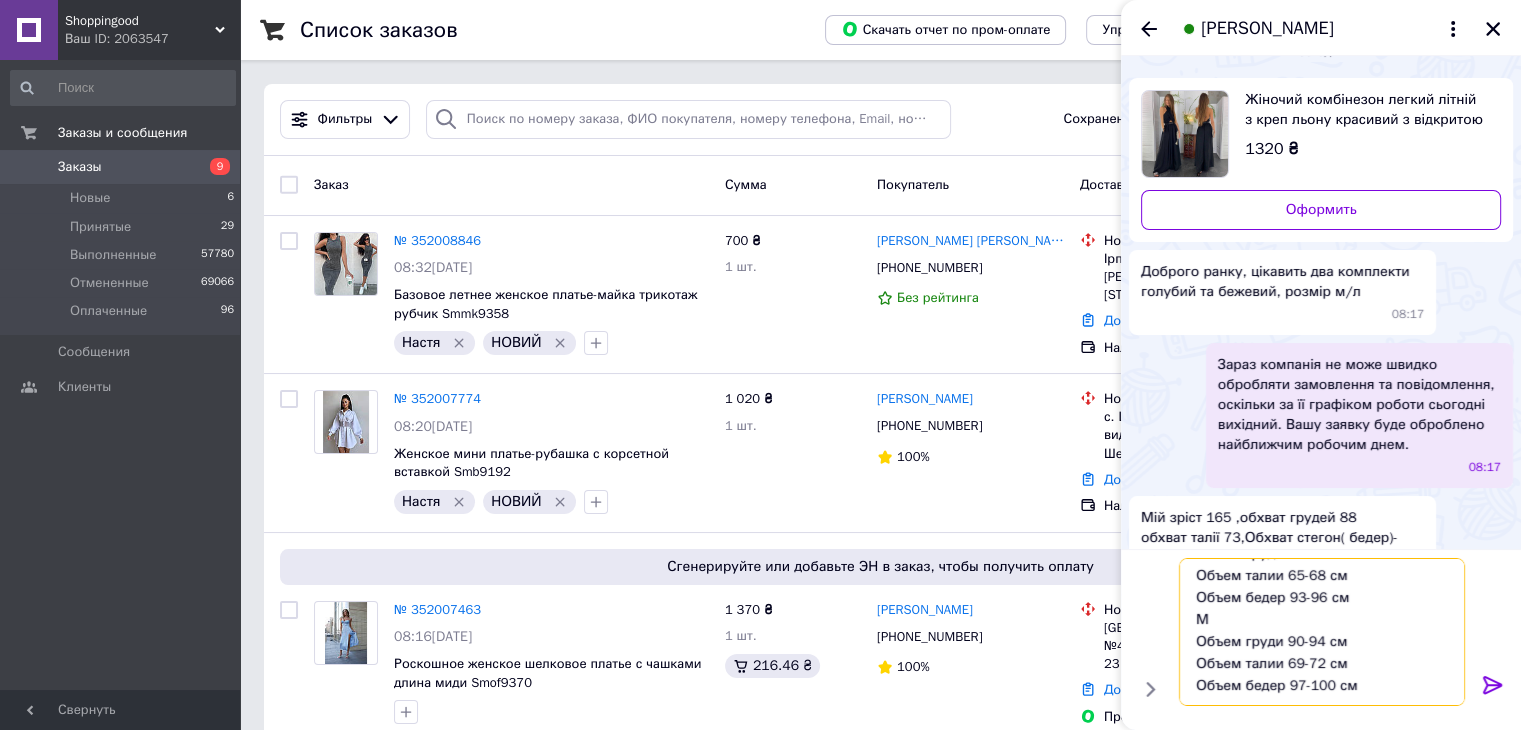 type on "Размерная сетка: S, M (42-44, 44-46).
S
Объем груди 86-90 см
Объем талии 65-68 см
Объем бедер 93-96 см
М
Объем груди 90-94 см
Объем талии 69-72 см
Объем бедер 97-100 см" 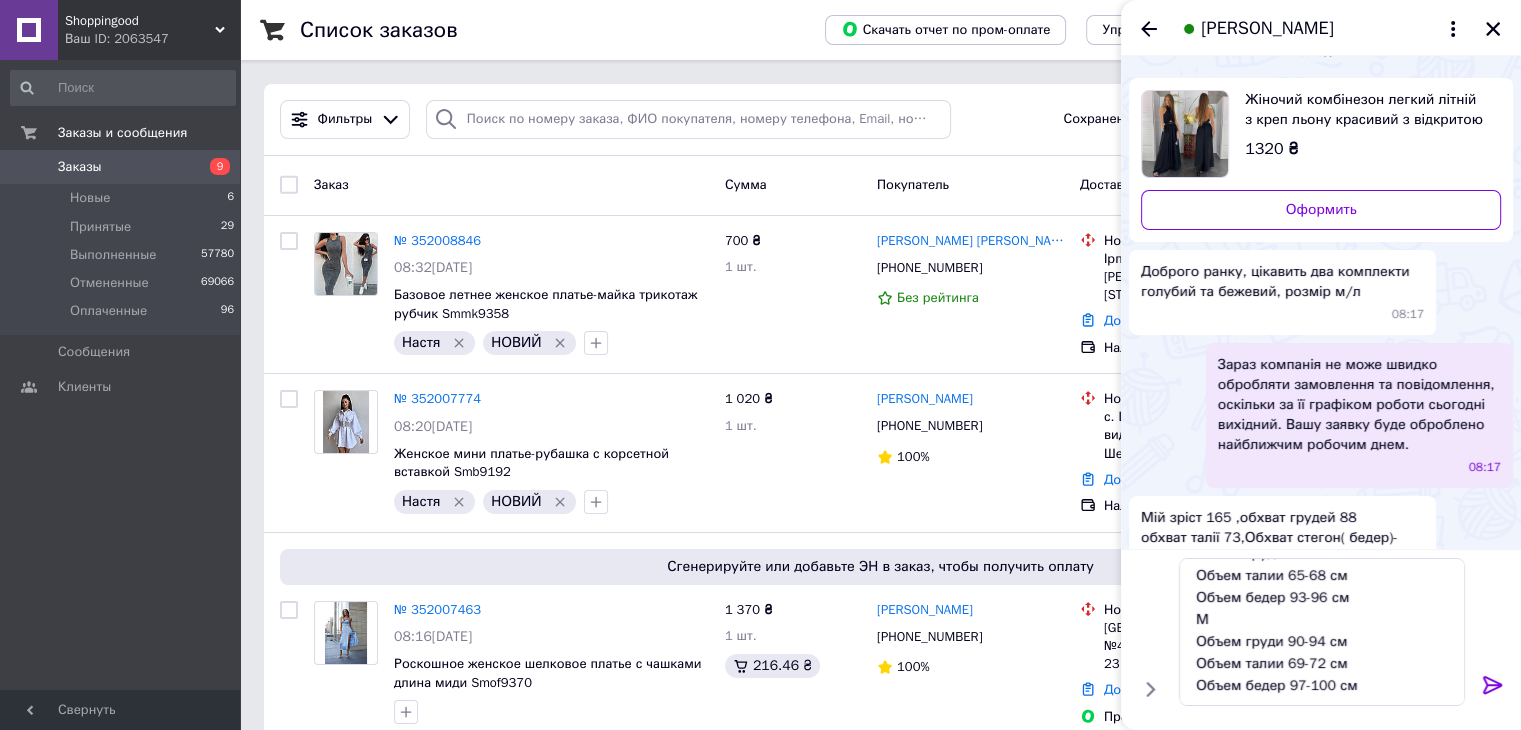 click 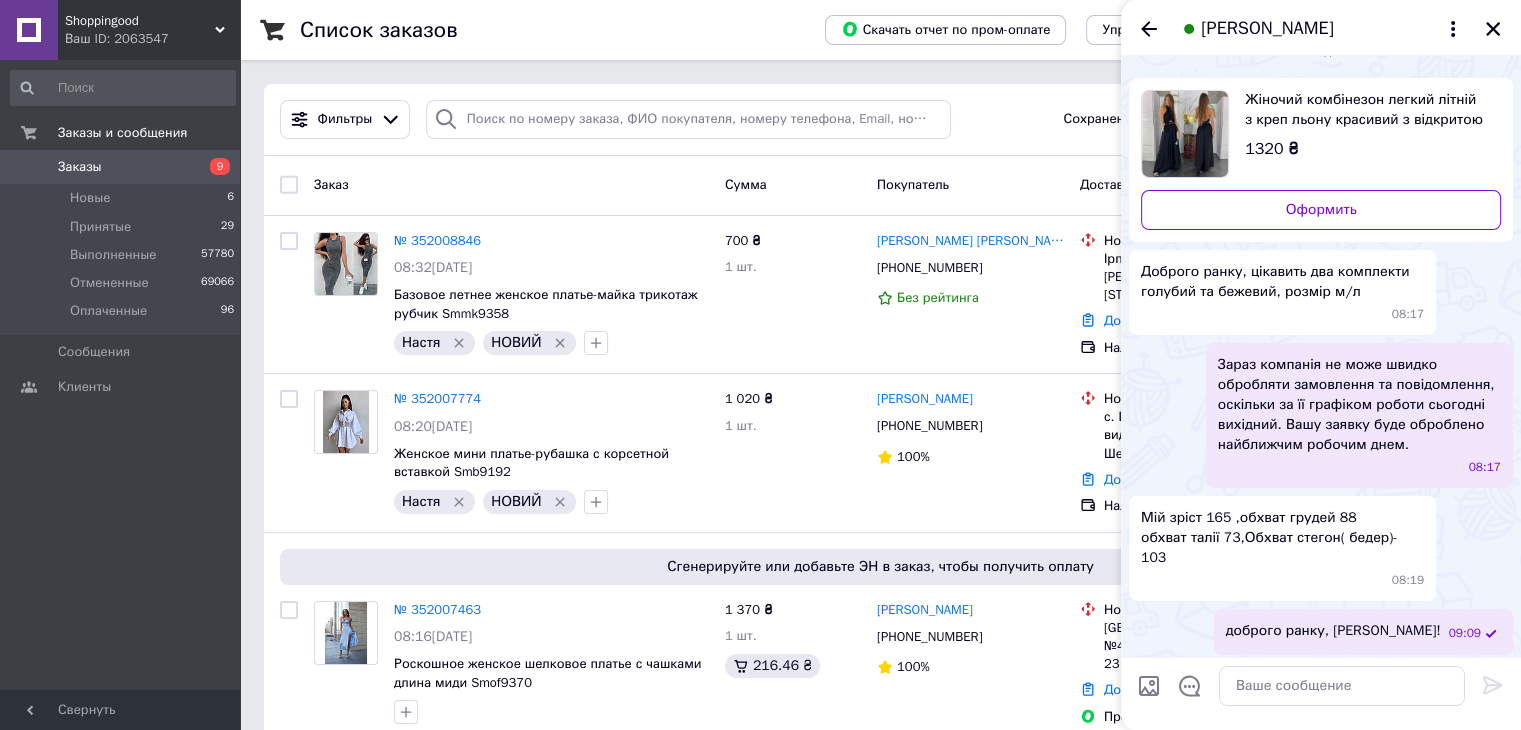 scroll, scrollTop: 0, scrollLeft: 0, axis: both 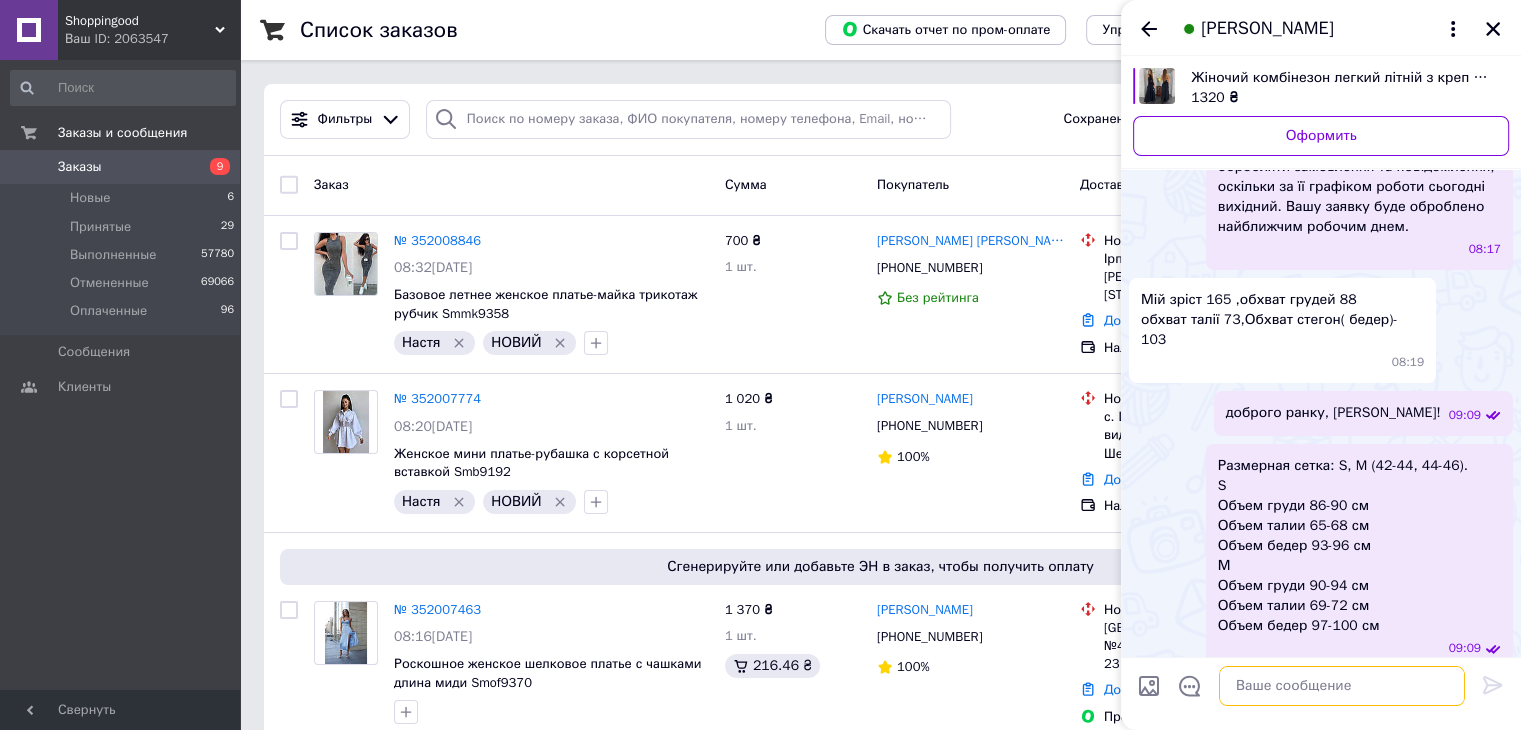 click at bounding box center [1342, 686] 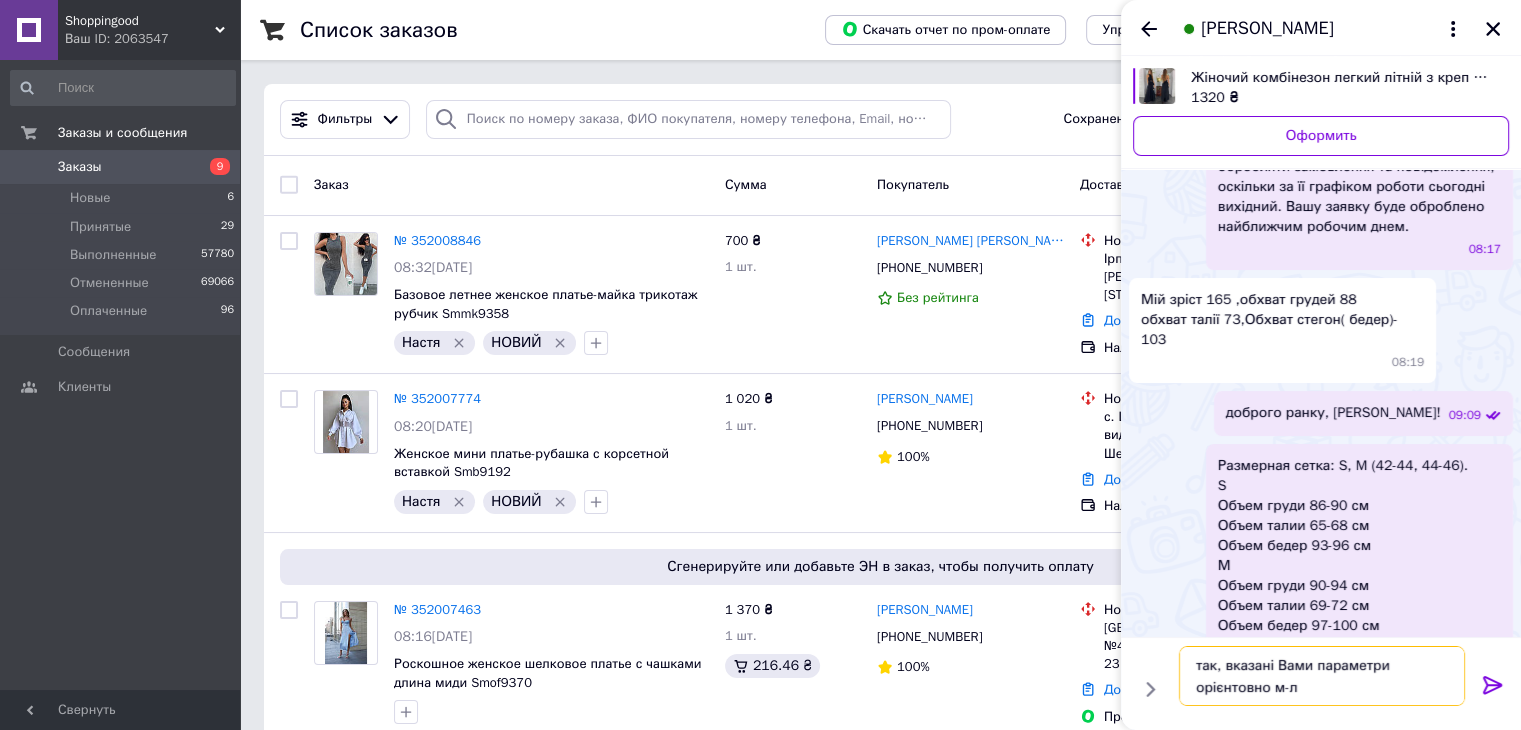 type on "так, вказані Вами параметри орієнтовно м-л" 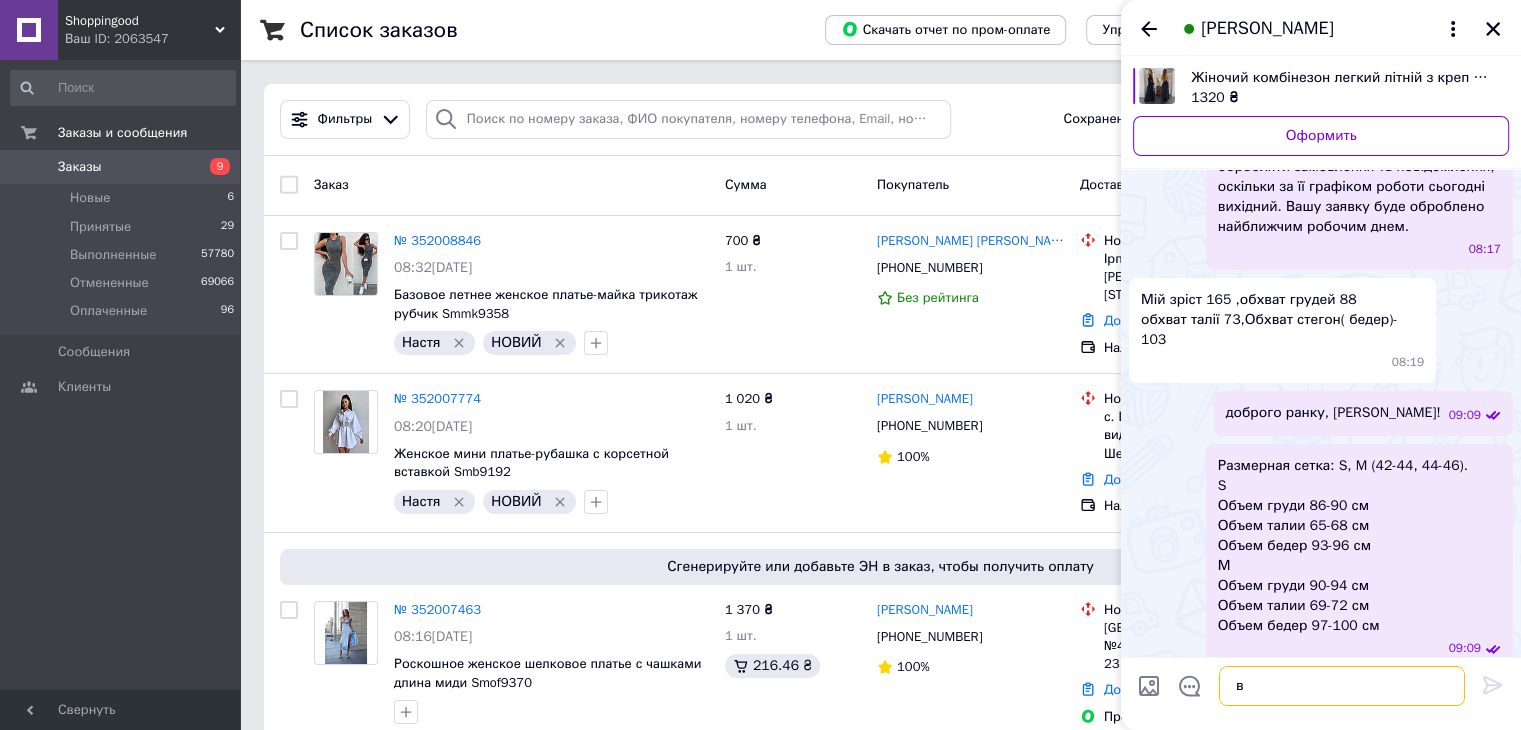 scroll, scrollTop: 291, scrollLeft: 0, axis: vertical 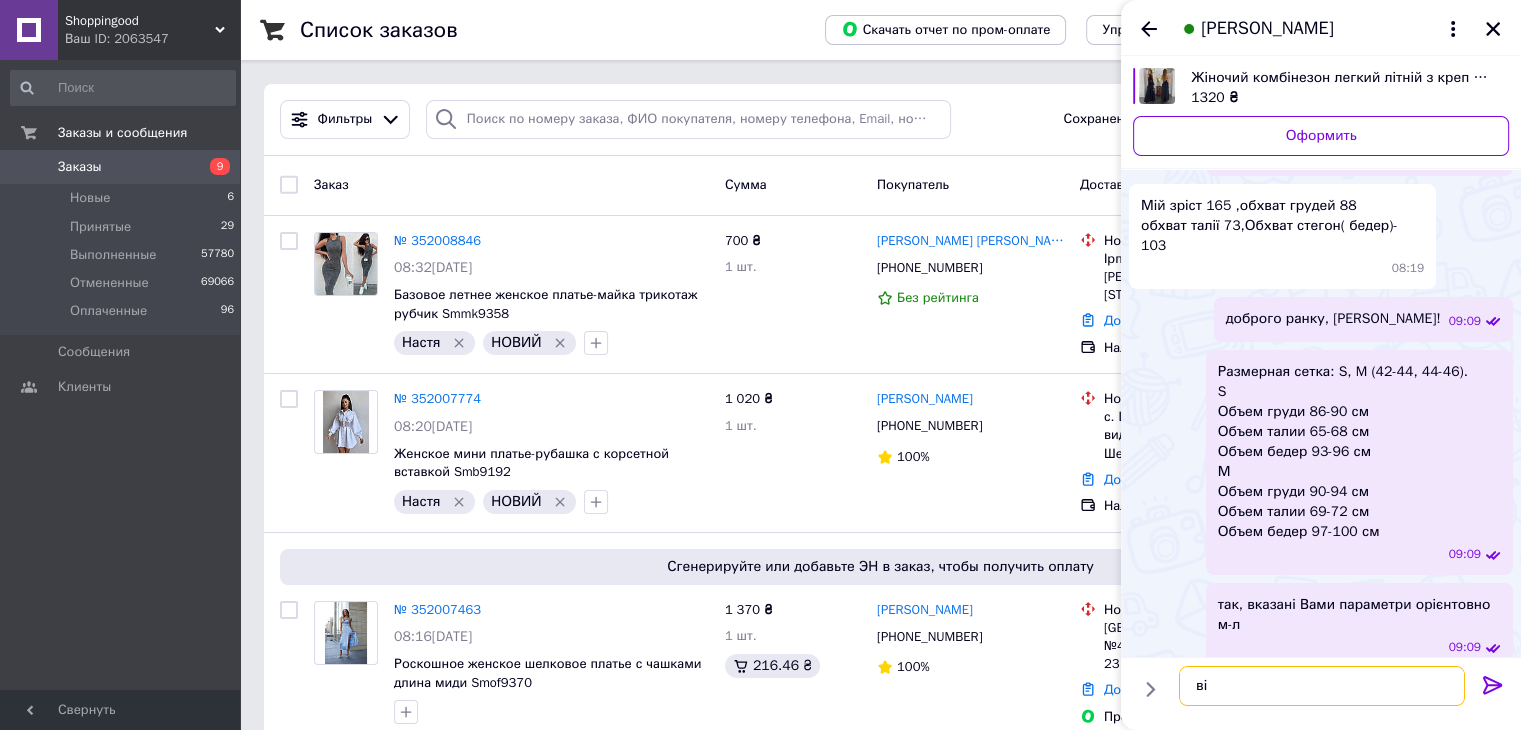 type on "в" 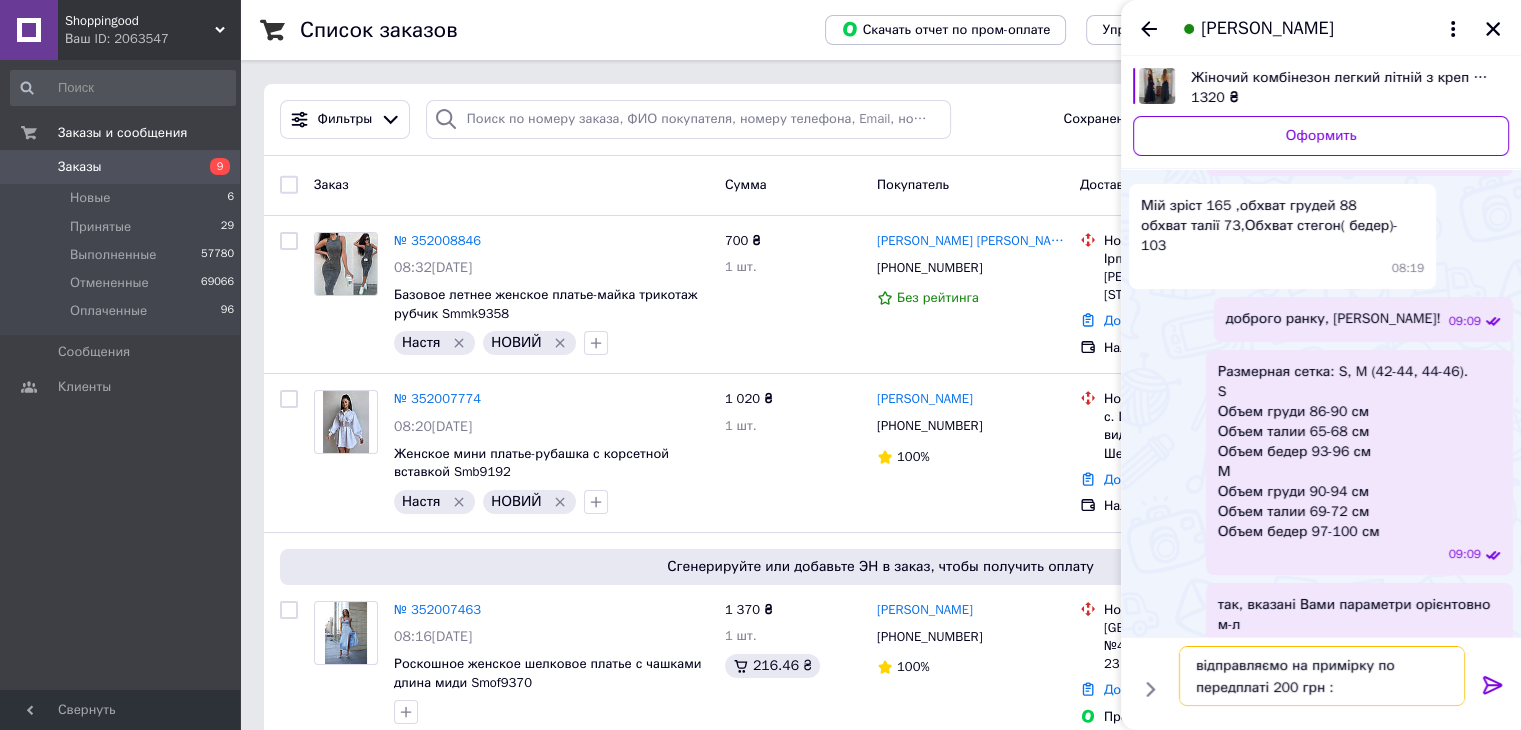 type on "відправляємо на примірку по передплаті 200 грн :)" 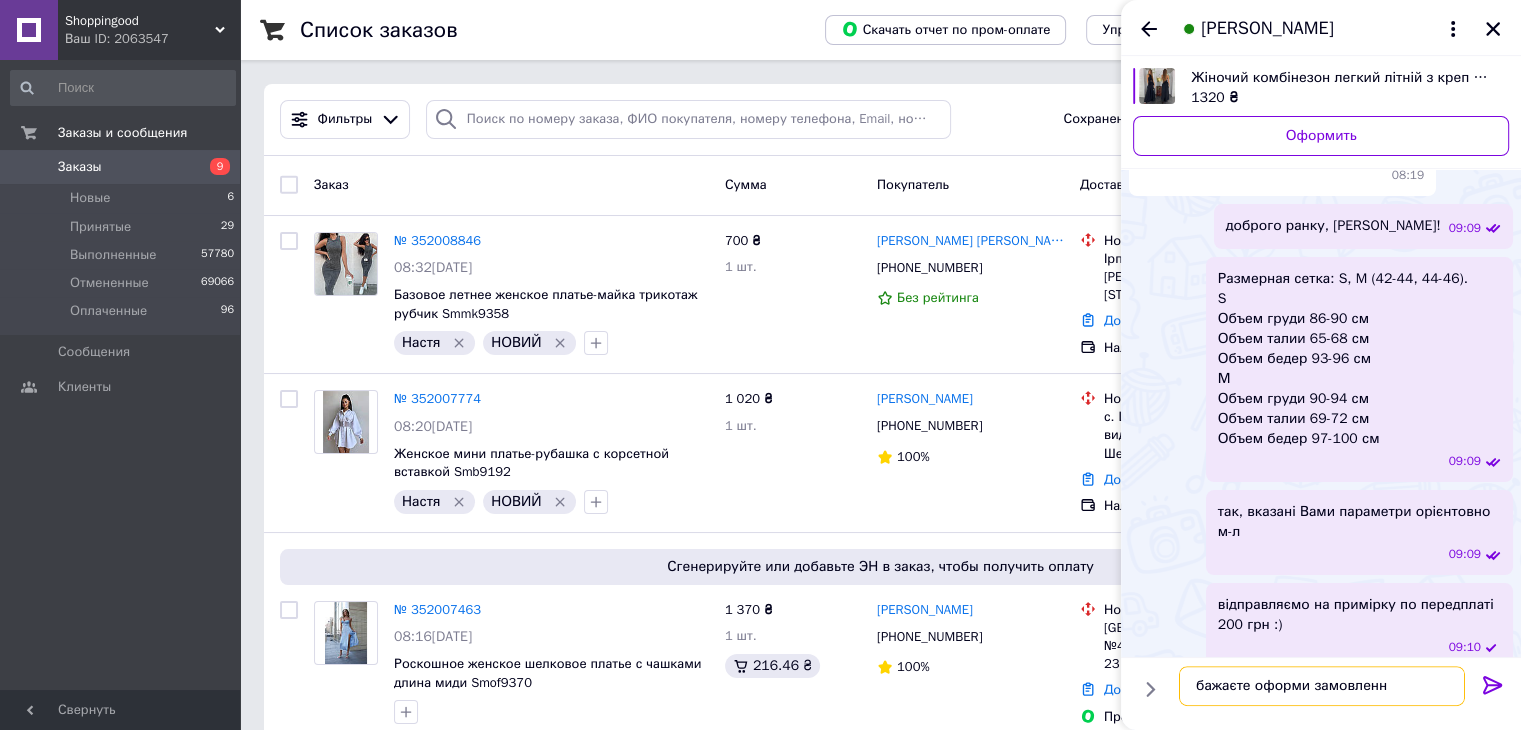 scroll, scrollTop: 444, scrollLeft: 0, axis: vertical 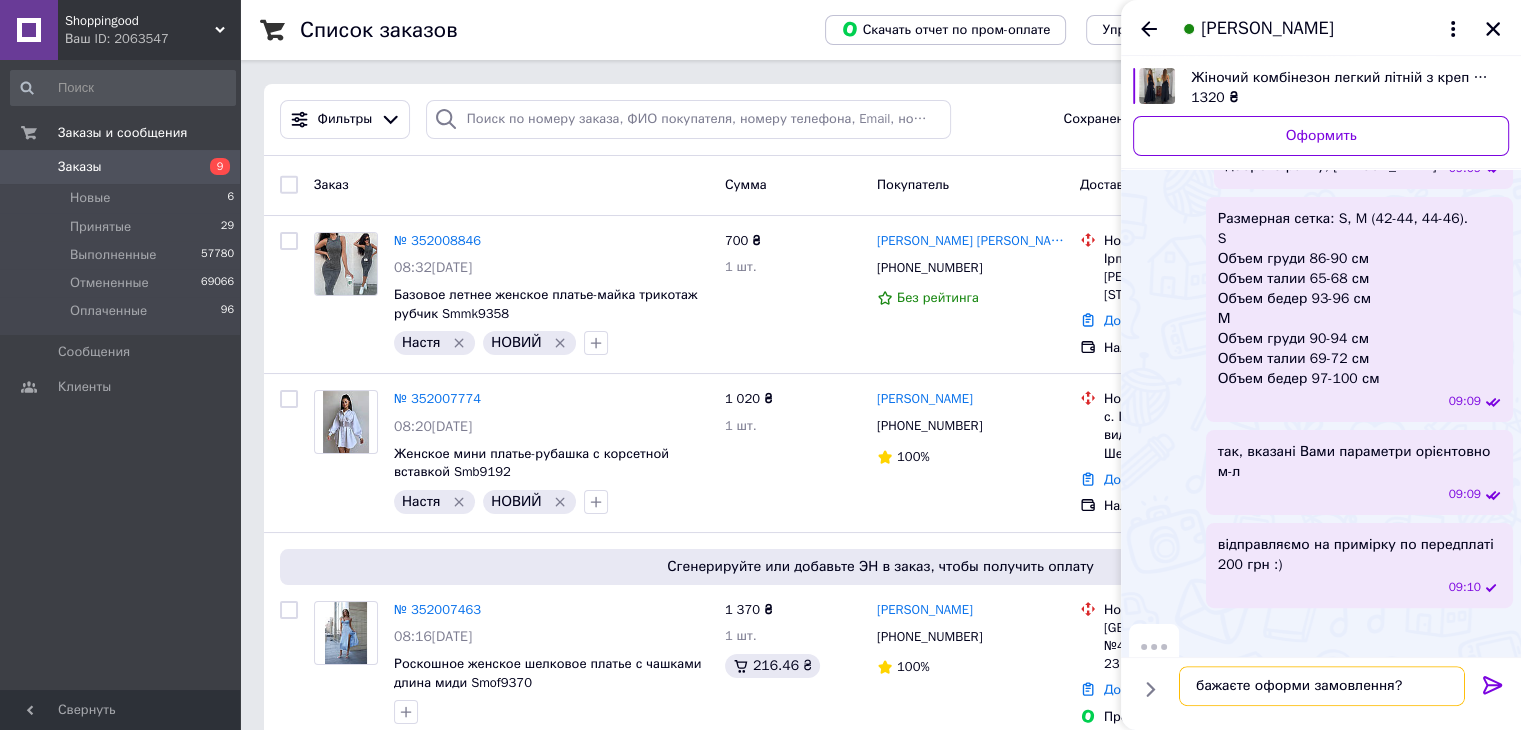 click on "бажаєте оформи замовлення?" at bounding box center [1322, 686] 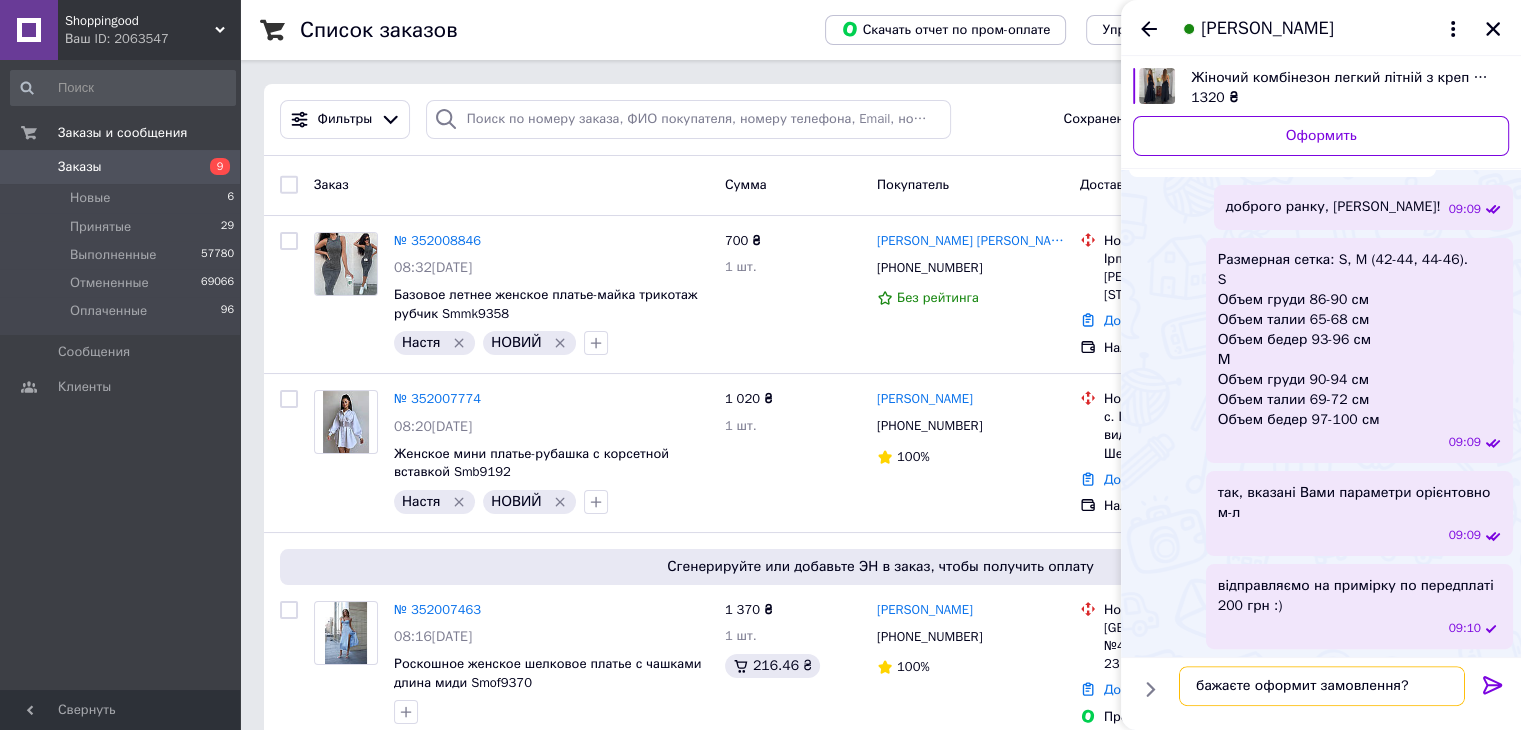 scroll, scrollTop: 384, scrollLeft: 0, axis: vertical 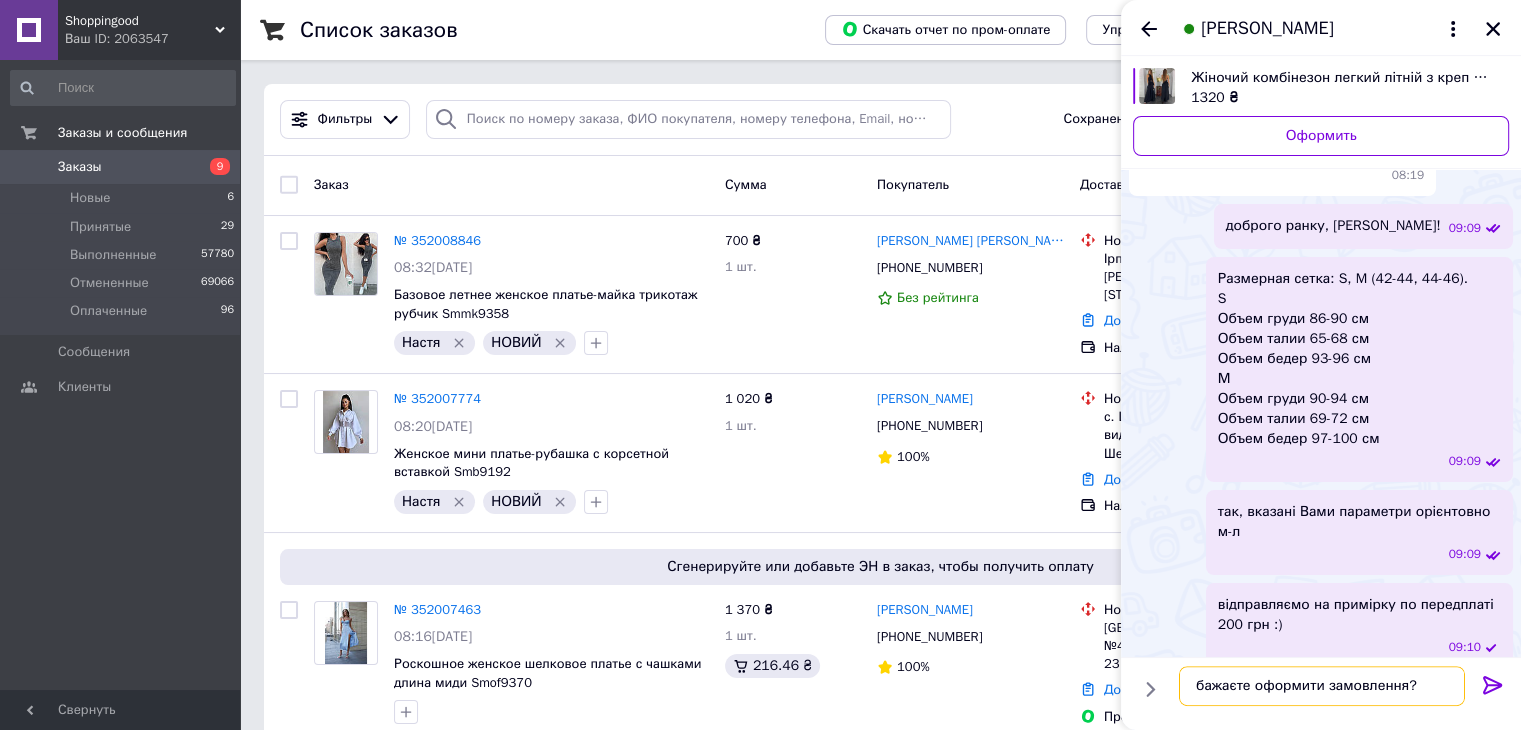 type on "бажаєте оформити замовлення?" 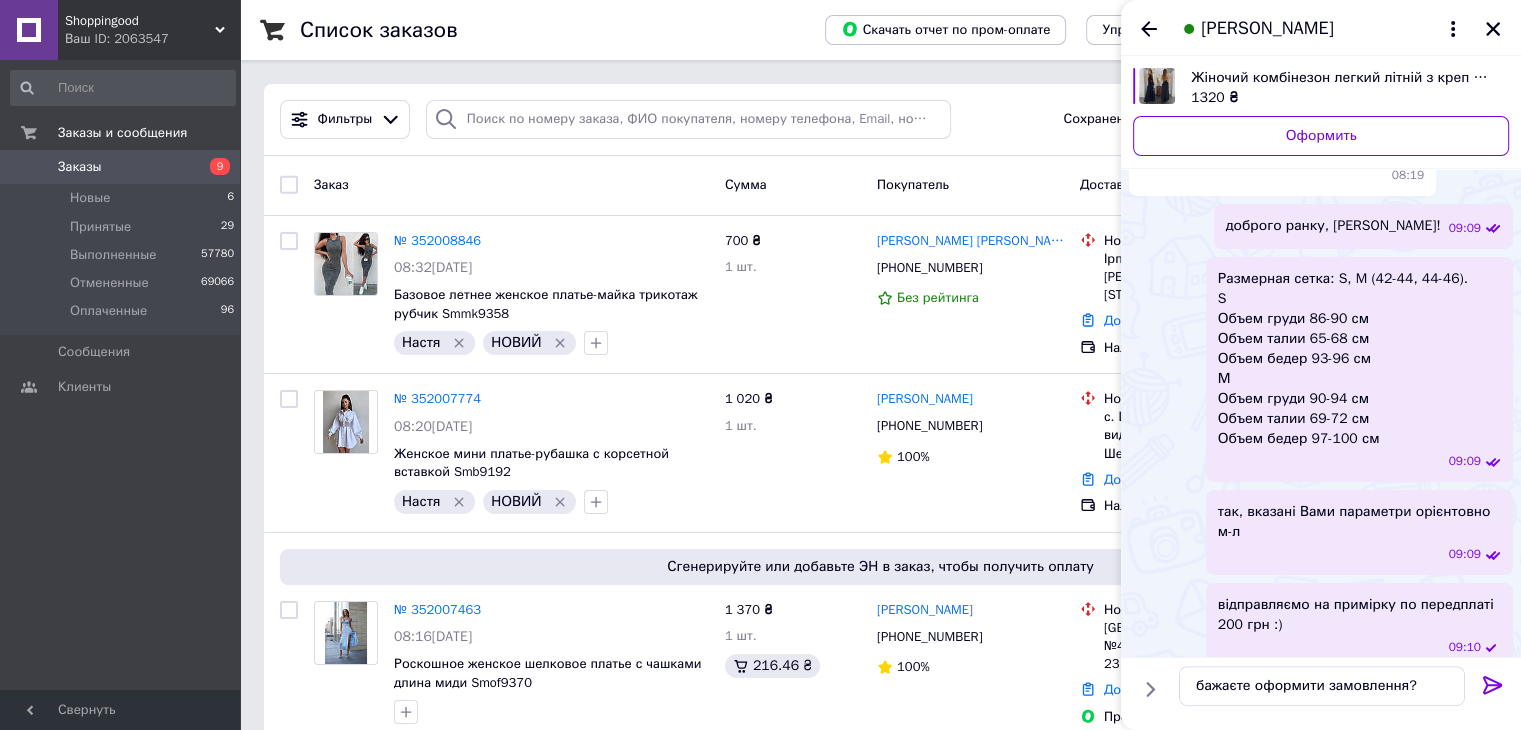 click 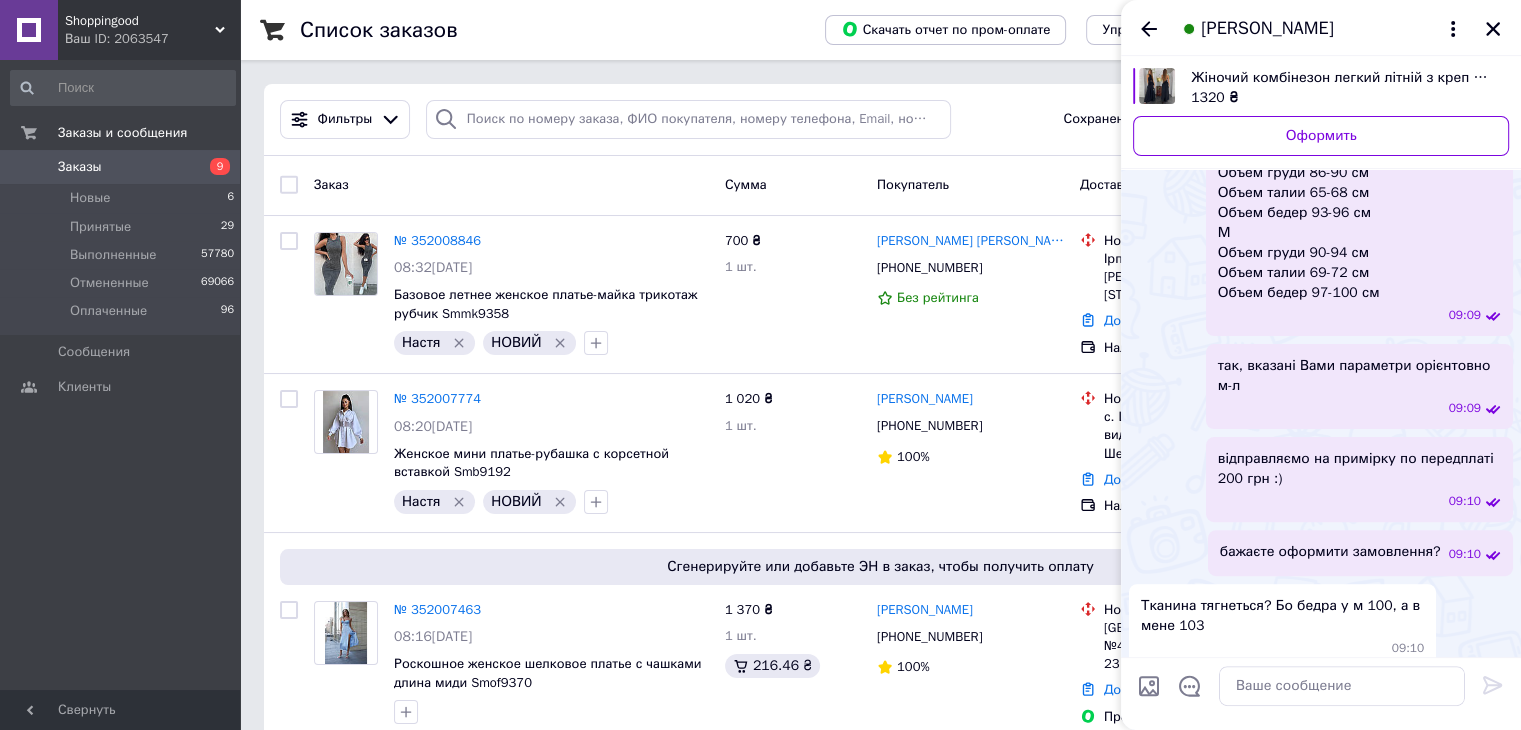 scroll, scrollTop: 530, scrollLeft: 0, axis: vertical 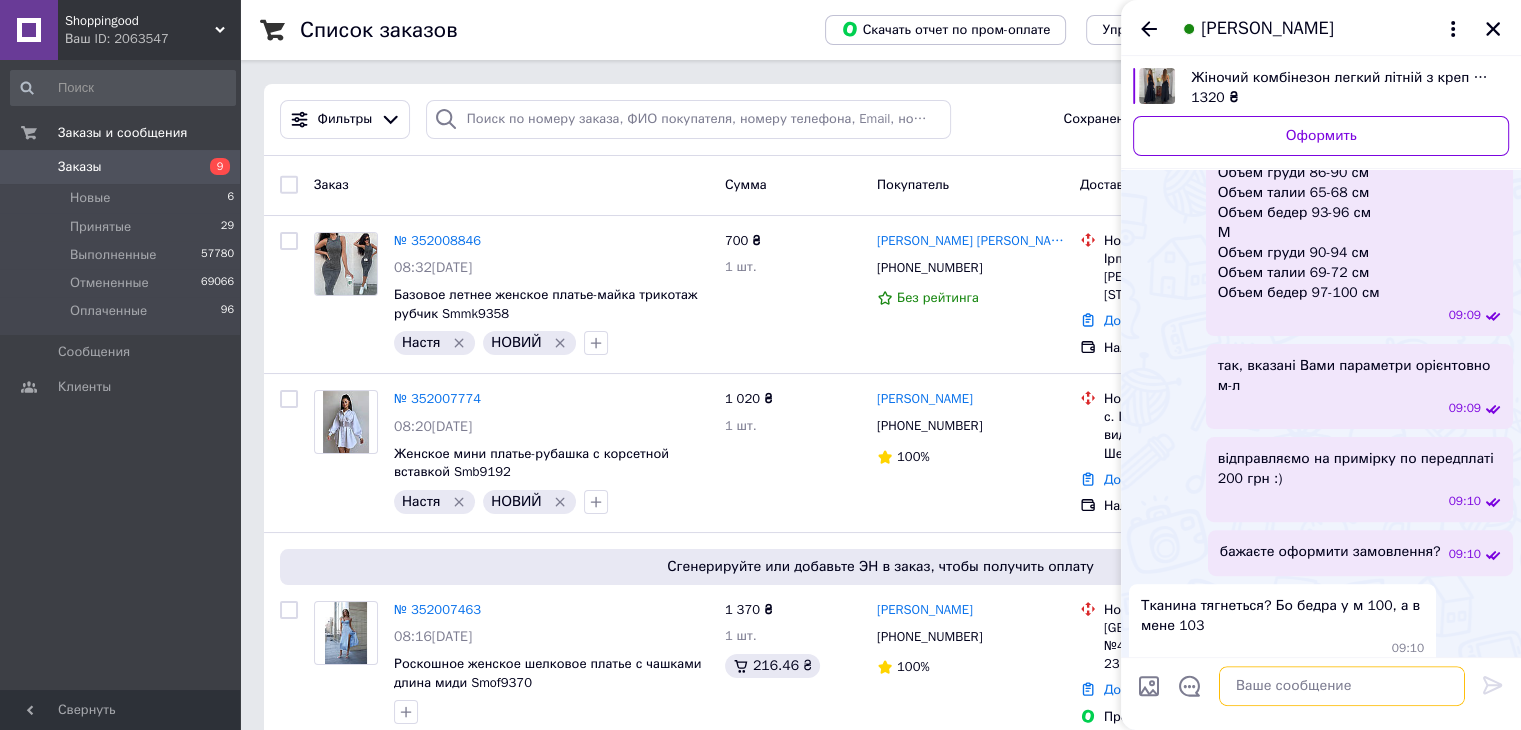 click at bounding box center (1342, 686) 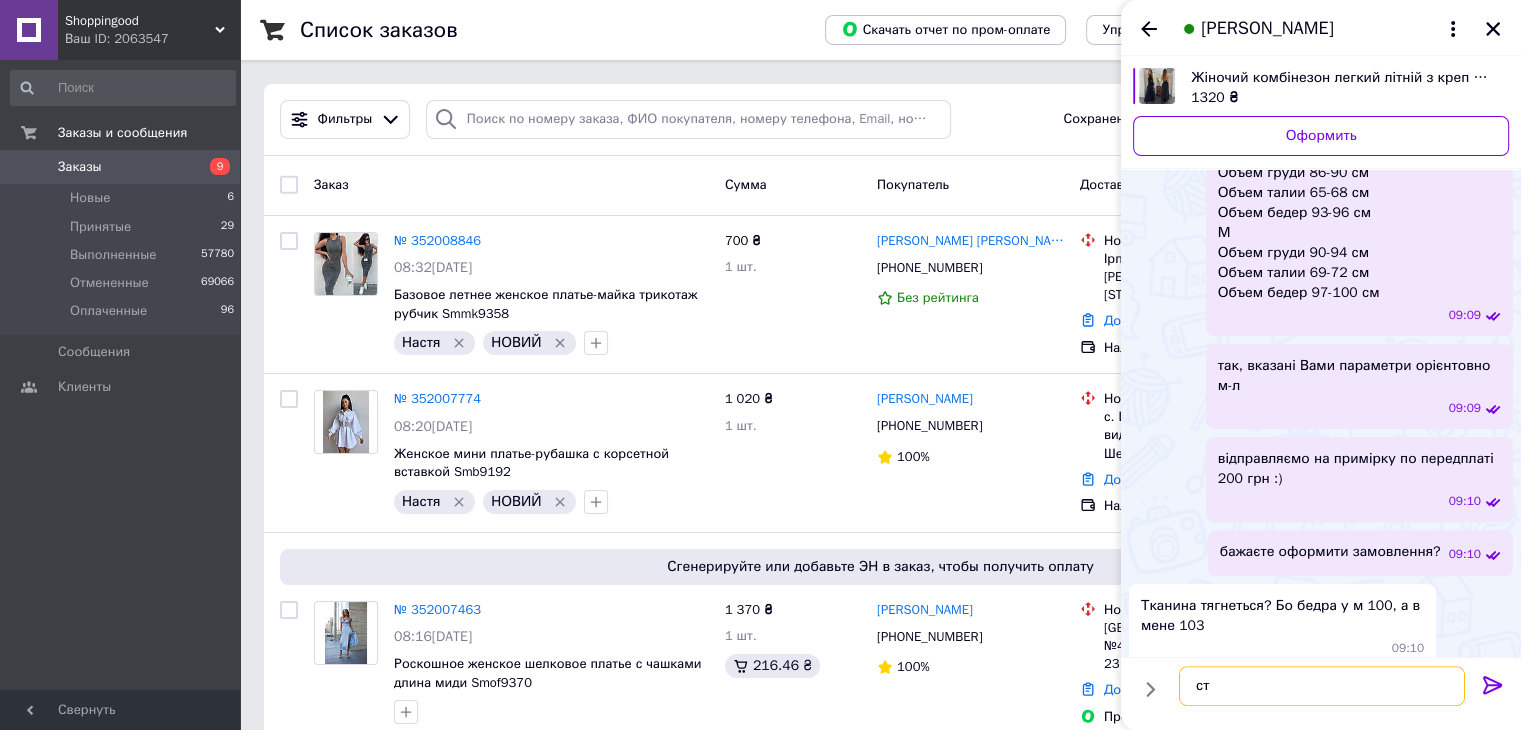 type on "с" 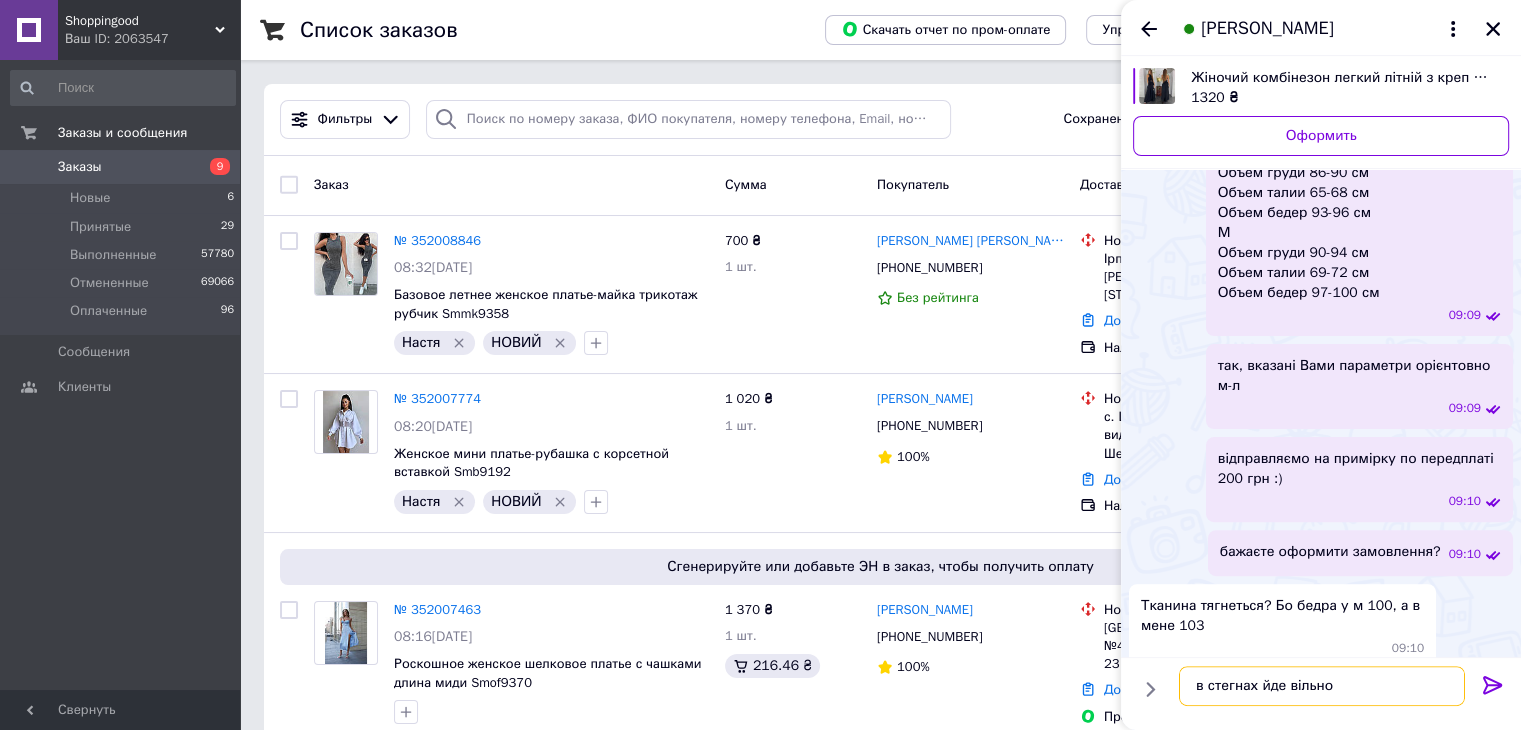 type on "в стегнах йде вільно" 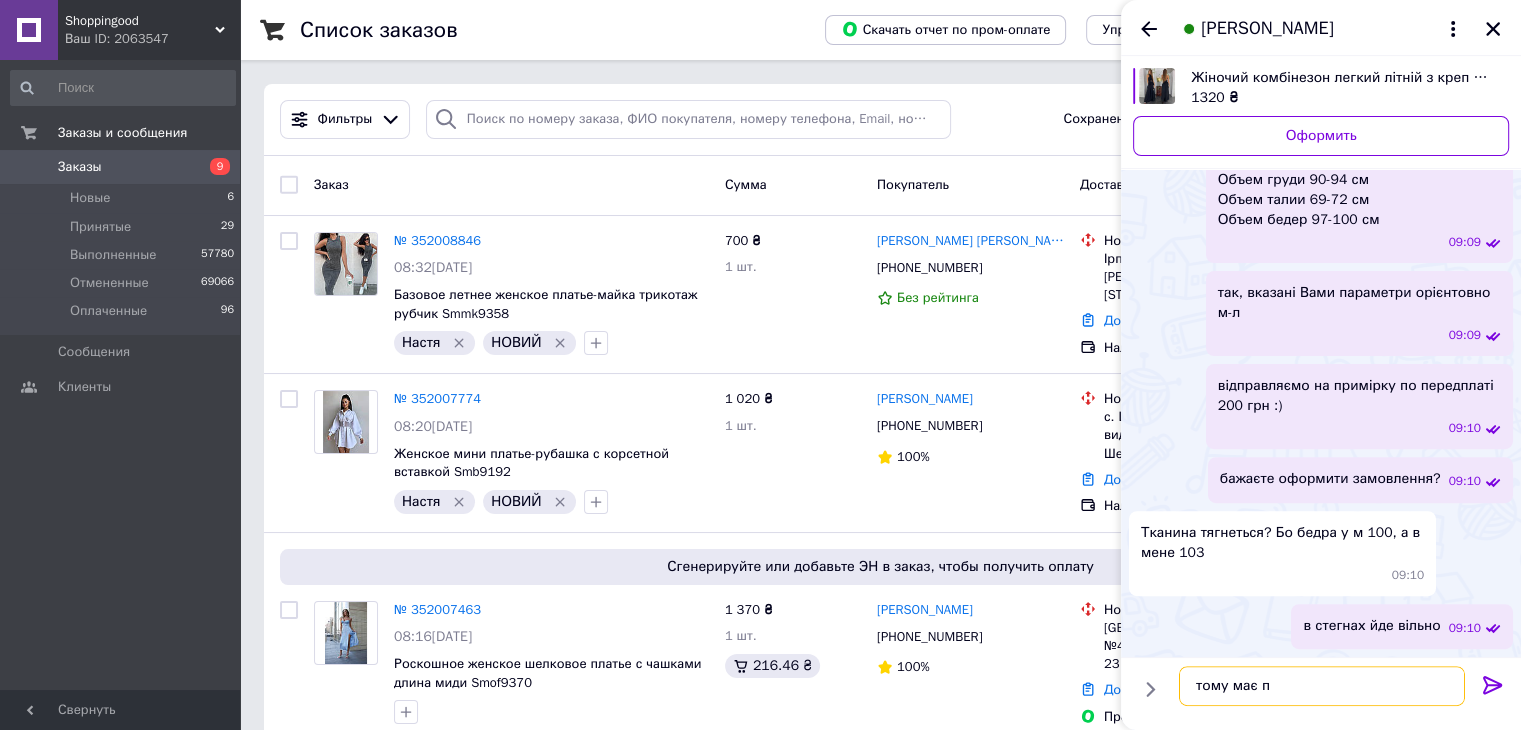 scroll, scrollTop: 583, scrollLeft: 0, axis: vertical 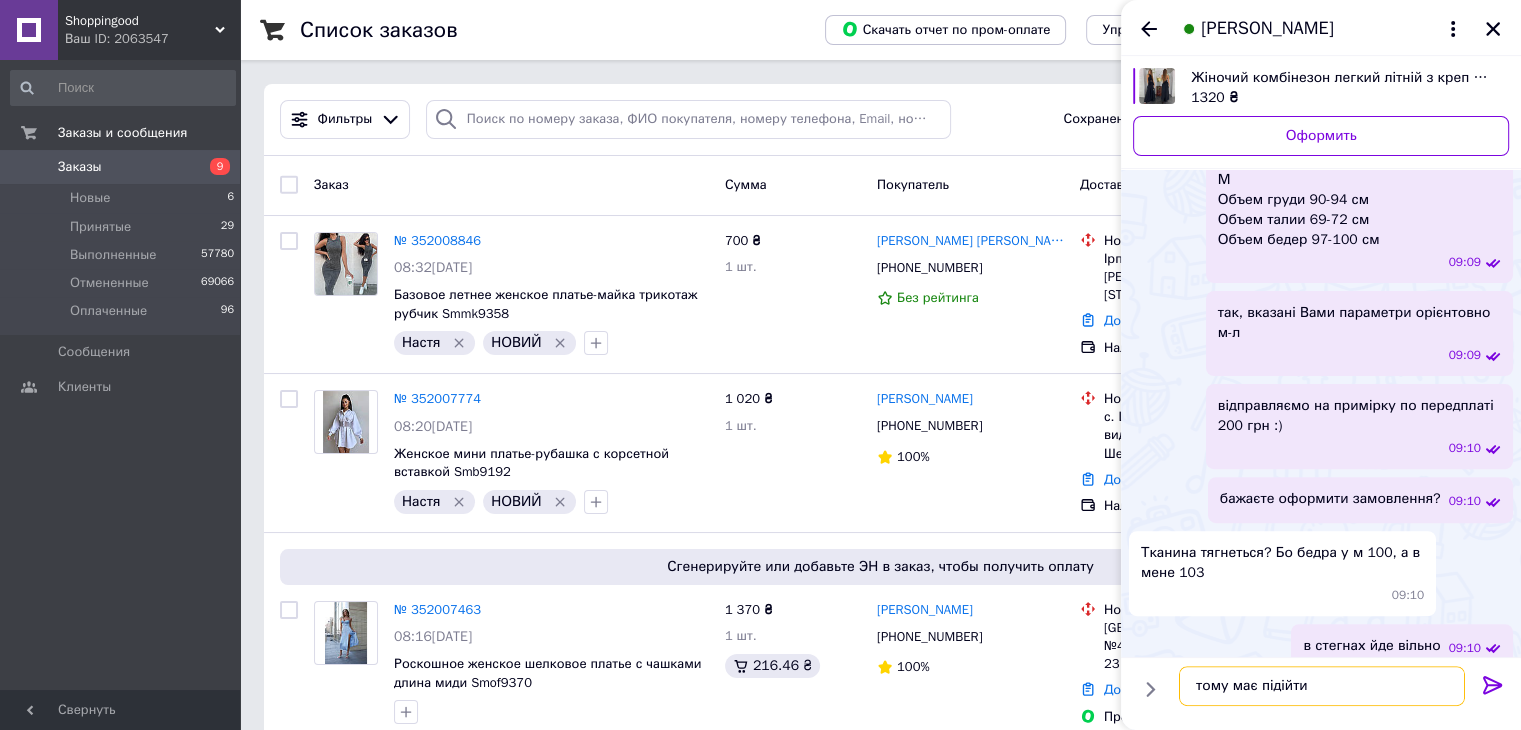 type on "тому має підійти" 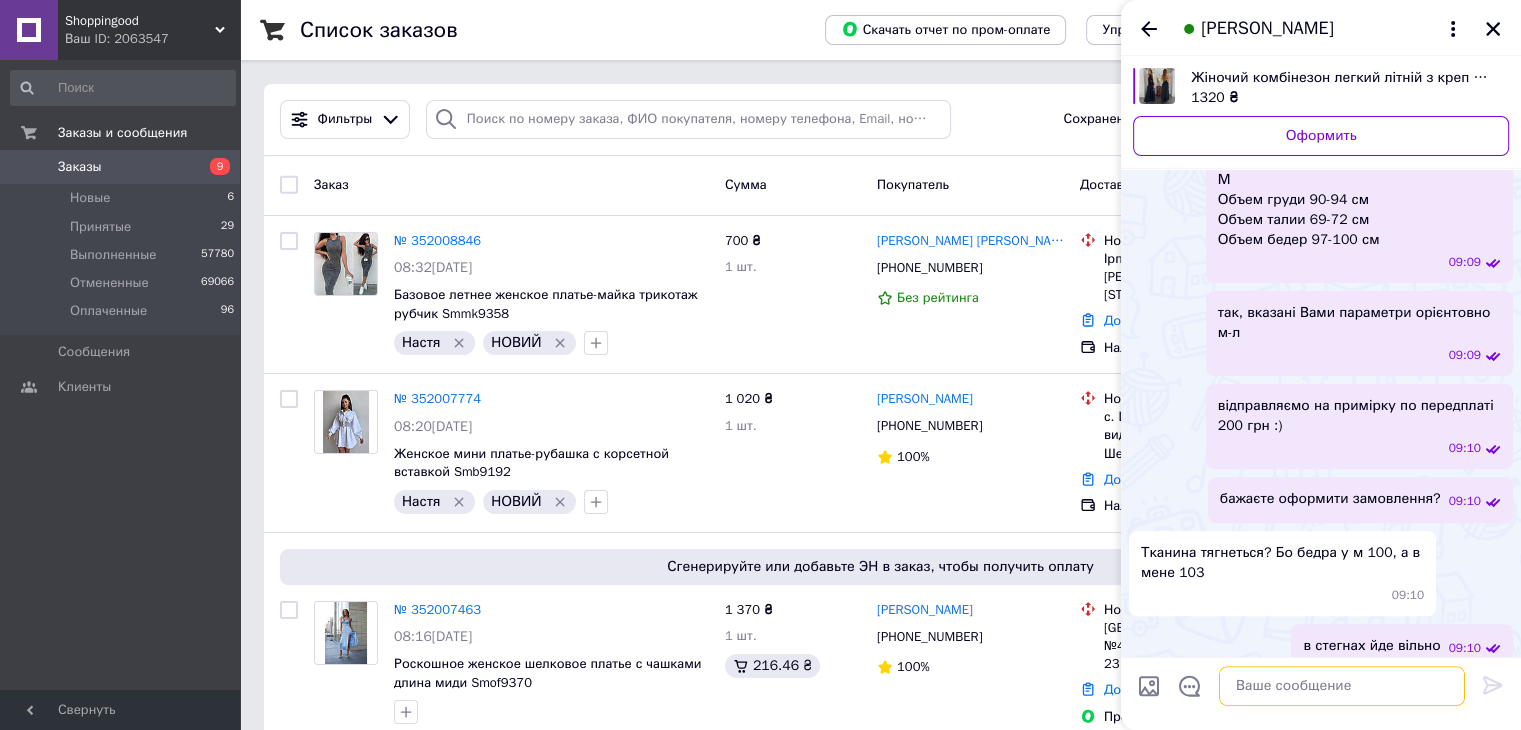 scroll, scrollTop: 636, scrollLeft: 0, axis: vertical 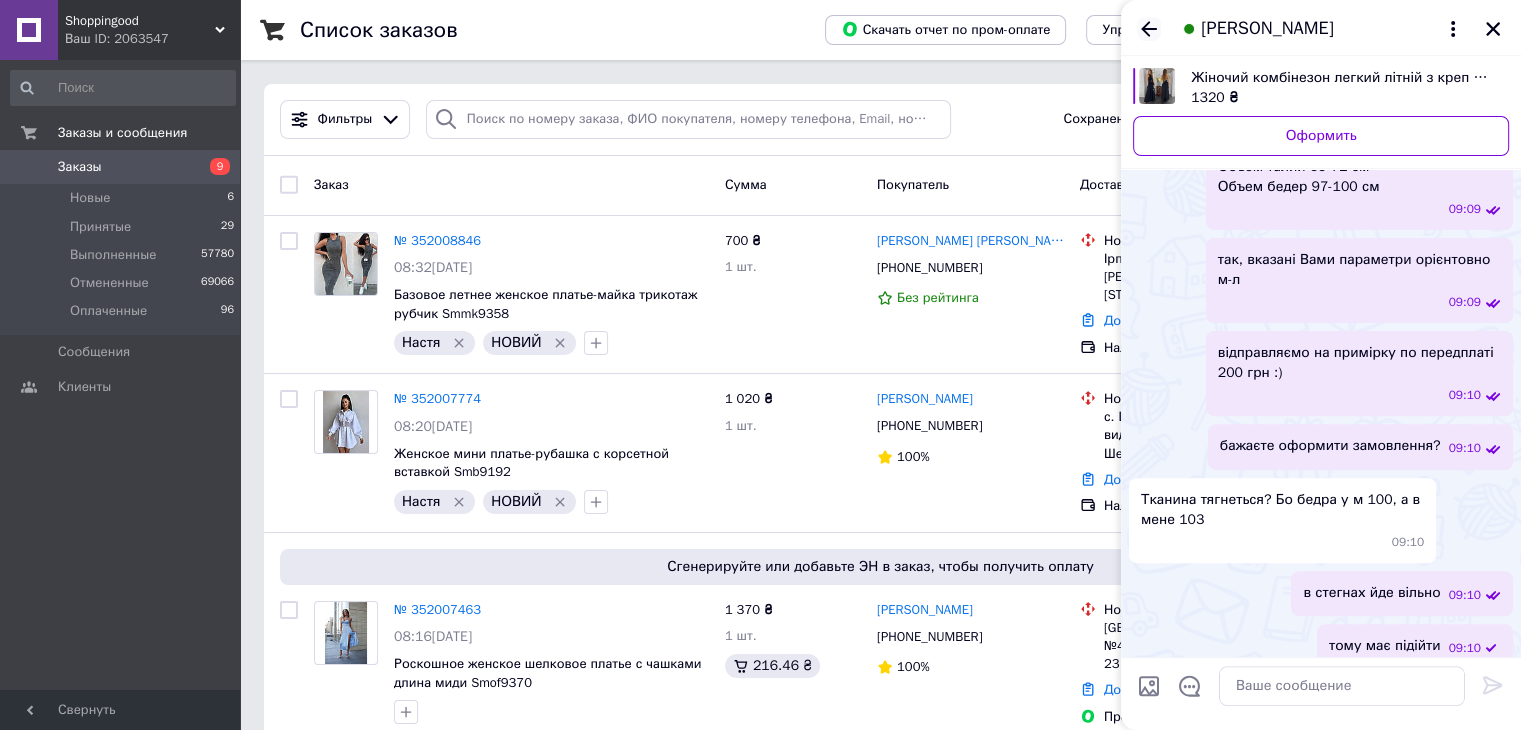 drag, startPoint x: 1160, startPoint y: 31, endPoint x: 1150, endPoint y: 23, distance: 12.806249 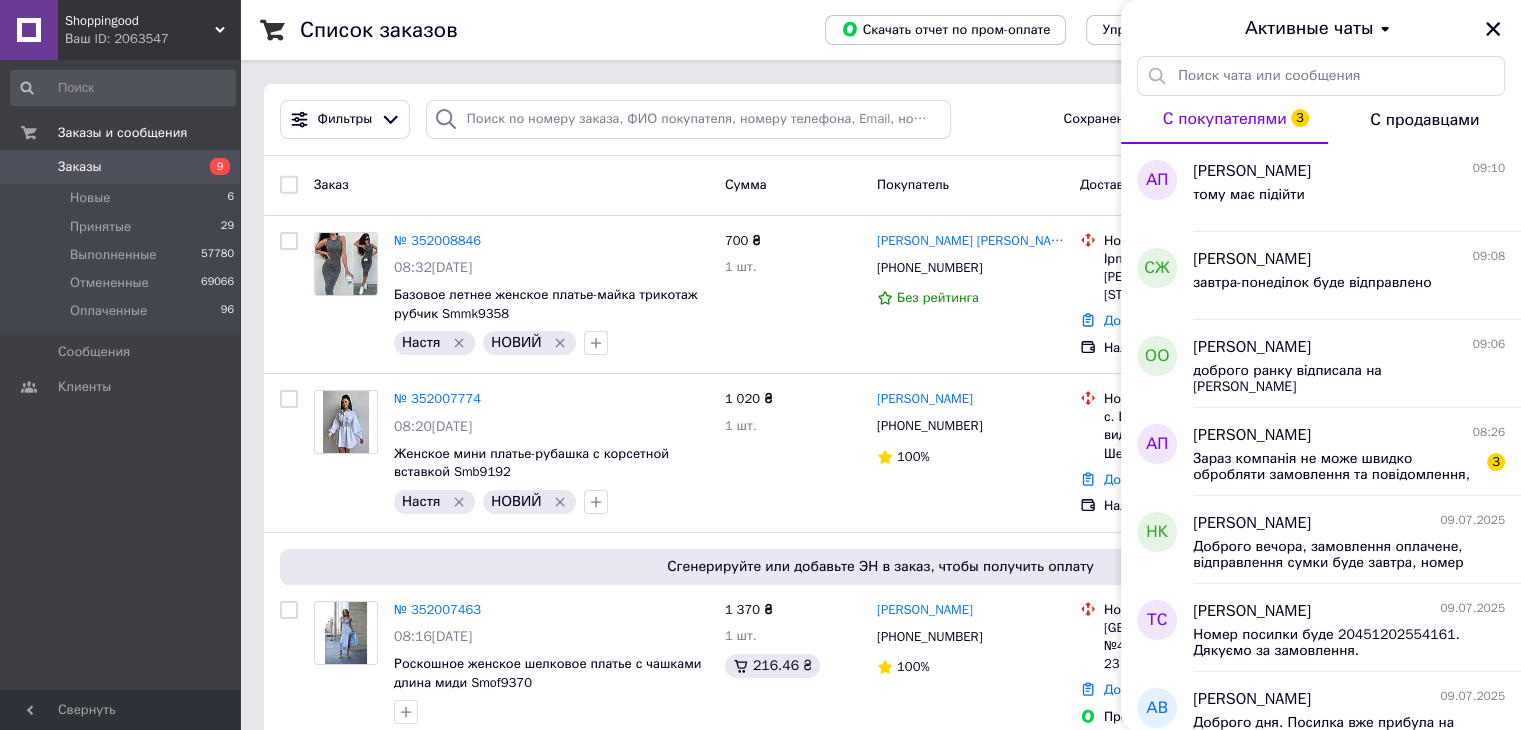 click on "Активные чаты" at bounding box center (1321, 28) 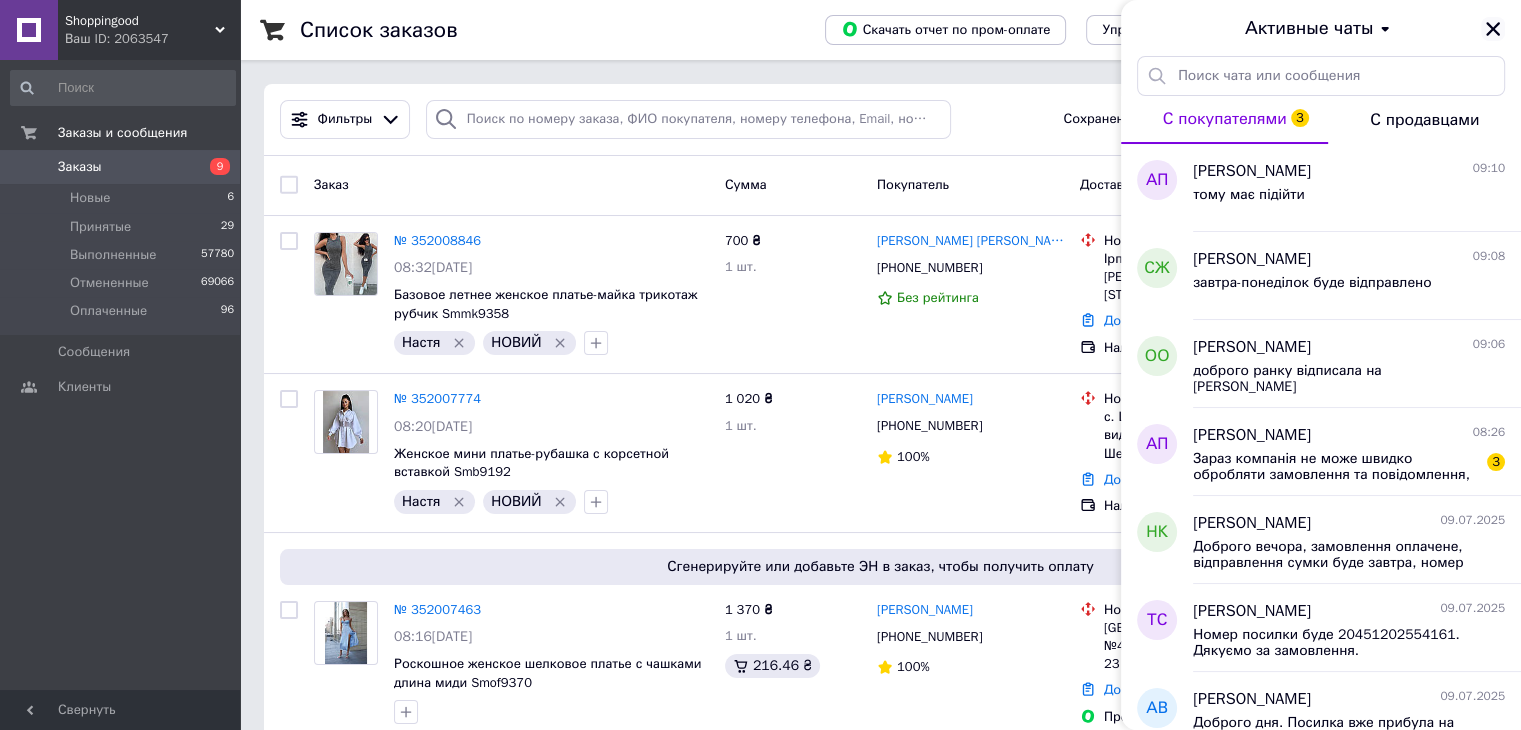 click 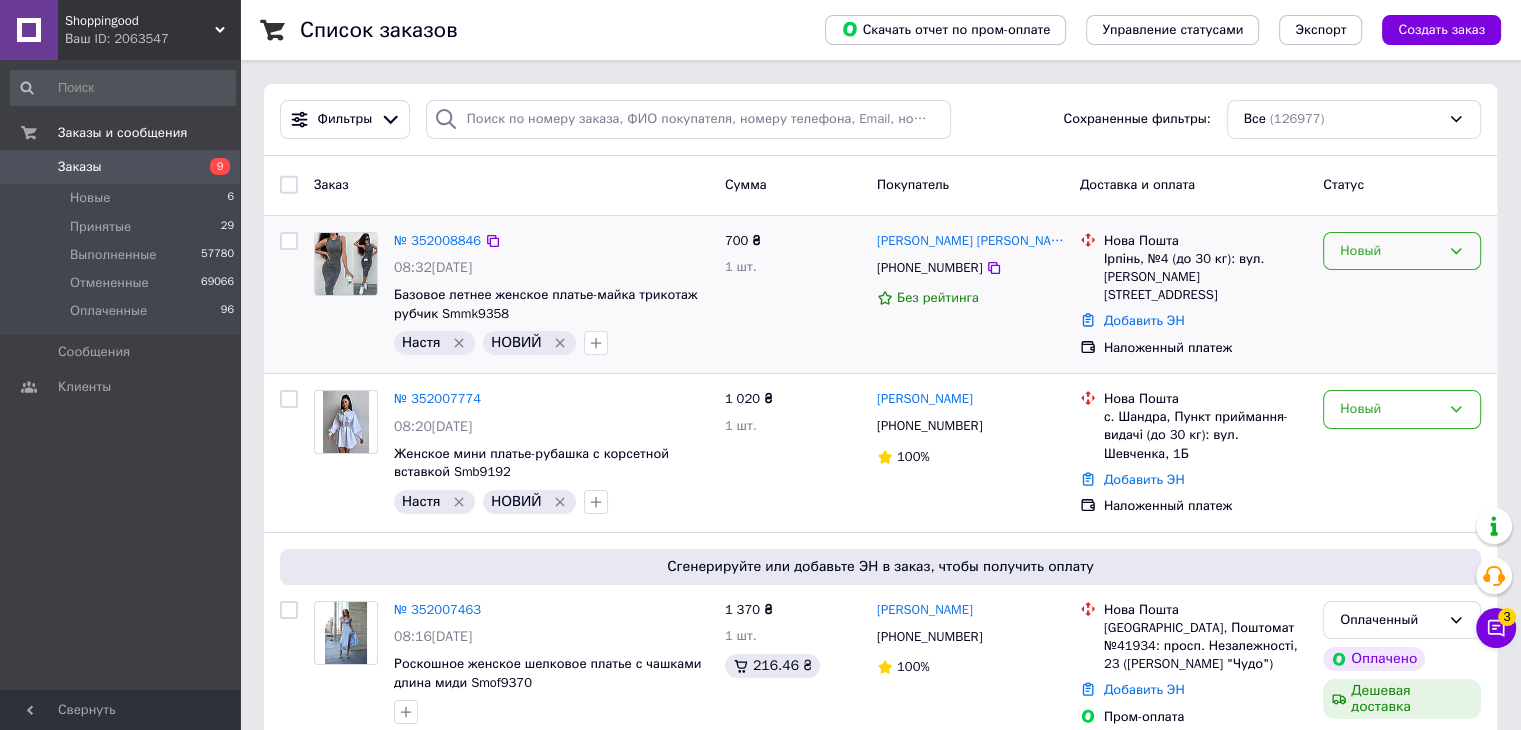 drag, startPoint x: 1420, startPoint y: 238, endPoint x: 1415, endPoint y: 255, distance: 17.720045 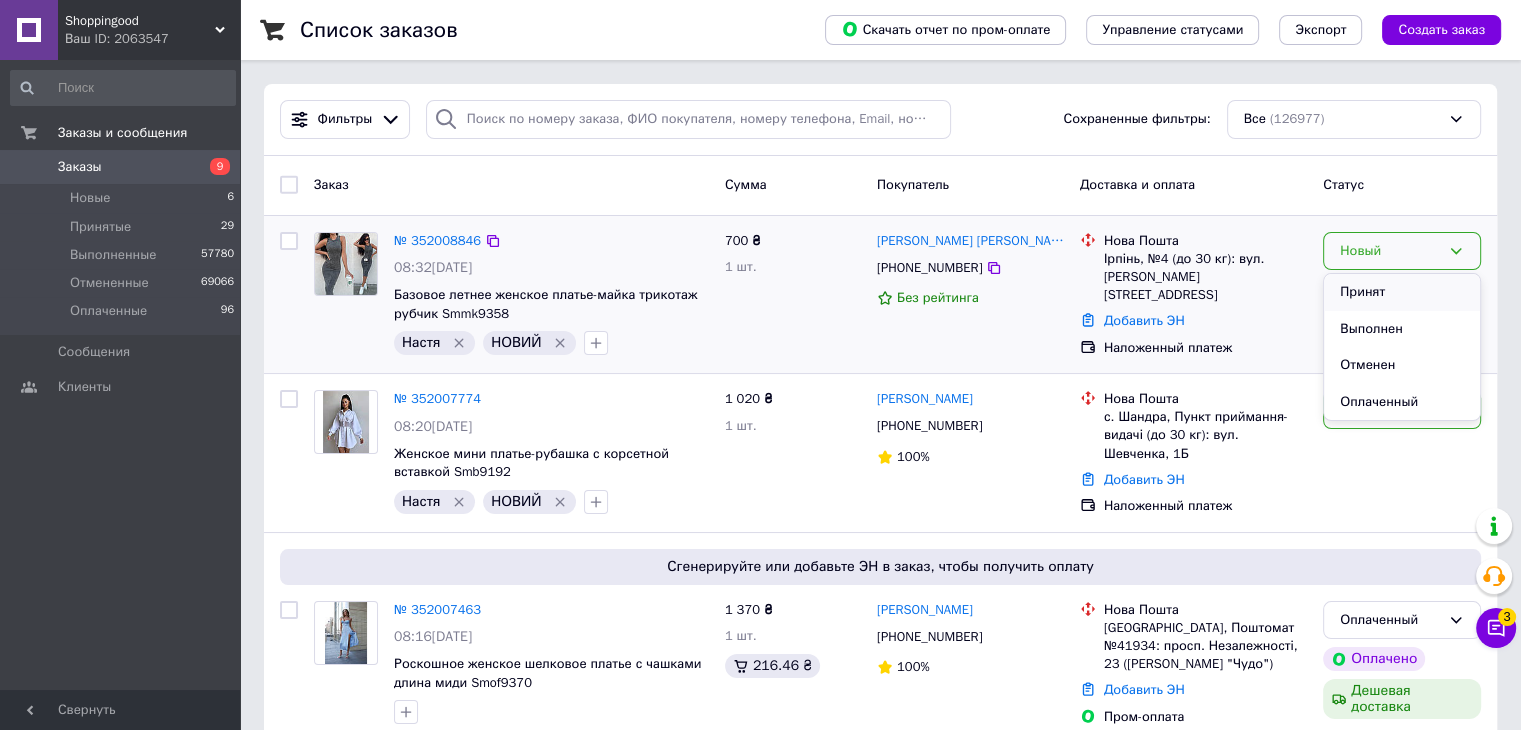 click on "Принят" at bounding box center (1402, 292) 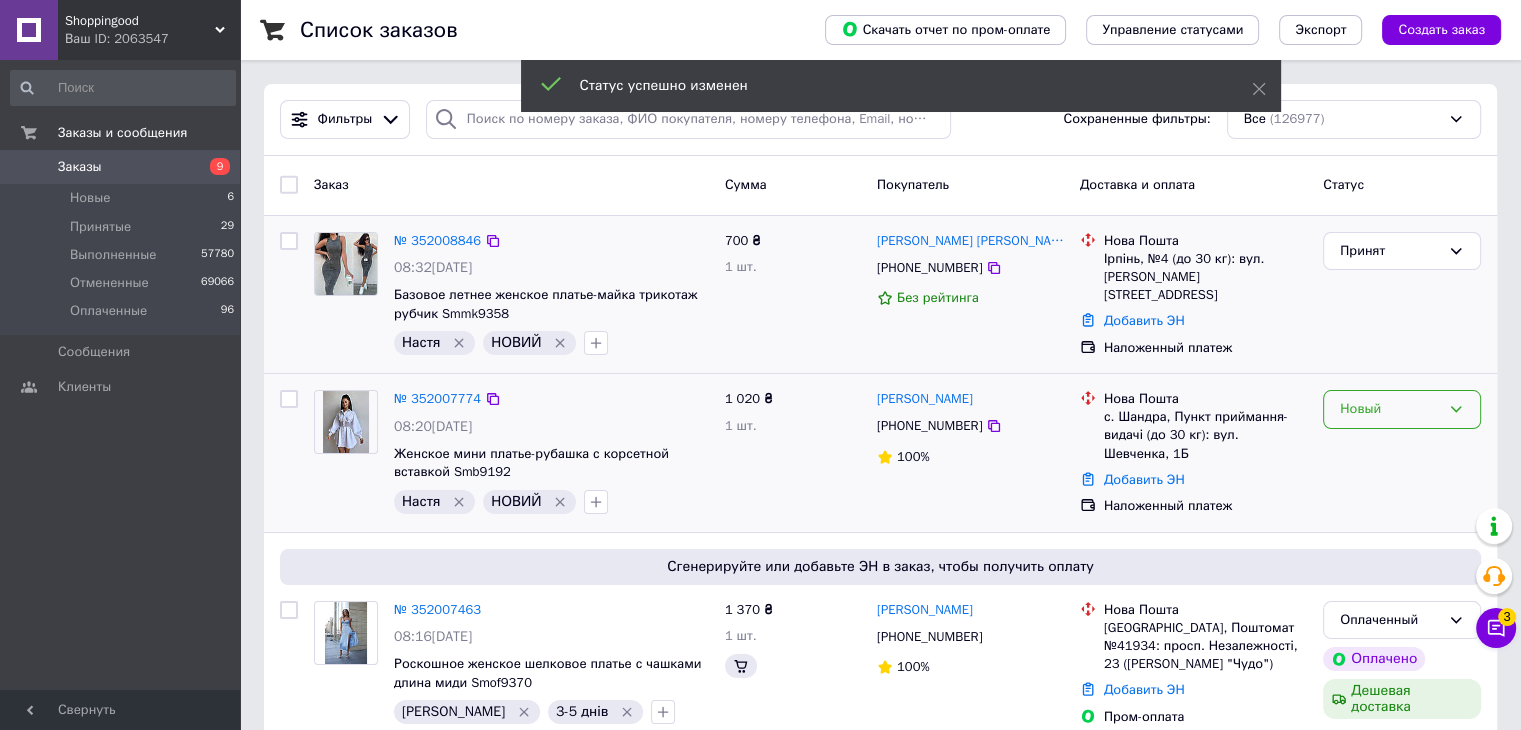 click on "Новый" at bounding box center [1390, 409] 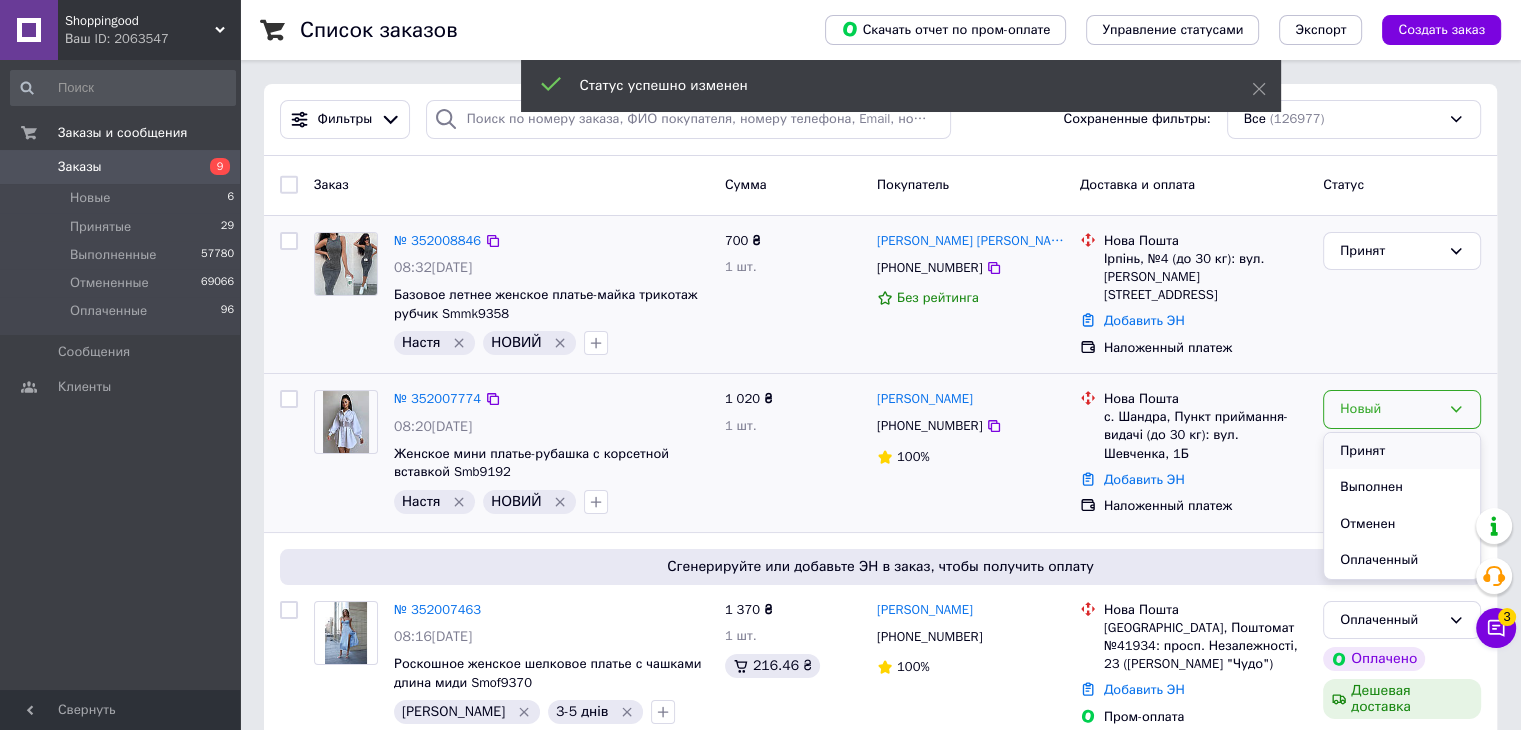click on "Принят" at bounding box center (1402, 451) 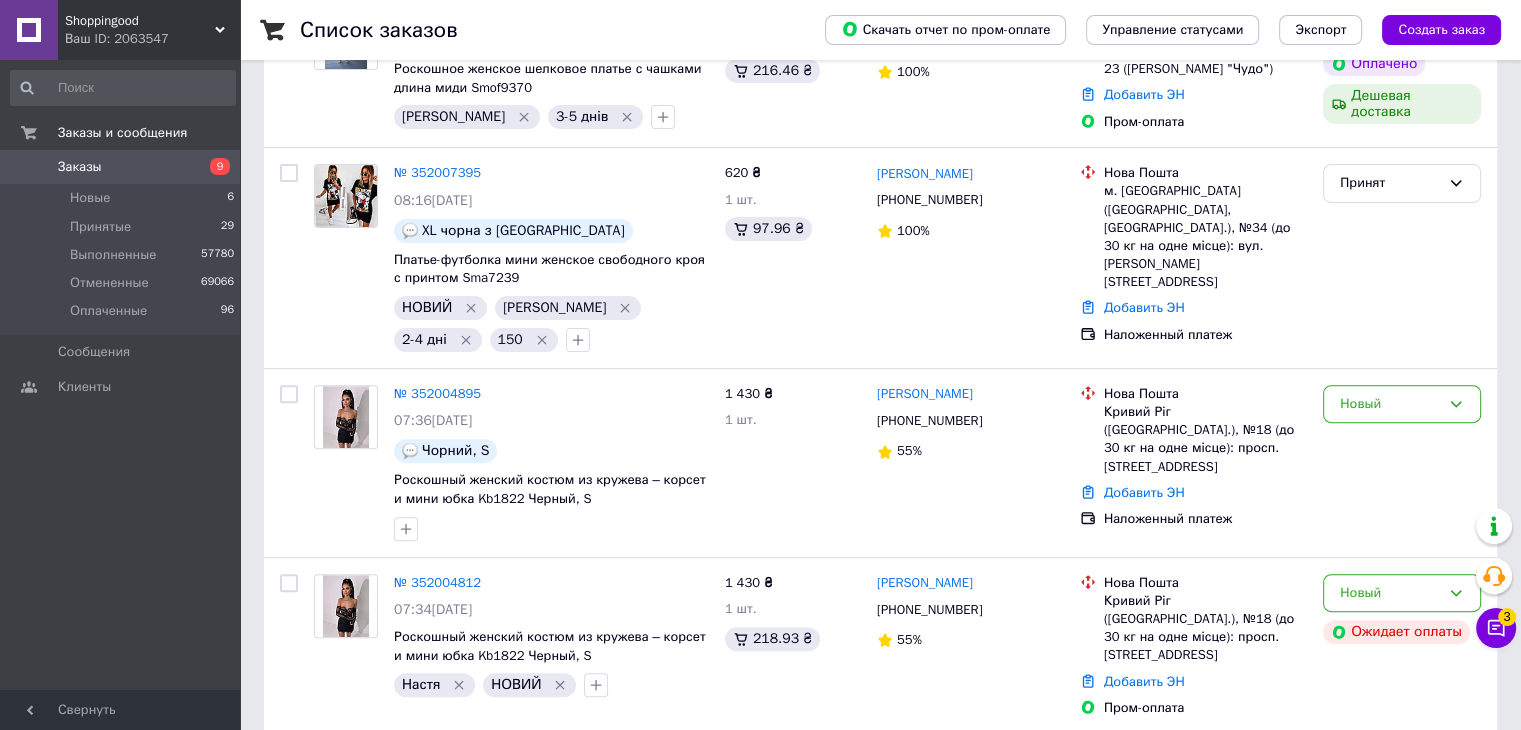 scroll, scrollTop: 600, scrollLeft: 0, axis: vertical 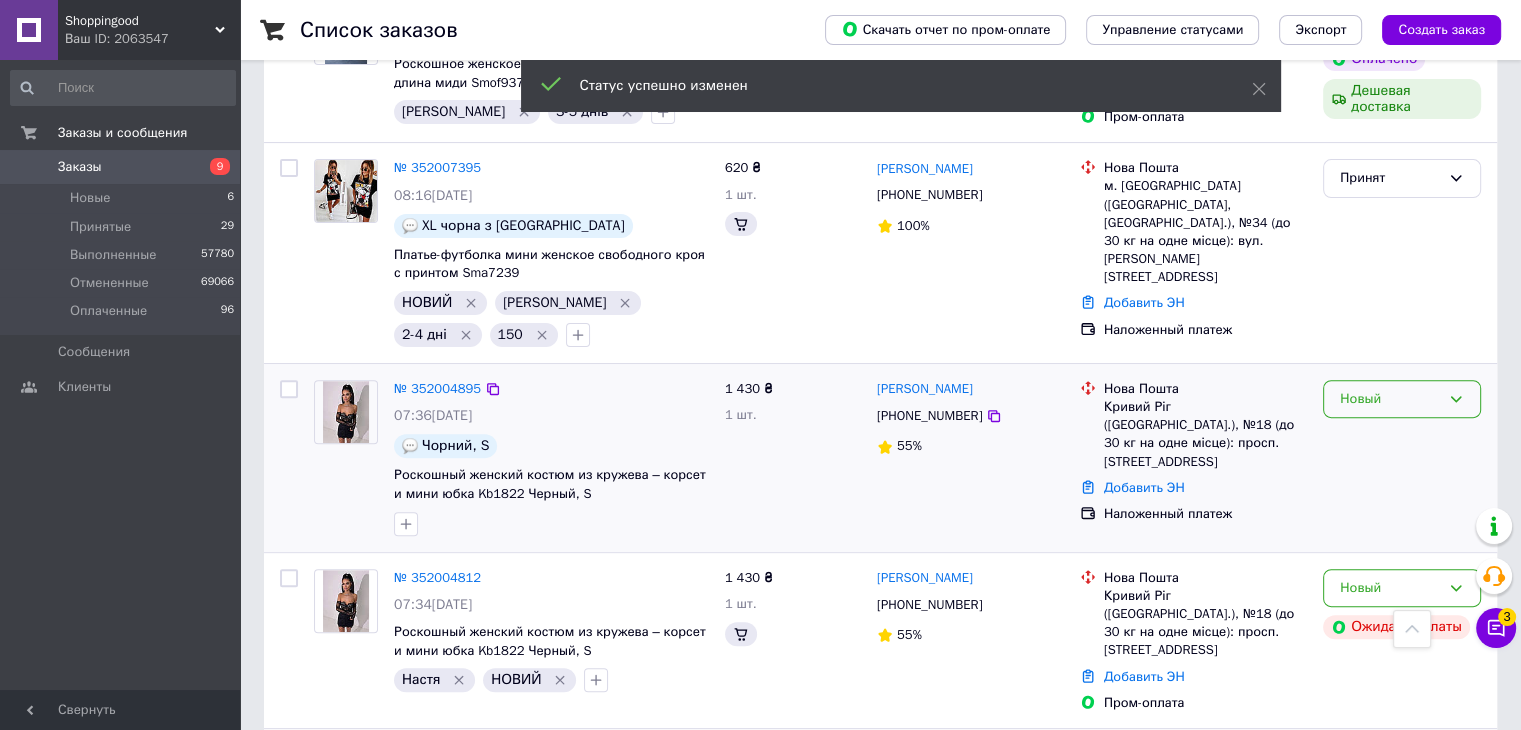 click on "Новый" at bounding box center (1390, 399) 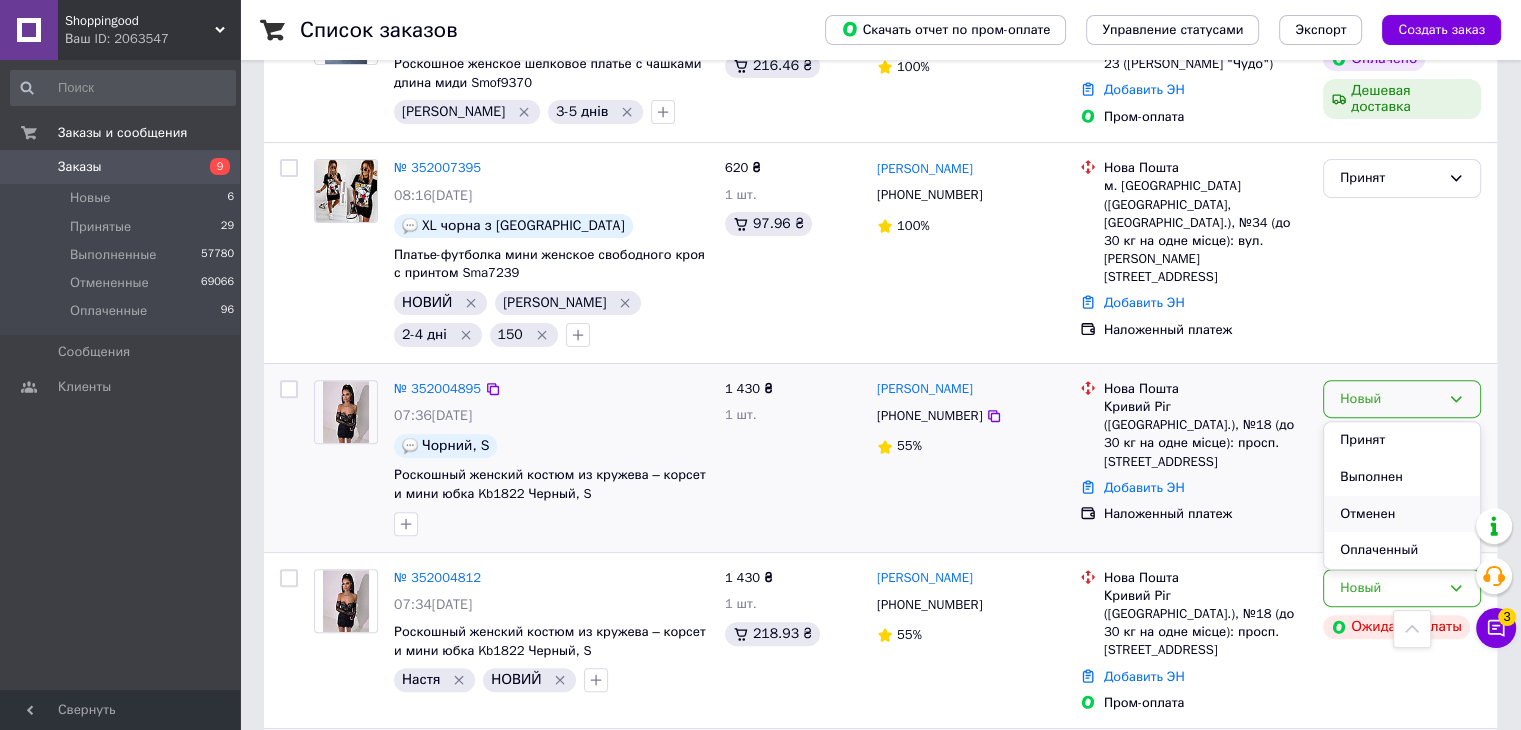 click on "Отменен" at bounding box center (1402, 514) 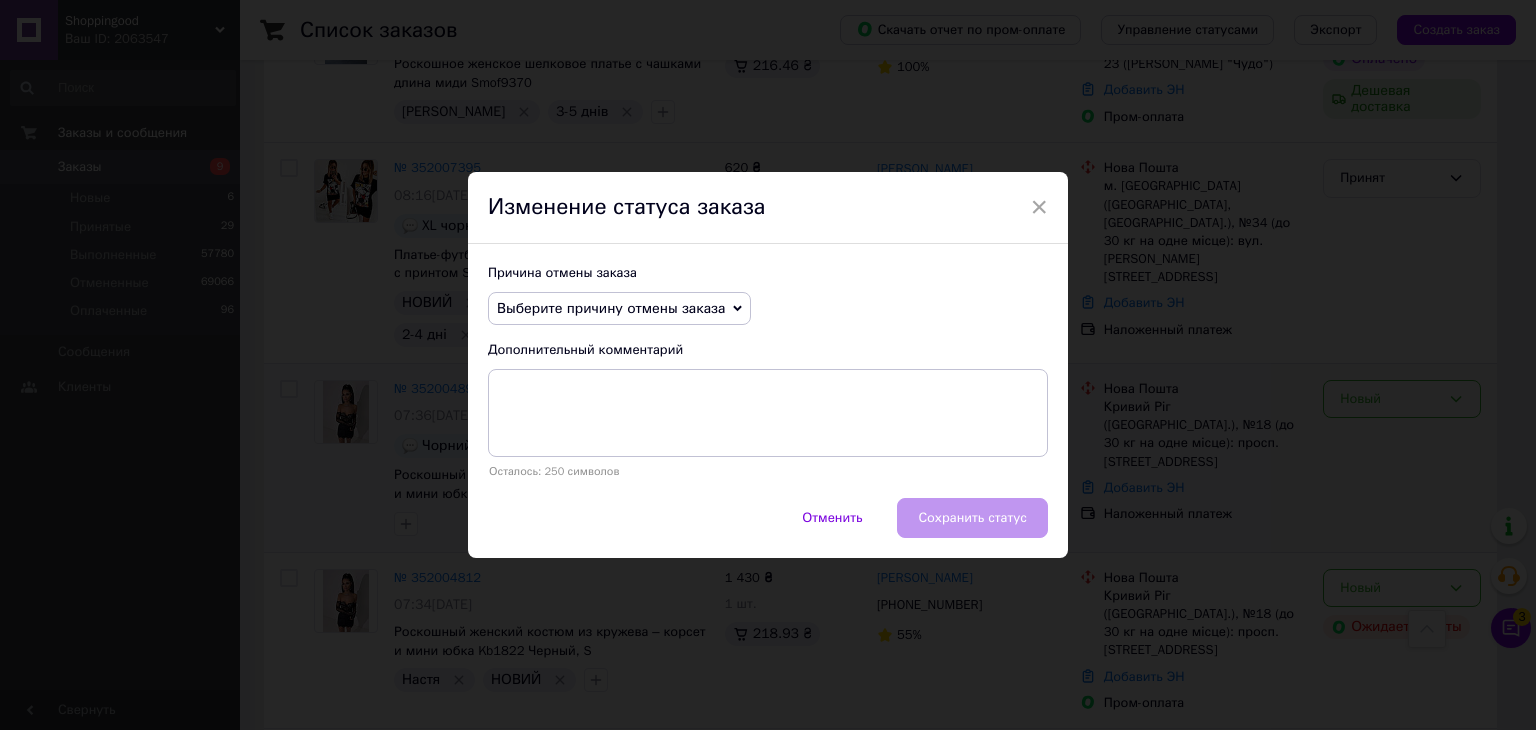 click on "Выберите причину отмены заказа" at bounding box center [619, 309] 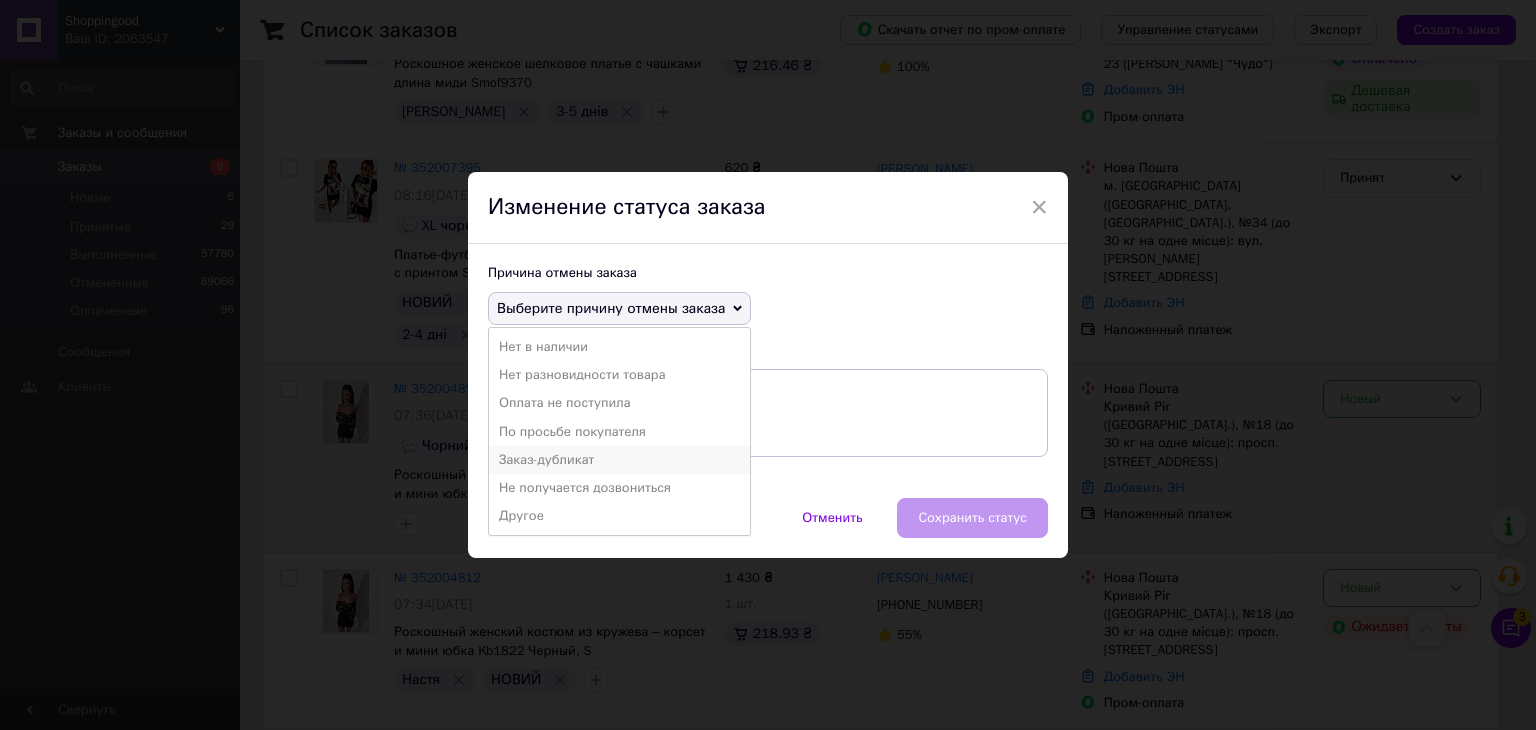 click on "Заказ-дубликат" at bounding box center [619, 460] 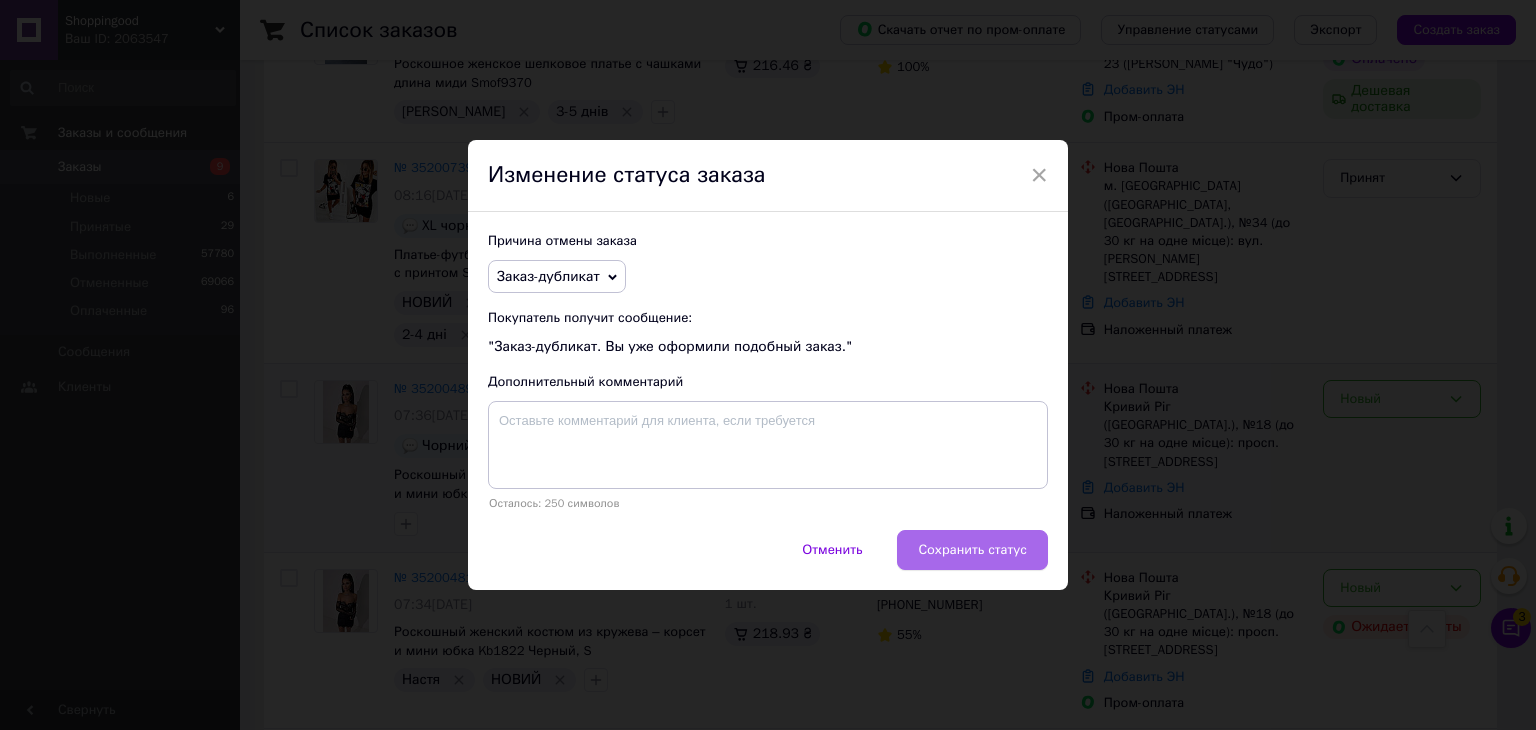 click on "Сохранить статус" at bounding box center (972, 550) 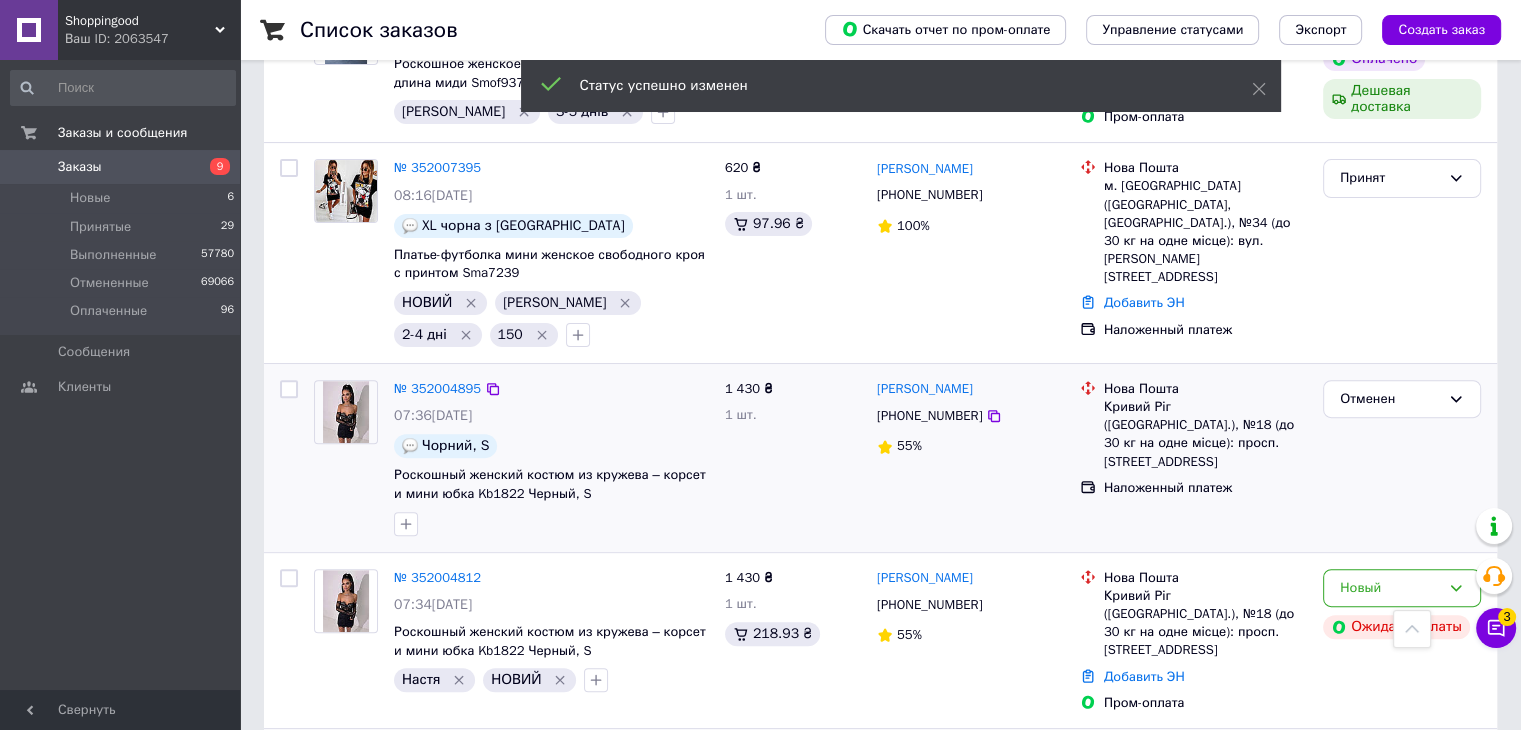 scroll, scrollTop: 900, scrollLeft: 0, axis: vertical 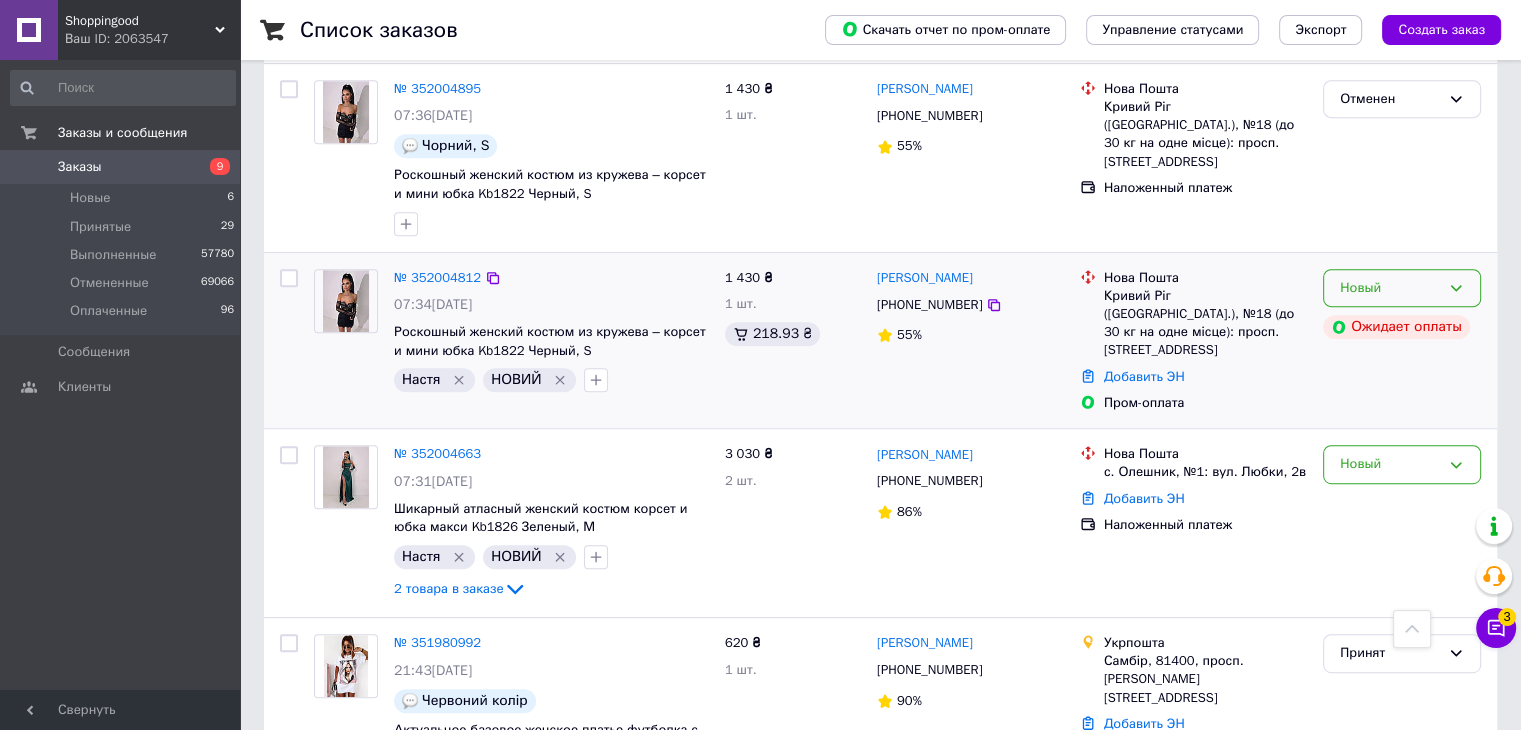 click on "Новый" at bounding box center [1402, 288] 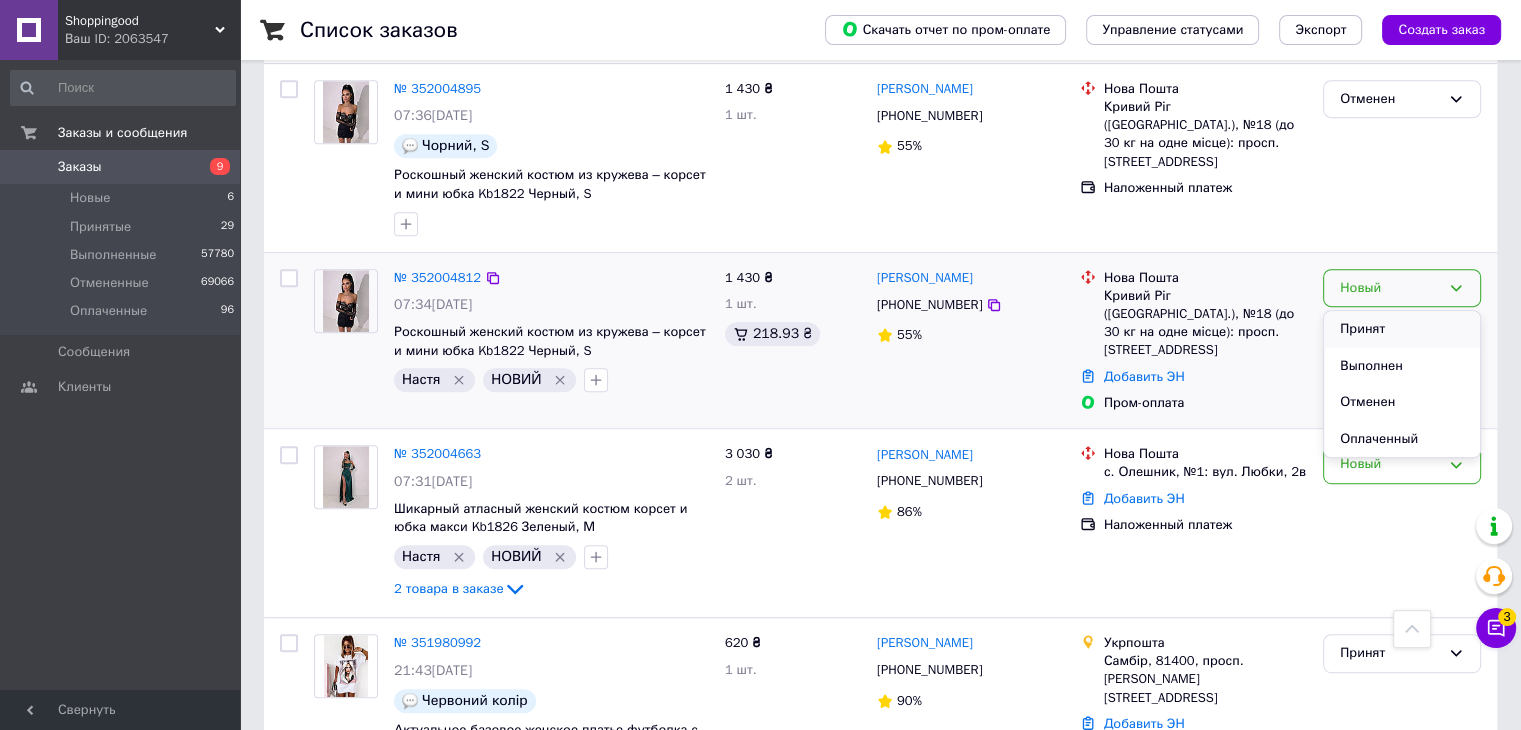 click on "Принят" at bounding box center [1402, 329] 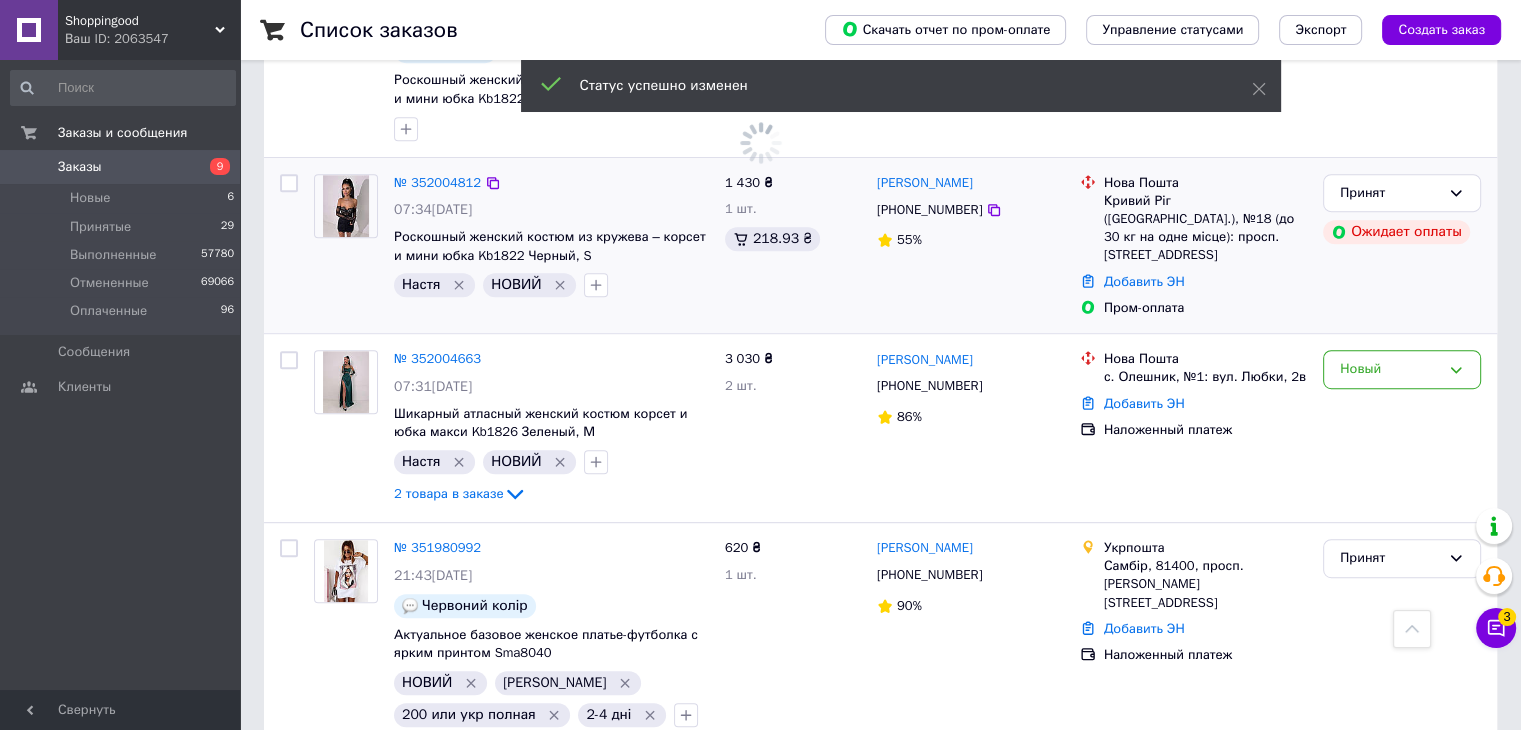 scroll, scrollTop: 1000, scrollLeft: 0, axis: vertical 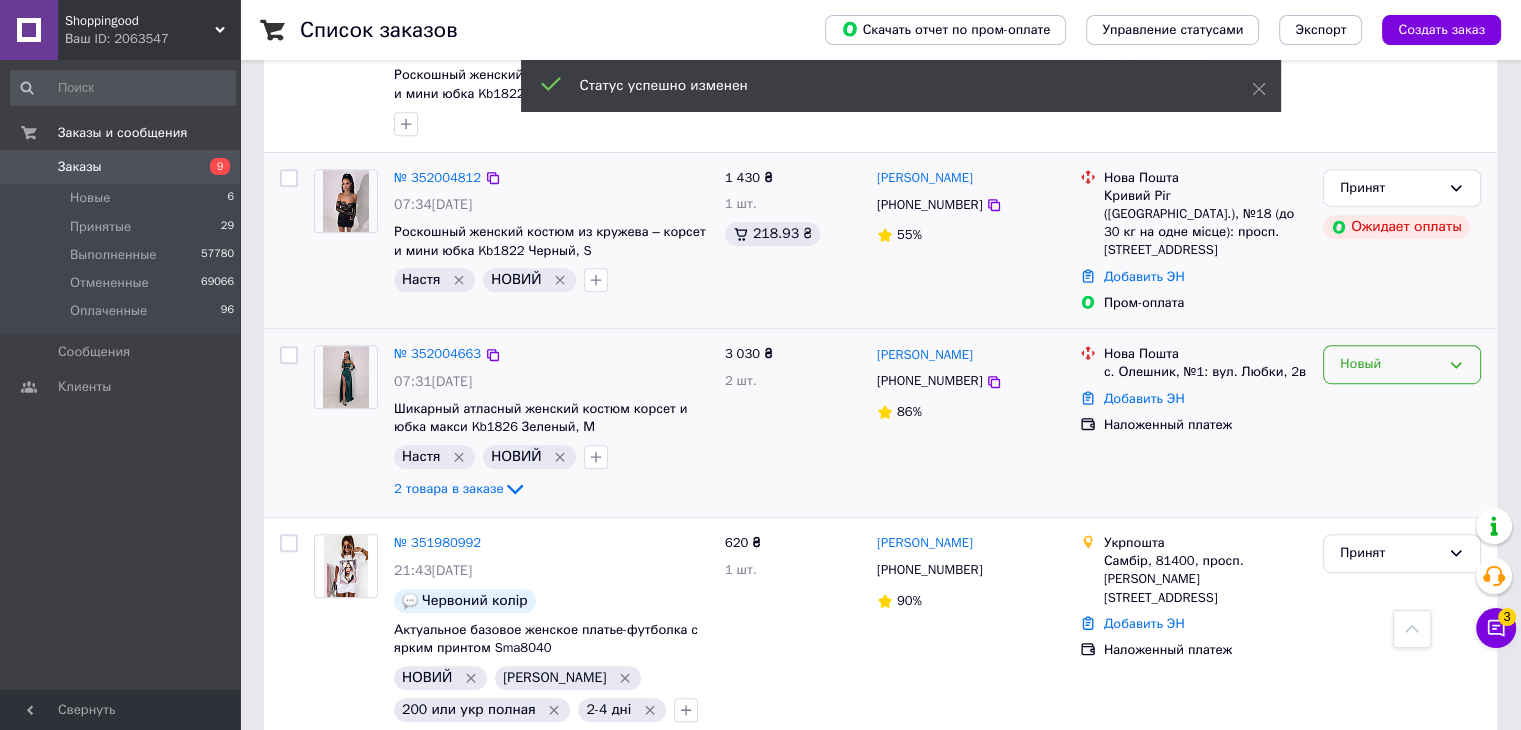 click on "Новый" at bounding box center (1402, 364) 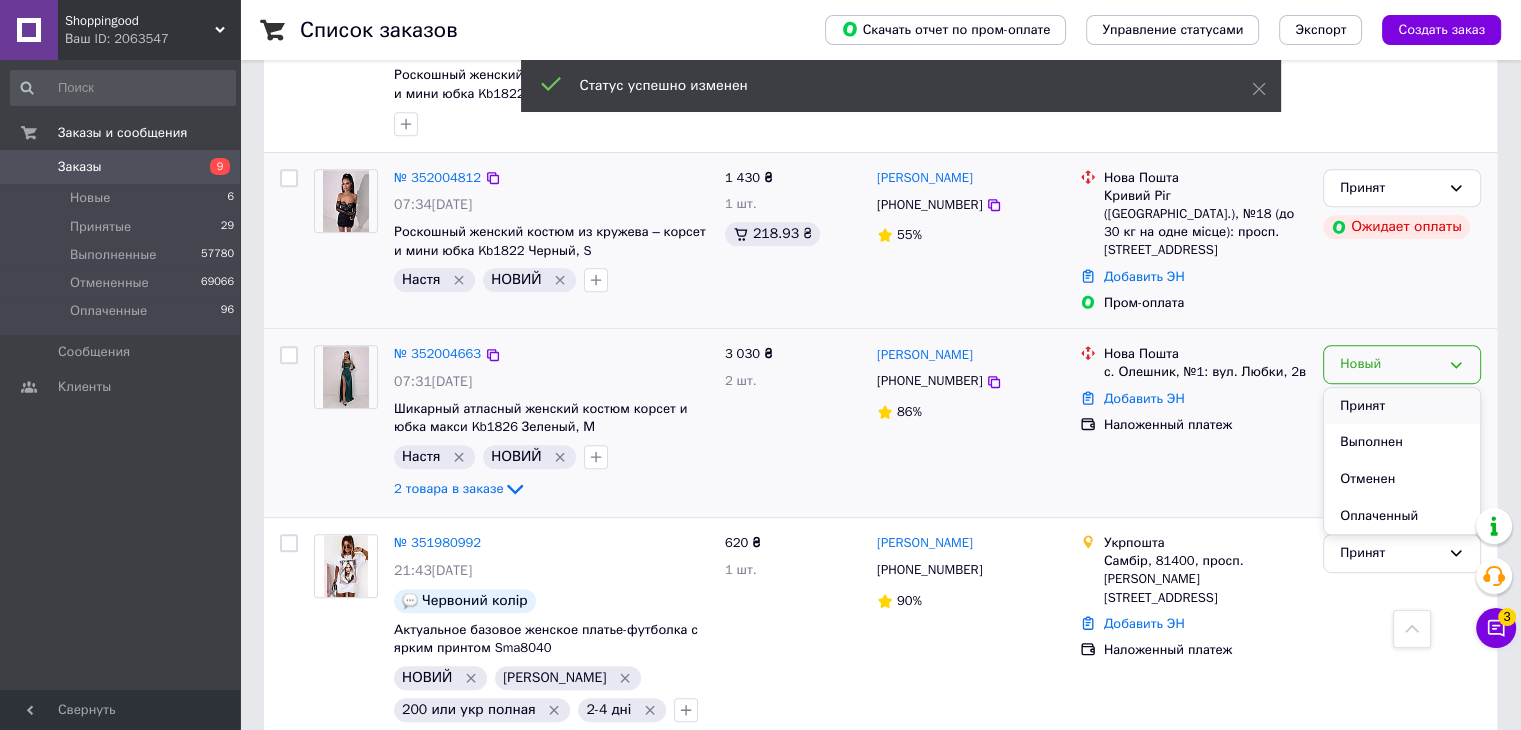 click on "Принят" at bounding box center [1402, 406] 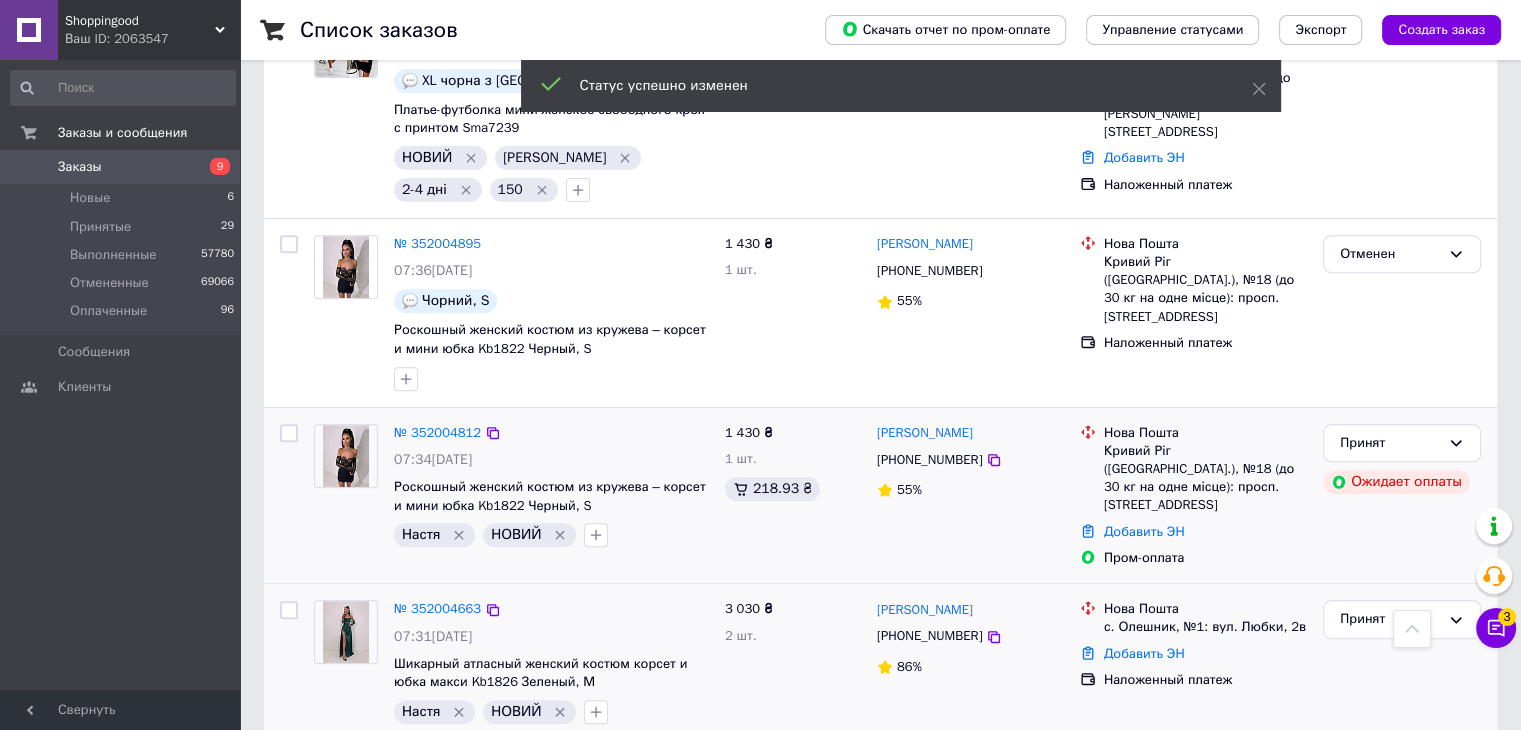 scroll, scrollTop: 750, scrollLeft: 0, axis: vertical 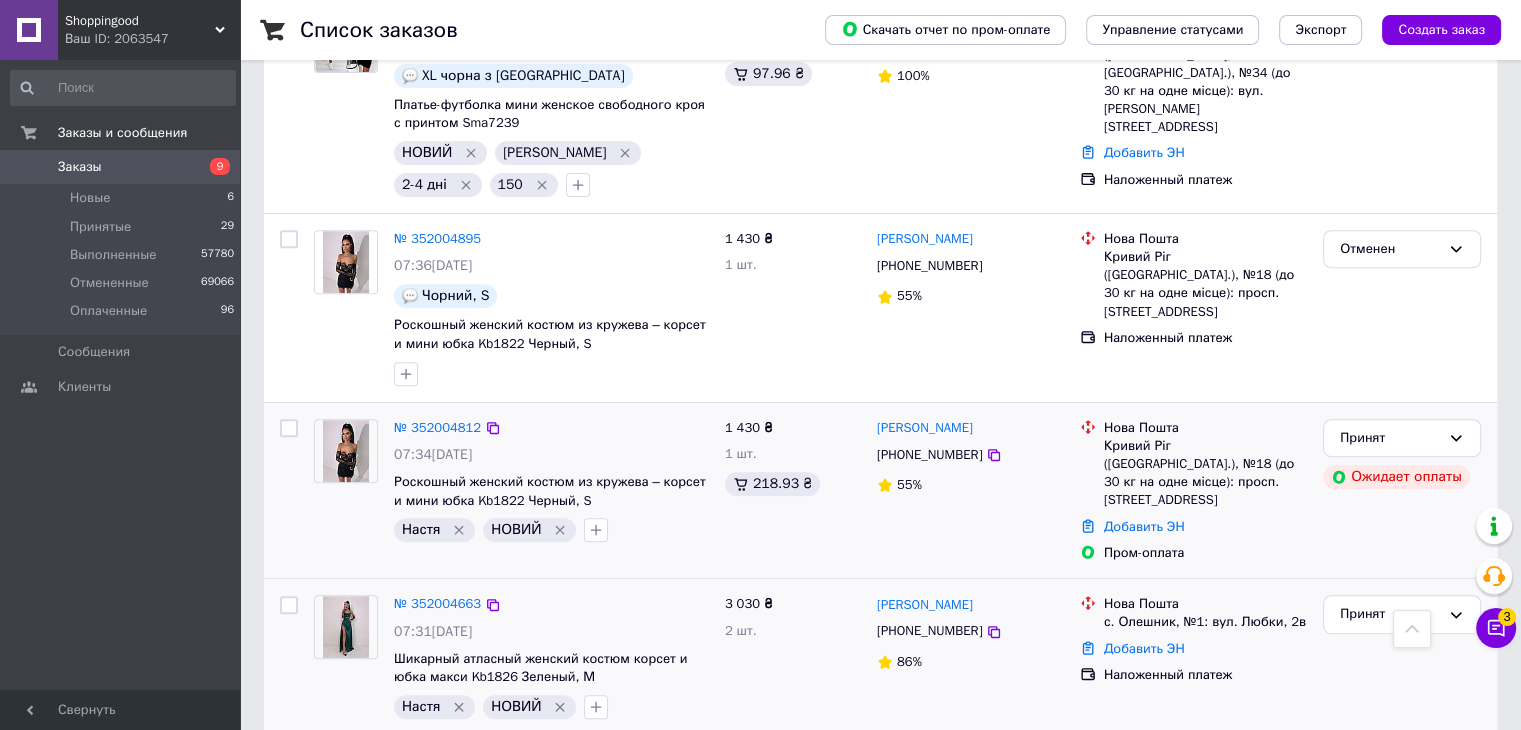 click on "Список заказов   Скачать отчет по пром-оплате Управление статусами Экспорт Создать заказ Фильтры Сохраненные фильтры: Все (126977) Заказ Сумма Покупатель Доставка и оплата Статус № 352008846 08:32, 10.07.2025 Базовое летнее женское платье-майка трикотаж рубчик Smmk9358 Настя   НОВИЙ   700 ₴ 1 шт. Родіна Ольга +380504225617 Без рейтинга Нова Пошта Ірпінь, №4 (до 30 кг): вул. Дем'яна Попова, 17 Добавить ЭН Наложенный платеж Принят № 352007774 08:20, 10.07.2025 Женское мини платье-рубашка с корсетной вставкой  Smb9192 Настя   НОВИЙ   1 020 ₴ 1 шт. Дарина Мироненко +380639582842 100% Нова Пошта Добавить ЭН Принят" at bounding box center [880, 1397] 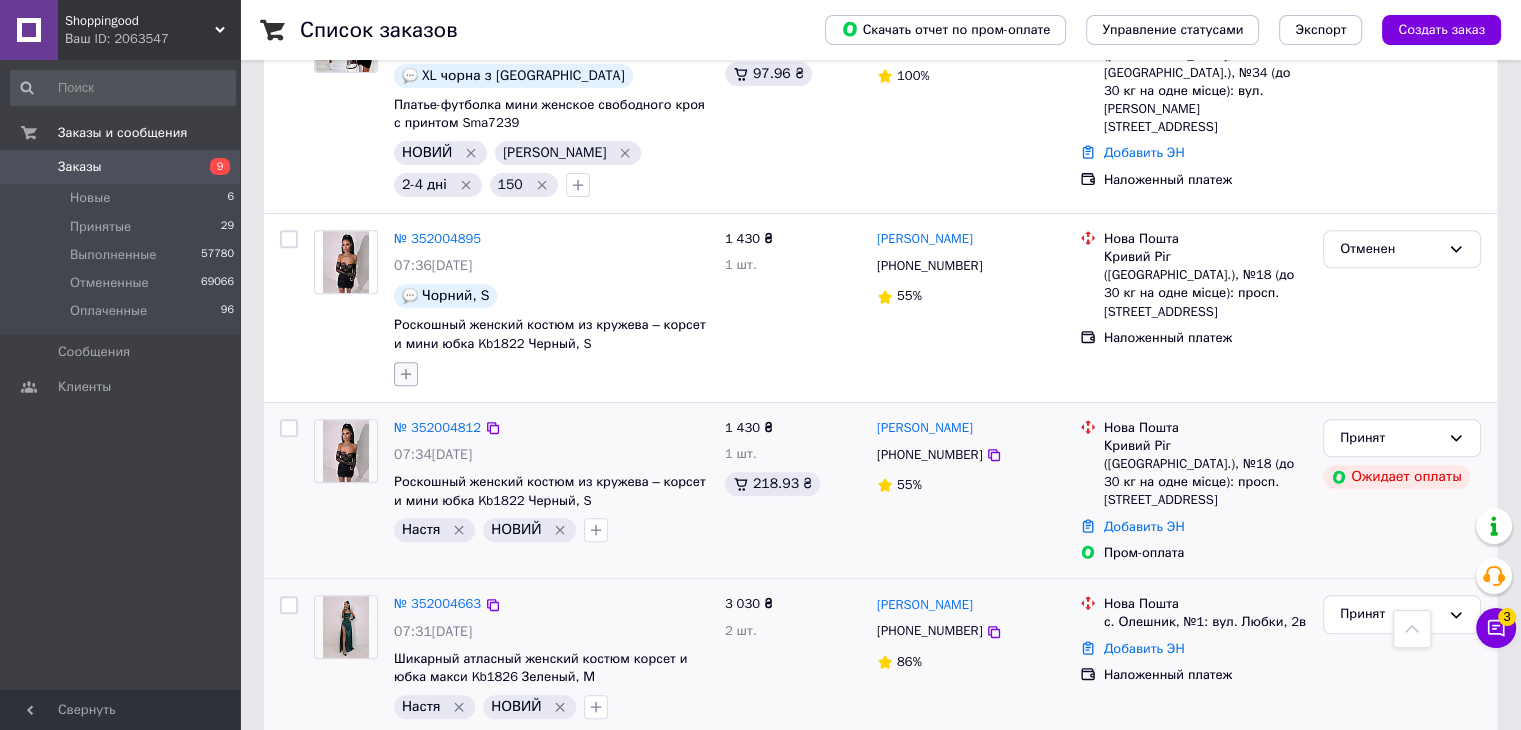 click at bounding box center [406, 374] 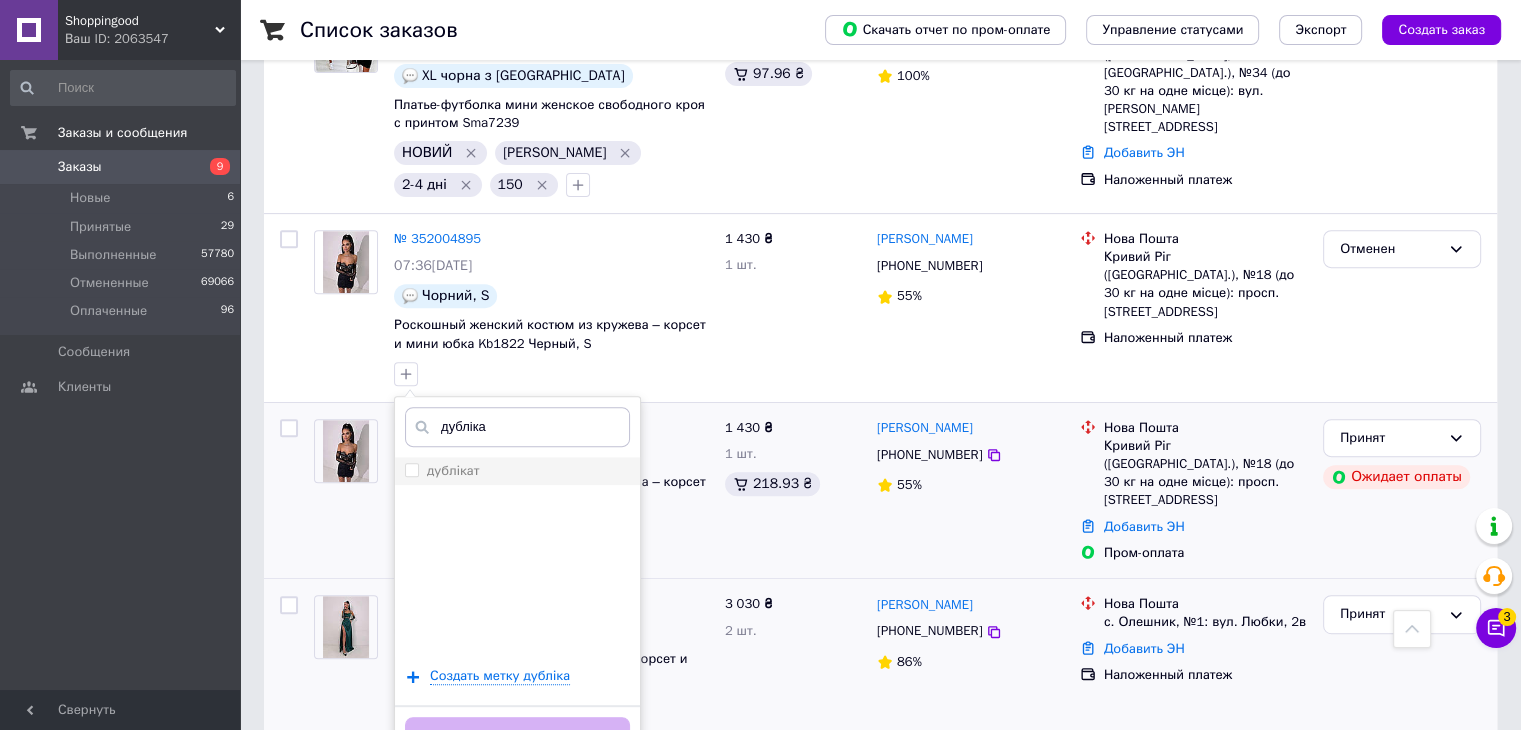 type on "дубліка" 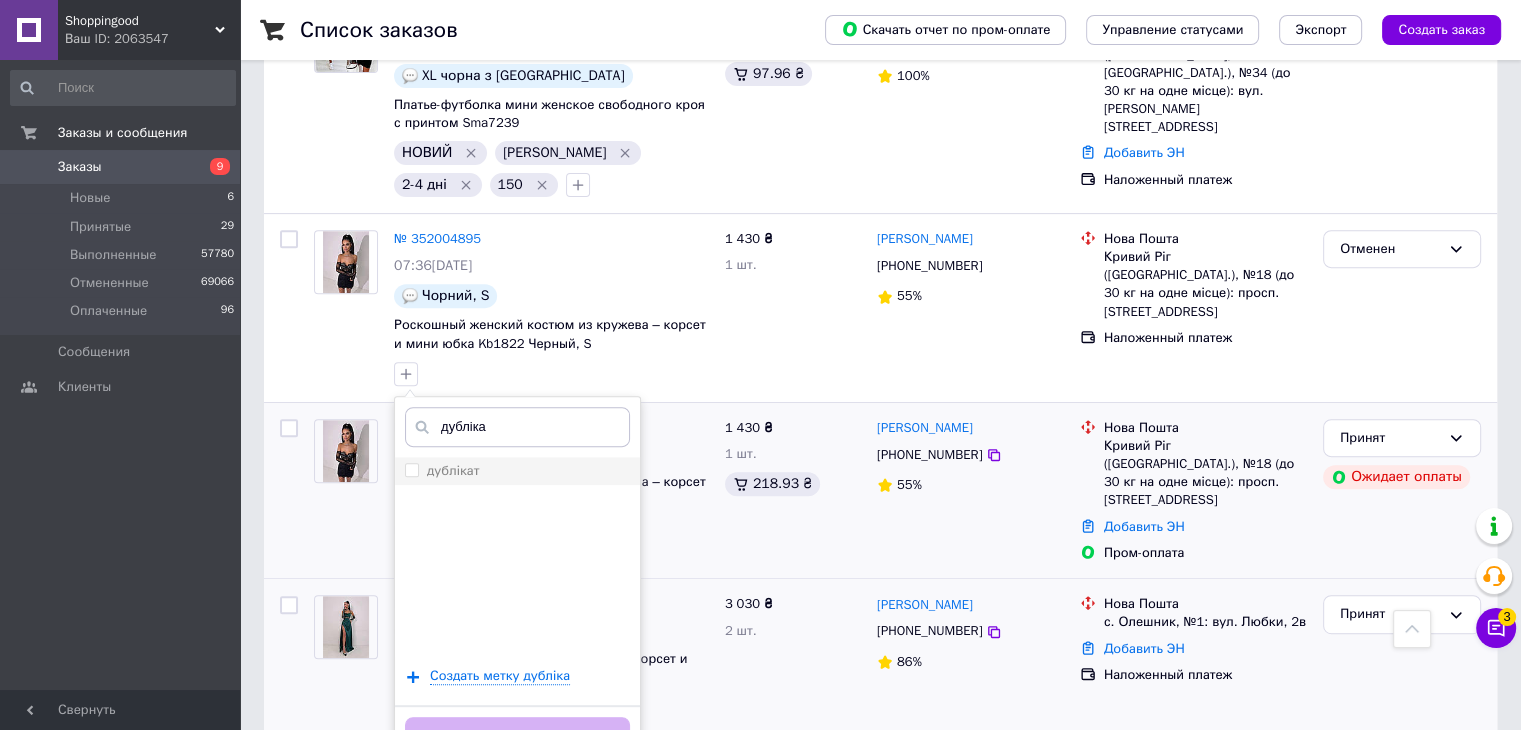 click on "дублікат" at bounding box center [517, 471] 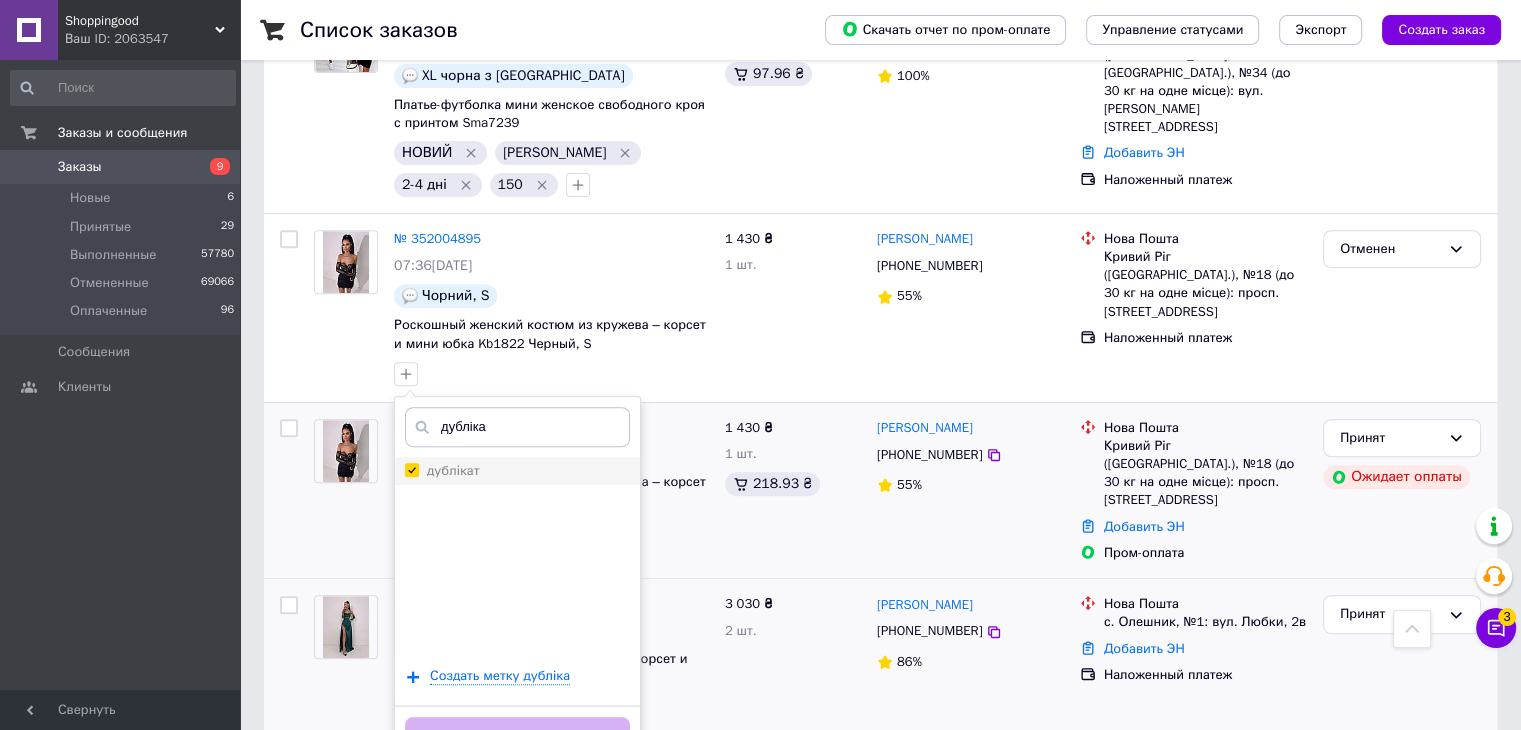 checkbox on "true" 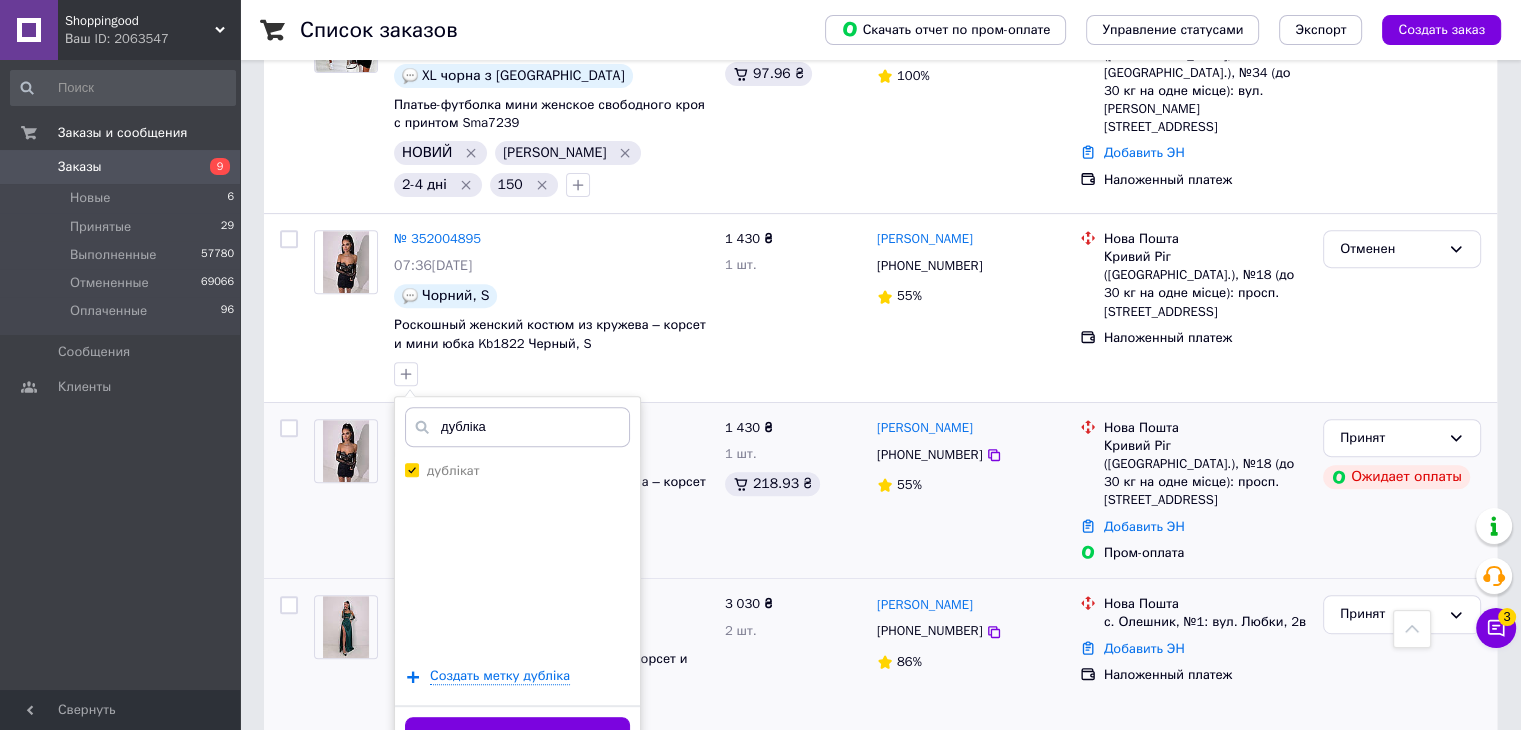 scroll, scrollTop: 850, scrollLeft: 0, axis: vertical 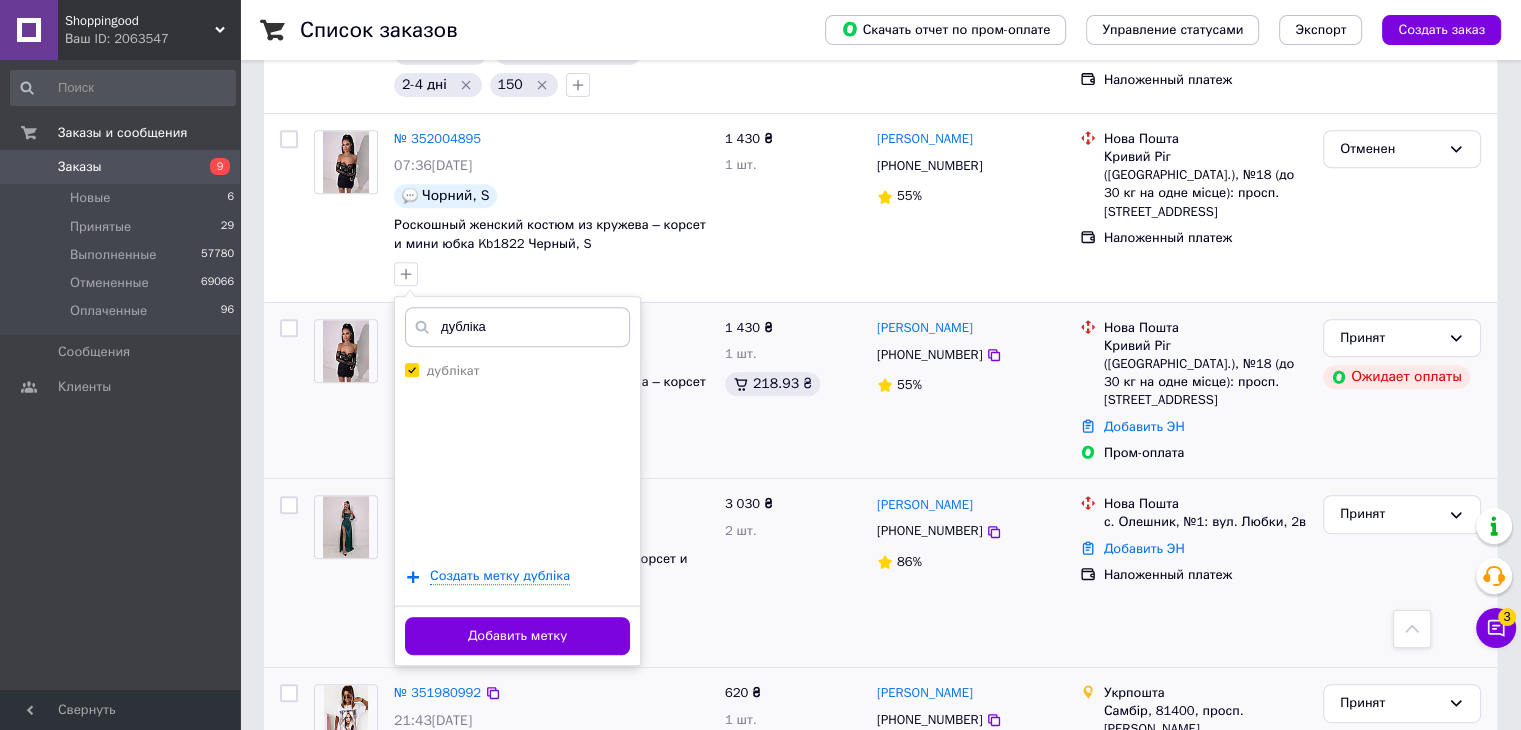 drag, startPoint x: 586, startPoint y: 625, endPoint x: 713, endPoint y: 662, distance: 132.28 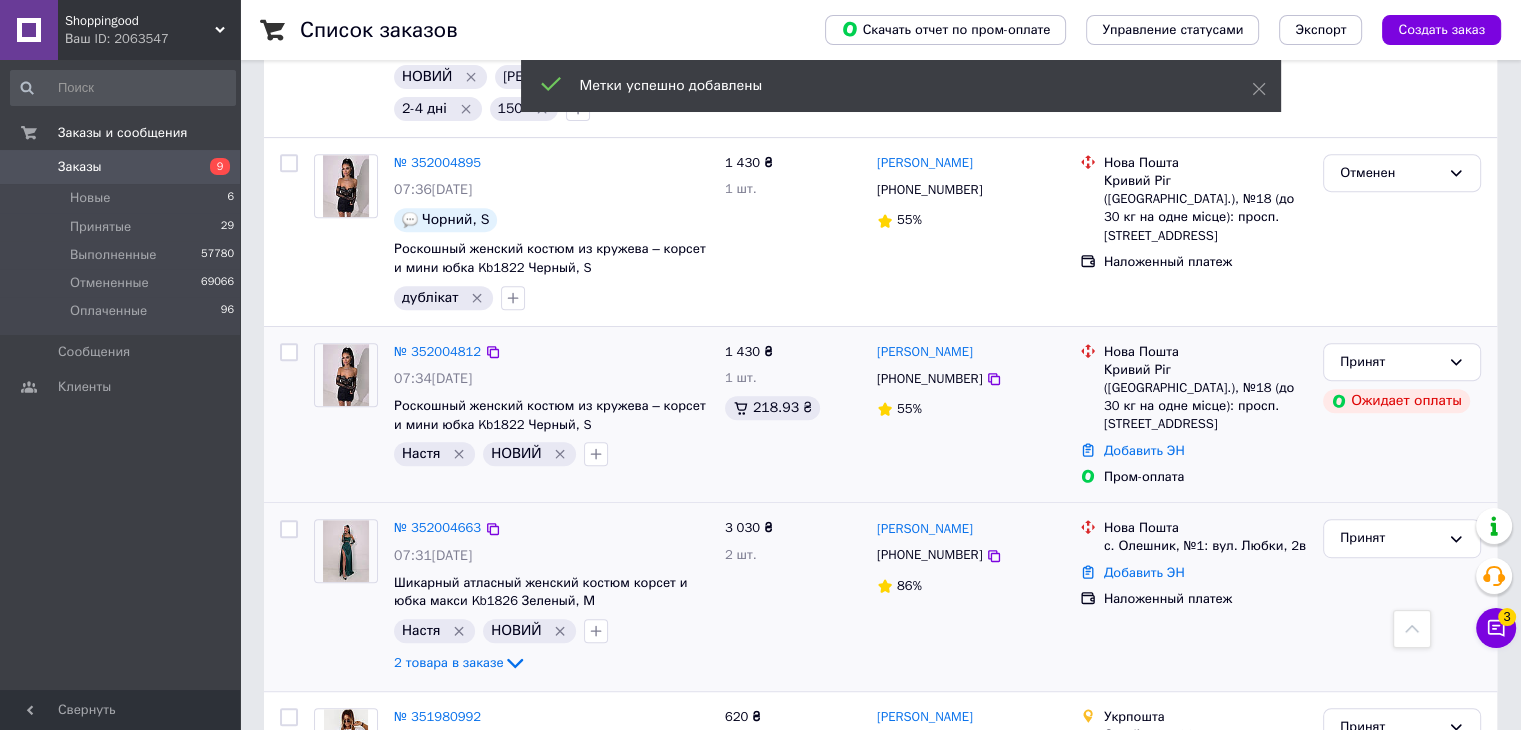 scroll, scrollTop: 750, scrollLeft: 0, axis: vertical 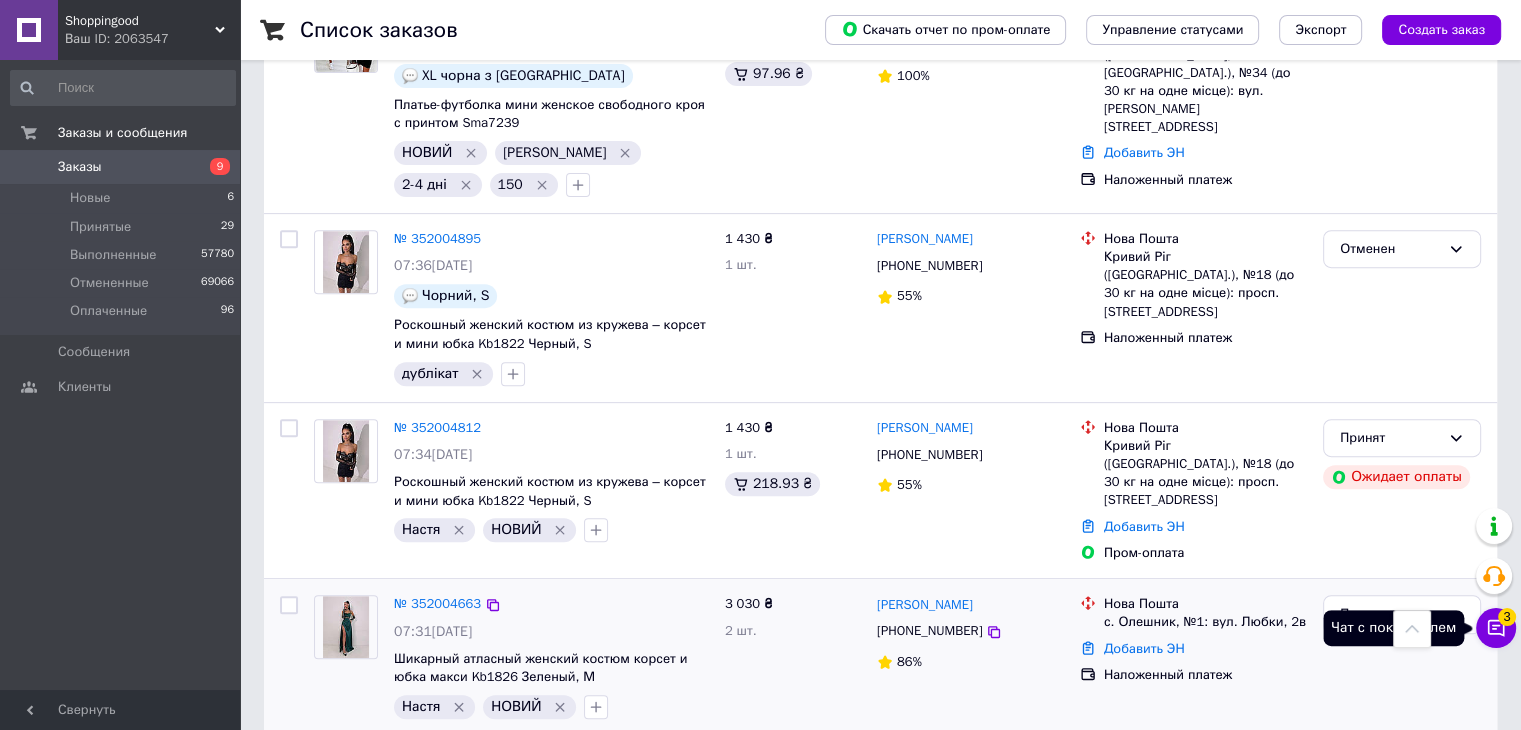 click 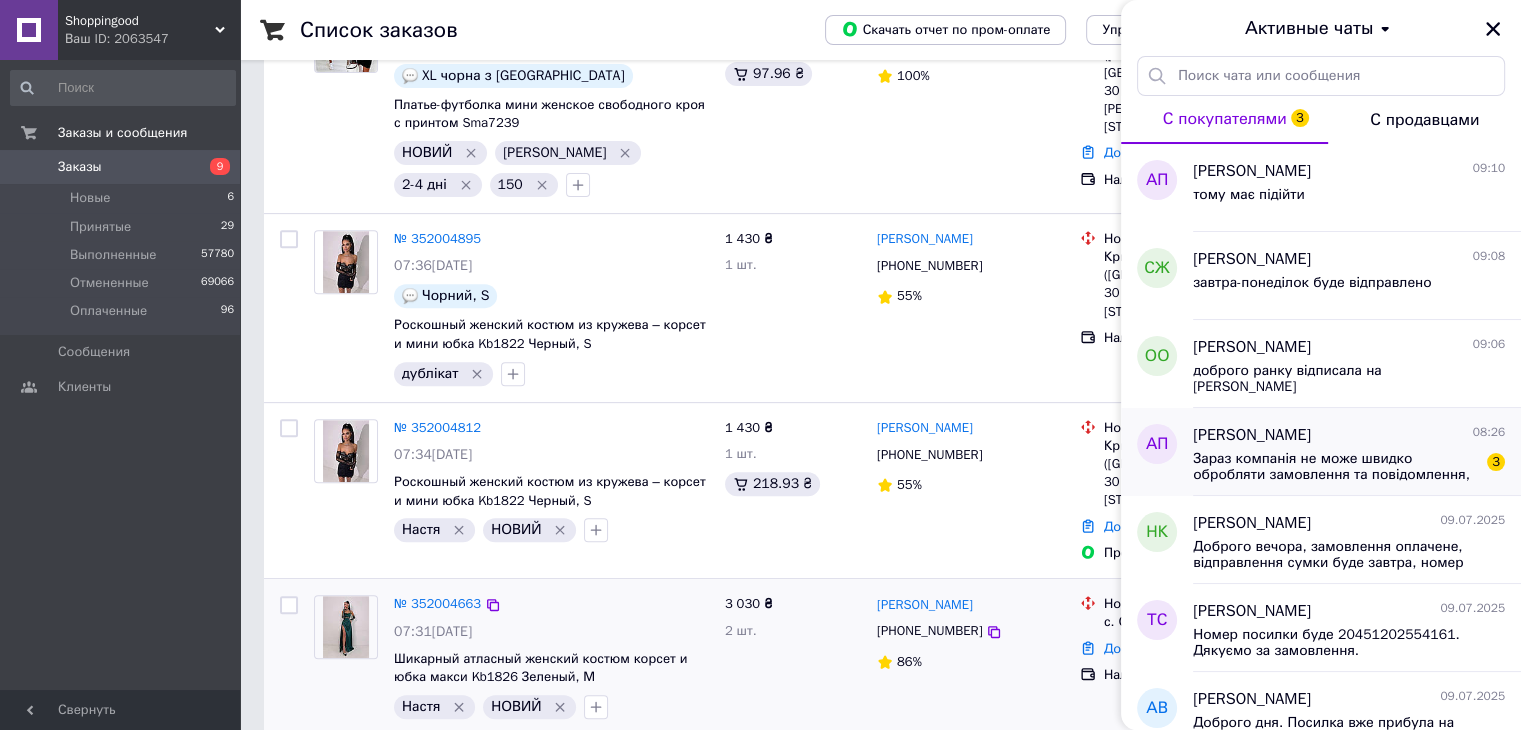 click on "Анастасия Путилова 08:26" at bounding box center (1349, 435) 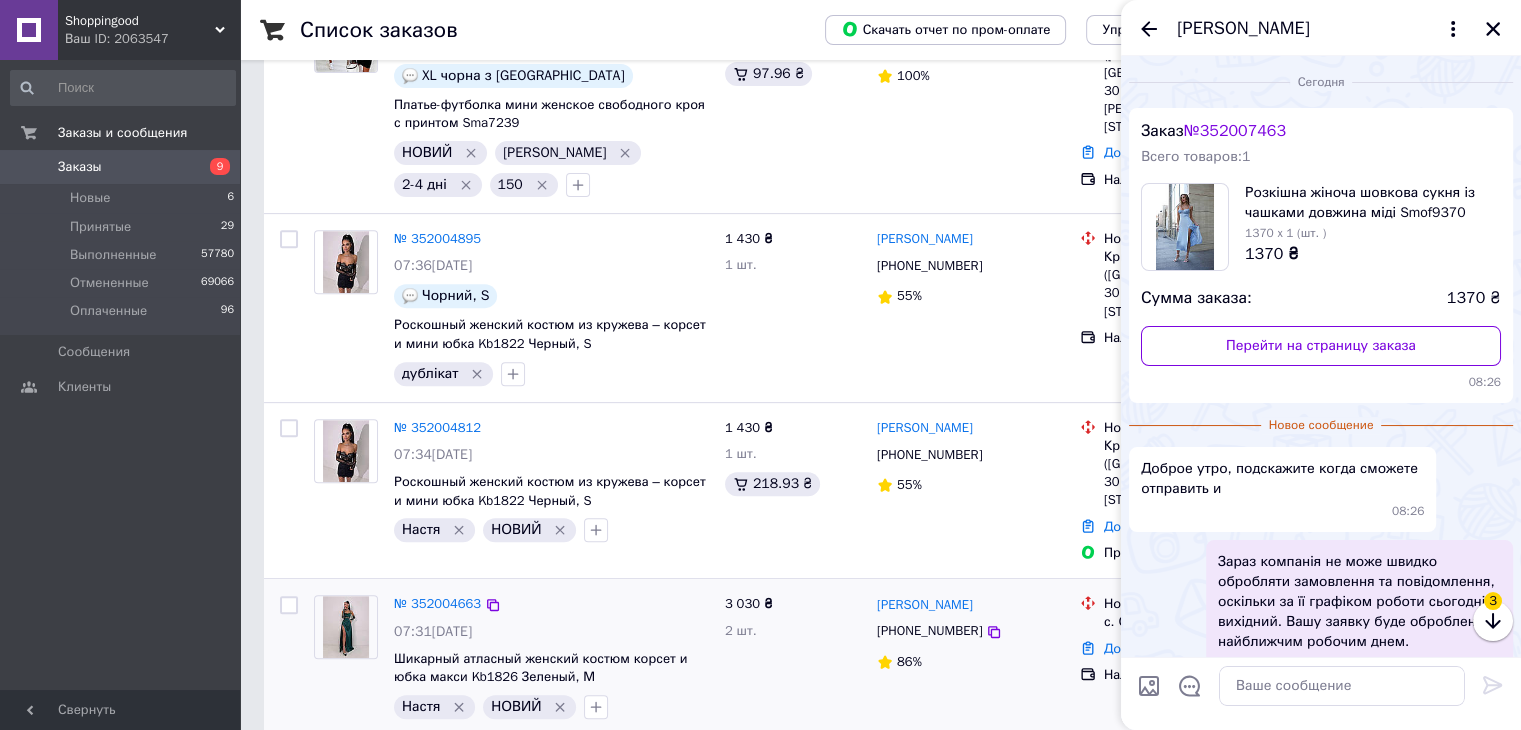 scroll, scrollTop: 110, scrollLeft: 0, axis: vertical 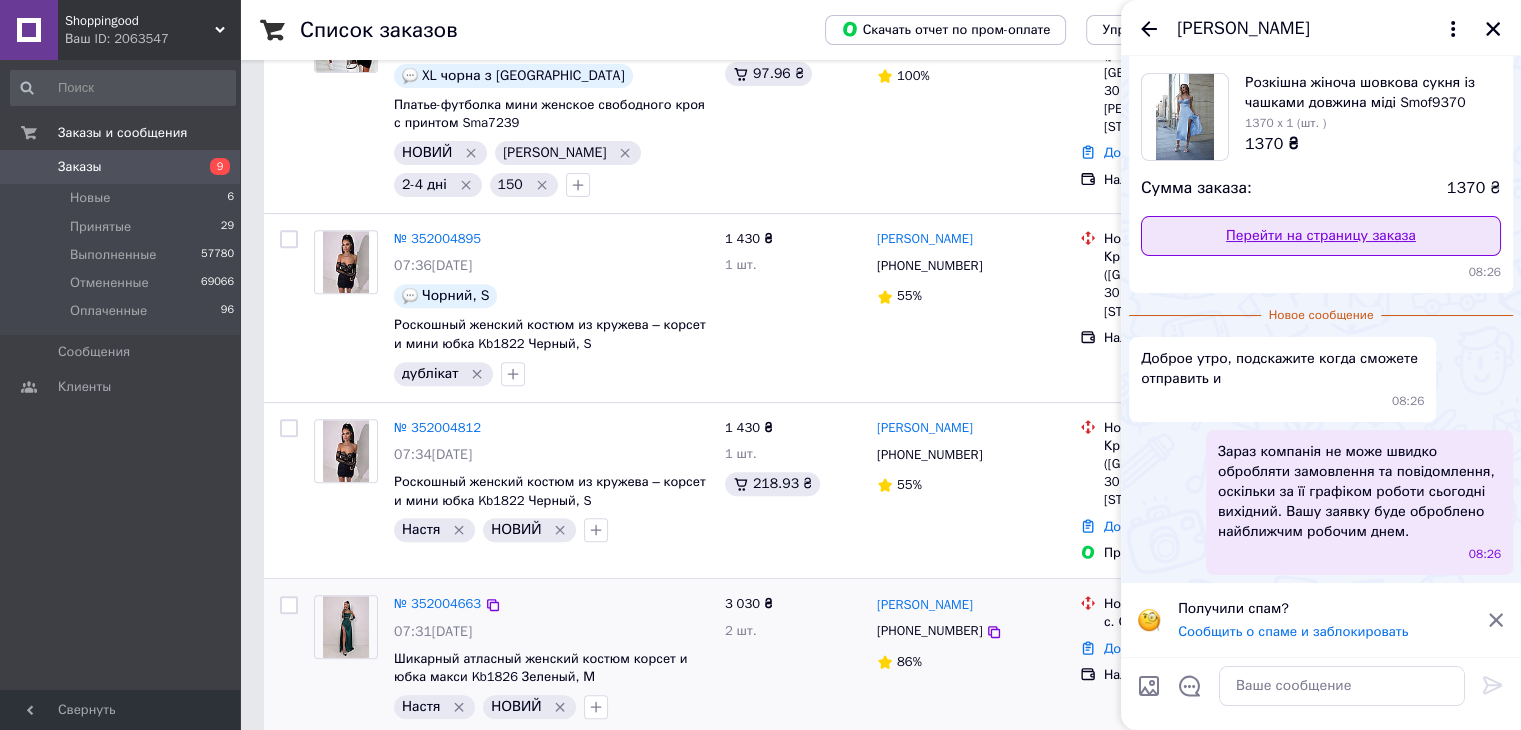 click on "Перейти на страницу заказа" at bounding box center [1321, 236] 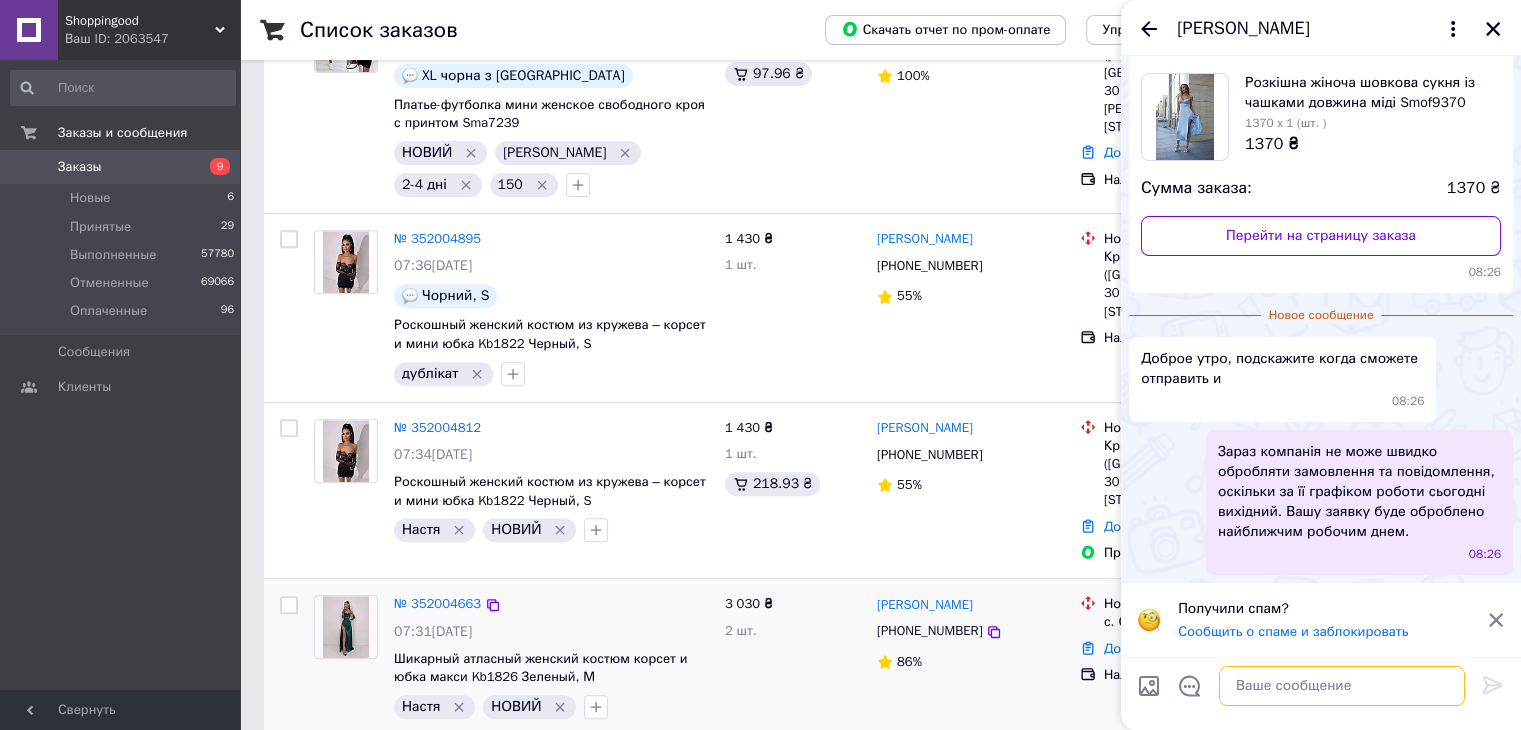 click at bounding box center [1342, 686] 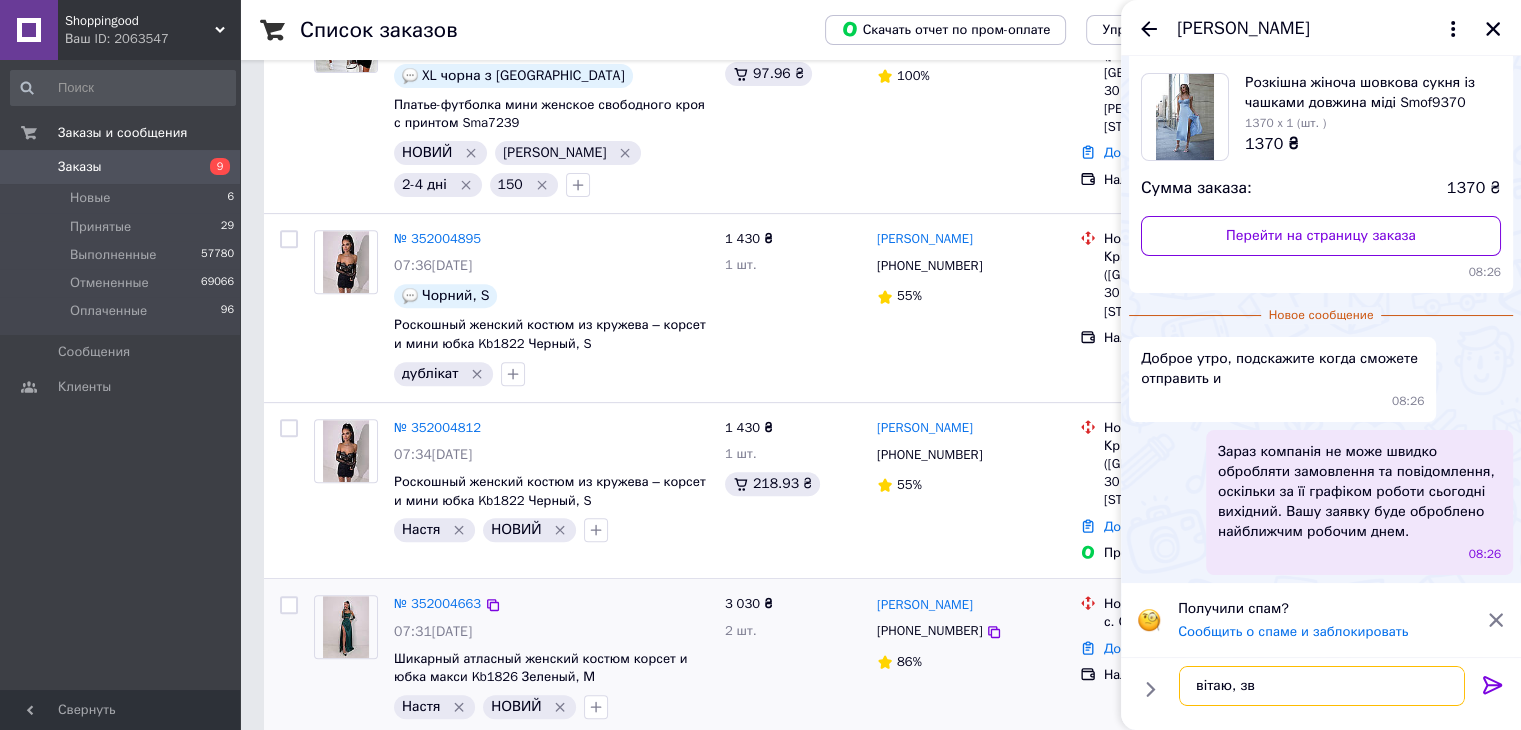 click on "вітаю, зв" at bounding box center (1322, 686) 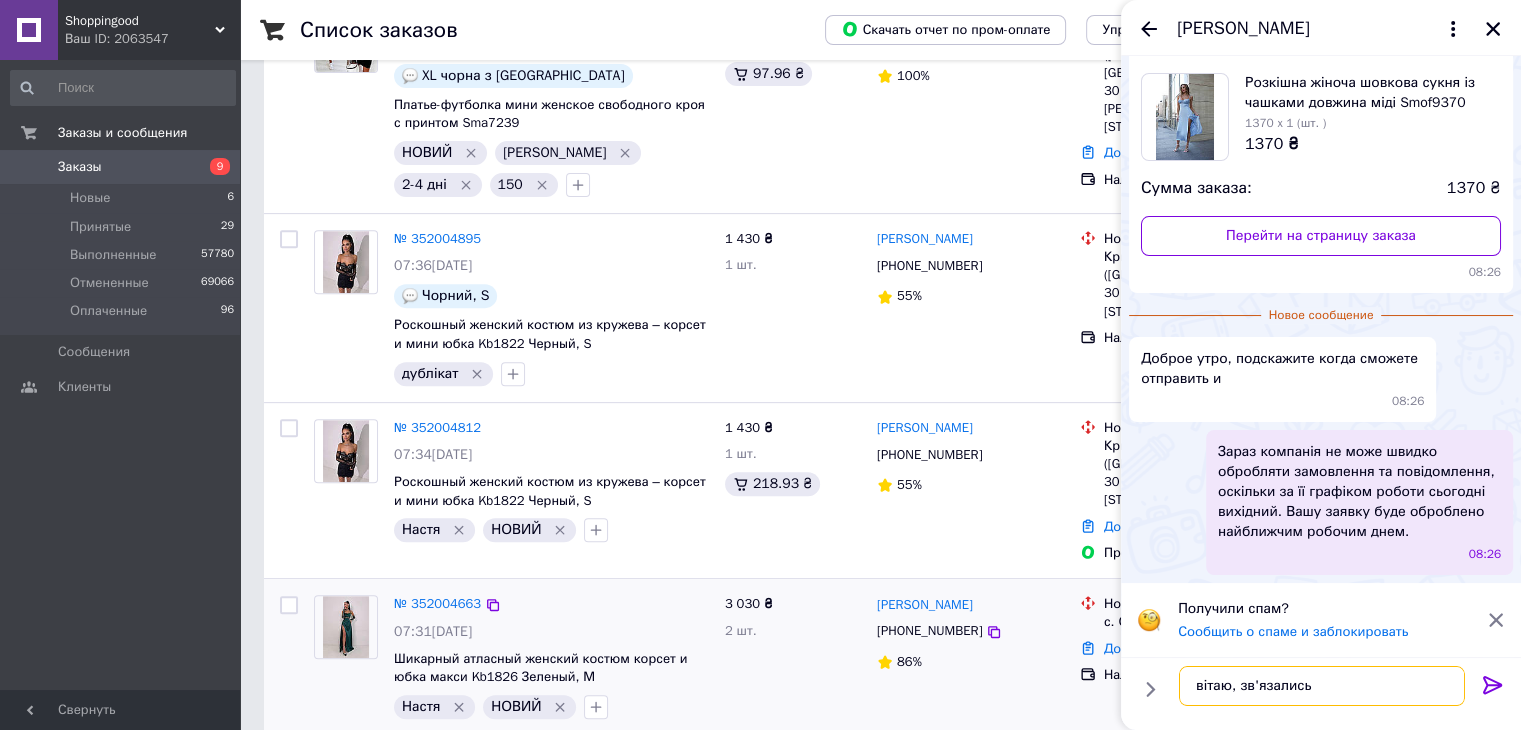 type on "вітаю, зв'язались!" 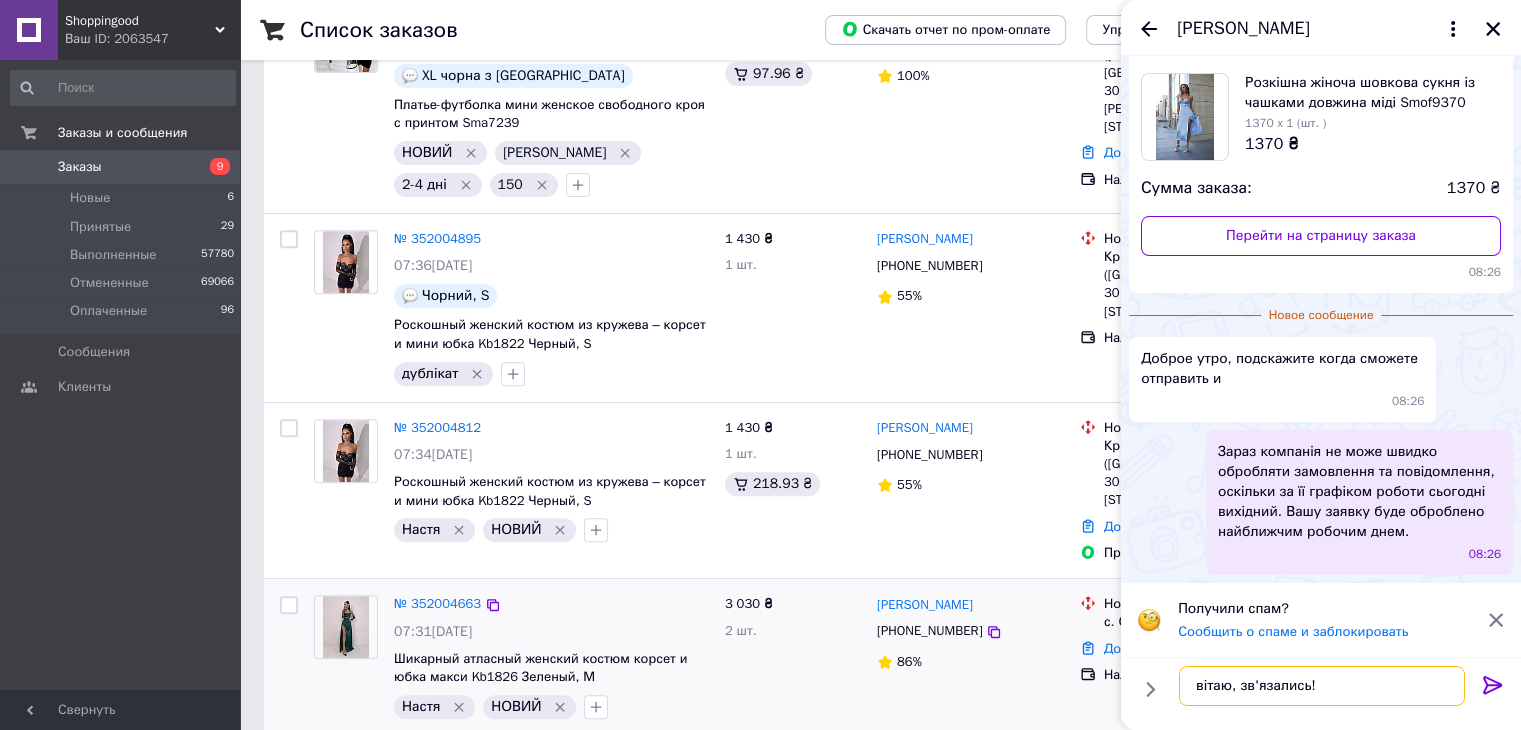 type 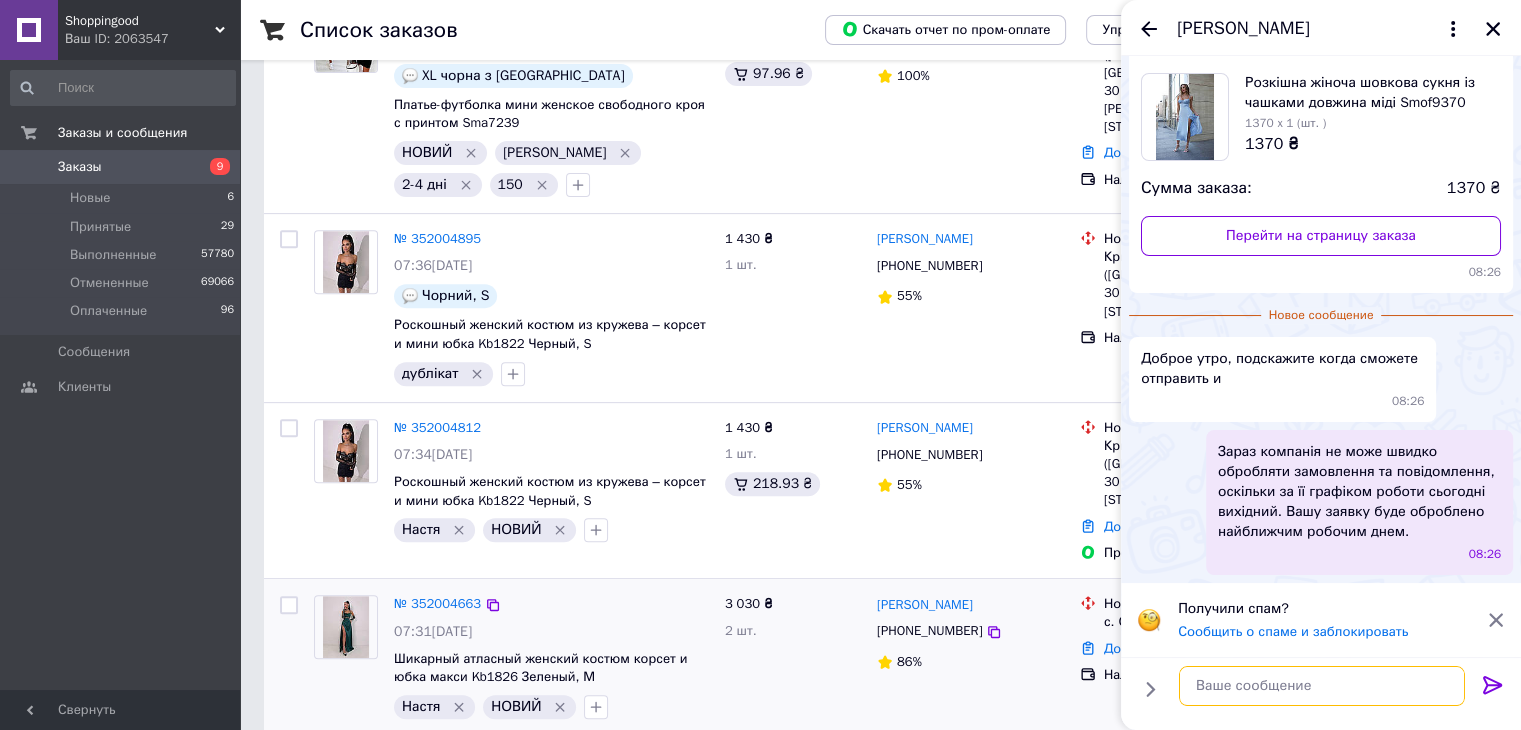 scroll, scrollTop: 53, scrollLeft: 0, axis: vertical 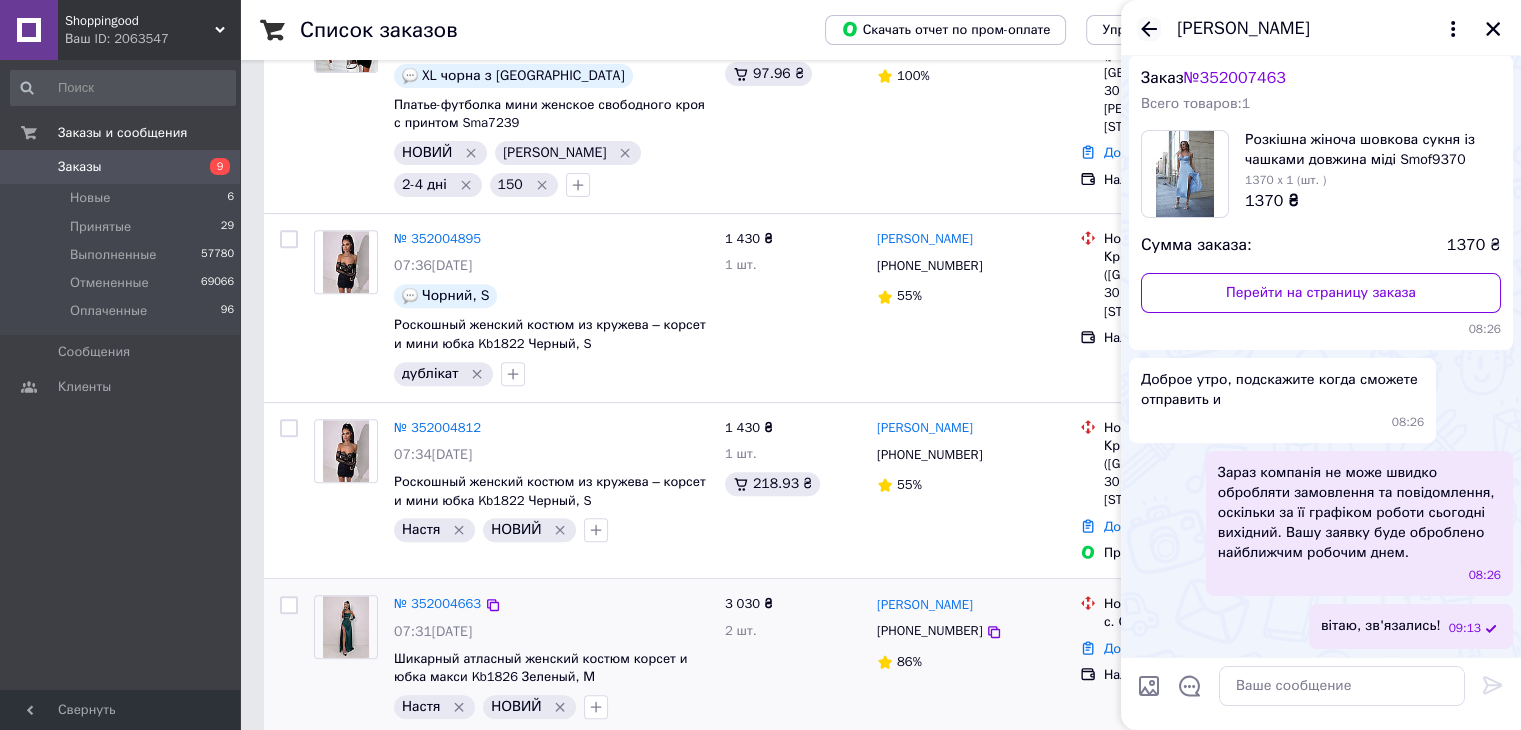 click 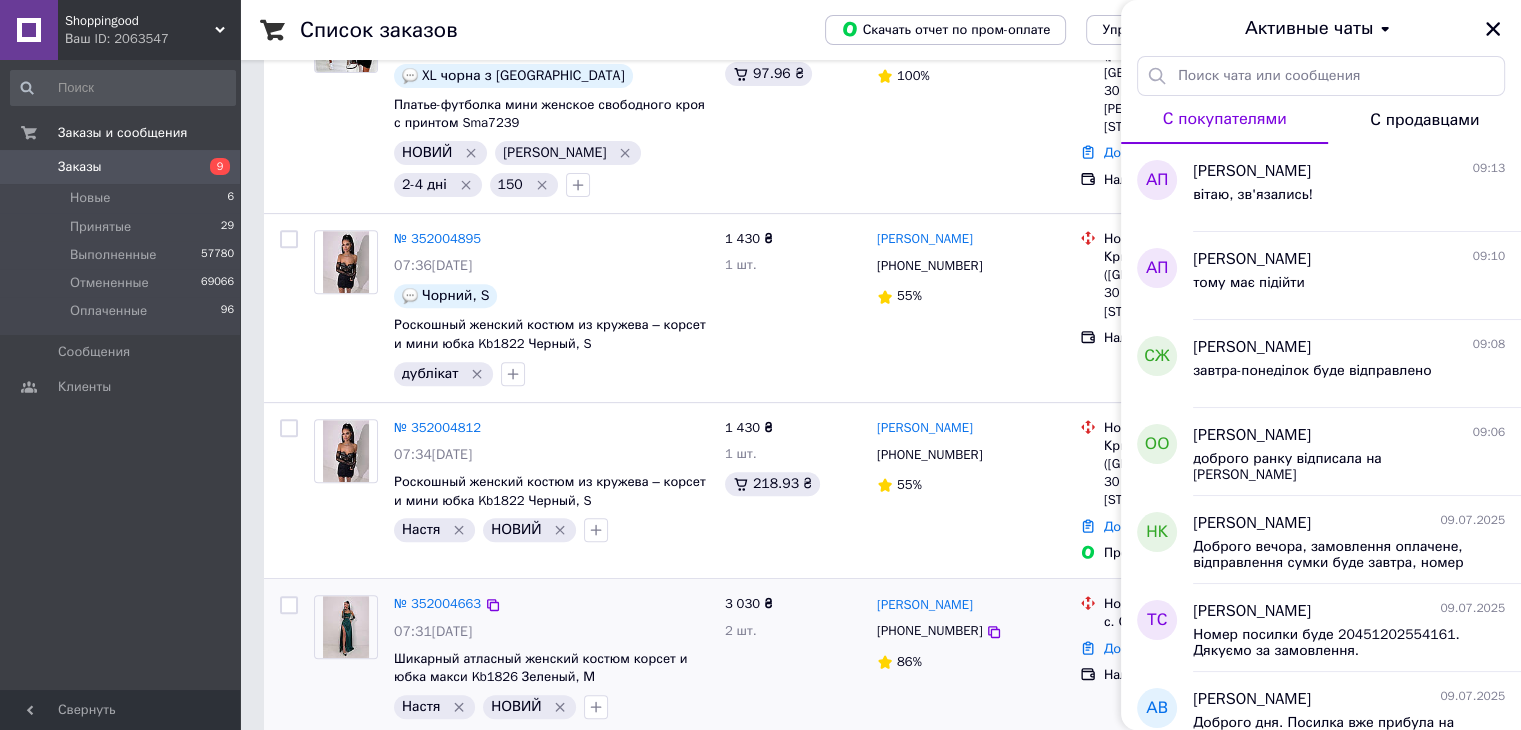 click on "Активные чаты" at bounding box center (1321, 28) 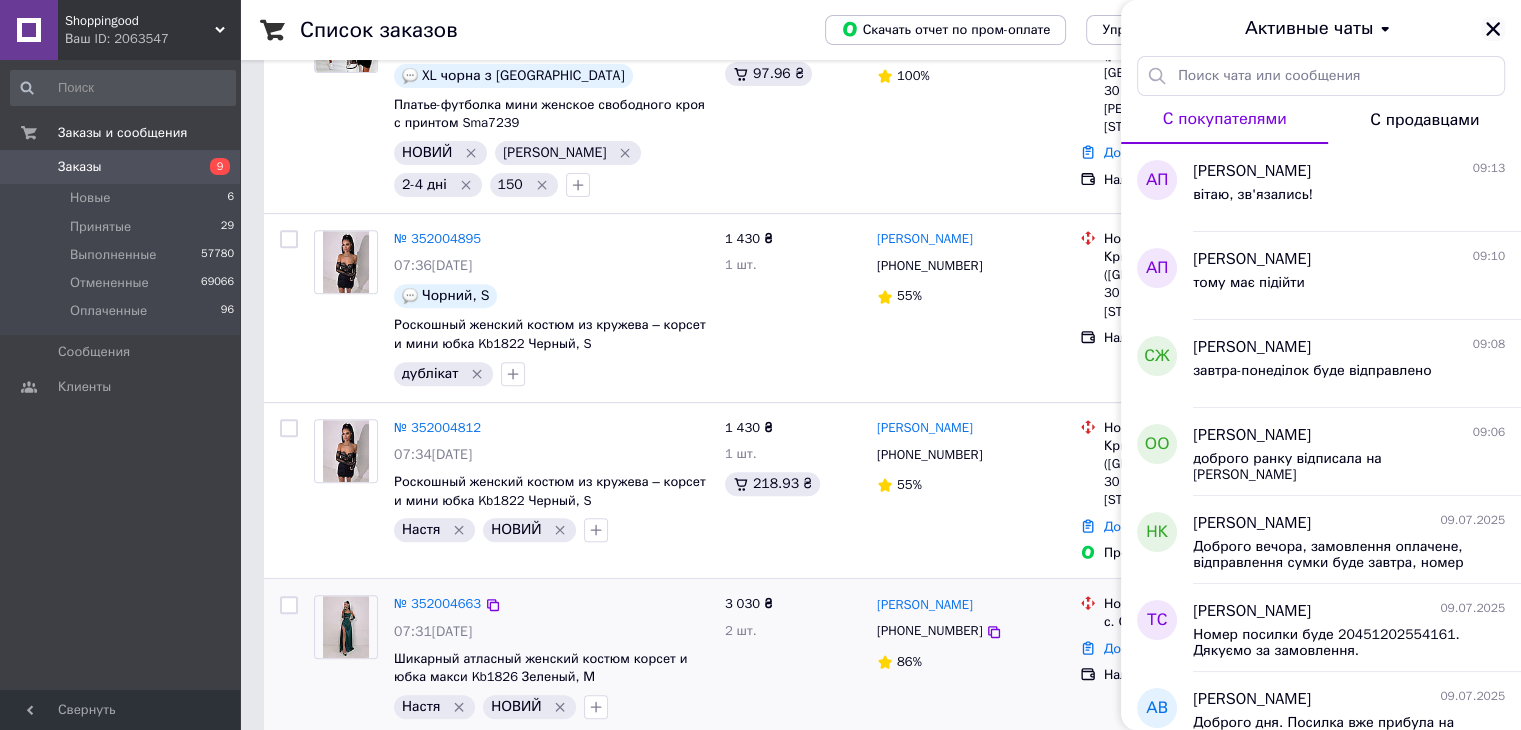 click 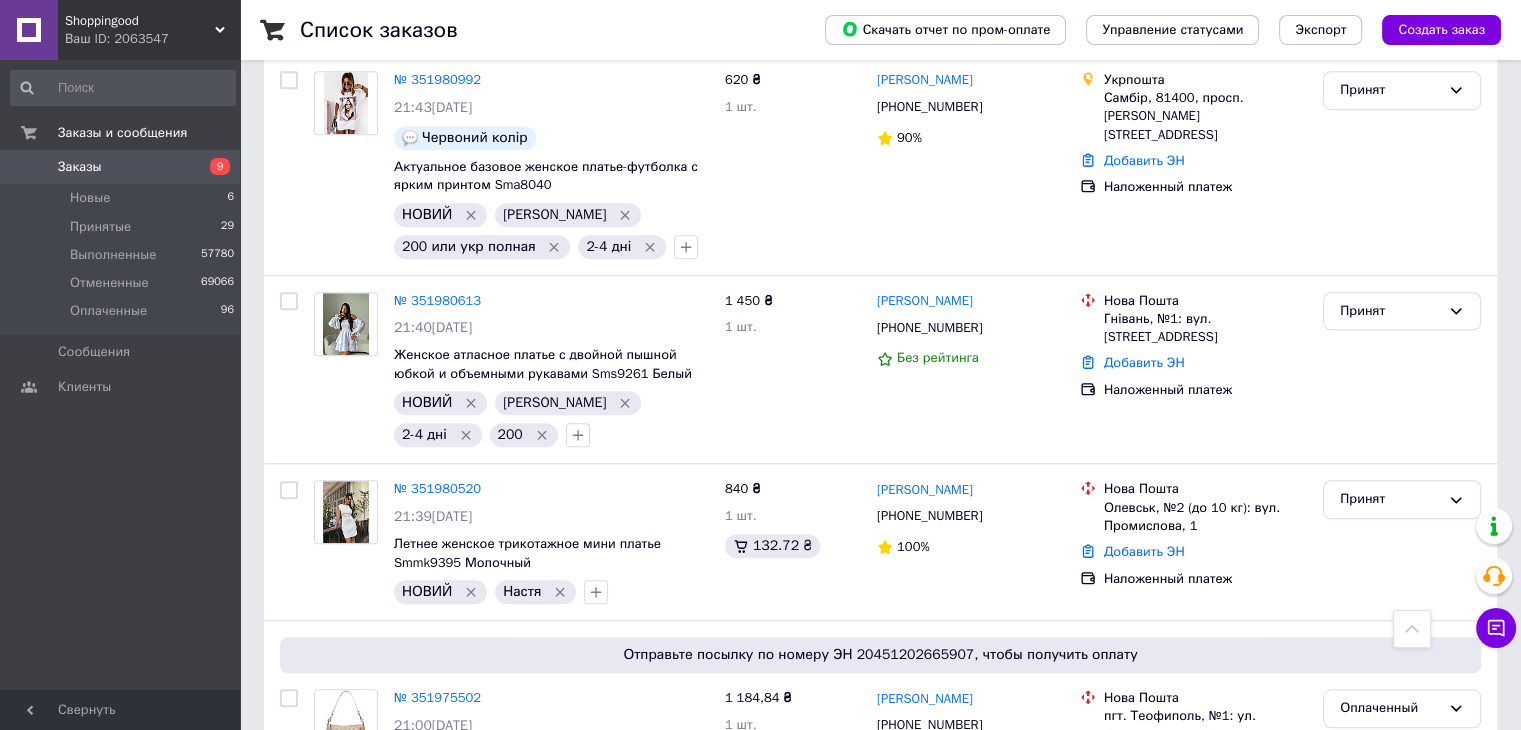 scroll, scrollTop: 1984, scrollLeft: 0, axis: vertical 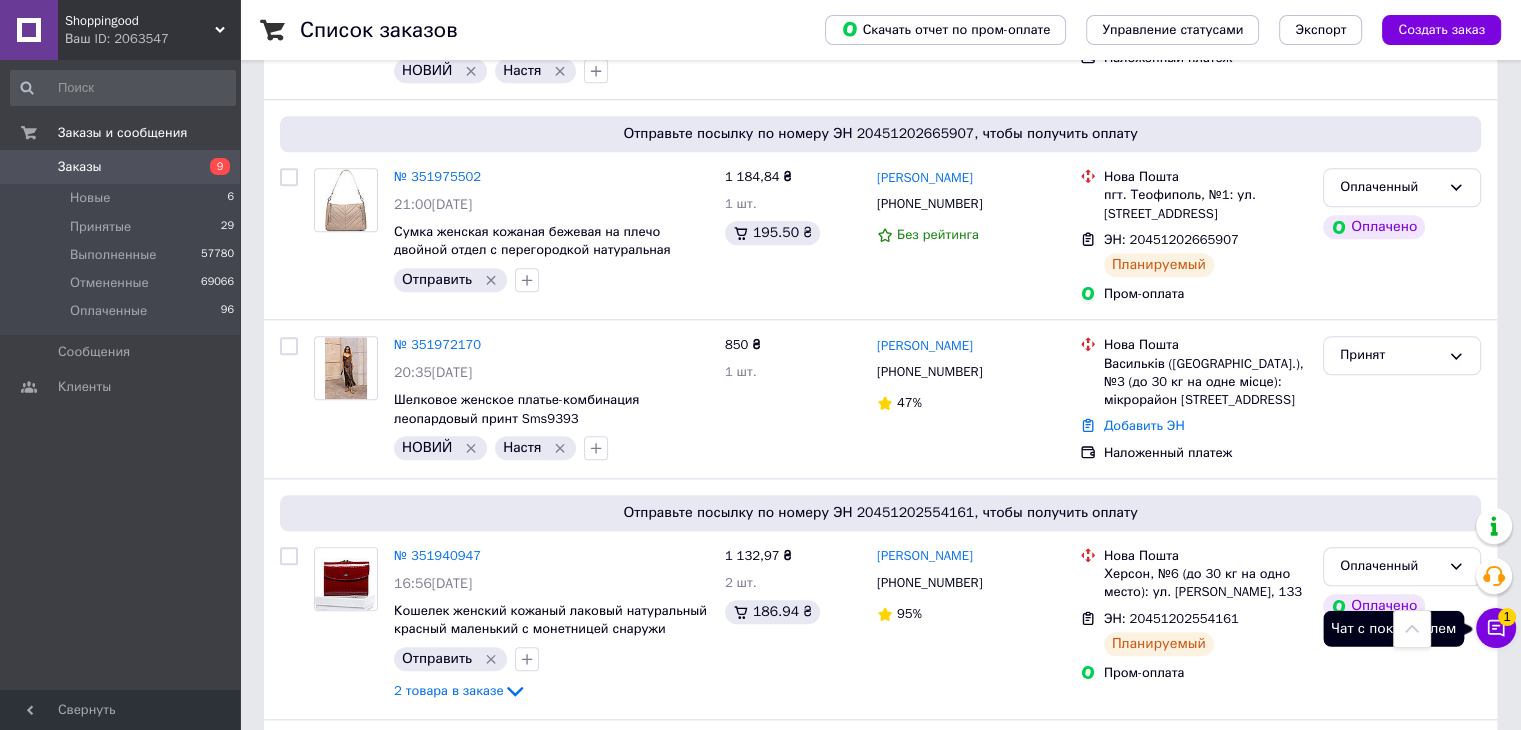 click 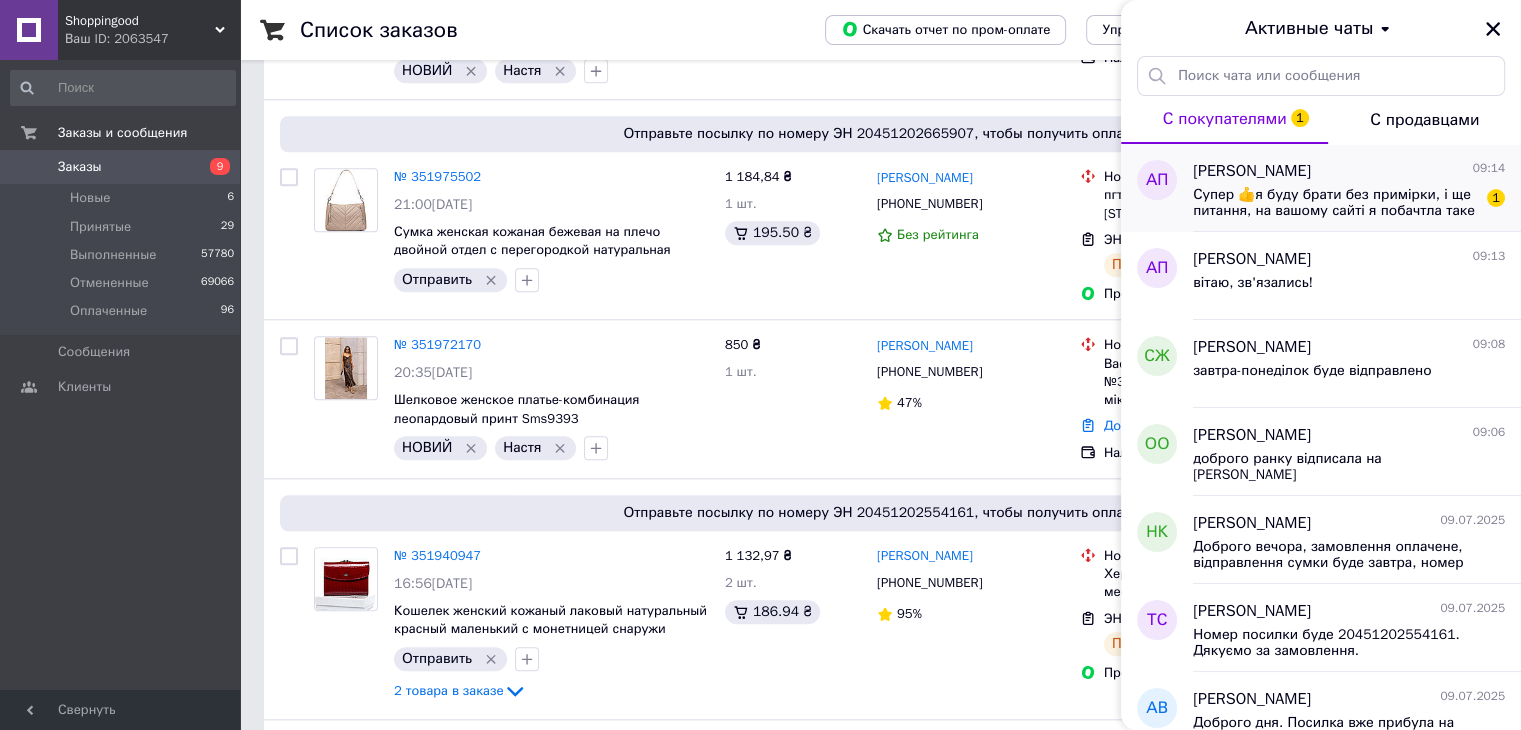 click on "Анна Приходько 09:14" at bounding box center [1349, 171] 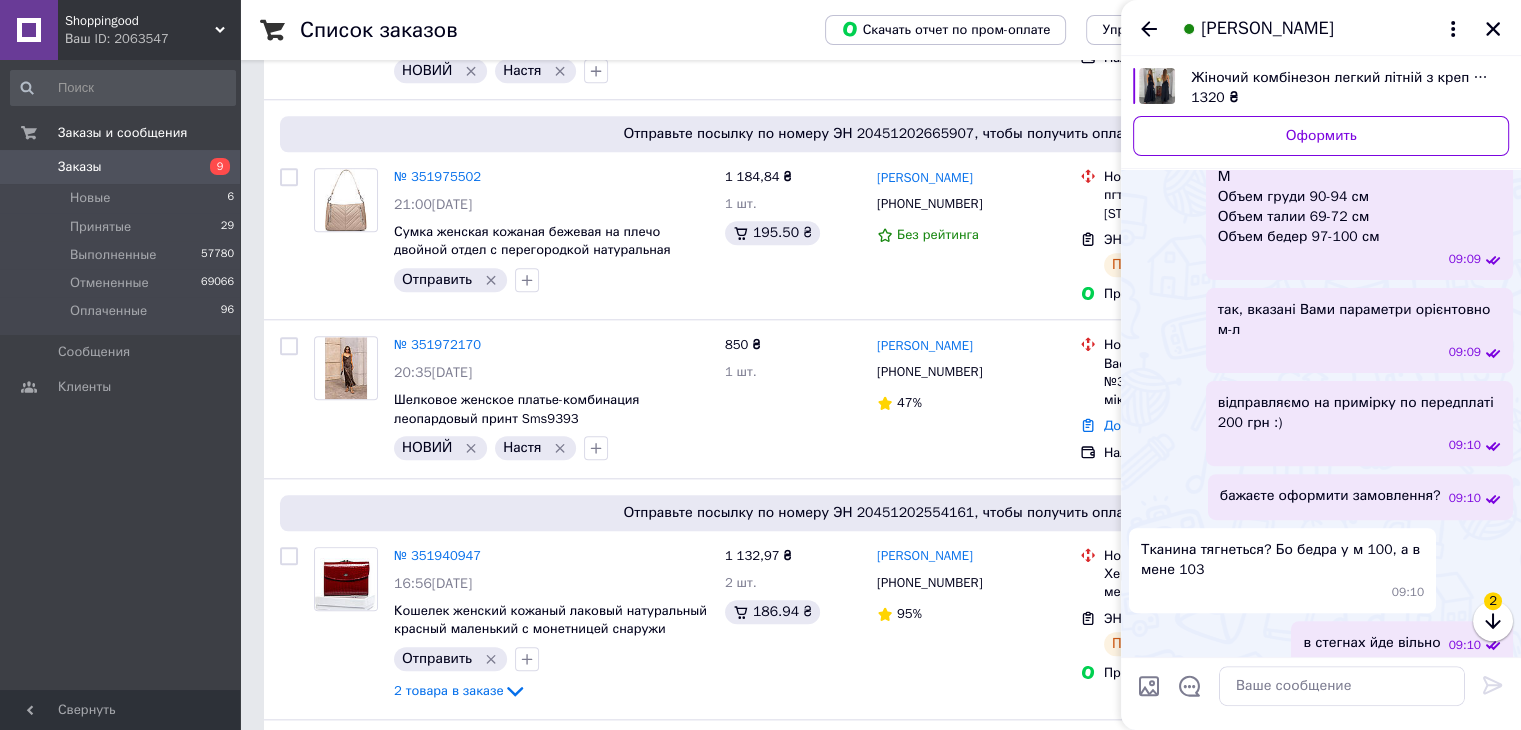 scroll, scrollTop: 686, scrollLeft: 0, axis: vertical 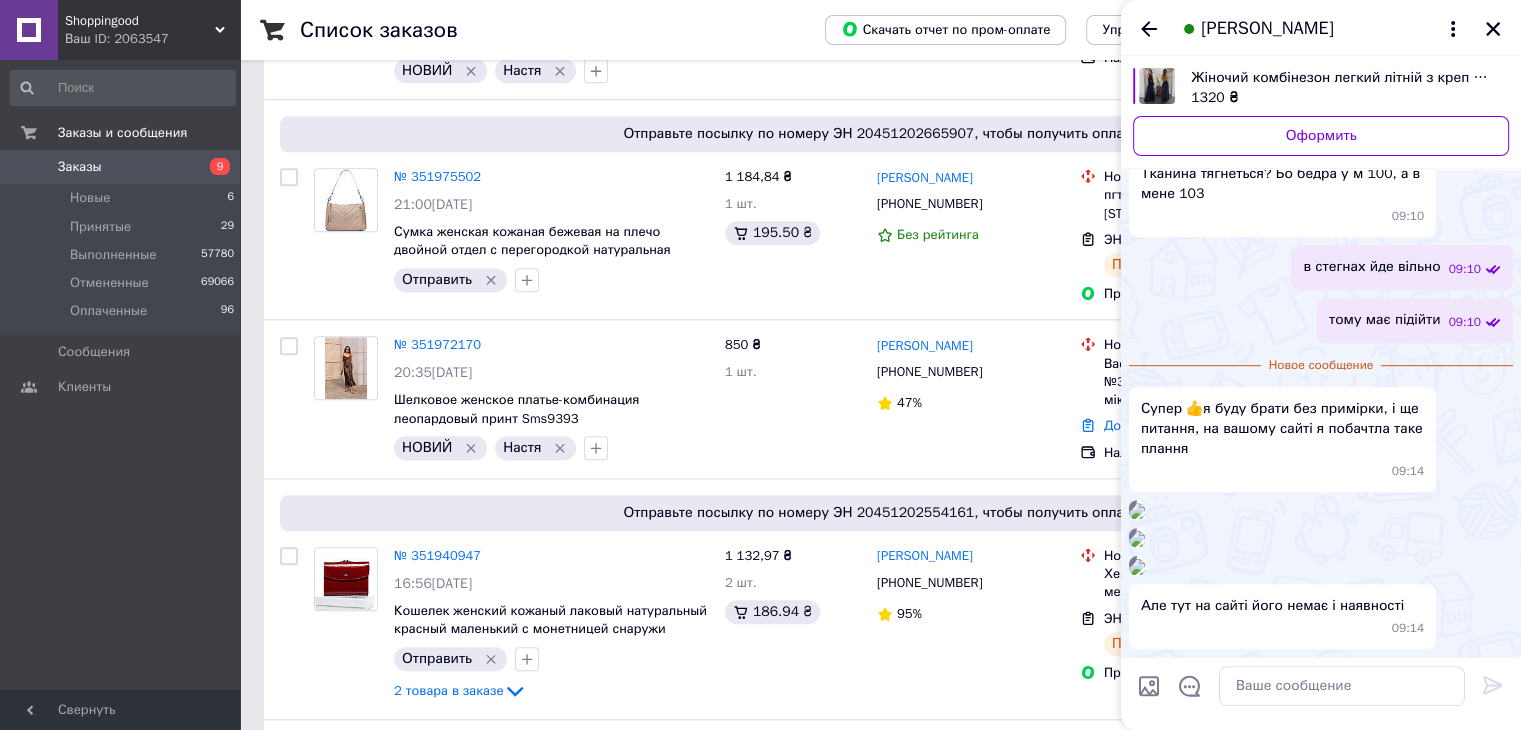 click at bounding box center (1137, 567) 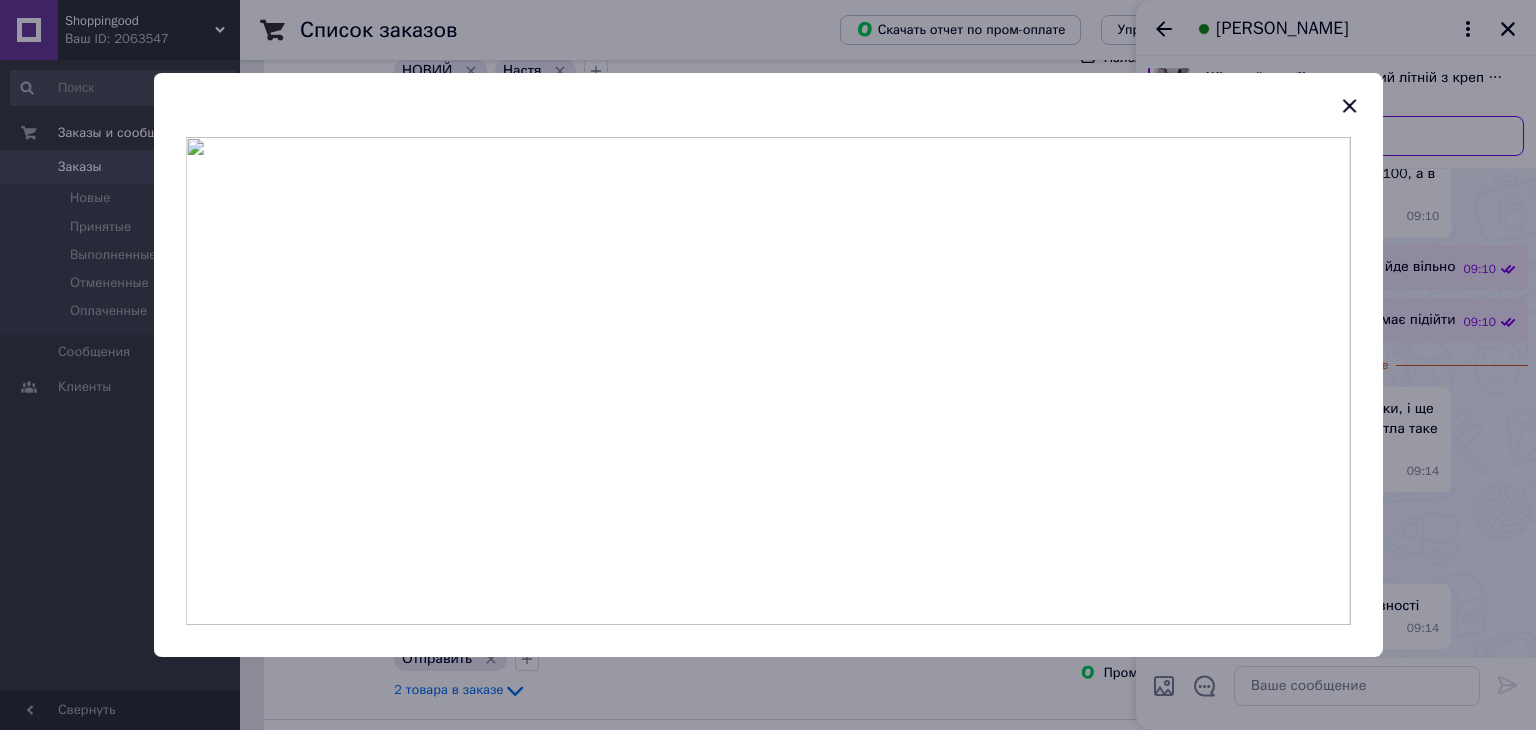 click at bounding box center [768, 365] 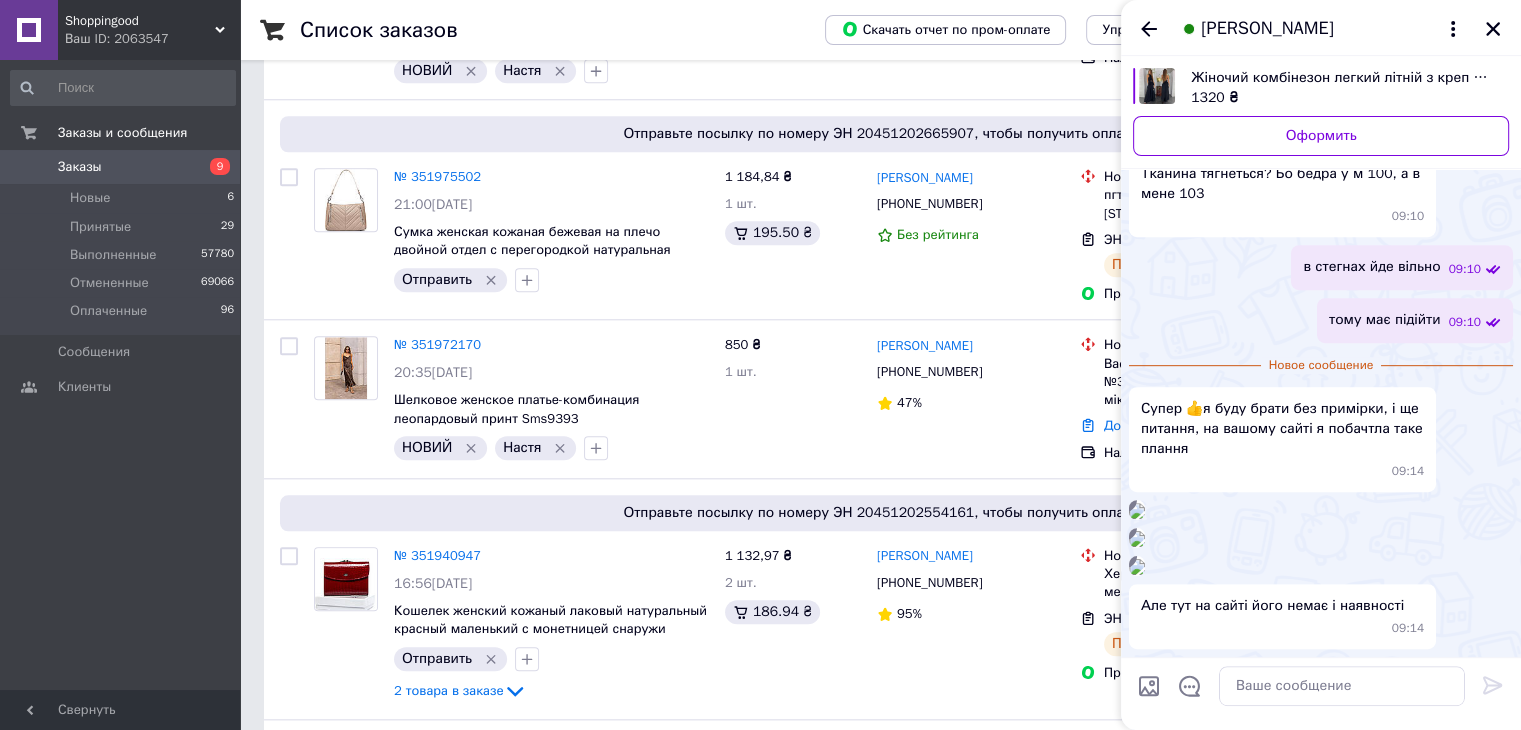 click at bounding box center [1137, 539] 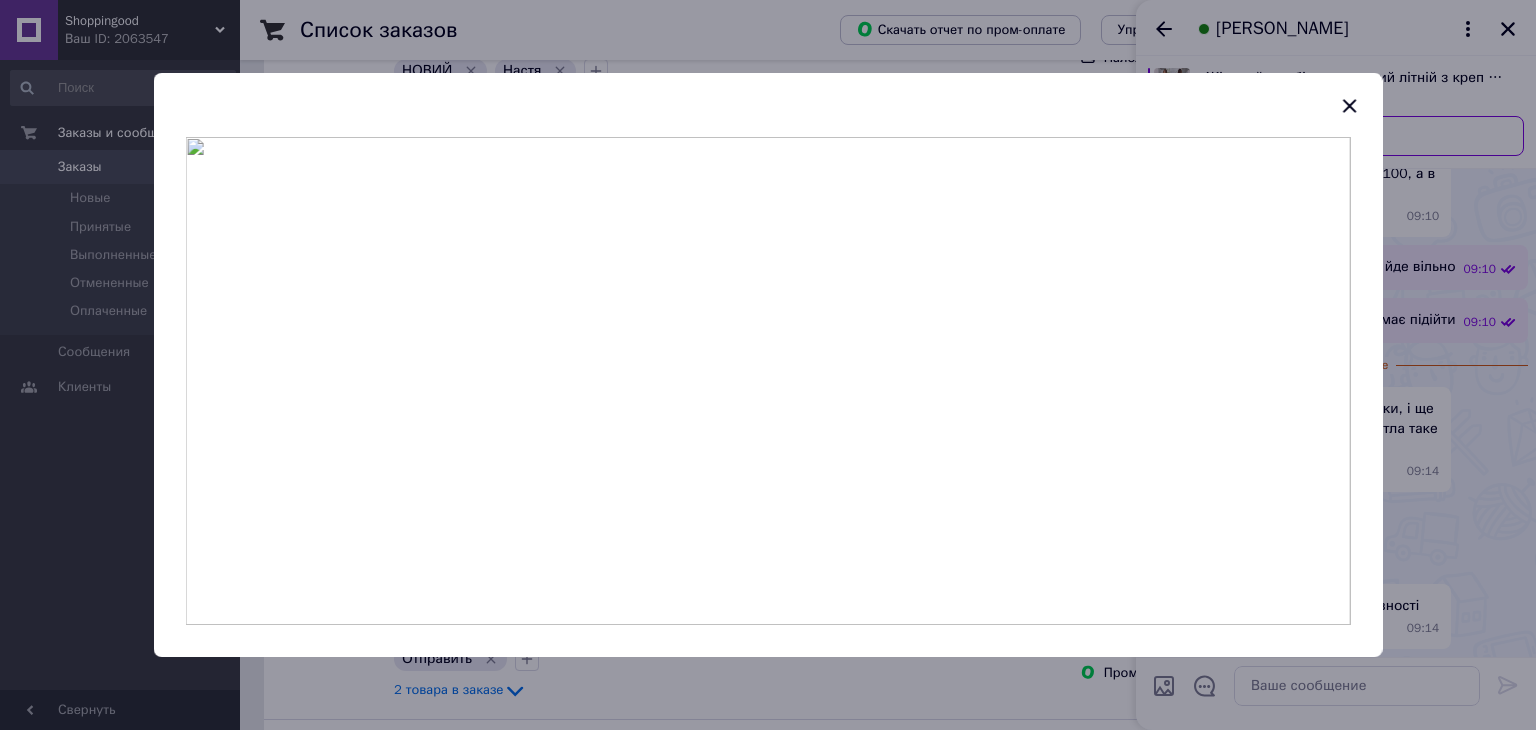 click at bounding box center [768, 365] 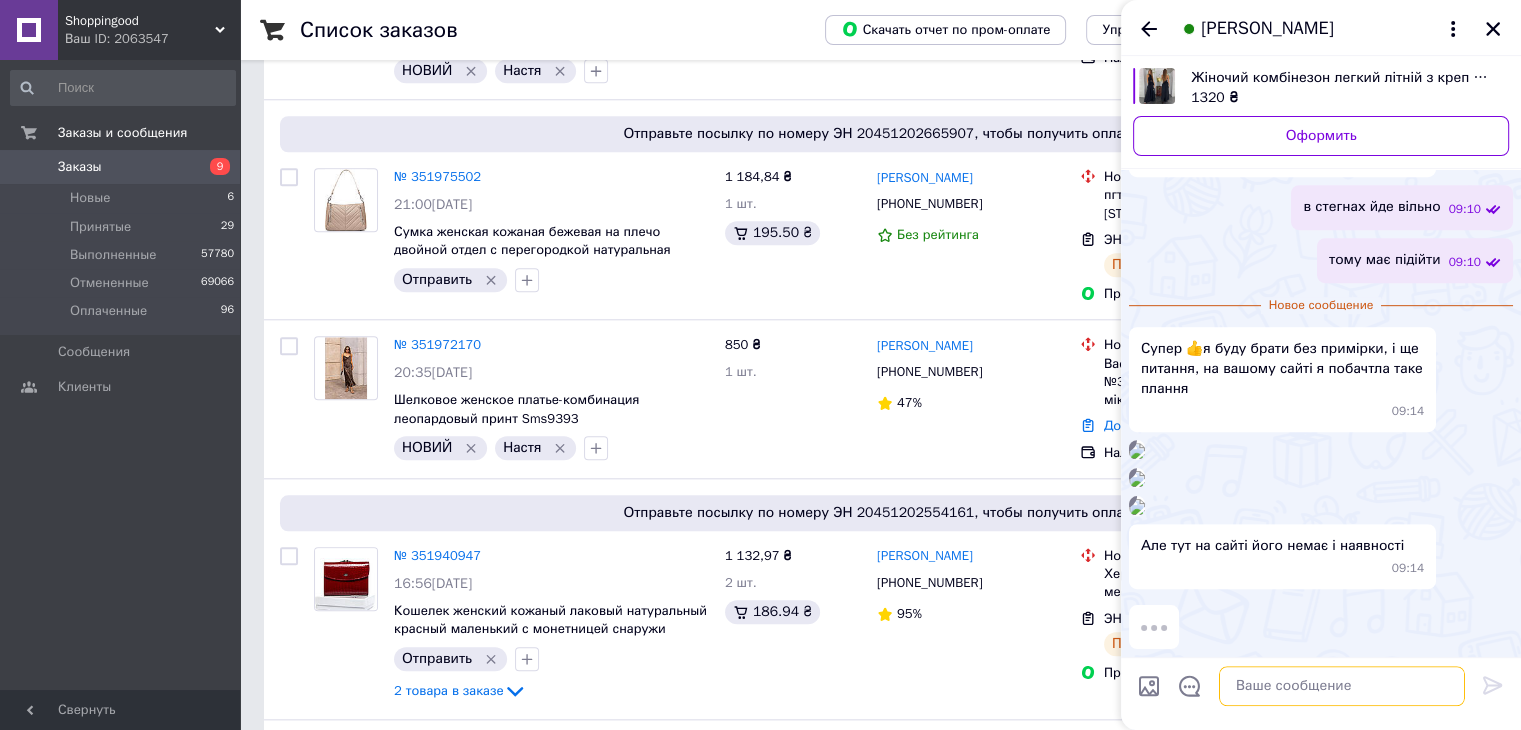 click at bounding box center (1342, 686) 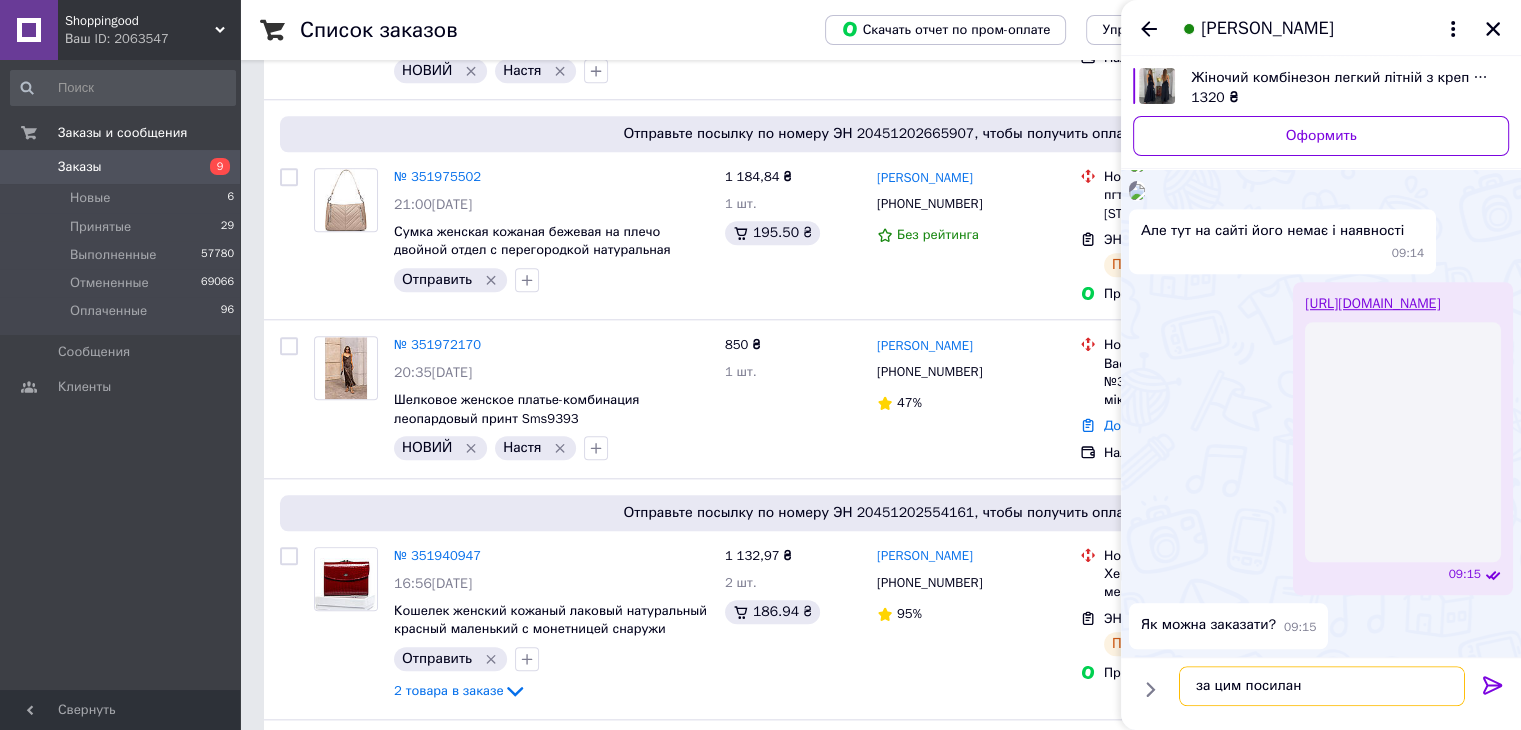 scroll, scrollTop: 2137, scrollLeft: 0, axis: vertical 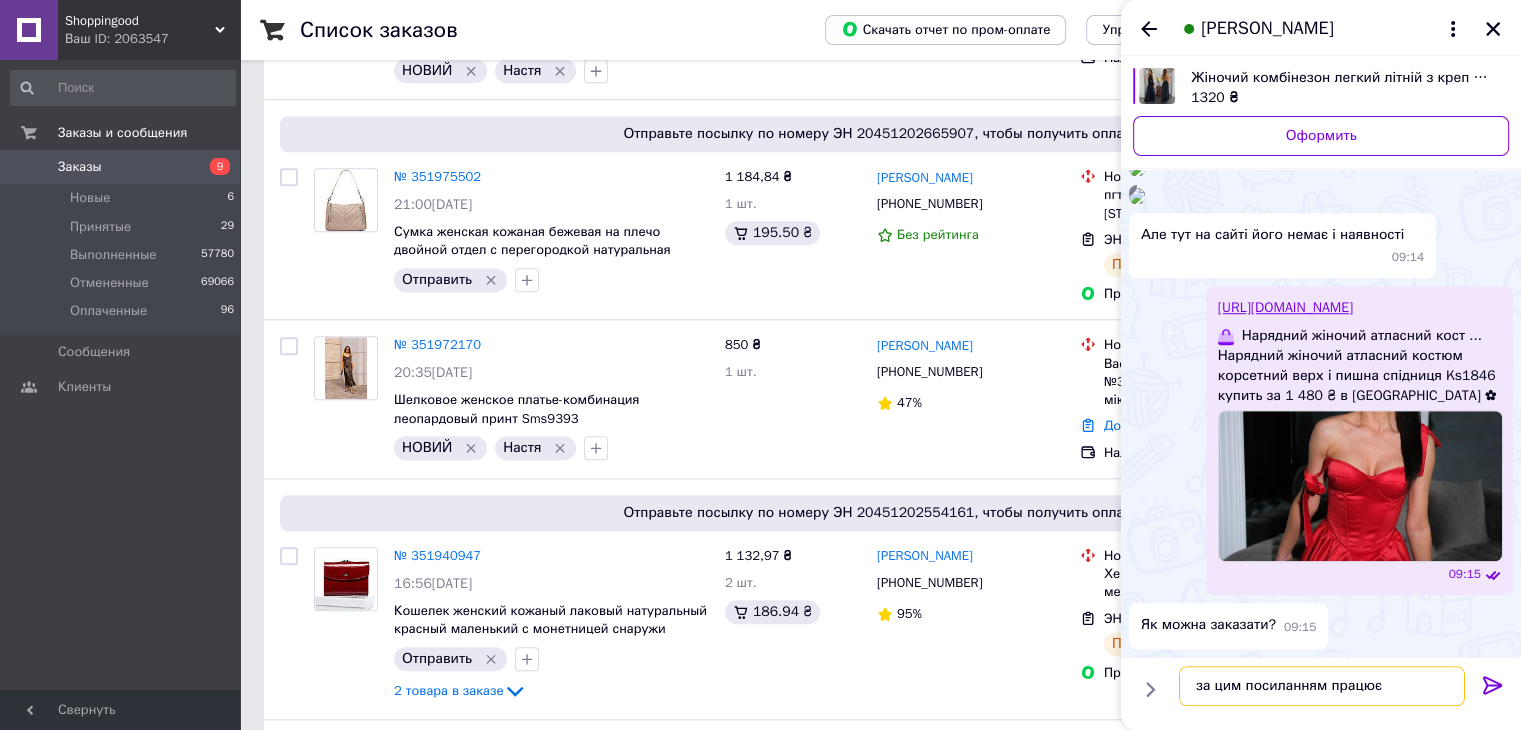 type on "за цим посиланням працює" 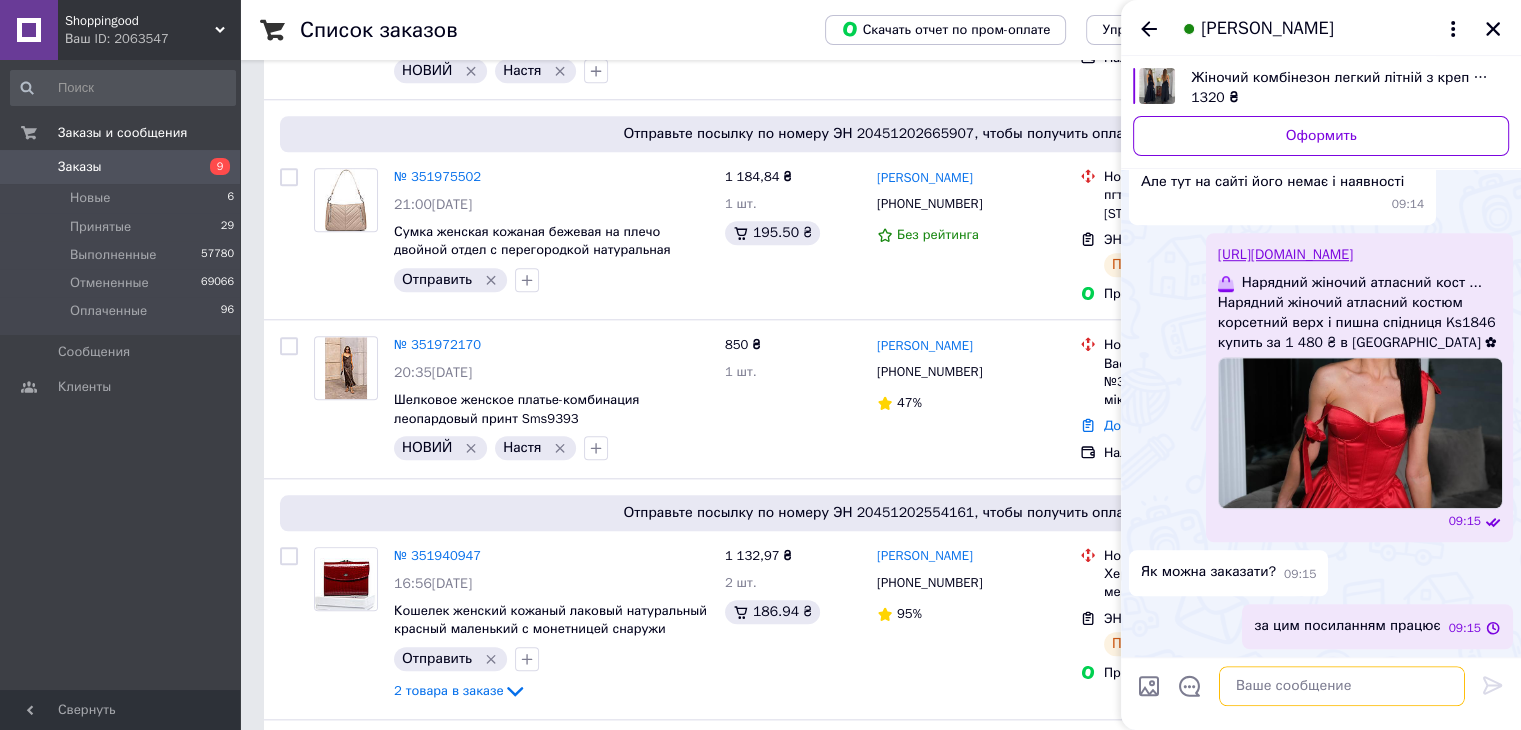scroll, scrollTop: 2190, scrollLeft: 0, axis: vertical 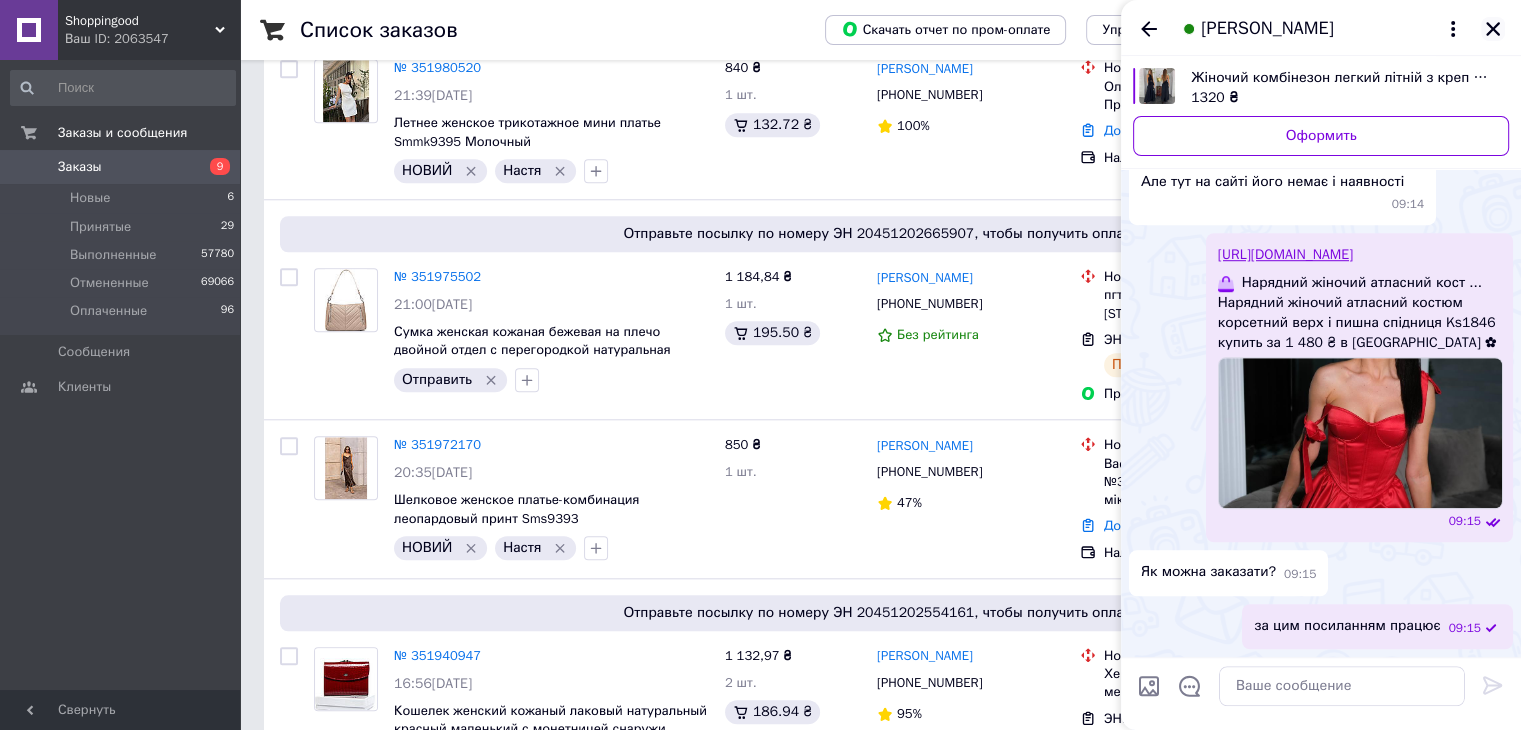 click 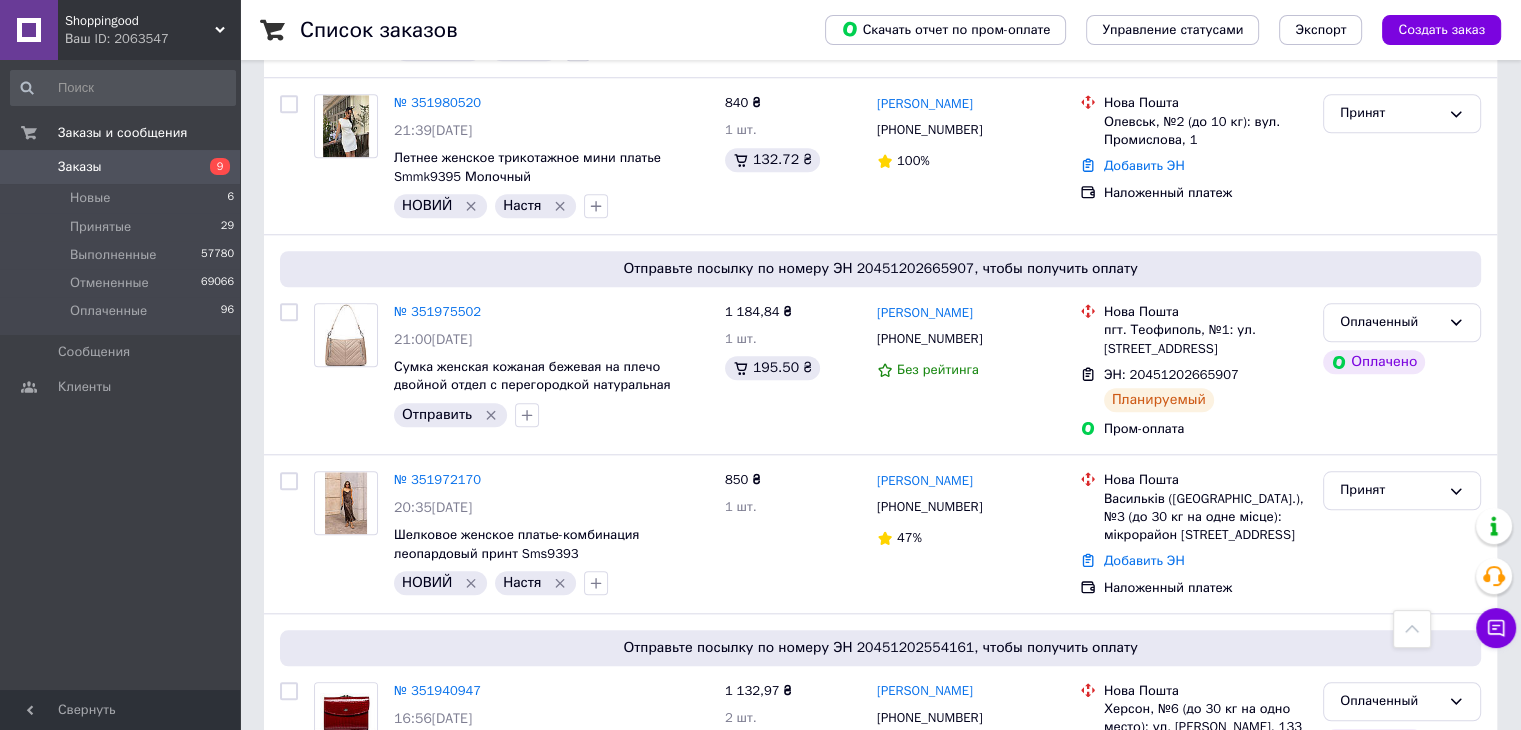 scroll, scrollTop: 1844, scrollLeft: 0, axis: vertical 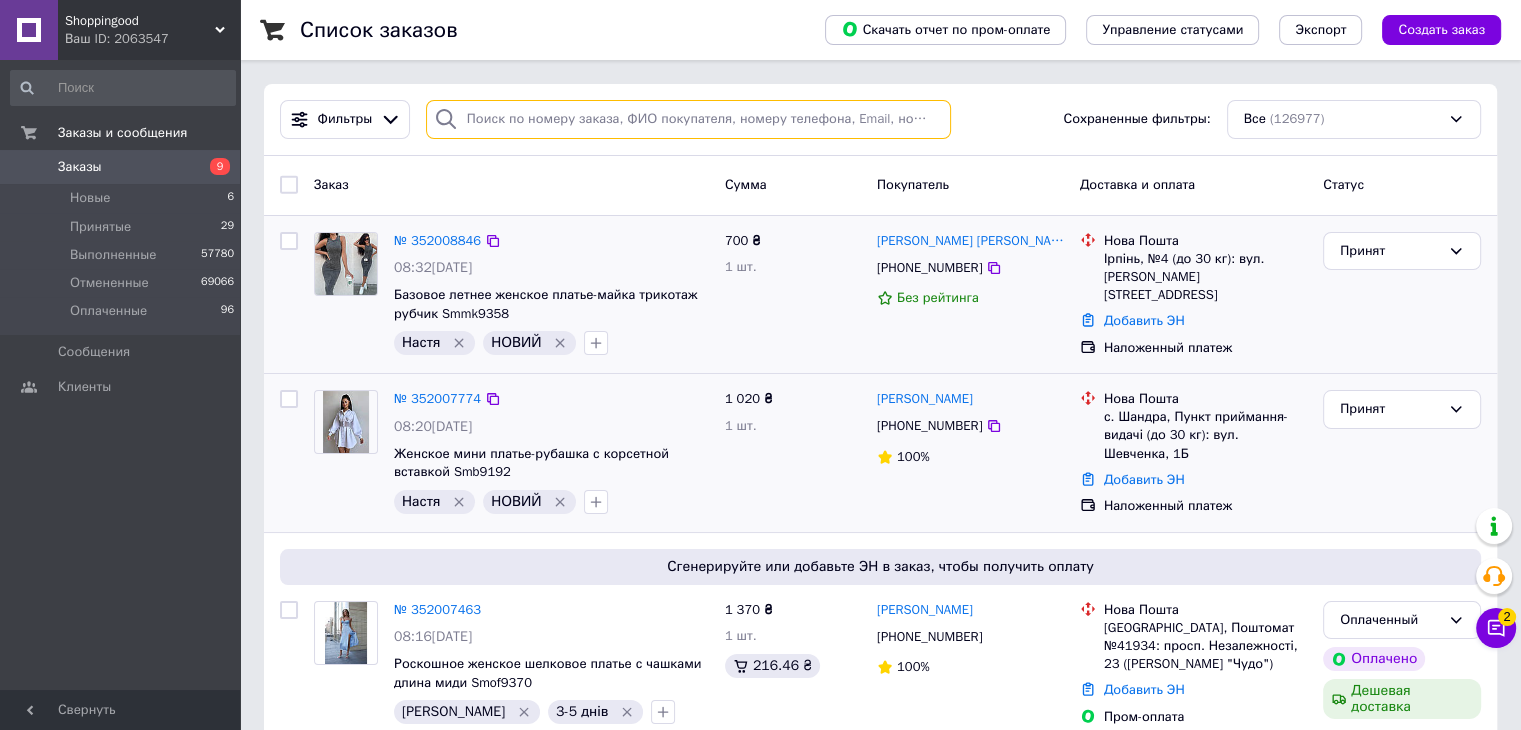 click at bounding box center [688, 119] 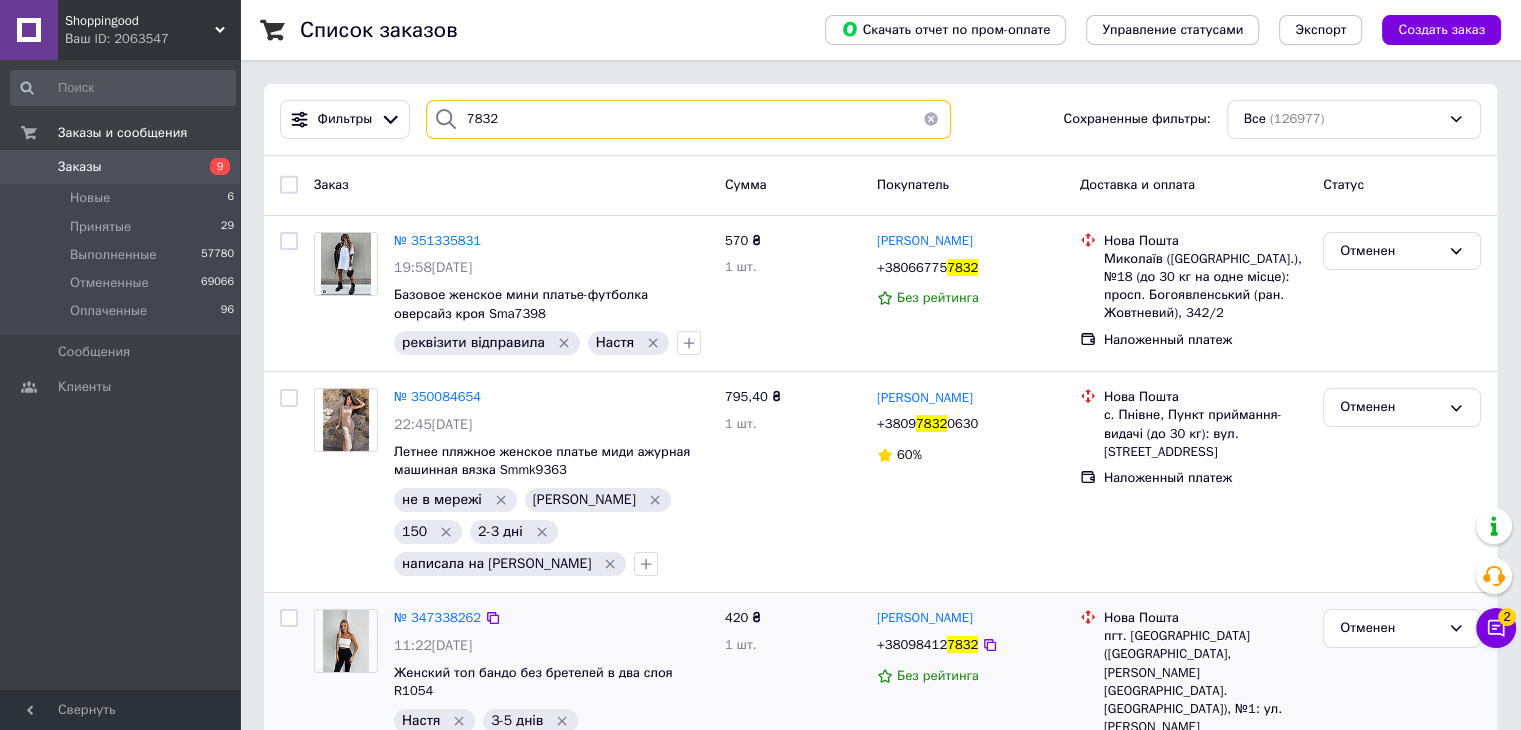 type on "7832" 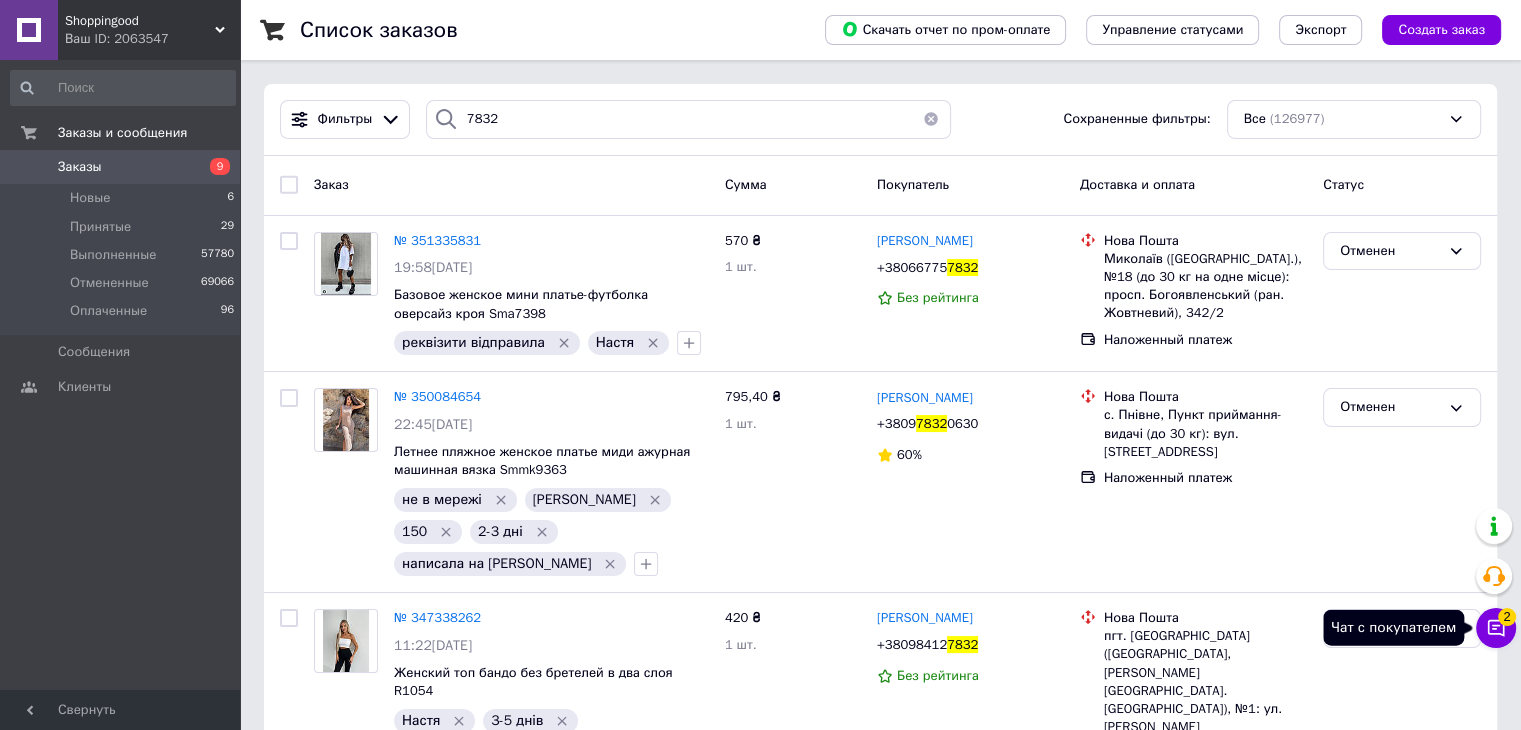 click 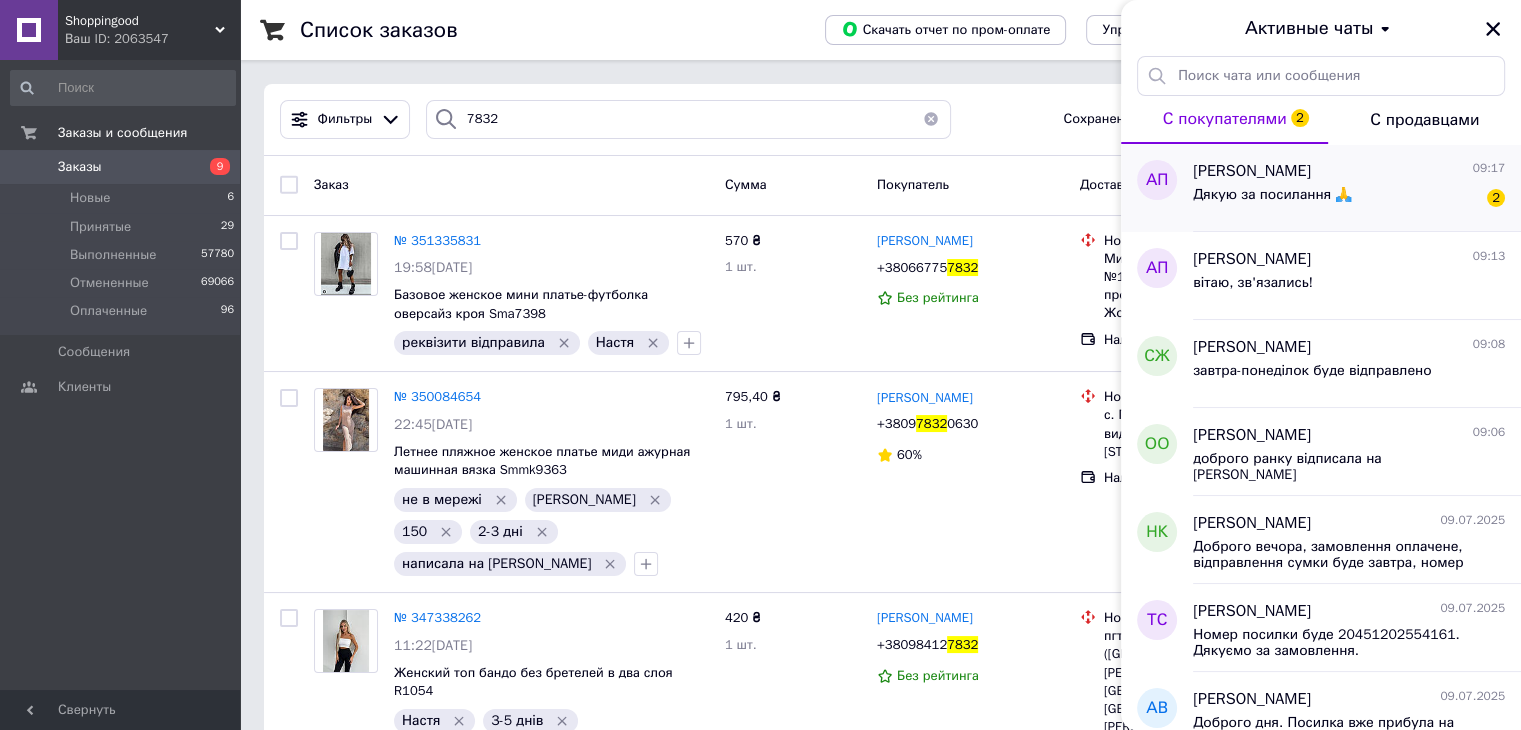 click on "Дякую за посилання 🙏 2" at bounding box center (1349, 199) 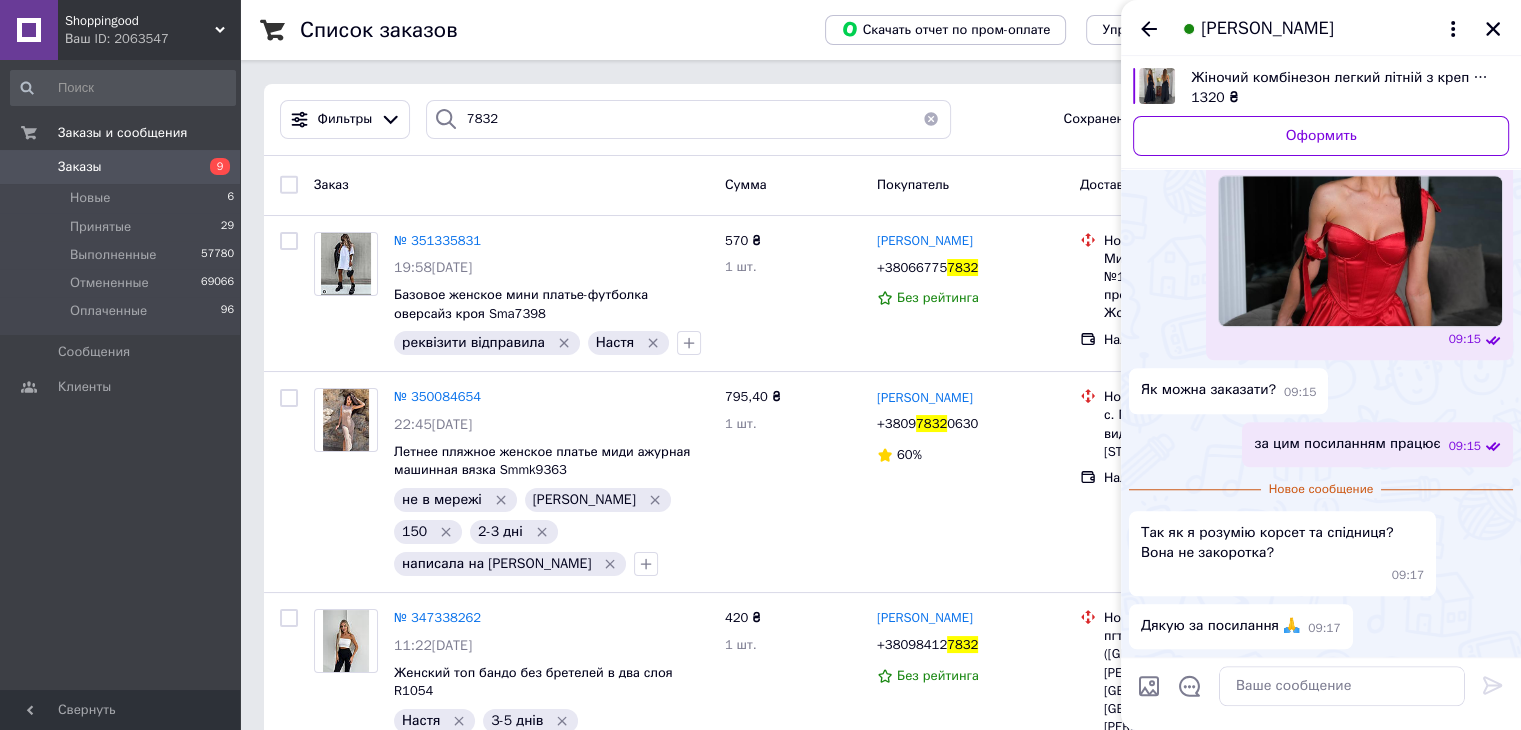 scroll, scrollTop: 2372, scrollLeft: 0, axis: vertical 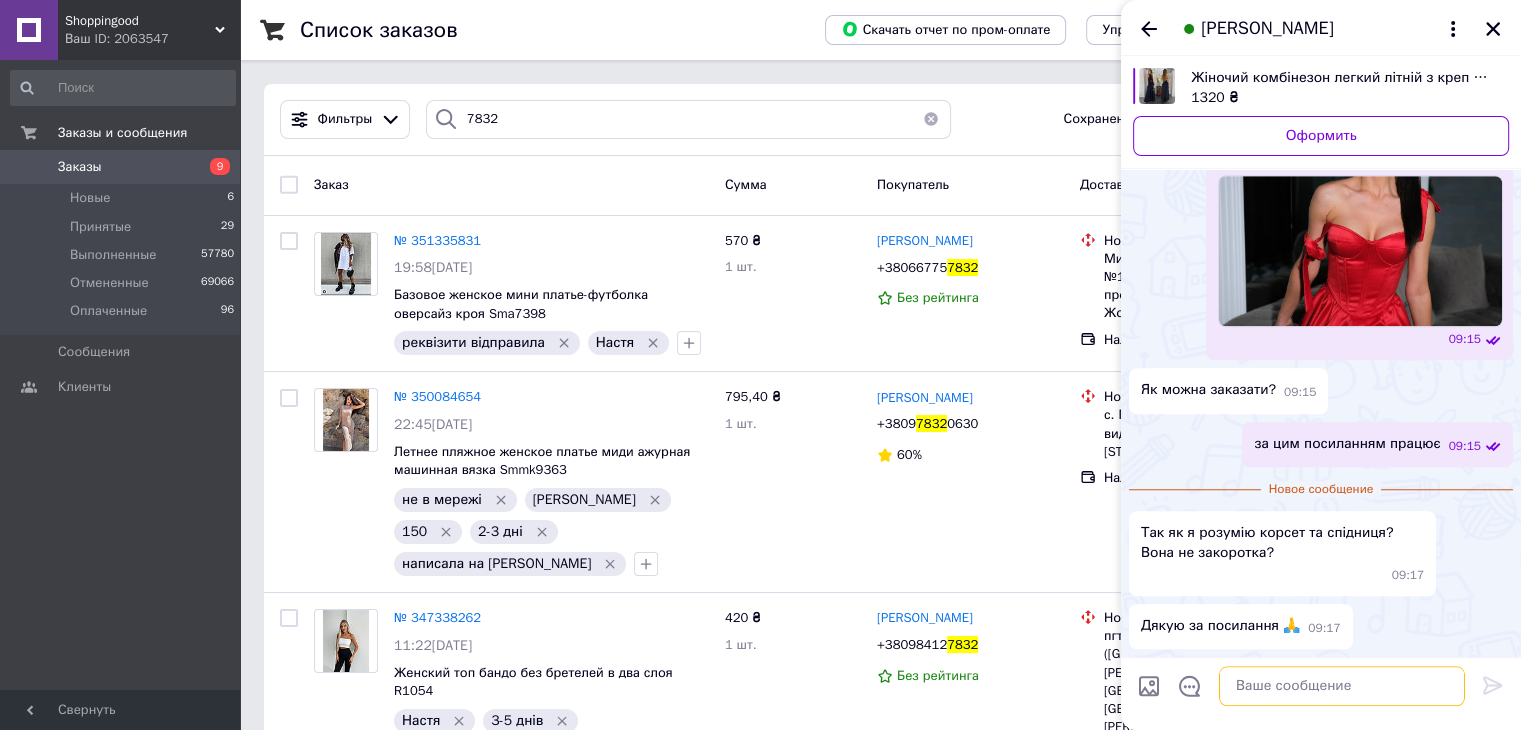 click at bounding box center [1342, 686] 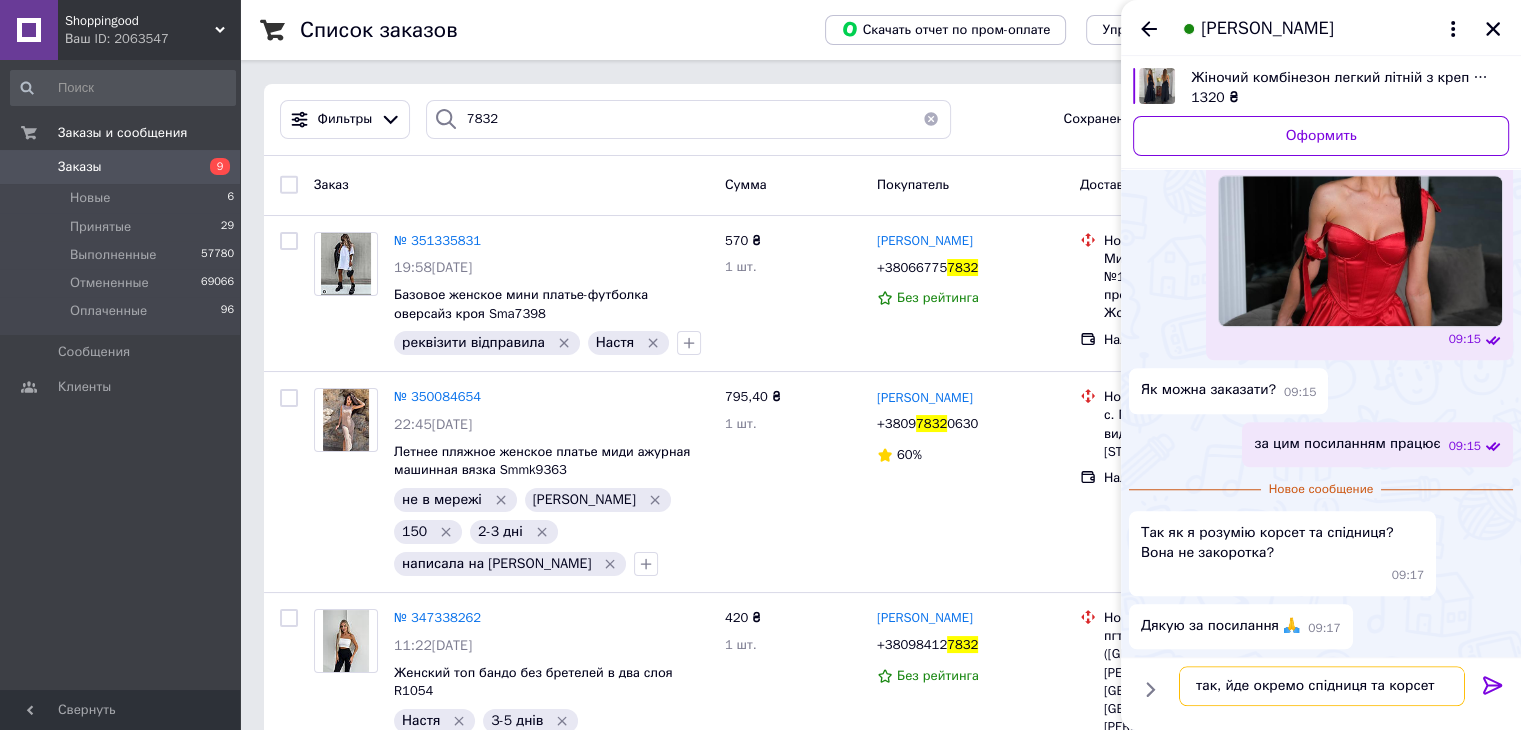 type on "так, йде окремо спідниця та корсет" 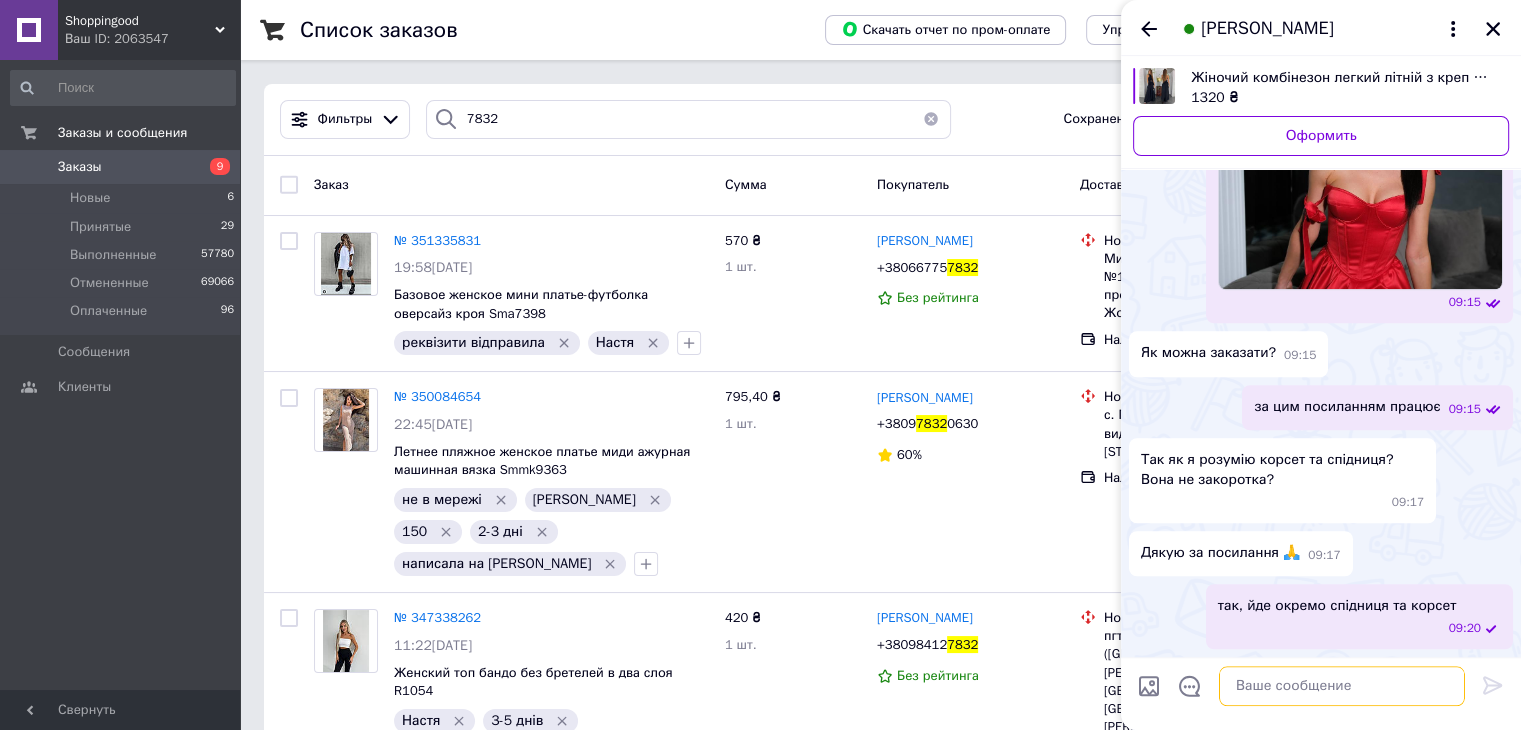 scroll, scrollTop: 2409, scrollLeft: 0, axis: vertical 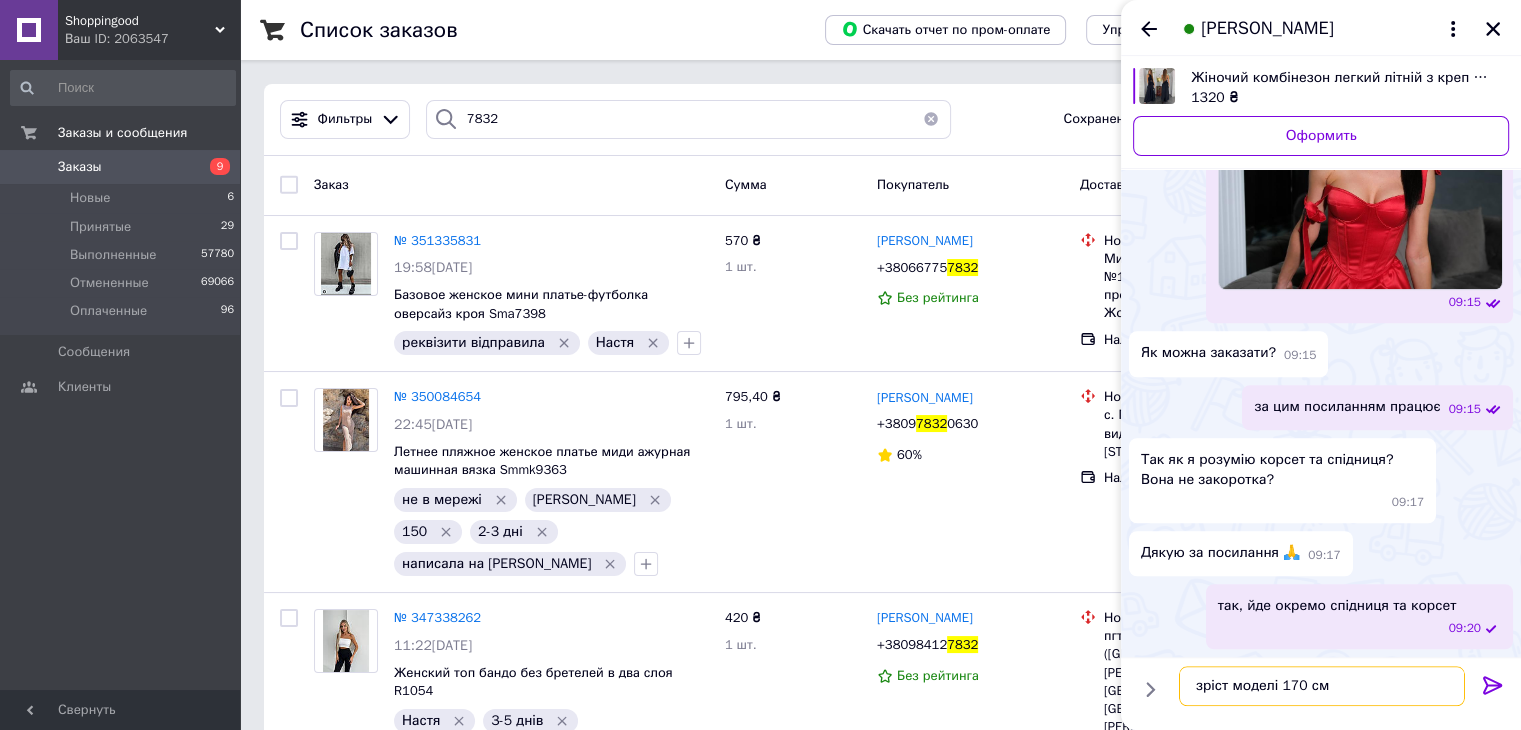 type on "зріст моделі 170 см" 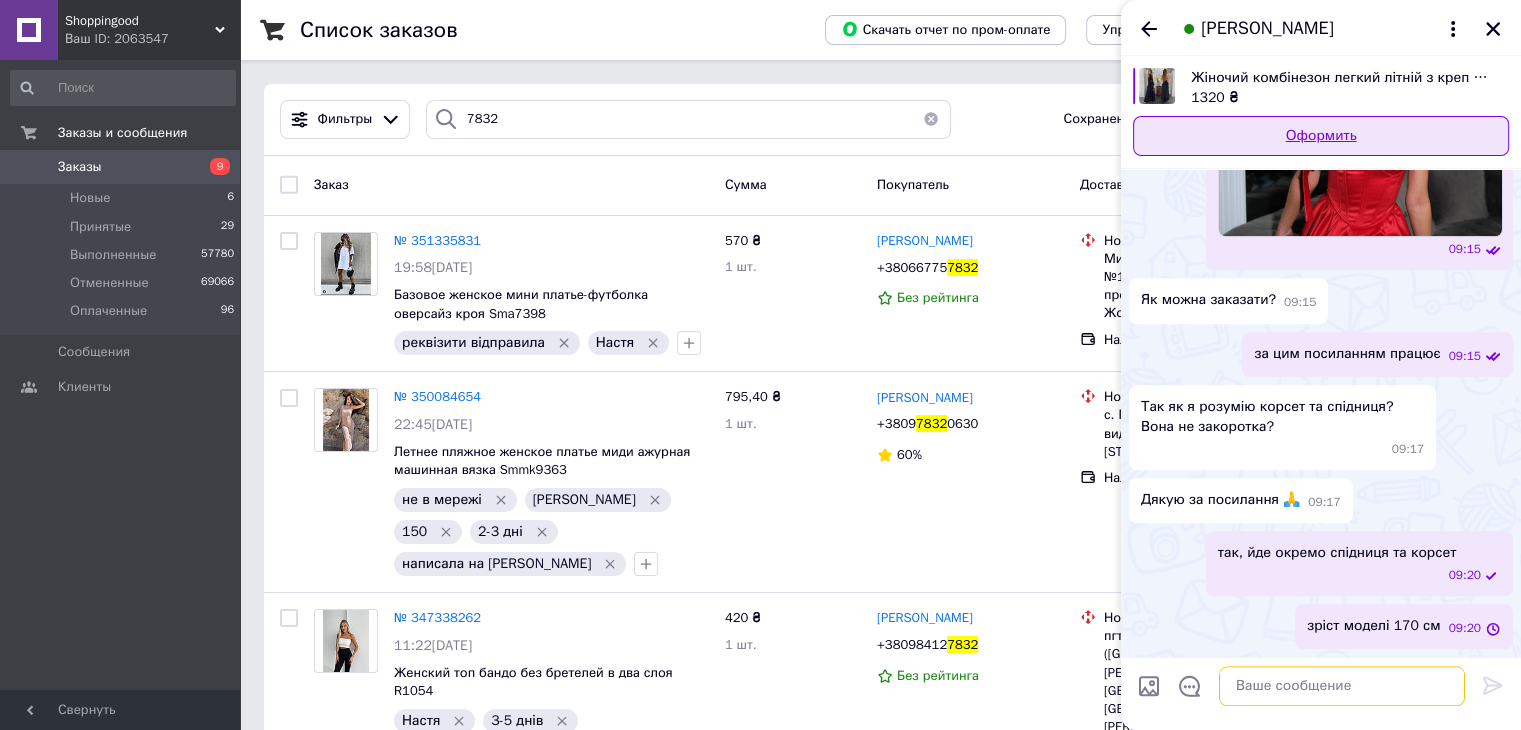 scroll, scrollTop: 2463, scrollLeft: 0, axis: vertical 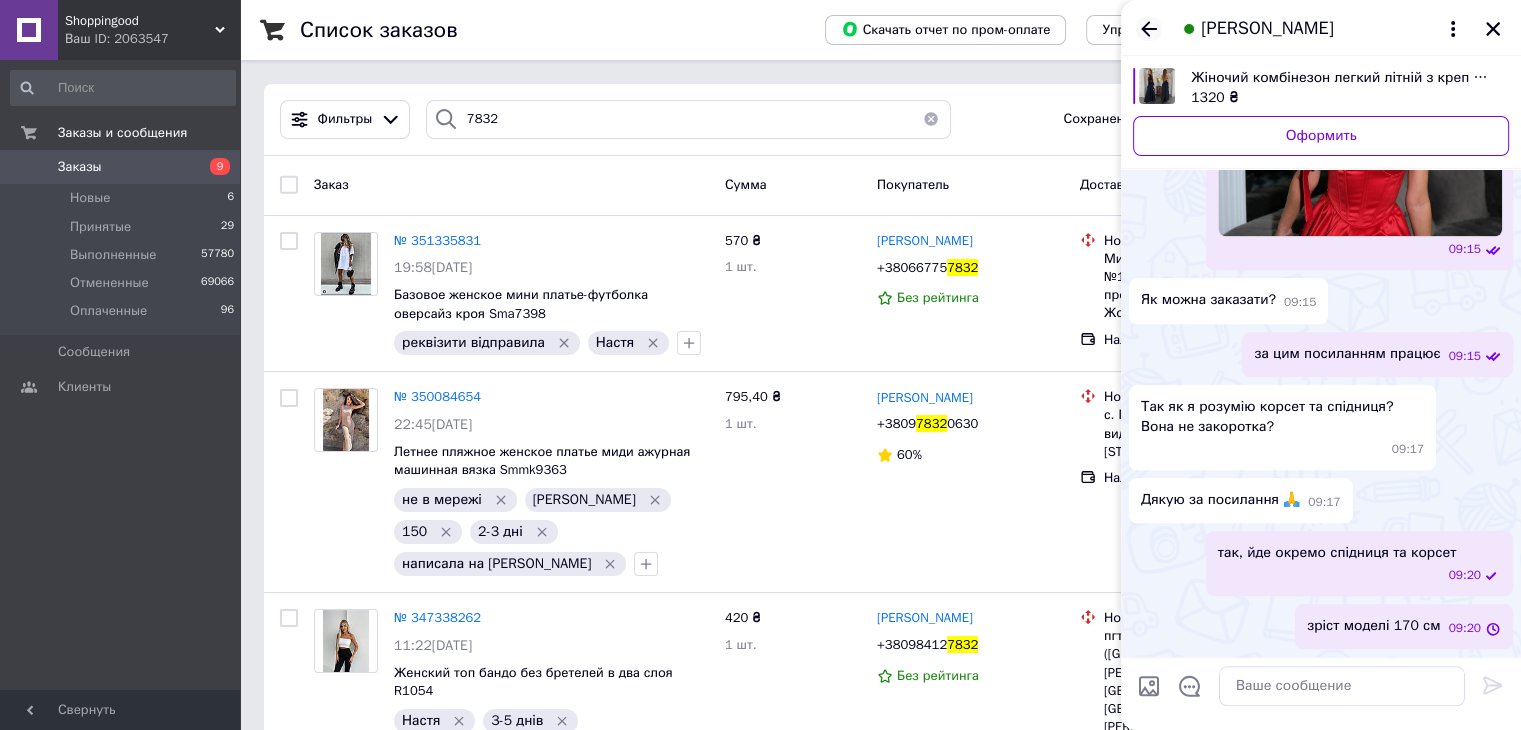 click 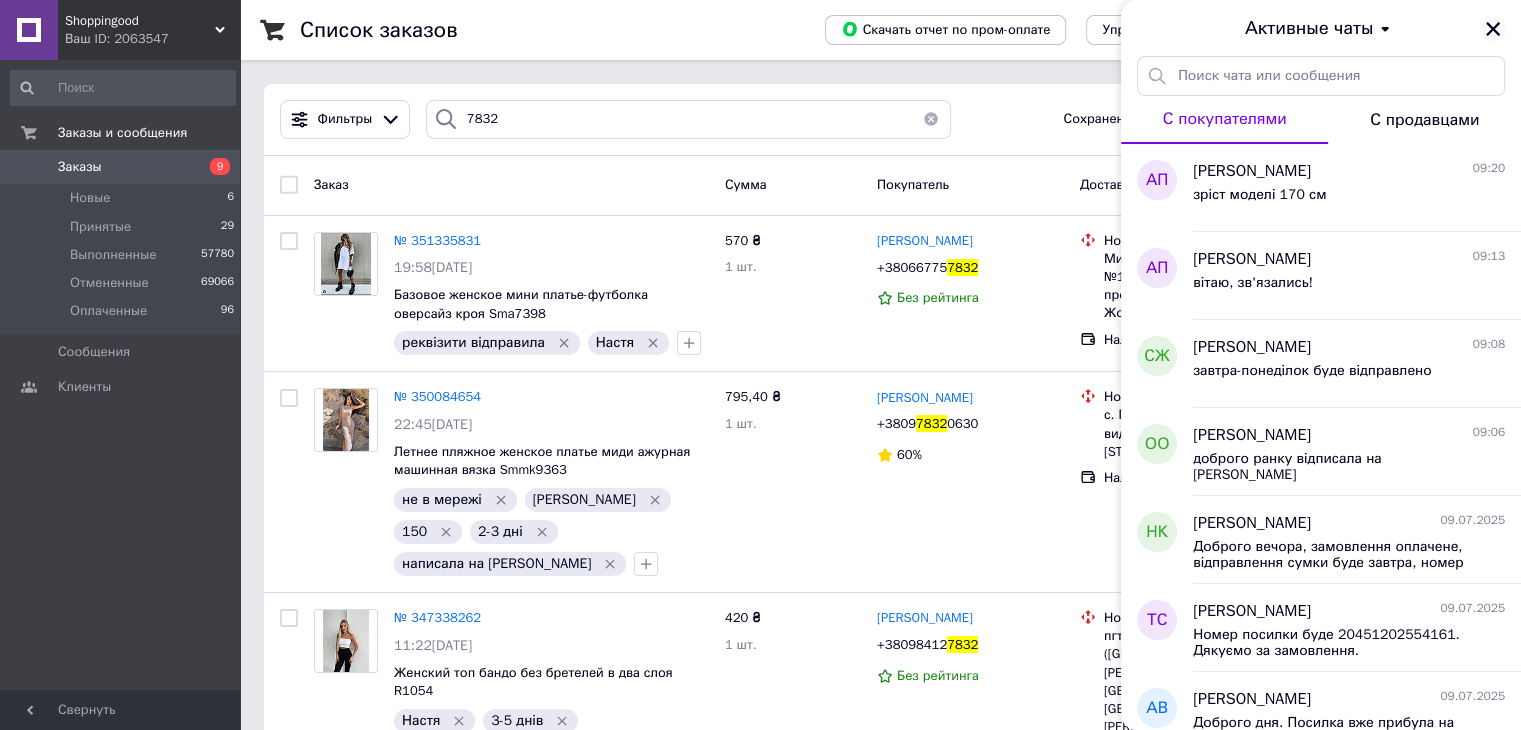 click at bounding box center (1493, 29) 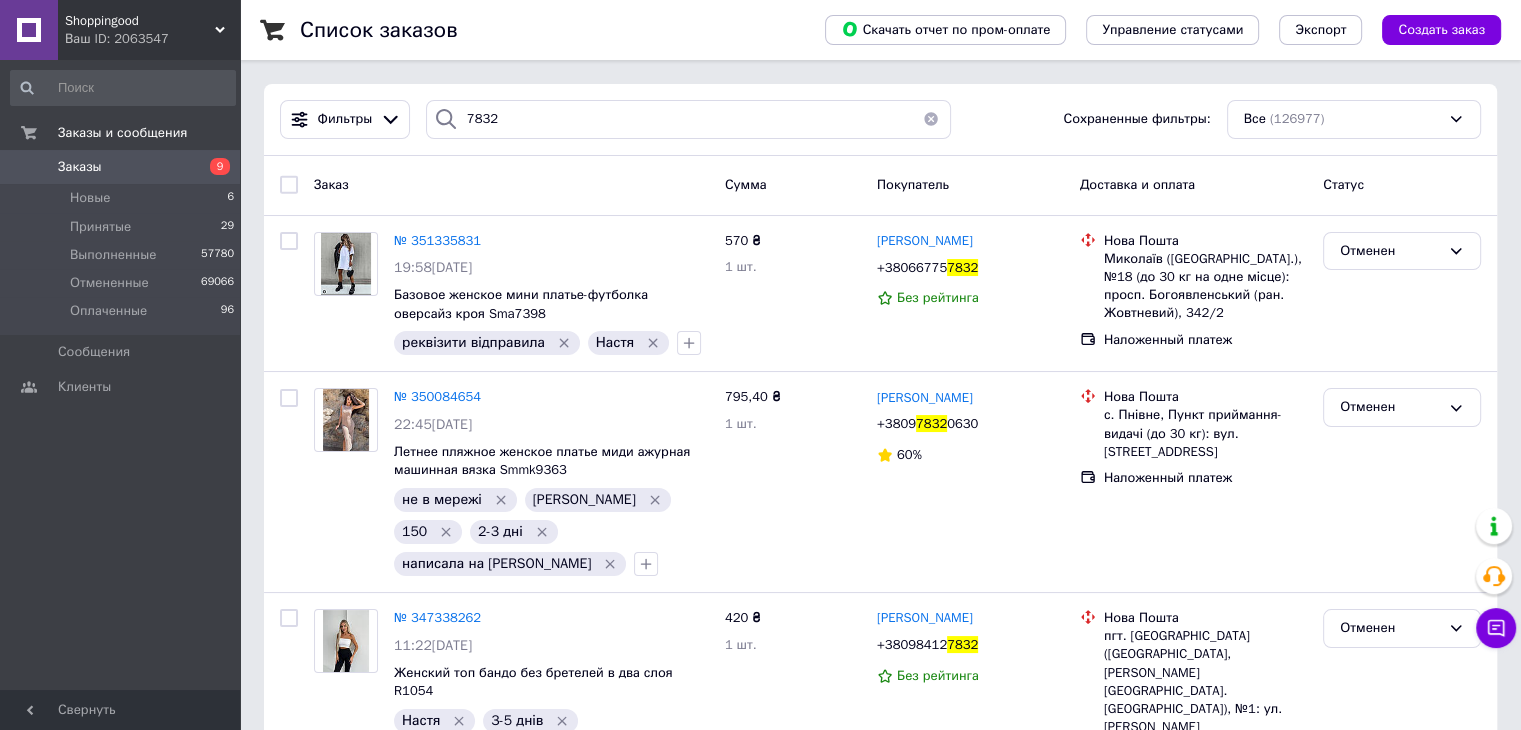click at bounding box center [931, 119] 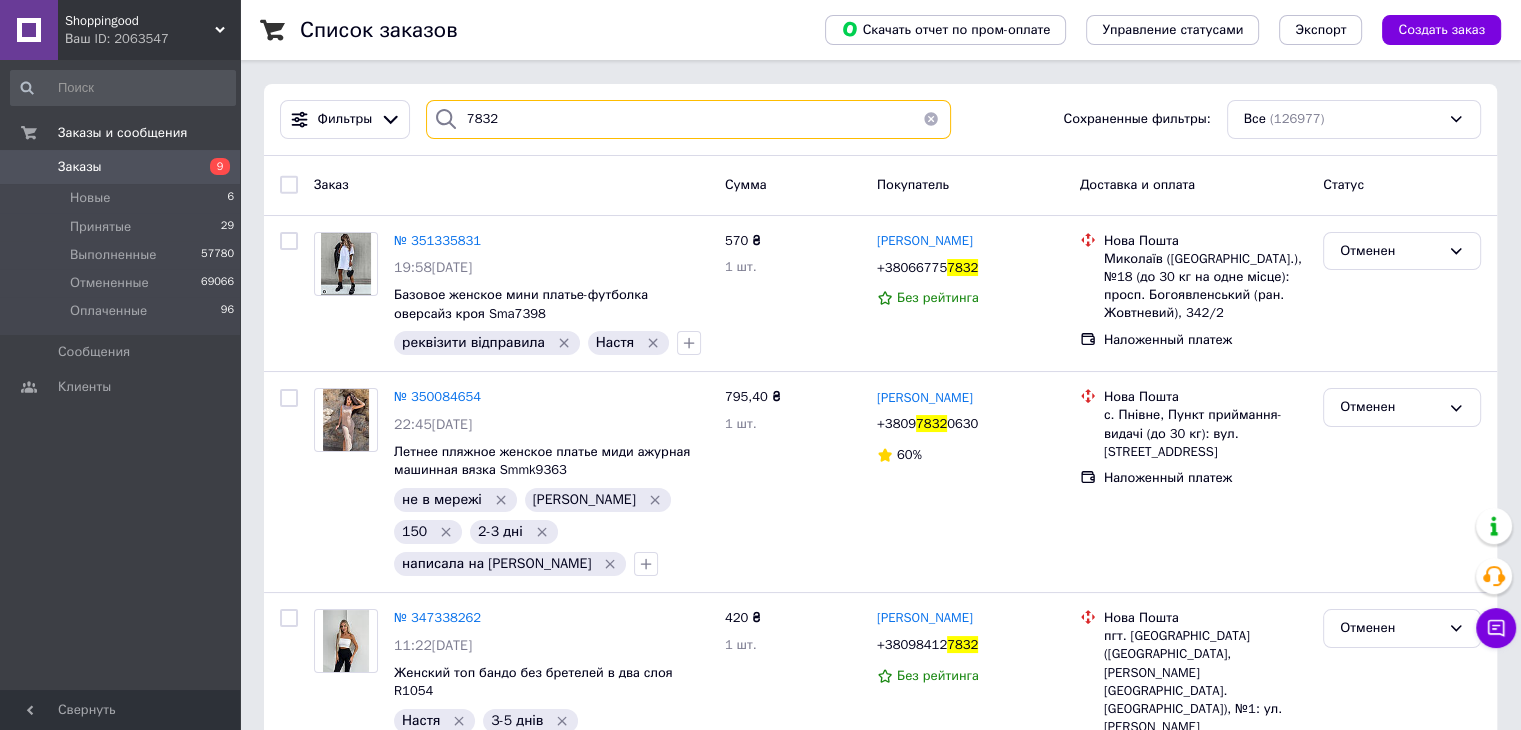 type 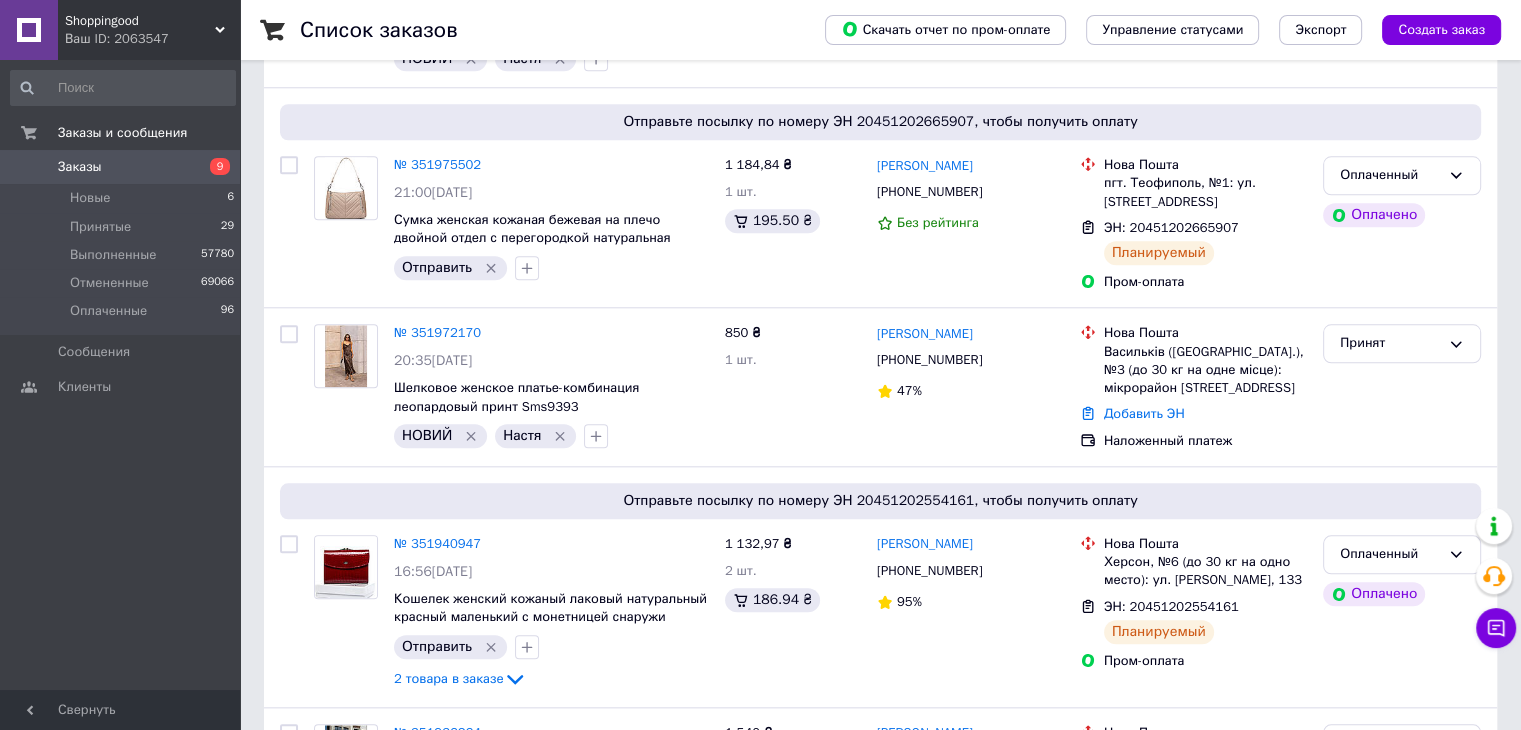 scroll, scrollTop: 2052, scrollLeft: 0, axis: vertical 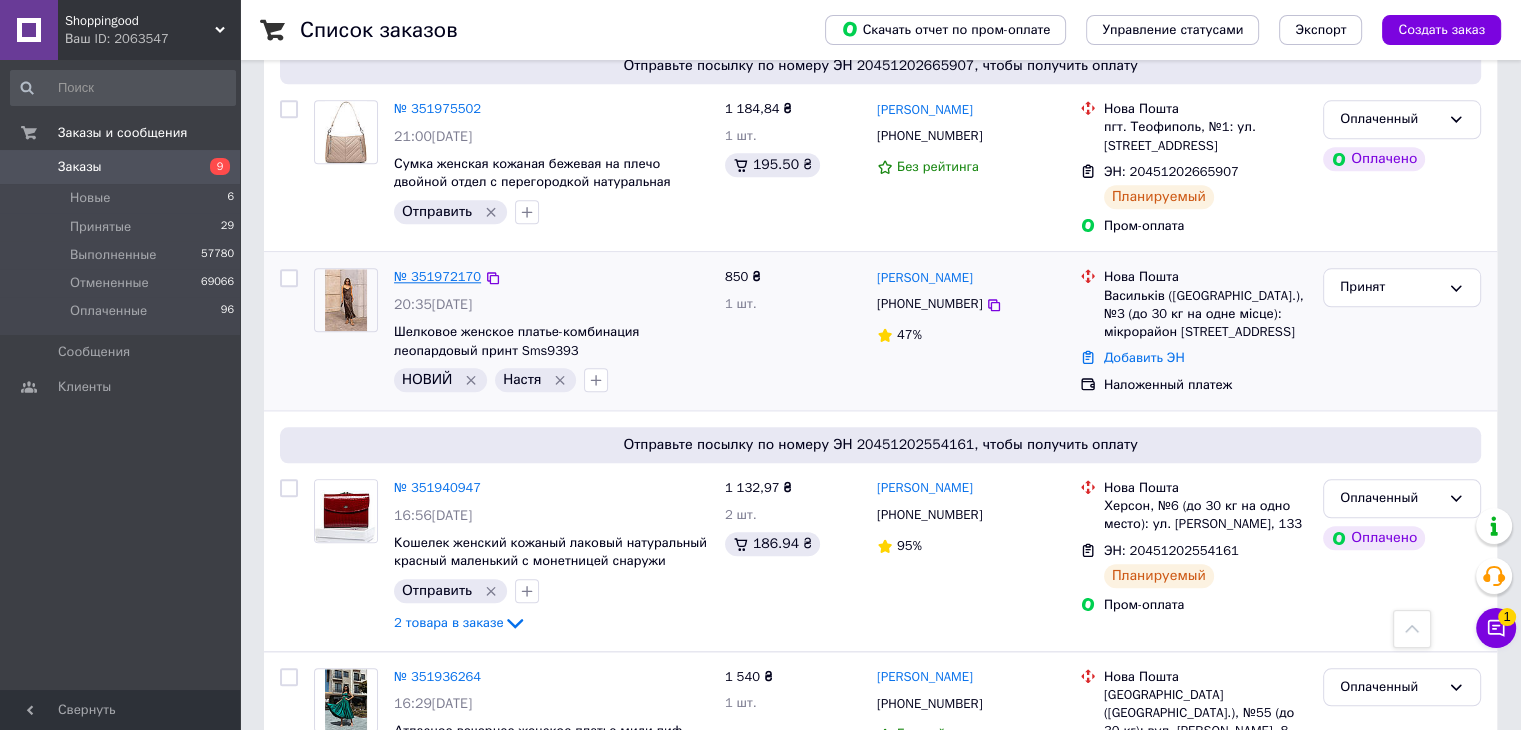 click on "№ 351972170" at bounding box center (437, 276) 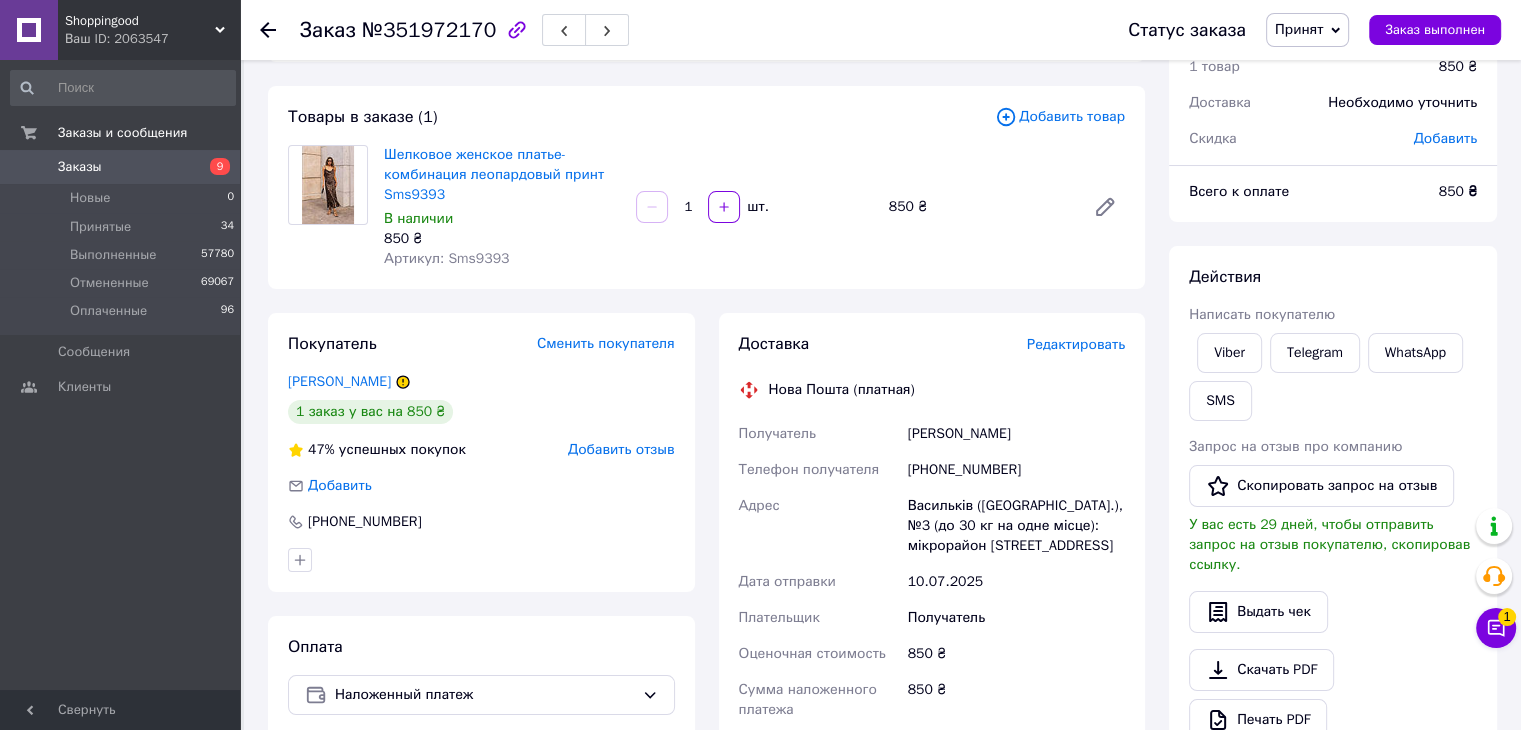 scroll, scrollTop: 0, scrollLeft: 0, axis: both 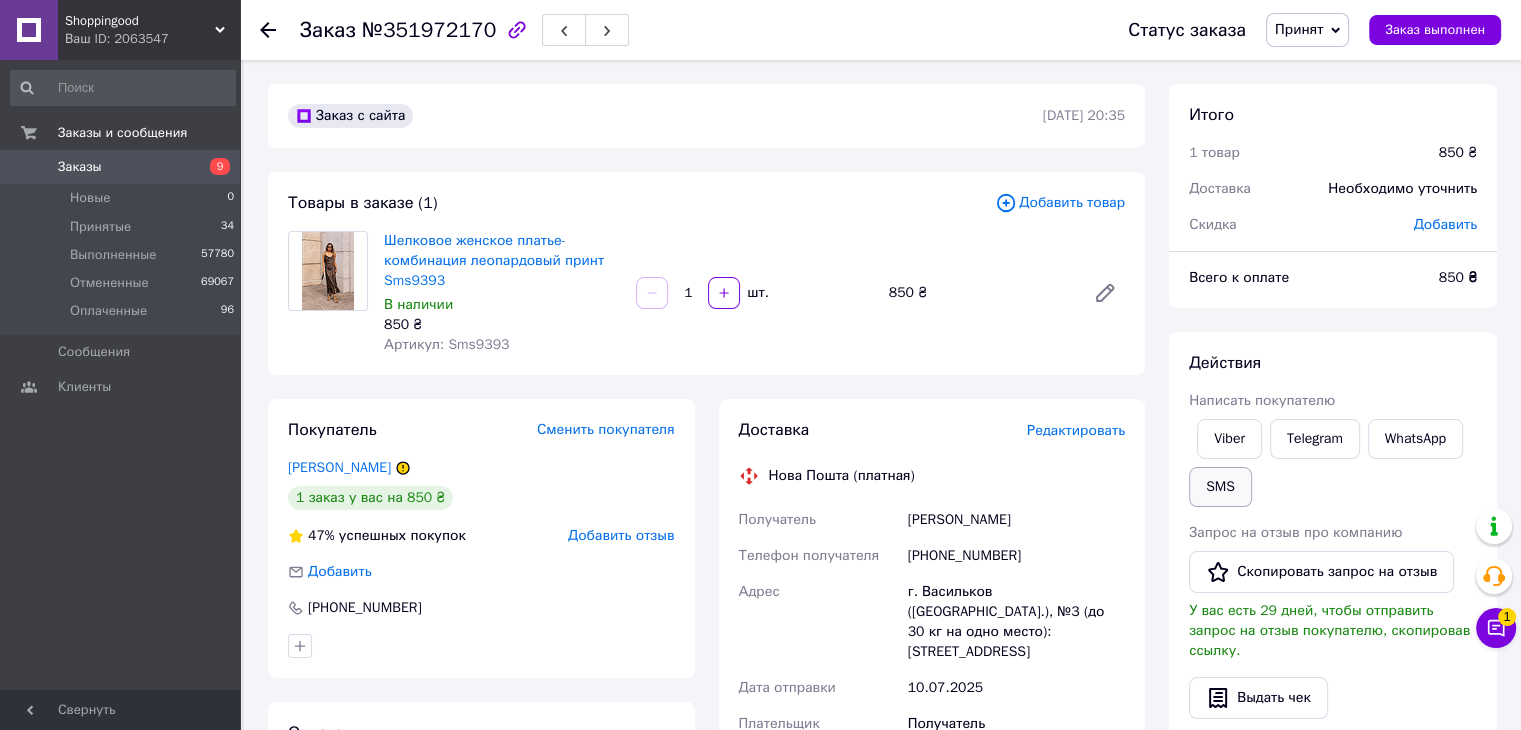 click on "SMS" at bounding box center (1220, 487) 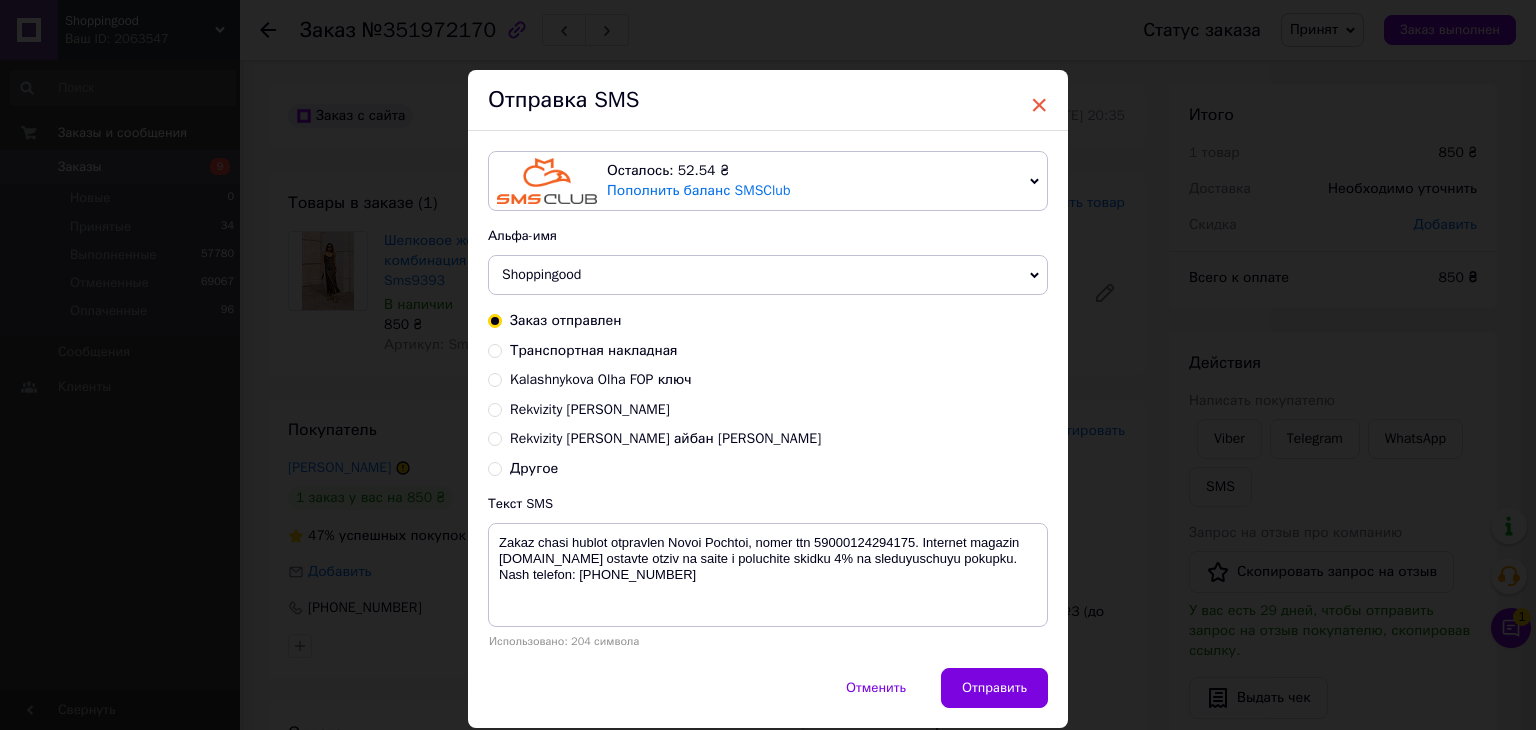 click on "×" at bounding box center [1039, 105] 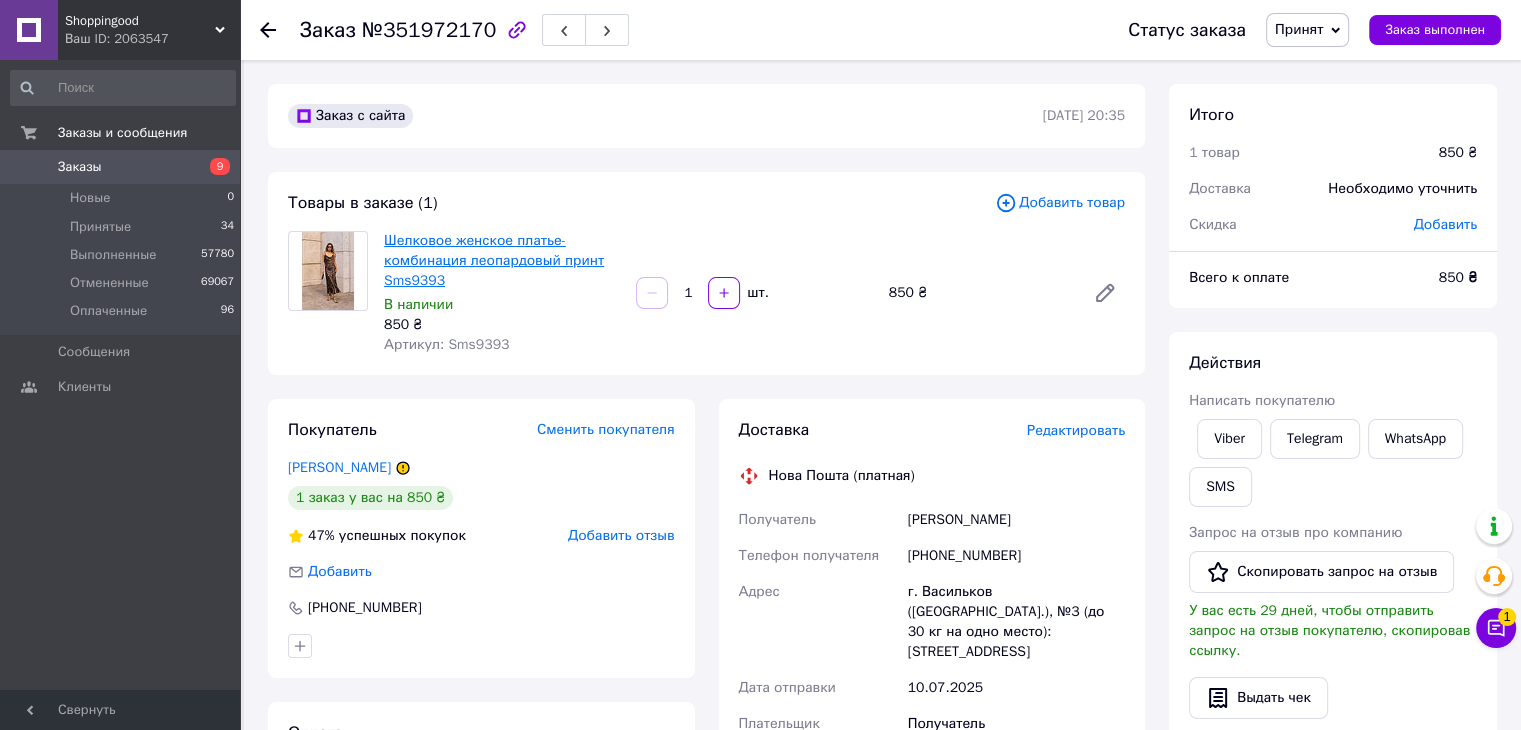 click on "Шелковое женское платье-комбинация леопардовый принт Sms9393" at bounding box center [494, 260] 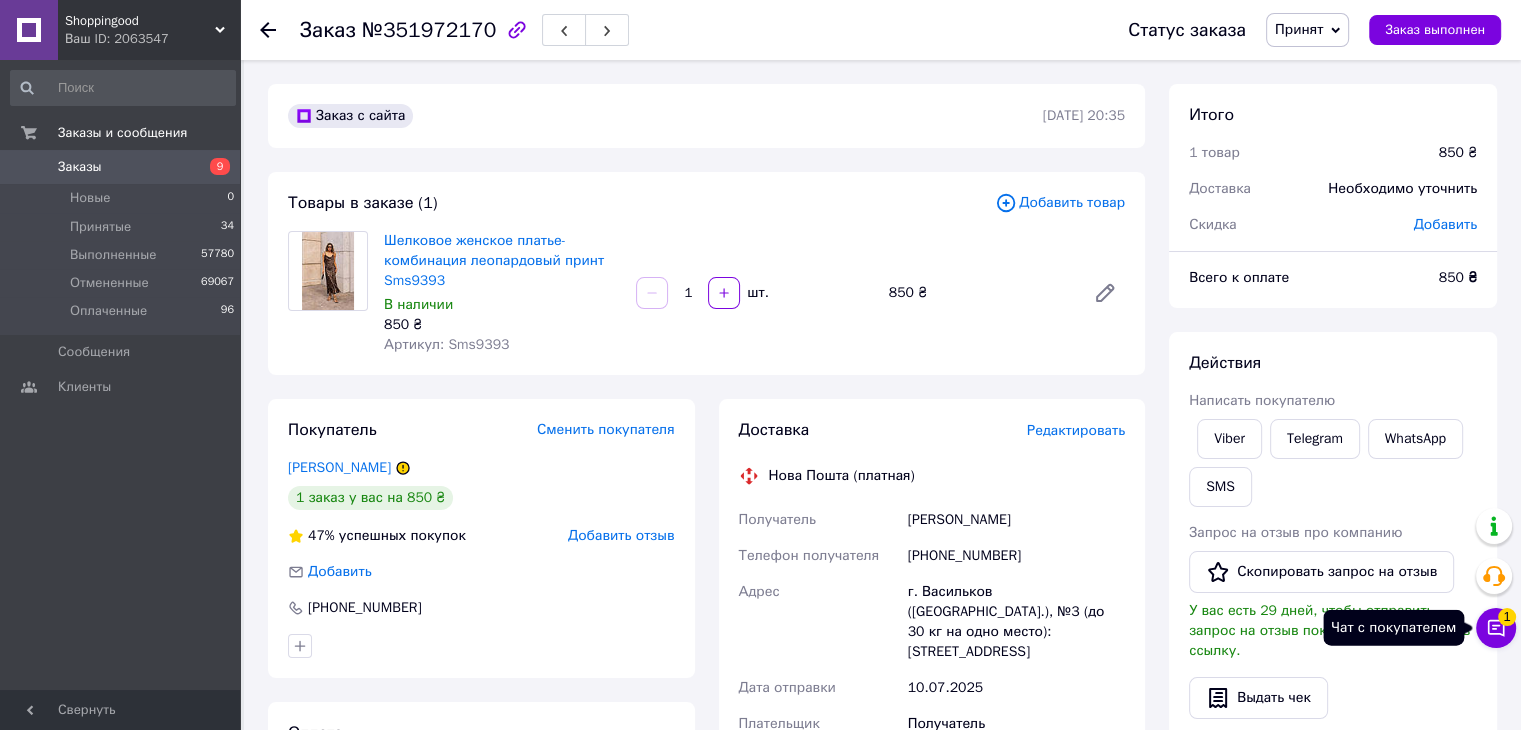 click 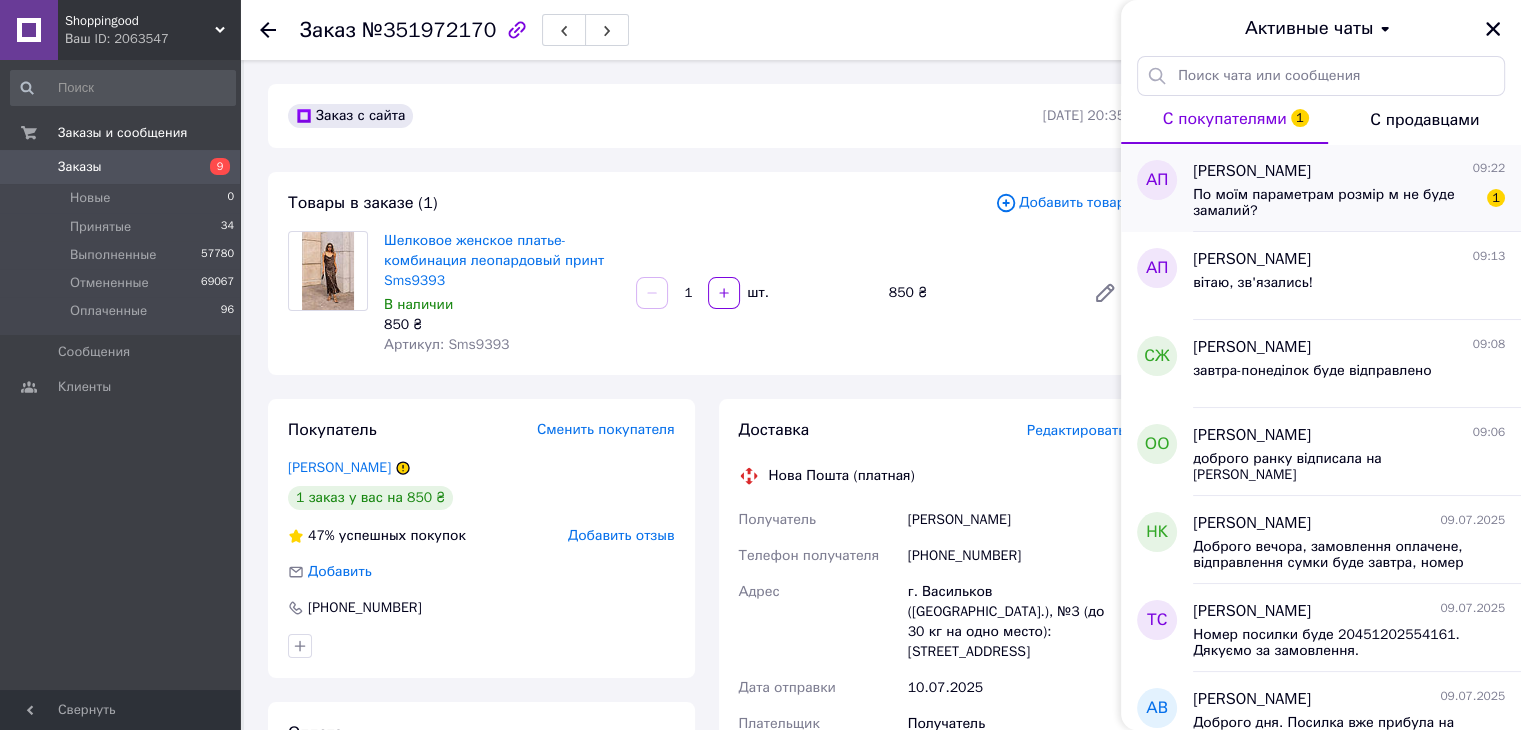 click on "Анна Приходько 09:22 По моїм параметрам розмір м не буде замалий? 1" at bounding box center [1357, 188] 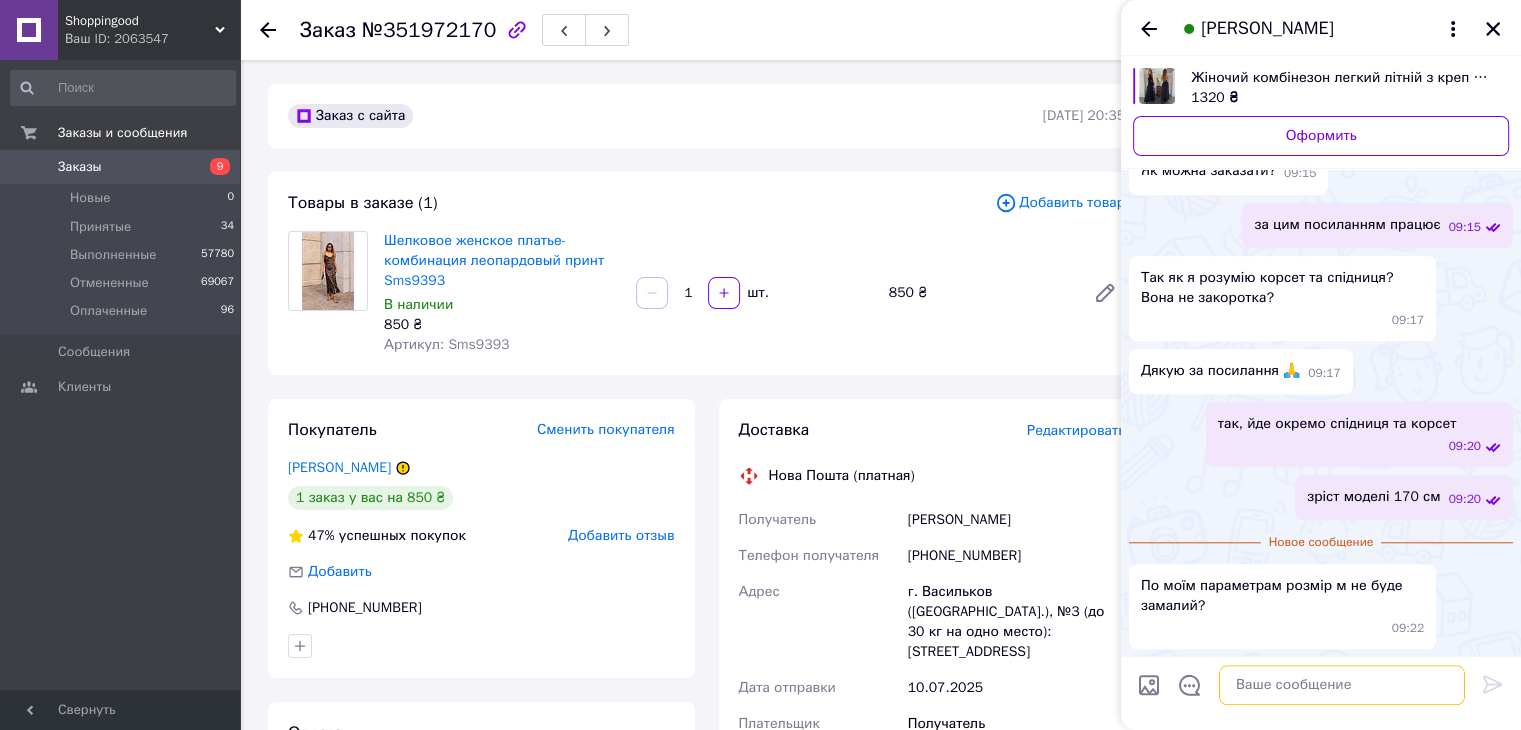 click at bounding box center (1342, 686) 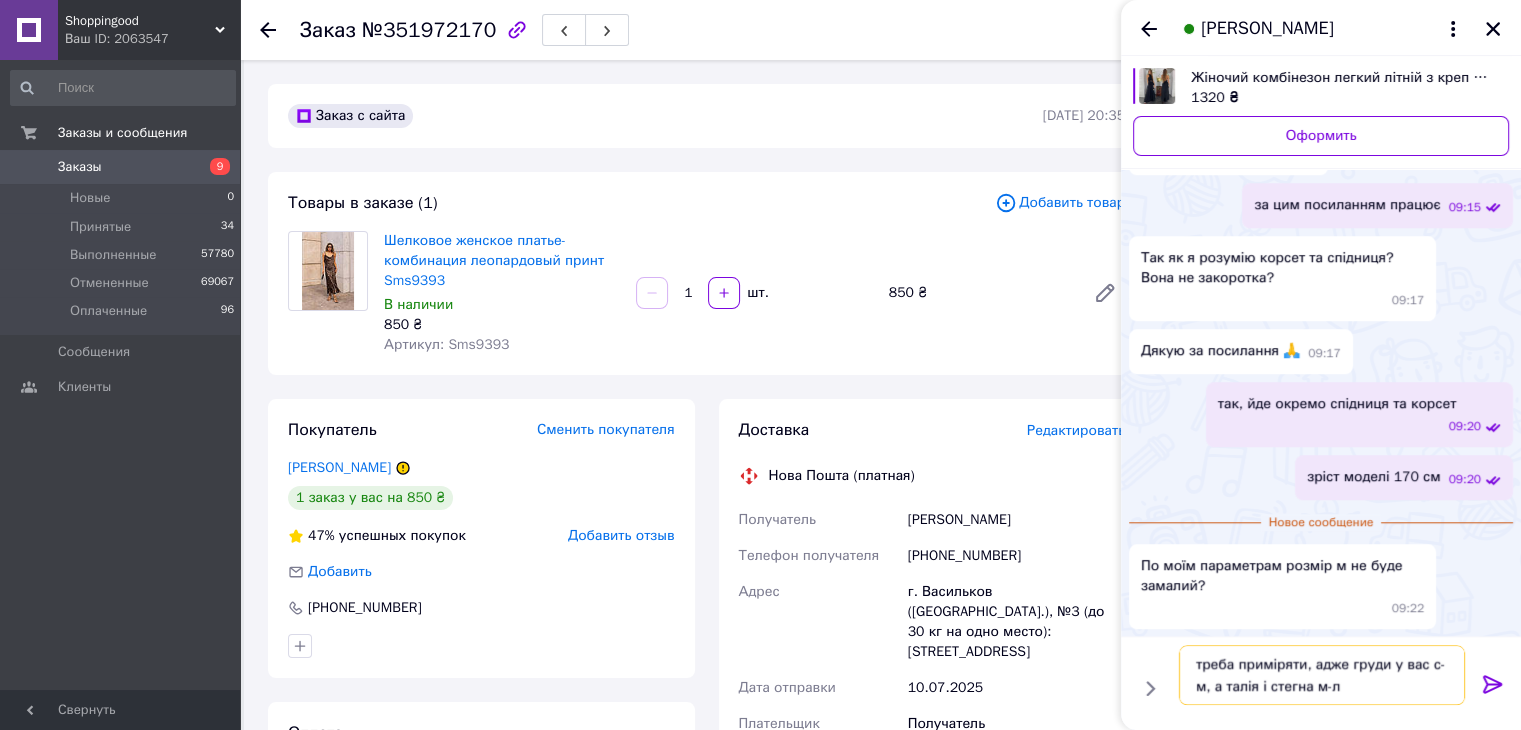 type on "треба приміряти, адже груди у вас с-м, а талія і стегна м-л" 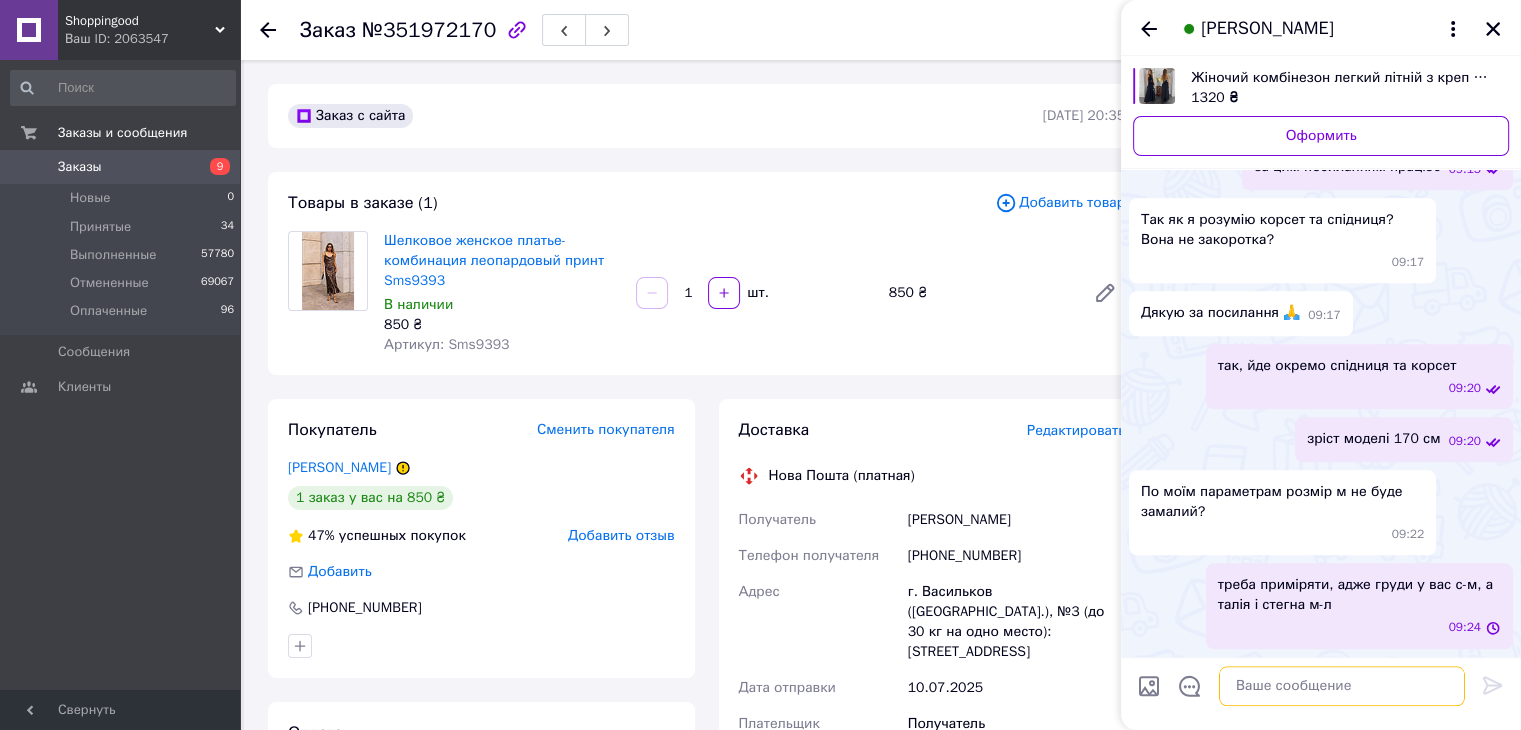 scroll, scrollTop: 2649, scrollLeft: 0, axis: vertical 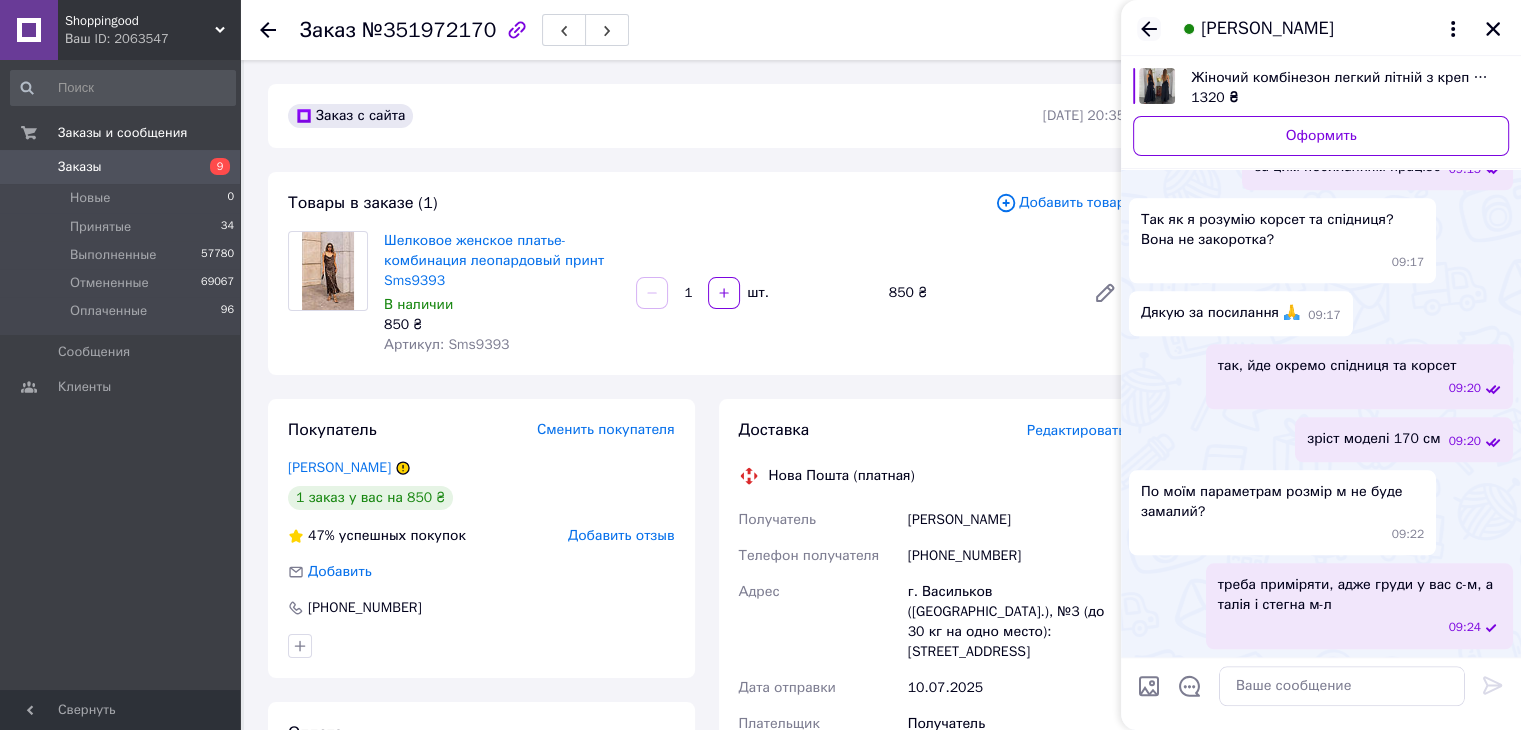 click 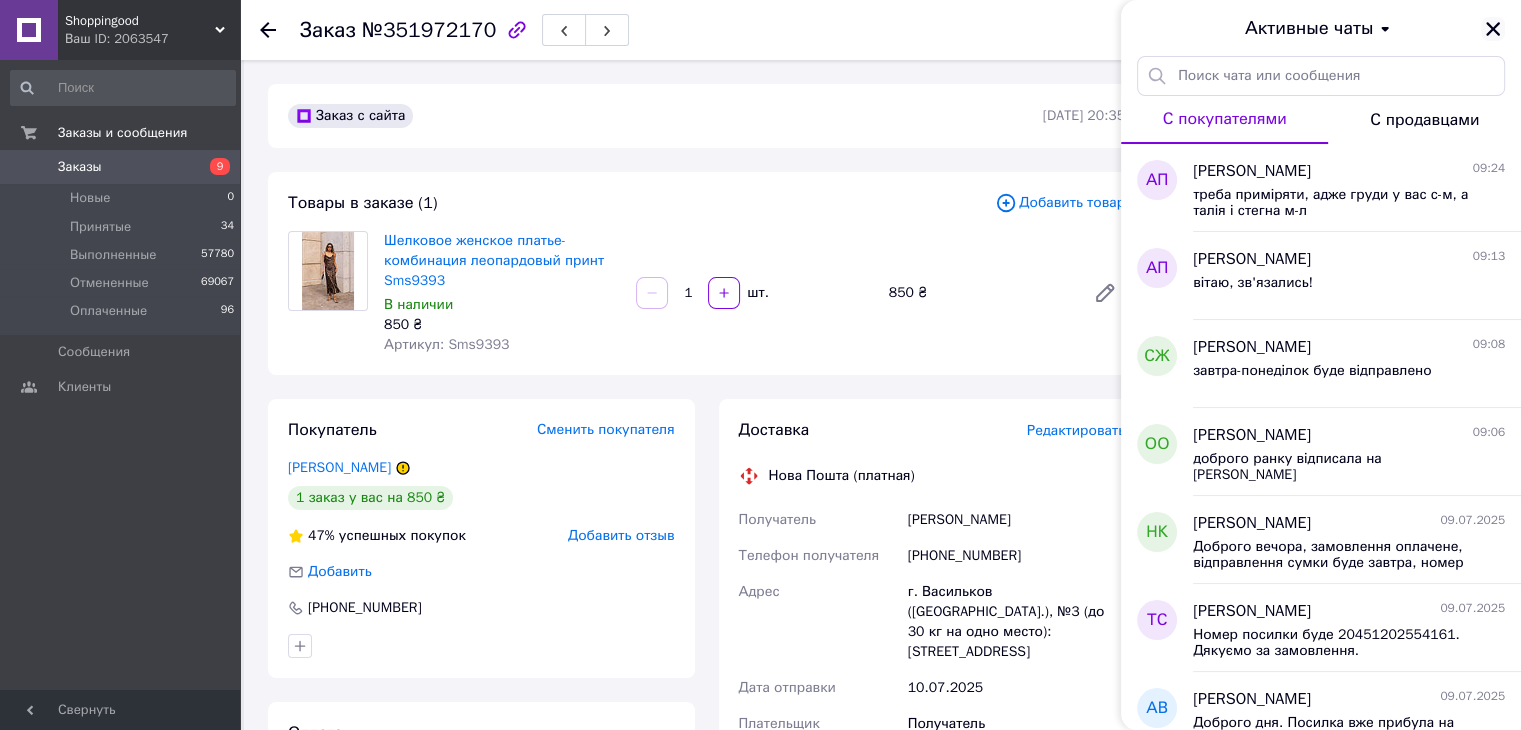 click 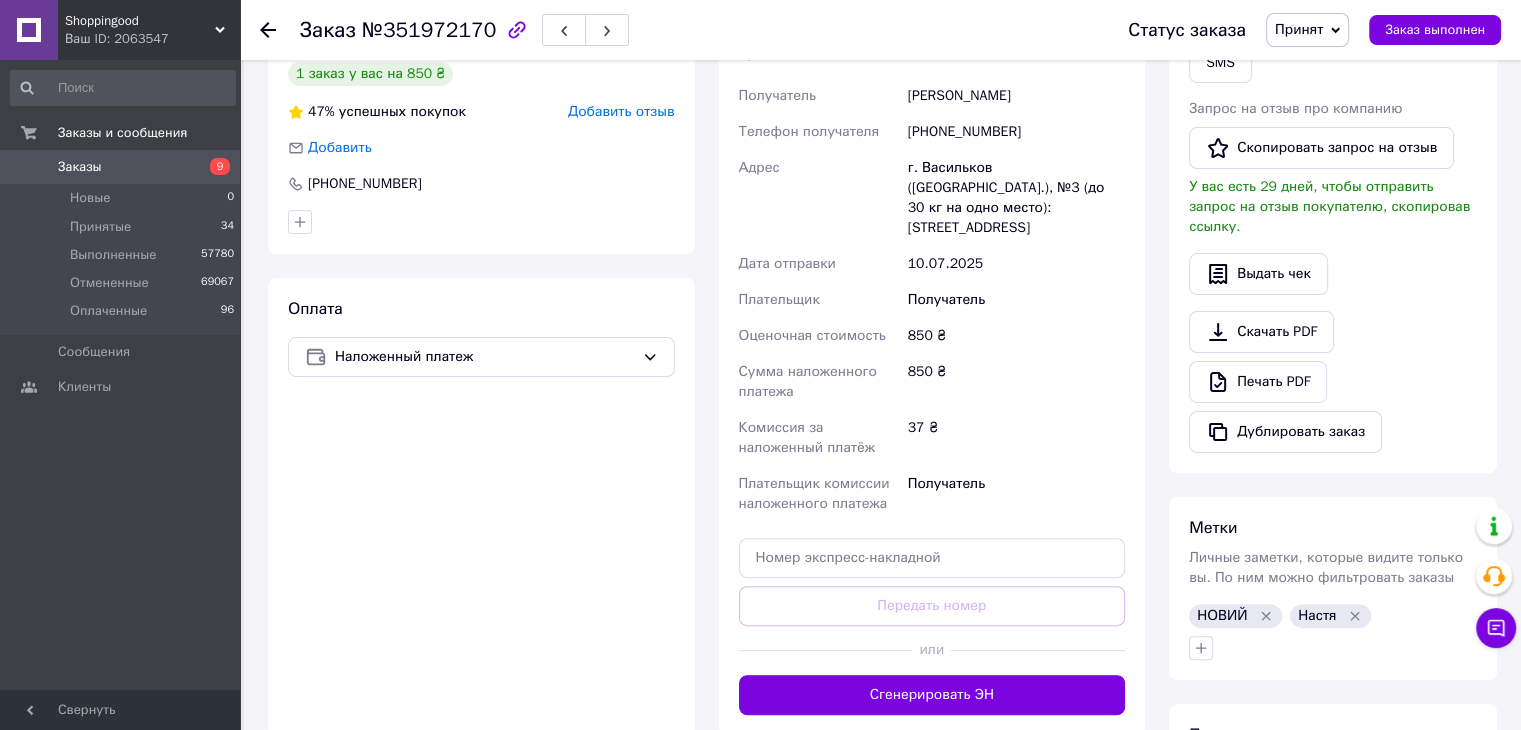 scroll, scrollTop: 740, scrollLeft: 0, axis: vertical 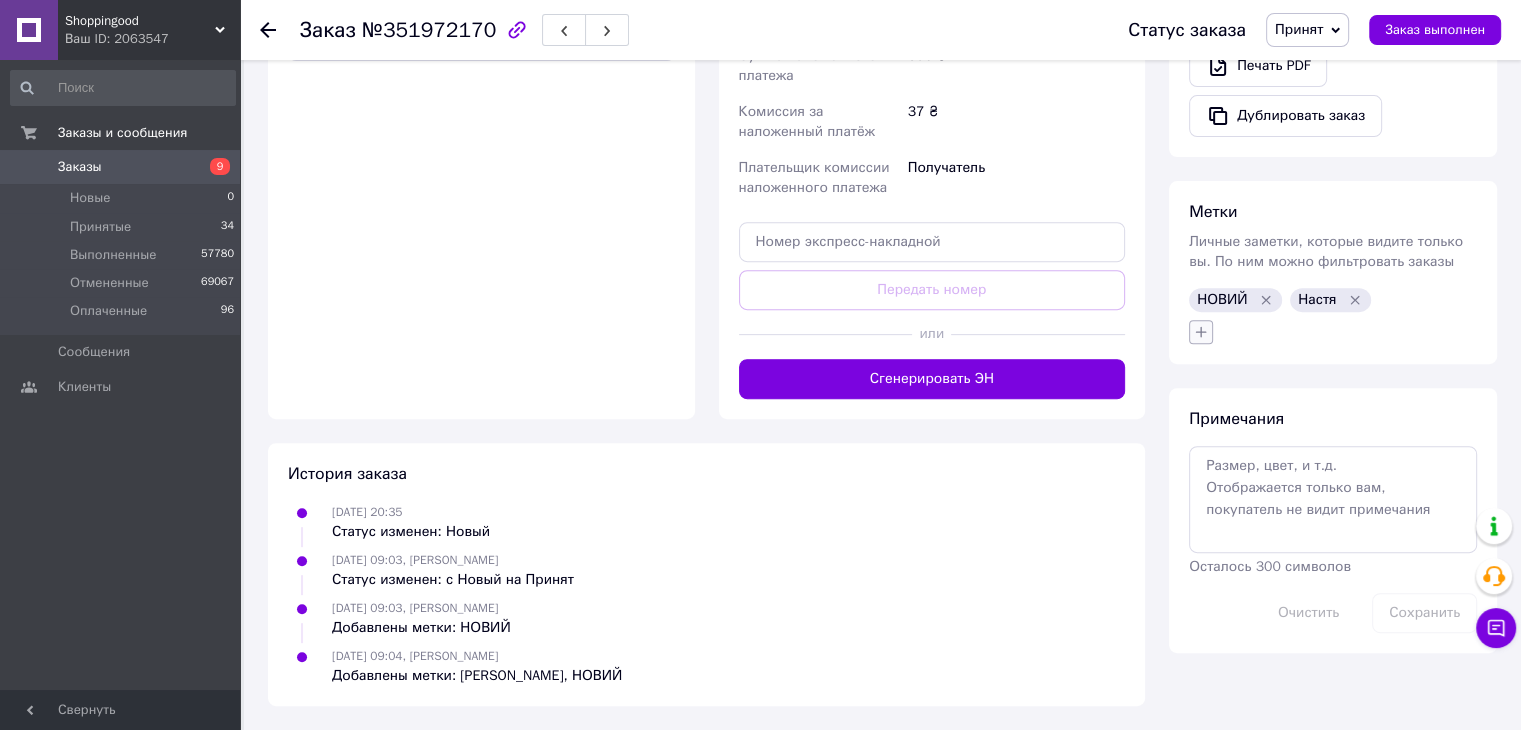 click 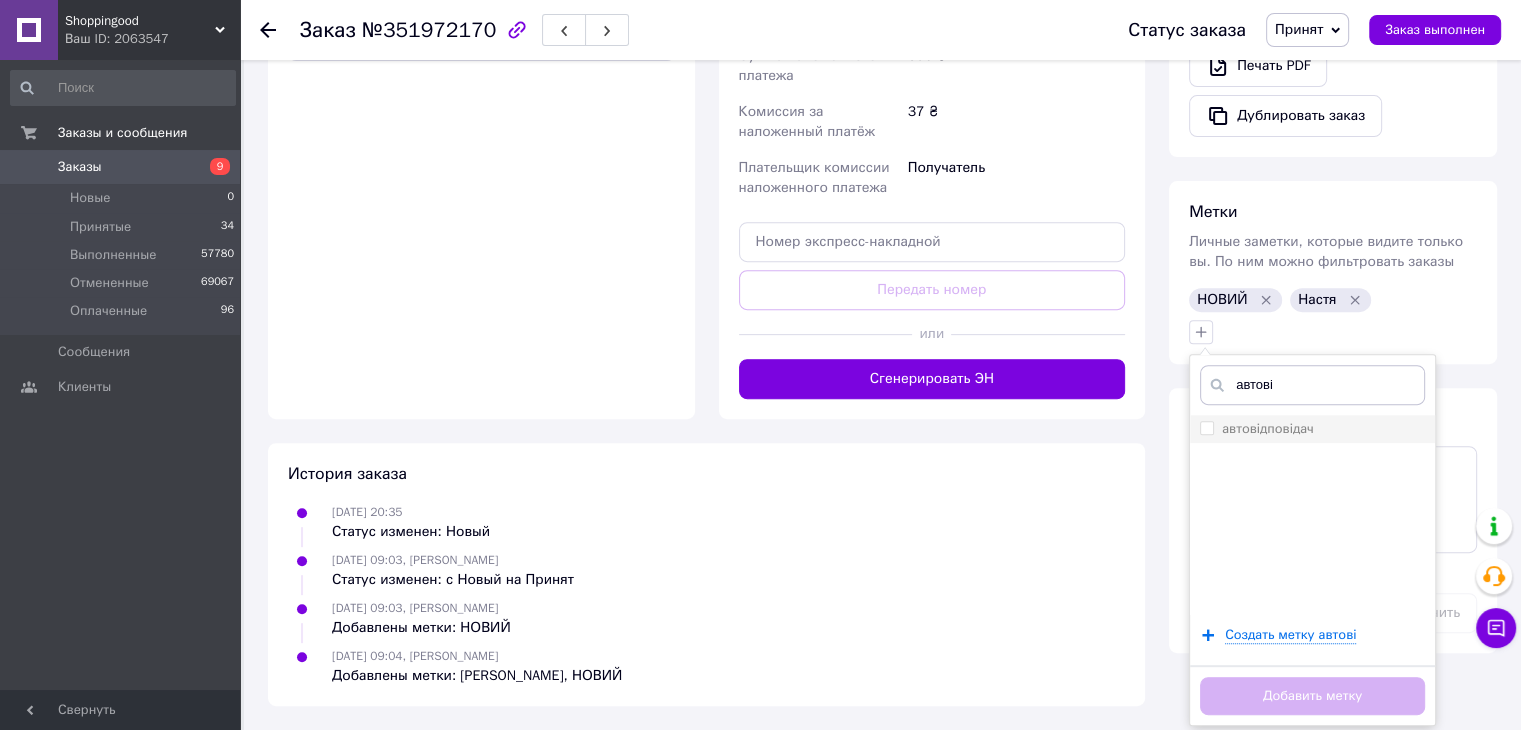 type on "автові" 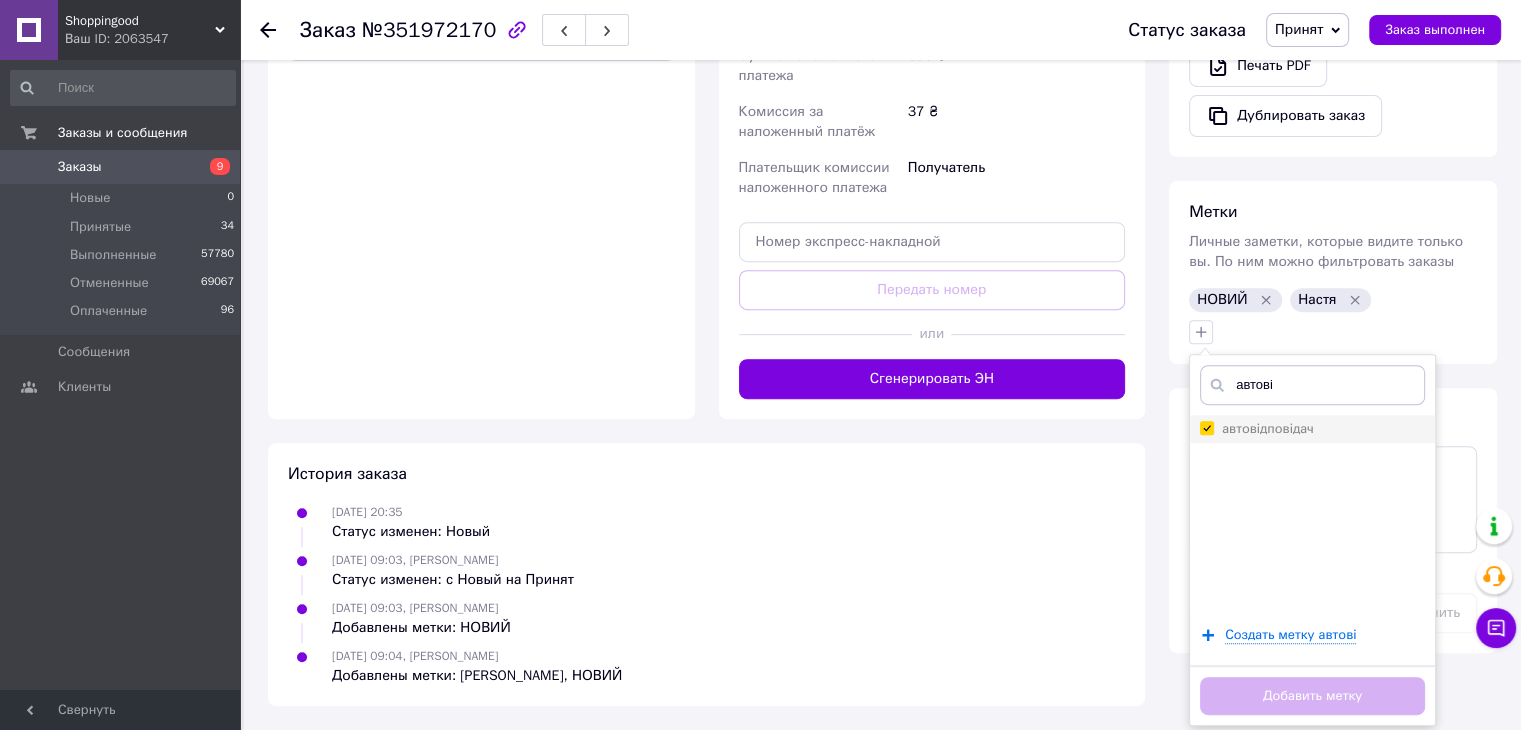 checkbox on "true" 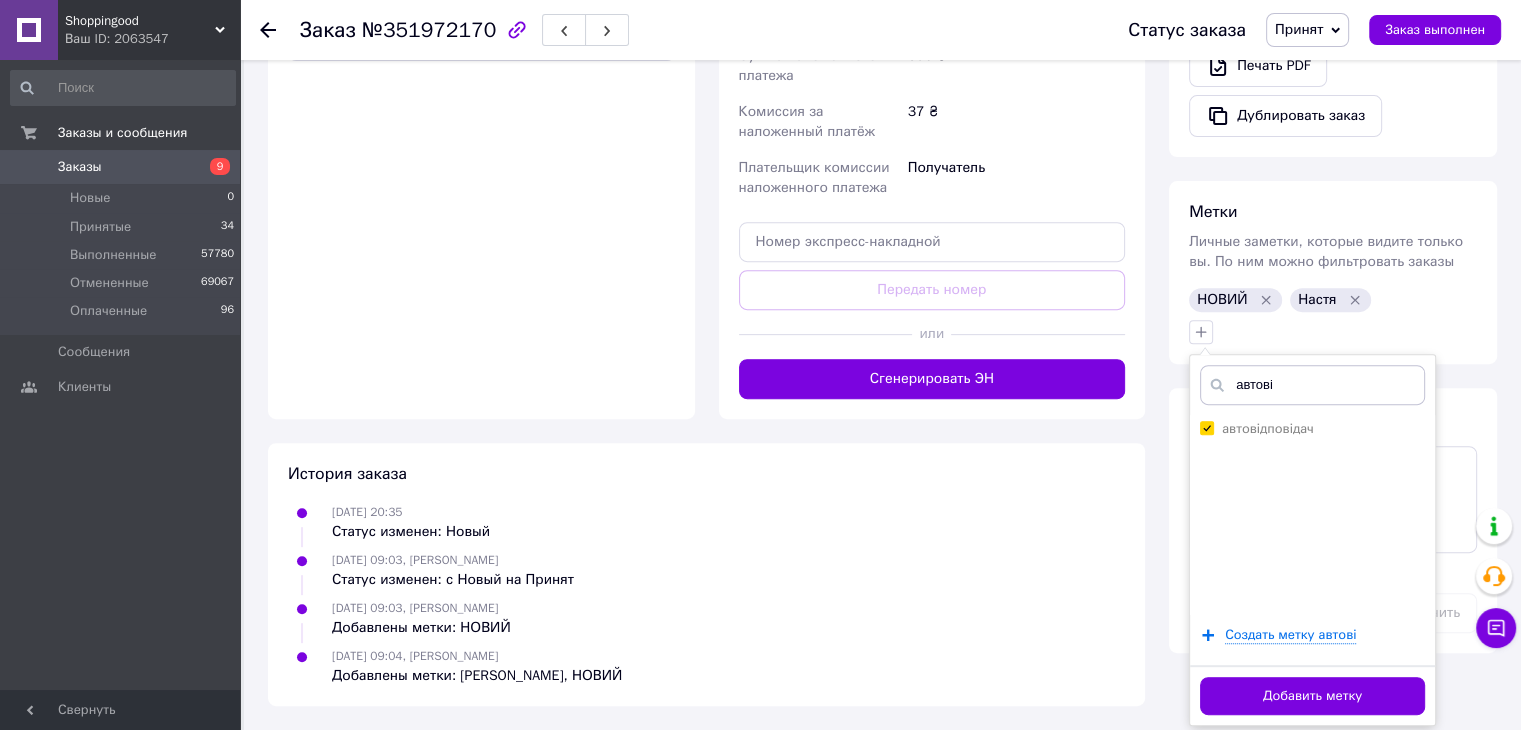 click on "Добавить метку" at bounding box center (1312, 695) 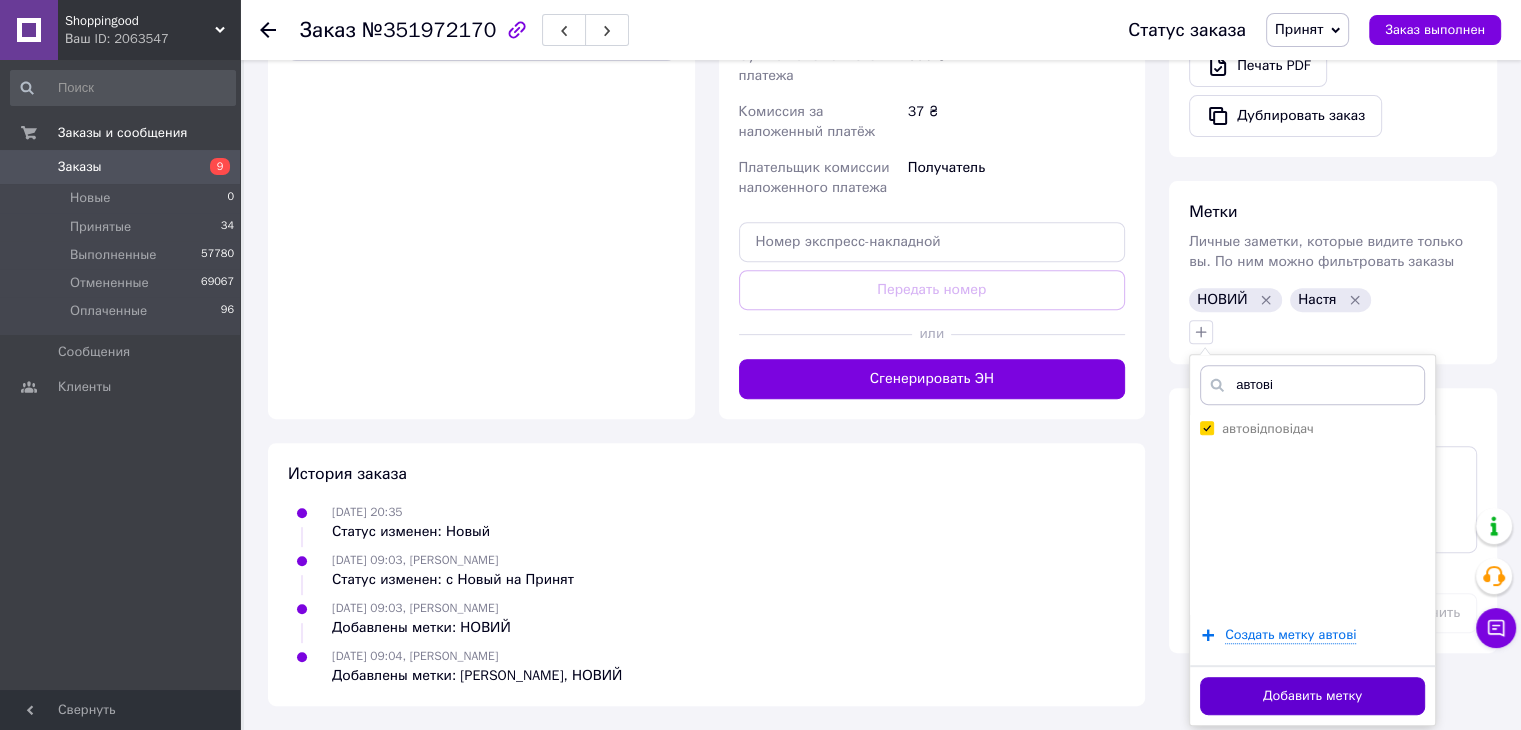 click on "Добавить метку" at bounding box center [1312, 696] 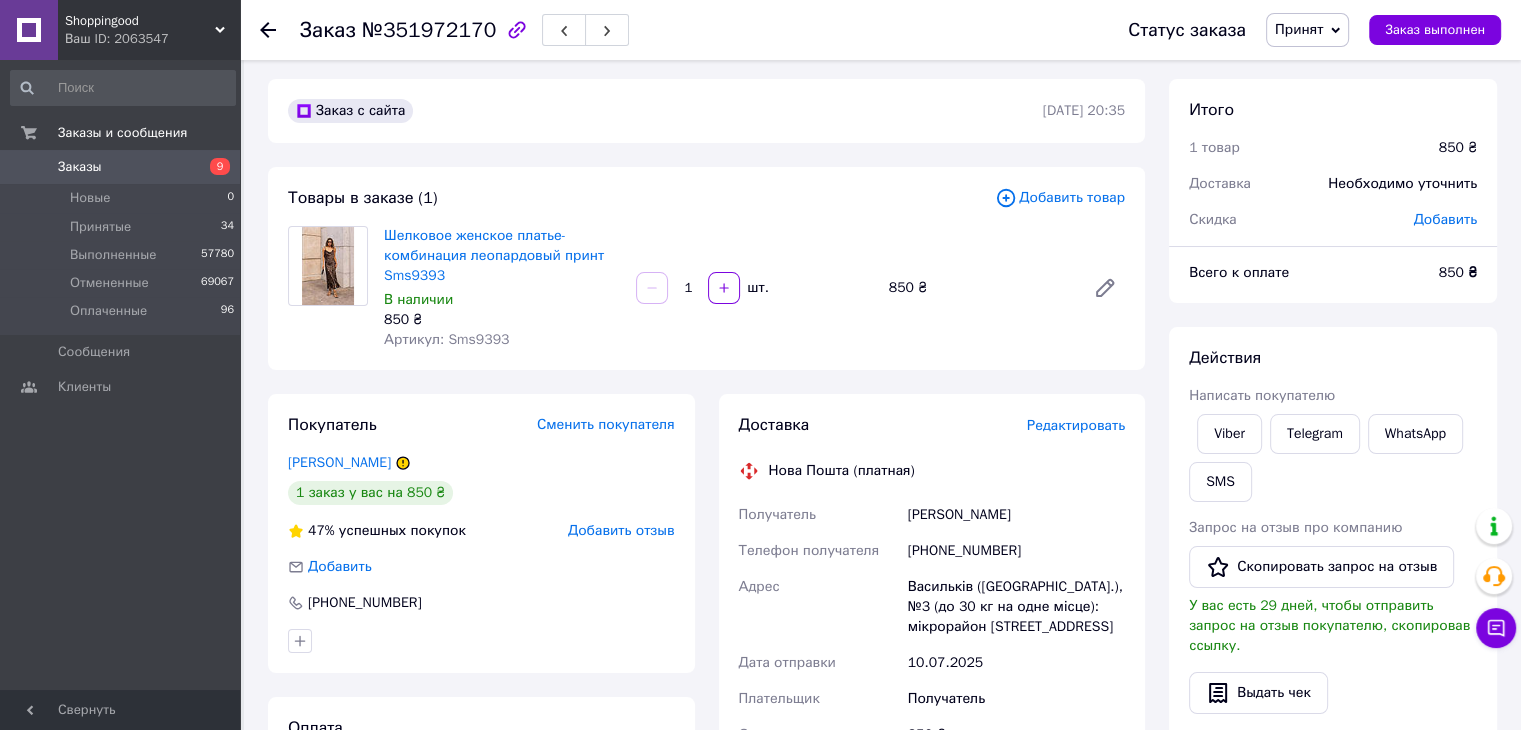 scroll, scrollTop: 7, scrollLeft: 0, axis: vertical 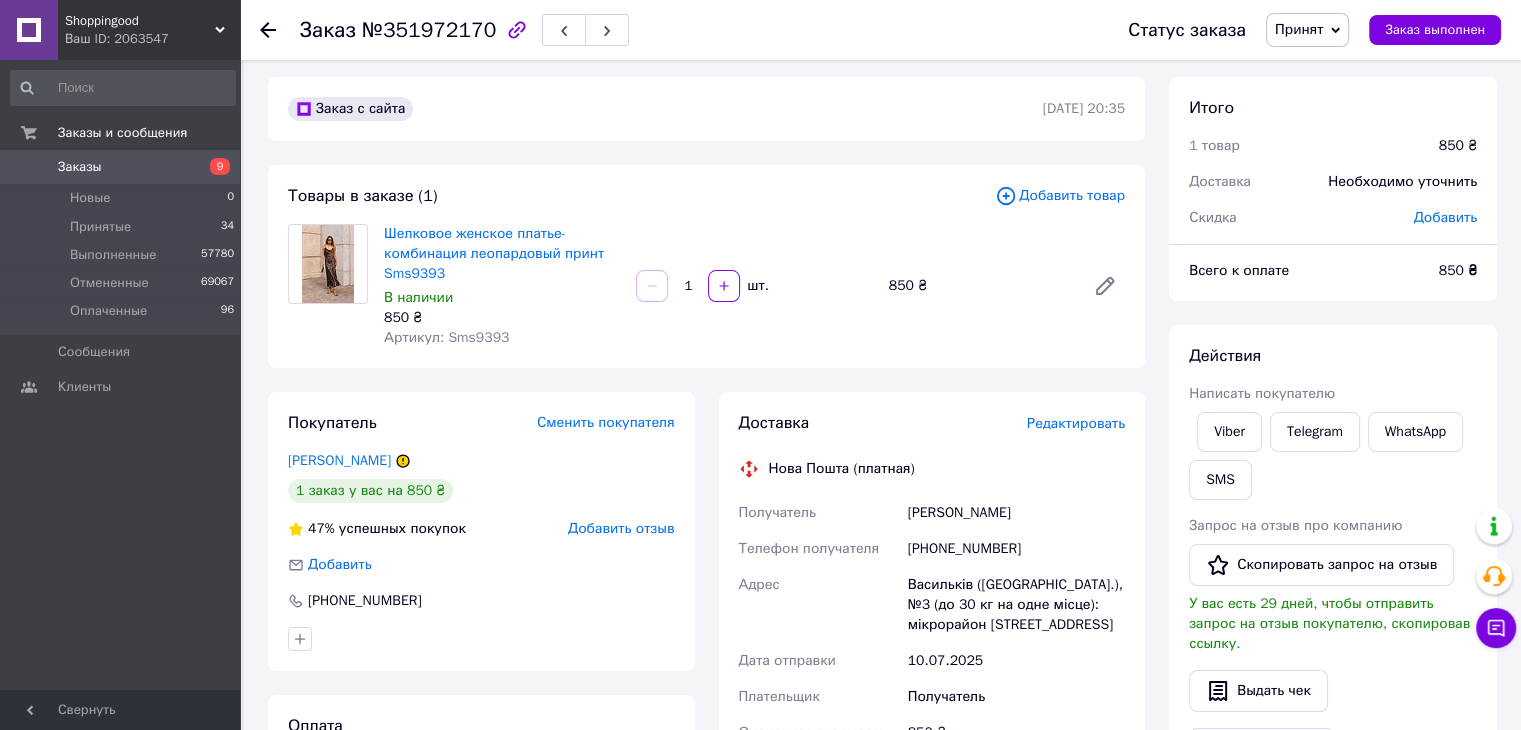 click 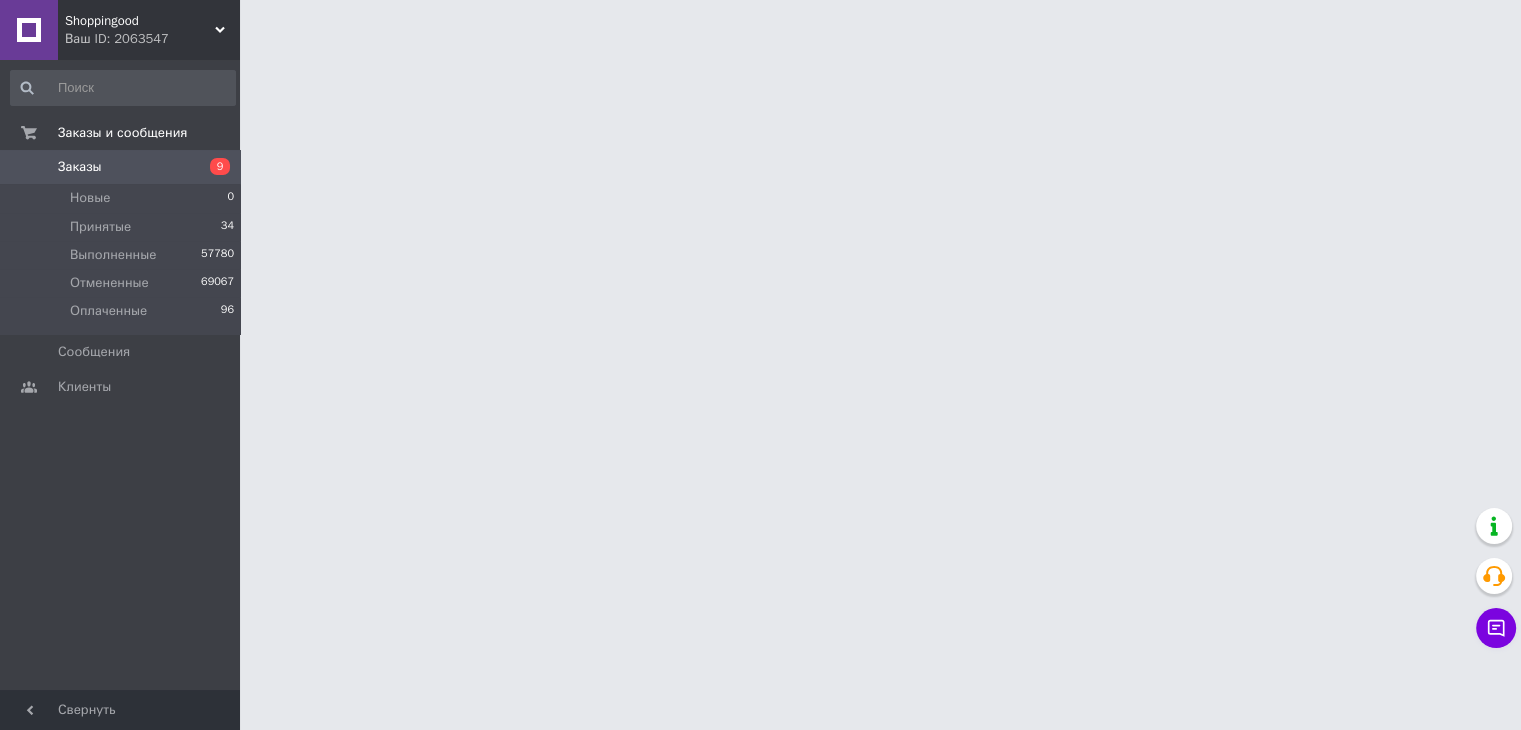 scroll, scrollTop: 0, scrollLeft: 0, axis: both 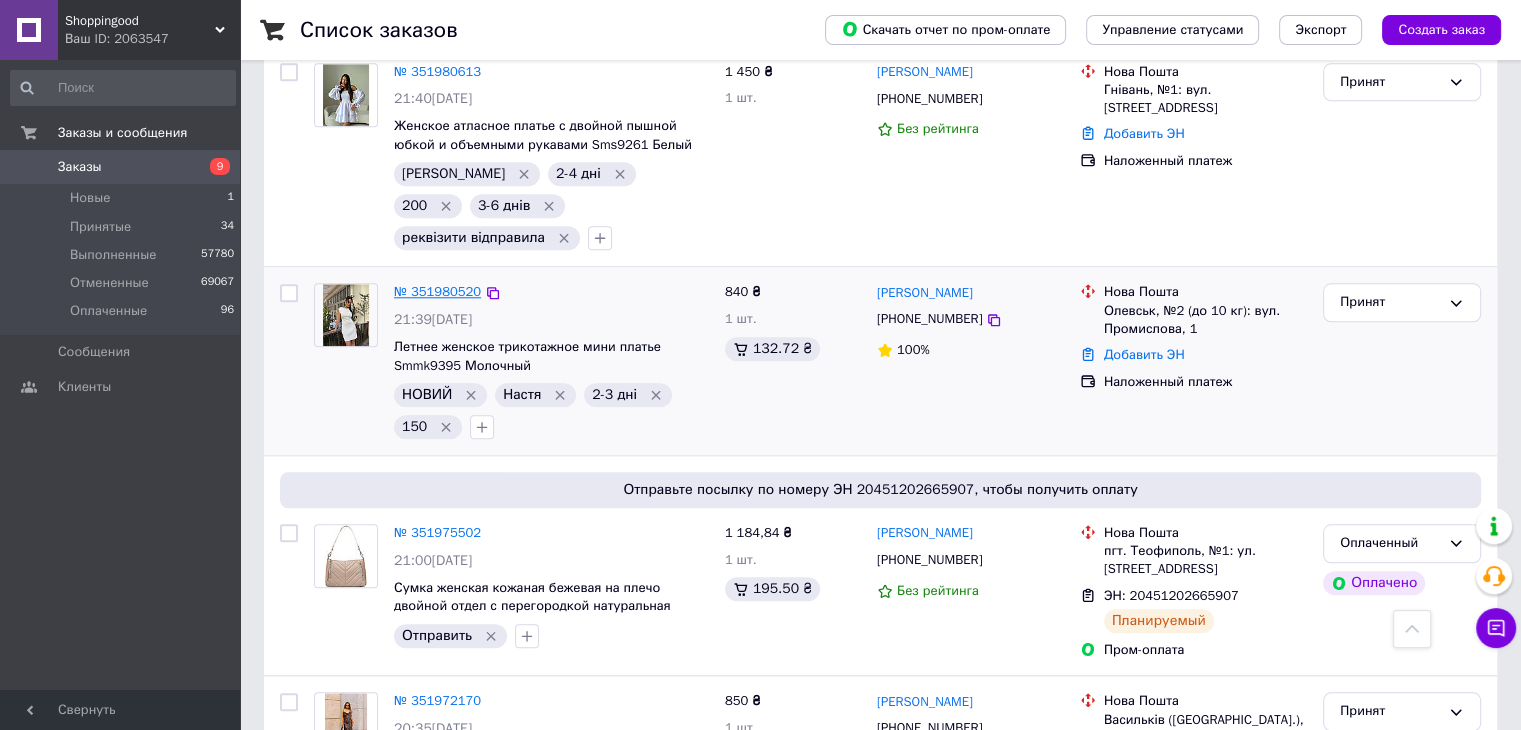 click on "№ 351980520" at bounding box center (437, 291) 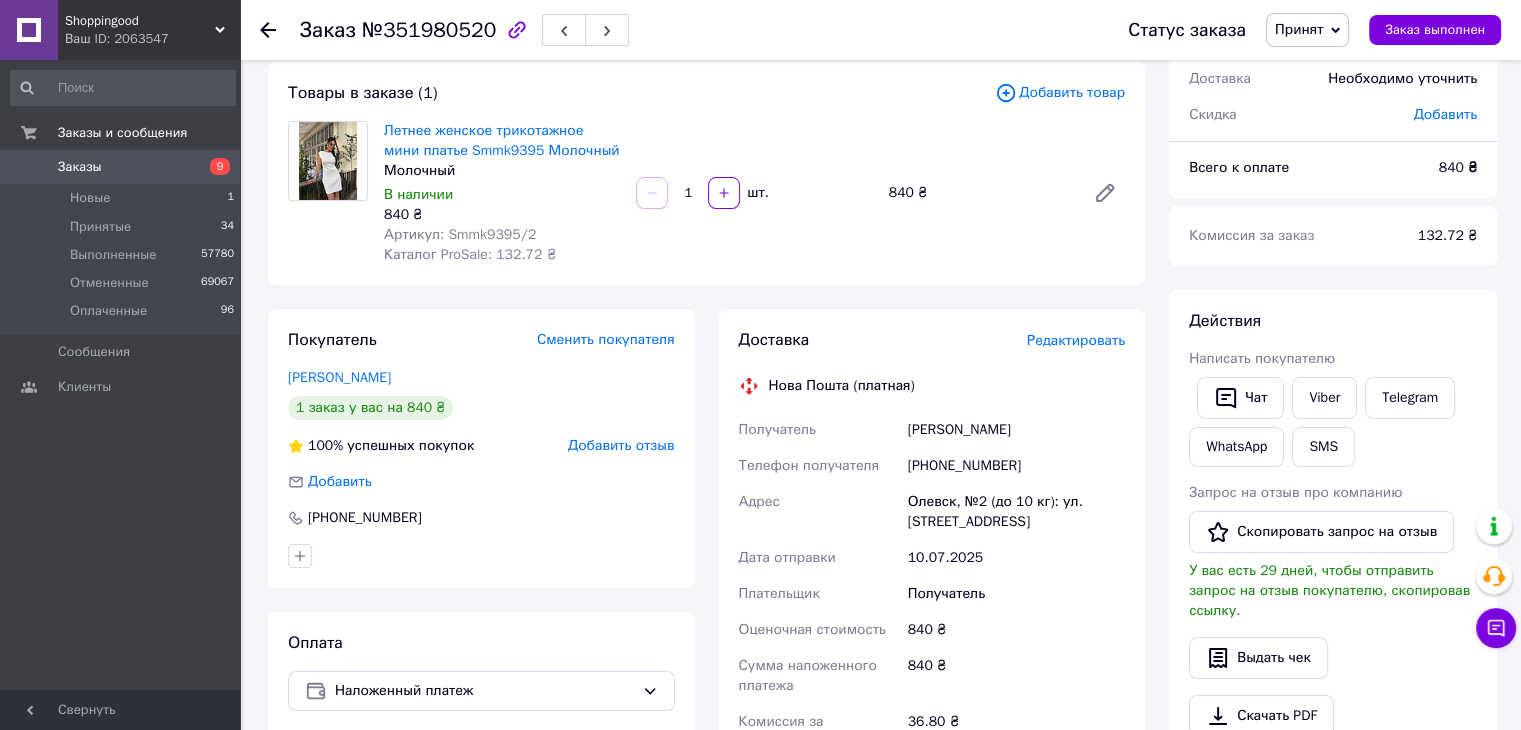 scroll, scrollTop: 0, scrollLeft: 0, axis: both 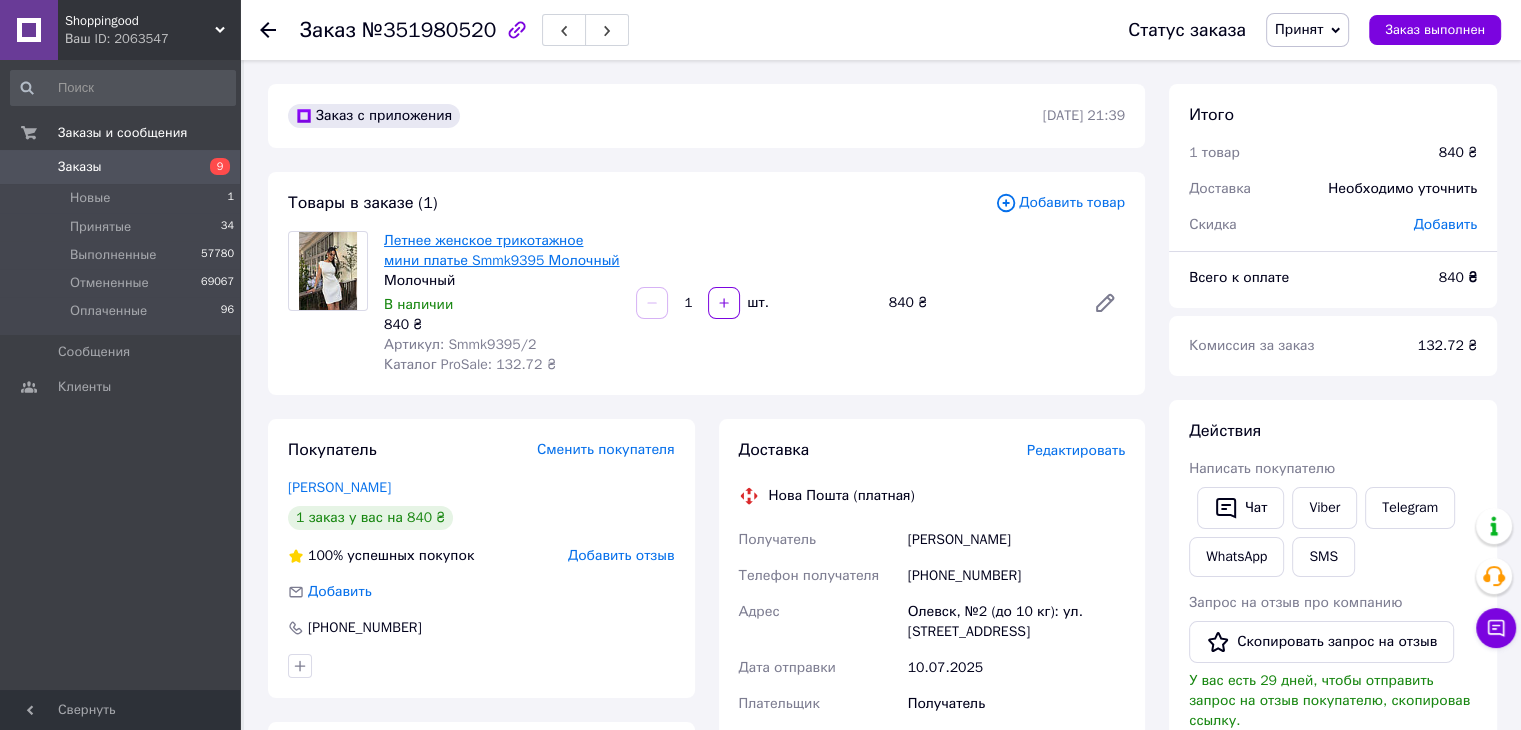 click on "Летнее женское трикотажное мини платье Smmk9395 Молочный" at bounding box center (502, 250) 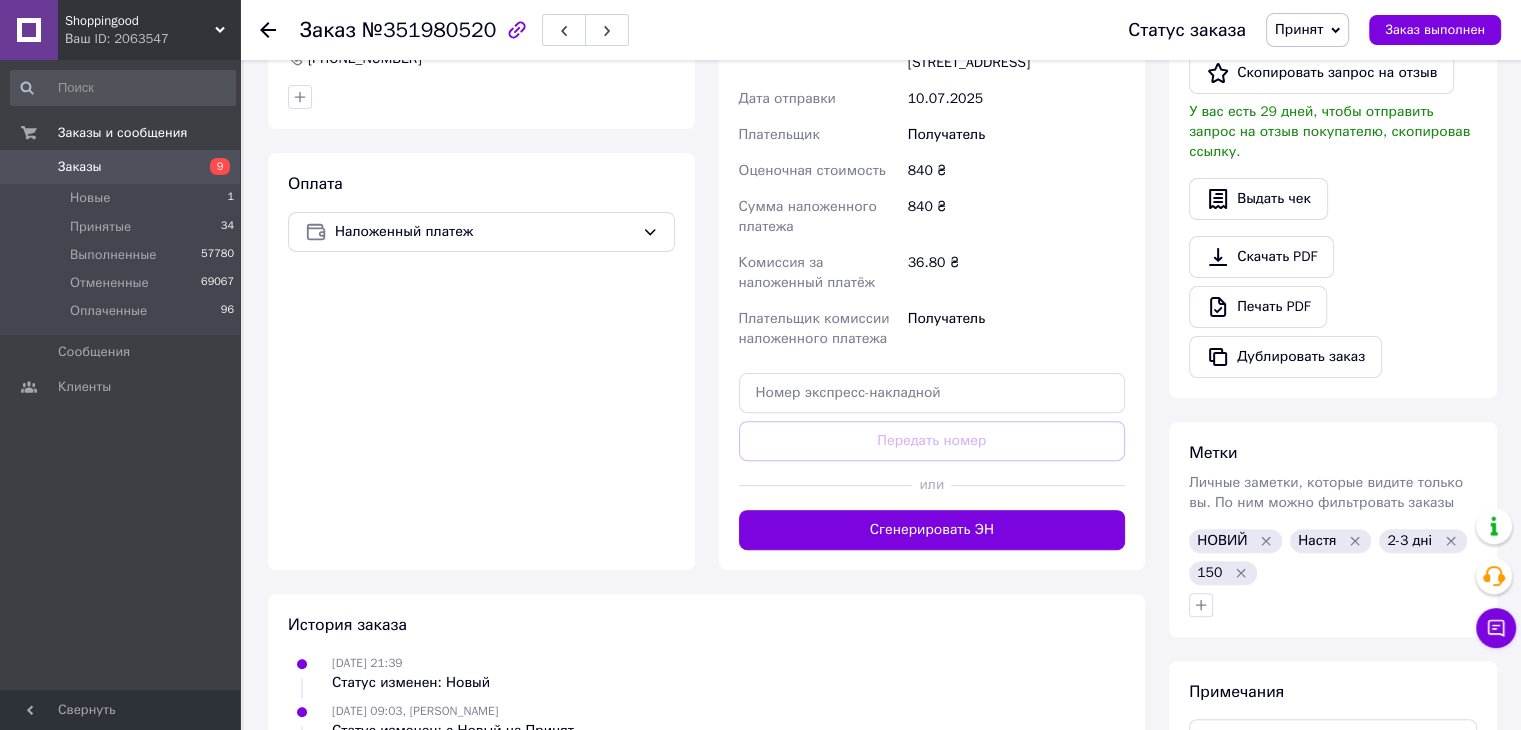 scroll, scrollTop: 816, scrollLeft: 0, axis: vertical 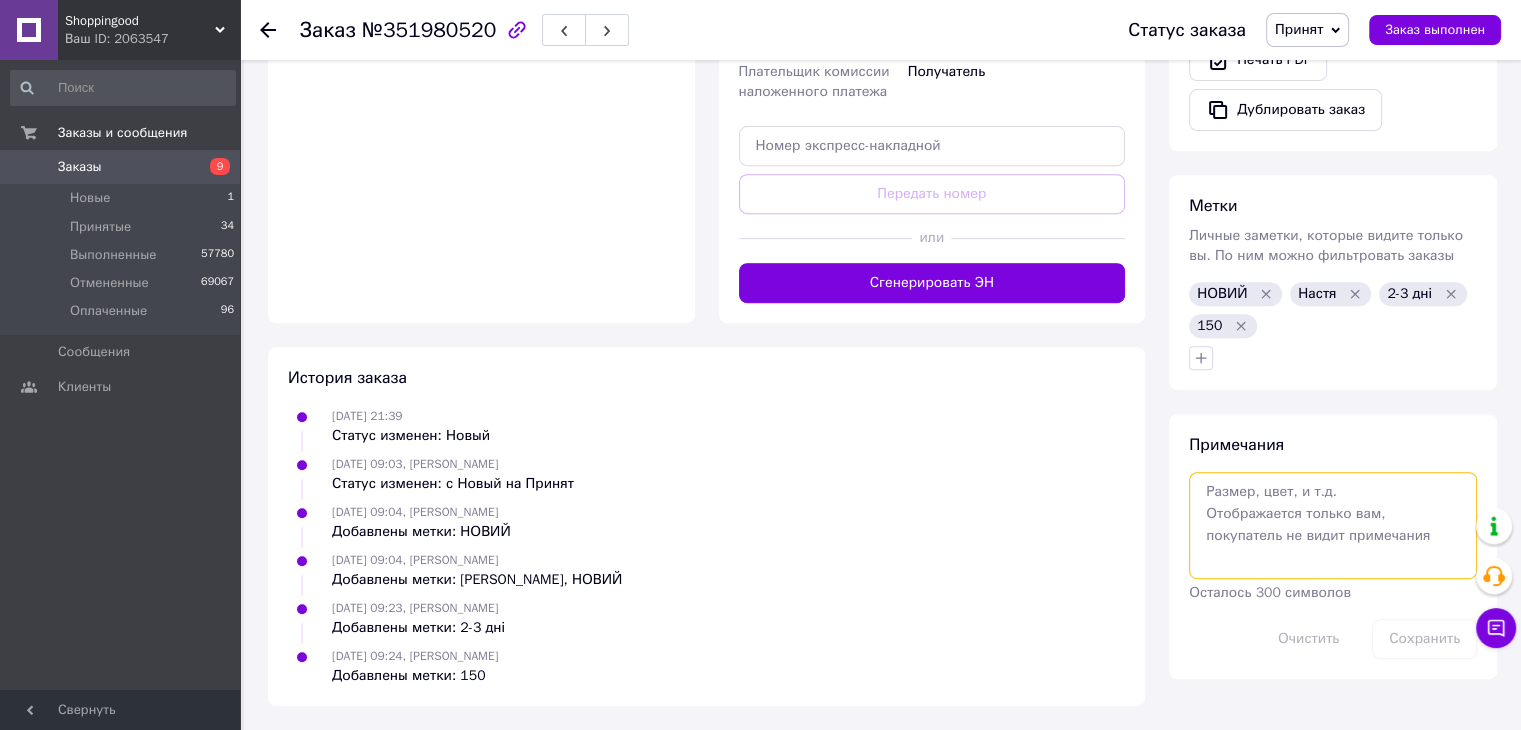 click at bounding box center [1333, 525] 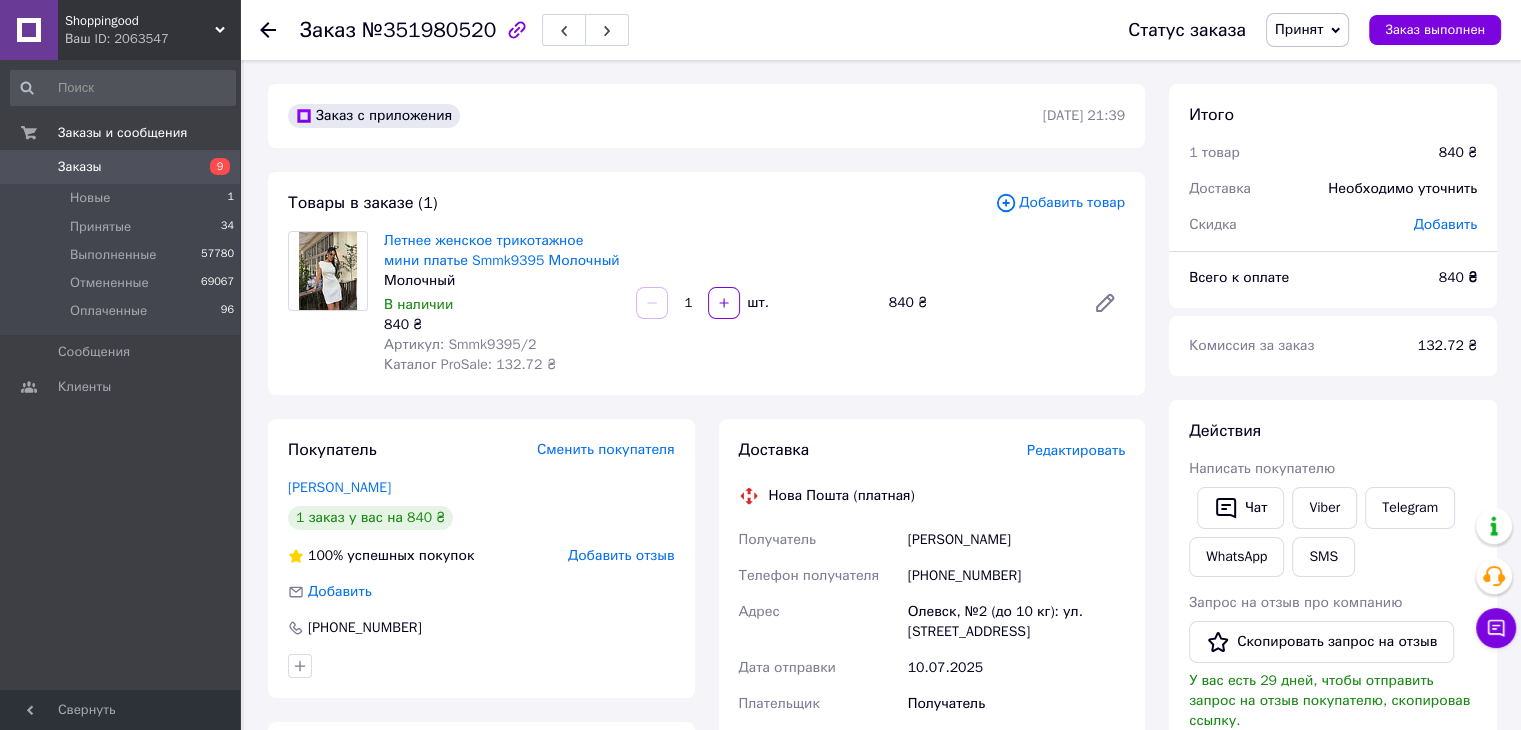 scroll, scrollTop: 816, scrollLeft: 0, axis: vertical 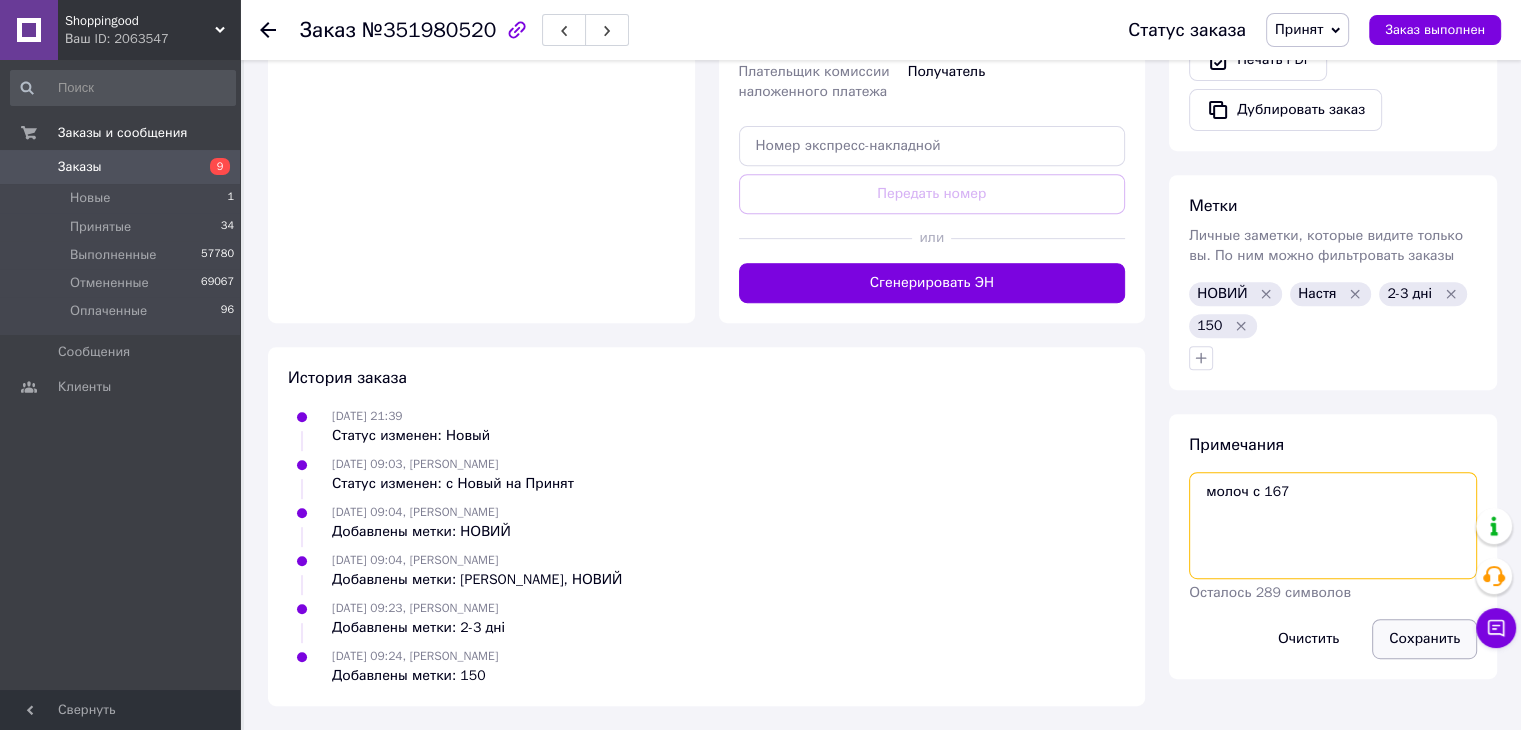 type on "молоч с 167" 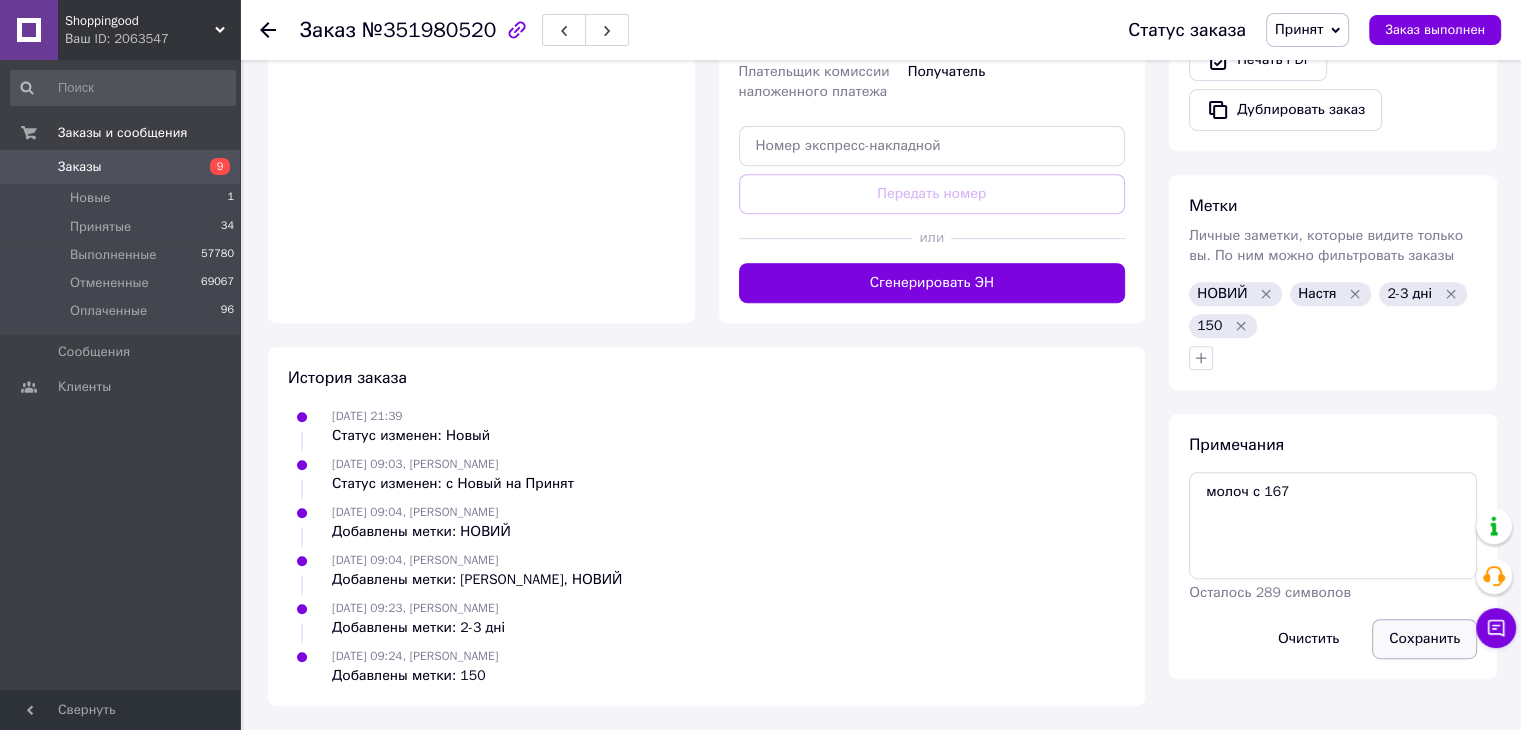 click on "Сохранить" at bounding box center [1424, 639] 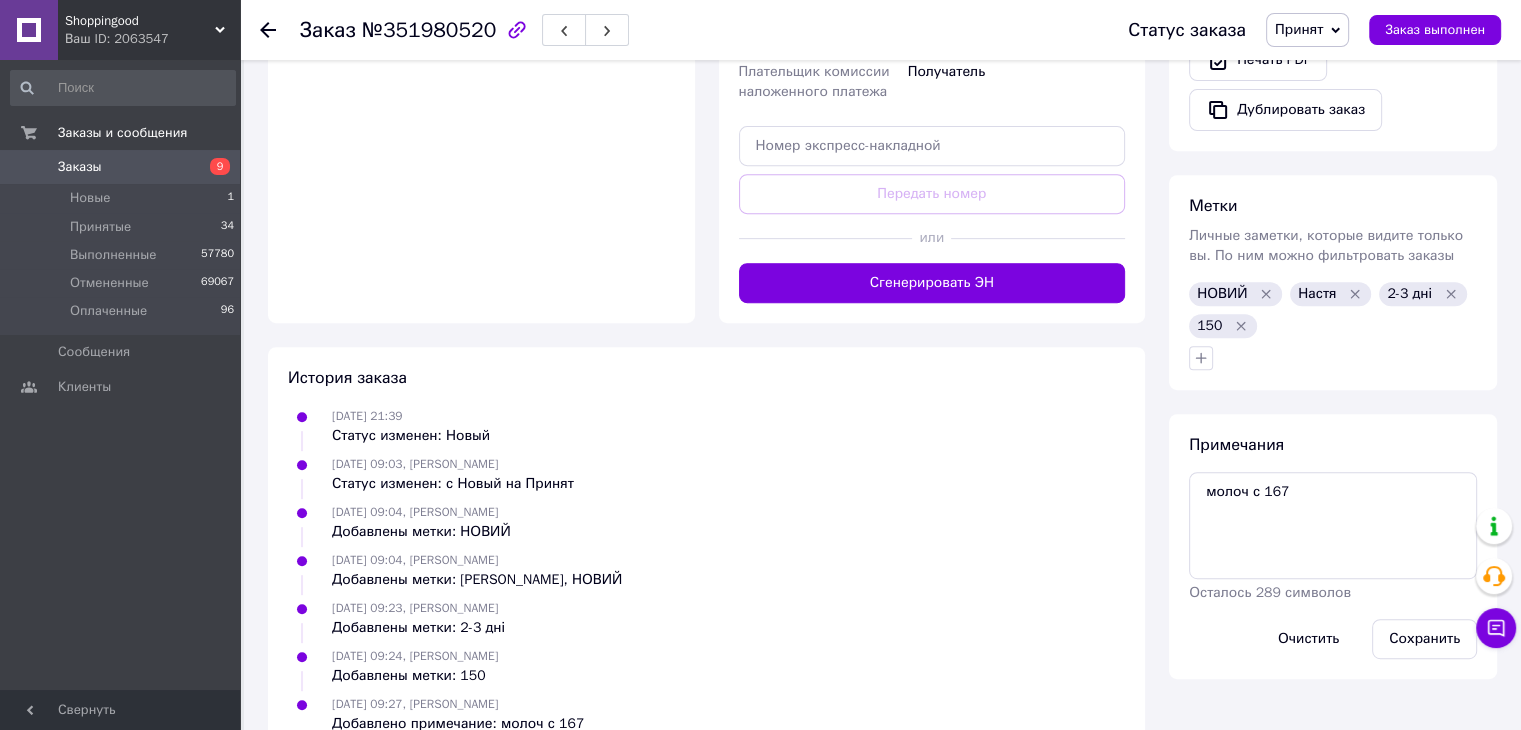 click 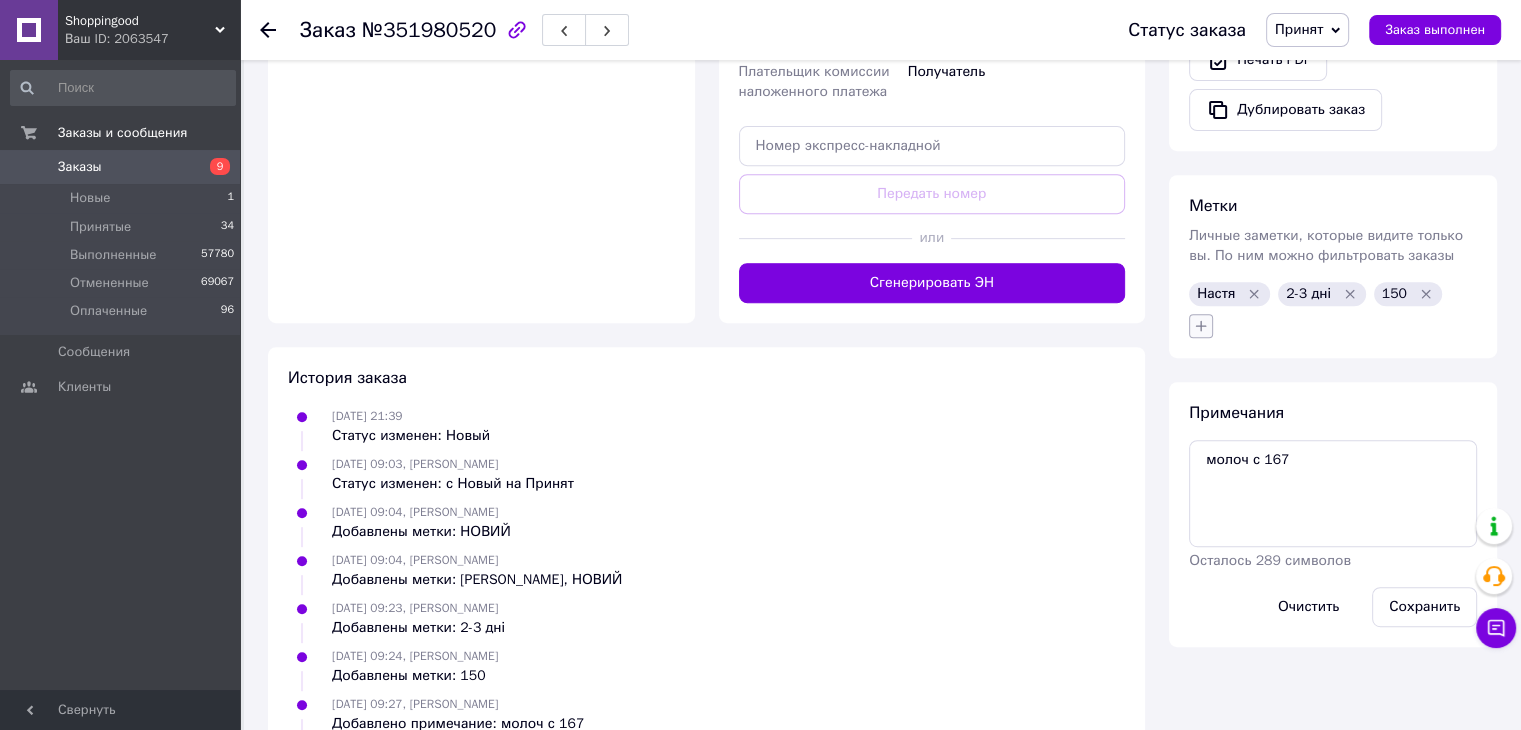 click 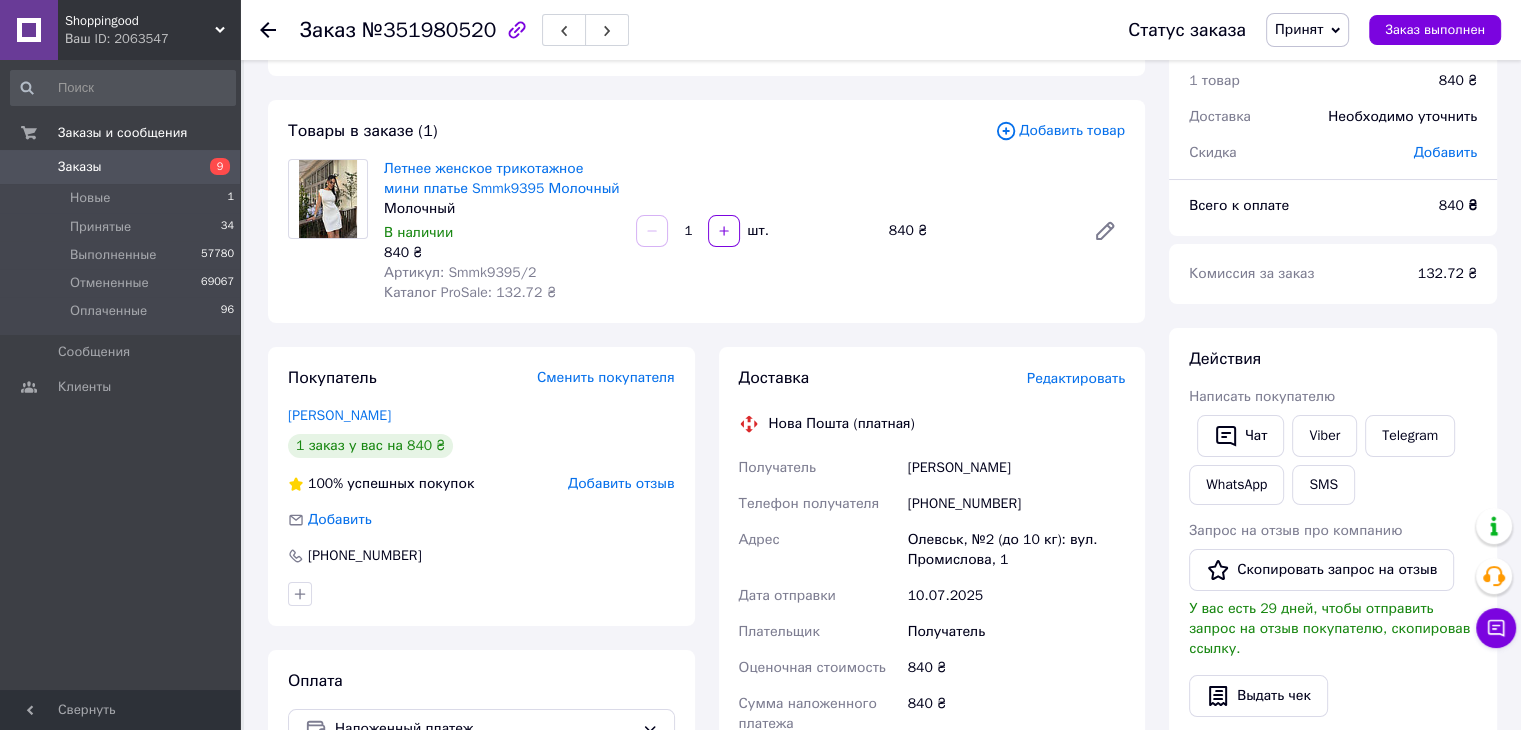 scroll, scrollTop: 0, scrollLeft: 0, axis: both 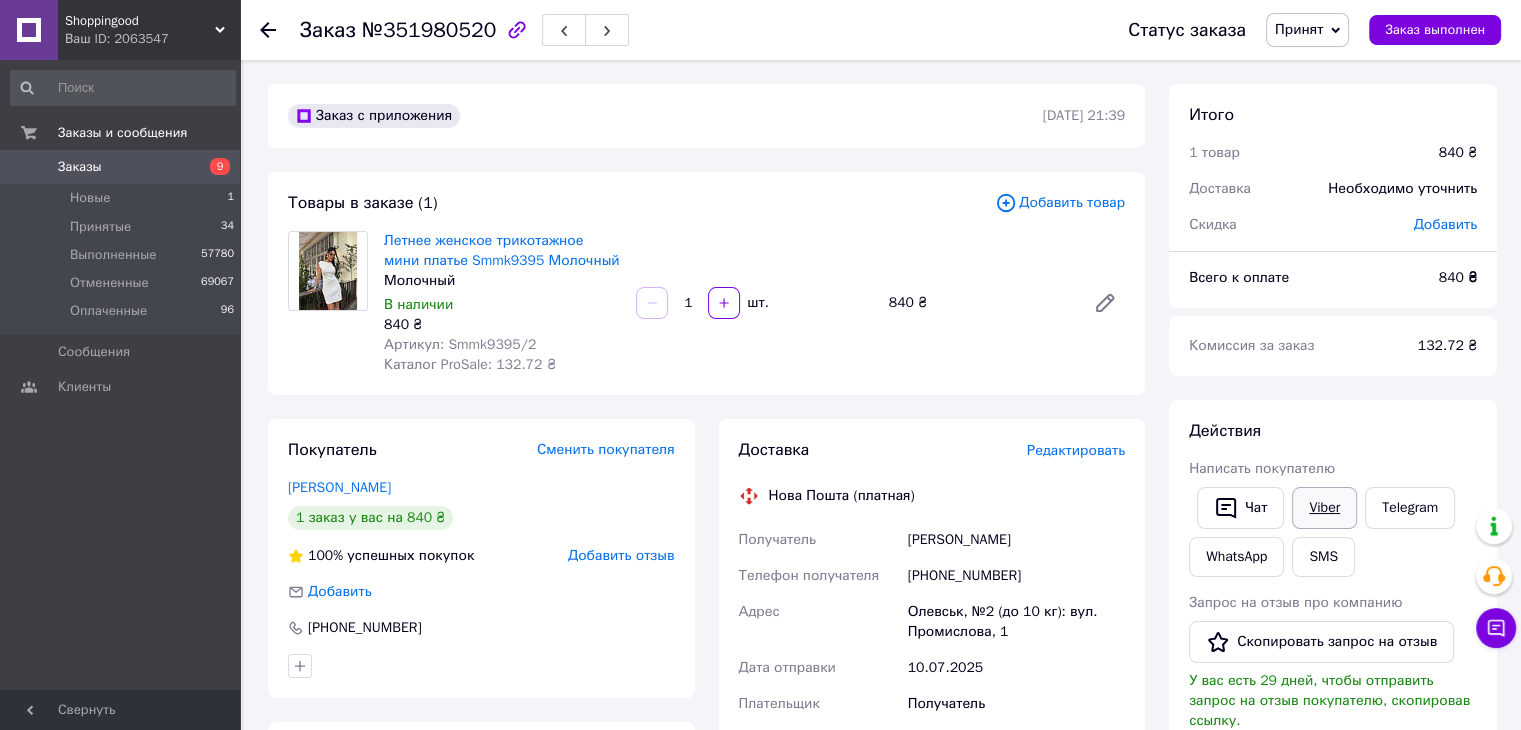click on "Viber" at bounding box center (1324, 508) 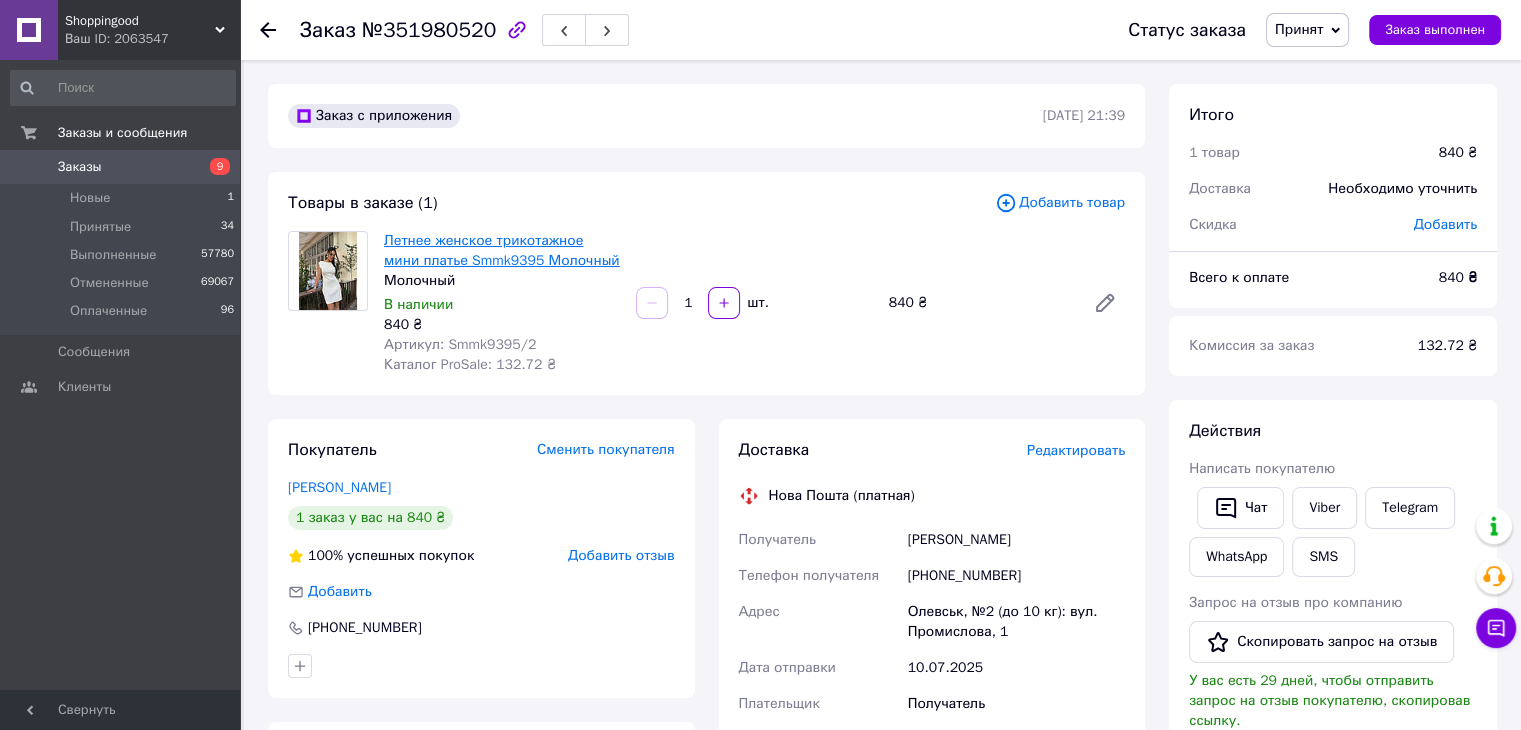 click on "Летнее женское трикотажное мини платье Smmk9395 Молочный" at bounding box center (502, 250) 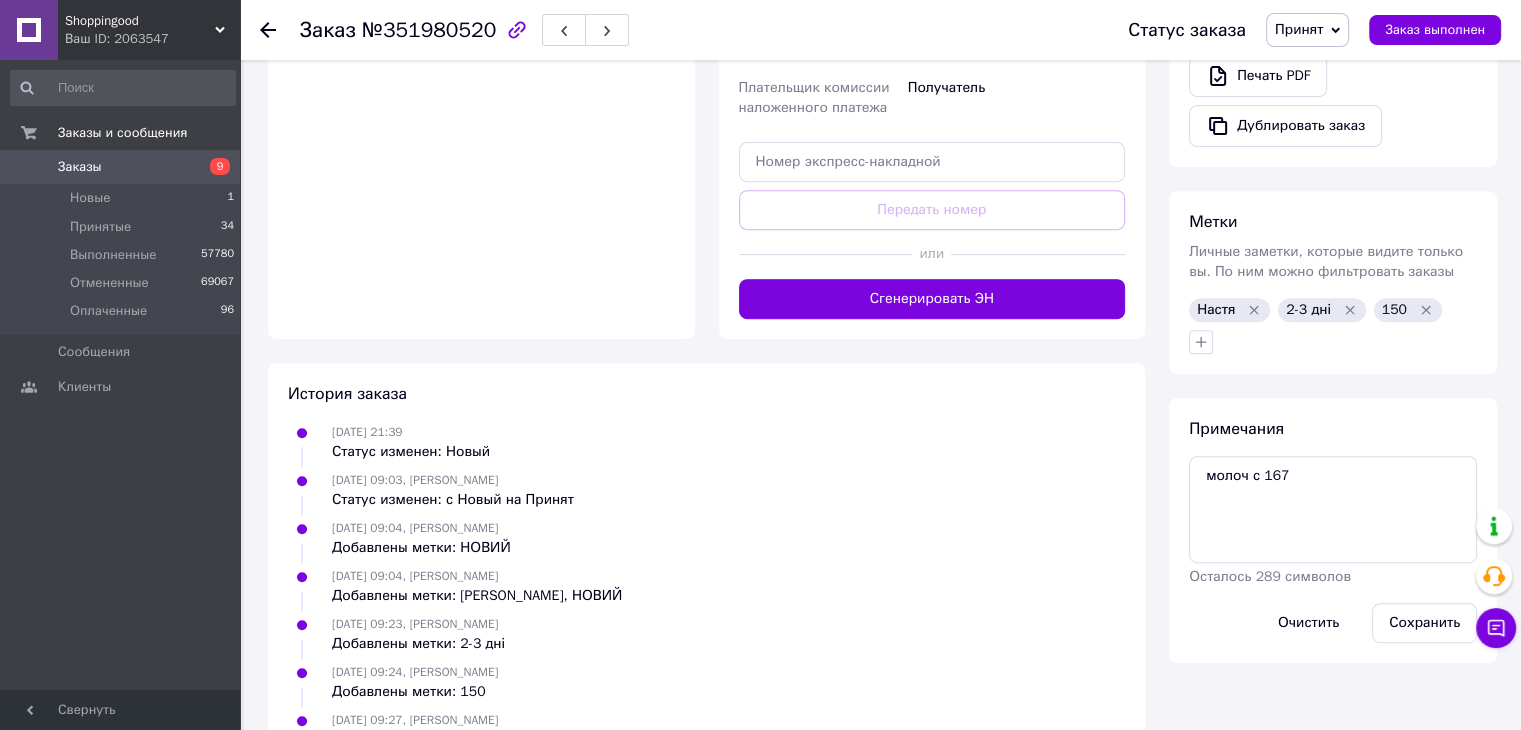 scroll, scrollTop: 913, scrollLeft: 0, axis: vertical 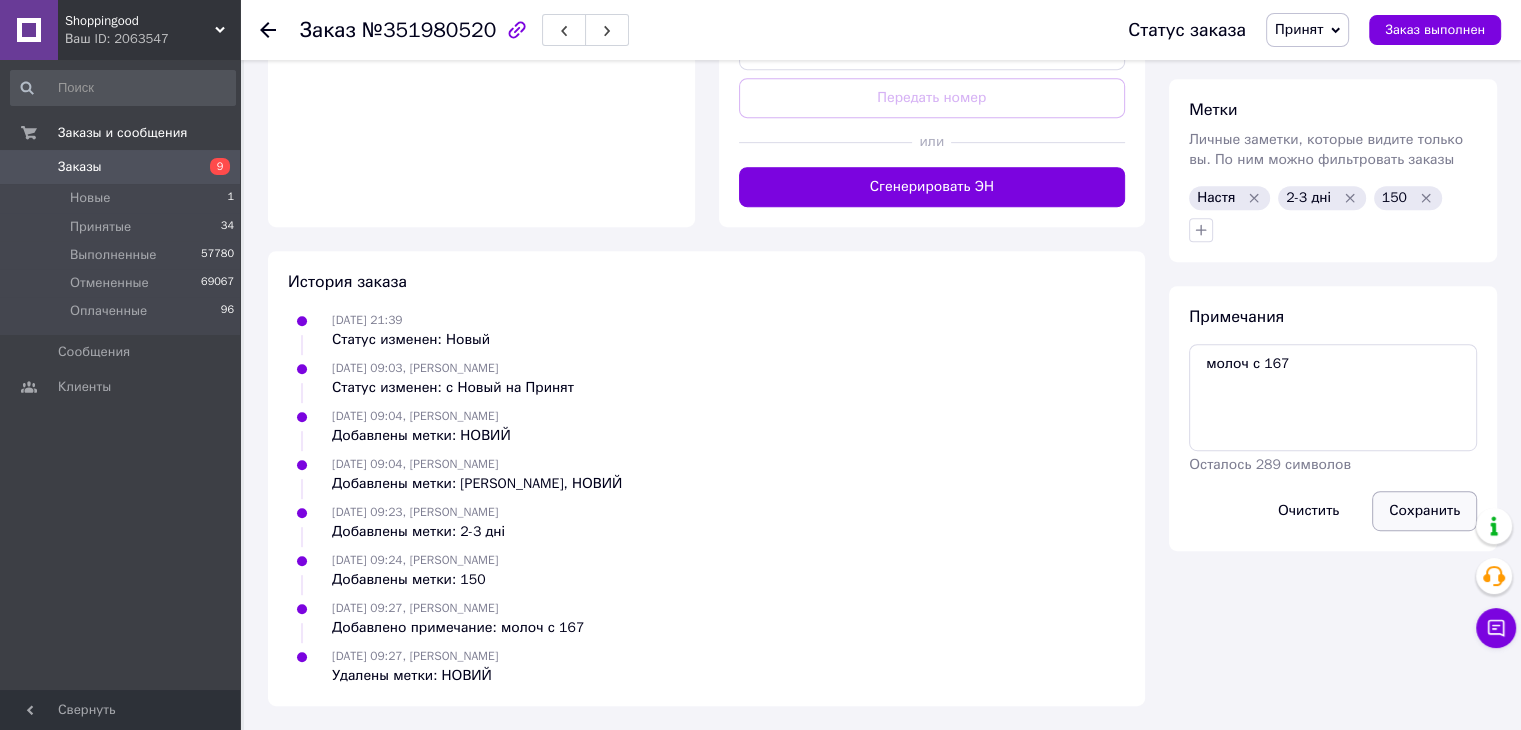 click on "Сохранить" at bounding box center [1424, 511] 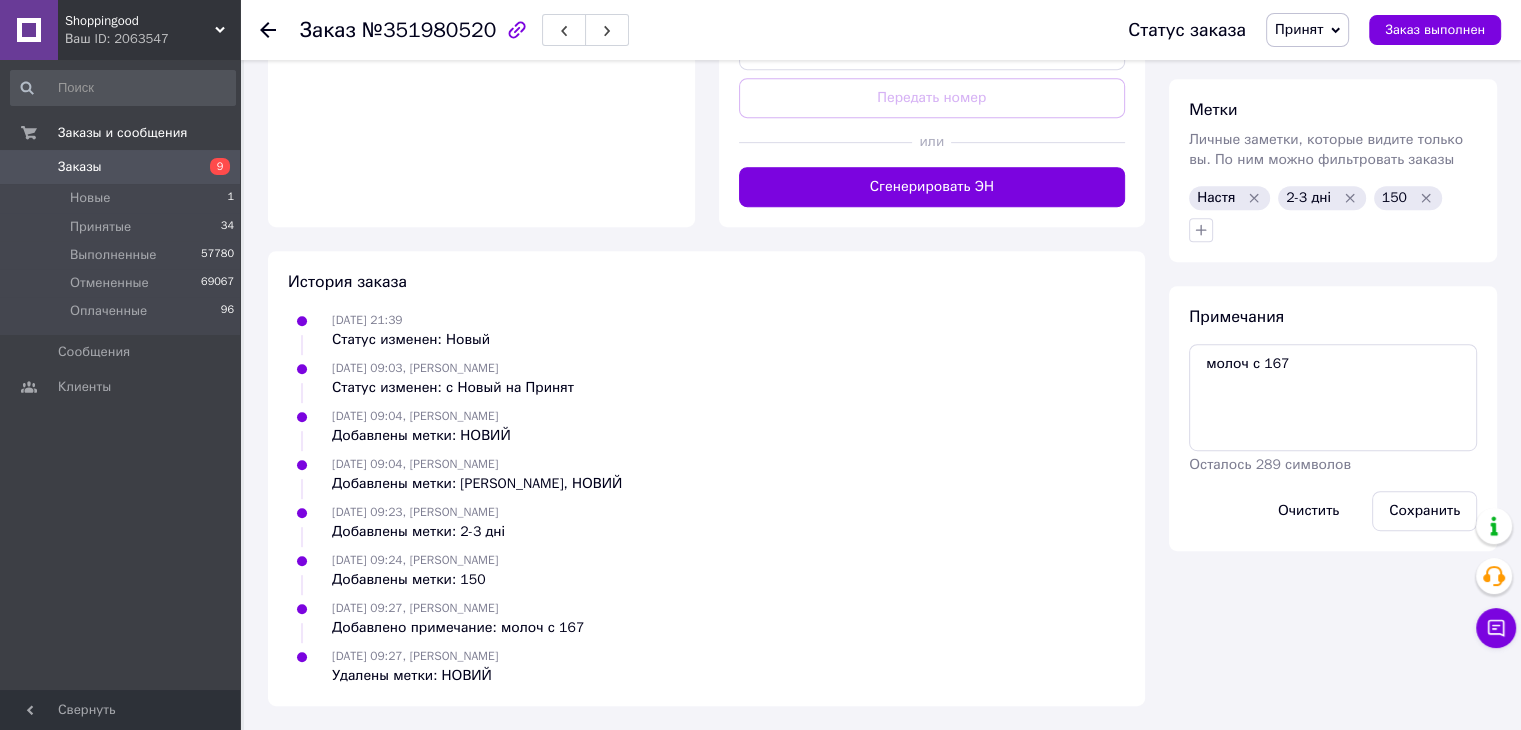 click at bounding box center [1333, 230] 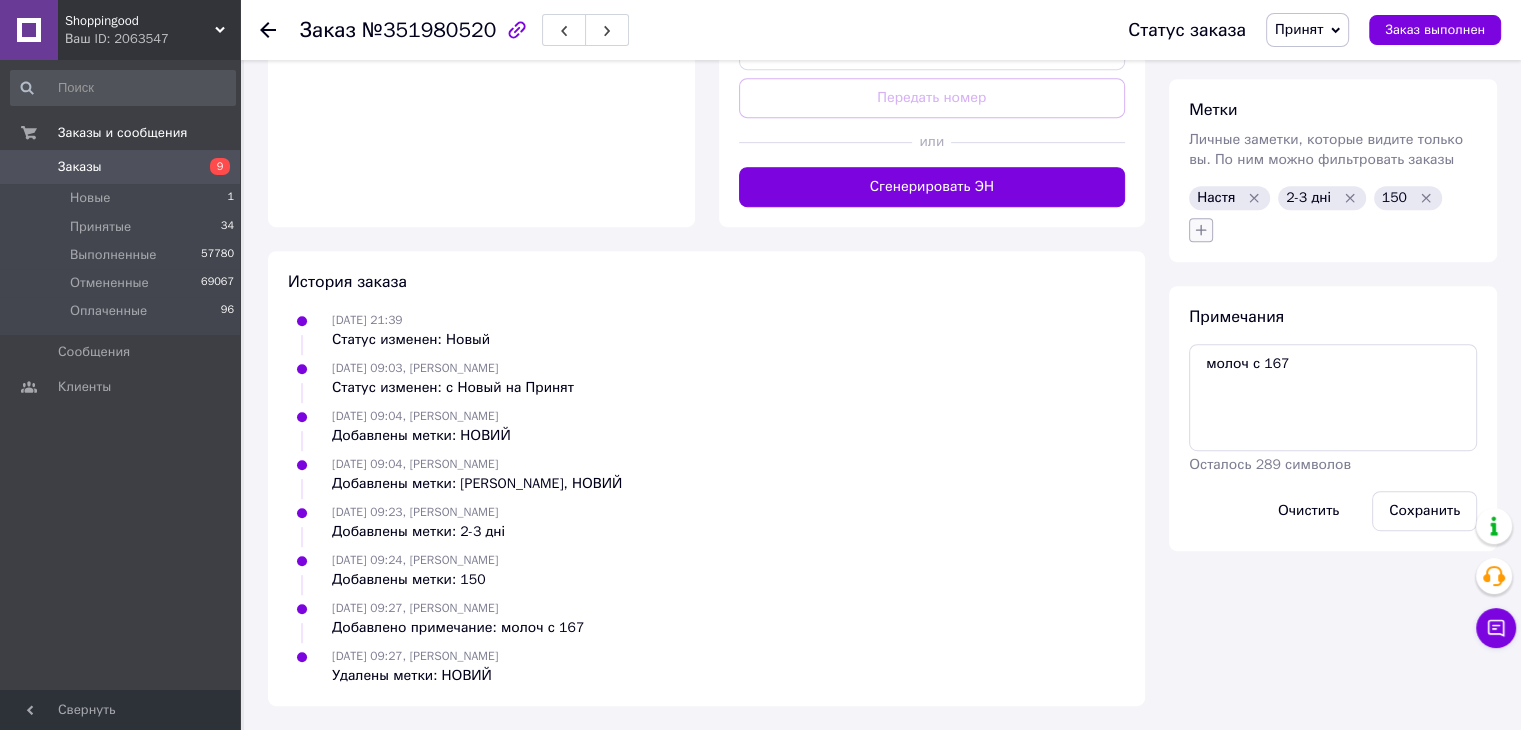 click at bounding box center [1201, 230] 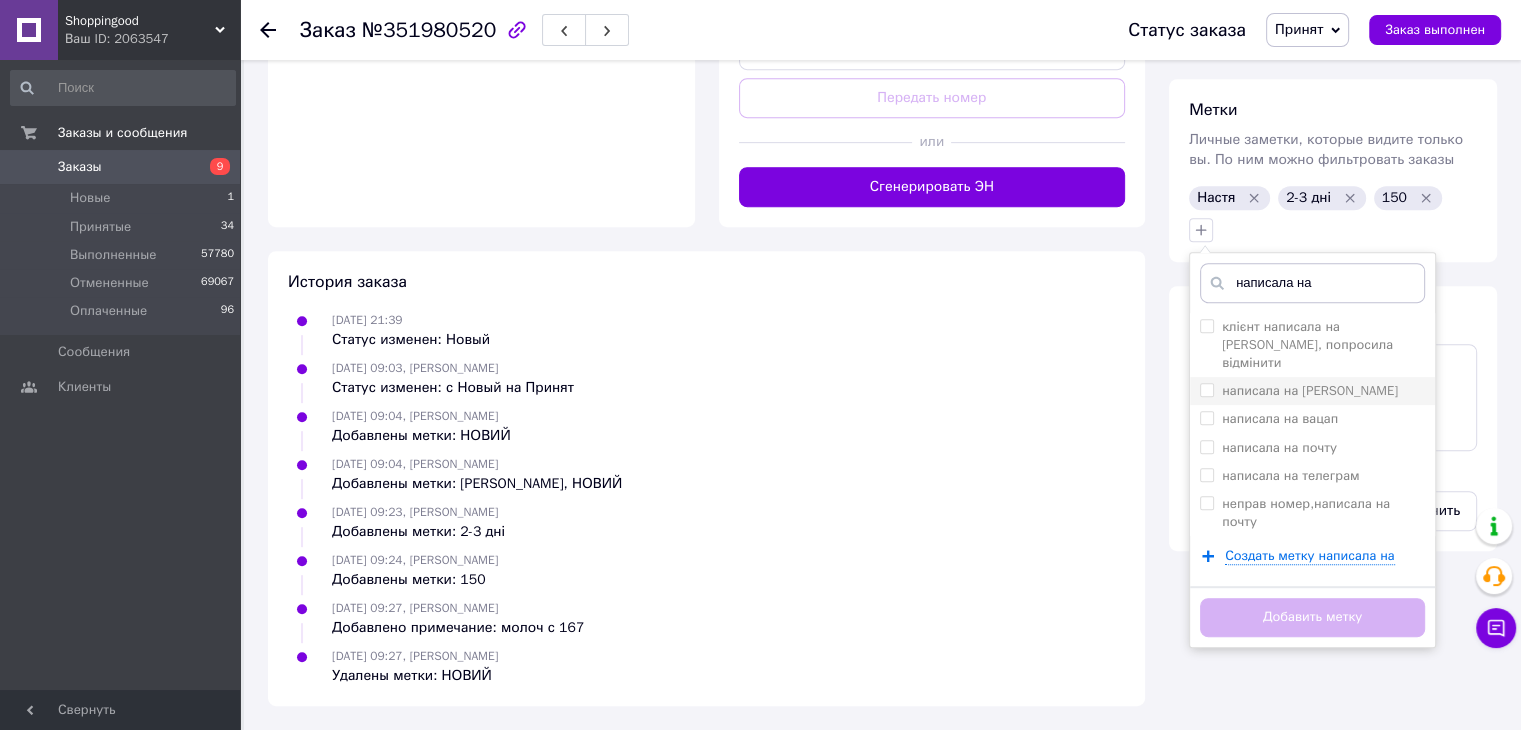 type on "написала на" 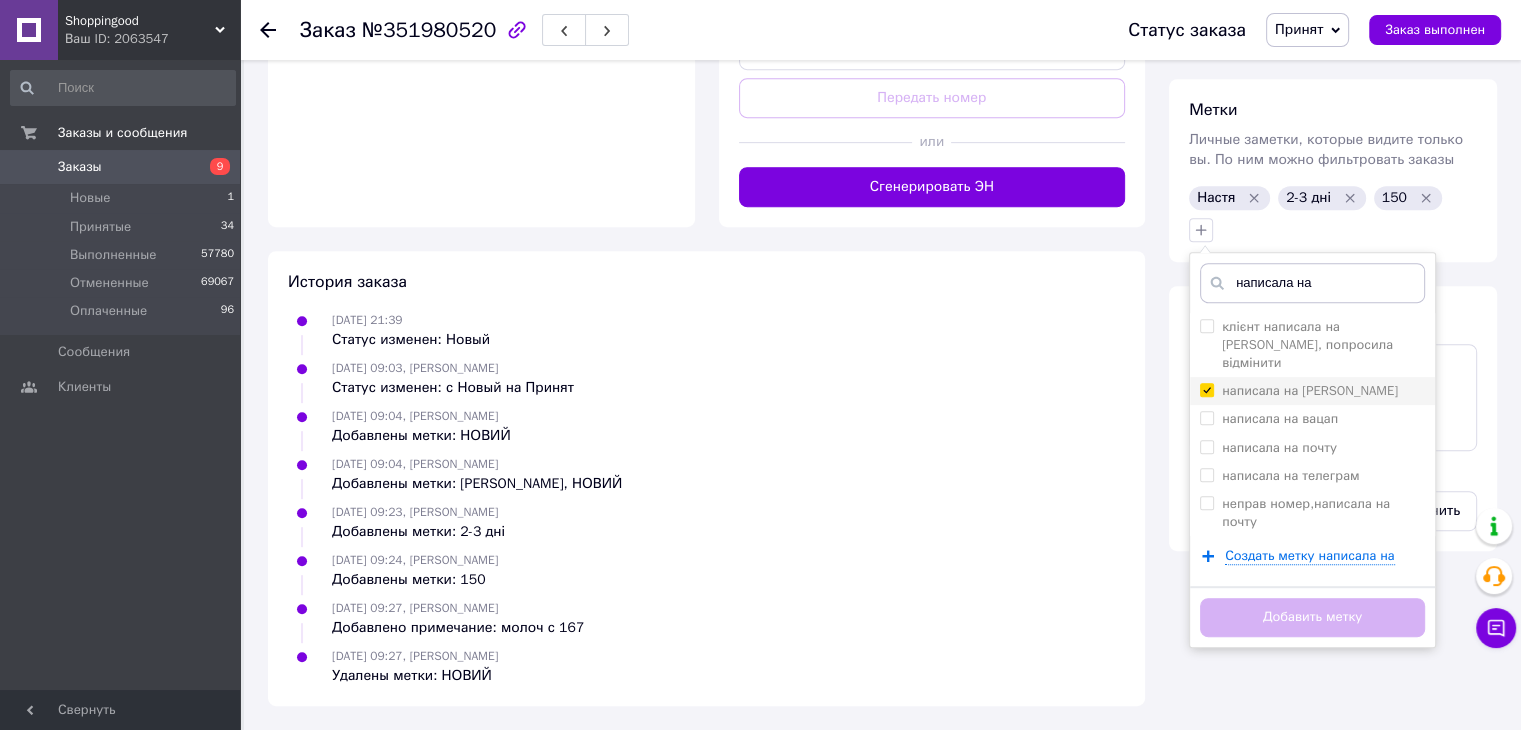 checkbox on "true" 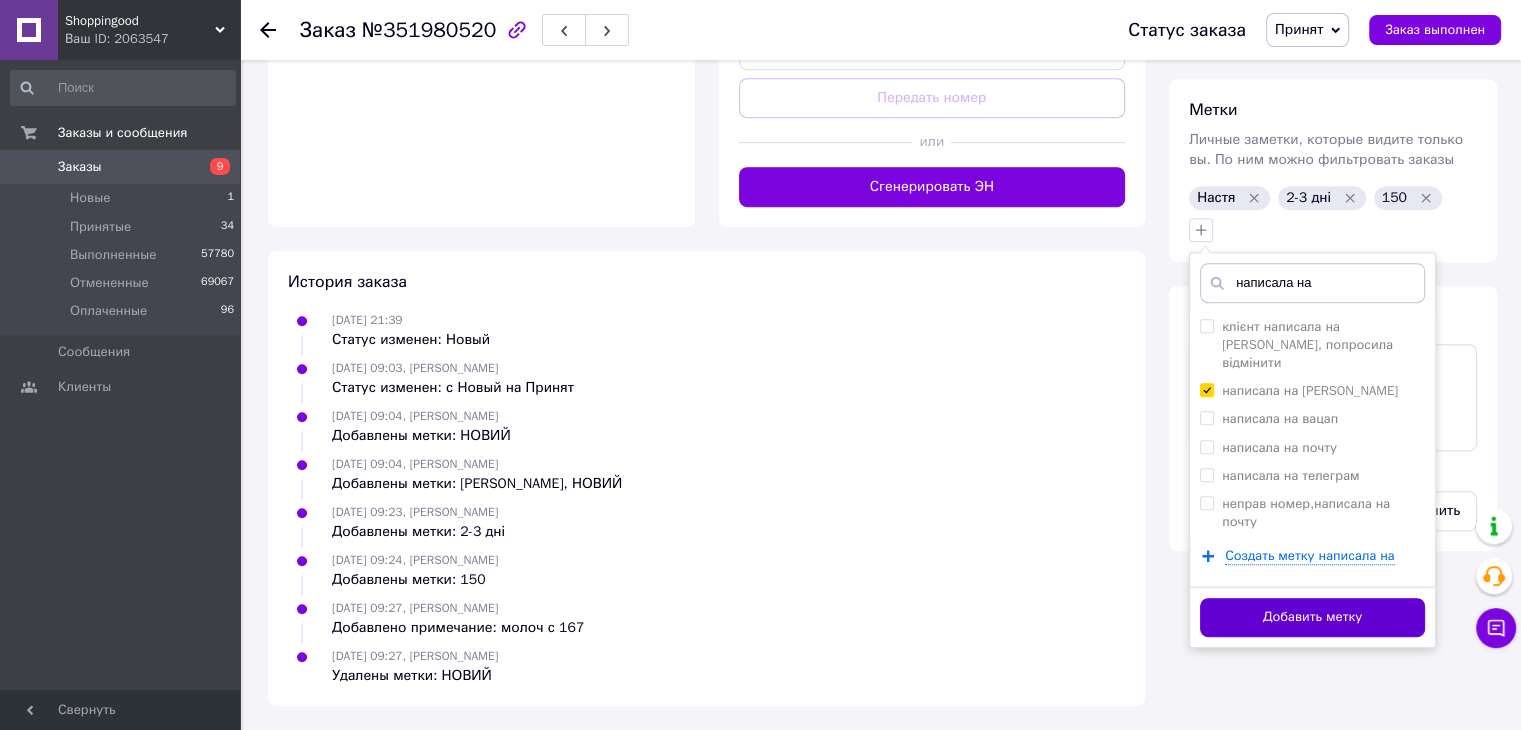 click on "Добавить метку" at bounding box center (1312, 617) 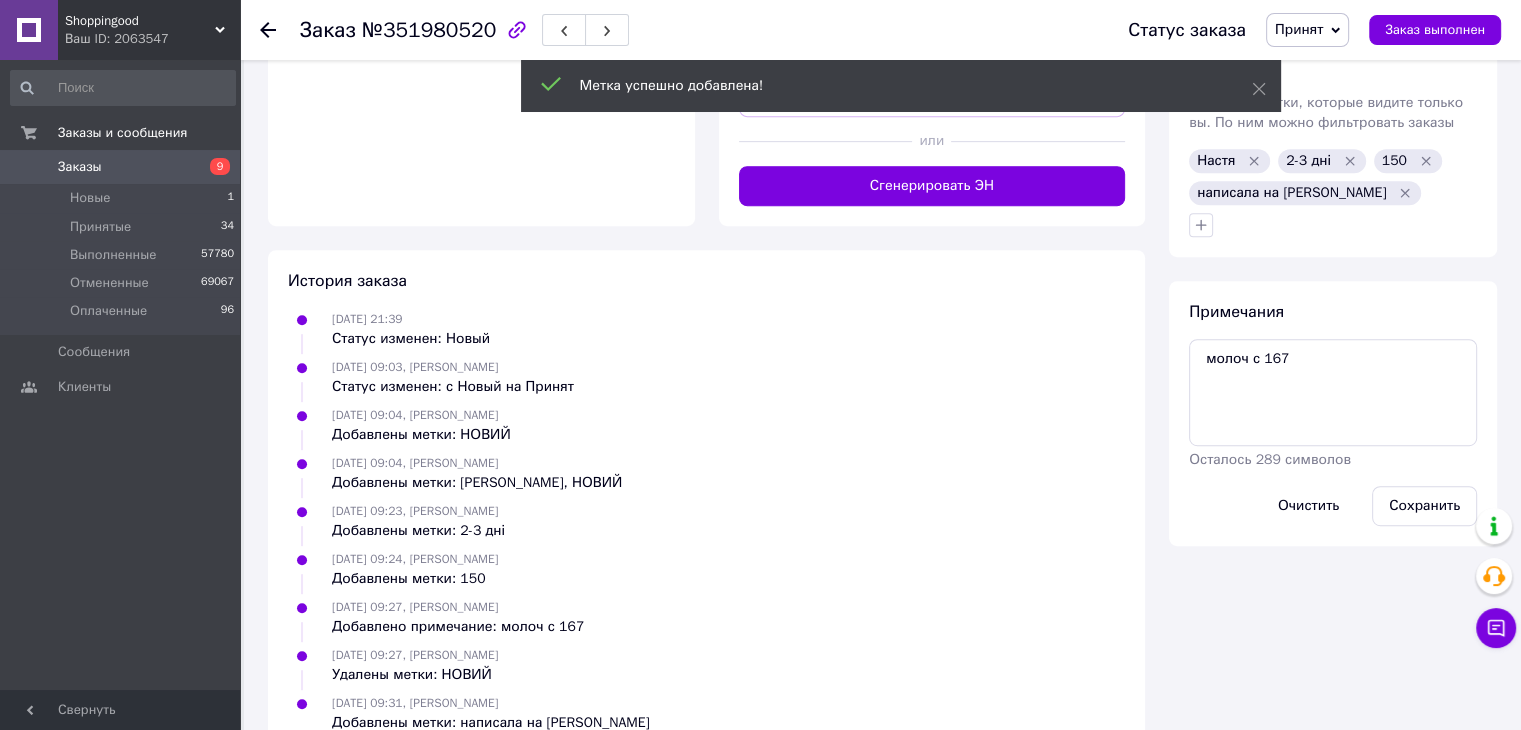 click 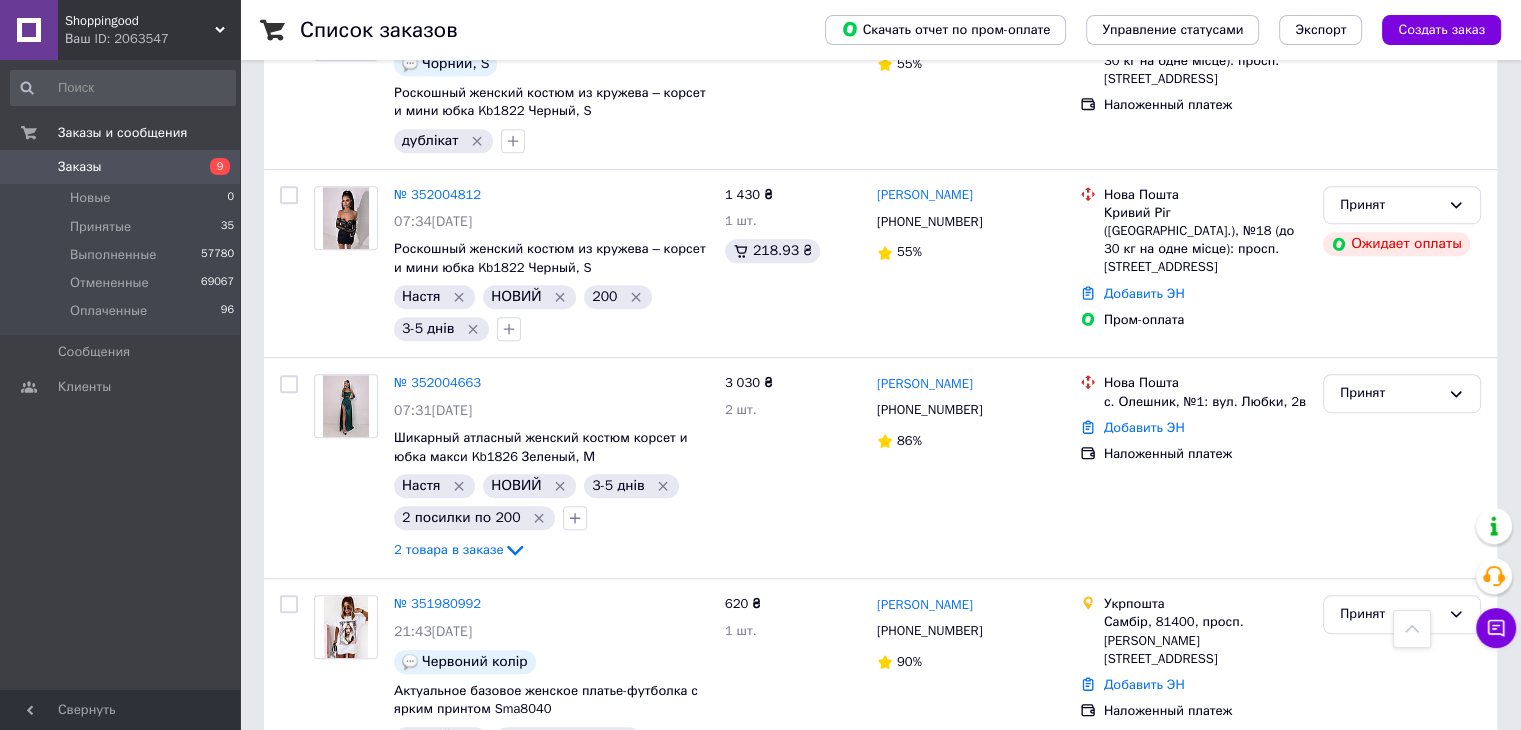 scroll, scrollTop: 1223, scrollLeft: 0, axis: vertical 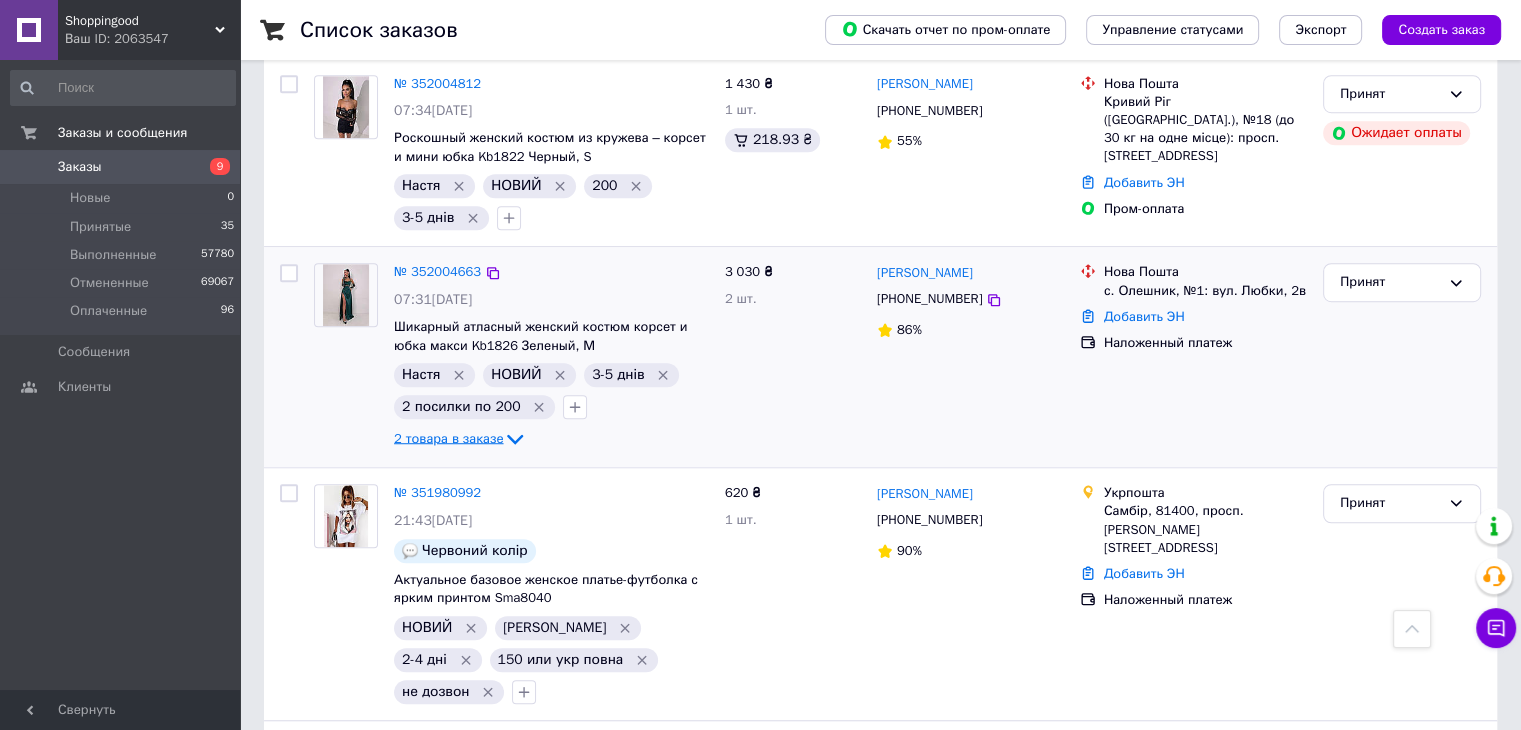 click 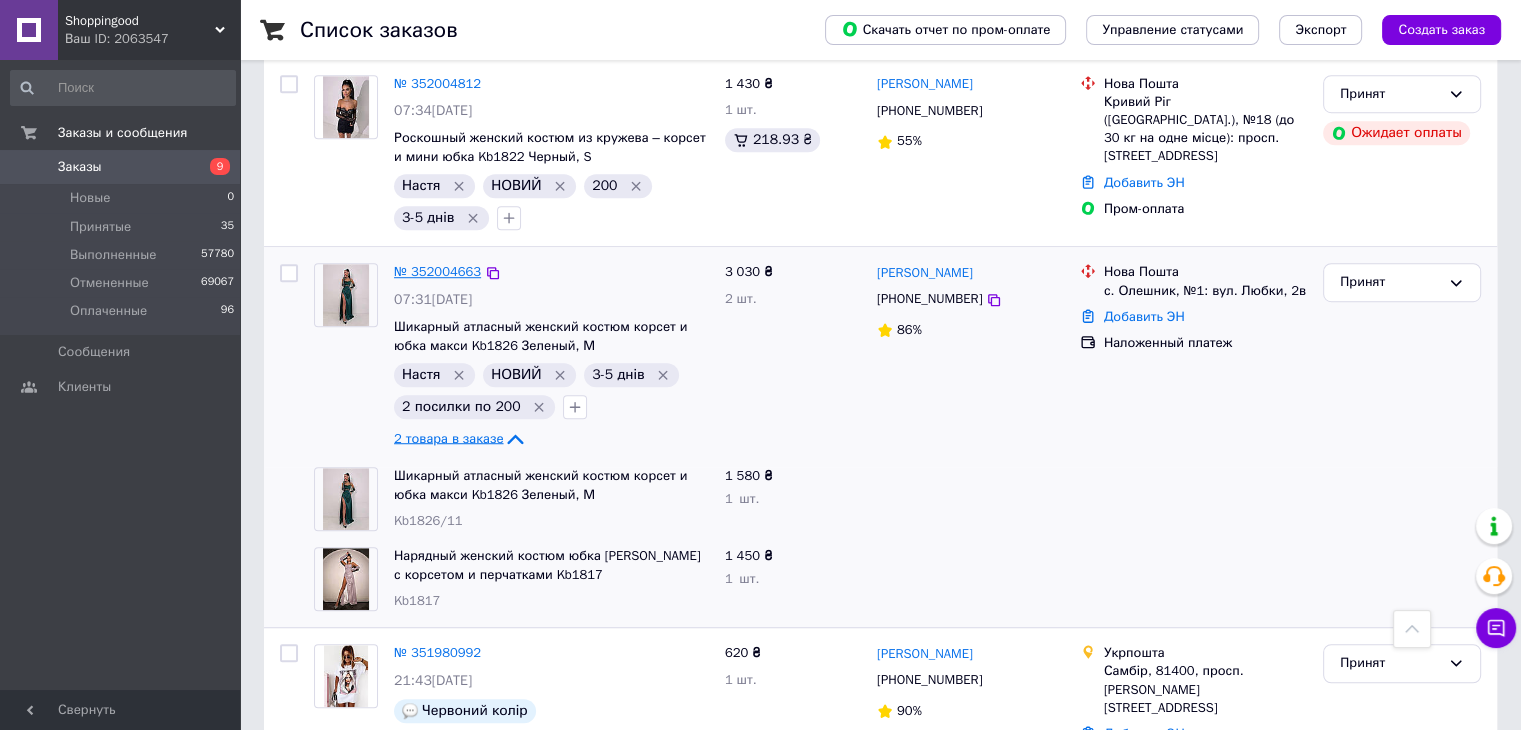 click on "№ 352004663" at bounding box center (437, 271) 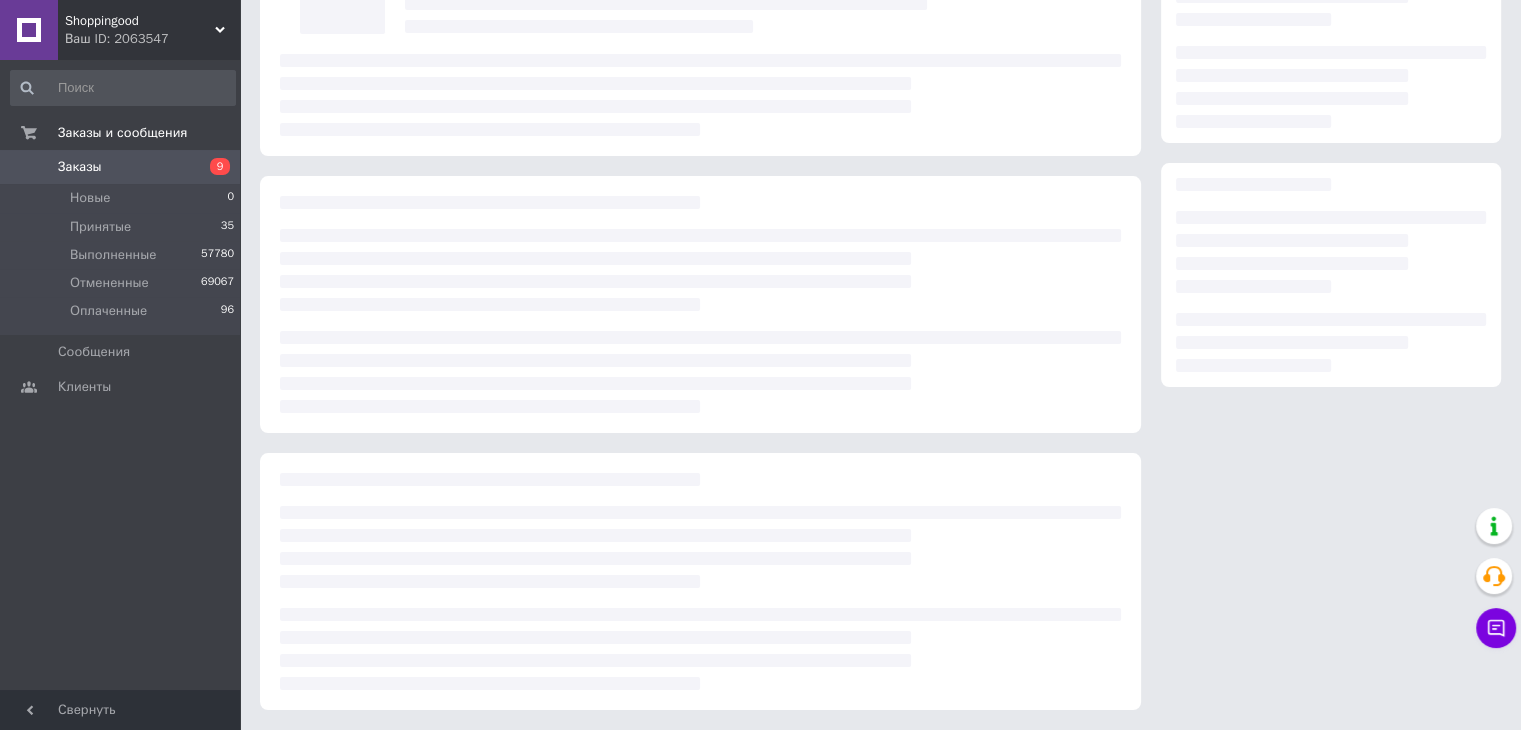 scroll, scrollTop: 0, scrollLeft: 0, axis: both 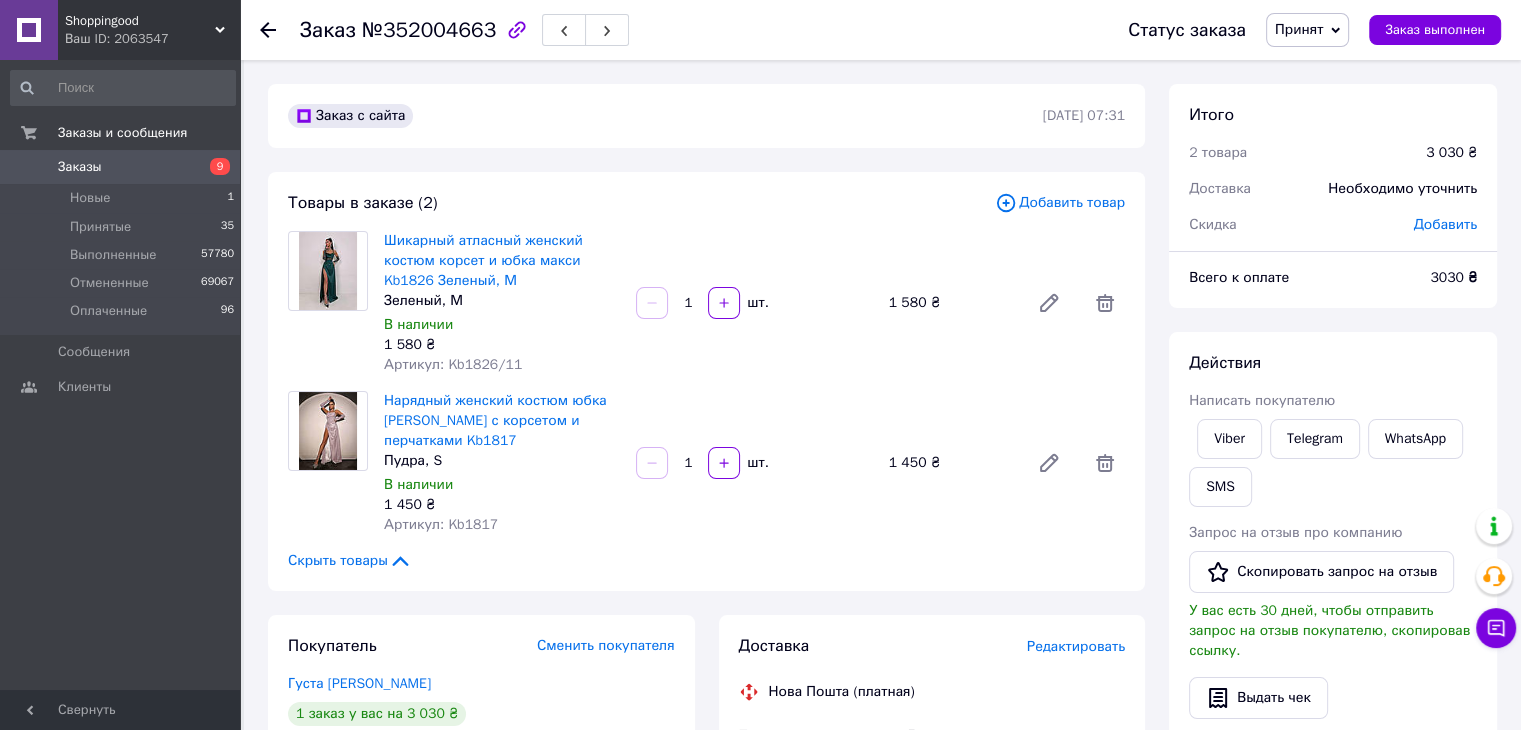 click 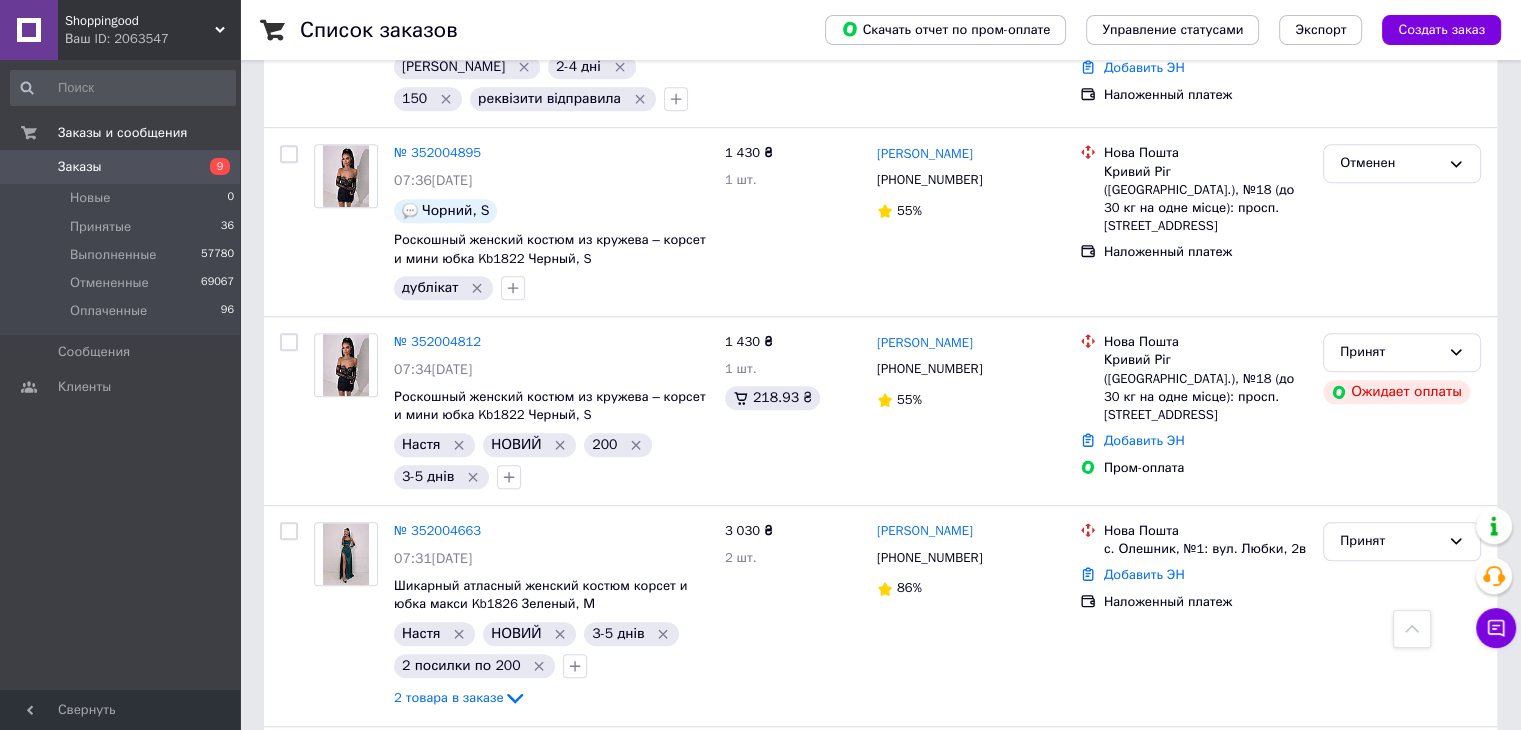 scroll, scrollTop: 1258, scrollLeft: 0, axis: vertical 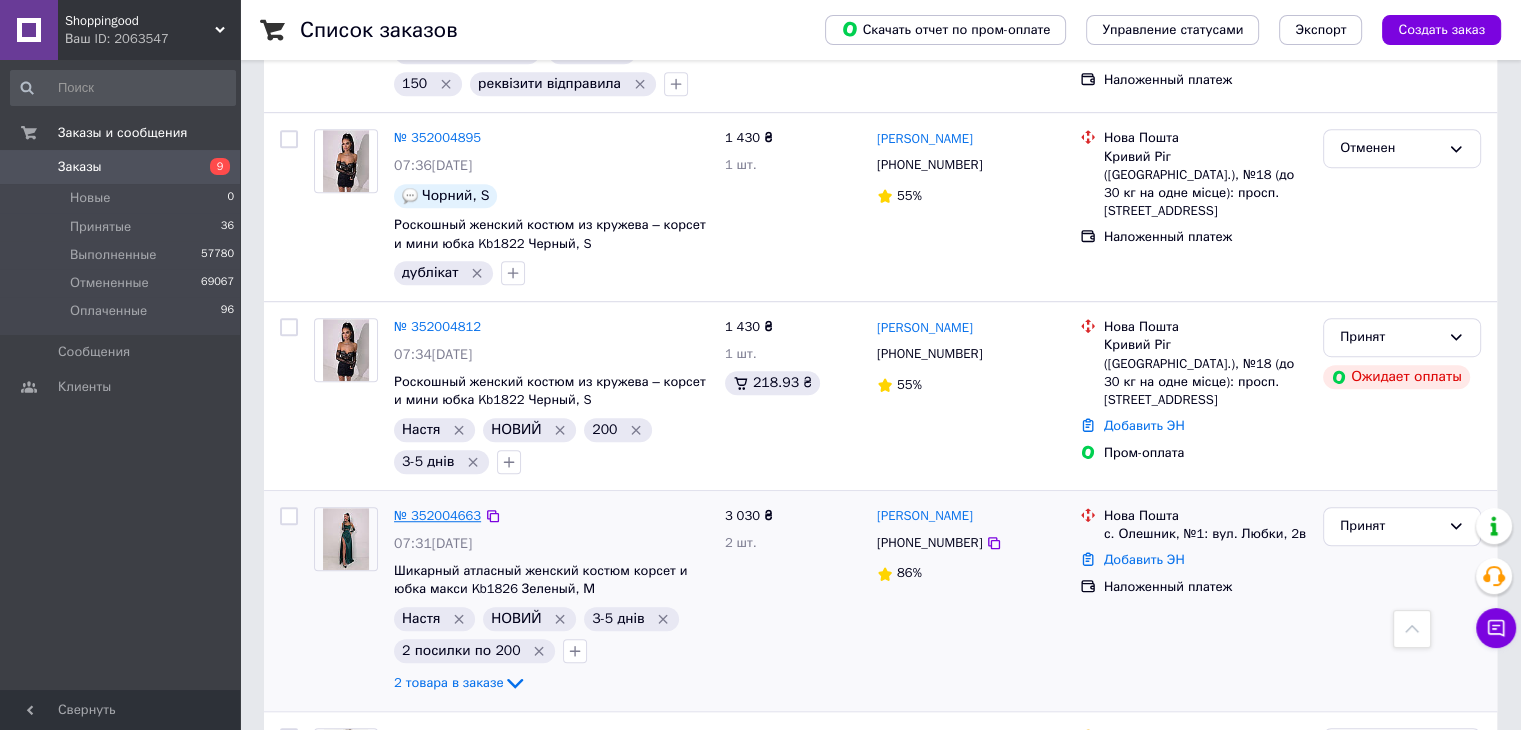click on "№ 352004663" at bounding box center [437, 515] 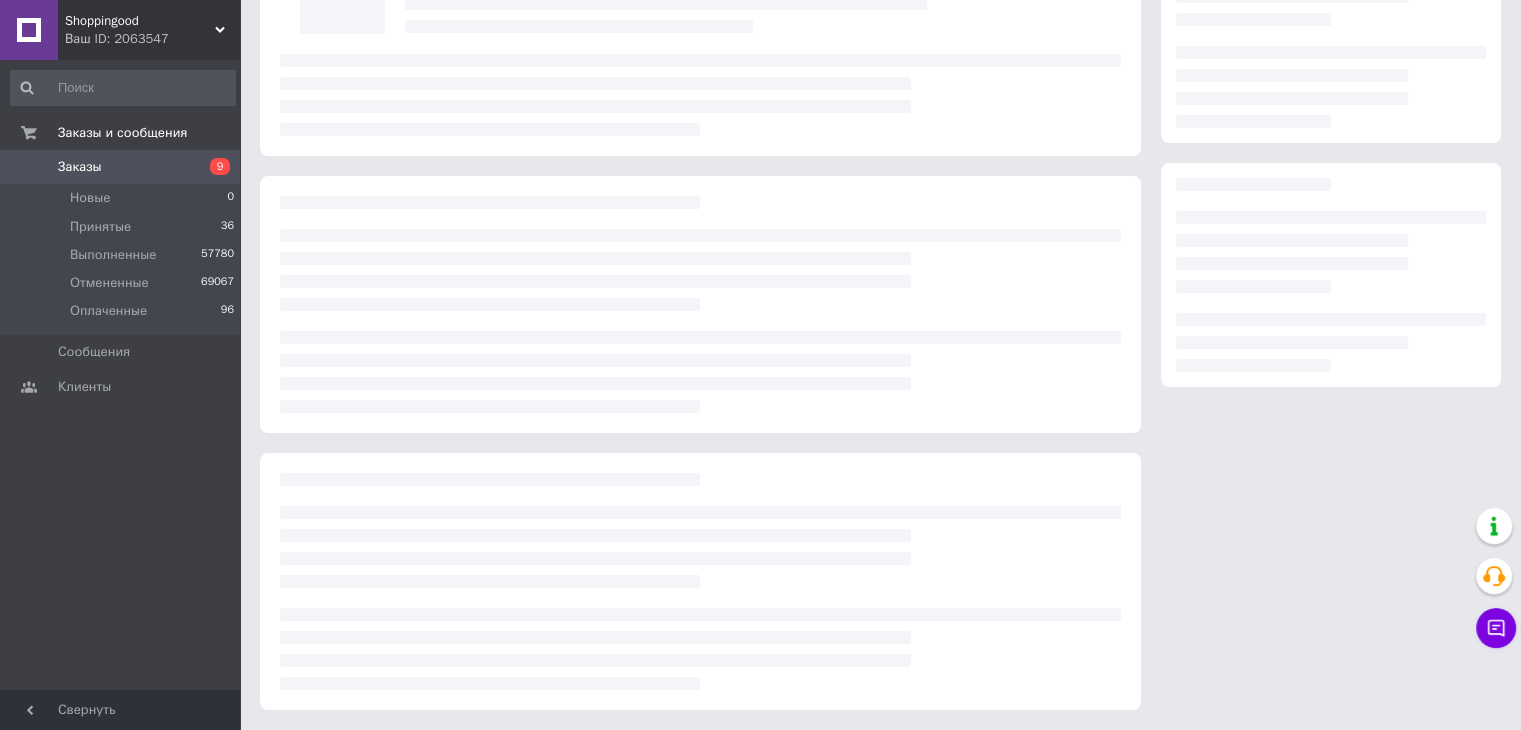 scroll, scrollTop: 23, scrollLeft: 0, axis: vertical 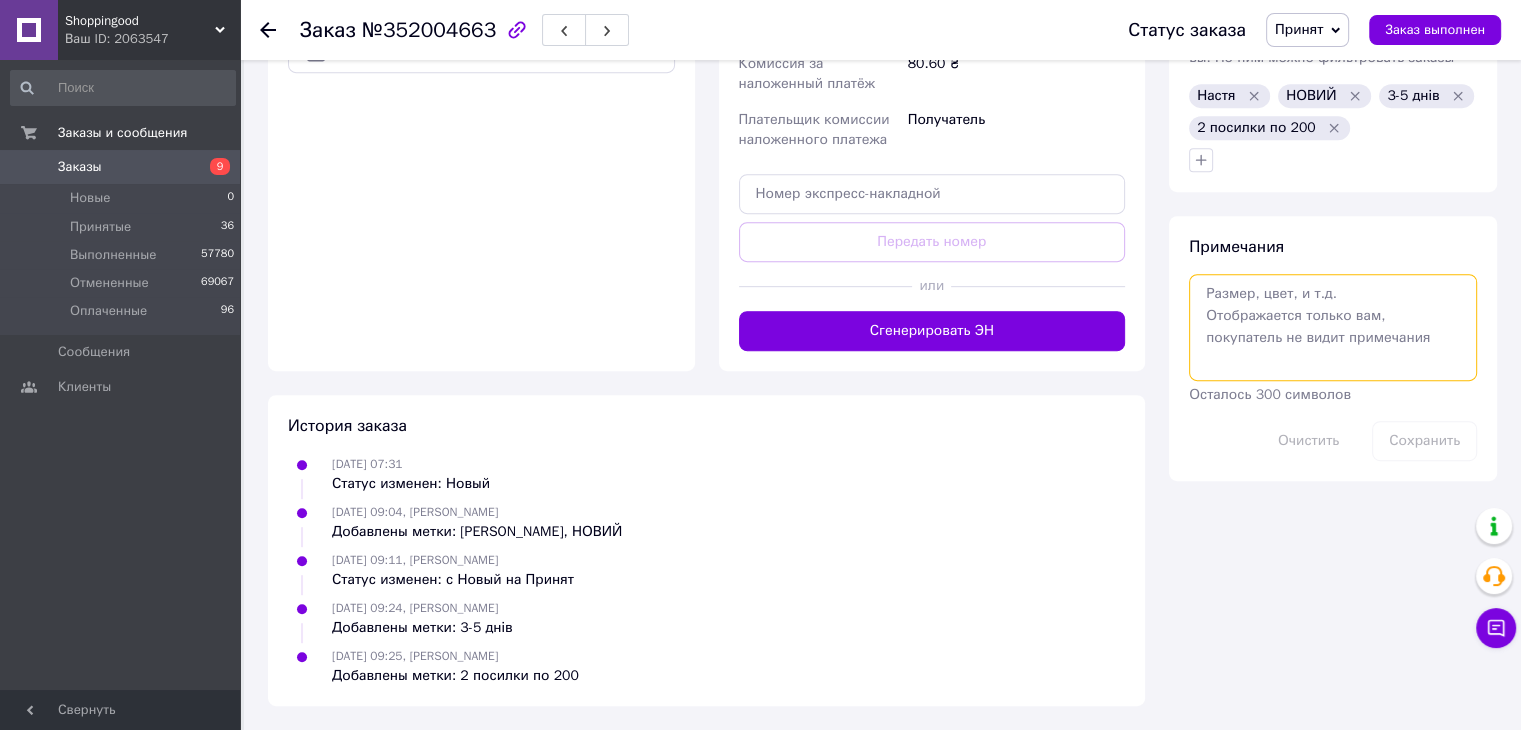 click at bounding box center [1333, 327] 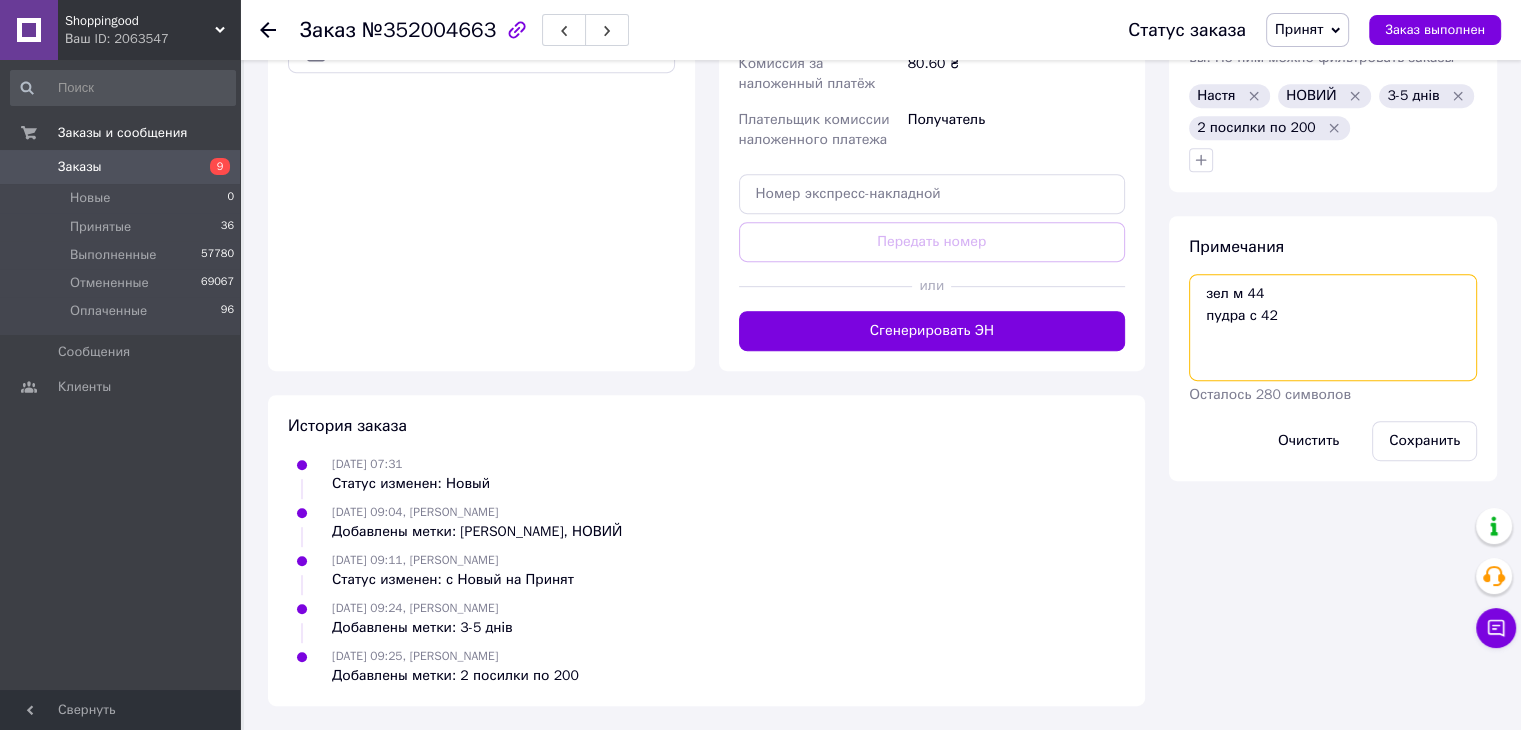 click on "зел м 44
пудра с 42" at bounding box center (1333, 327) 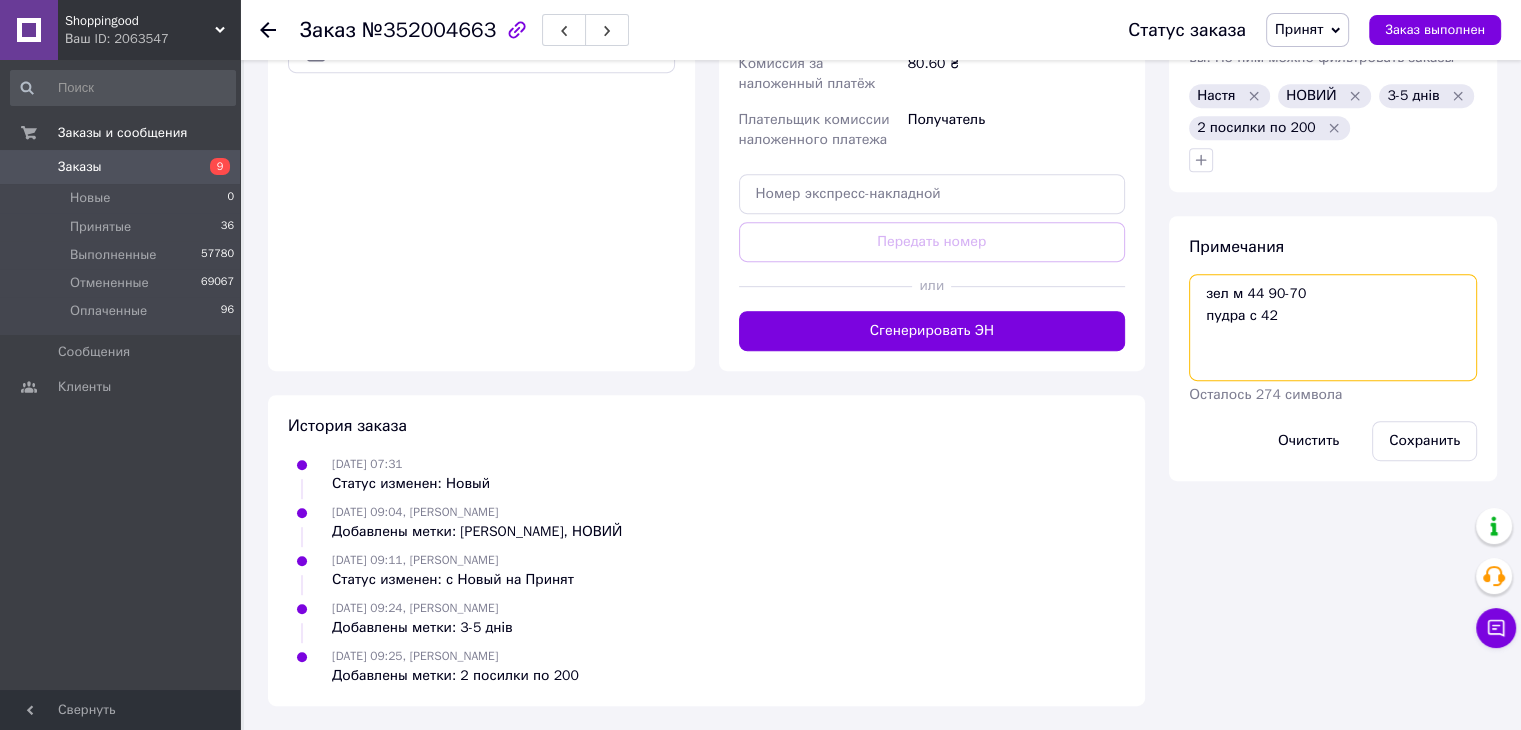 click on "зел м 44 90-70
пудра с 42" at bounding box center (1333, 327) 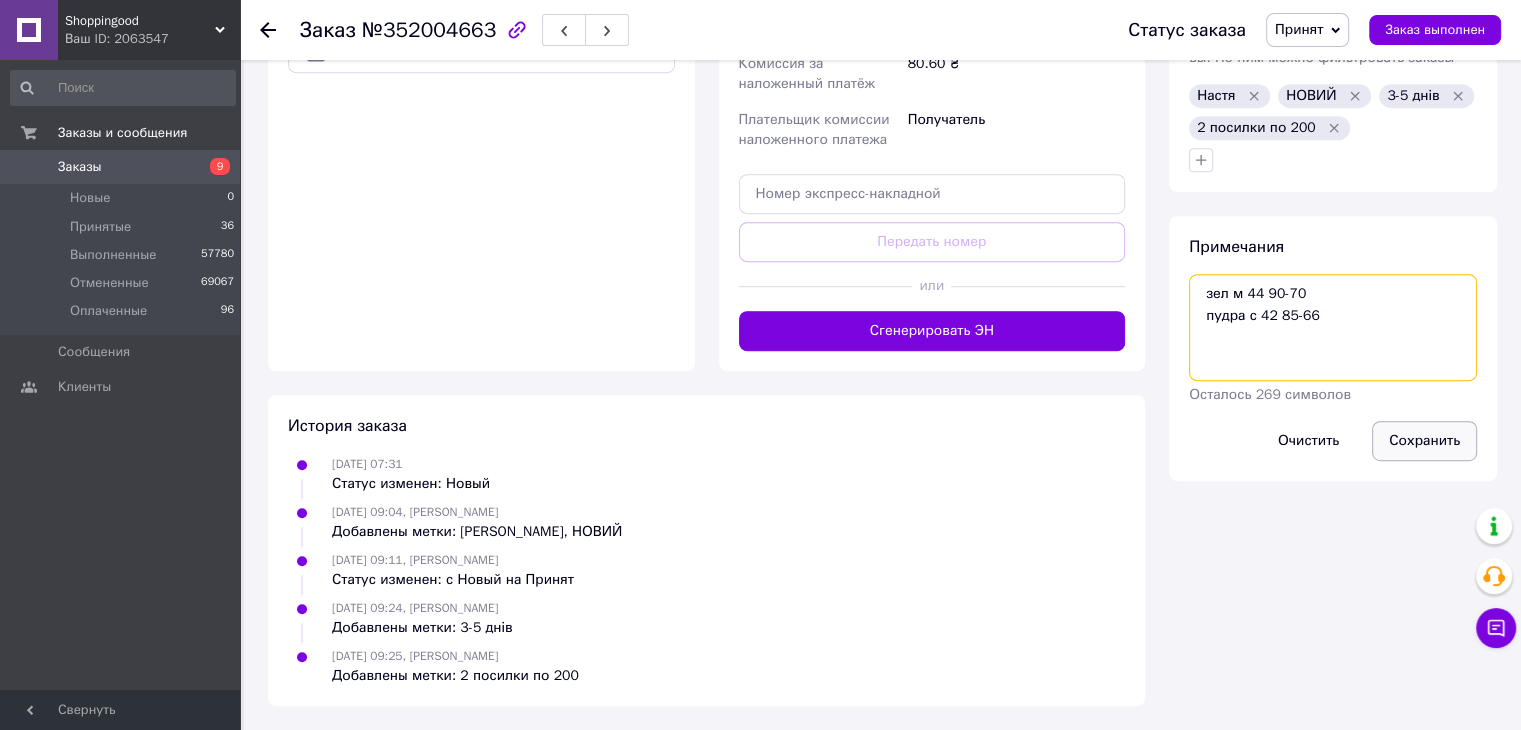 type on "зел м 44 90-70
пудра с 42 85-66" 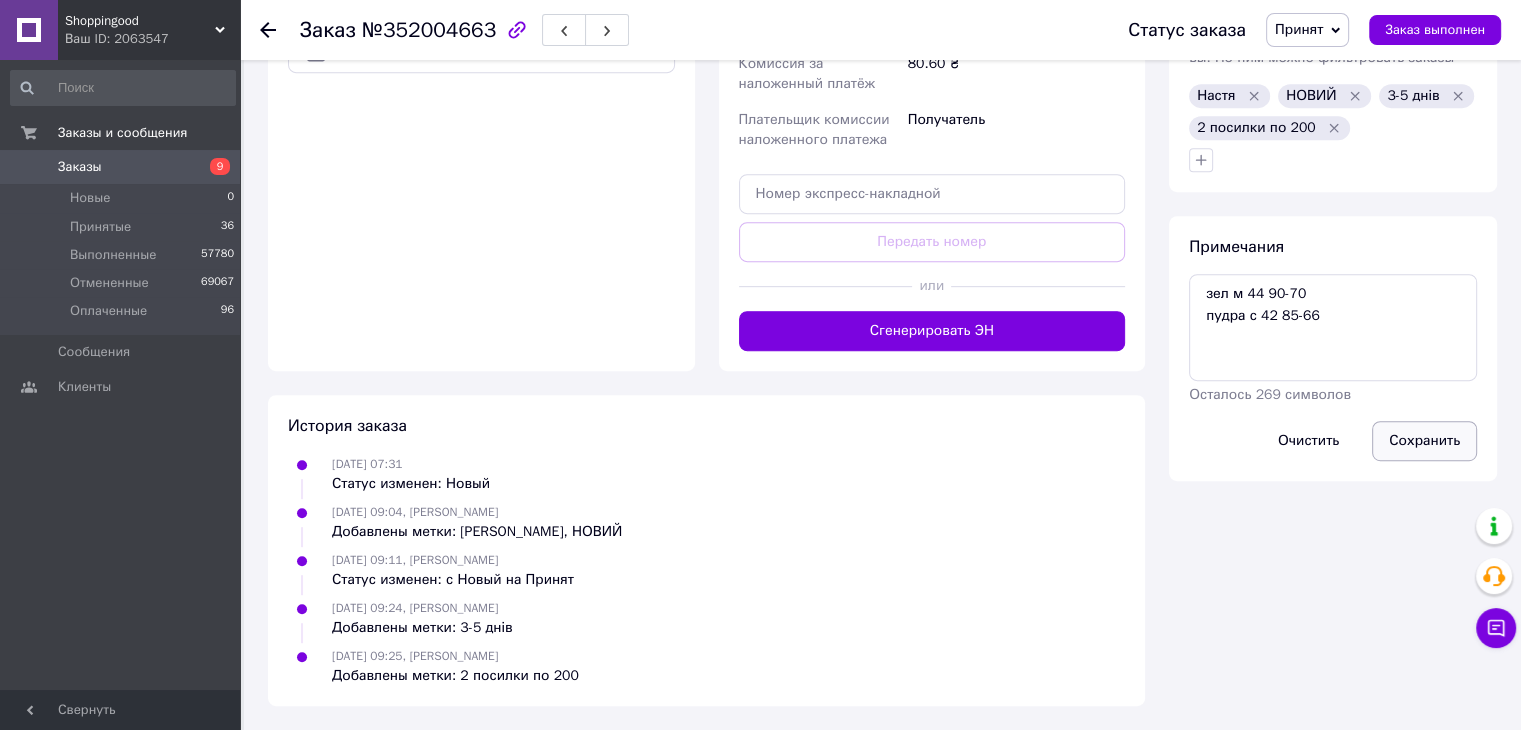 click on "Сохранить" at bounding box center (1424, 441) 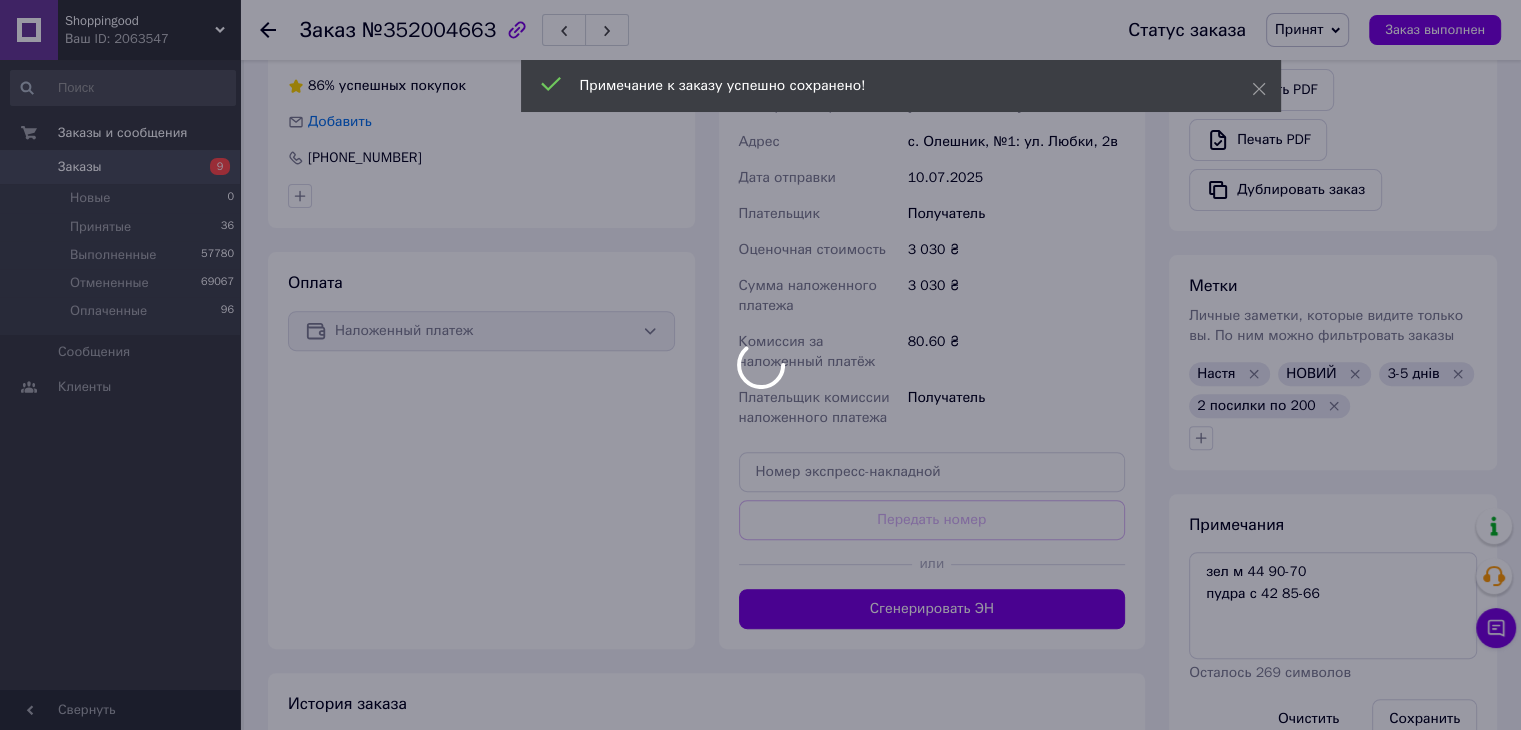 scroll, scrollTop: 608, scrollLeft: 0, axis: vertical 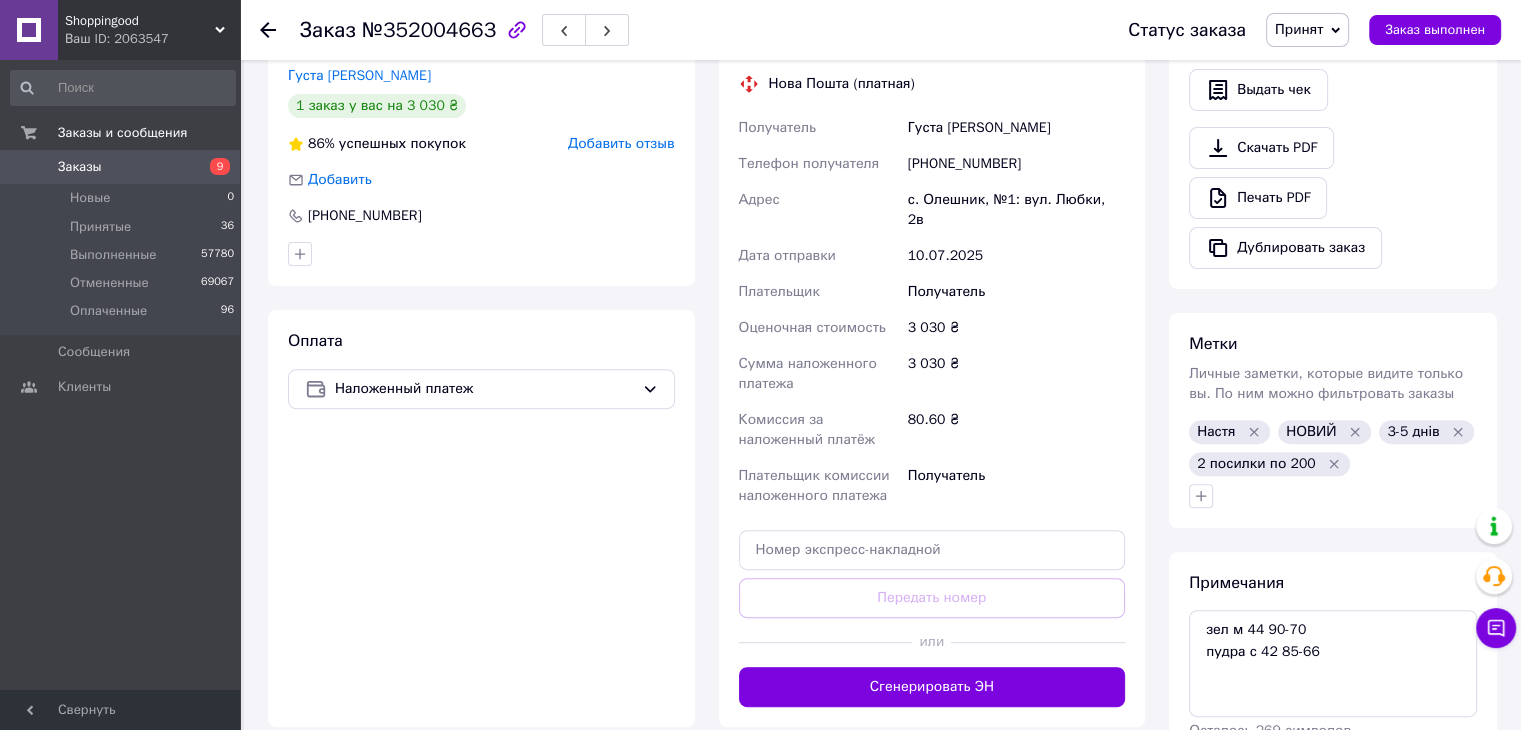 click 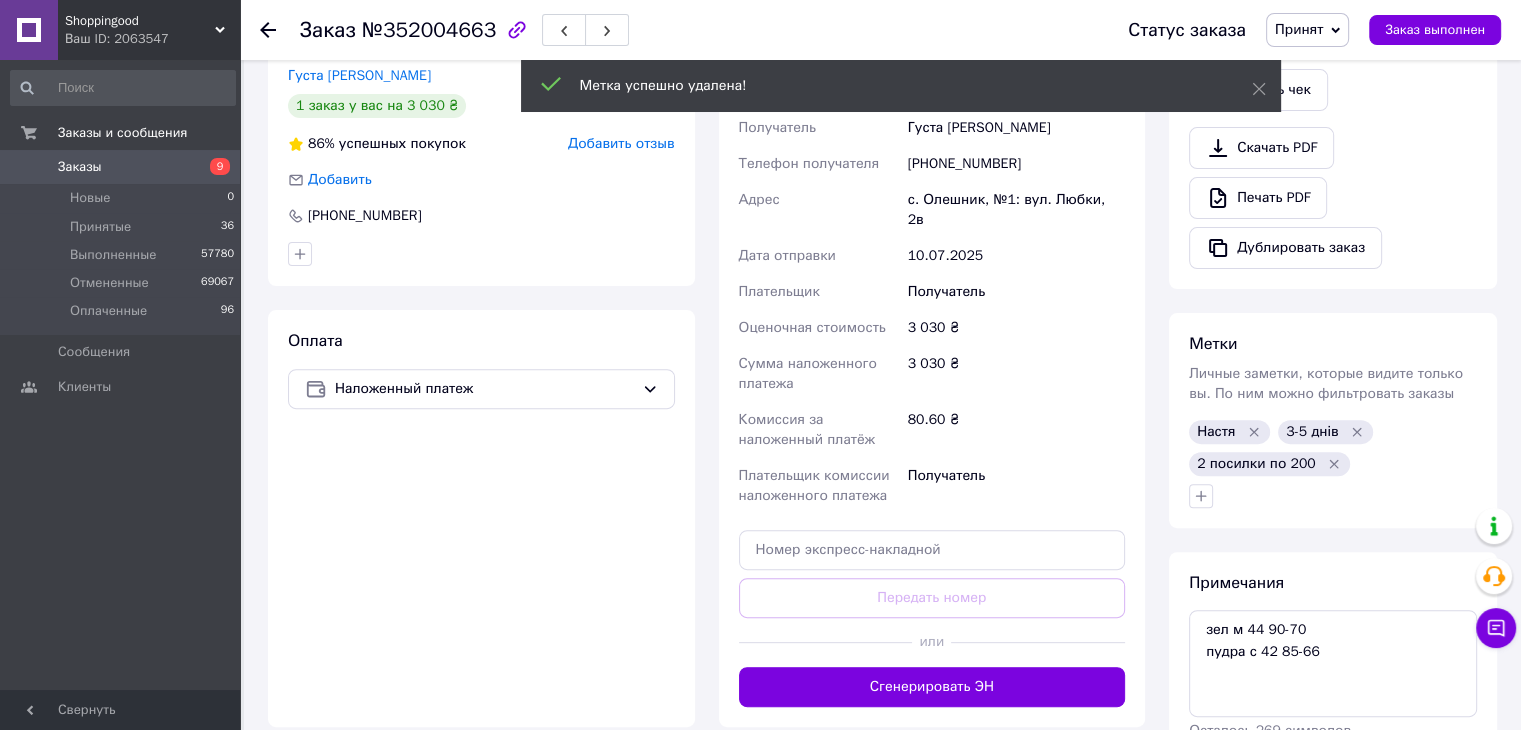 click on "2  посилки по 200" at bounding box center [1256, 464] 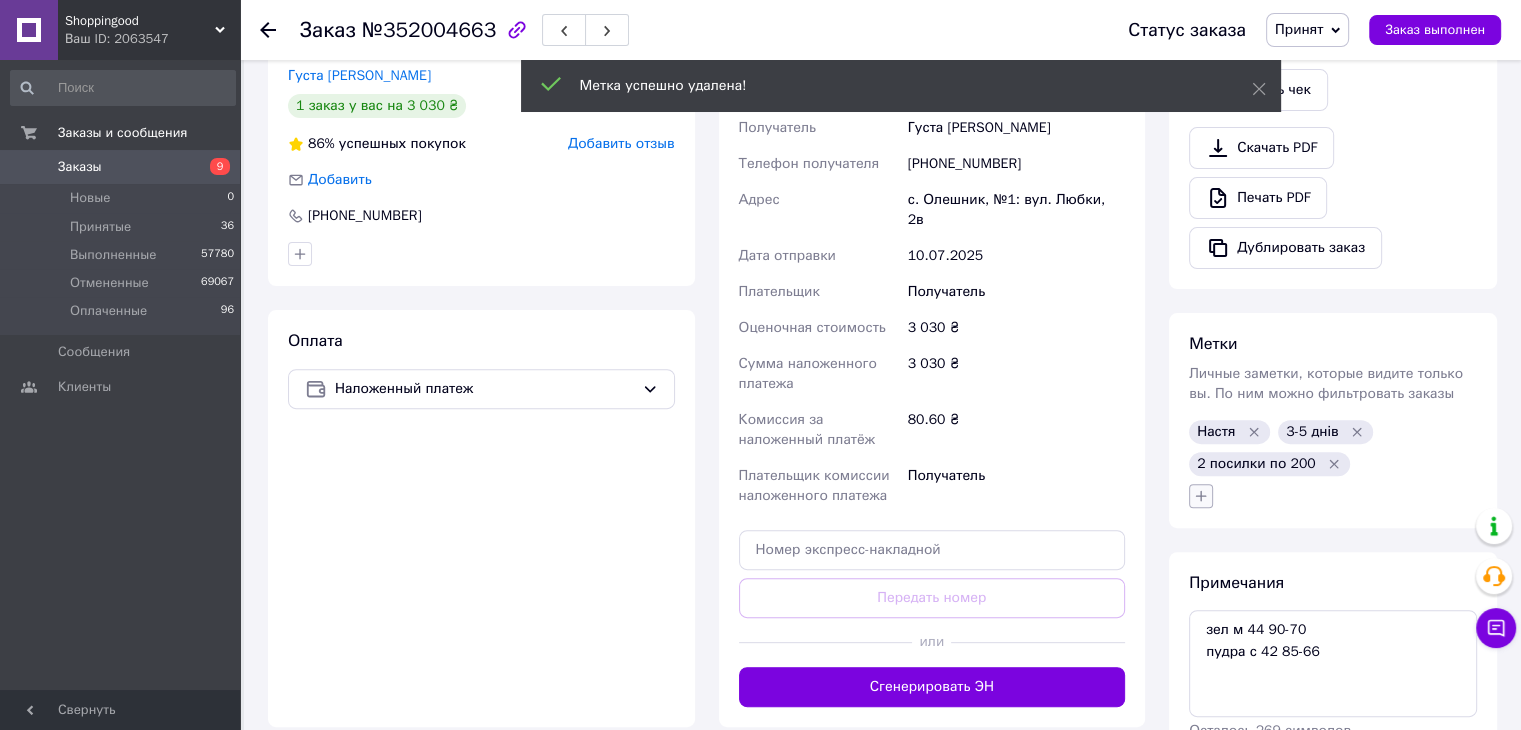 click 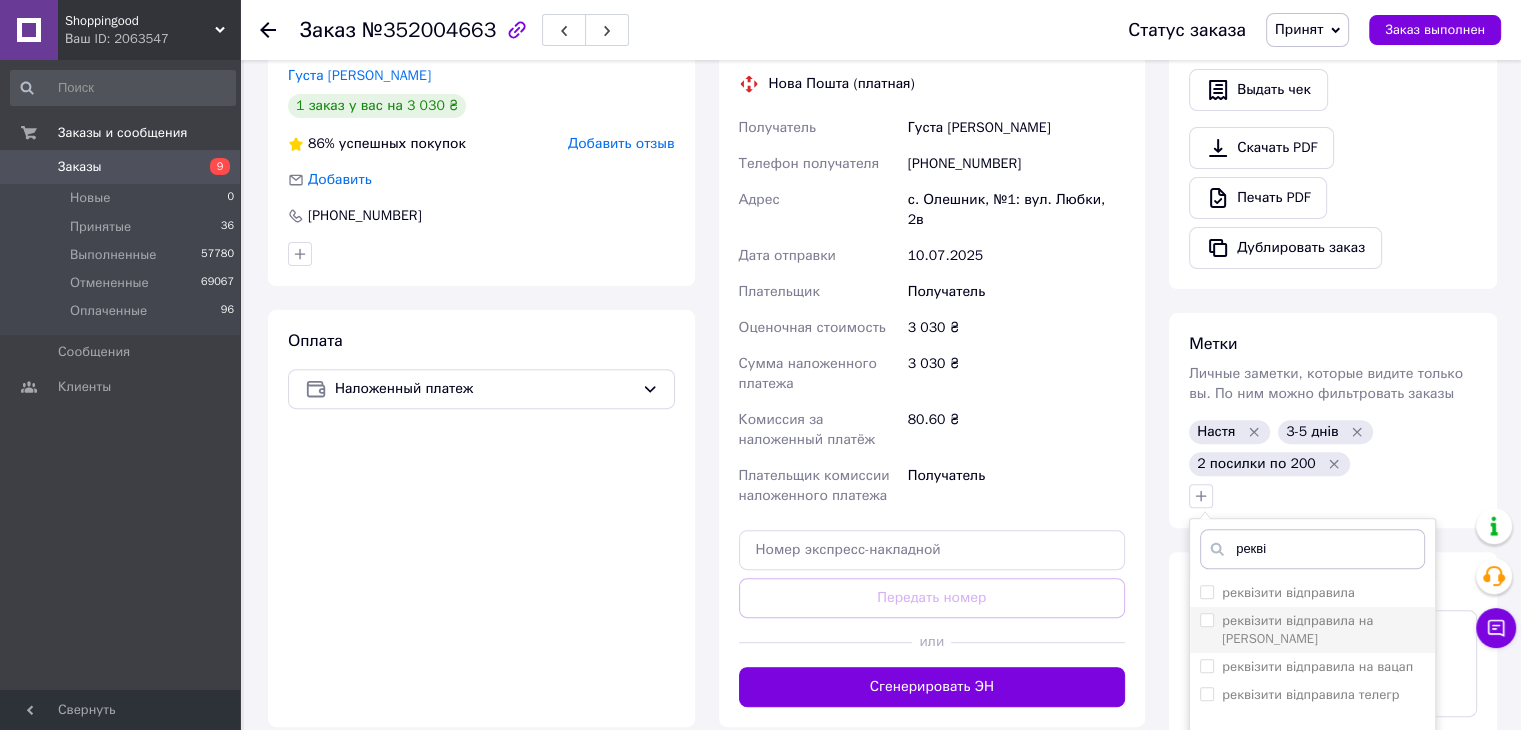 type on "рекві" 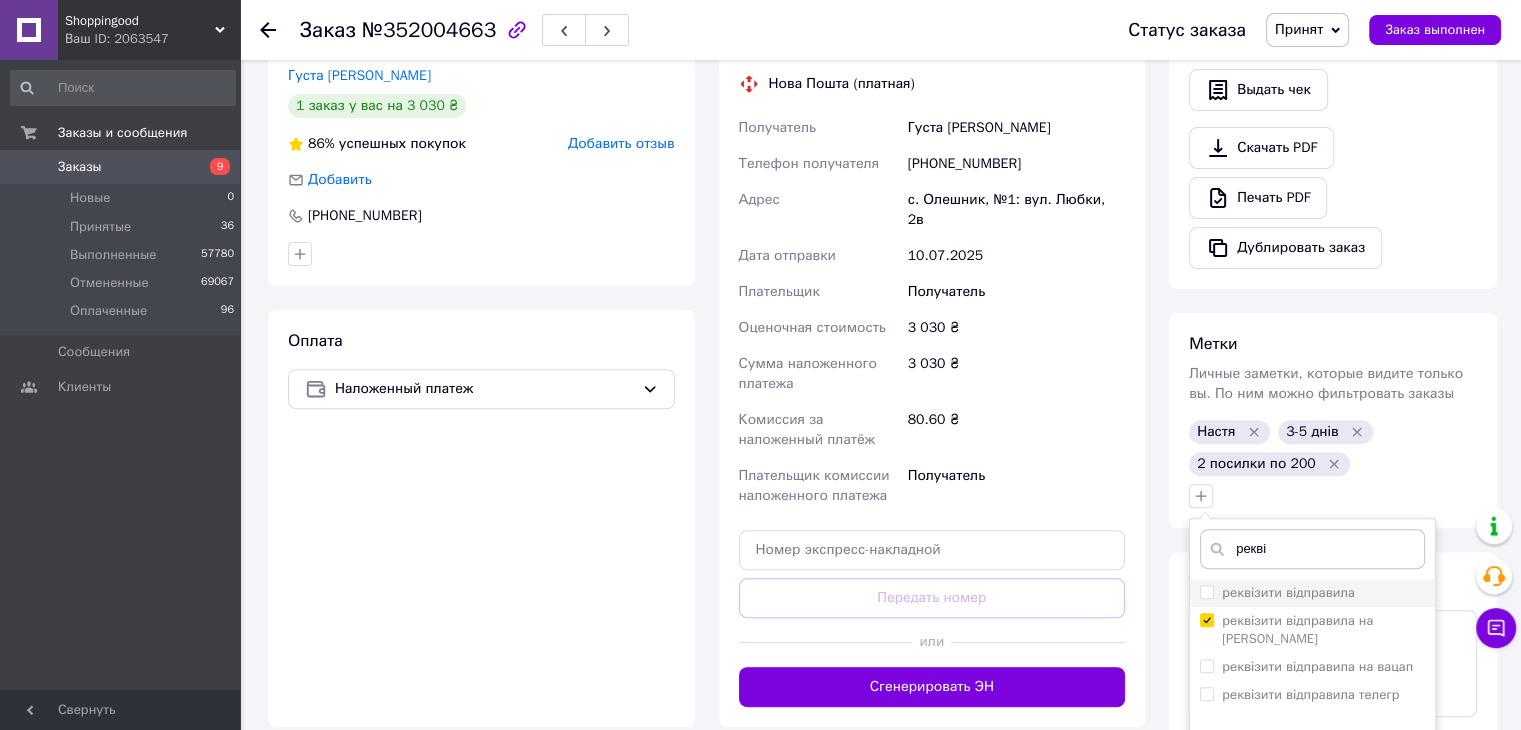 checkbox on "true" 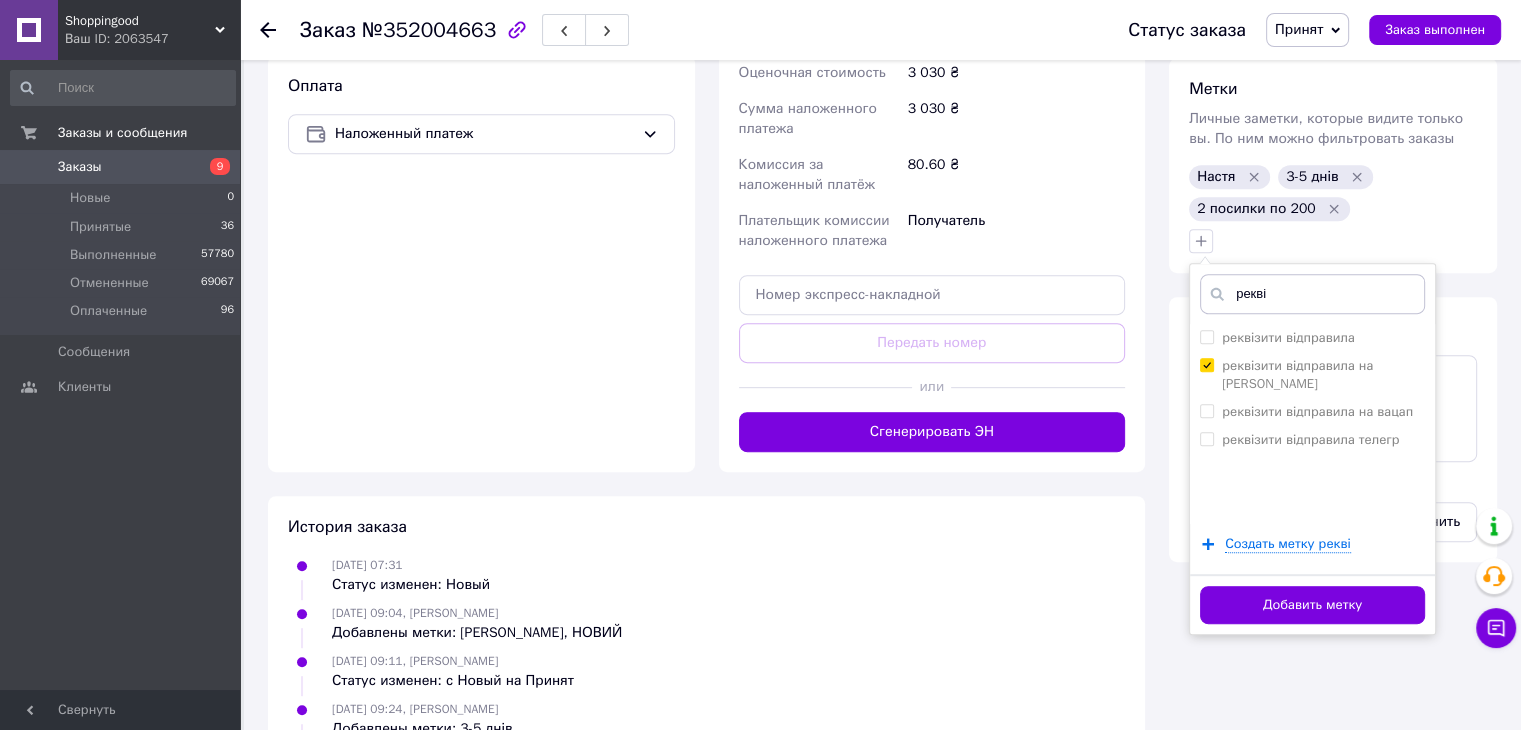 scroll, scrollTop: 1041, scrollLeft: 0, axis: vertical 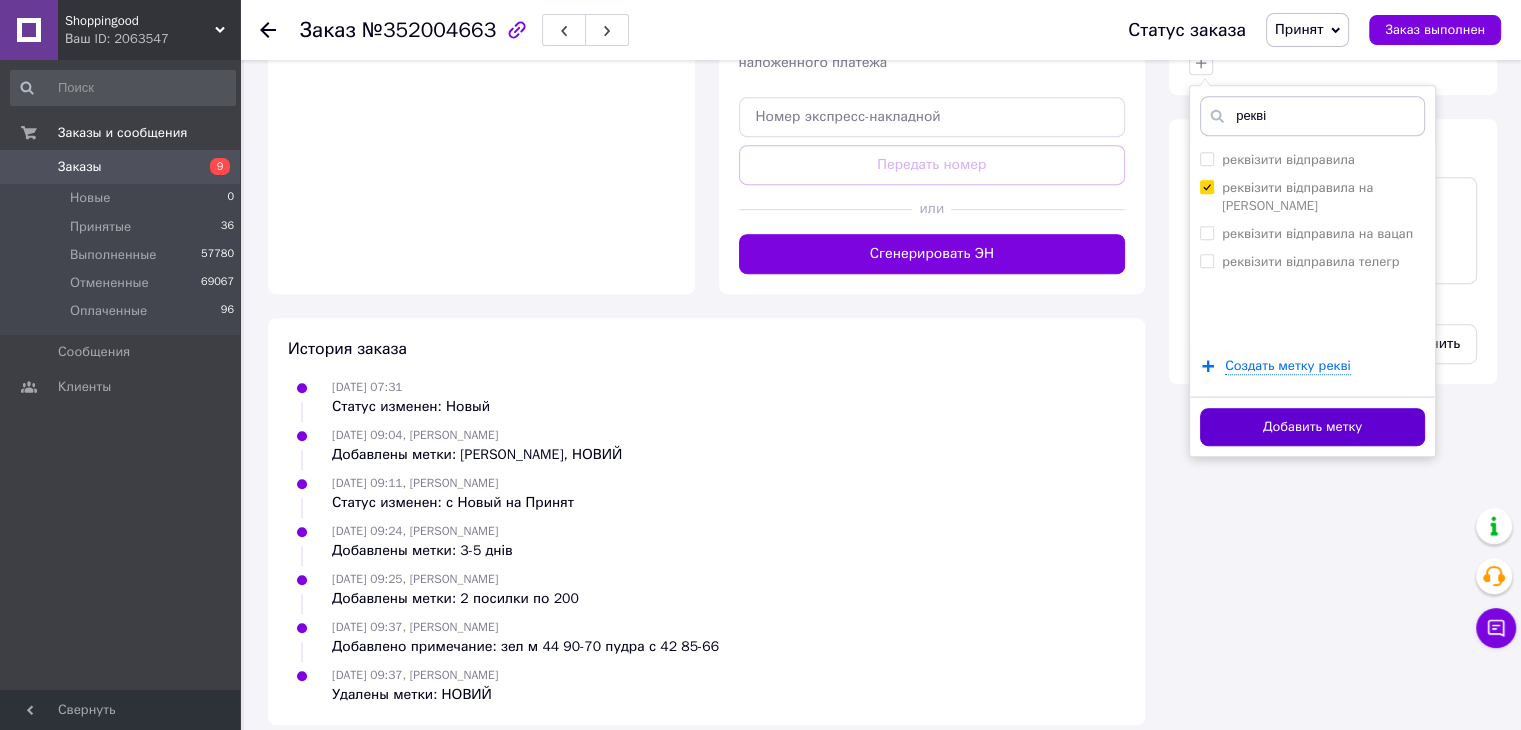 click on "Добавить метку" at bounding box center [1312, 427] 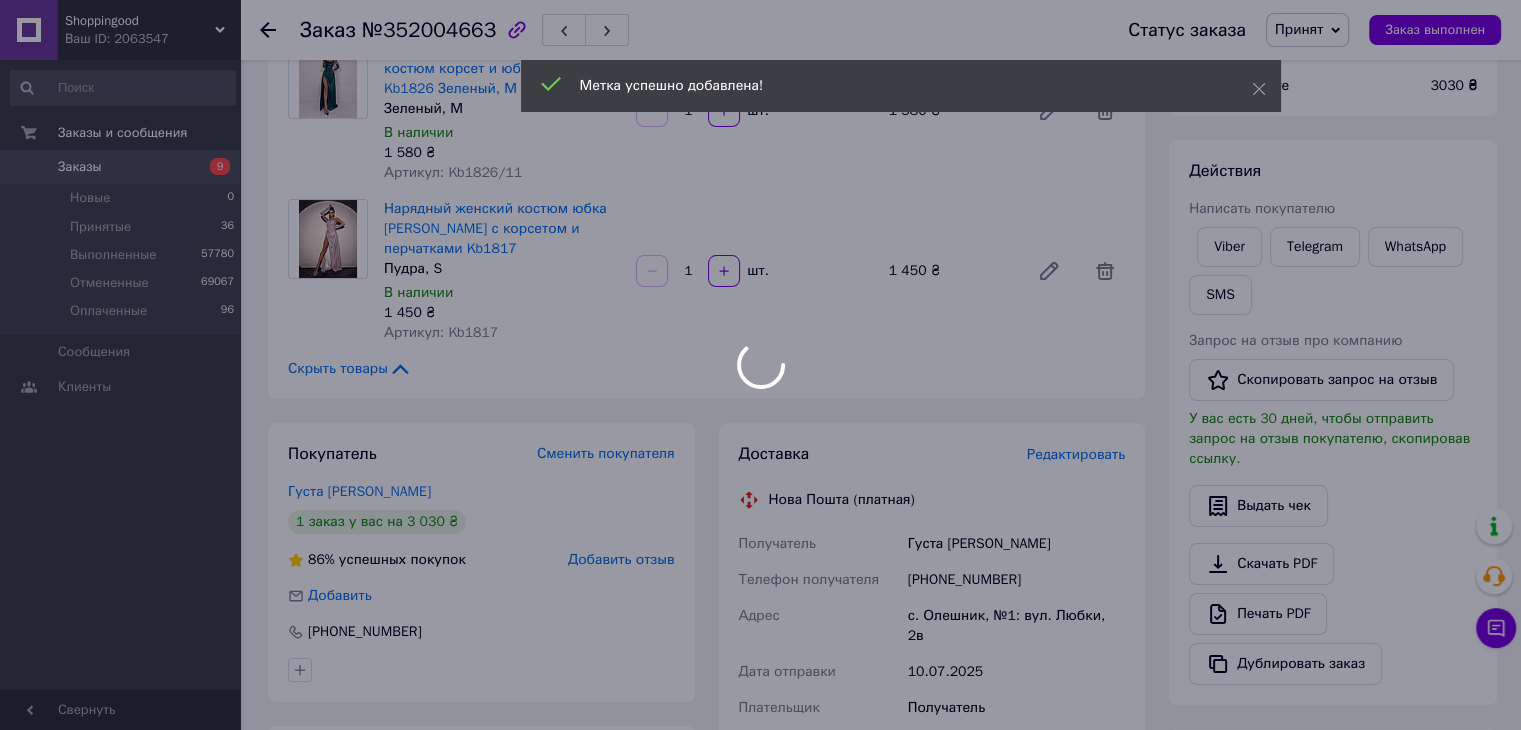 scroll, scrollTop: 177, scrollLeft: 0, axis: vertical 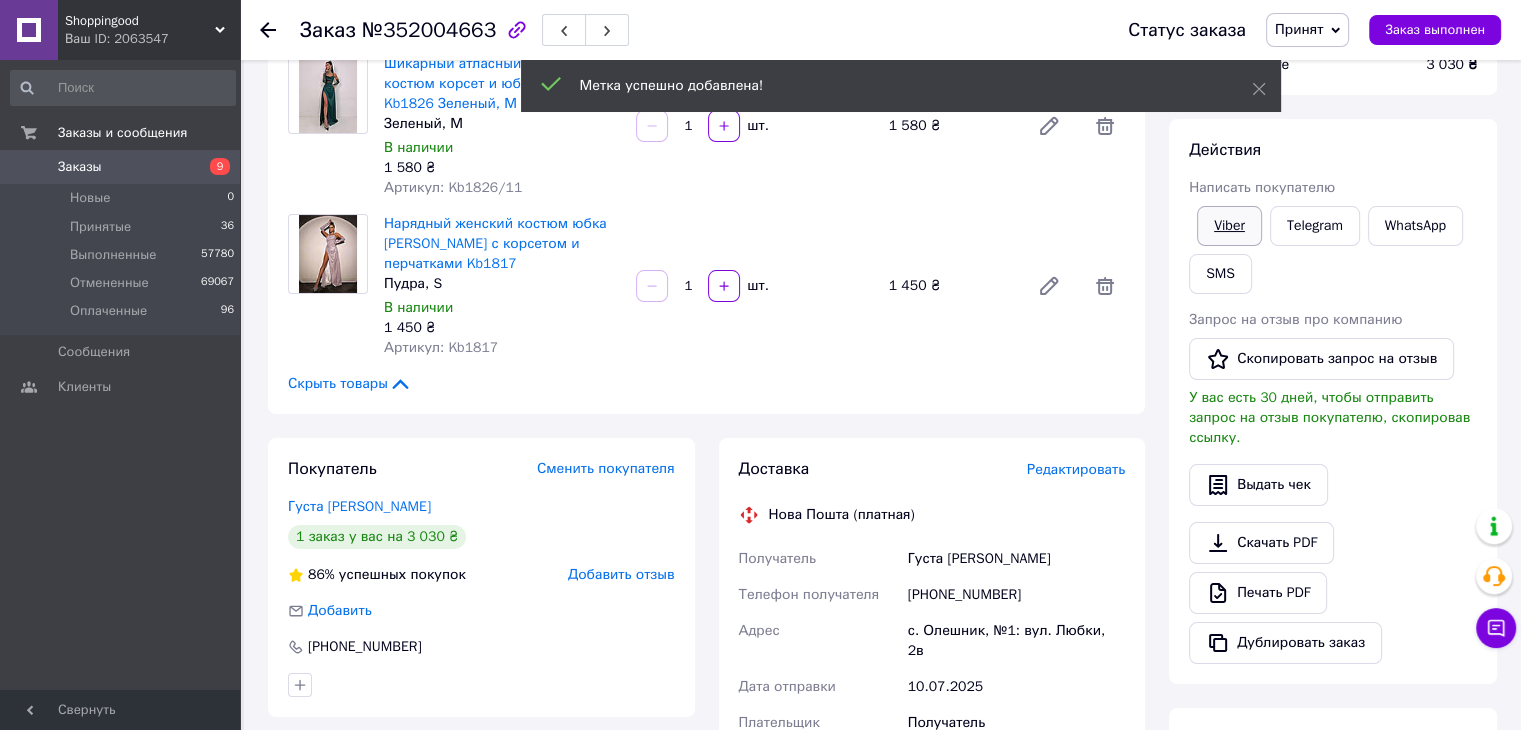 click on "Viber" at bounding box center [1229, 226] 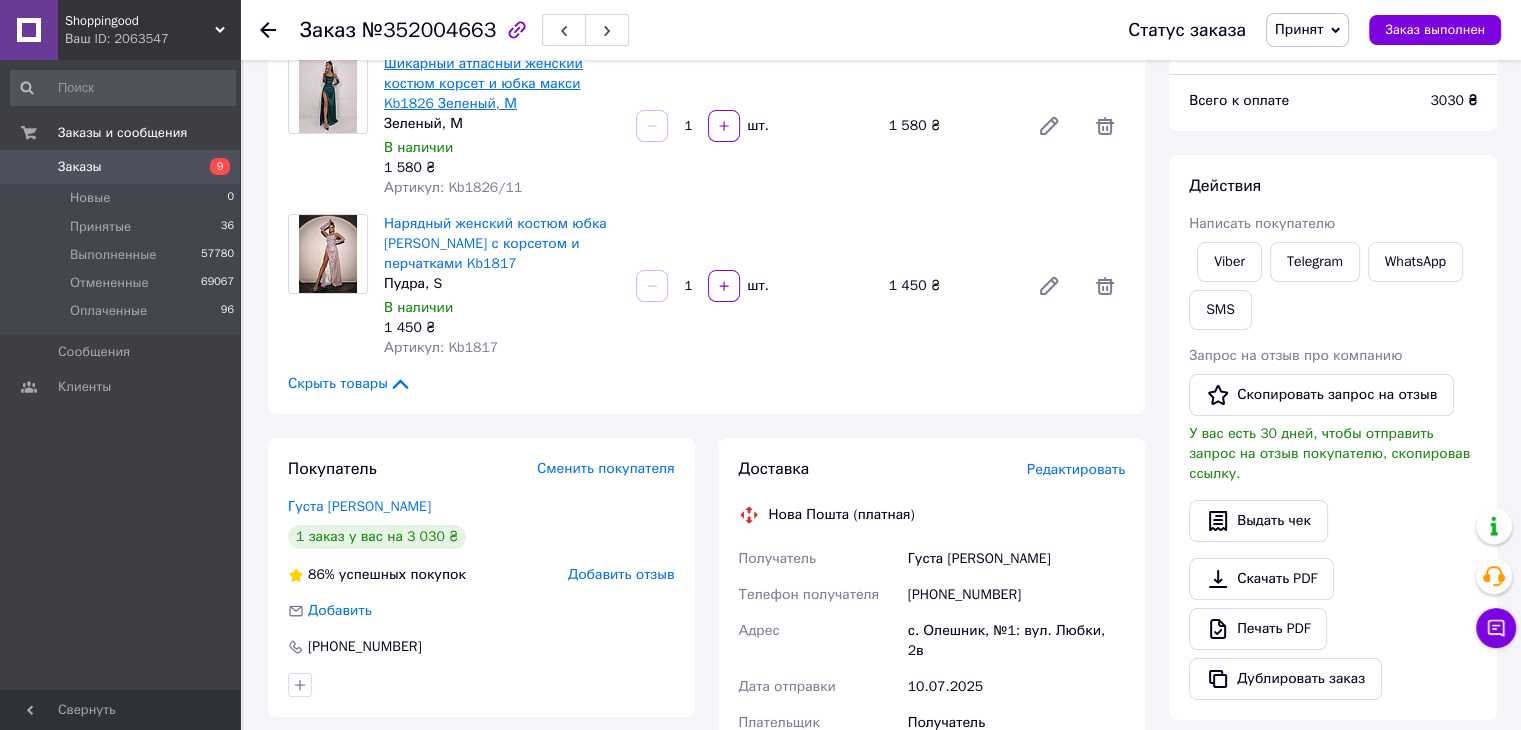 click on "Шикарный атласный женский костюм корсет и юбка макси Kb1826 Зеленый, М" at bounding box center (483, 83) 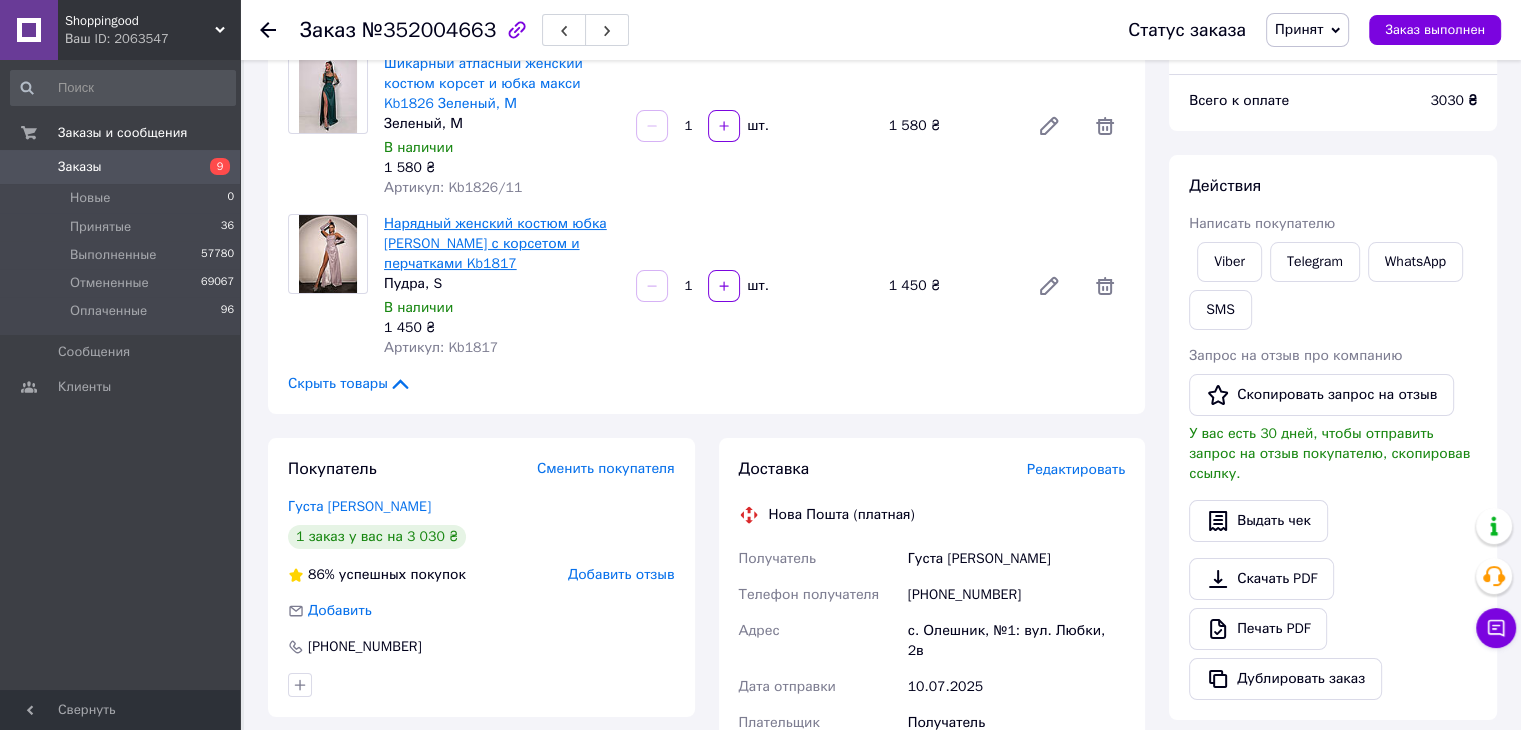 click on "Нарядный женский костюм юбка макси с корсетом и перчатками Kb1817" at bounding box center (495, 243) 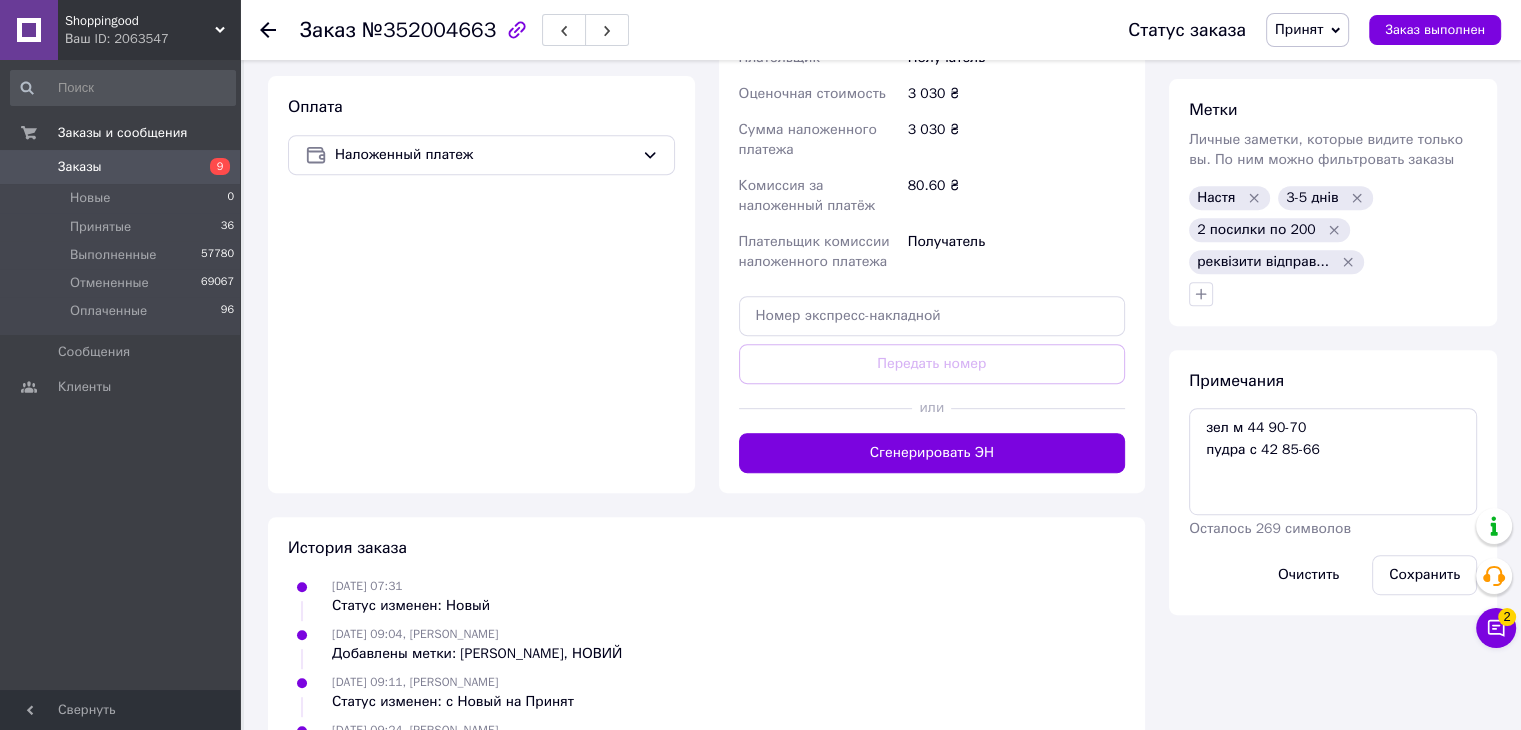 scroll, scrollTop: 846, scrollLeft: 0, axis: vertical 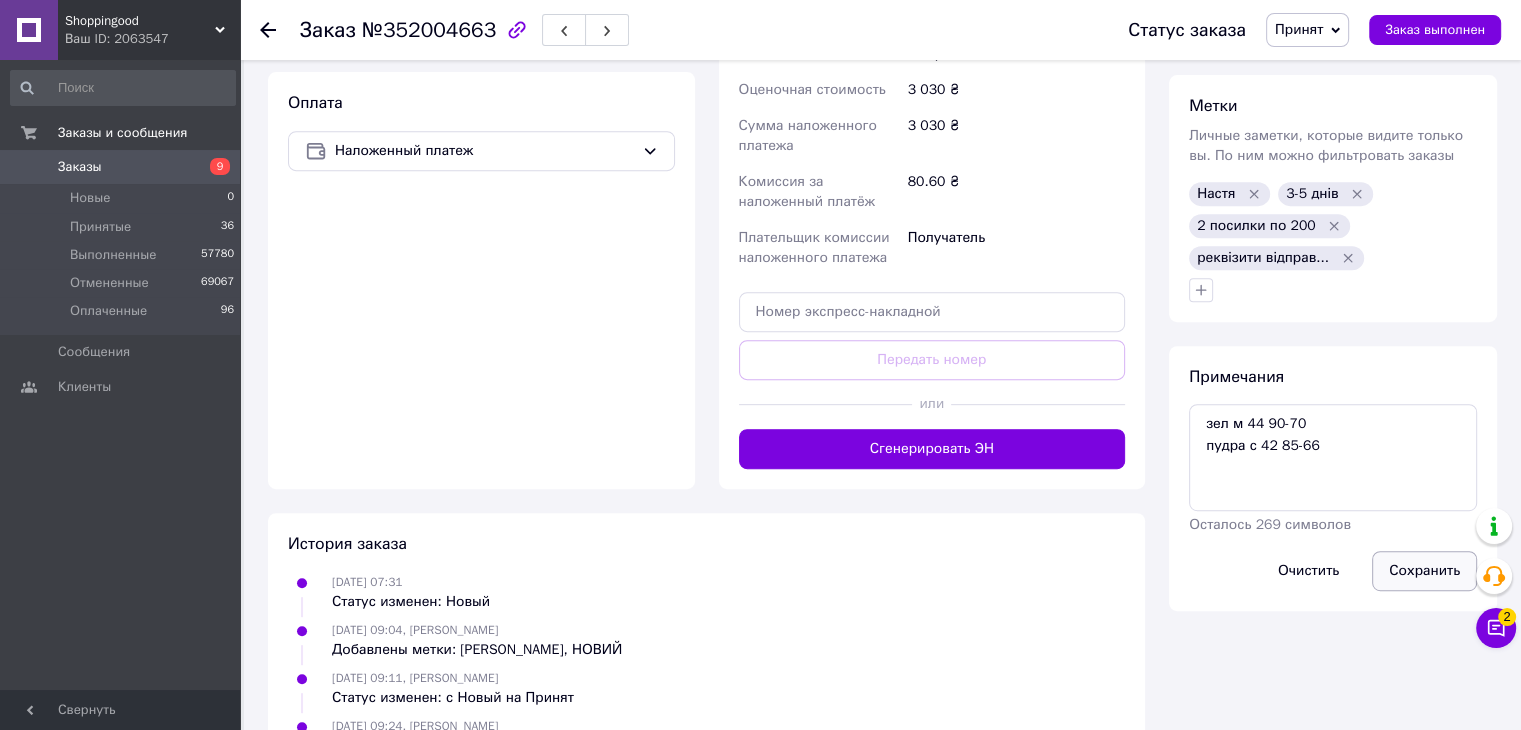 click on "Сохранить" at bounding box center (1424, 571) 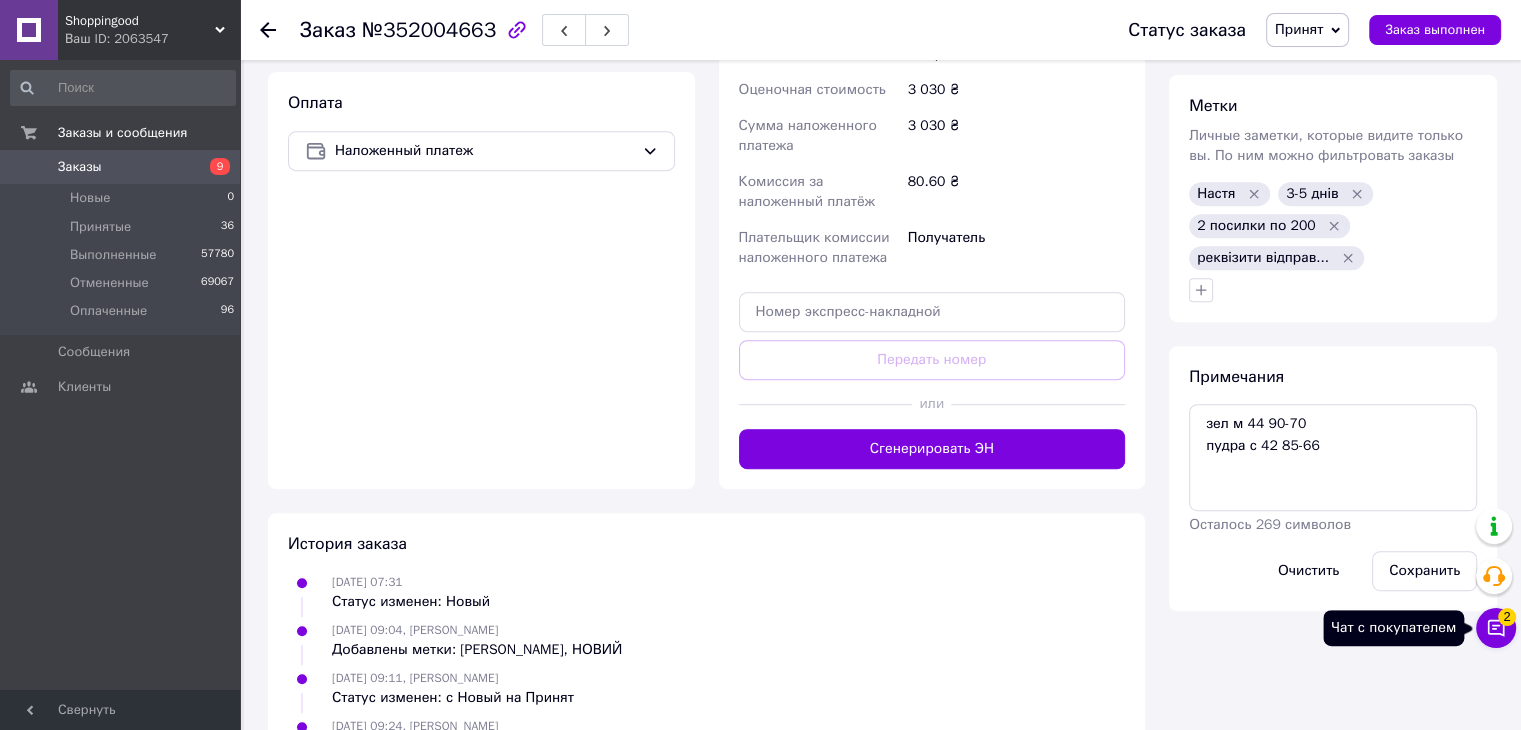 click 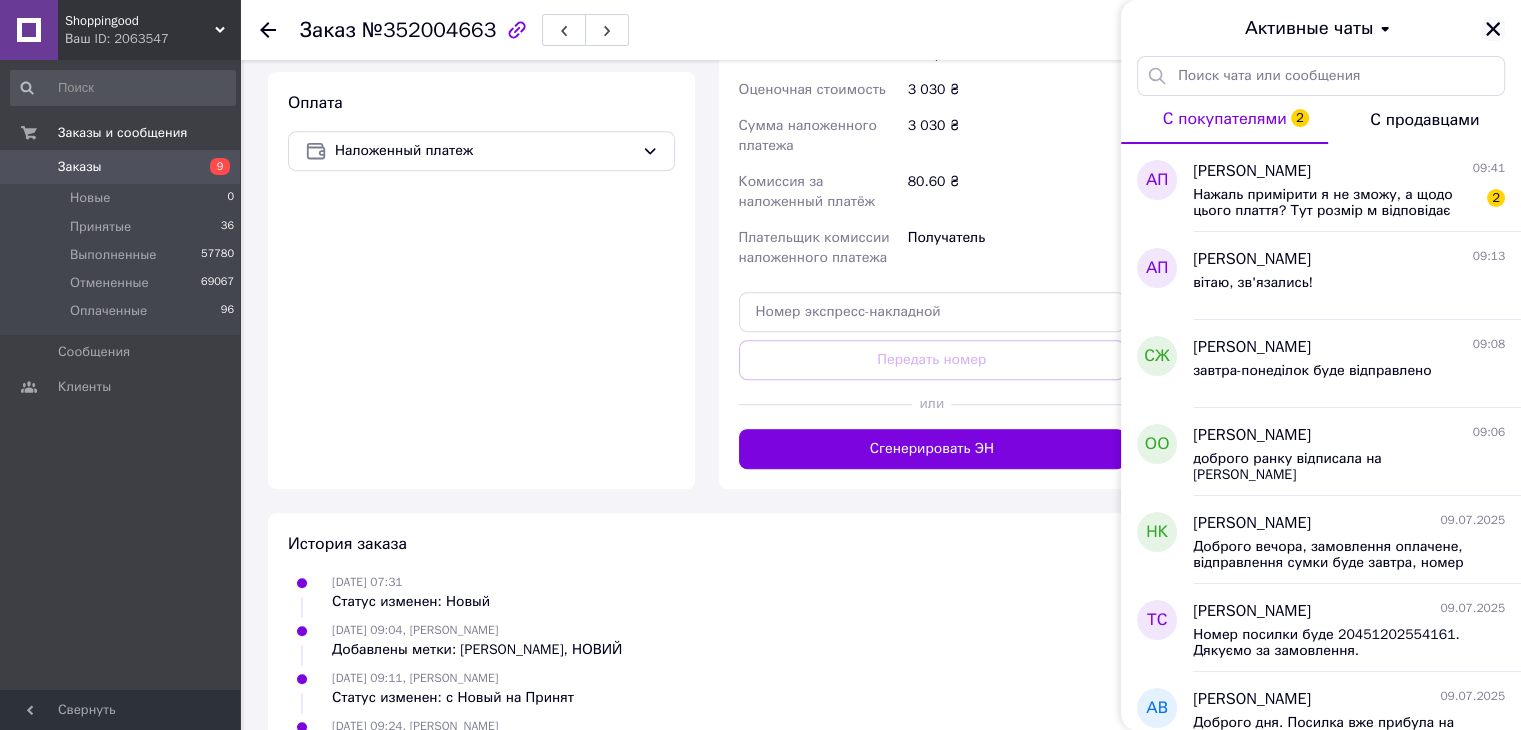 click 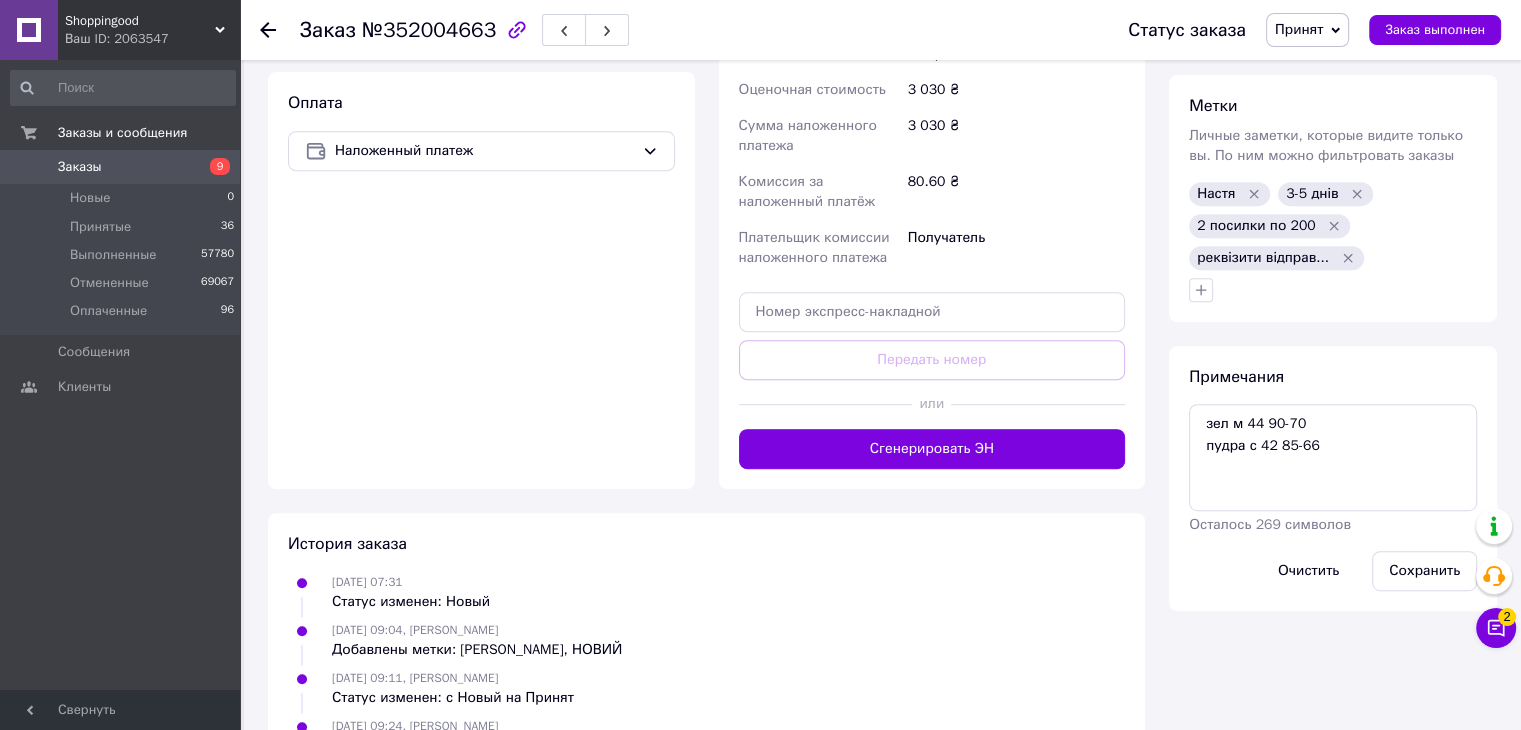 click 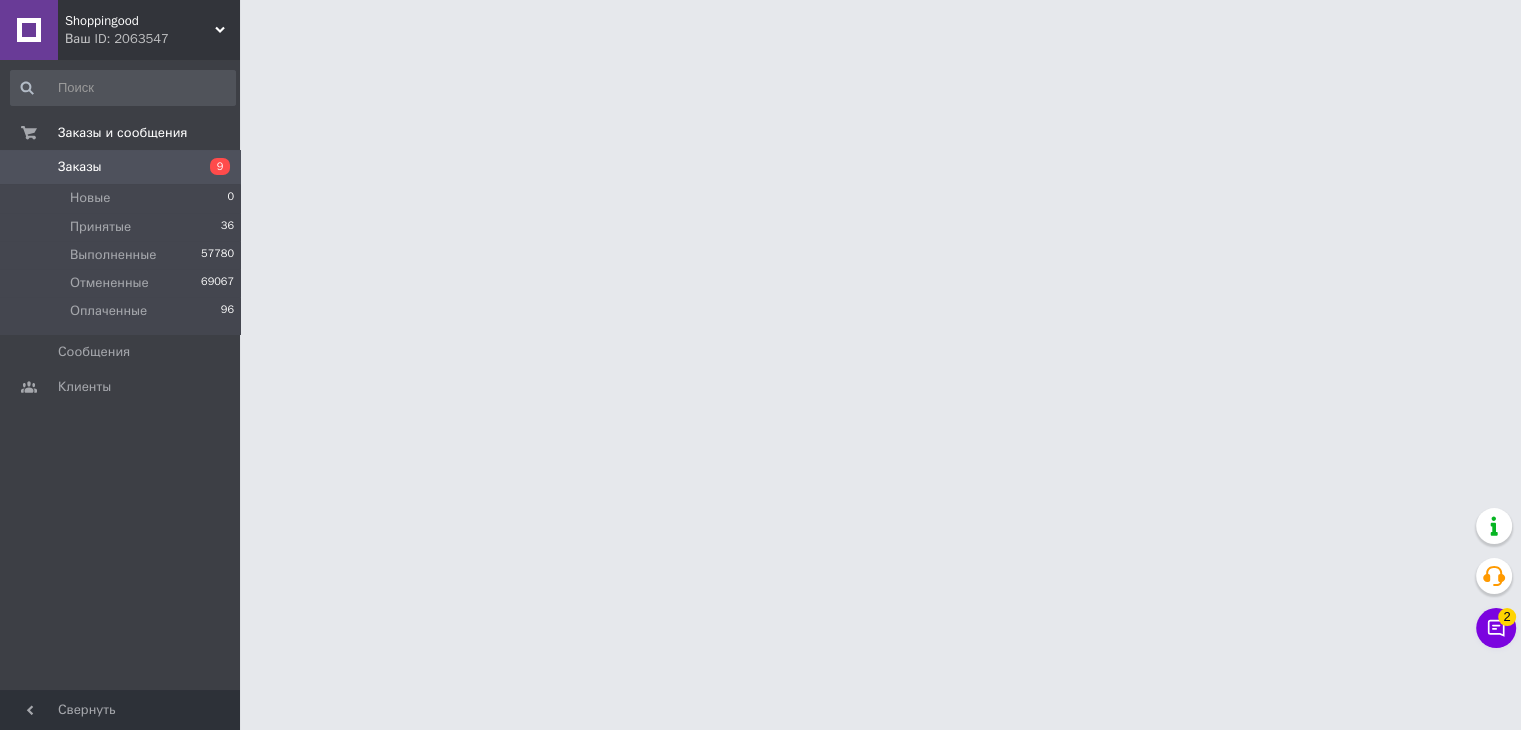 scroll, scrollTop: 0, scrollLeft: 0, axis: both 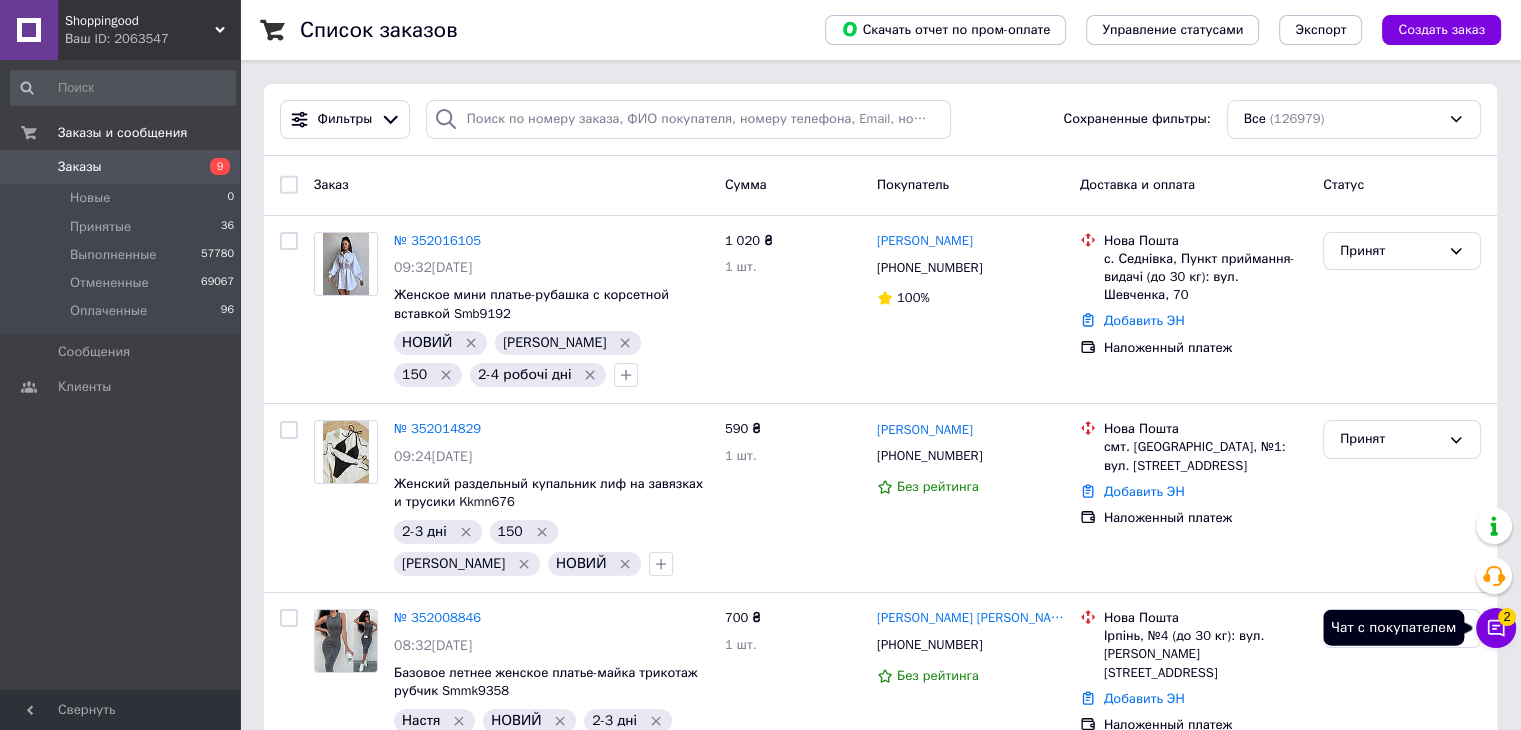 click on "Чат с покупателем 2" at bounding box center (1496, 628) 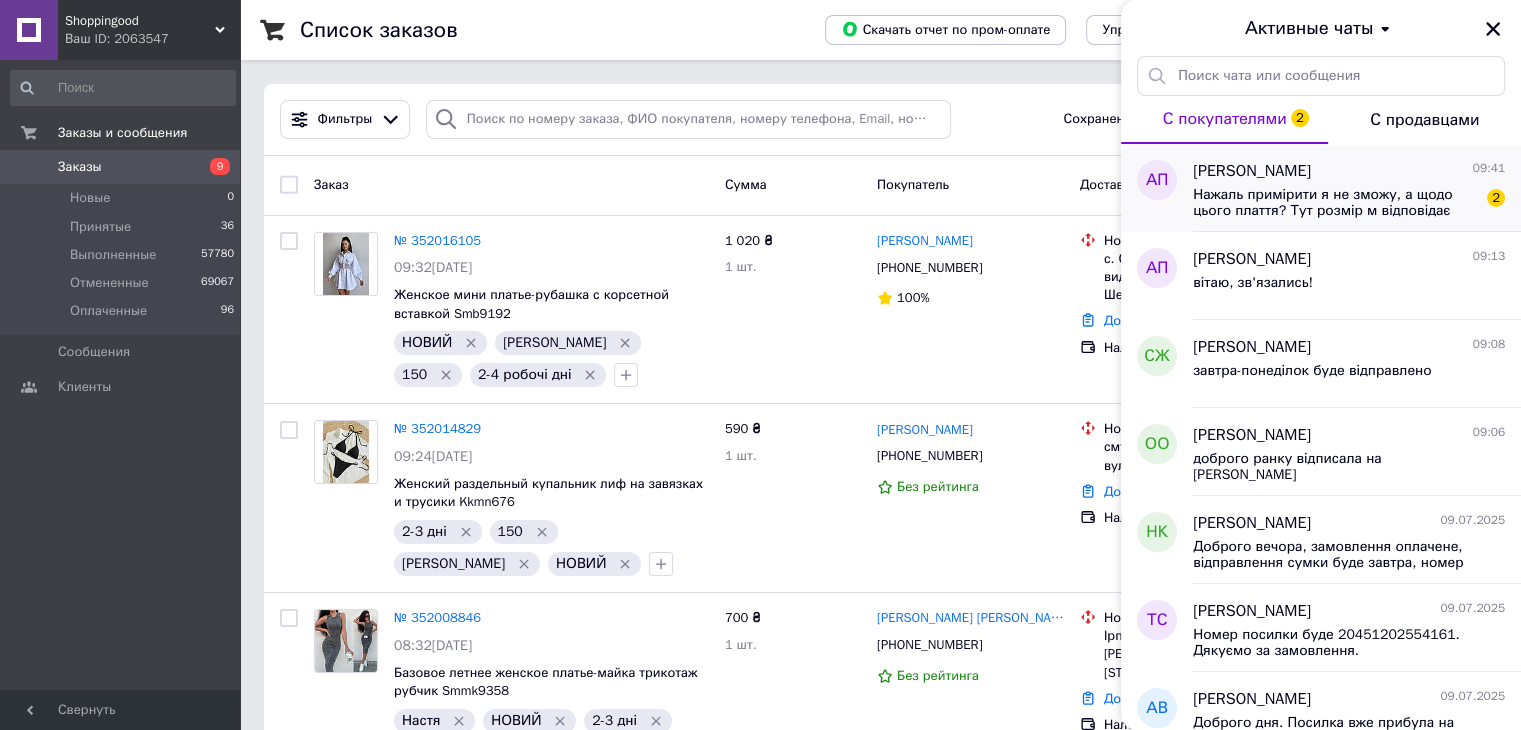 click on "Анна Приходько 09:41" at bounding box center (1349, 171) 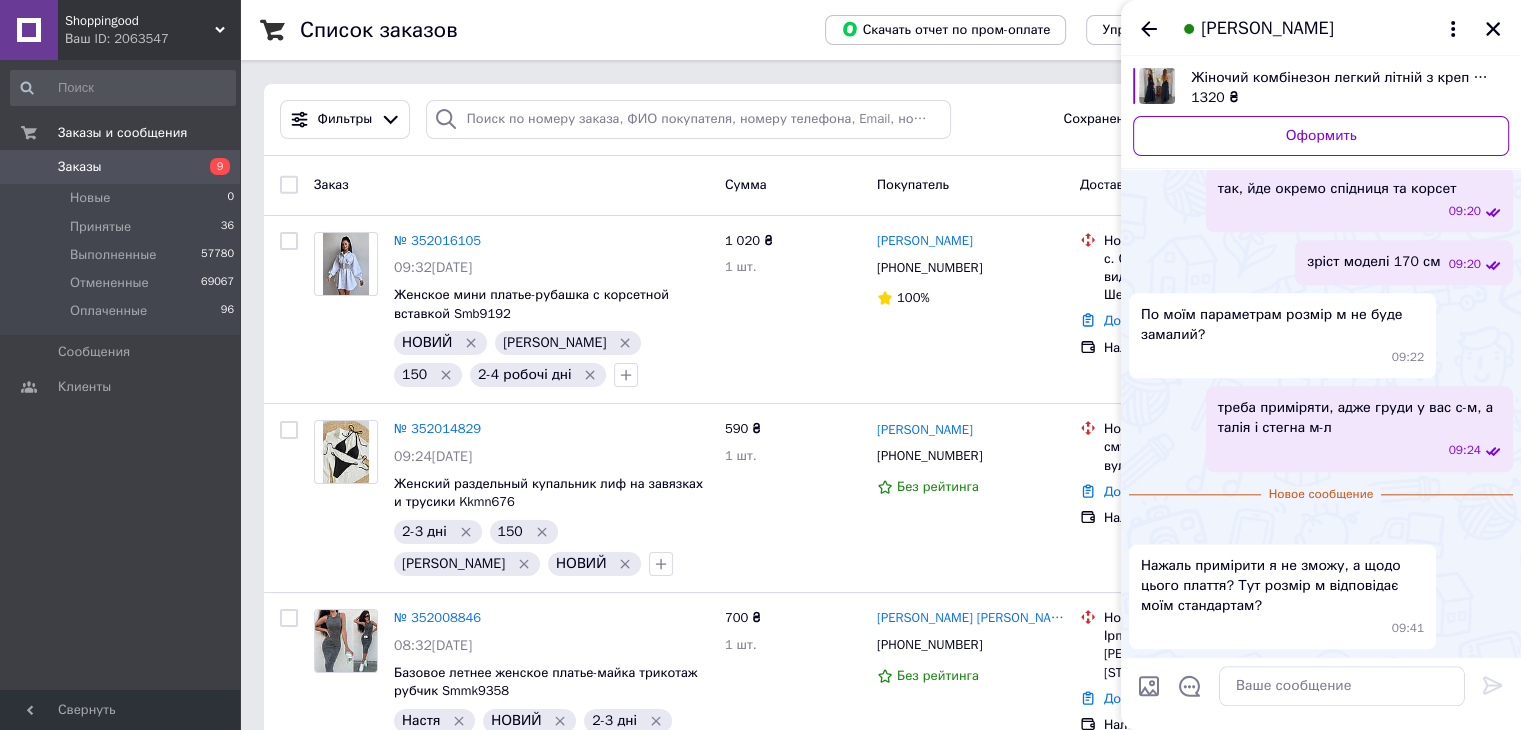scroll, scrollTop: 3107, scrollLeft: 0, axis: vertical 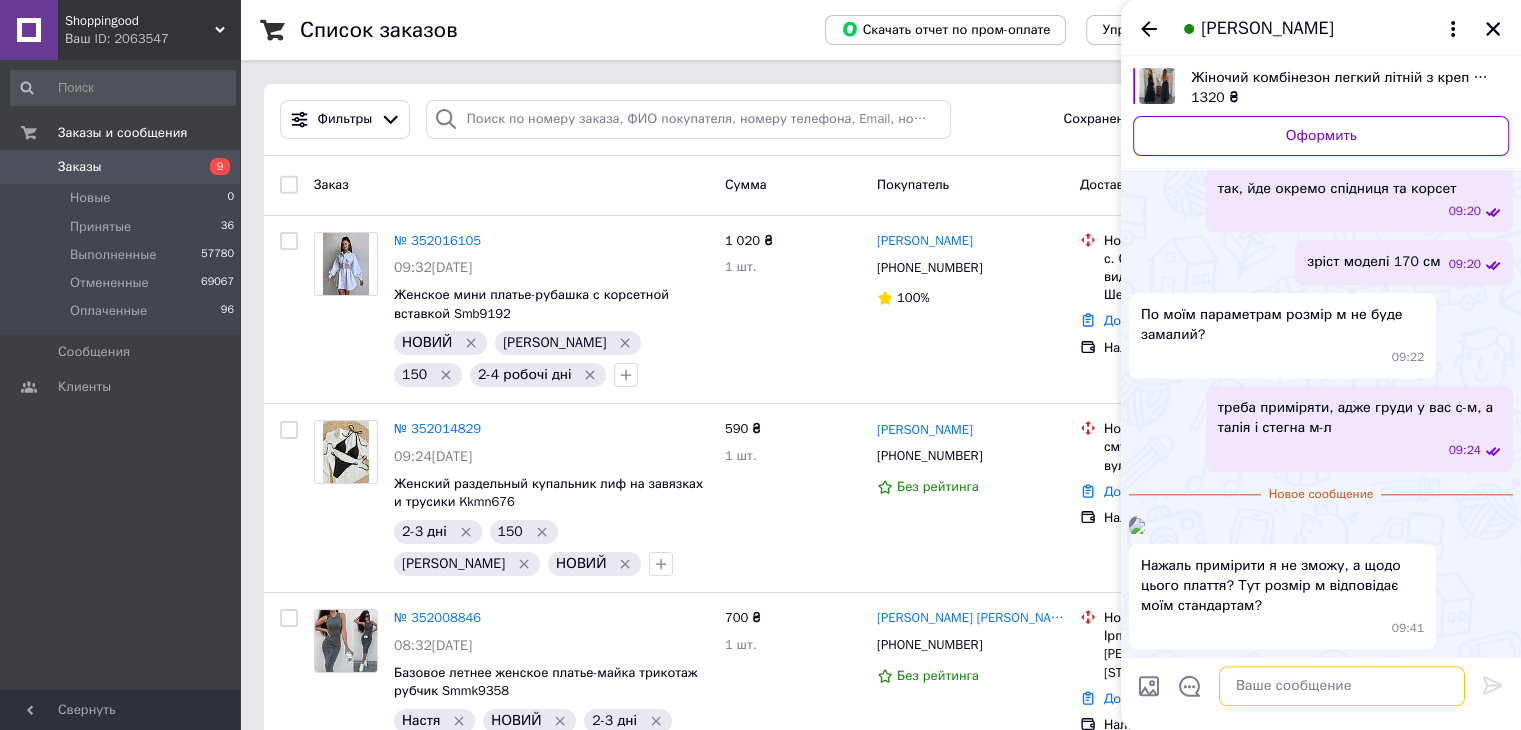 click at bounding box center (1342, 686) 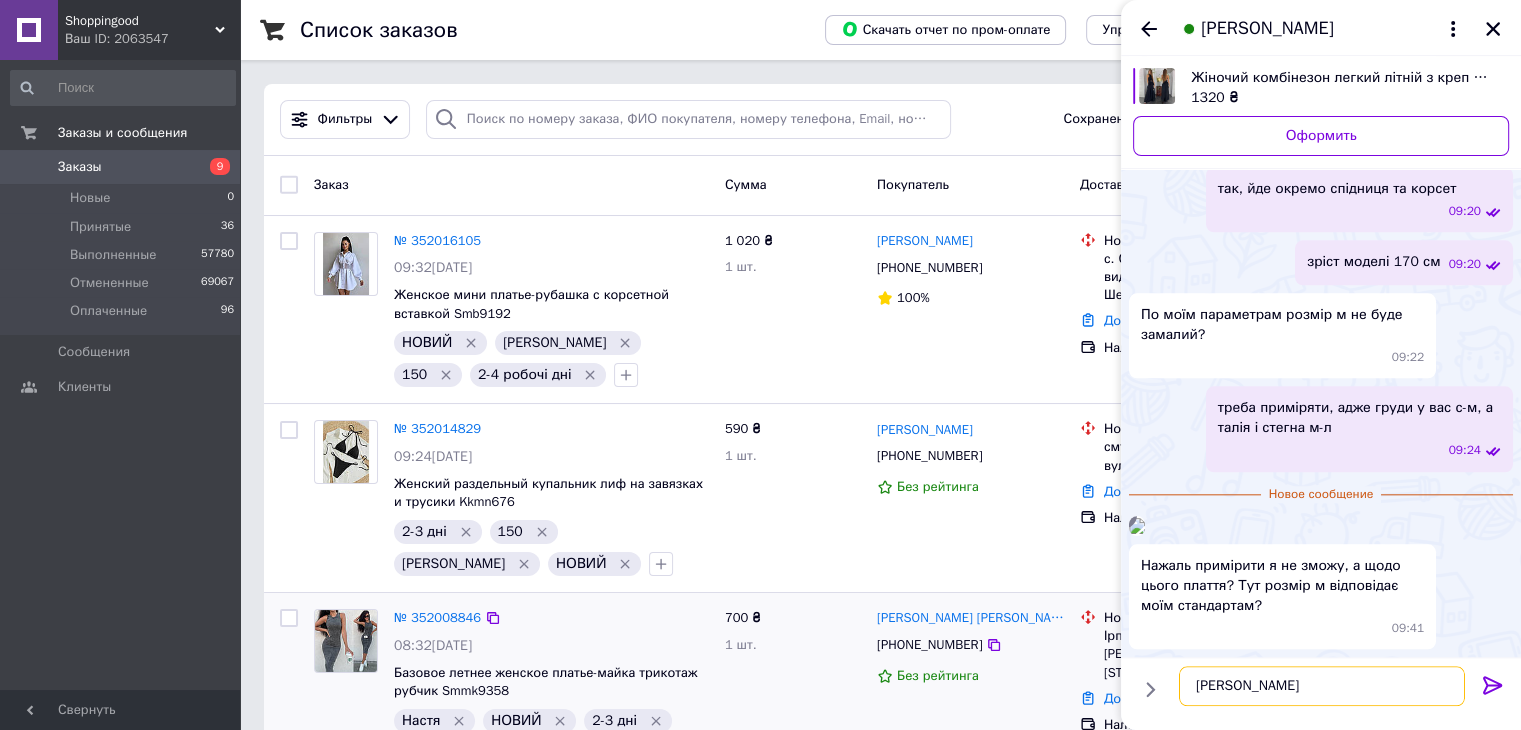 type on "А" 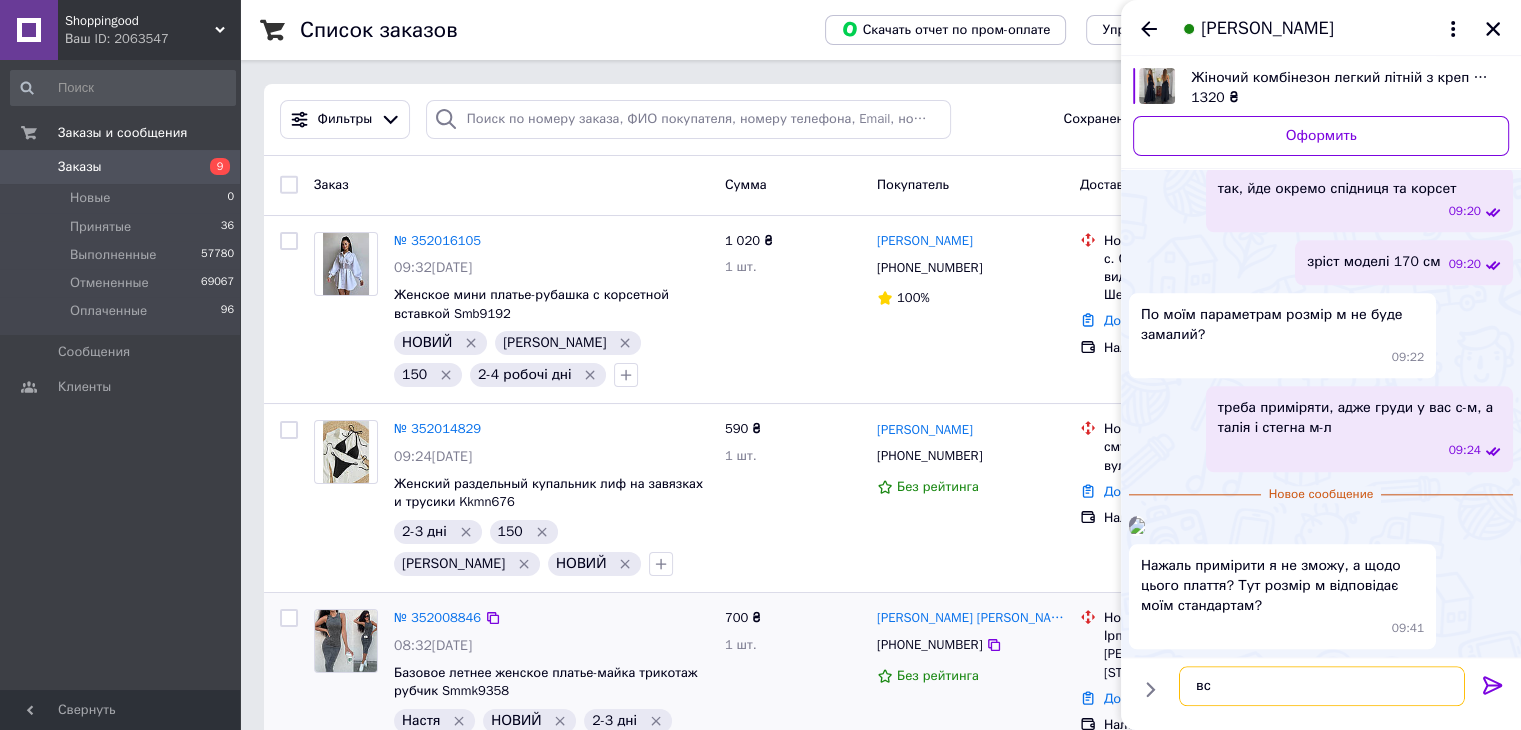 type on "в" 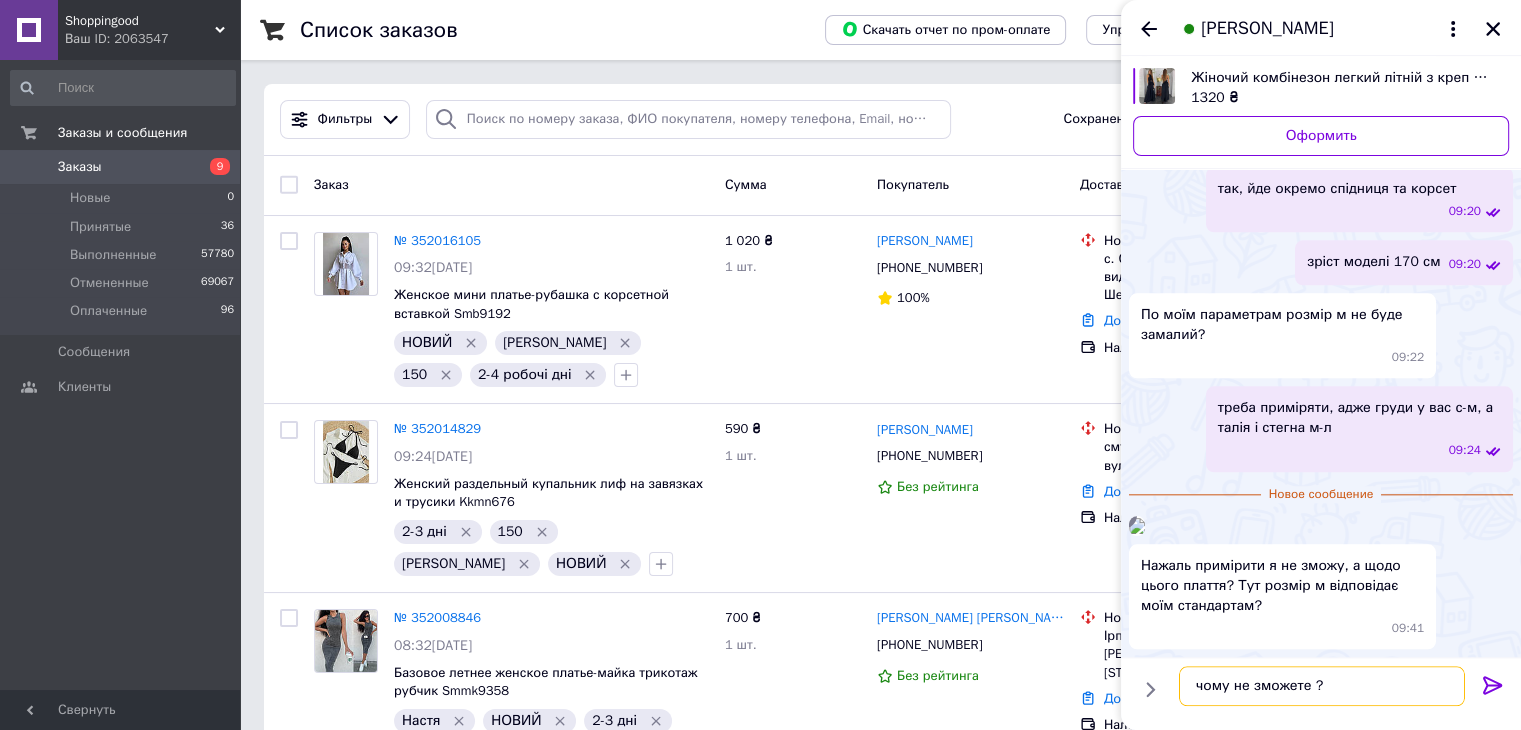 type on "чому не зможете ?" 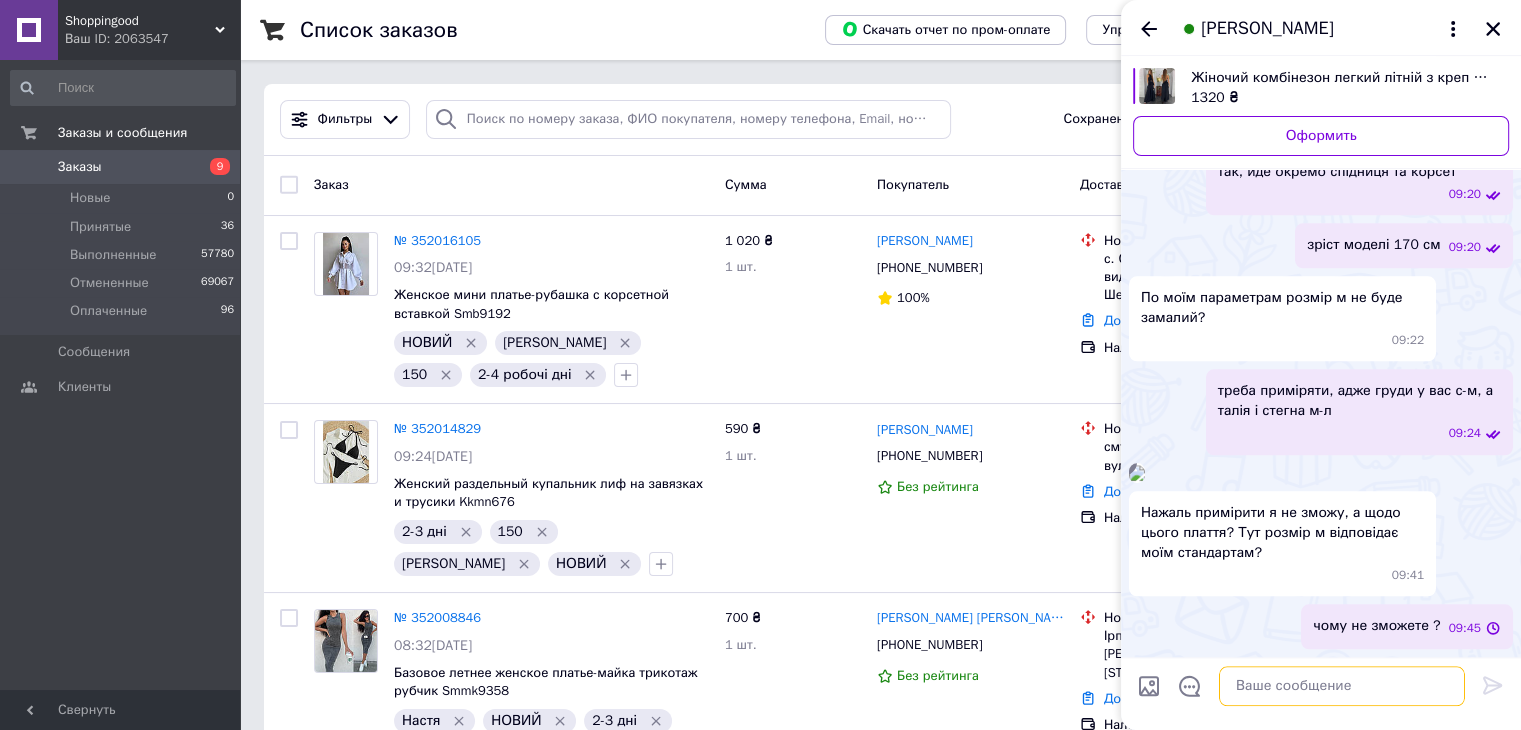 scroll, scrollTop: 0, scrollLeft: 0, axis: both 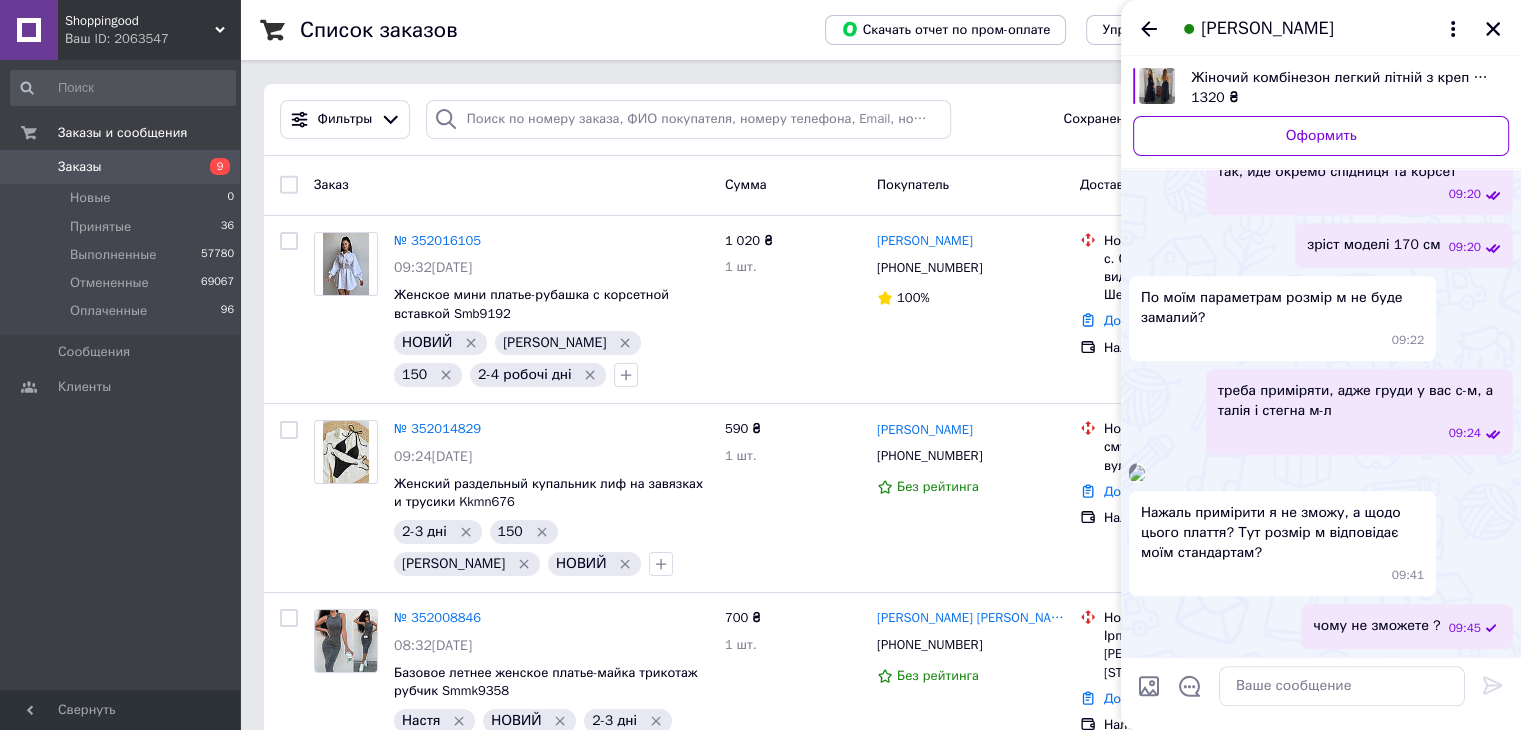 click on "[PERSON_NAME]" at bounding box center (1321, 28) 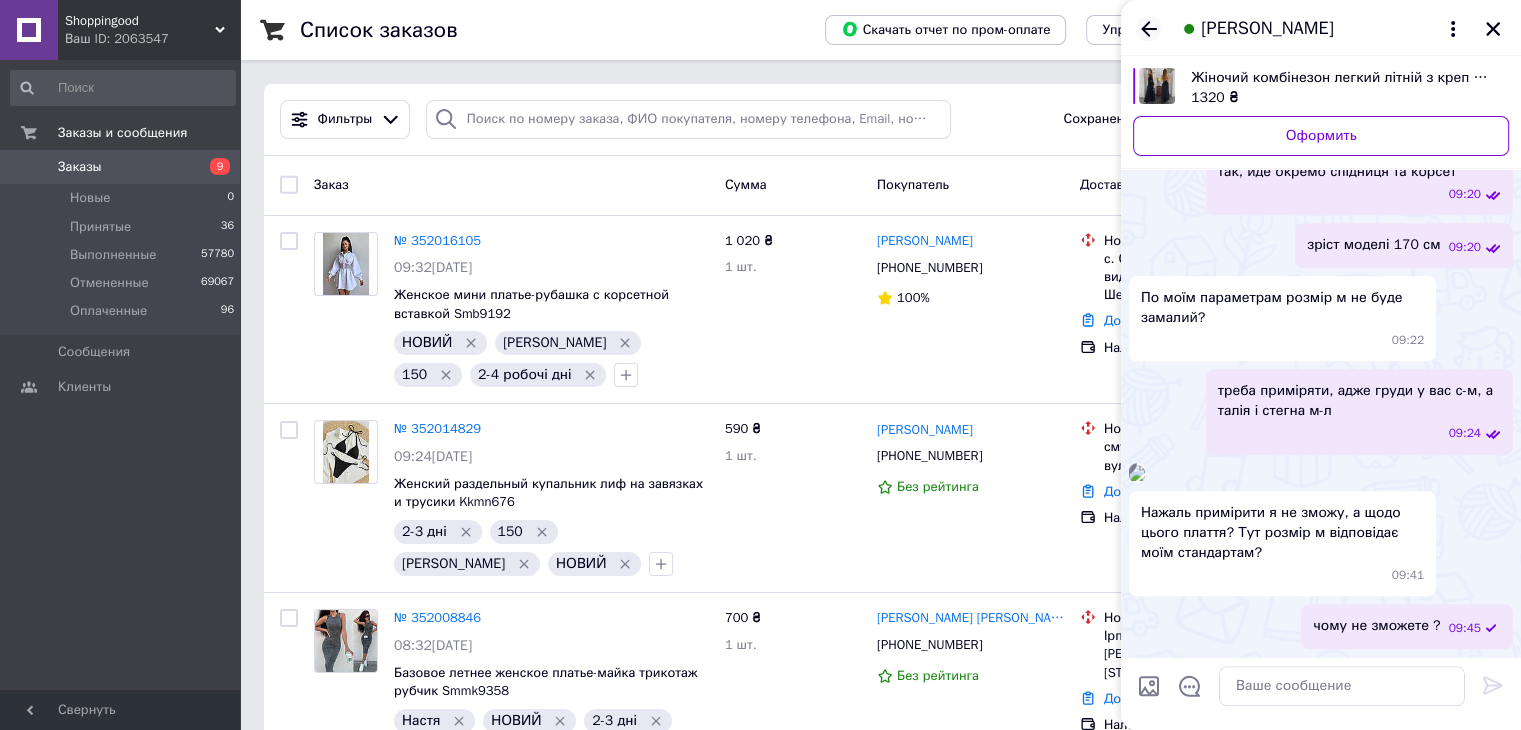 click 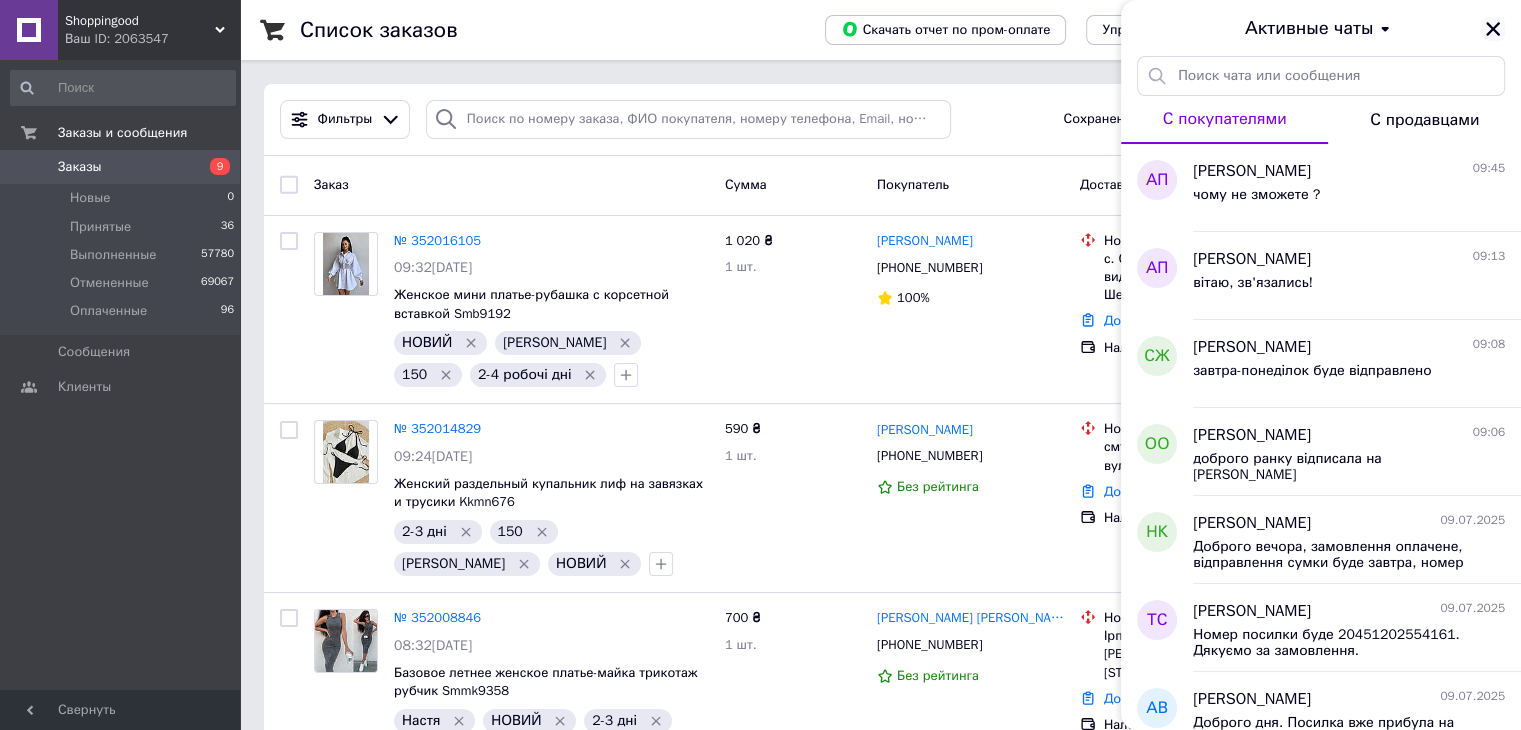 click 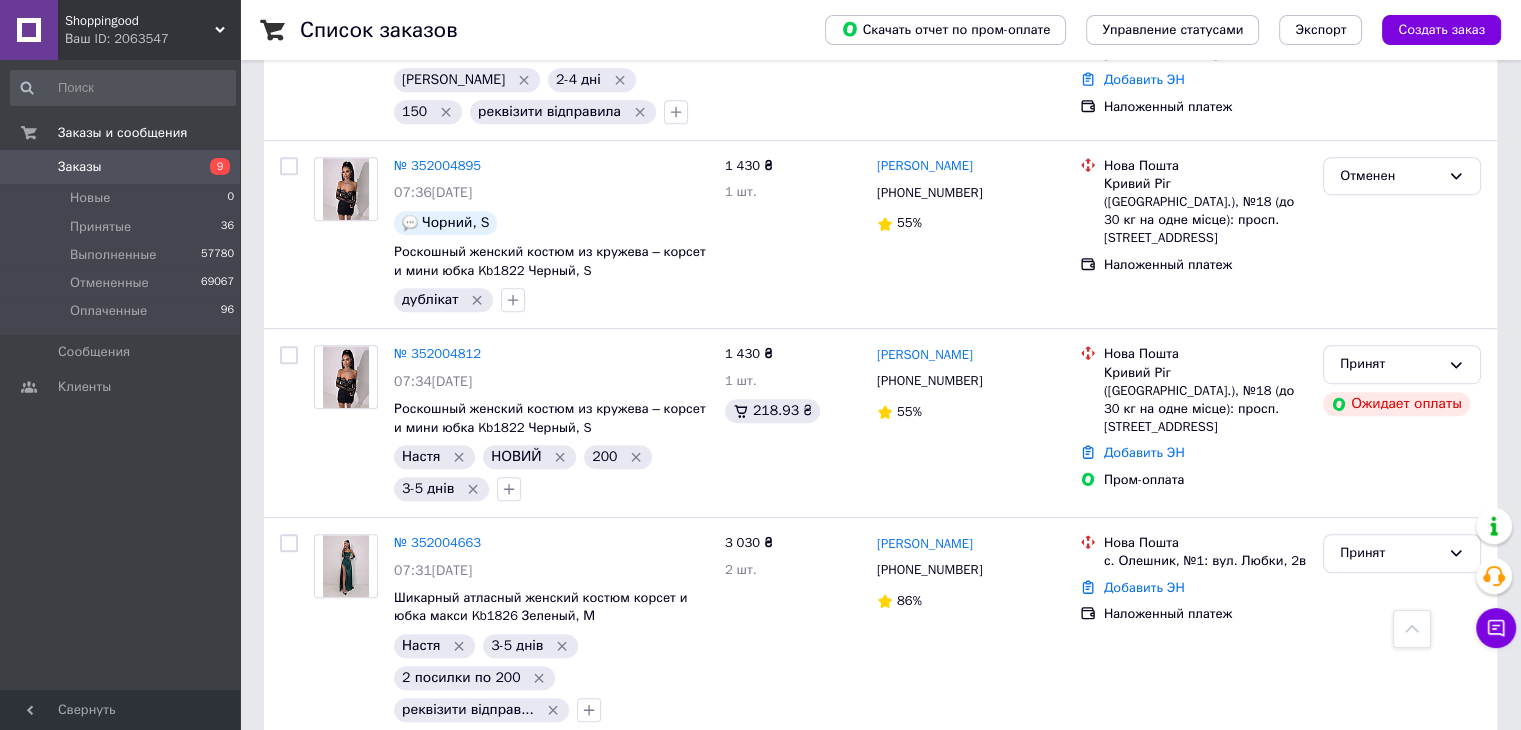 scroll, scrollTop: 1256, scrollLeft: 0, axis: vertical 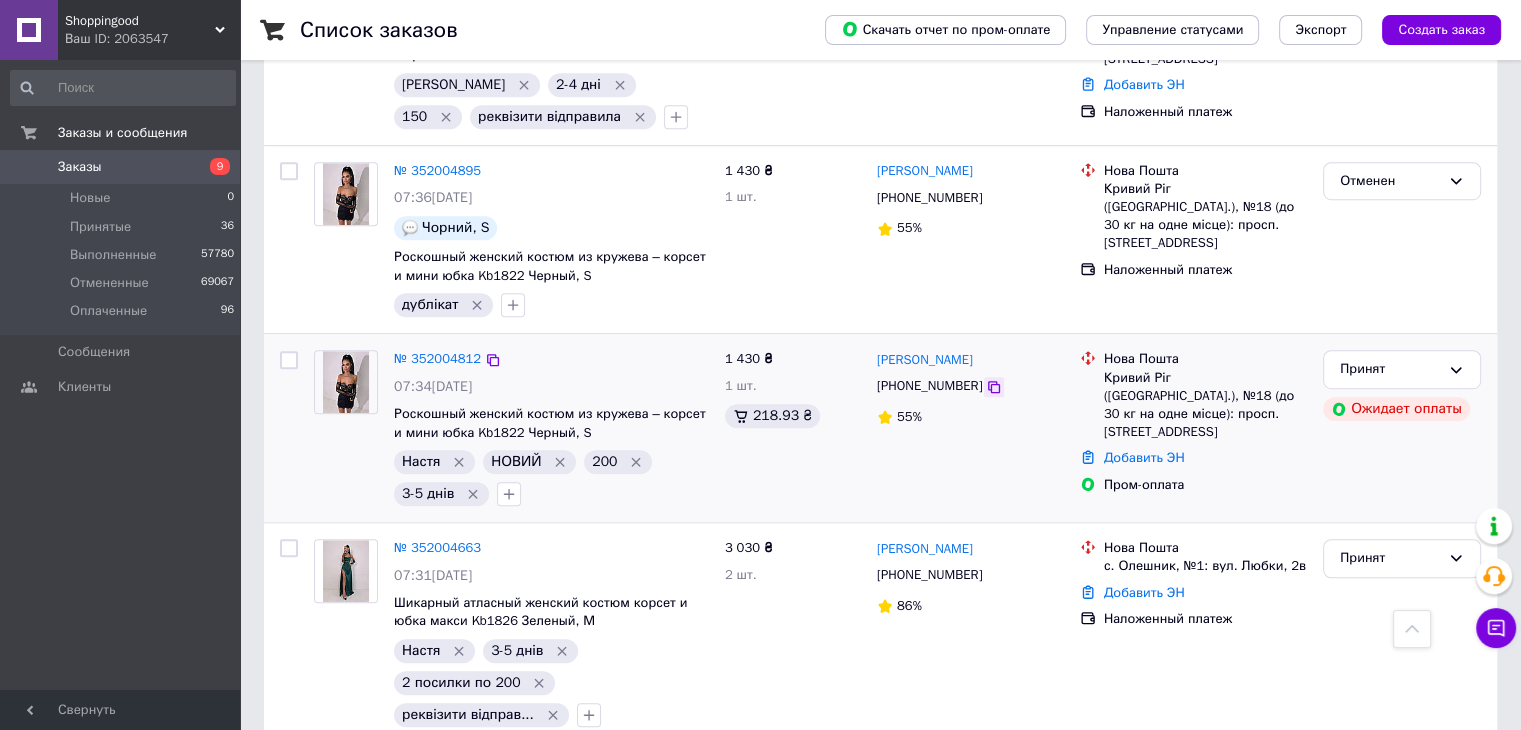 click 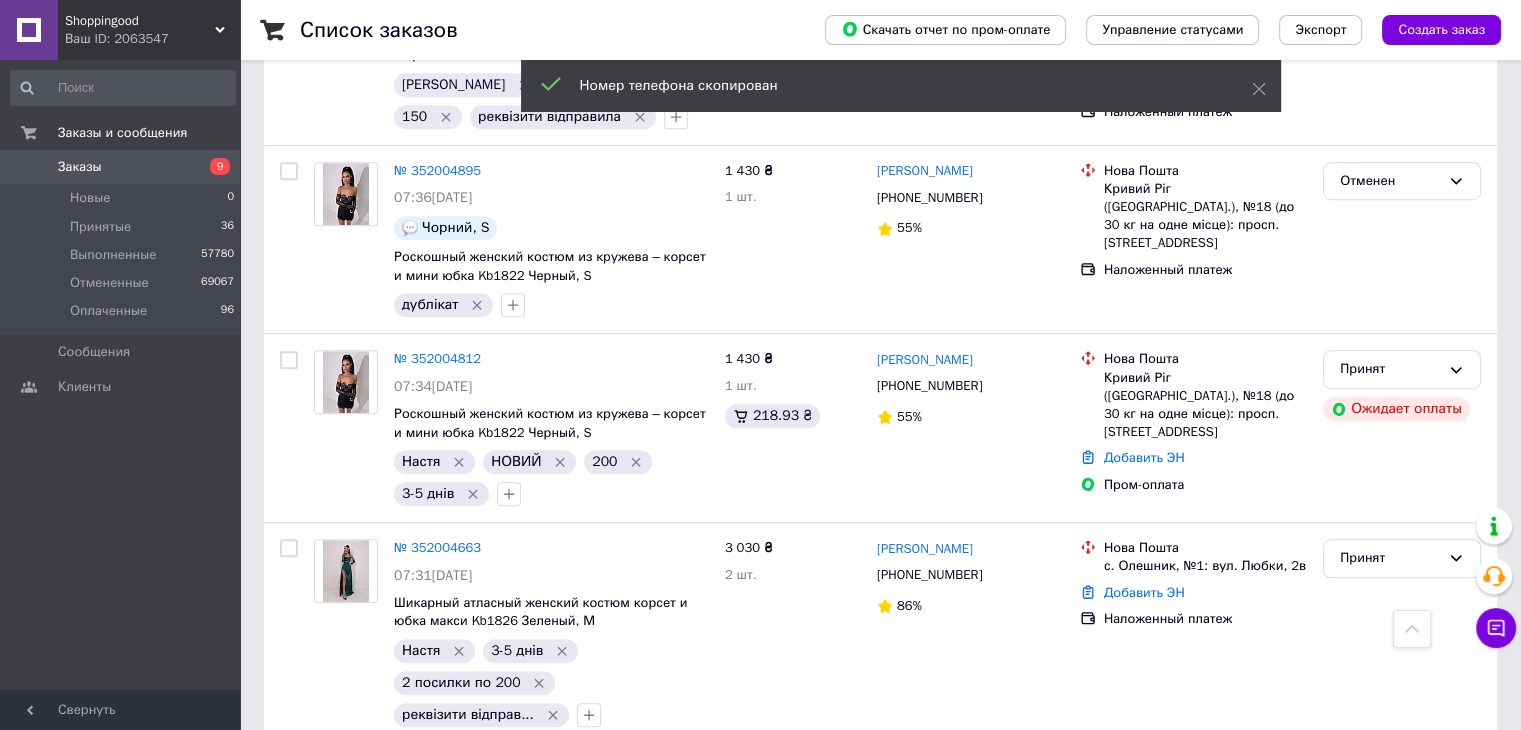 scroll, scrollTop: 0, scrollLeft: 0, axis: both 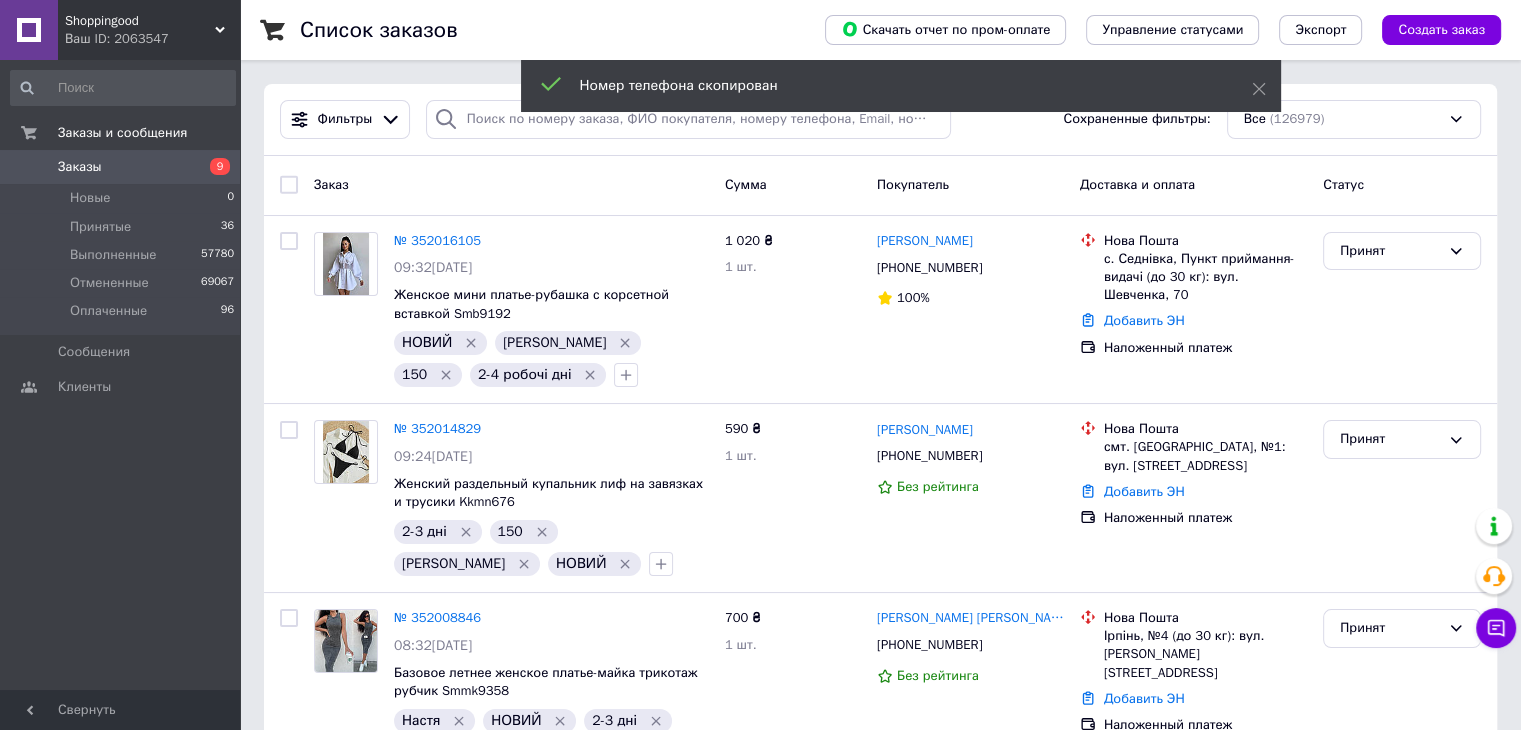 click at bounding box center (446, 119) 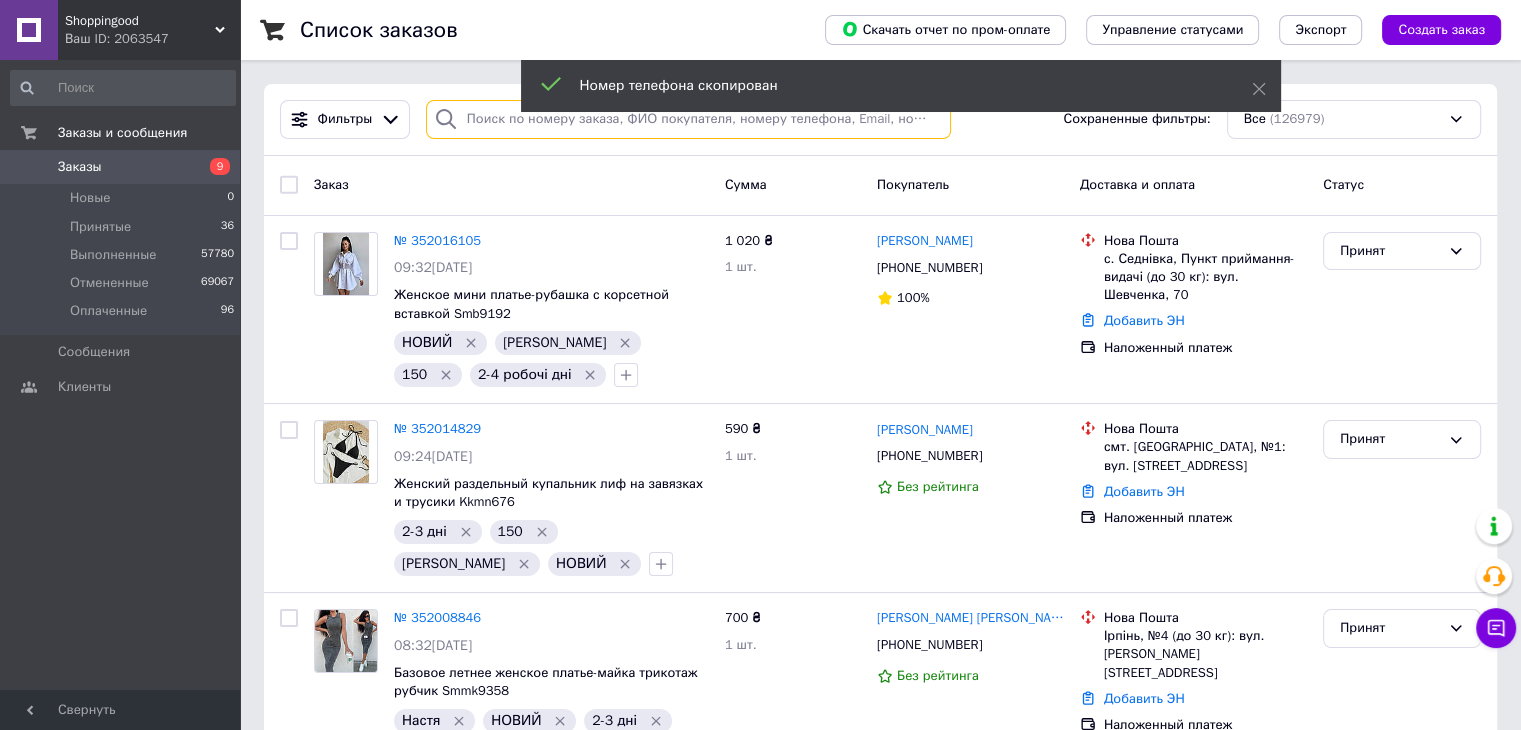 click at bounding box center (688, 119) 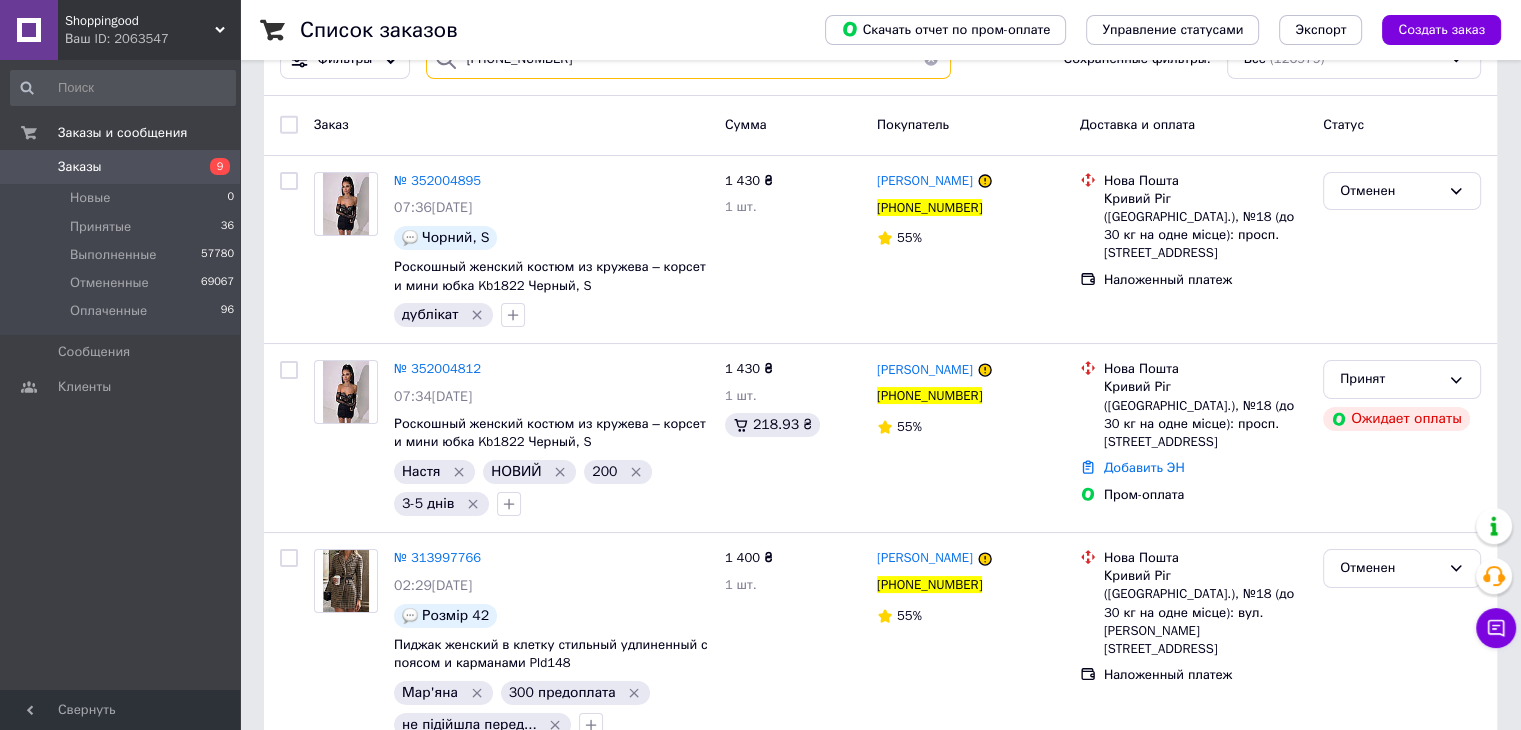 scroll, scrollTop: 0, scrollLeft: 0, axis: both 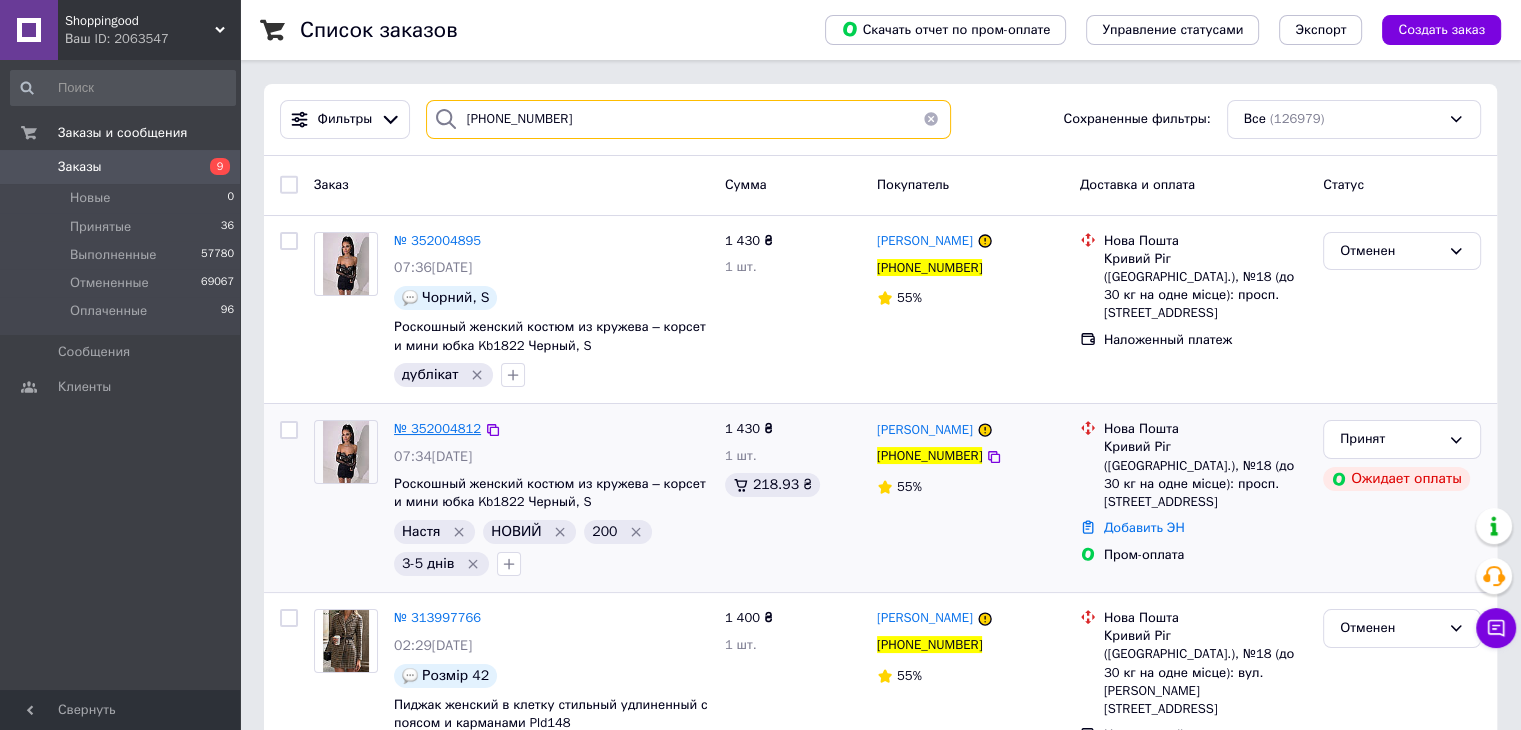 type on "[PHONE_NUMBER]" 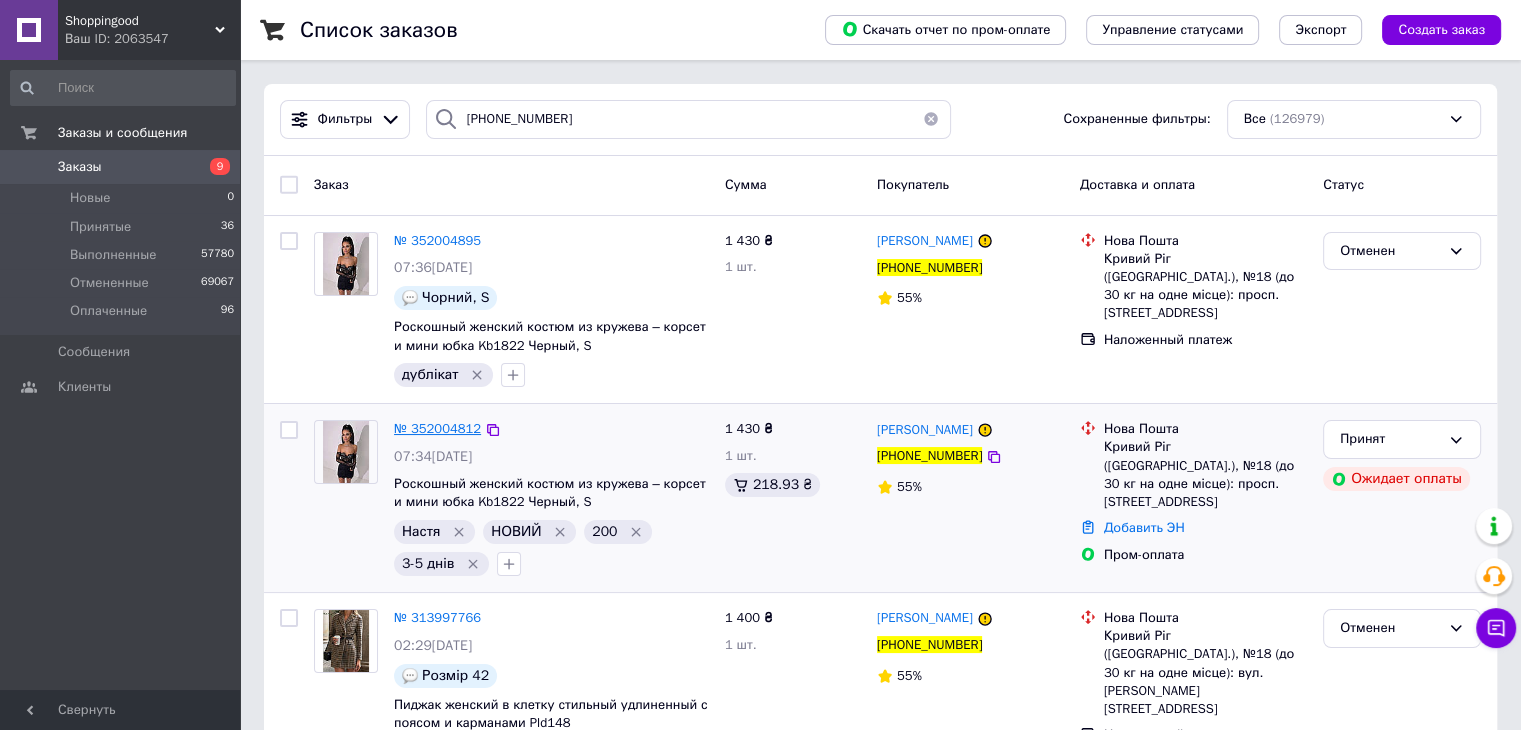 click on "№ 352004812" at bounding box center [437, 428] 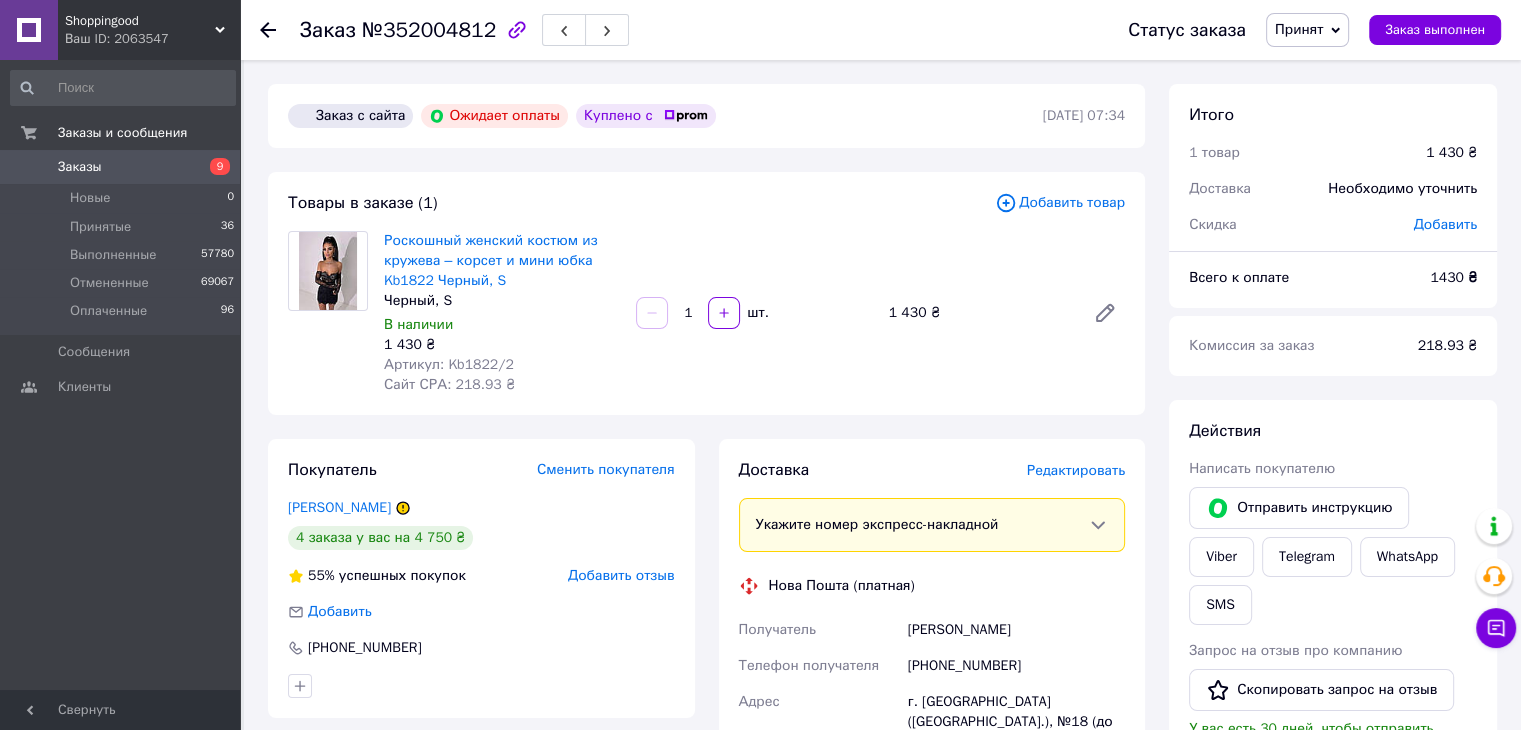 click 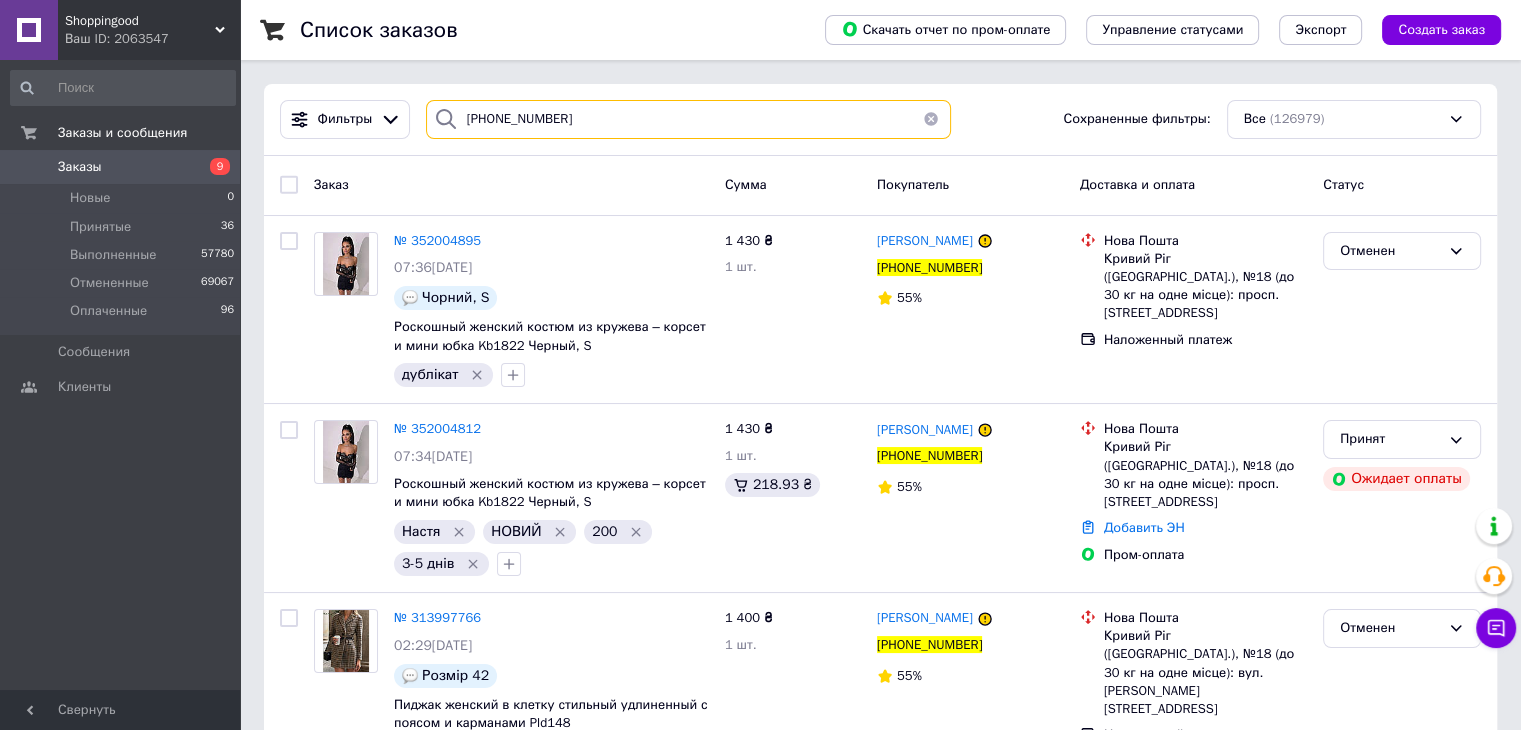drag, startPoint x: 442, startPoint y: 125, endPoint x: 412, endPoint y: 124, distance: 30.016663 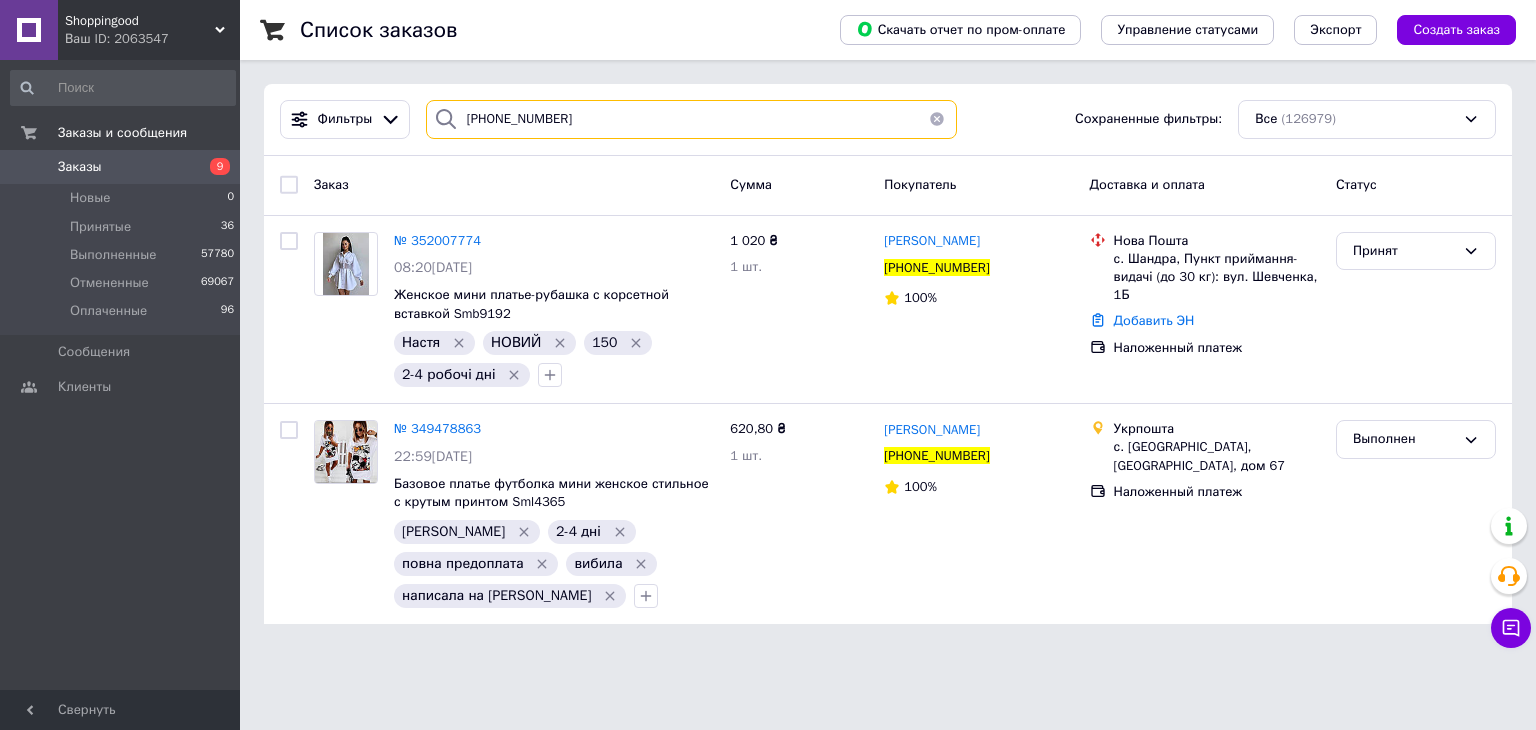 type on "[PHONE_NUMBER]" 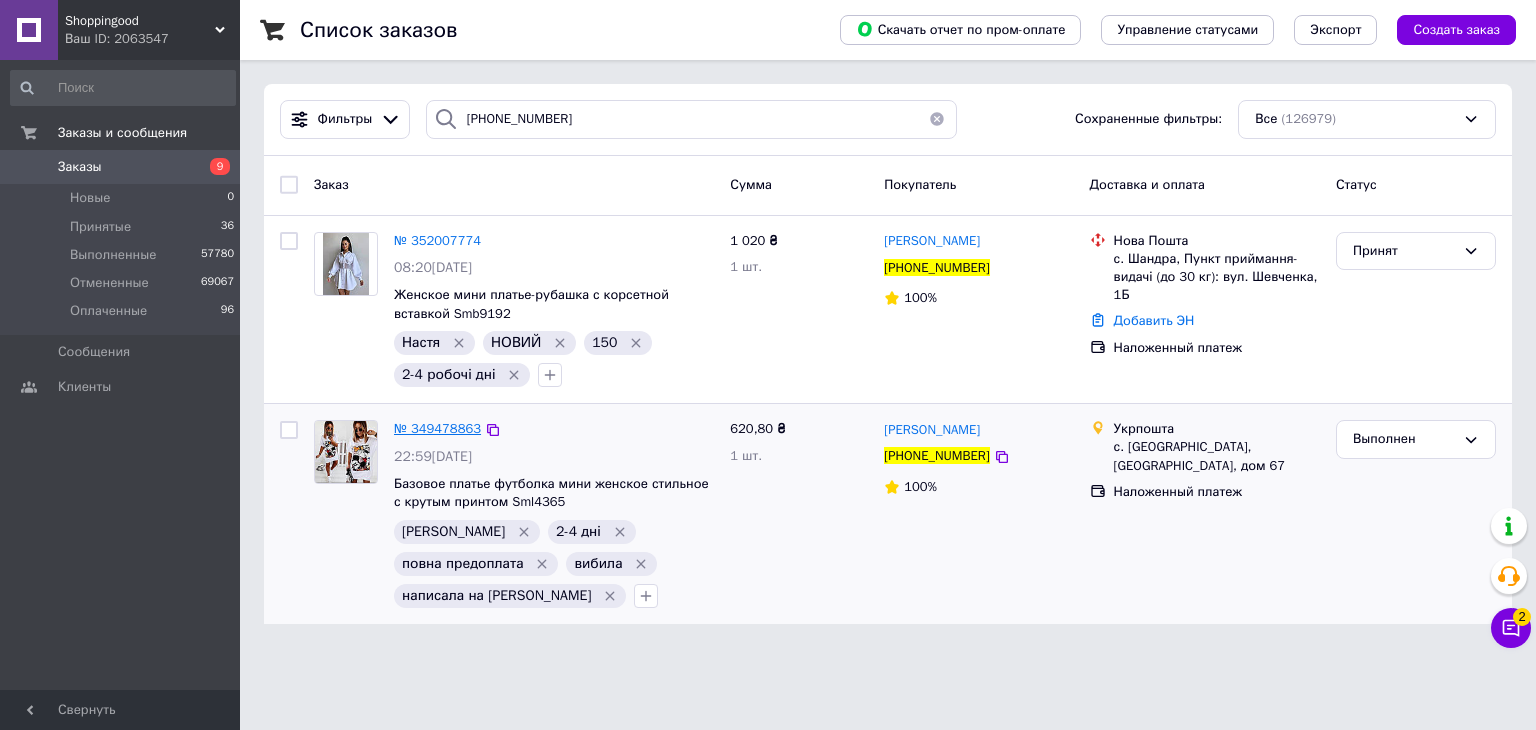 click on "№ 349478863" at bounding box center [437, 428] 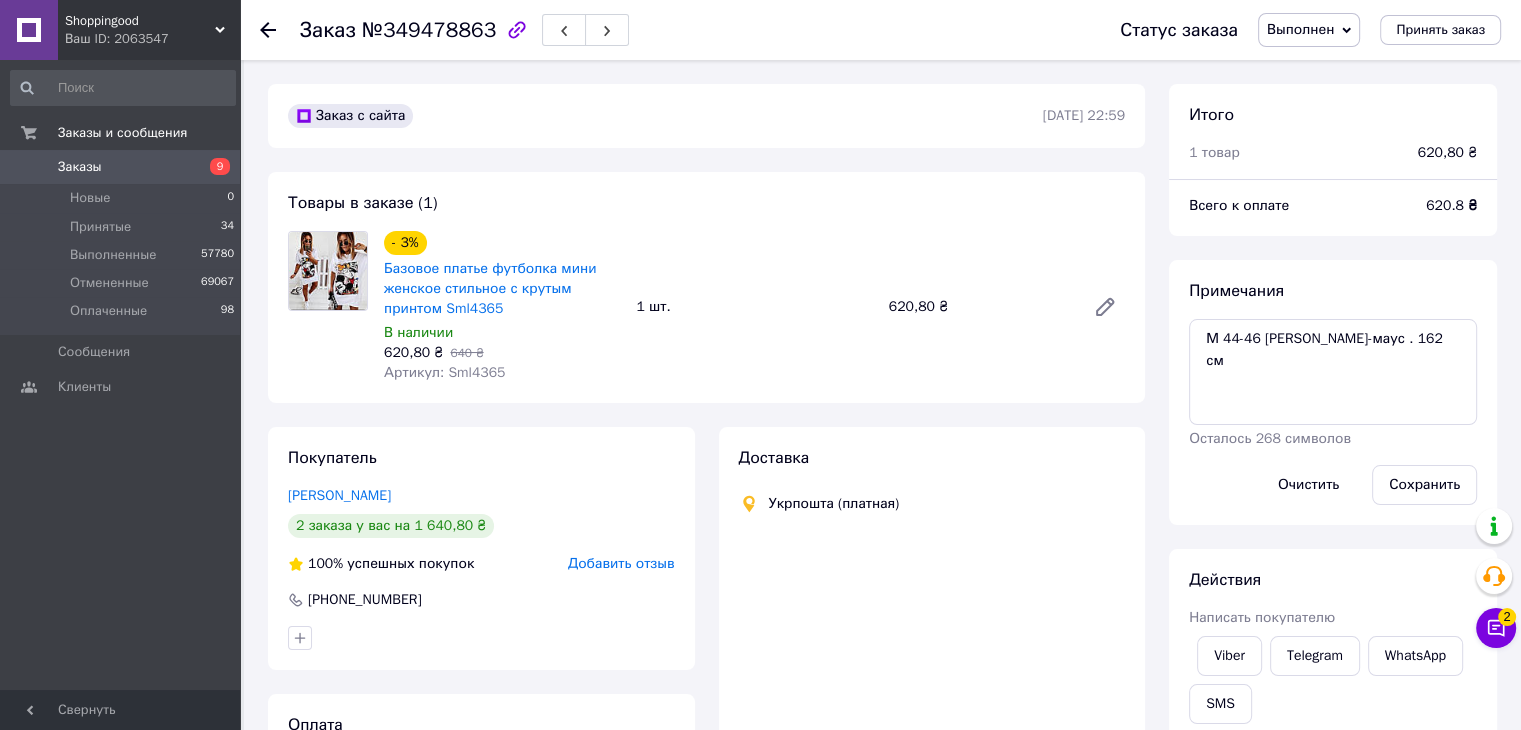 scroll, scrollTop: 20, scrollLeft: 0, axis: vertical 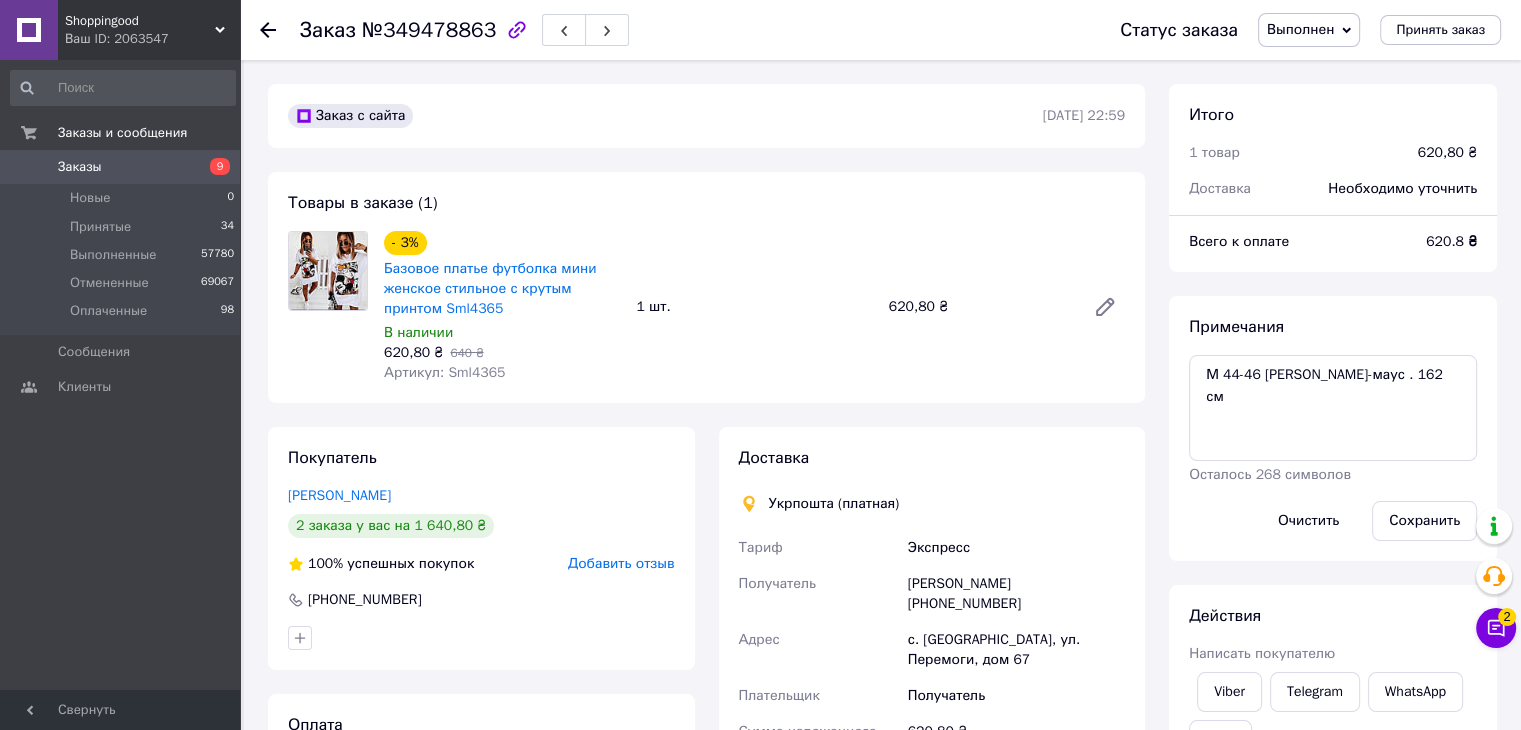 click 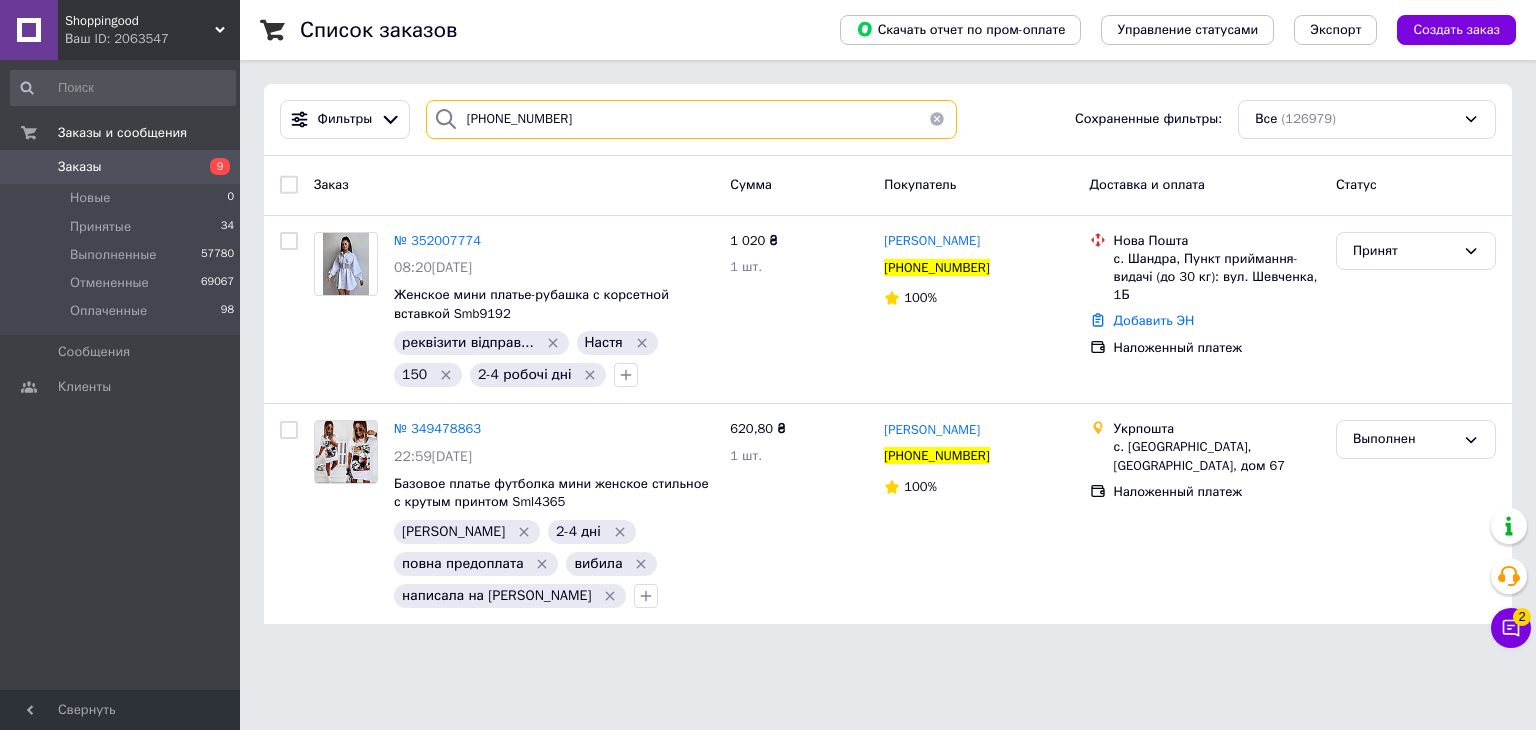 drag, startPoint x: 584, startPoint y: 130, endPoint x: 443, endPoint y: 111, distance: 142.27438 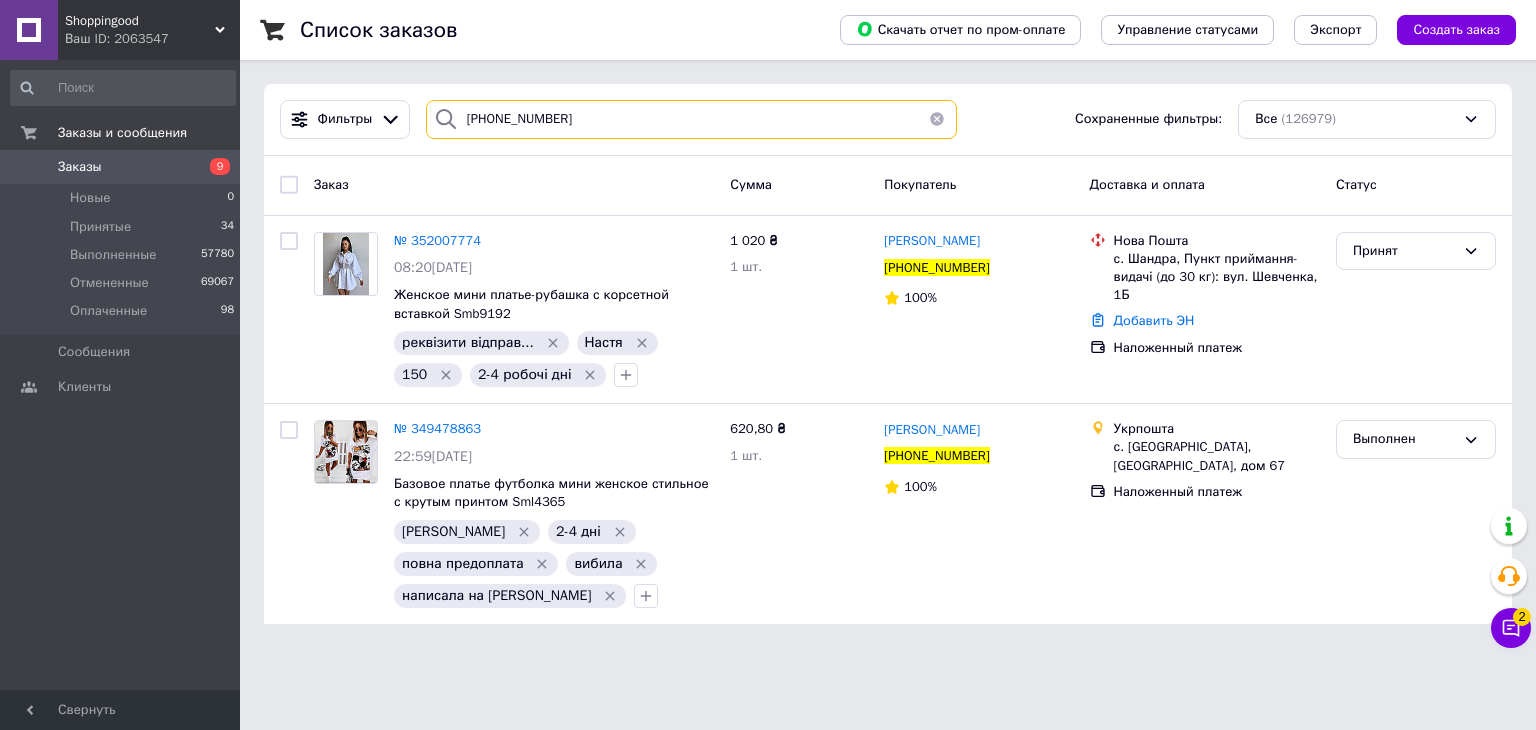 click on "[PHONE_NUMBER]" at bounding box center [692, 119] 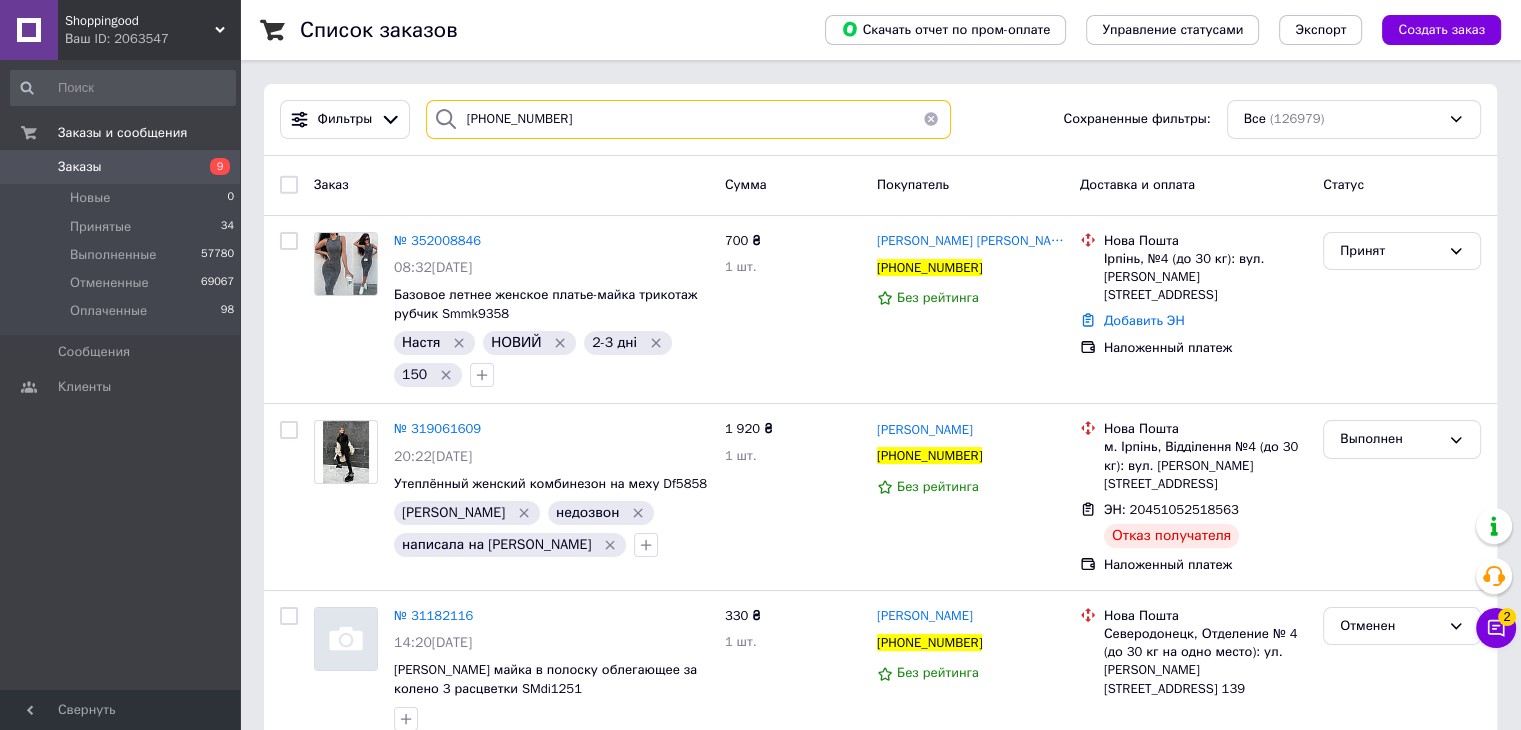 scroll, scrollTop: 23, scrollLeft: 0, axis: vertical 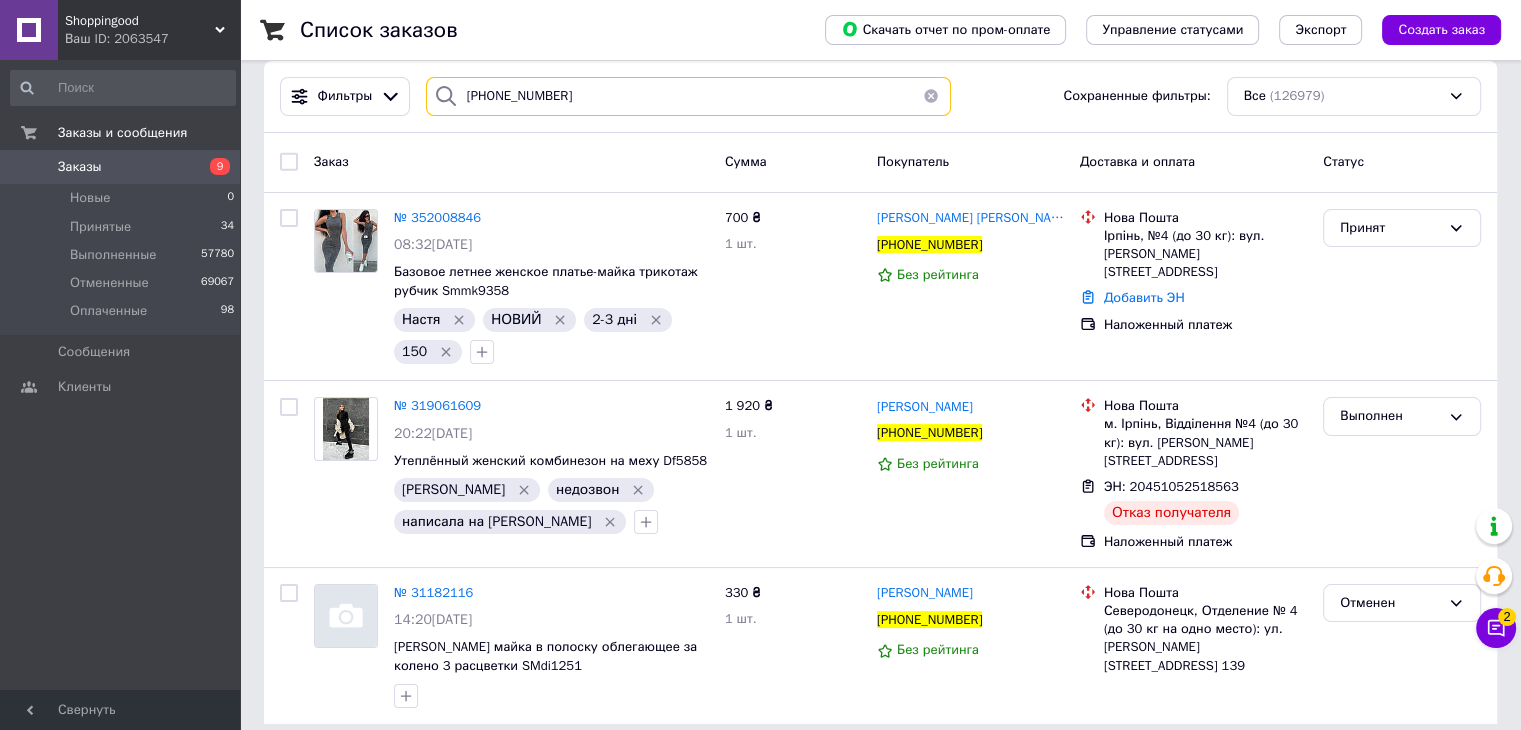 type on "[PHONE_NUMBER]" 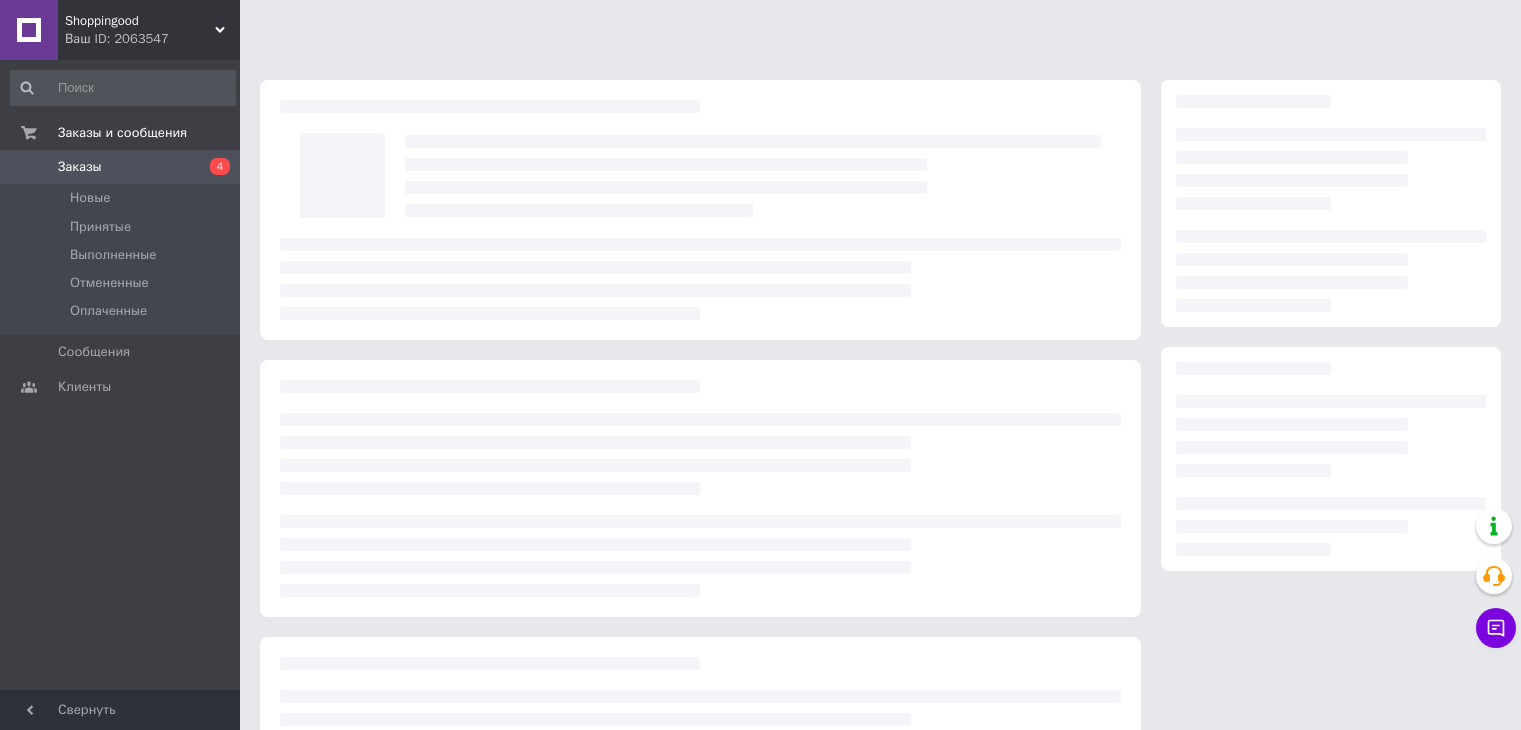 scroll, scrollTop: 0, scrollLeft: 0, axis: both 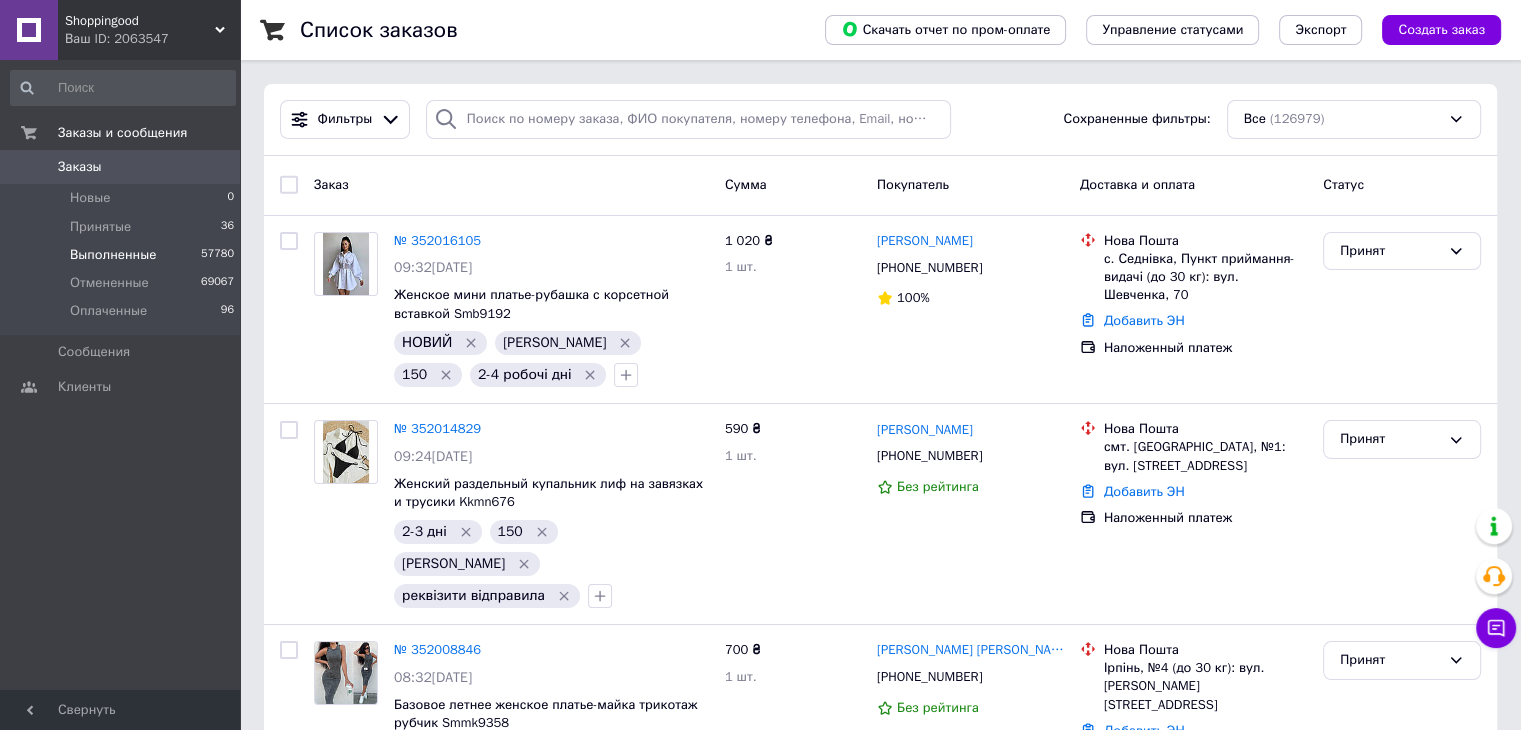click on "Выполненные 57780" at bounding box center (123, 255) 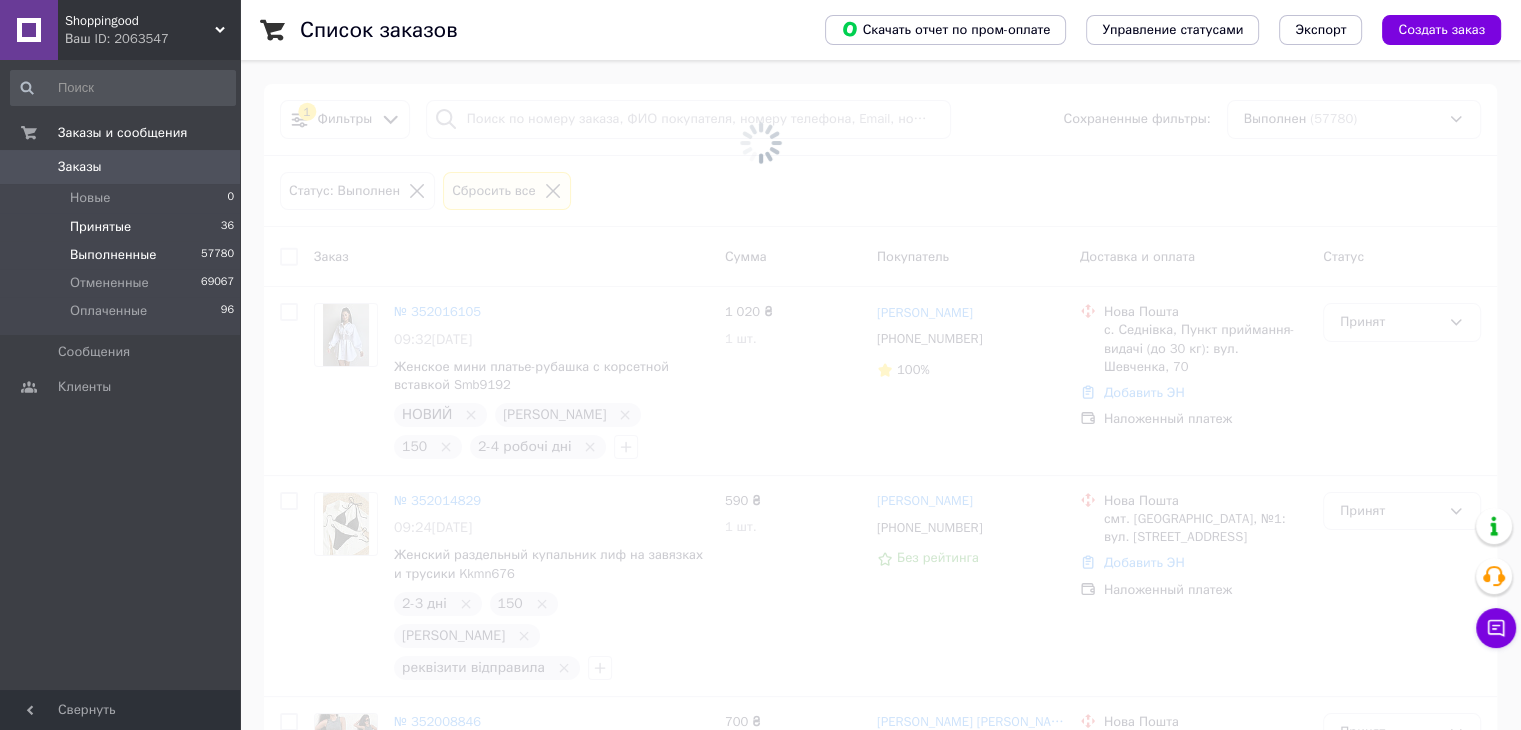 click on "Принятые 36" at bounding box center (123, 227) 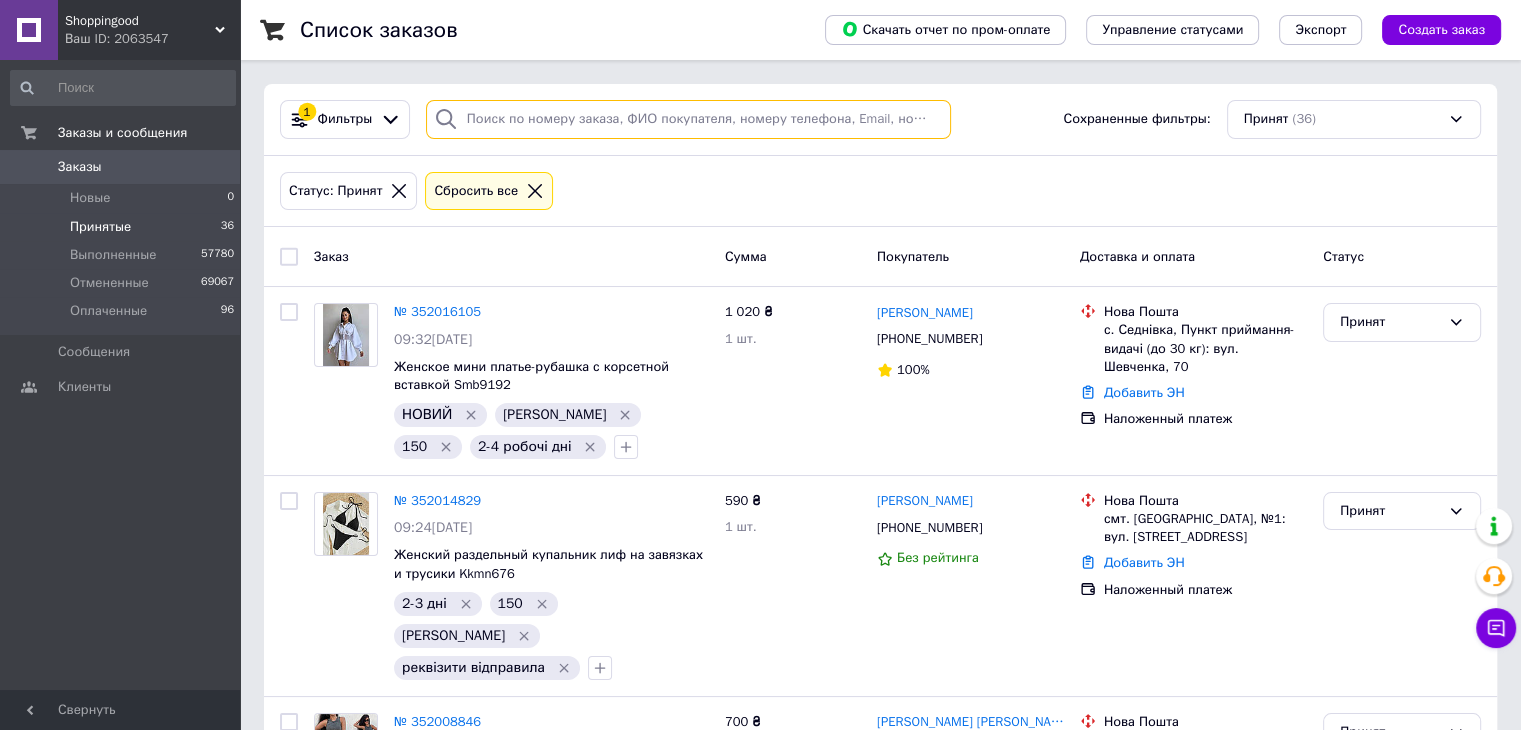 click at bounding box center [688, 119] 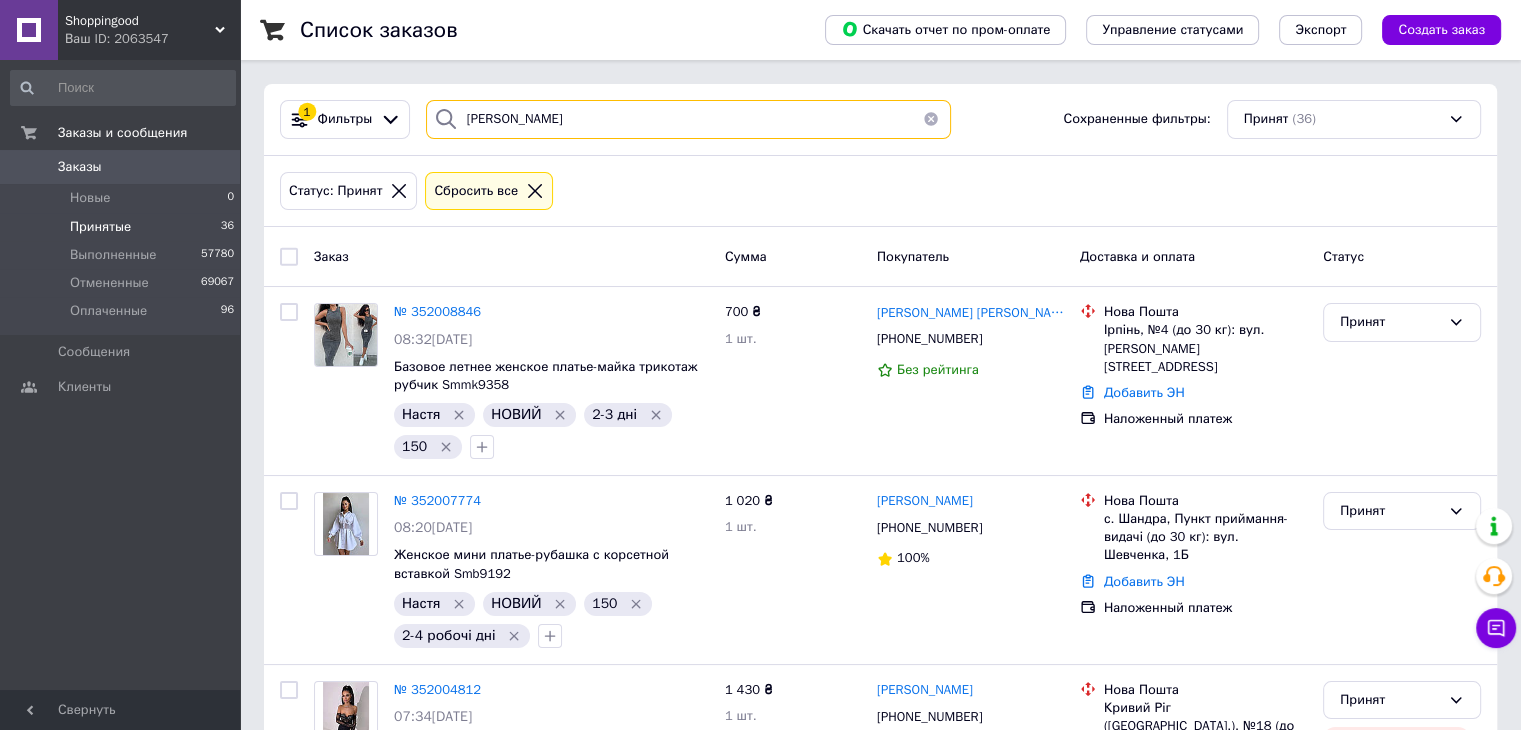 scroll, scrollTop: 3341, scrollLeft: 0, axis: vertical 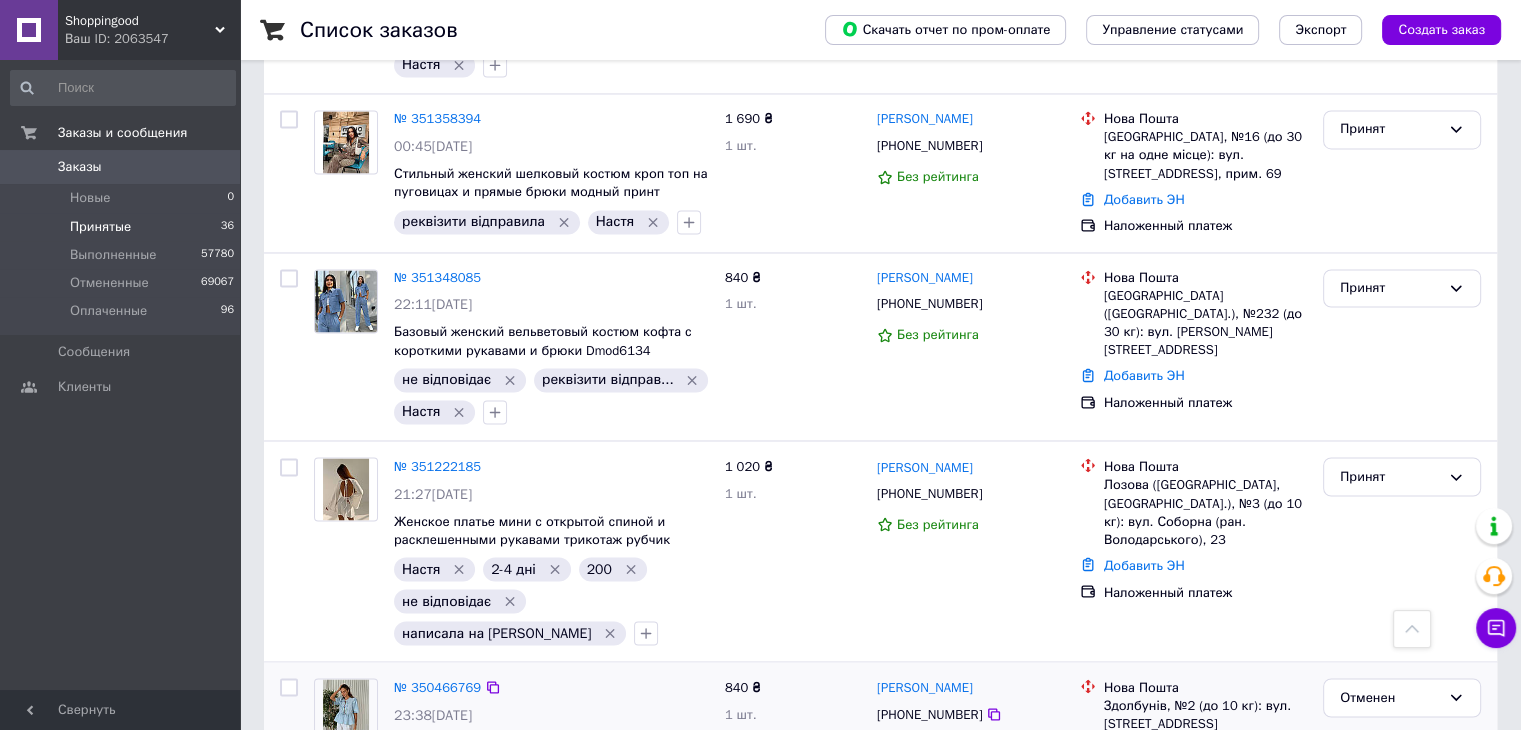 type on "[PERSON_NAME]" 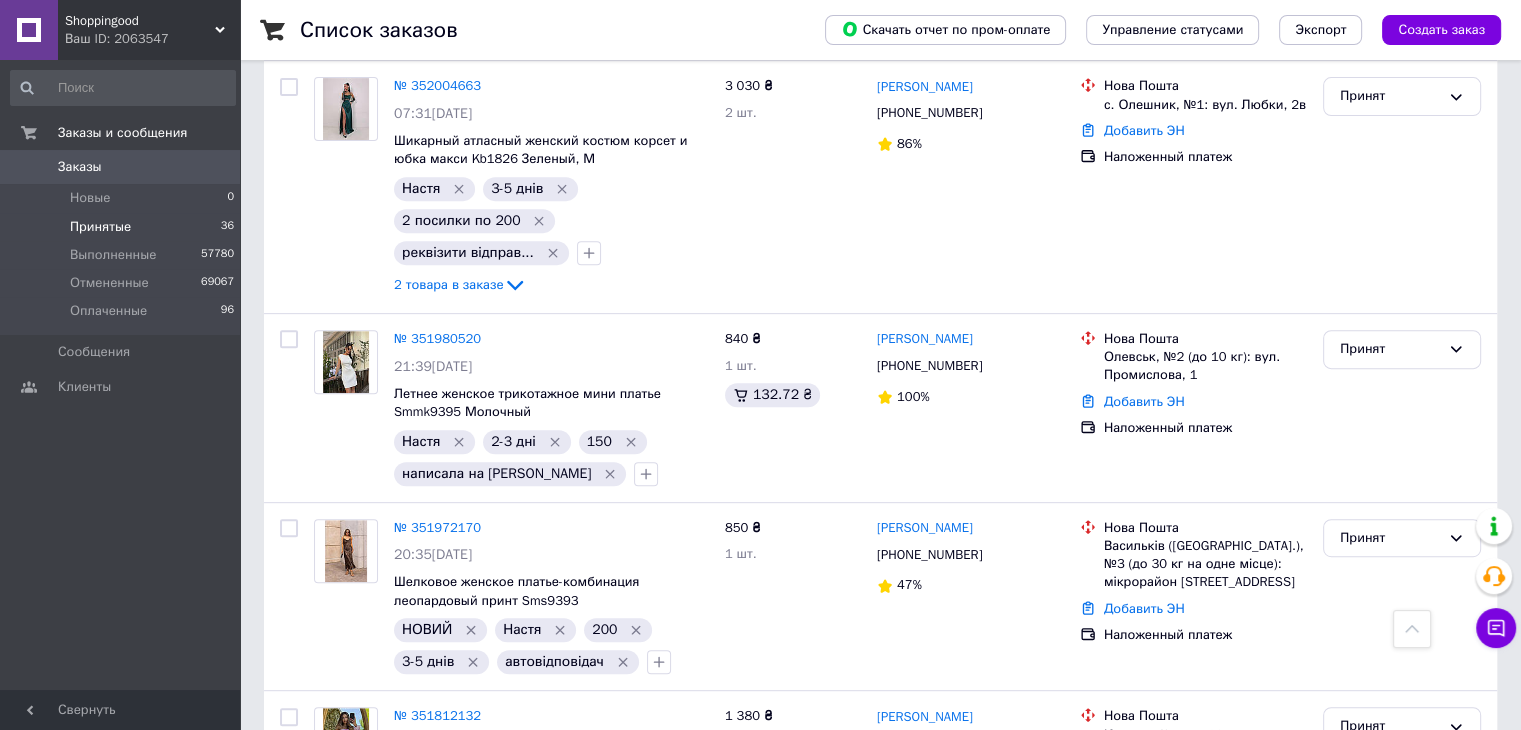 scroll, scrollTop: 0, scrollLeft: 0, axis: both 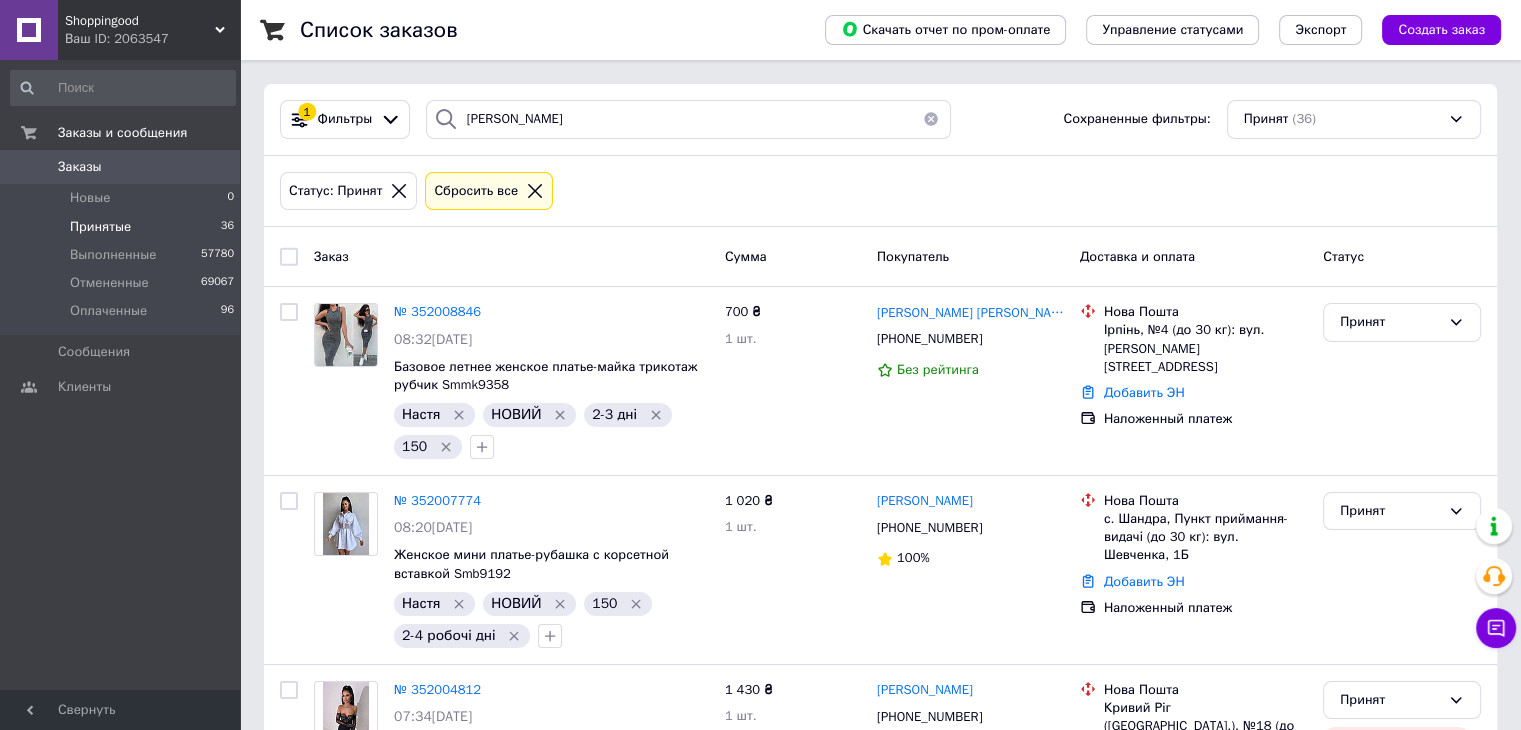 click at bounding box center [289, 257] 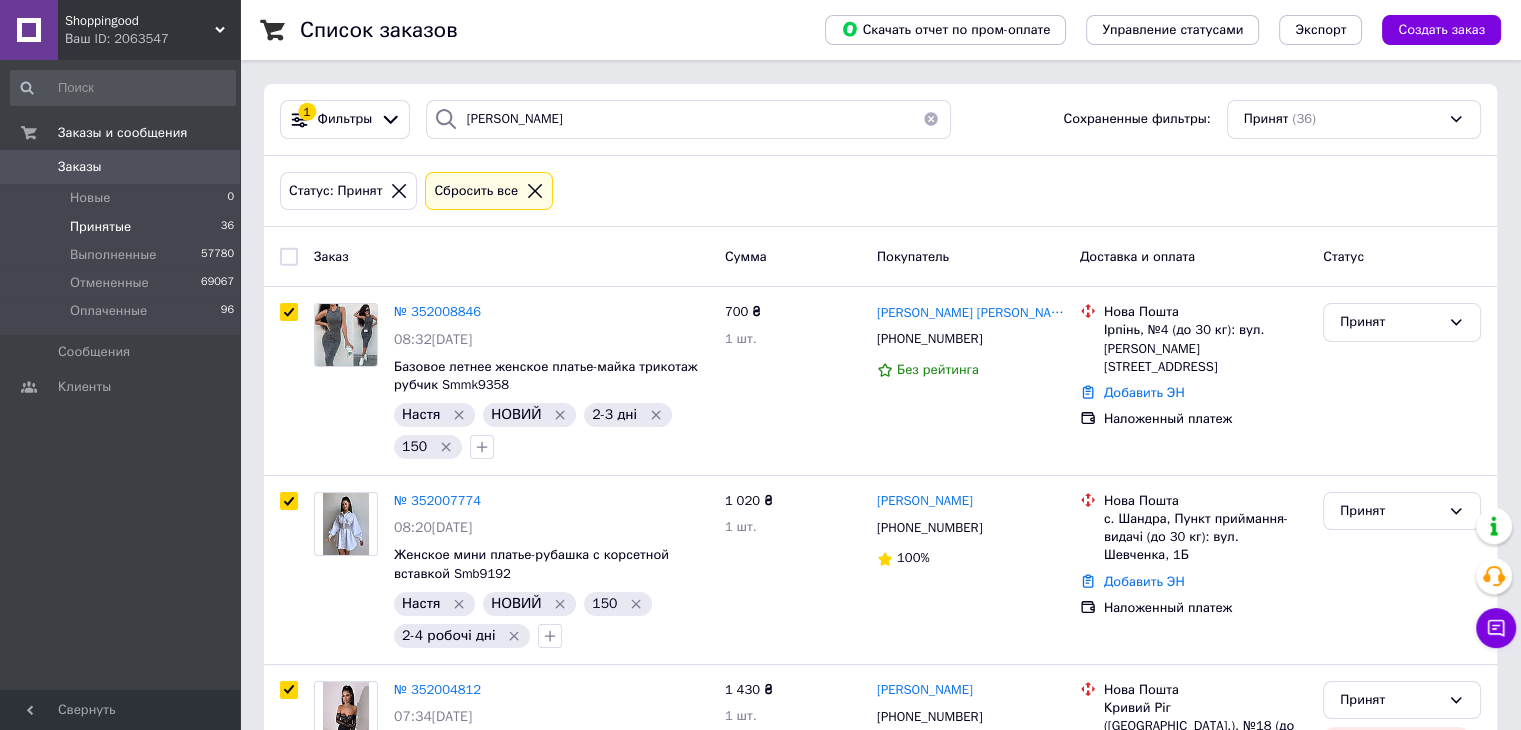 checkbox on "true" 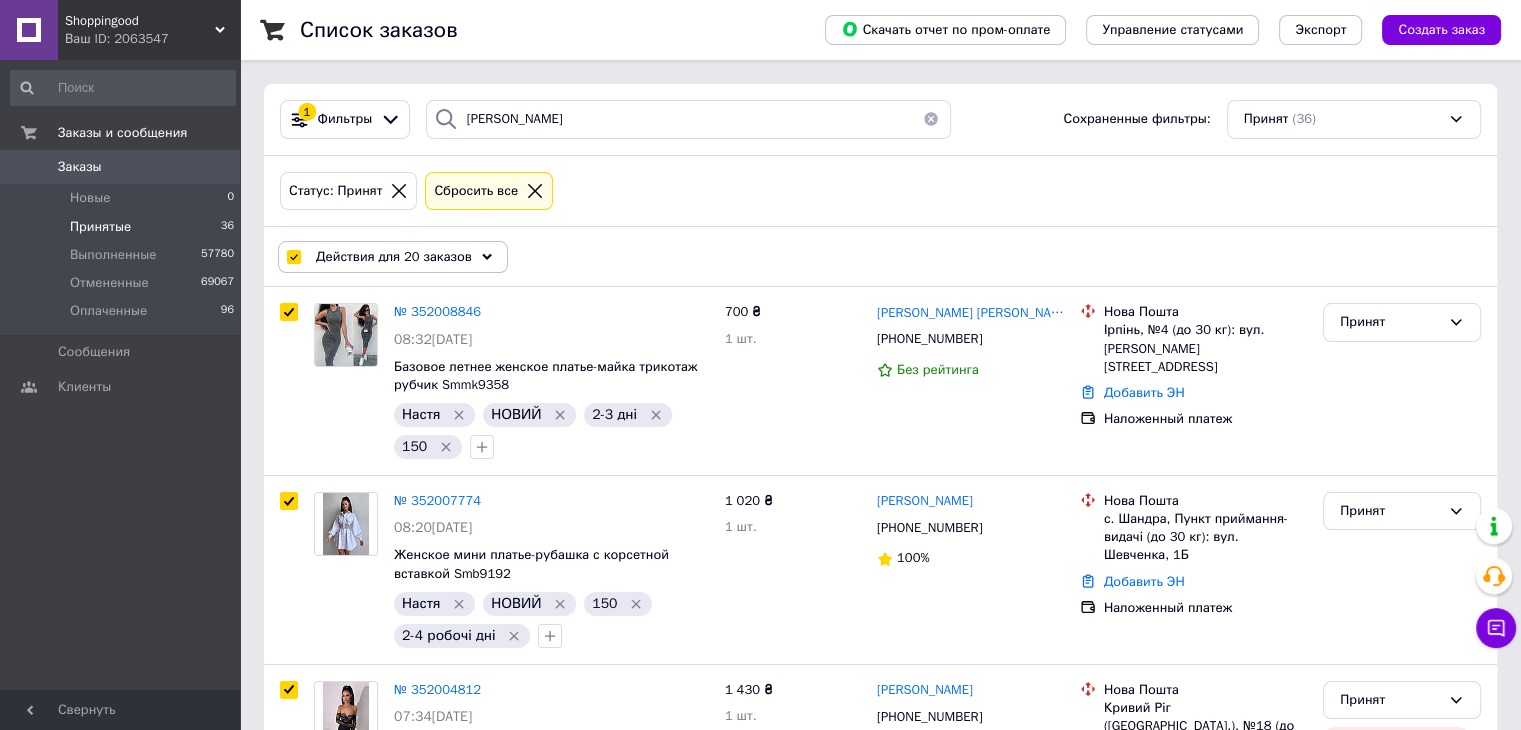 click at bounding box center (293, 257) 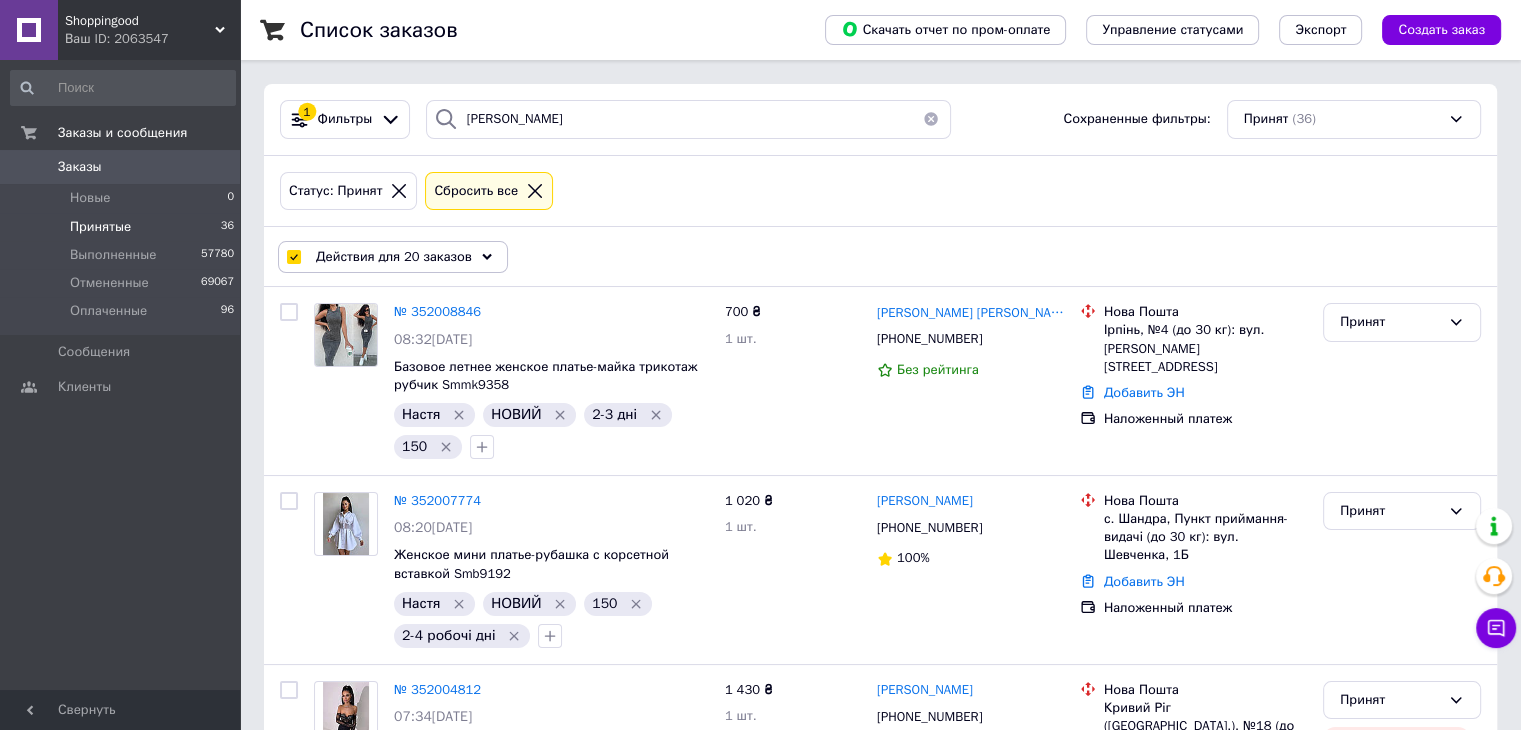 checkbox on "false" 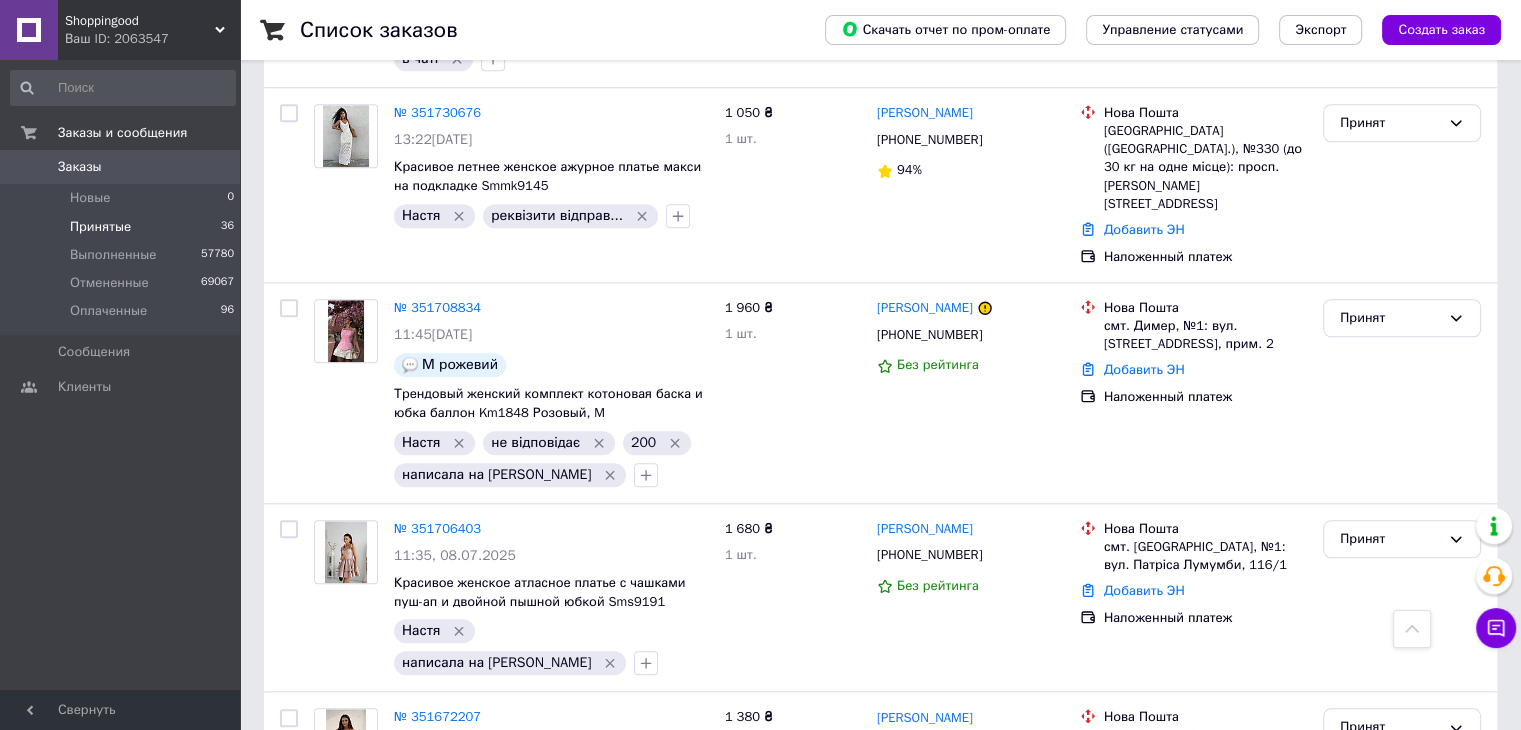 scroll, scrollTop: 1592, scrollLeft: 0, axis: vertical 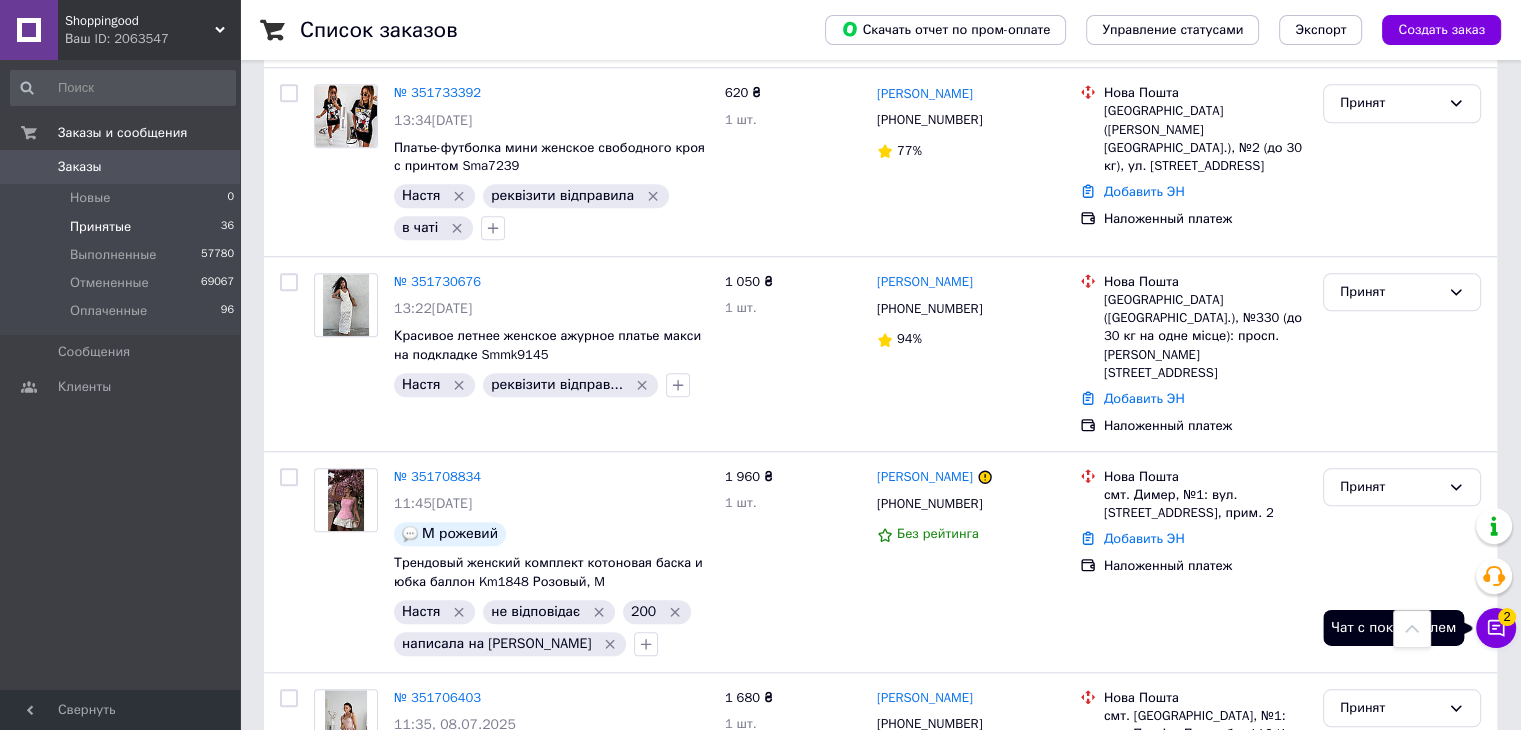 click 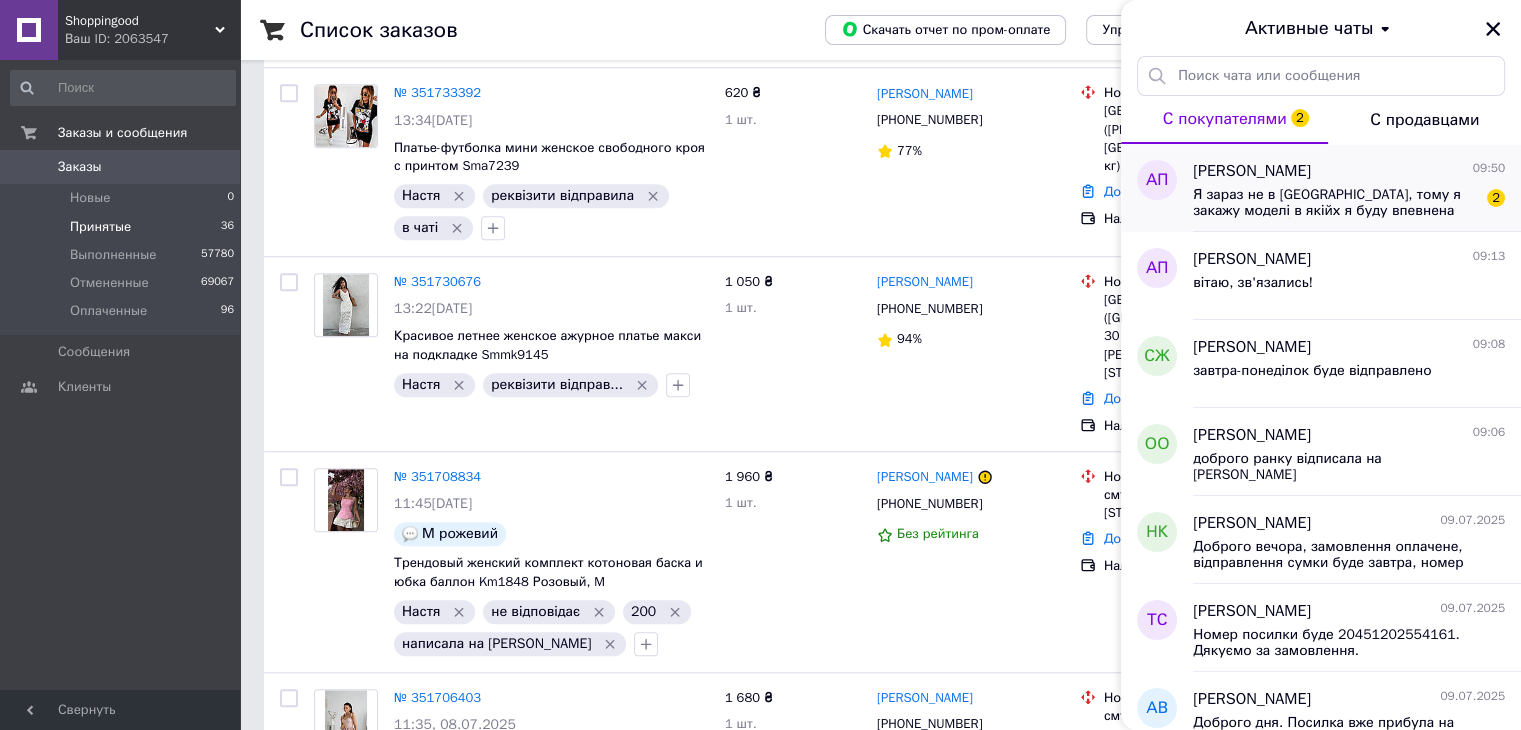 click on "Я зараз не в [GEOGRAPHIC_DATA], тому я закажу моделі  в якійх я буду впевнена що підійдуть 👍 поки вони до мене доїдуть вже буде пізно щось обмінювати)) тому спробую зараз, як підійде усе, буду постійно у вас замовляти" at bounding box center [1335, 203] 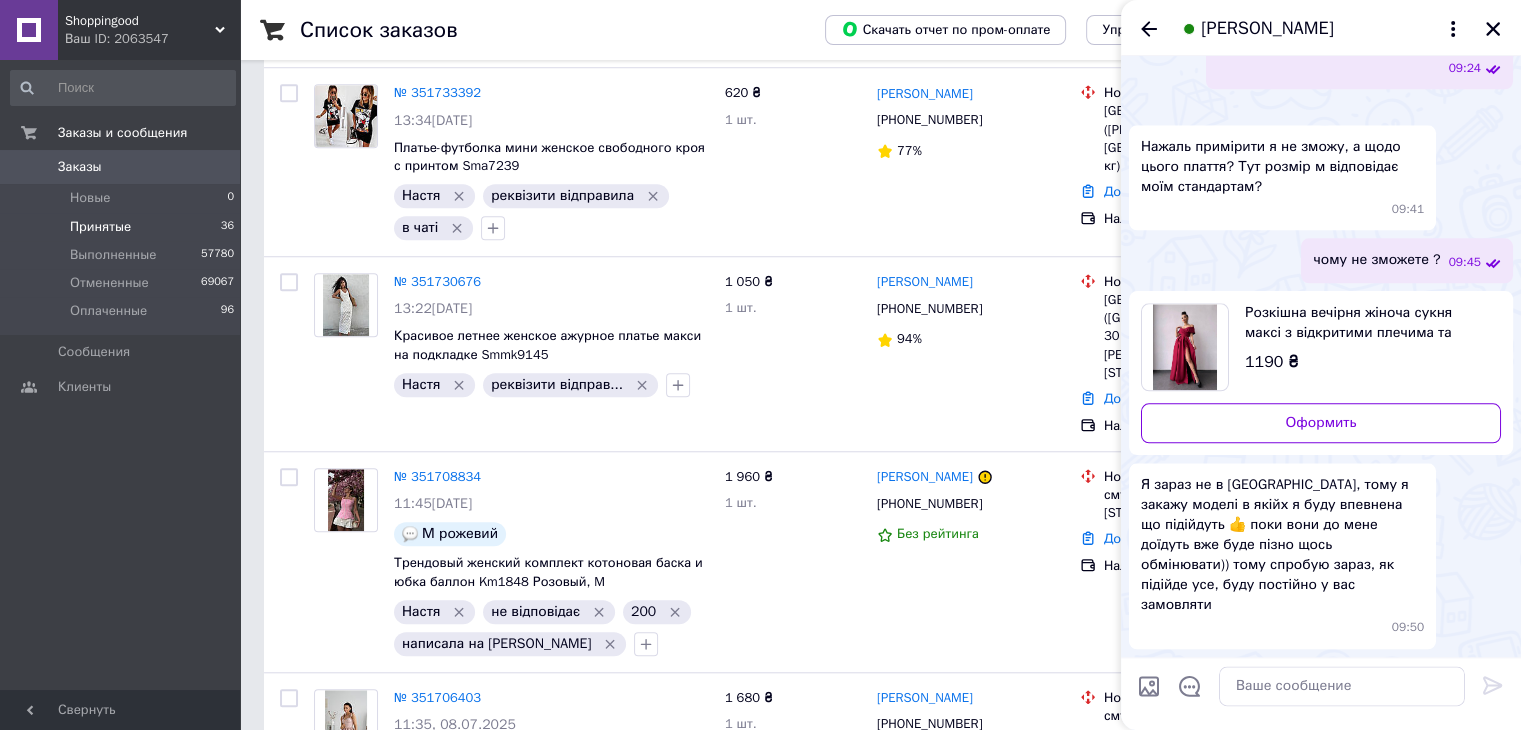 scroll, scrollTop: 3328, scrollLeft: 0, axis: vertical 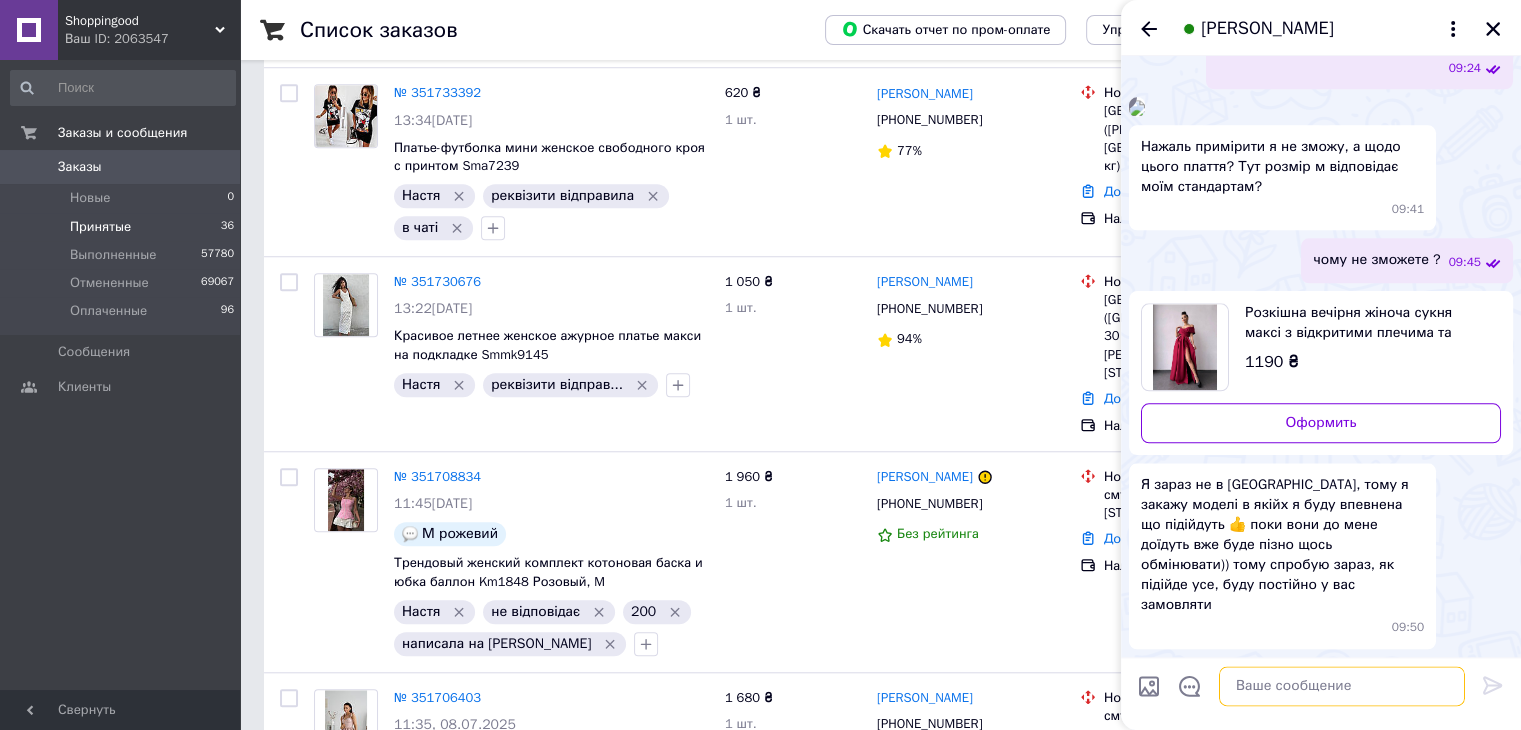 click at bounding box center (1342, 686) 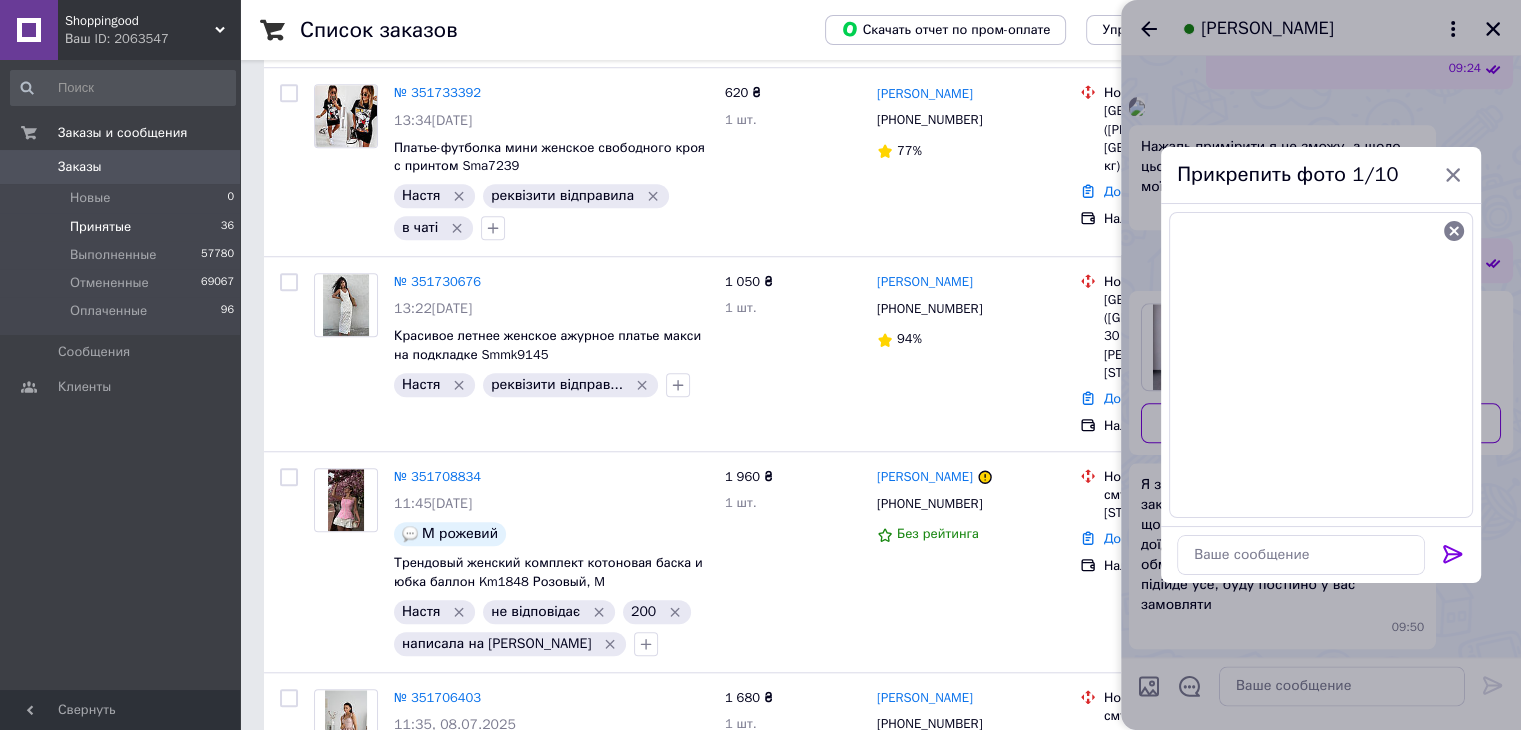 click 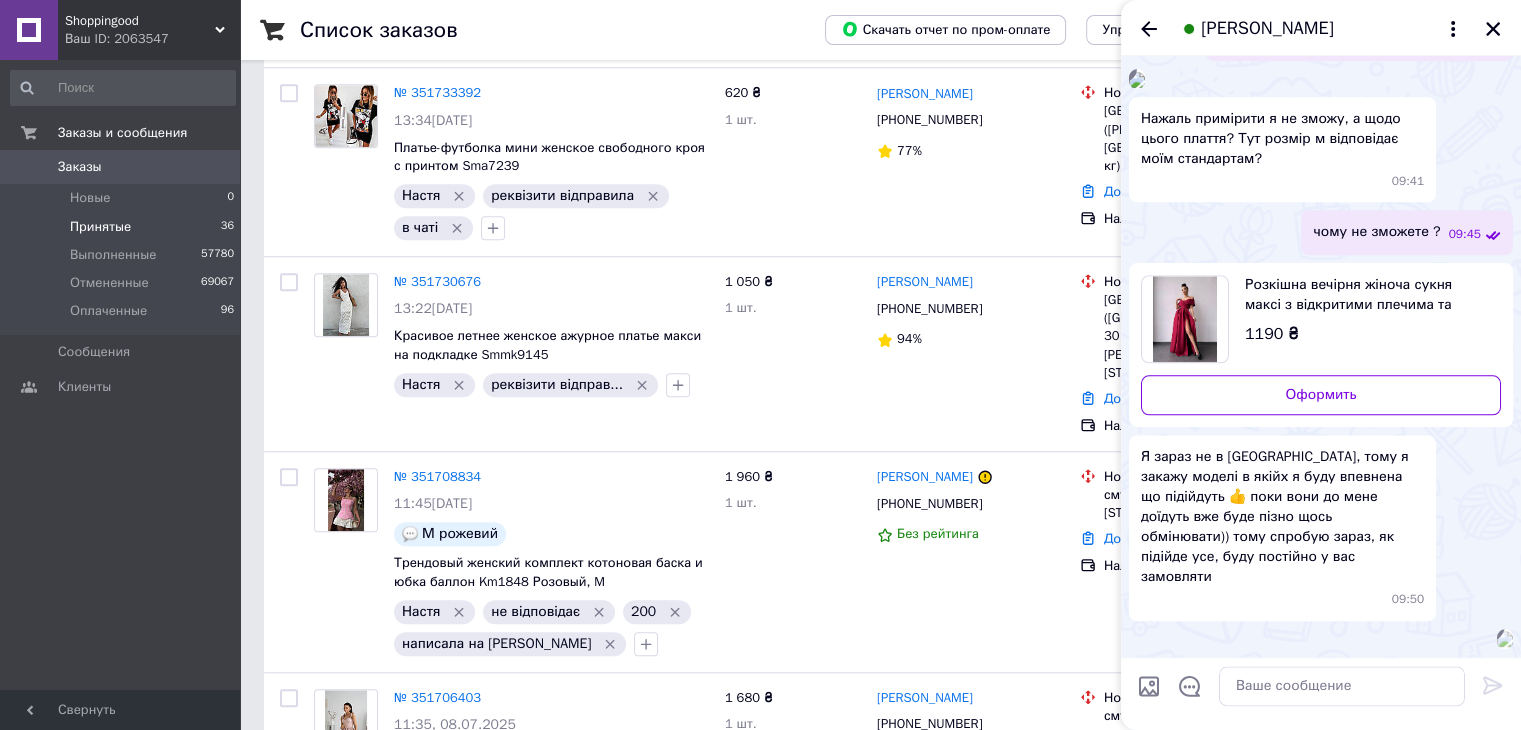 scroll, scrollTop: 3601, scrollLeft: 0, axis: vertical 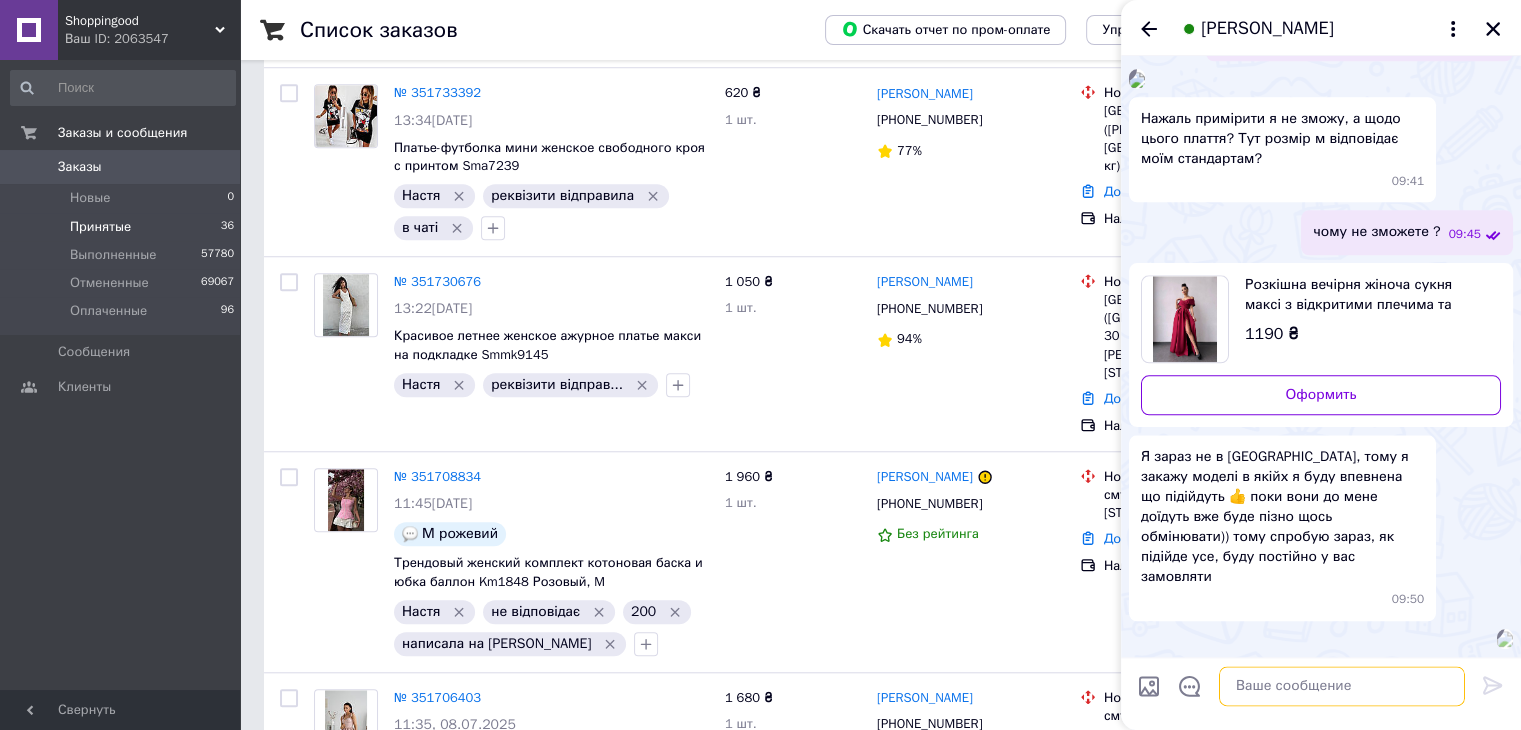 click at bounding box center (1342, 686) 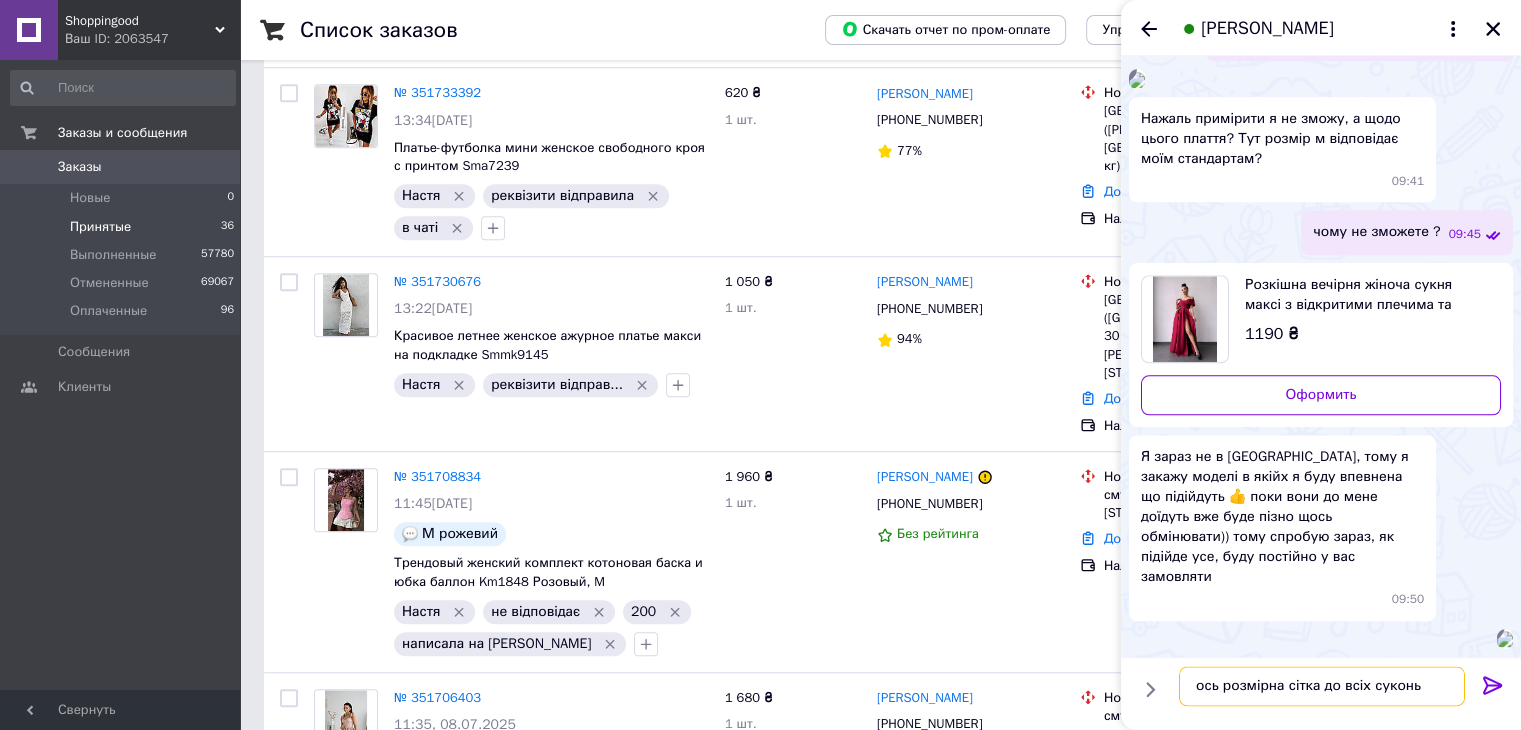type on "ось розмірна сітка до всіх суконь" 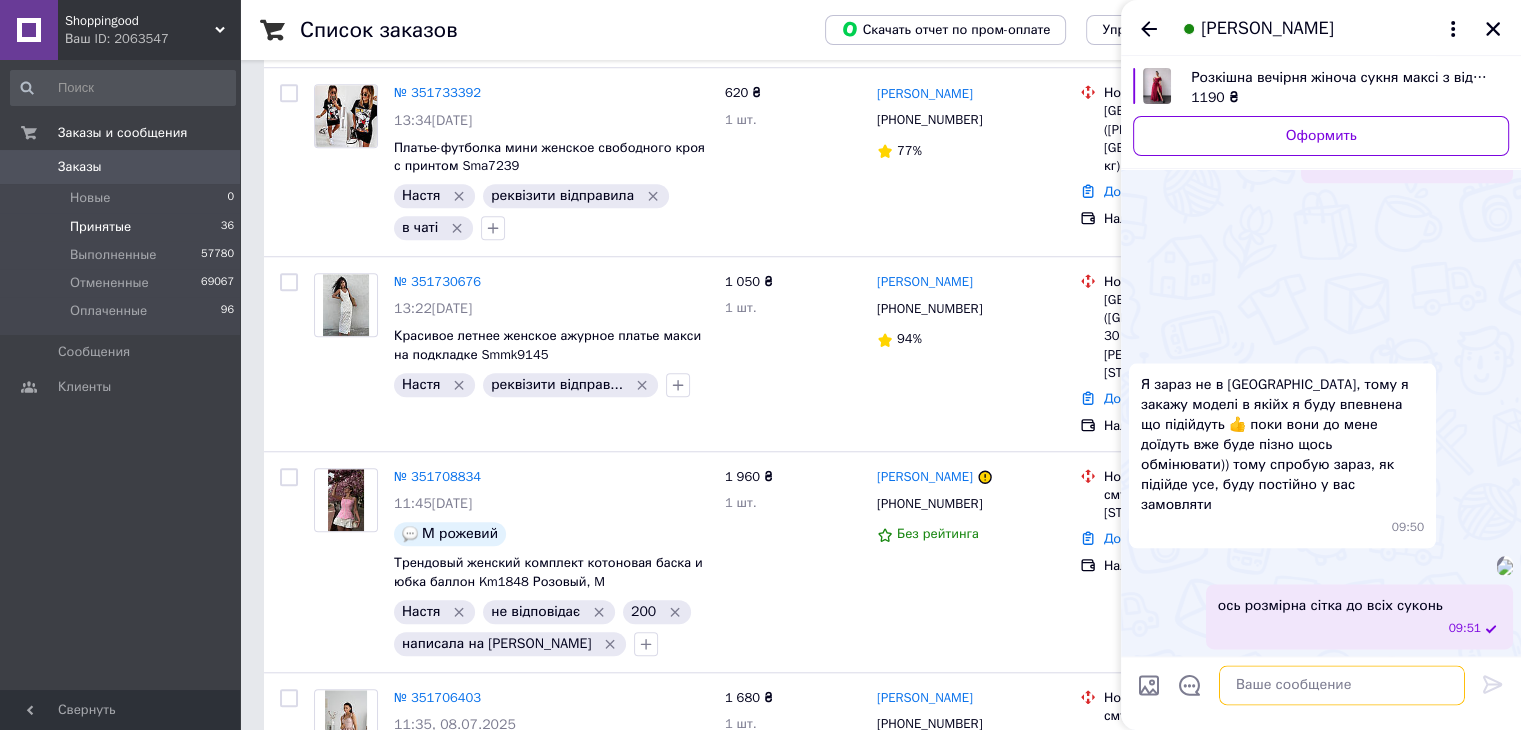 scroll, scrollTop: 3688, scrollLeft: 0, axis: vertical 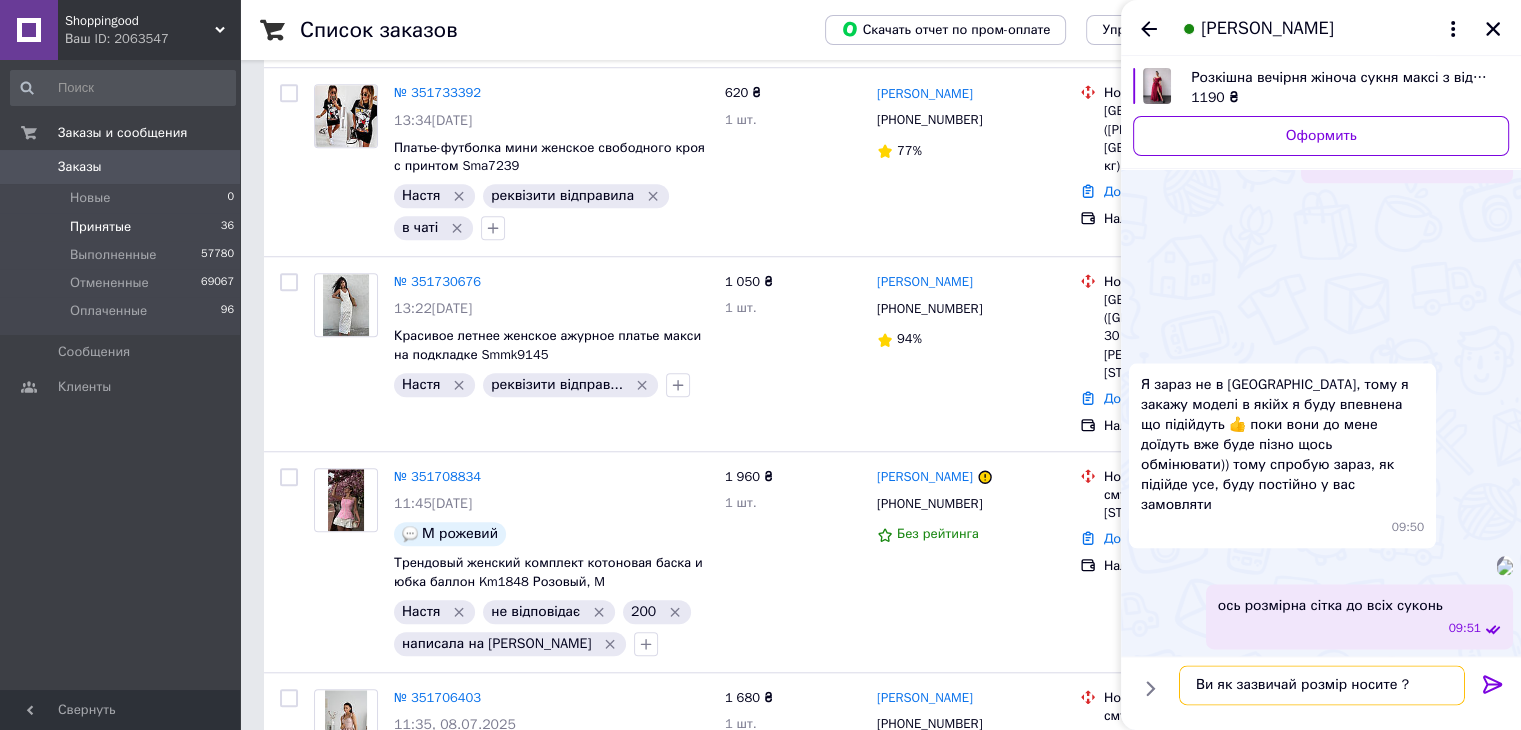type on "Ви як зазвичай розмір носите ?" 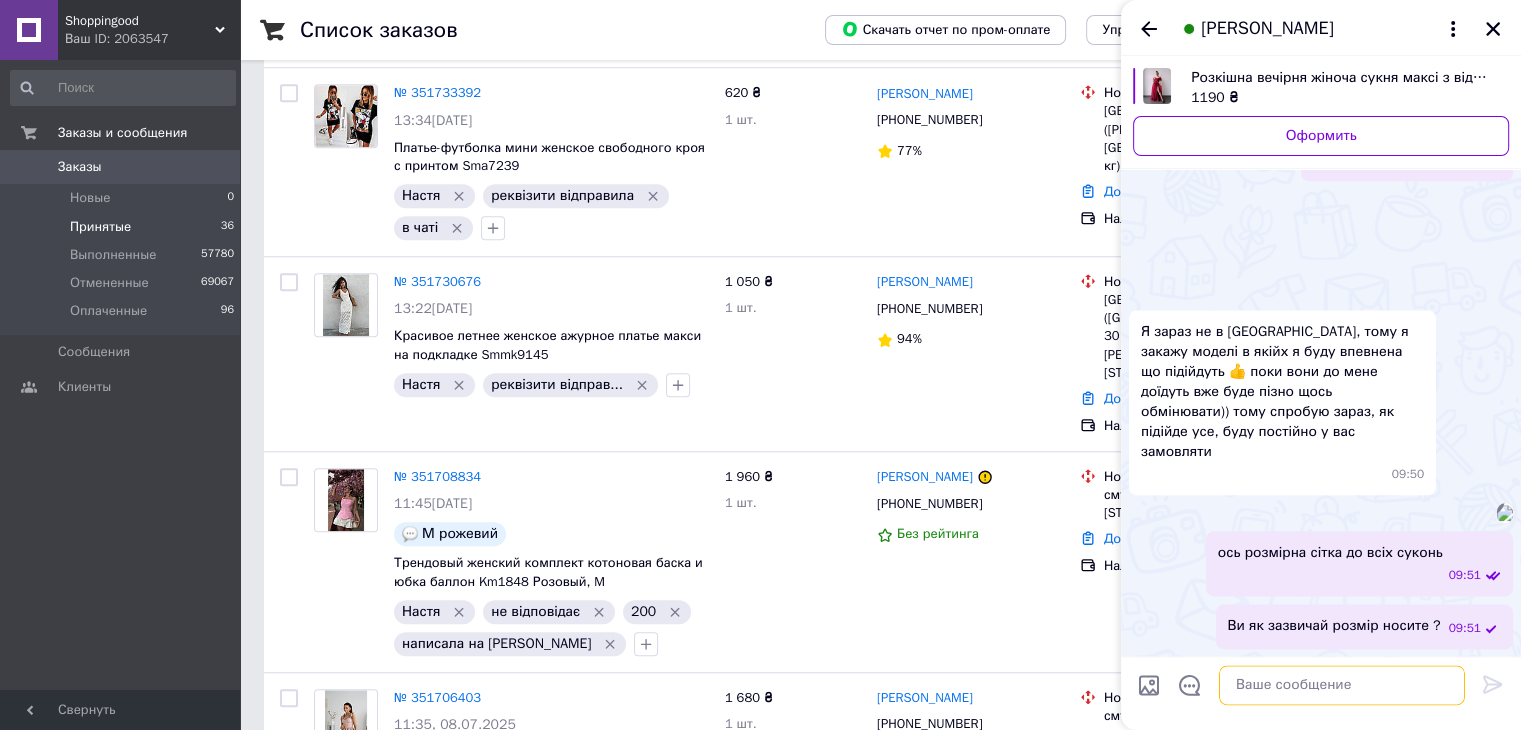 scroll, scrollTop: 3691, scrollLeft: 0, axis: vertical 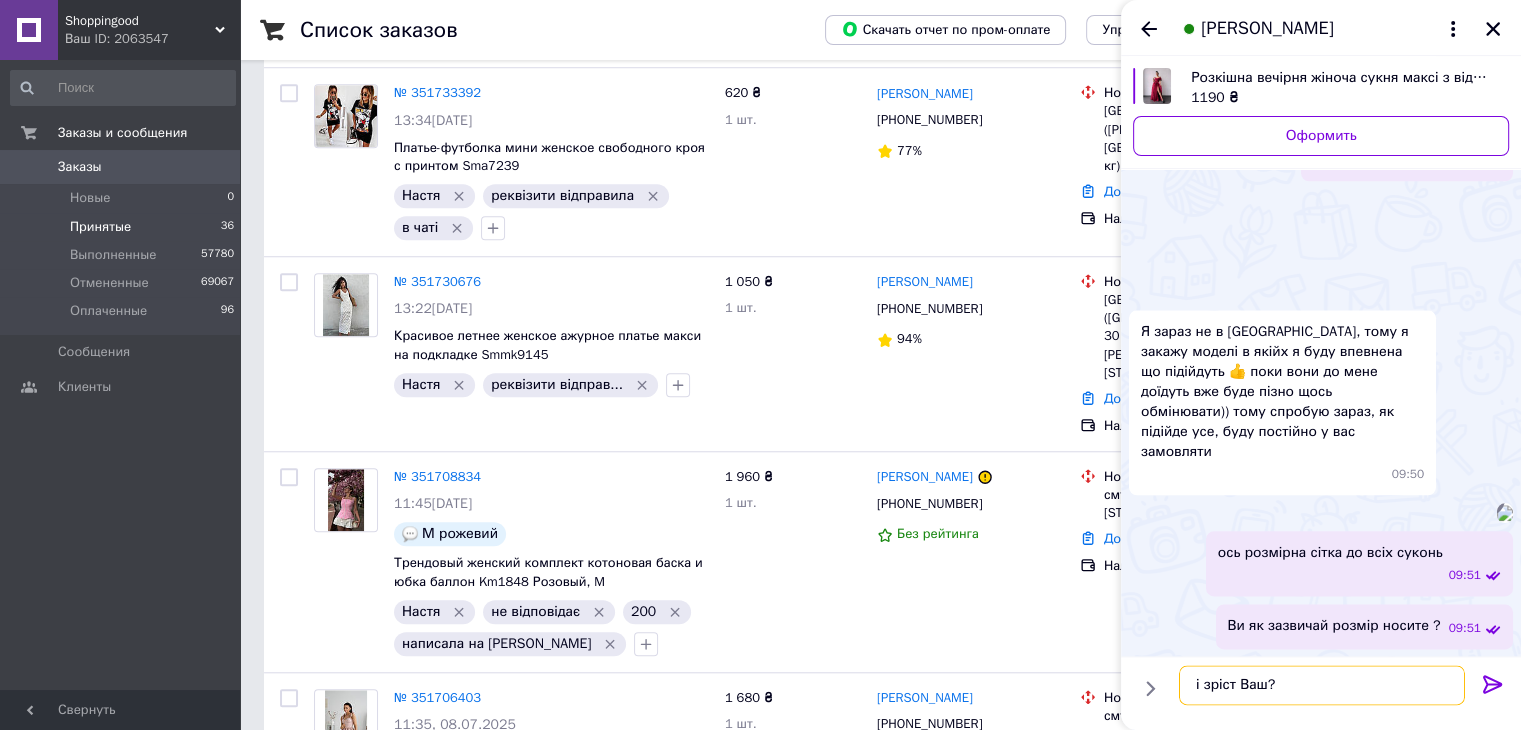 type on "і зріст Ваш?" 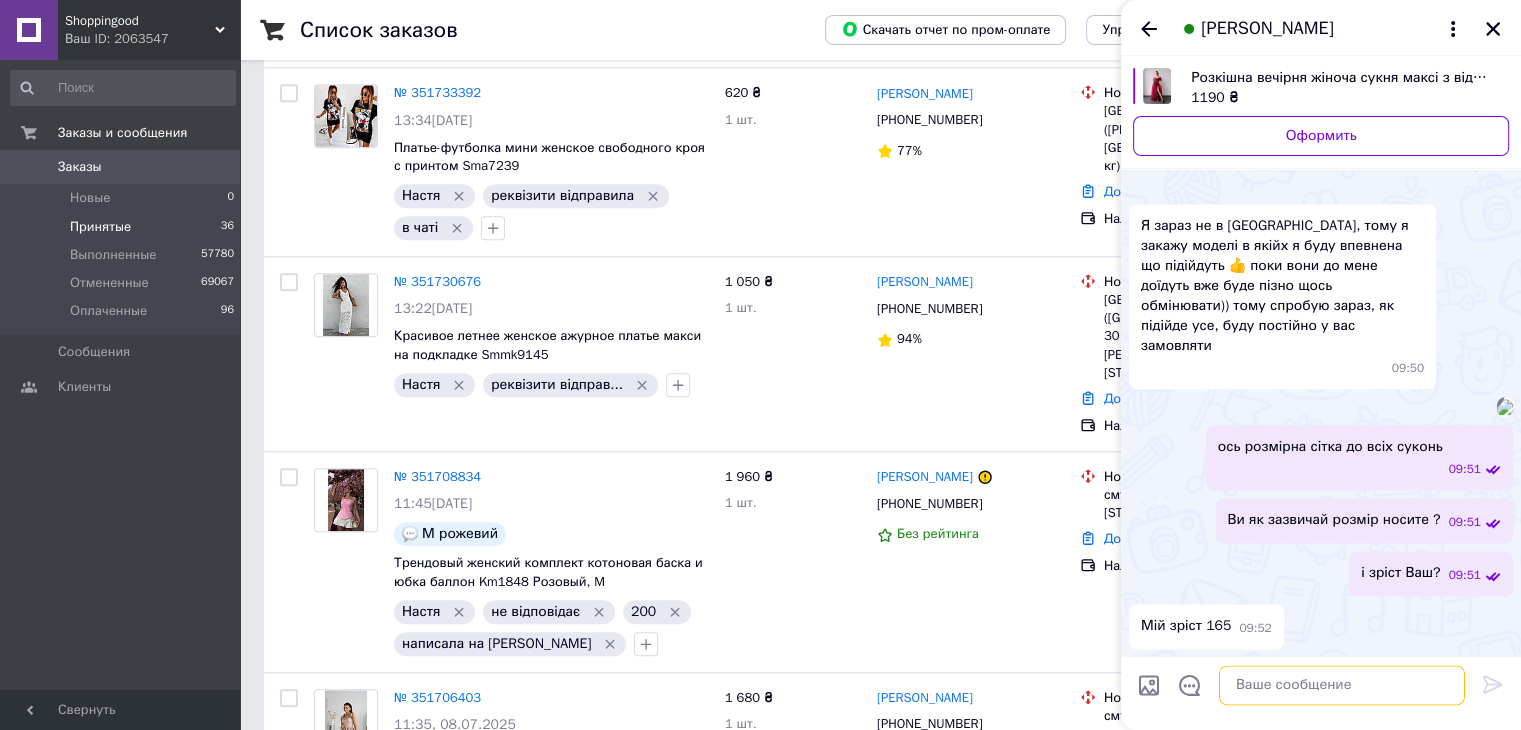 scroll, scrollTop: 3797, scrollLeft: 0, axis: vertical 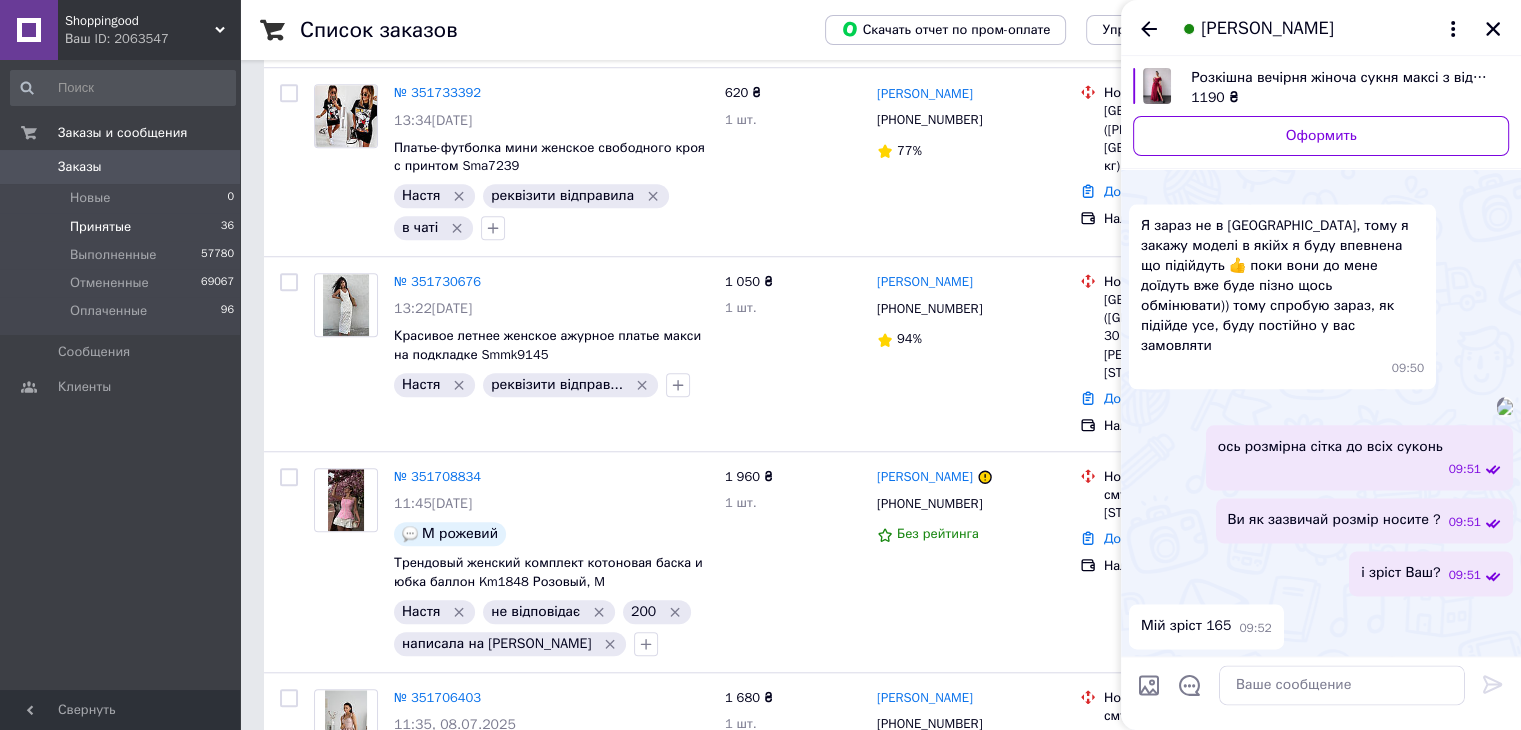 click on "Ви як зазвичай розмір носите ? 09:51" at bounding box center [1364, 520] 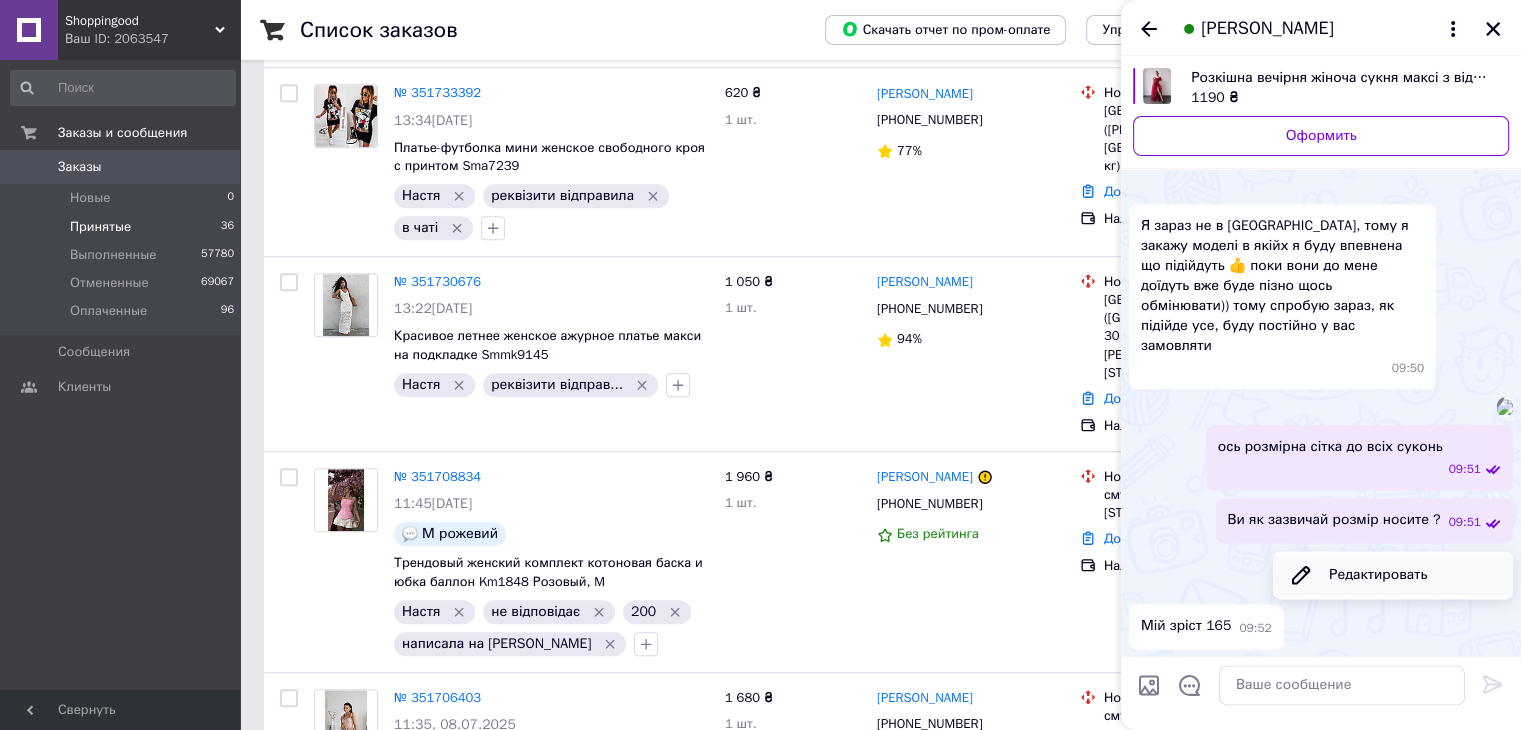click on "Редактировать" at bounding box center (1393, 575) 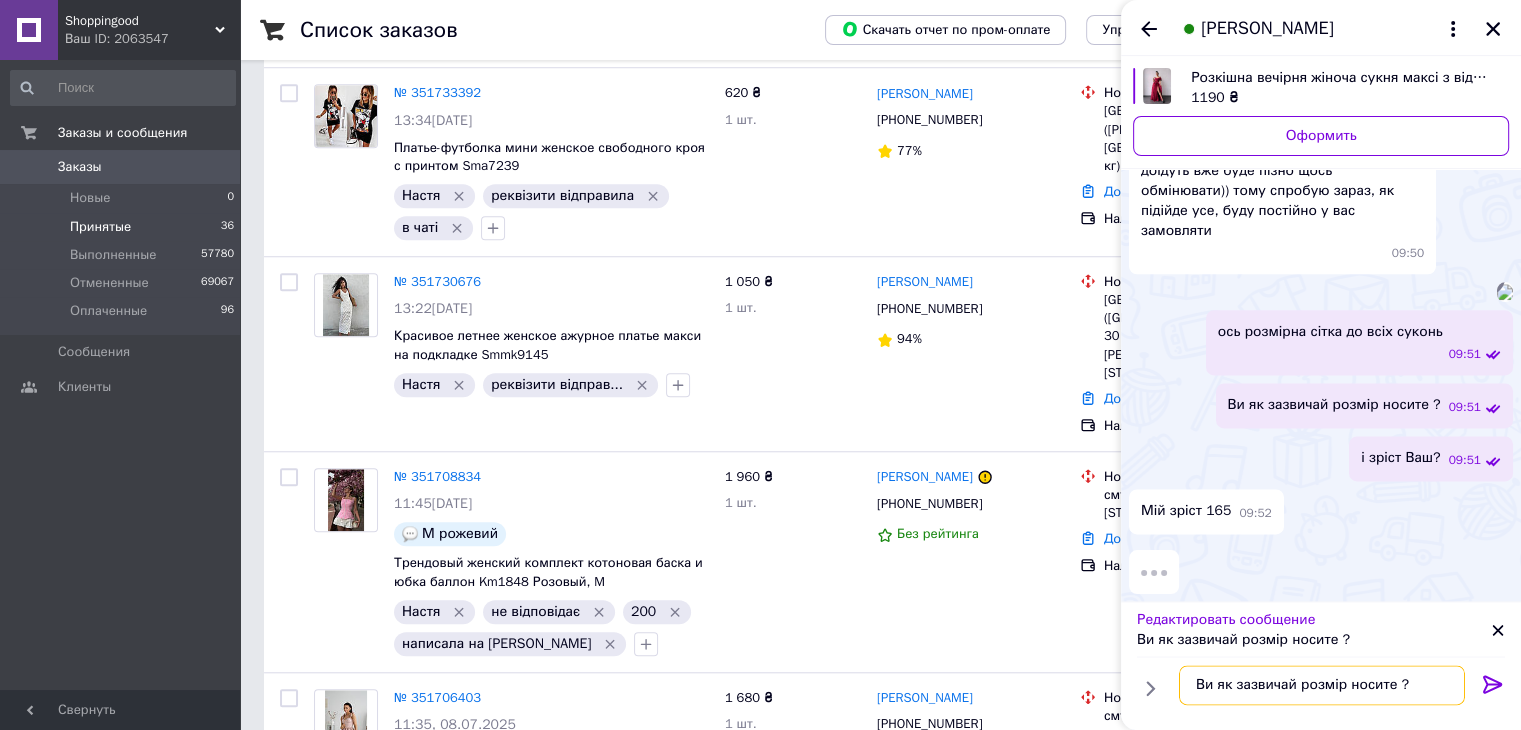 click on "Ви як зазвичай розмір носите ?" at bounding box center (1322, 686) 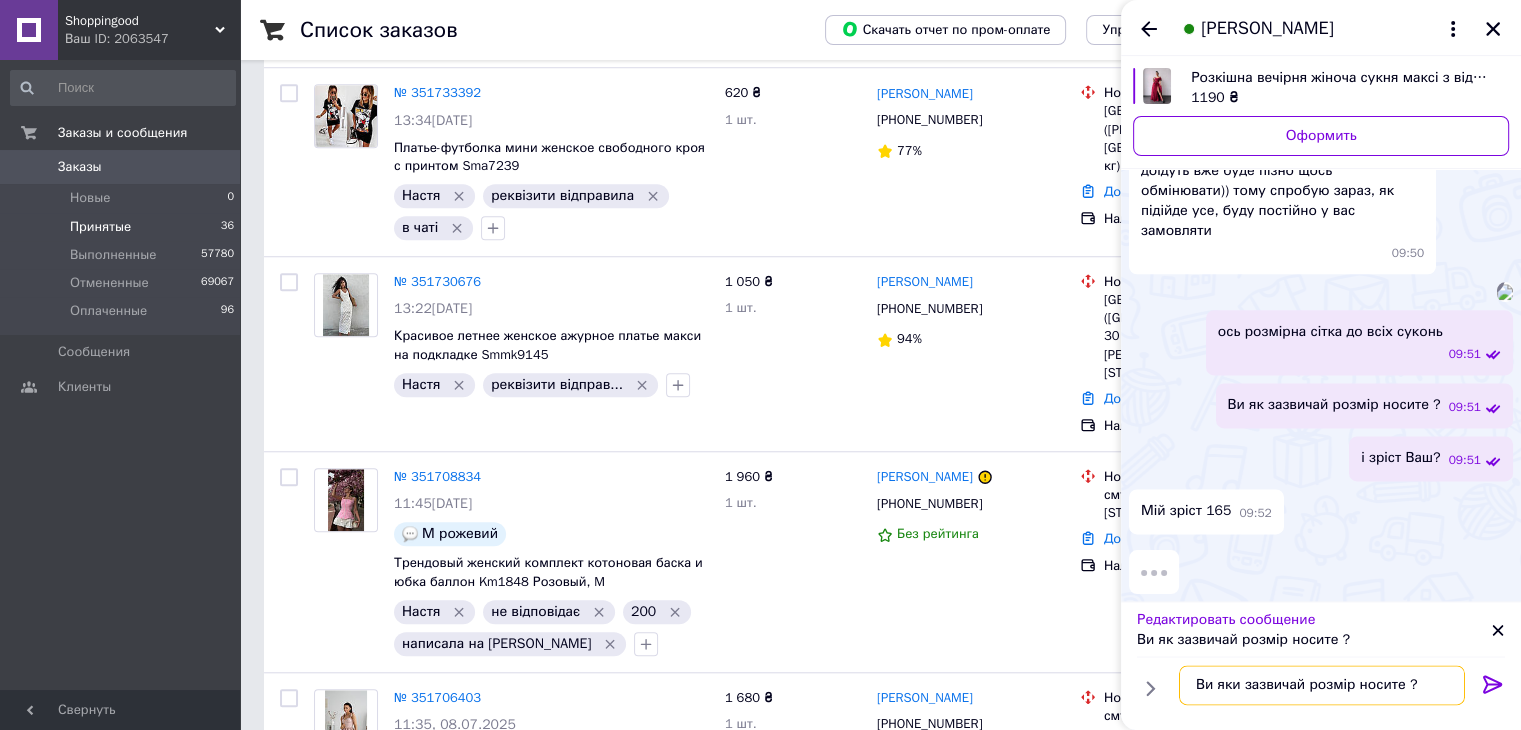 type on "Ви який зазвичай розмір носите ?" 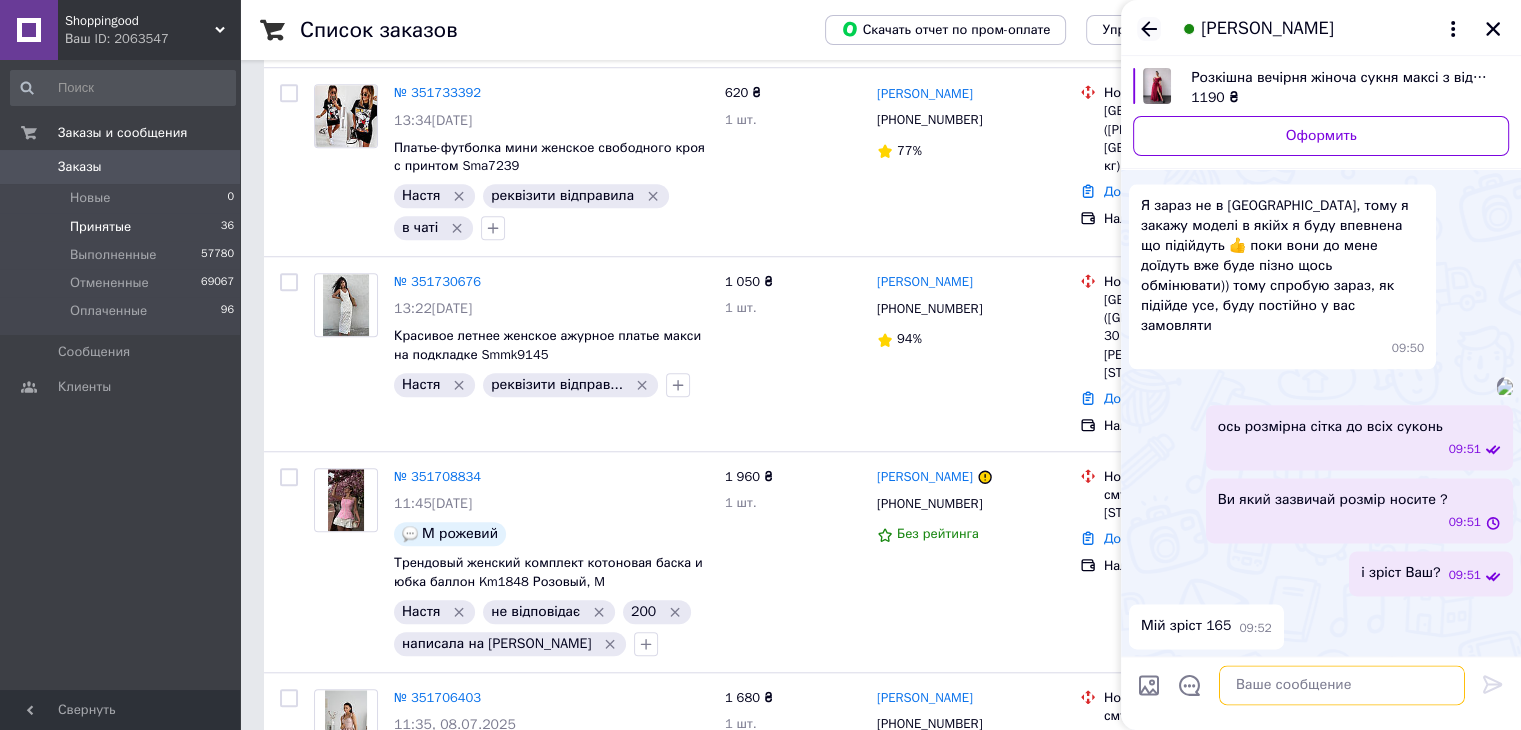 type 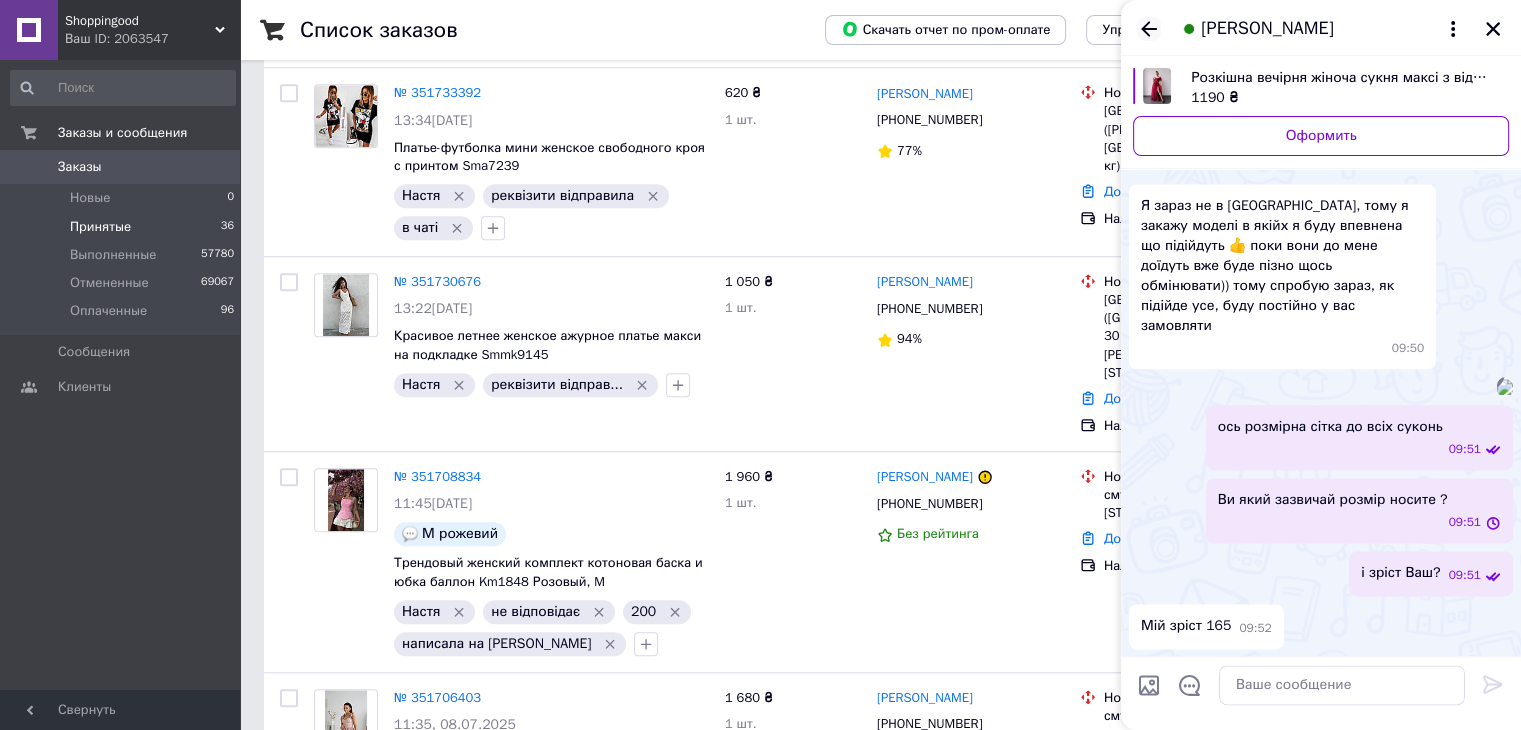 click 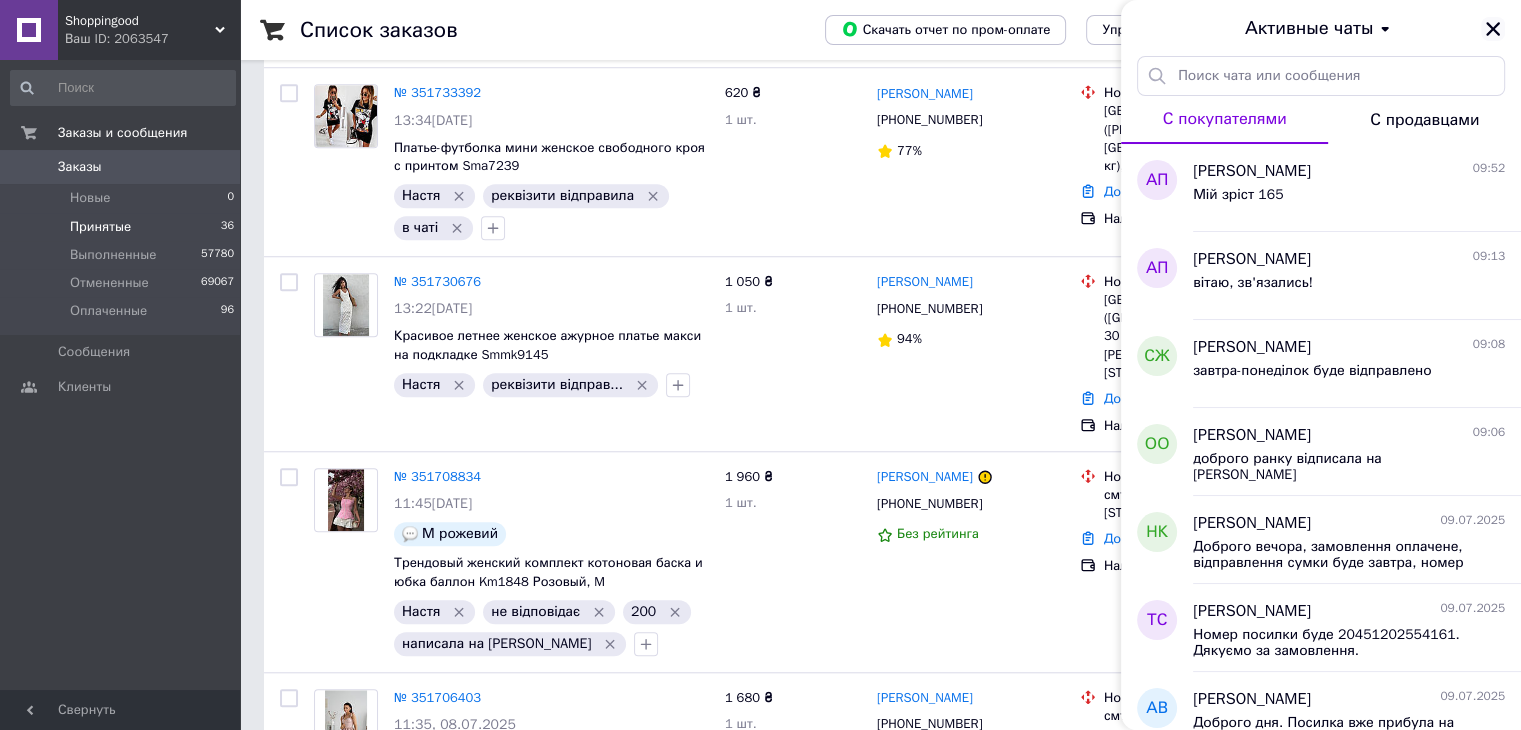 click 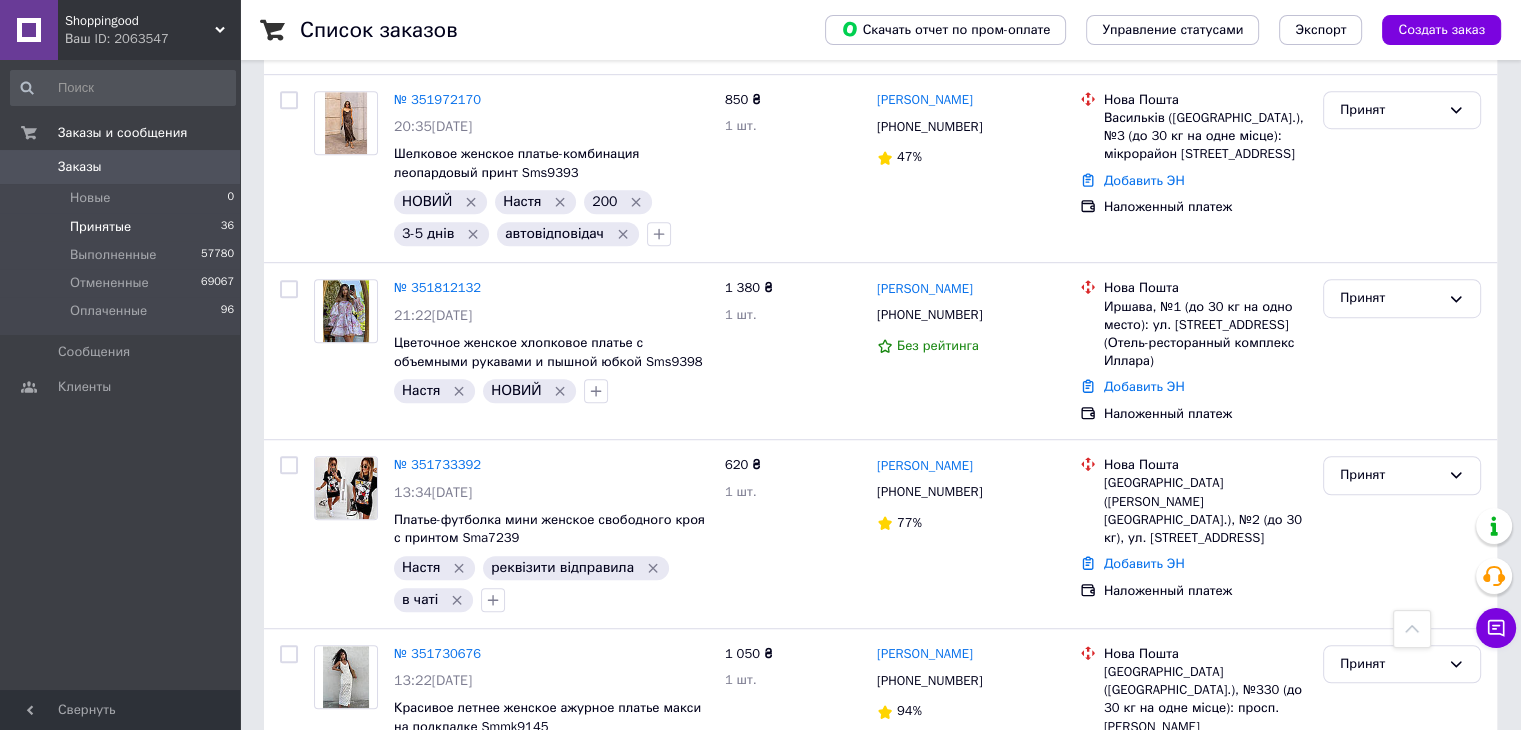 scroll, scrollTop: 1210, scrollLeft: 0, axis: vertical 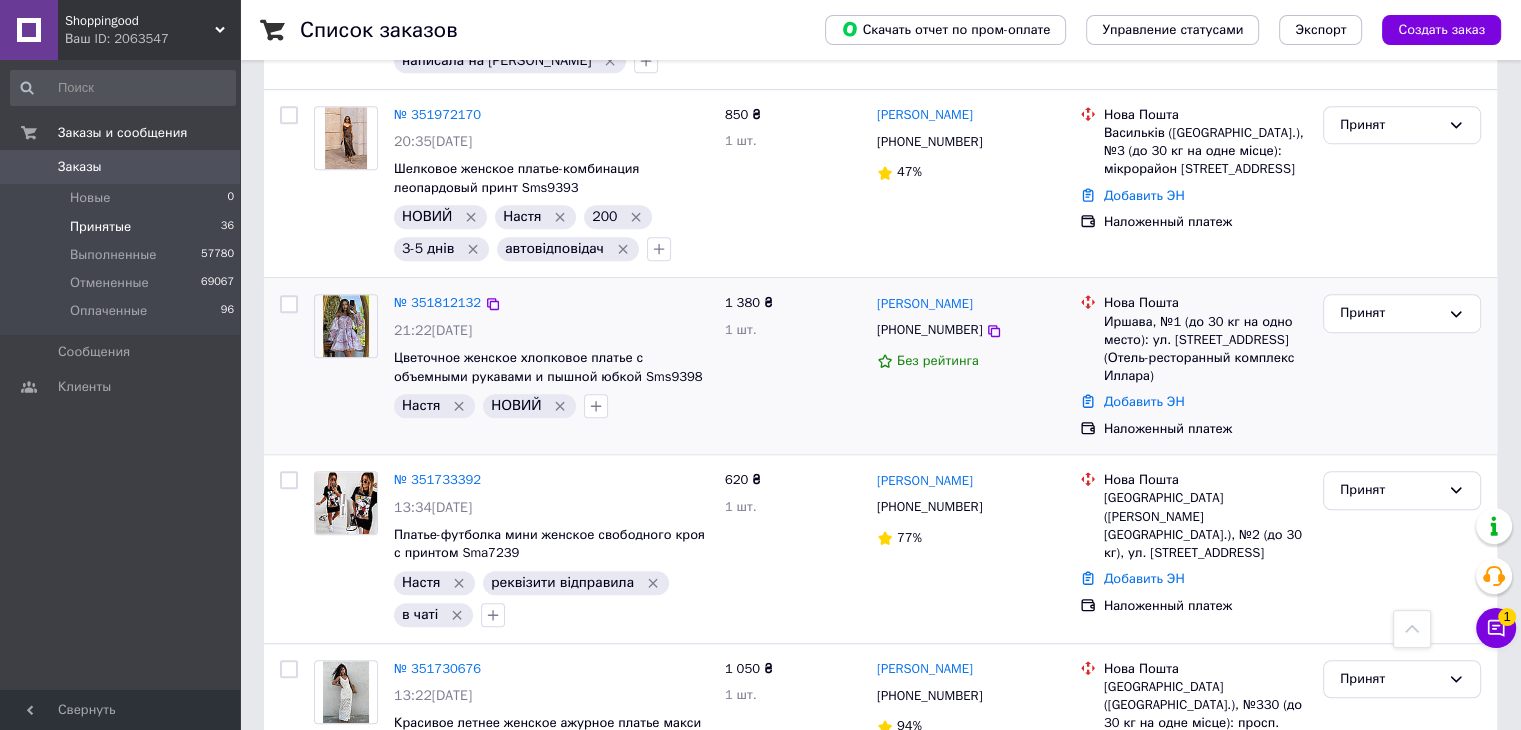 click on "НОВИЙ" at bounding box center (529, 406) 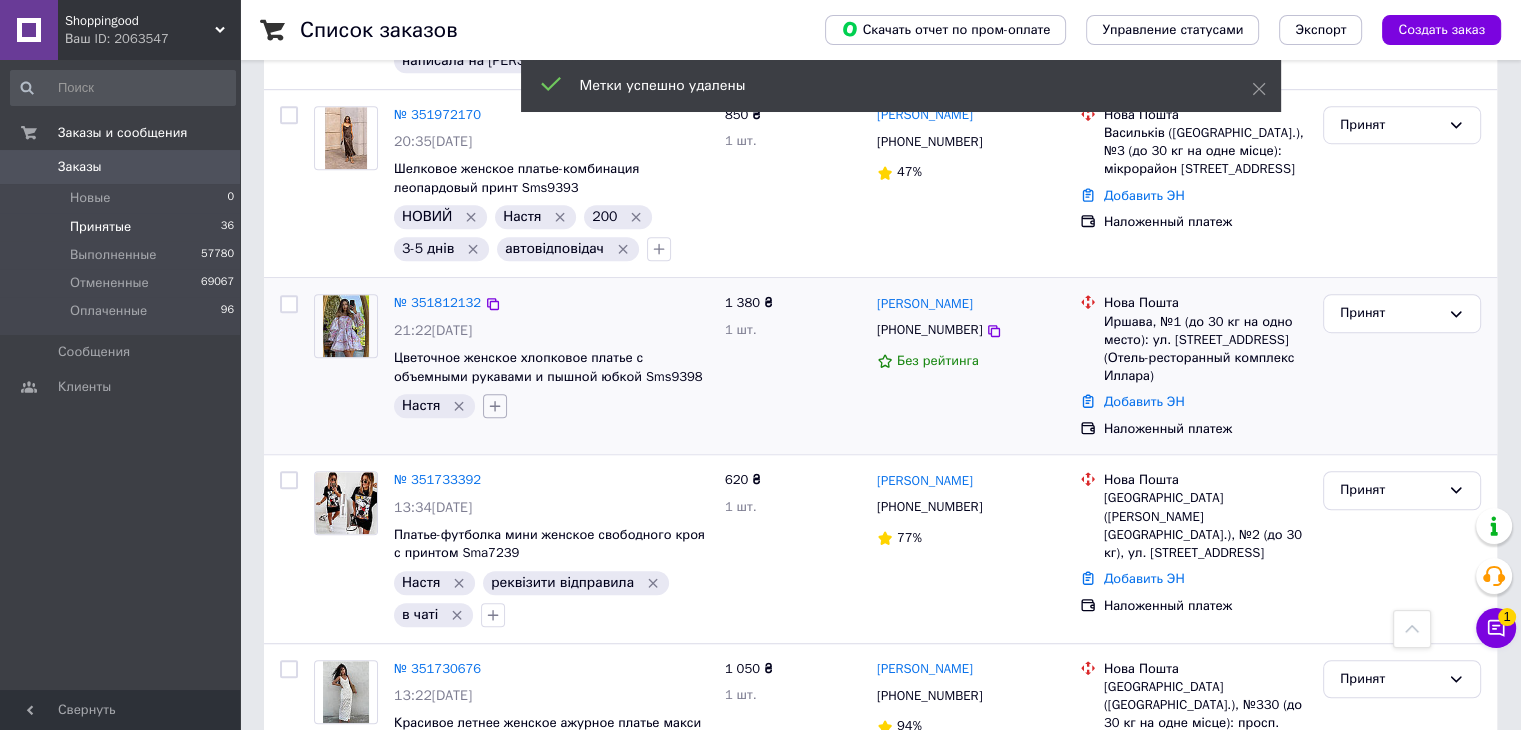 click 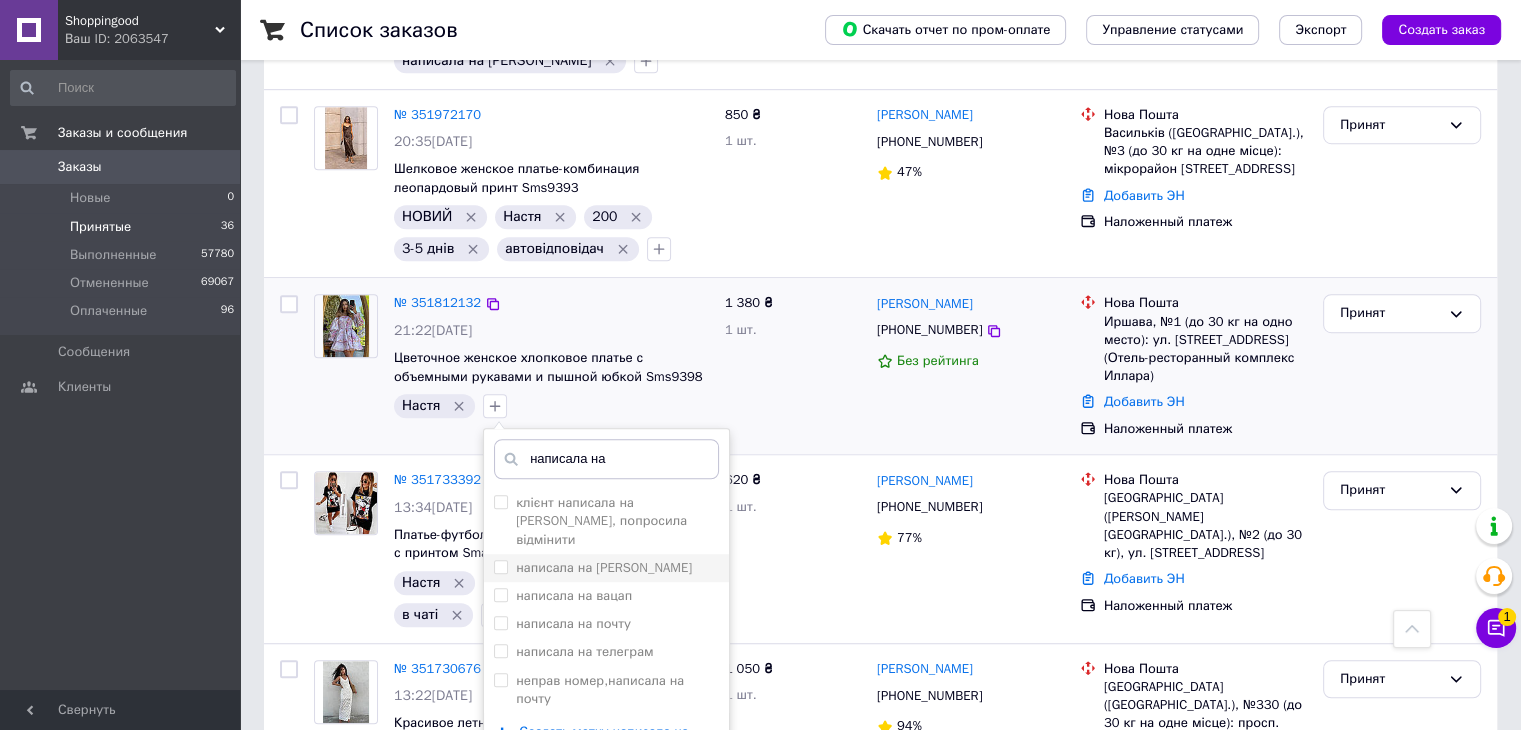 type on "написала на" 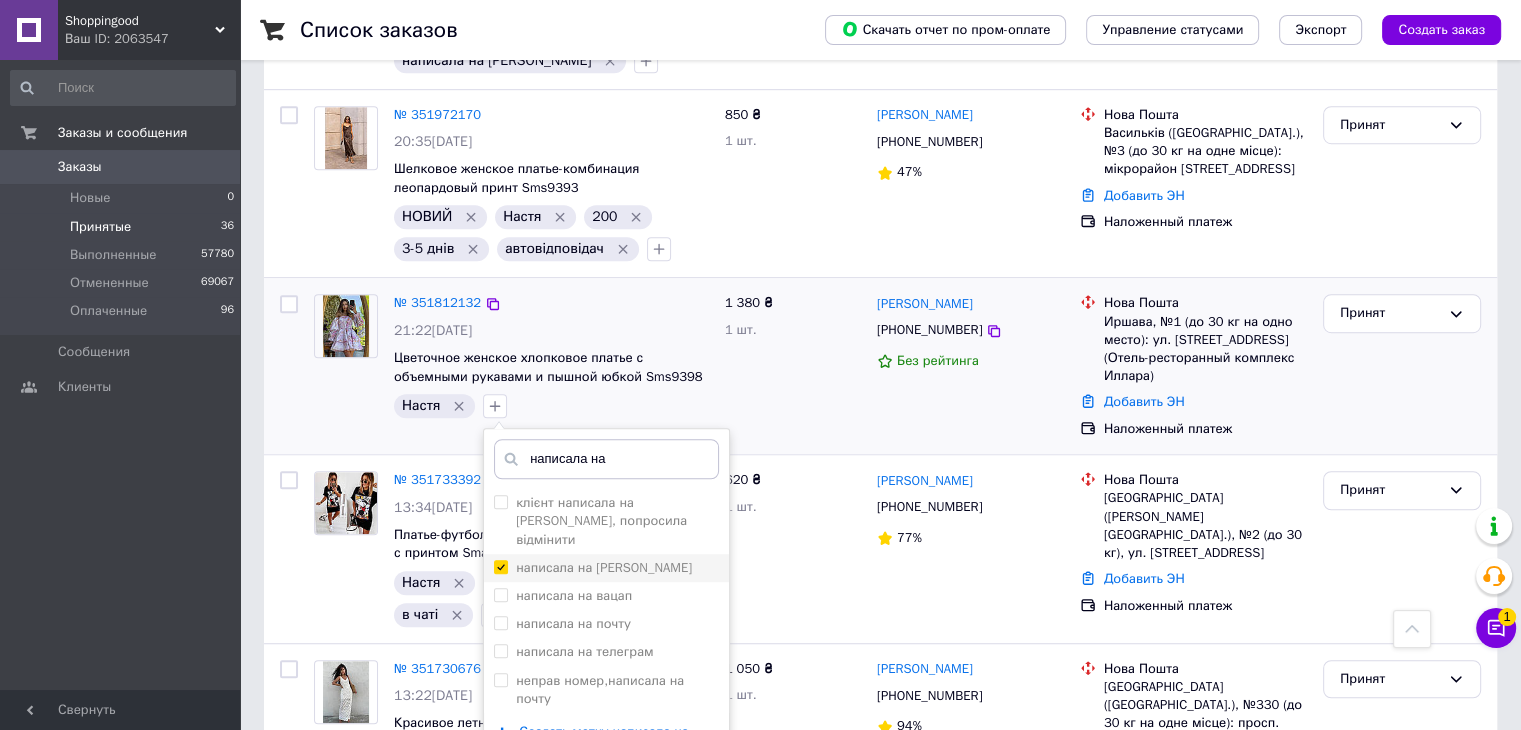 checkbox on "true" 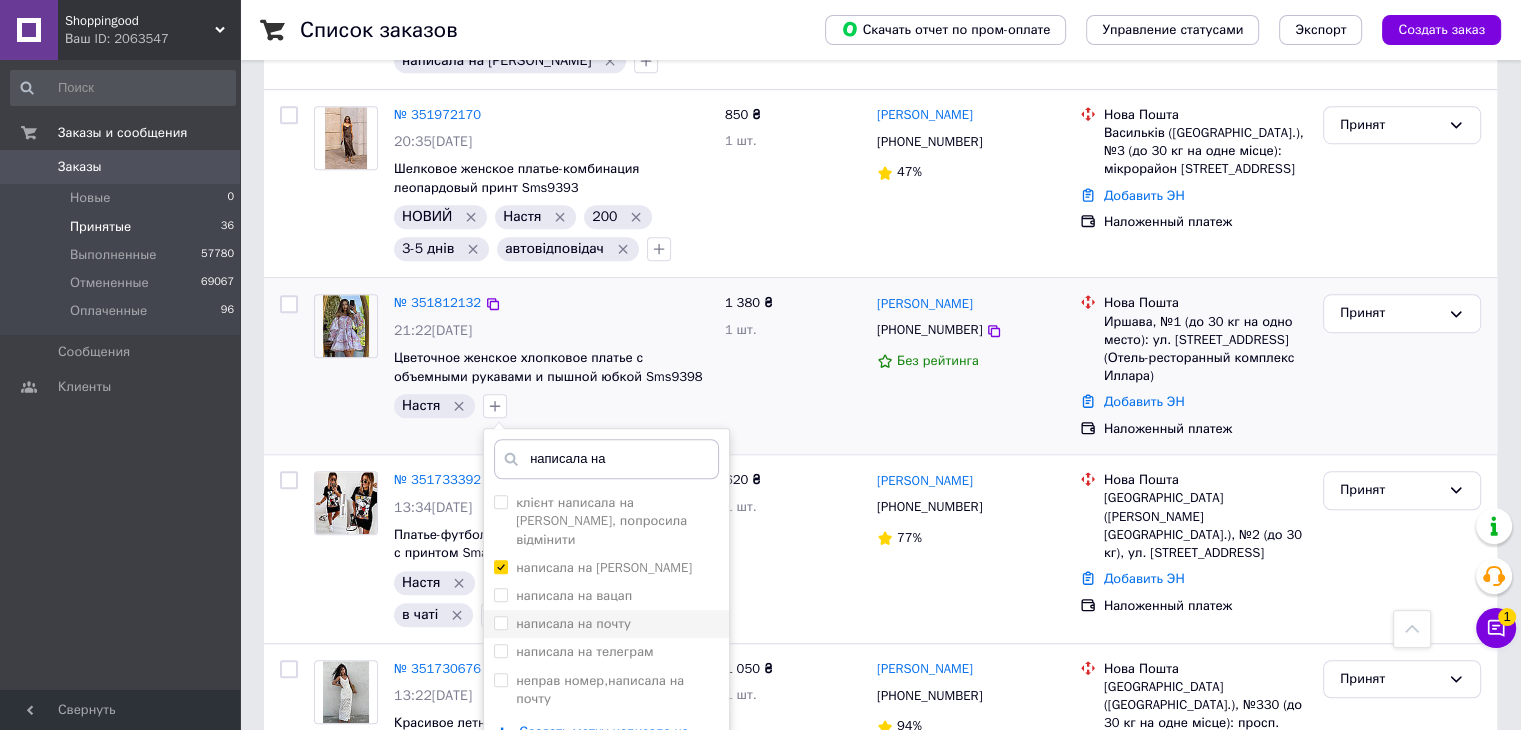 scroll, scrollTop: 1305, scrollLeft: 0, axis: vertical 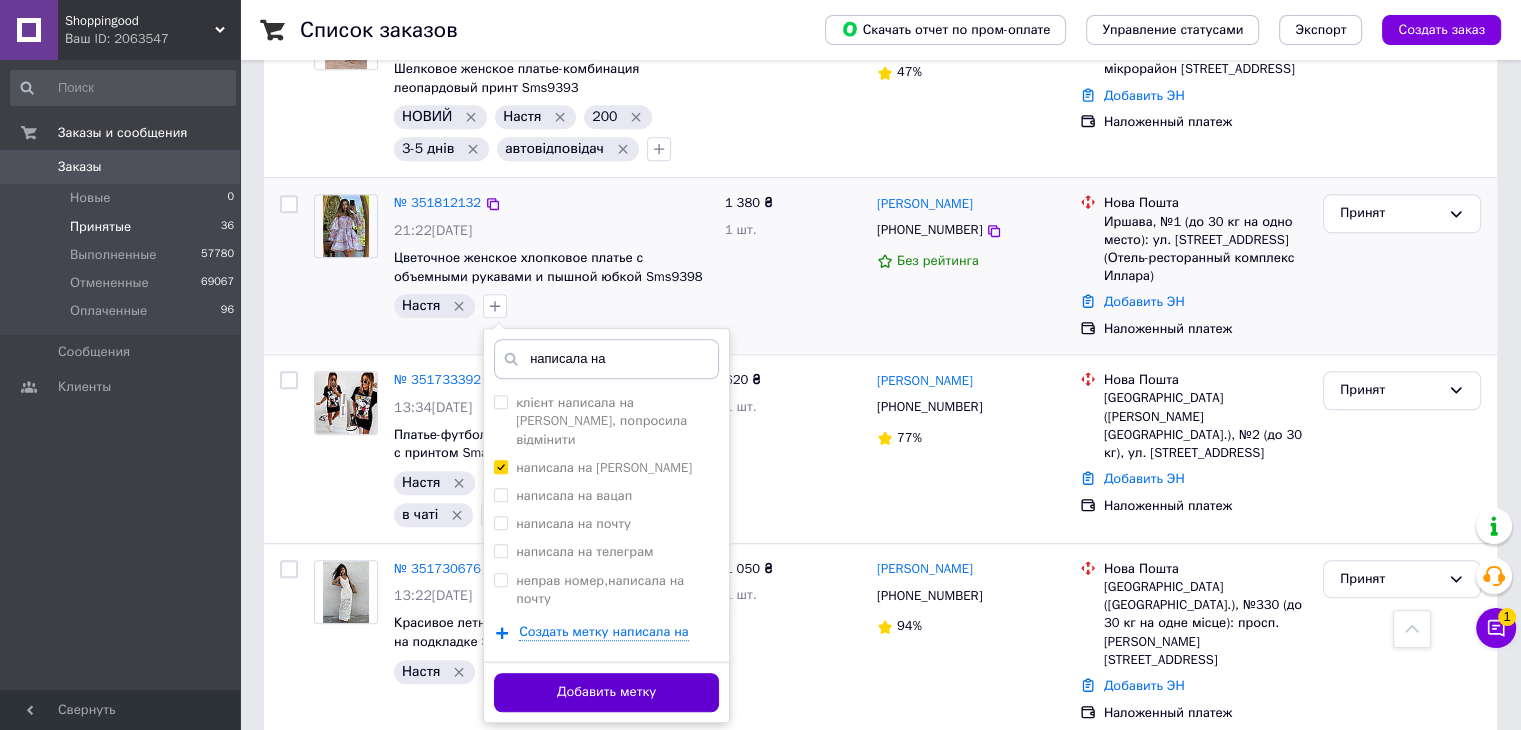 click on "Добавить метку" at bounding box center (606, 692) 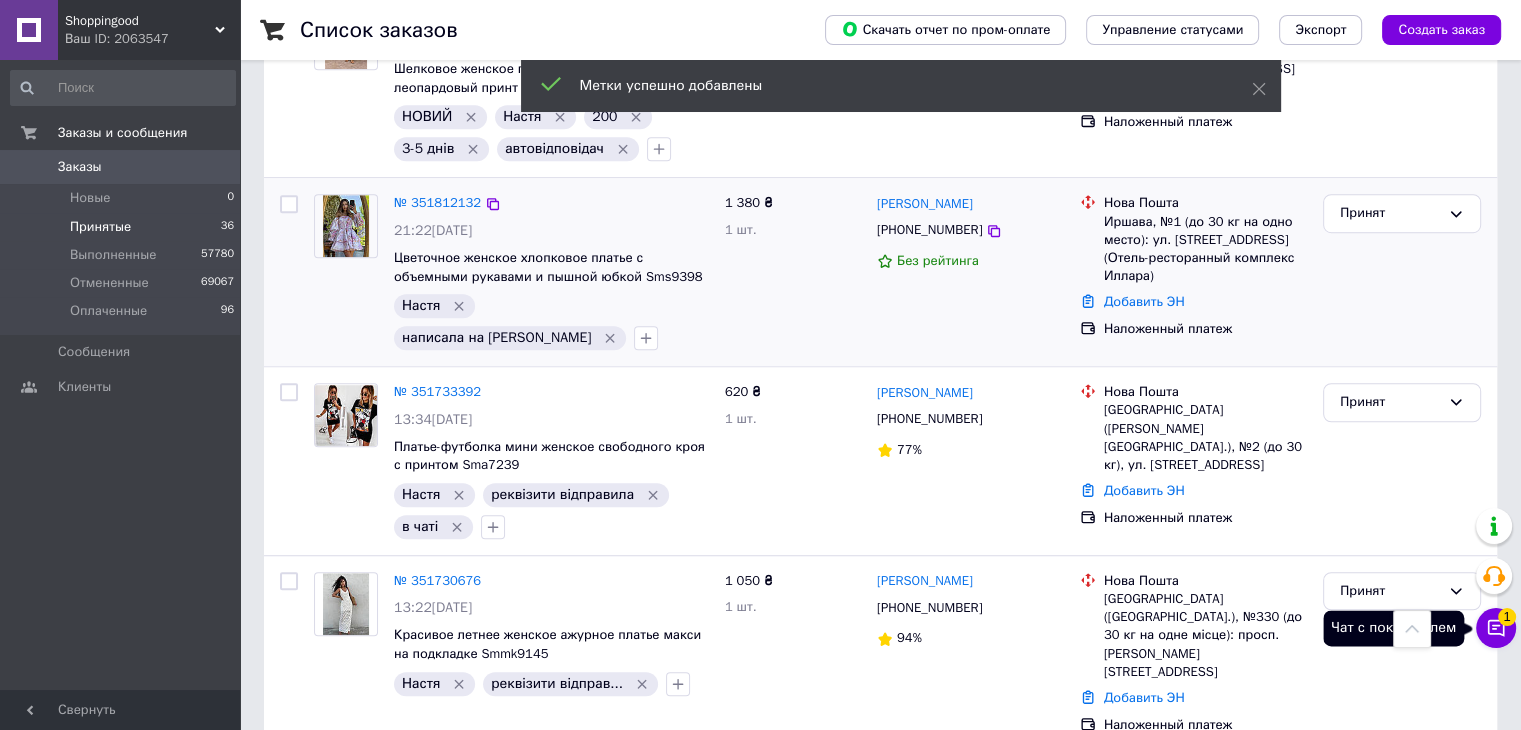 click 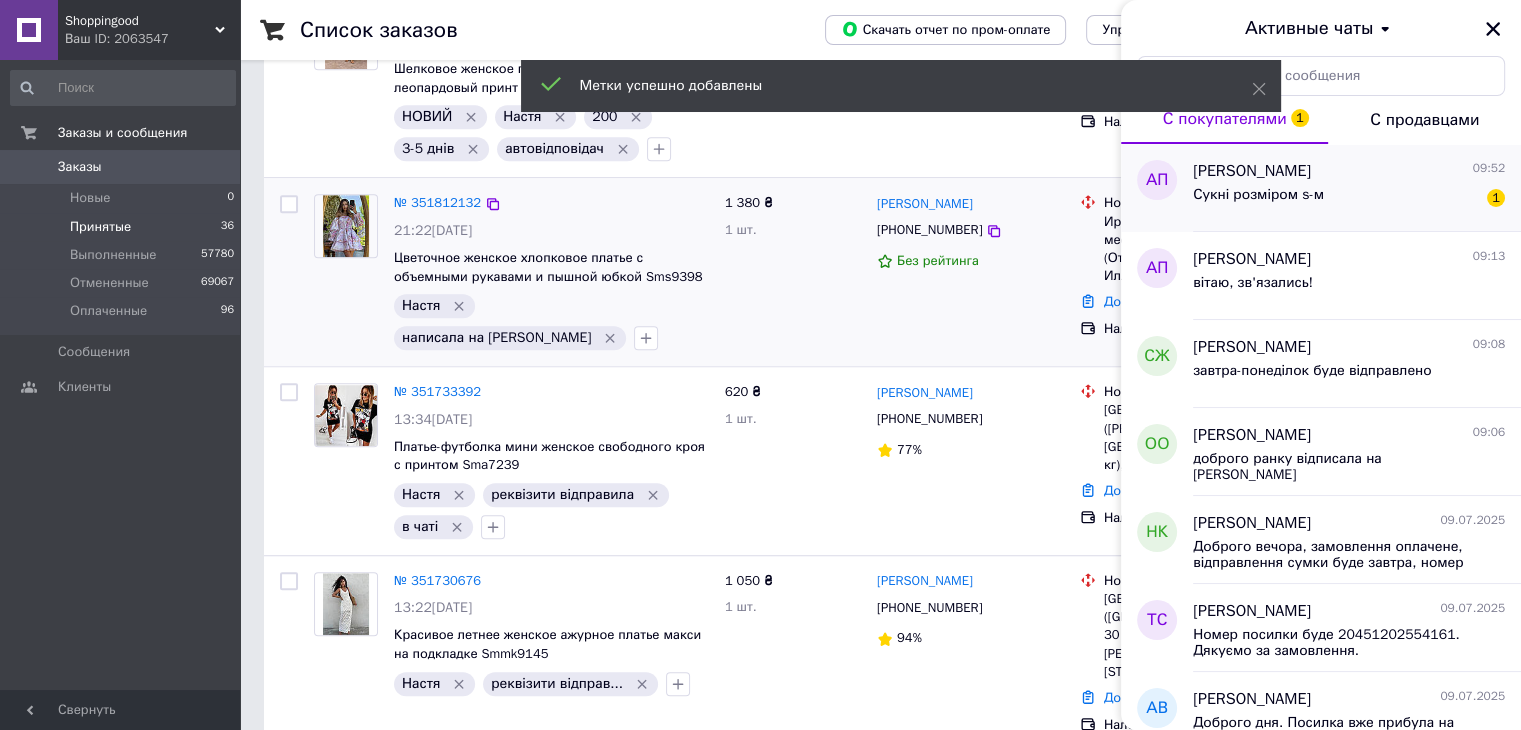 click on "Сукні розміром s-м 1" at bounding box center (1349, 199) 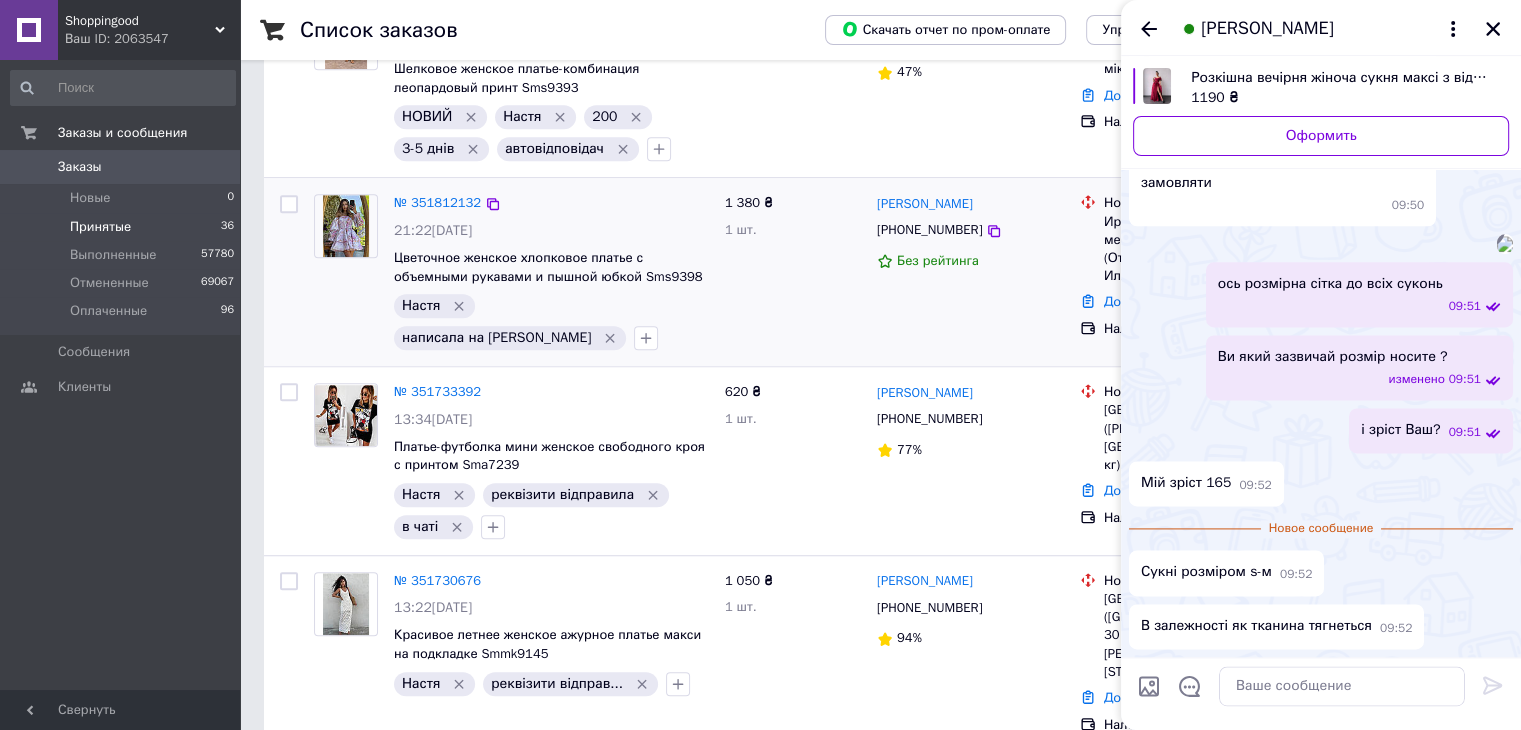 scroll, scrollTop: 3960, scrollLeft: 0, axis: vertical 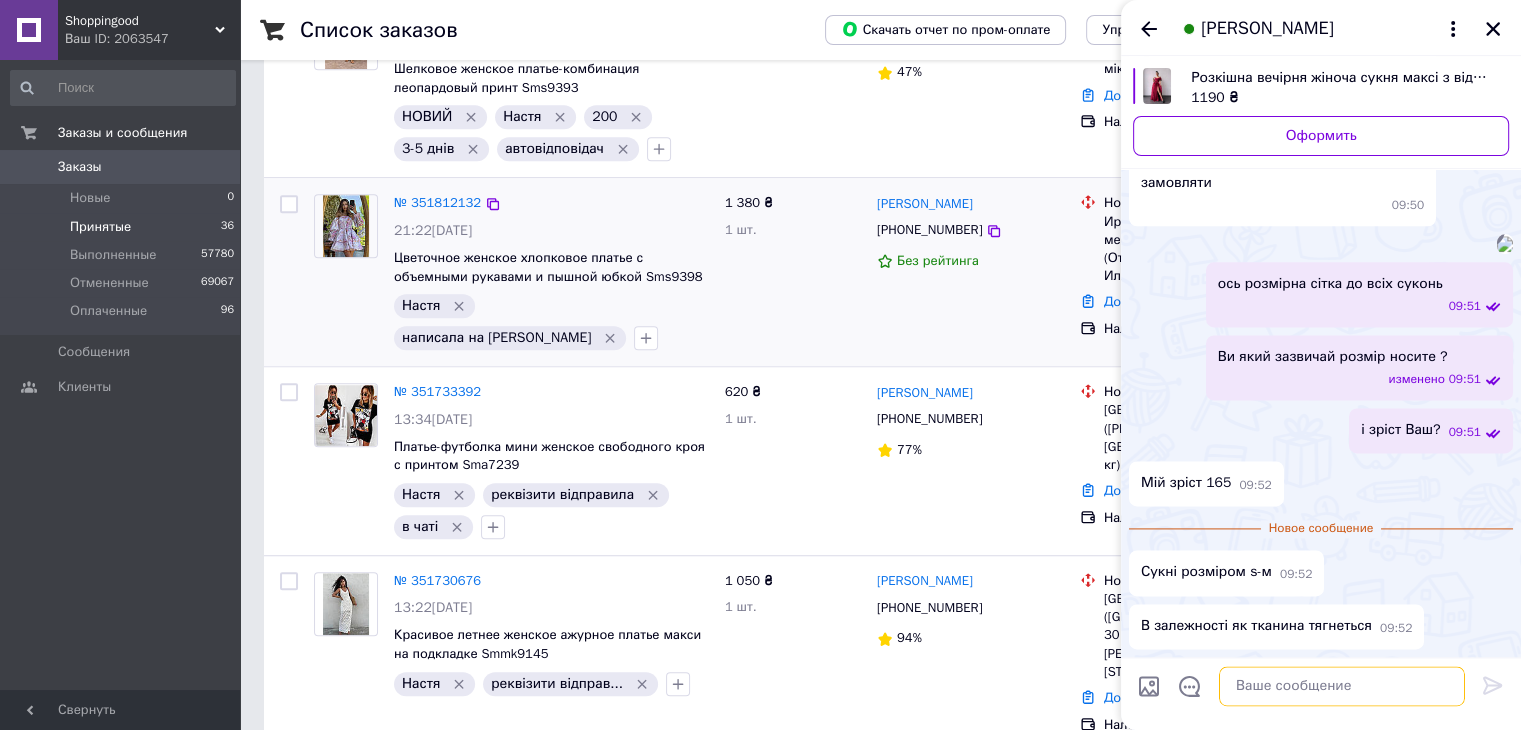 click at bounding box center (1342, 686) 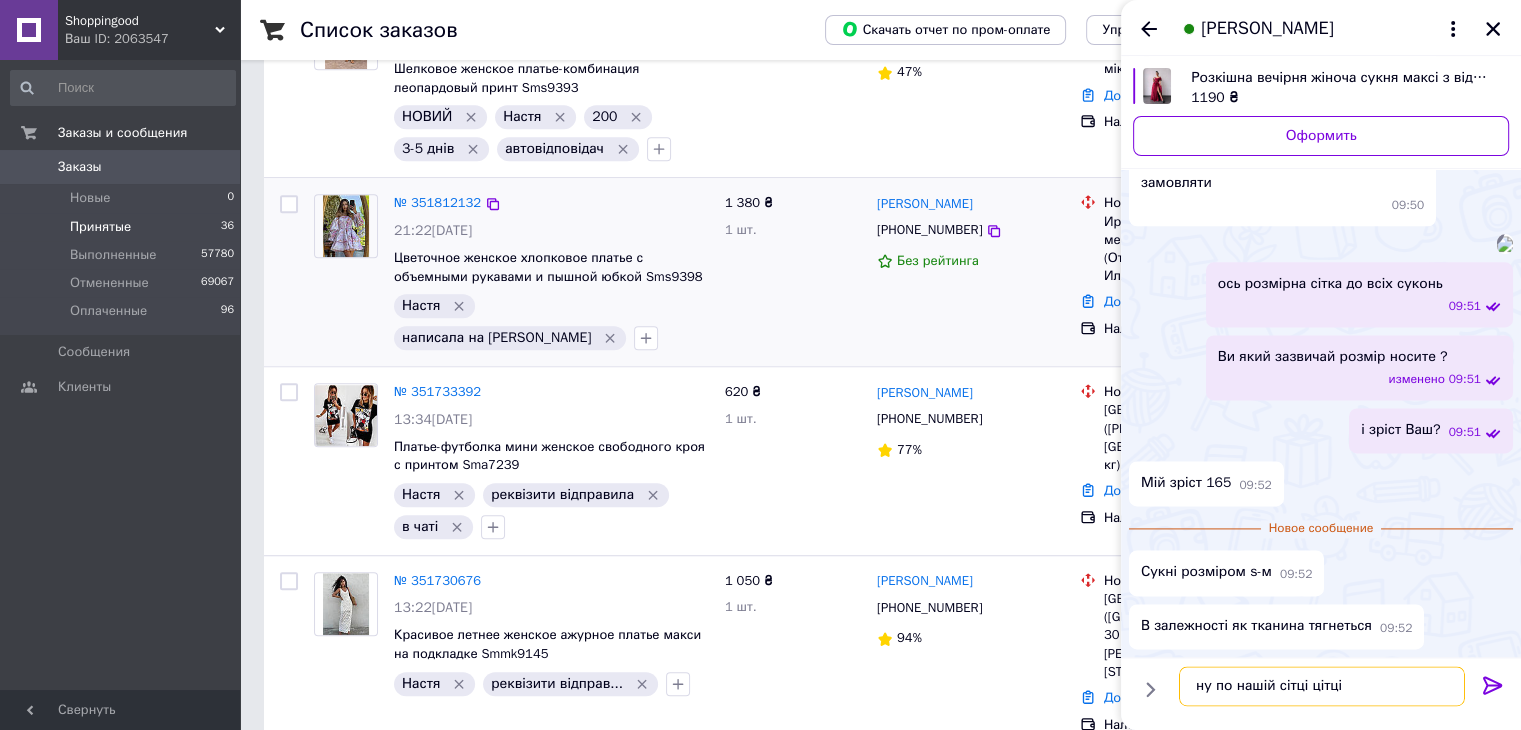 drag, startPoint x: 1344, startPoint y: 679, endPoint x: 1310, endPoint y: 699, distance: 39.446167 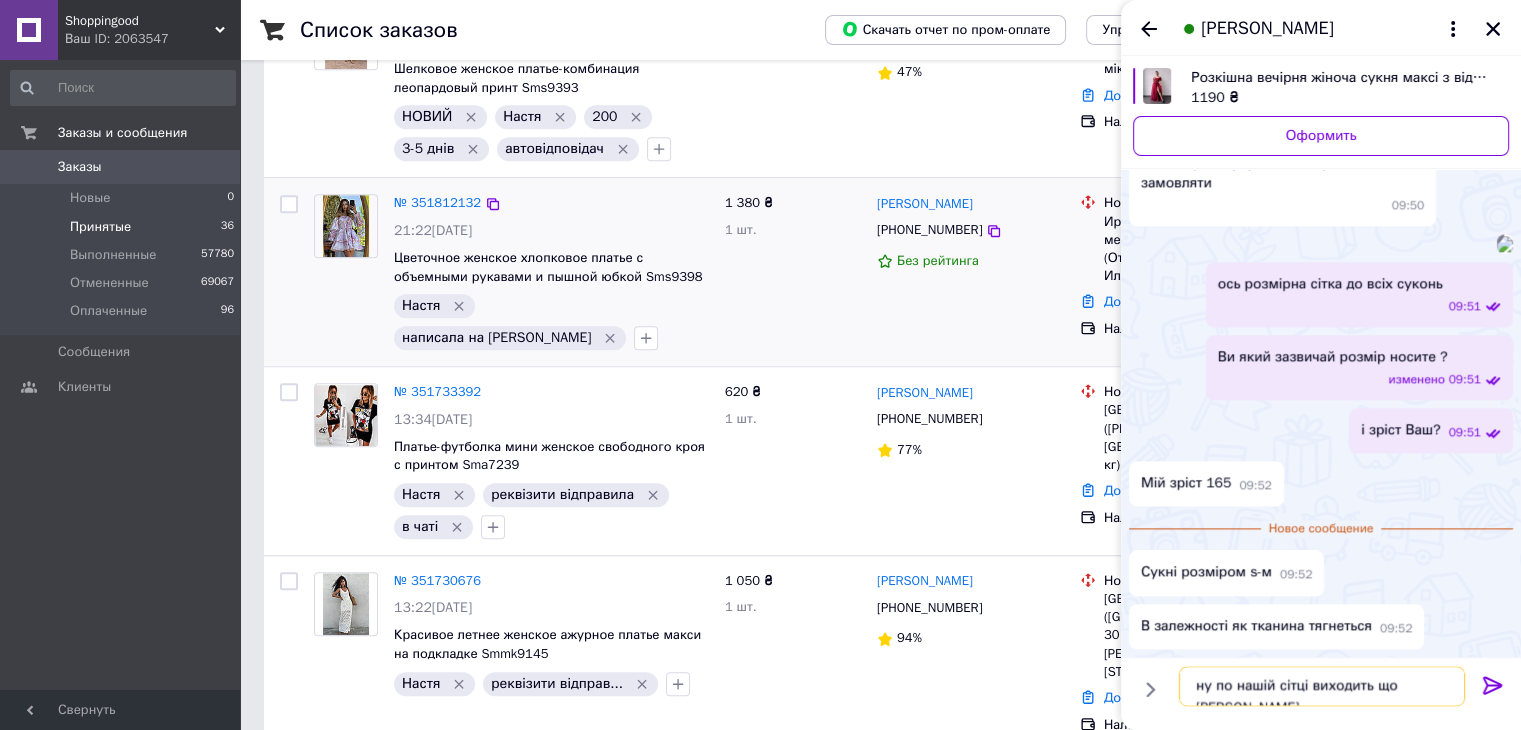 type on "ну по нашій сітці виходить що [PERSON_NAME]" 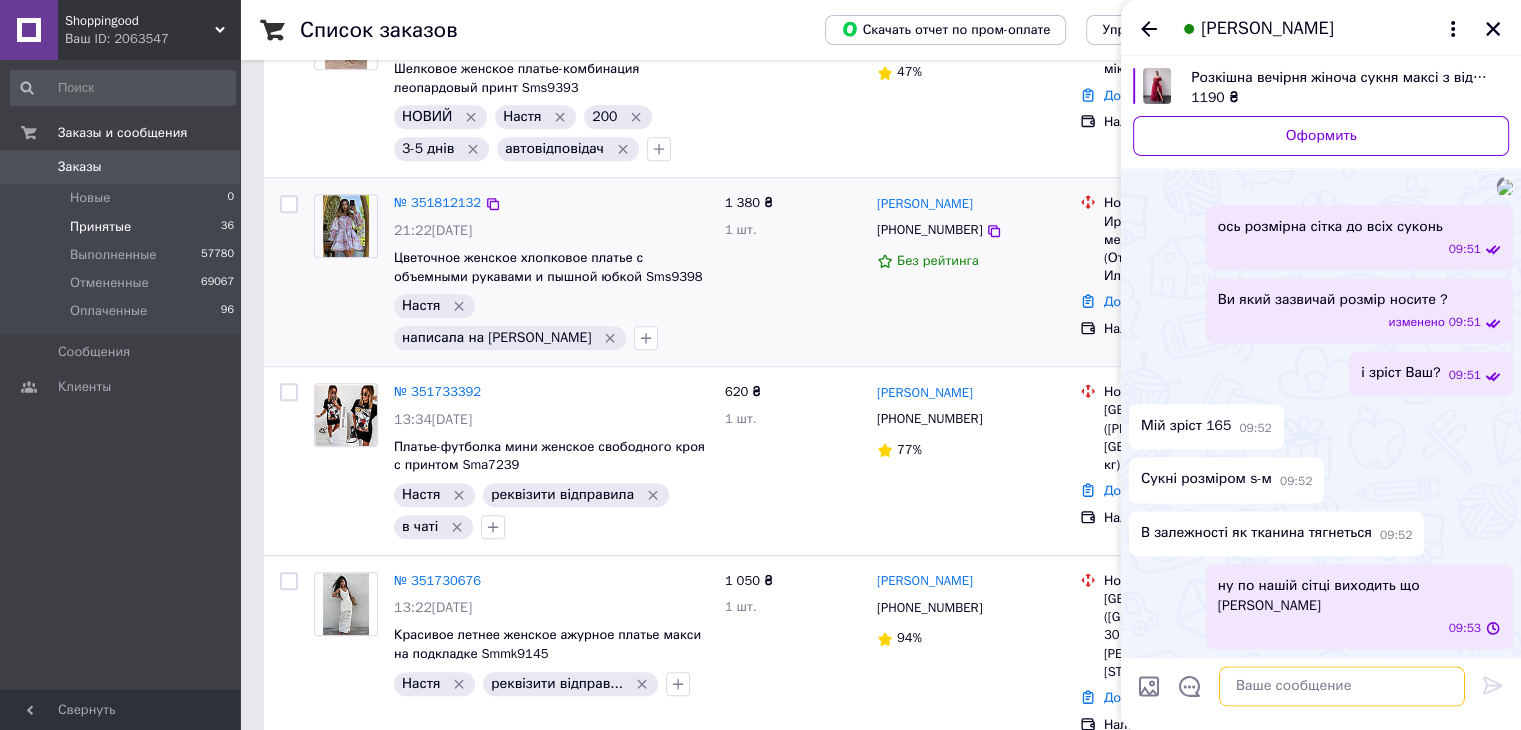 scroll, scrollTop: 3976, scrollLeft: 0, axis: vertical 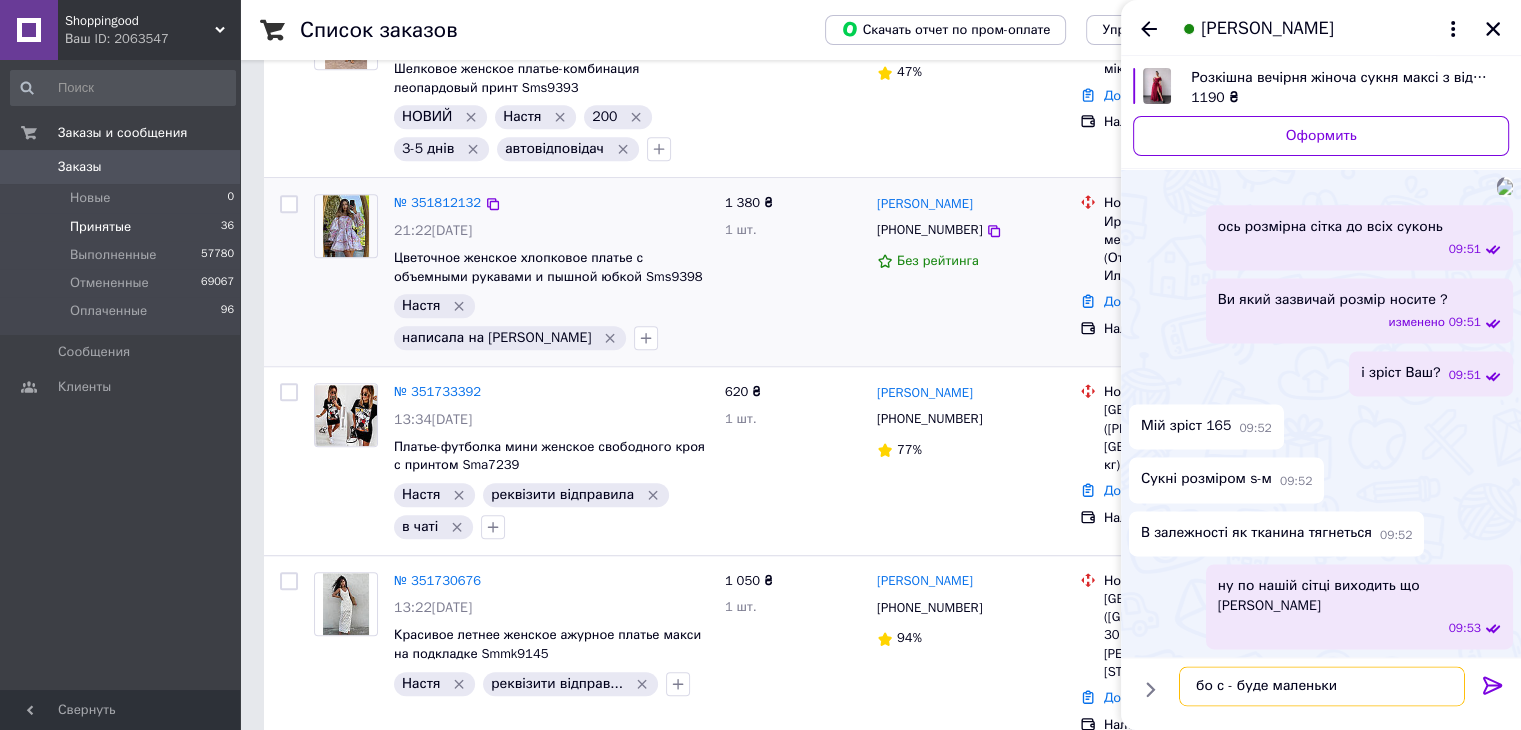type on "бо с - буде маленький" 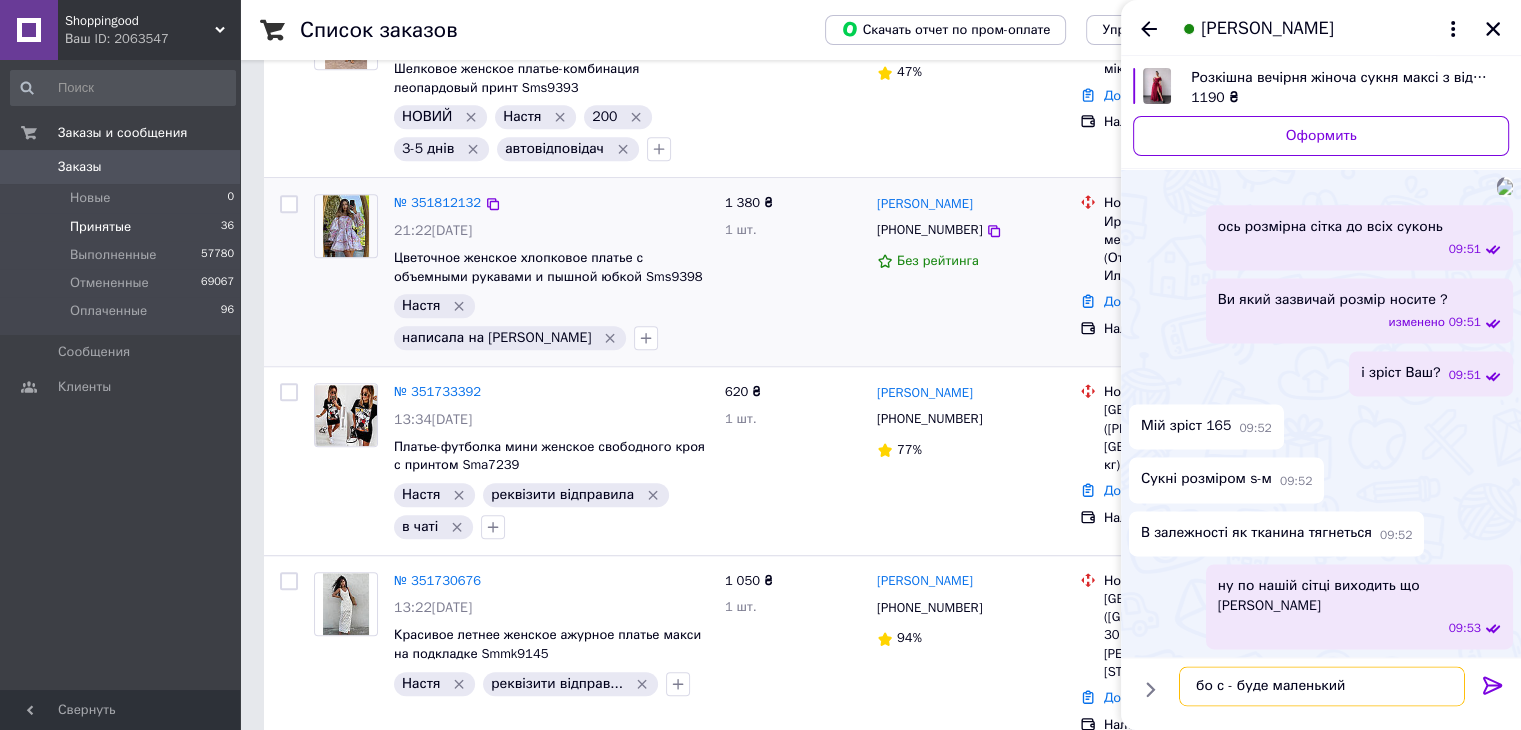 type 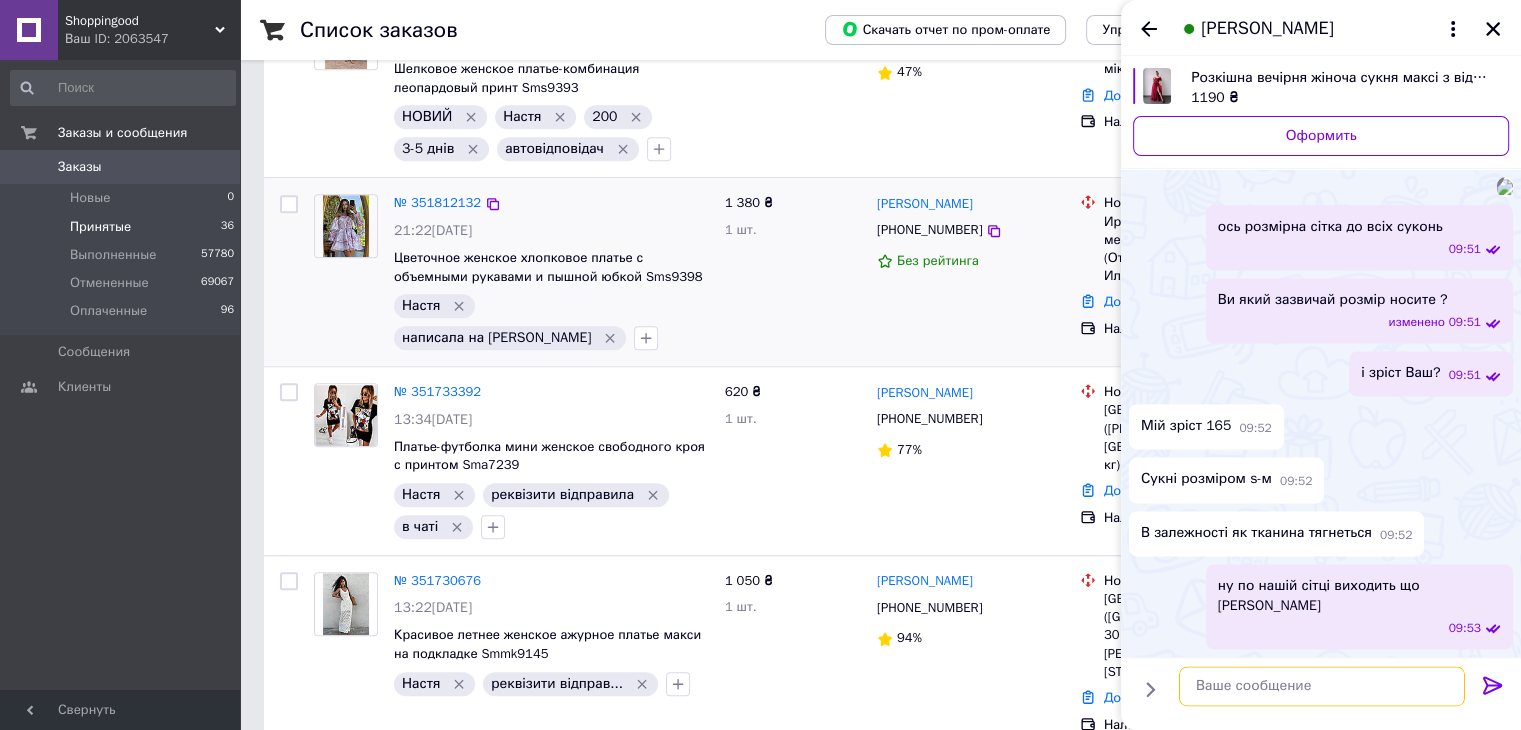scroll, scrollTop: 4029, scrollLeft: 0, axis: vertical 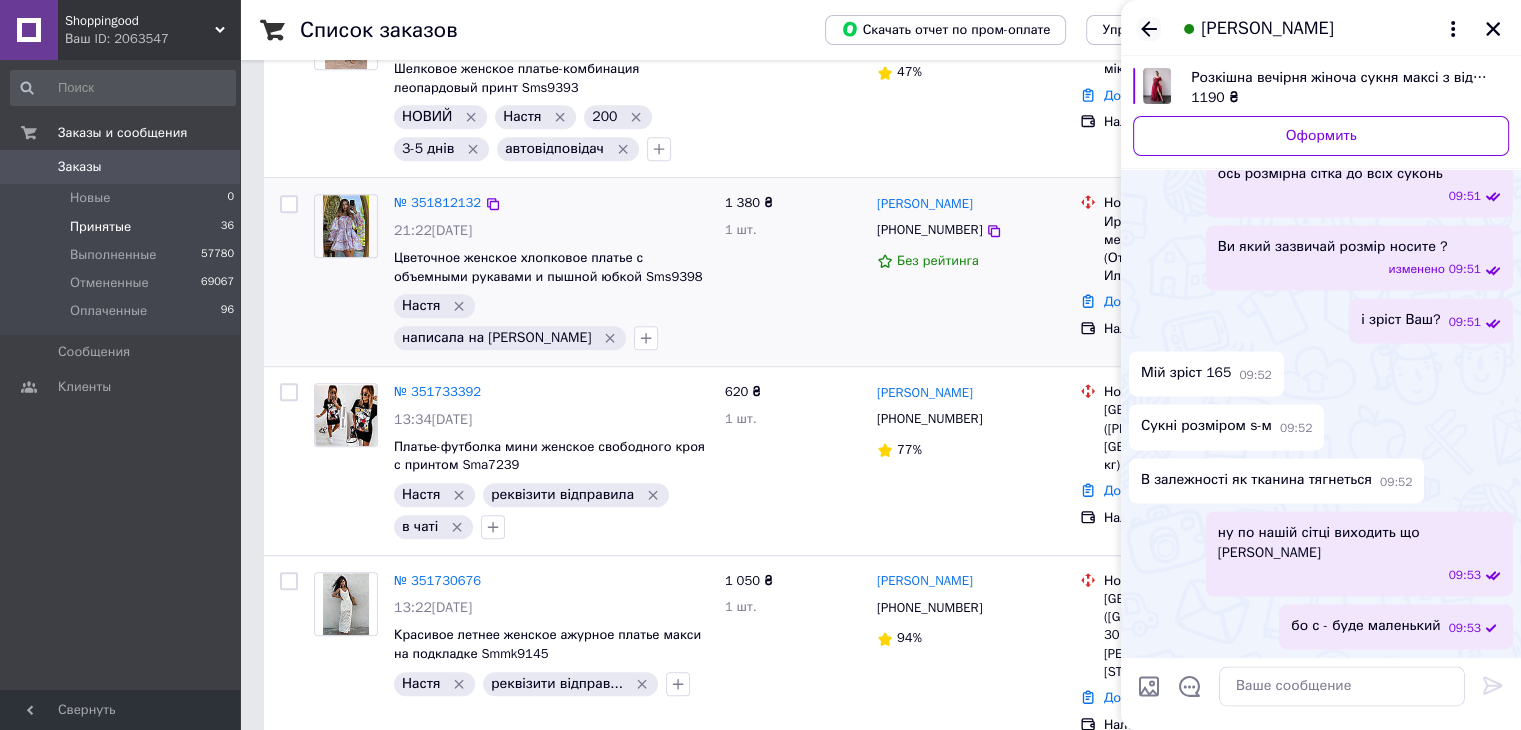 click 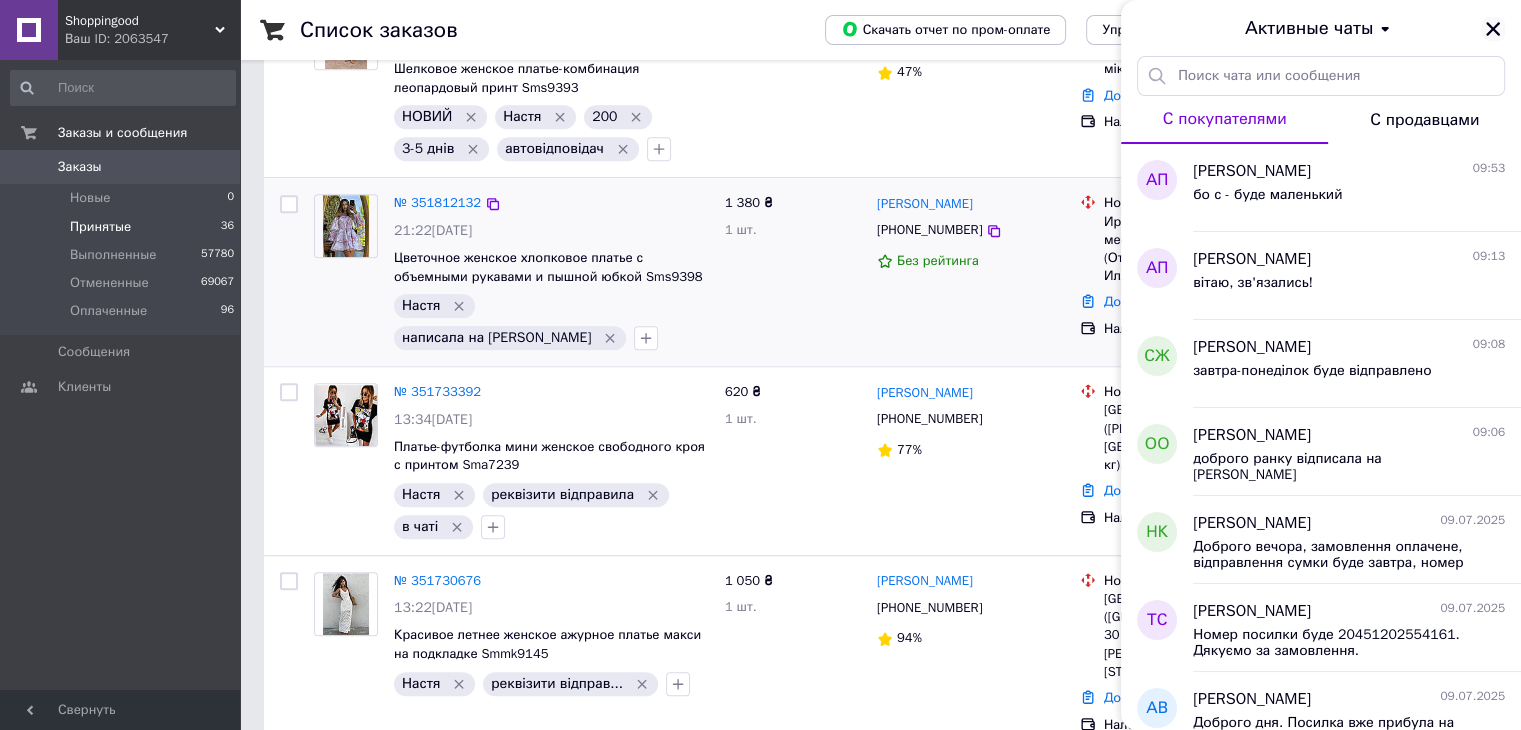 click 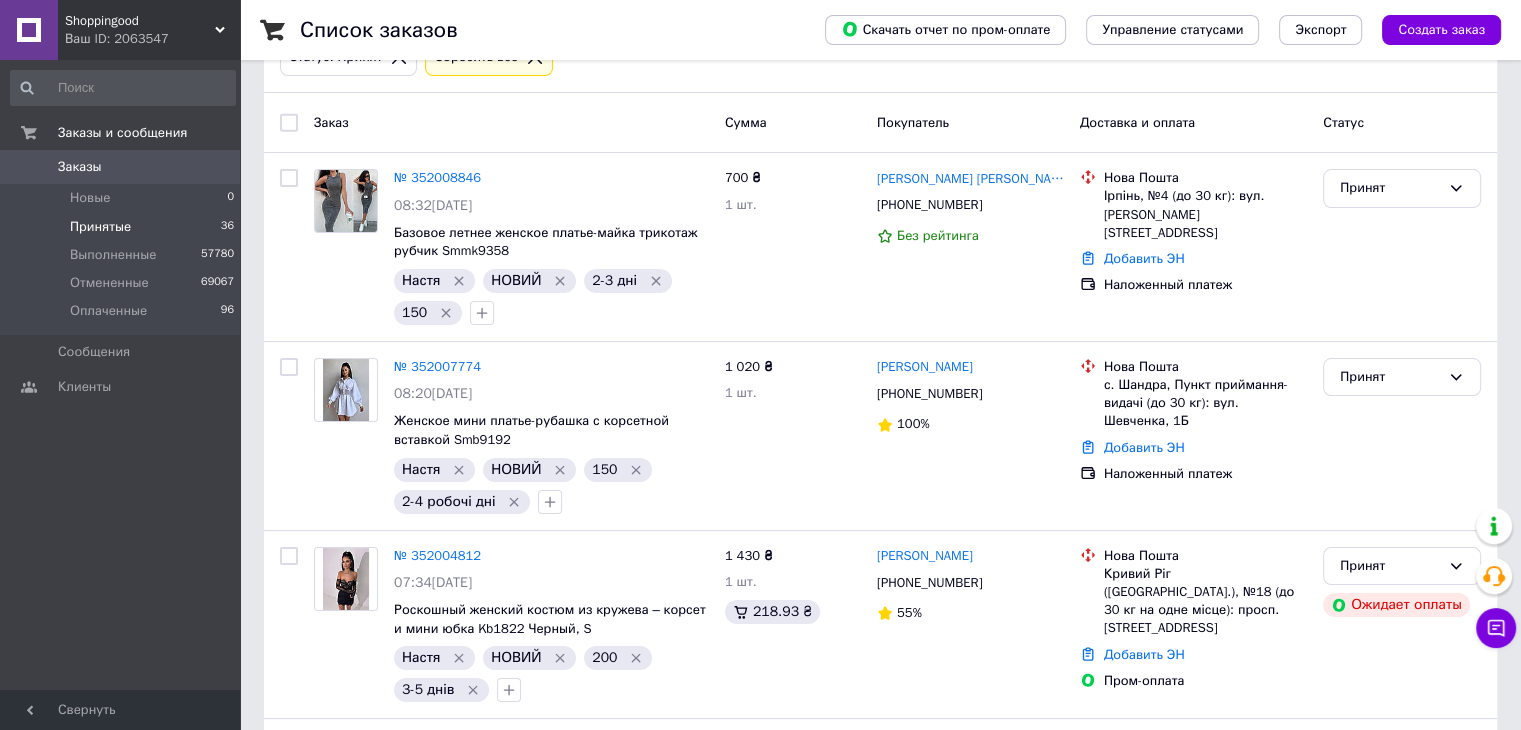 scroll, scrollTop: 138, scrollLeft: 0, axis: vertical 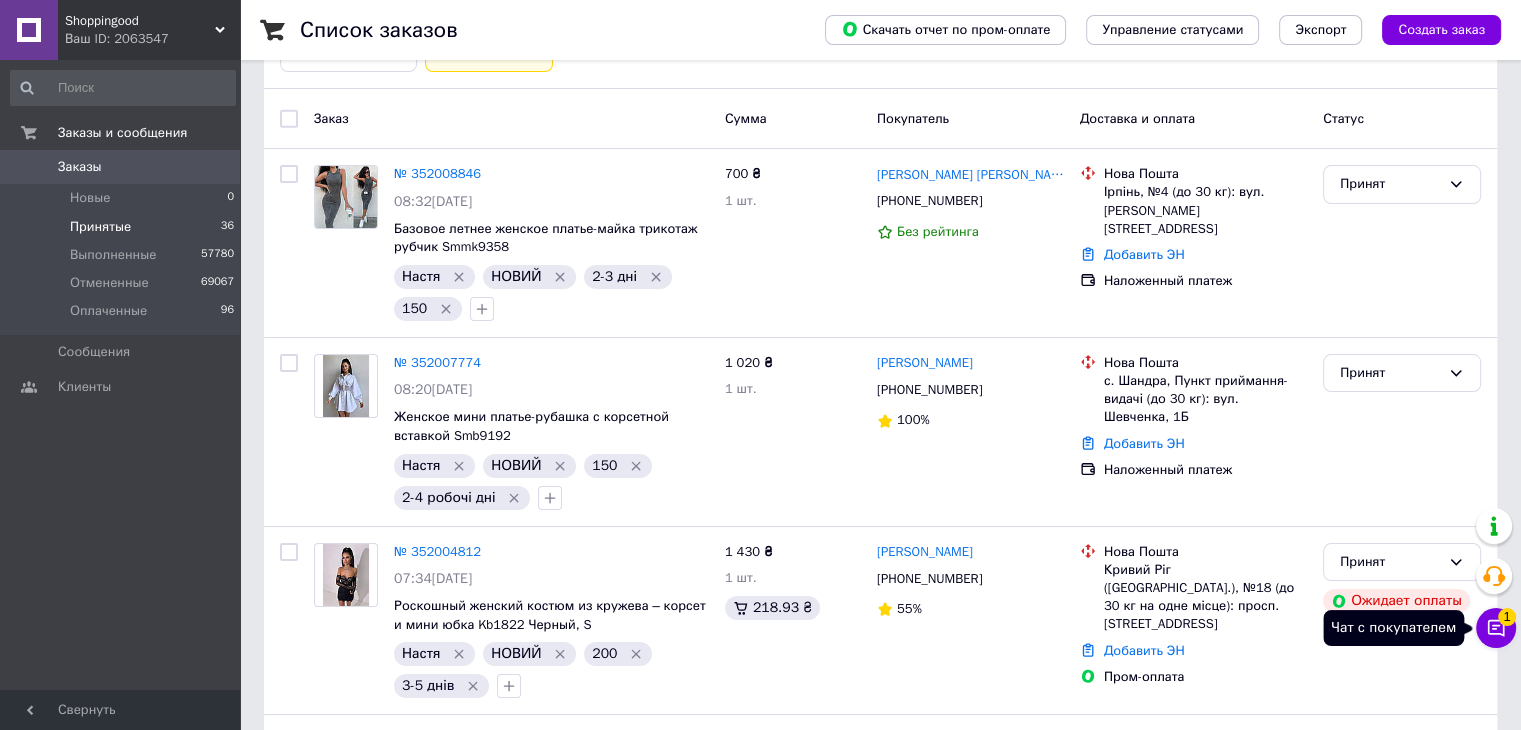 click 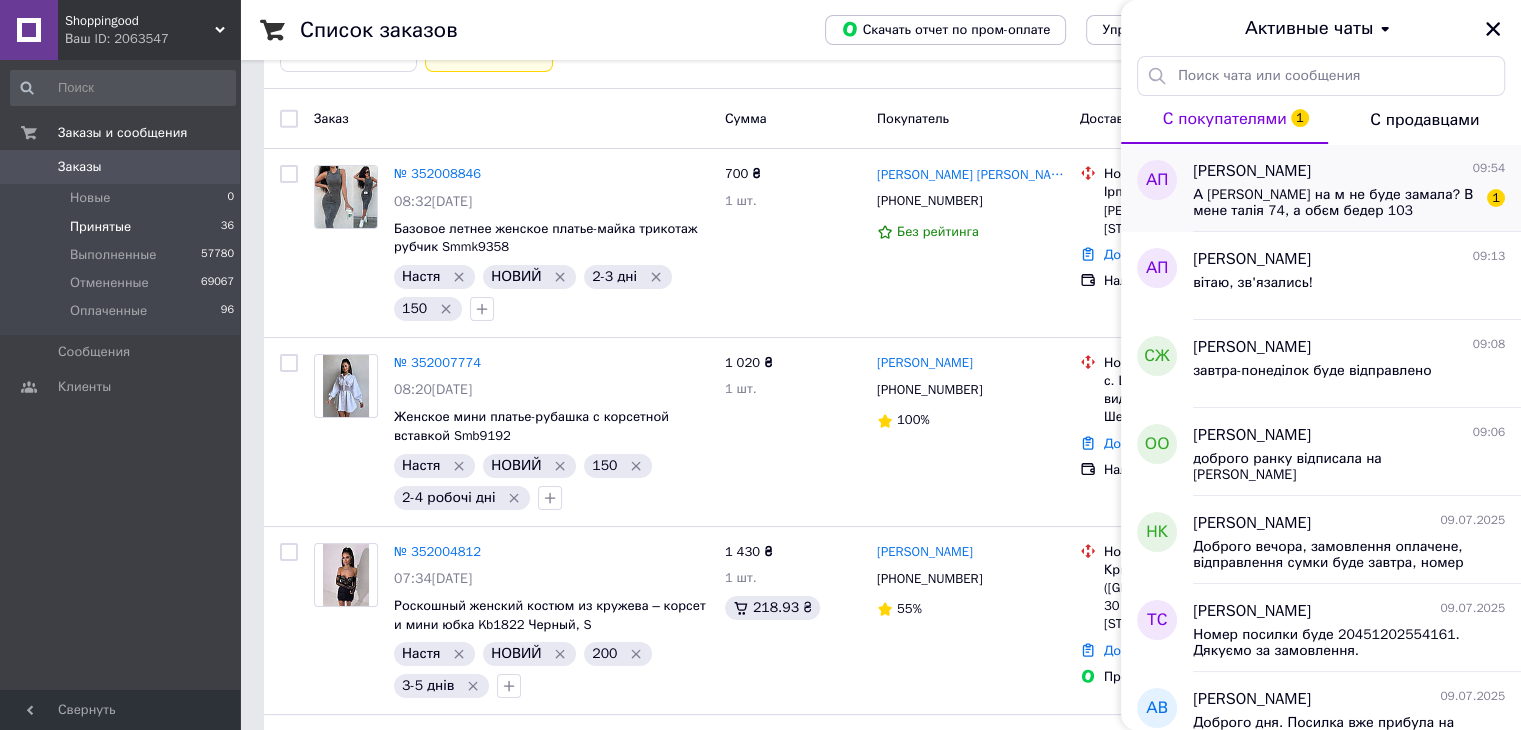 click on "А талія на м не буде замала? В мене талія  74, а обєм бедер 103 1" at bounding box center (1349, 201) 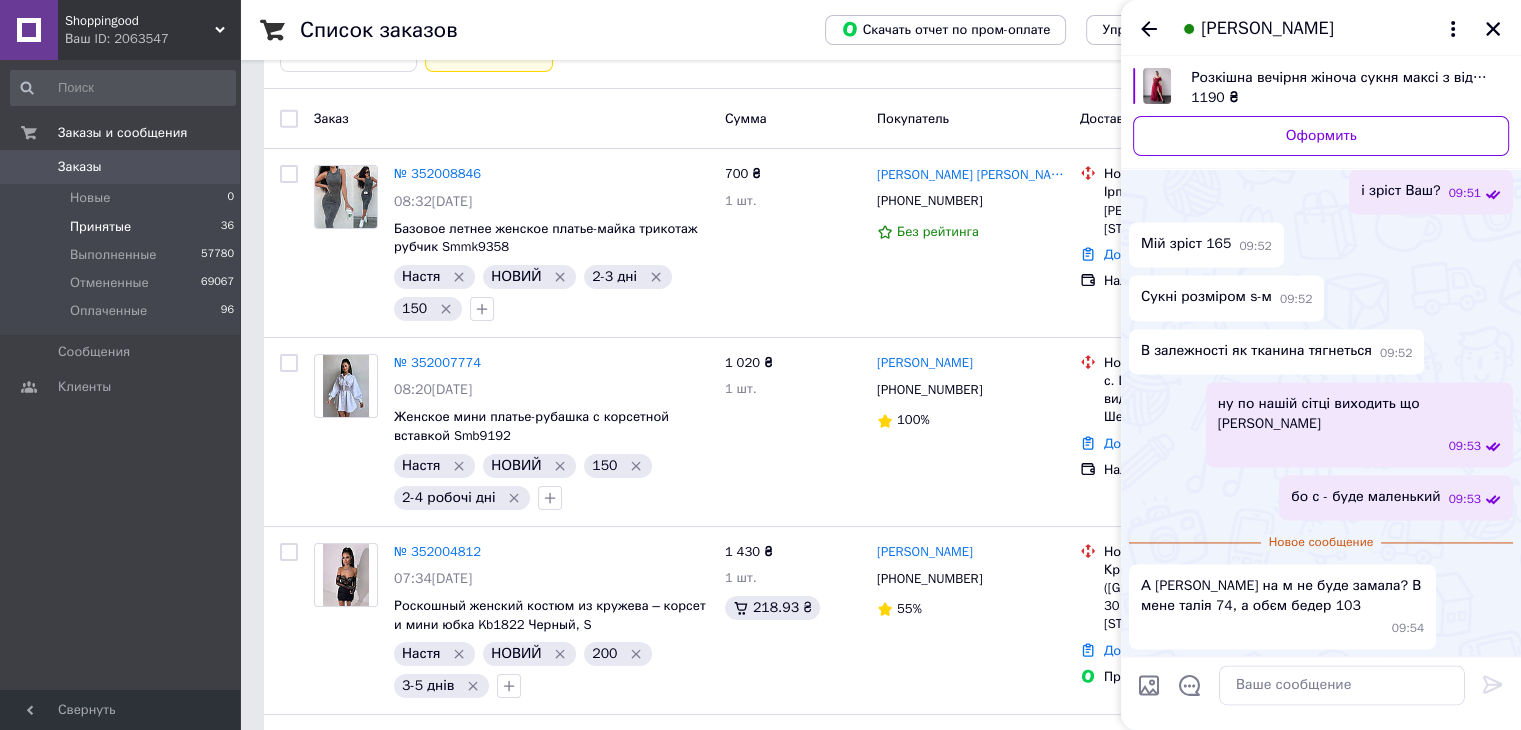 scroll, scrollTop: 3759, scrollLeft: 0, axis: vertical 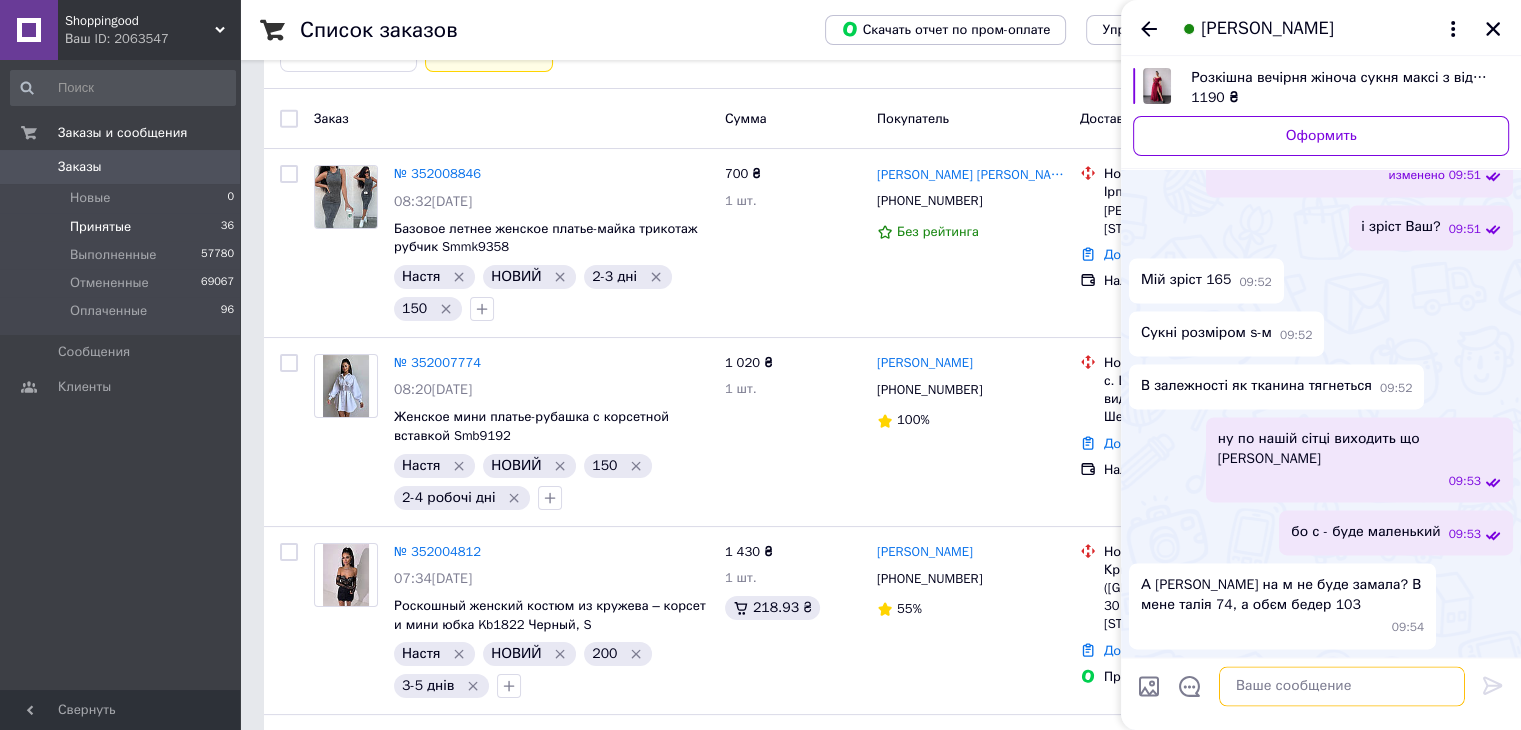 click at bounding box center [1342, 686] 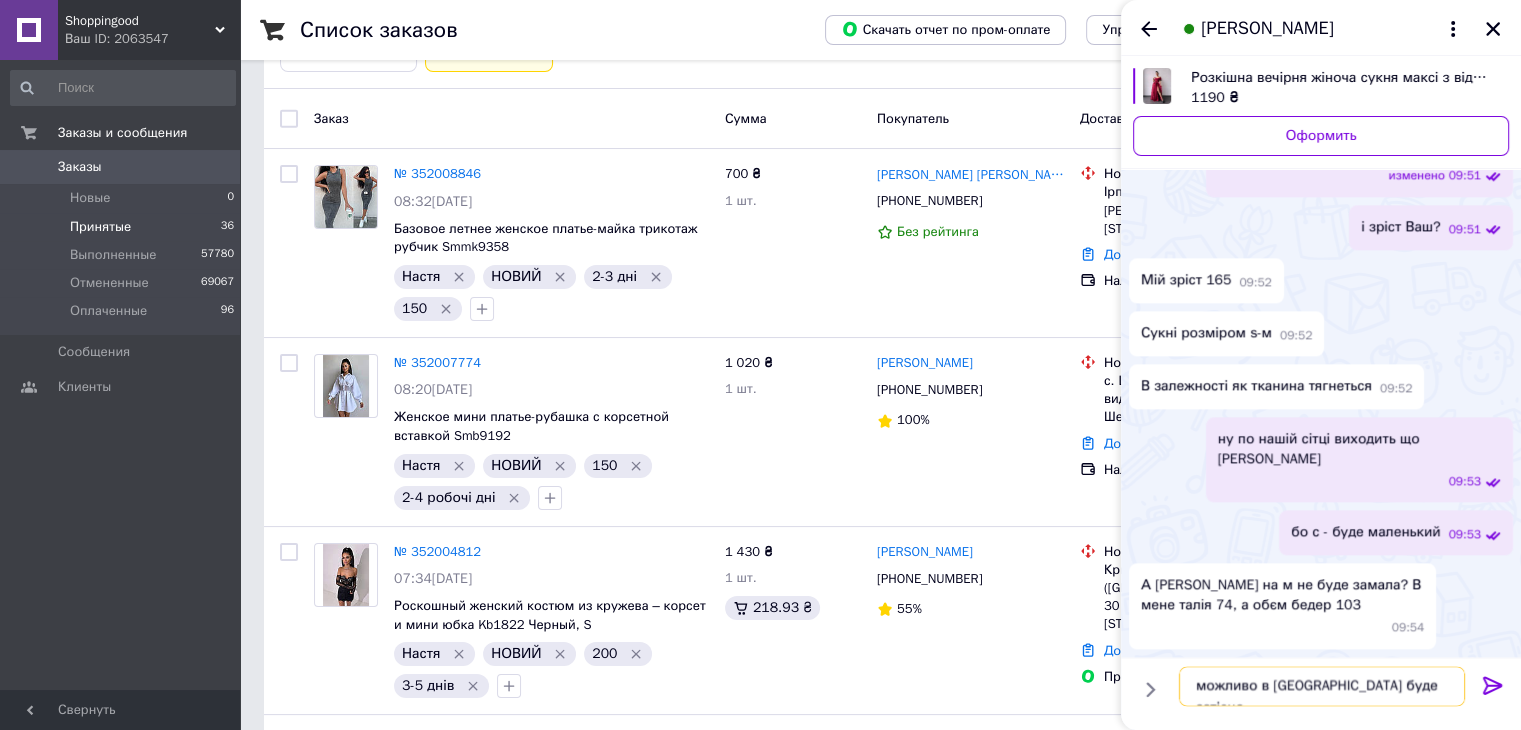 type on "можливо в [GEOGRAPHIC_DATA] буде затісно" 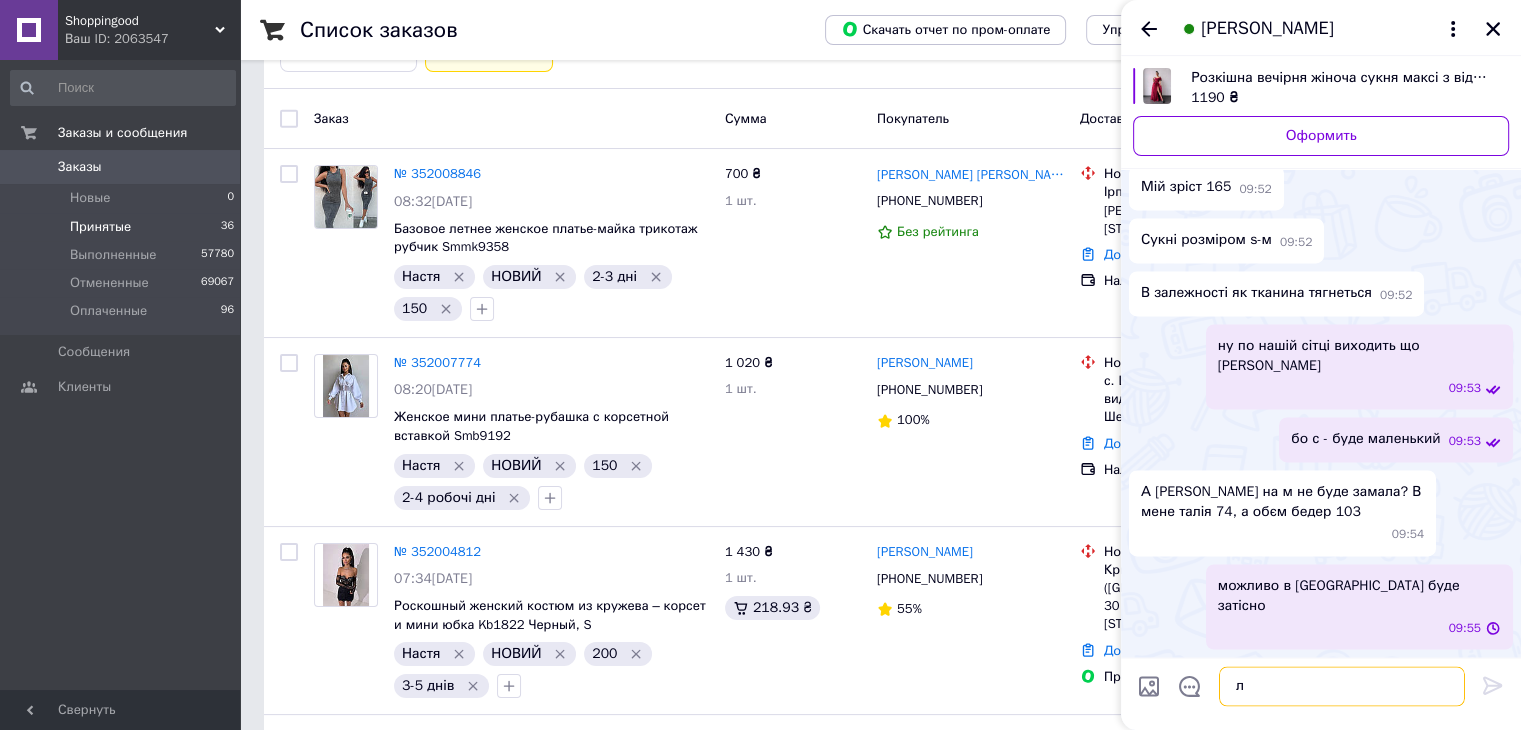 scroll, scrollTop: 4296, scrollLeft: 0, axis: vertical 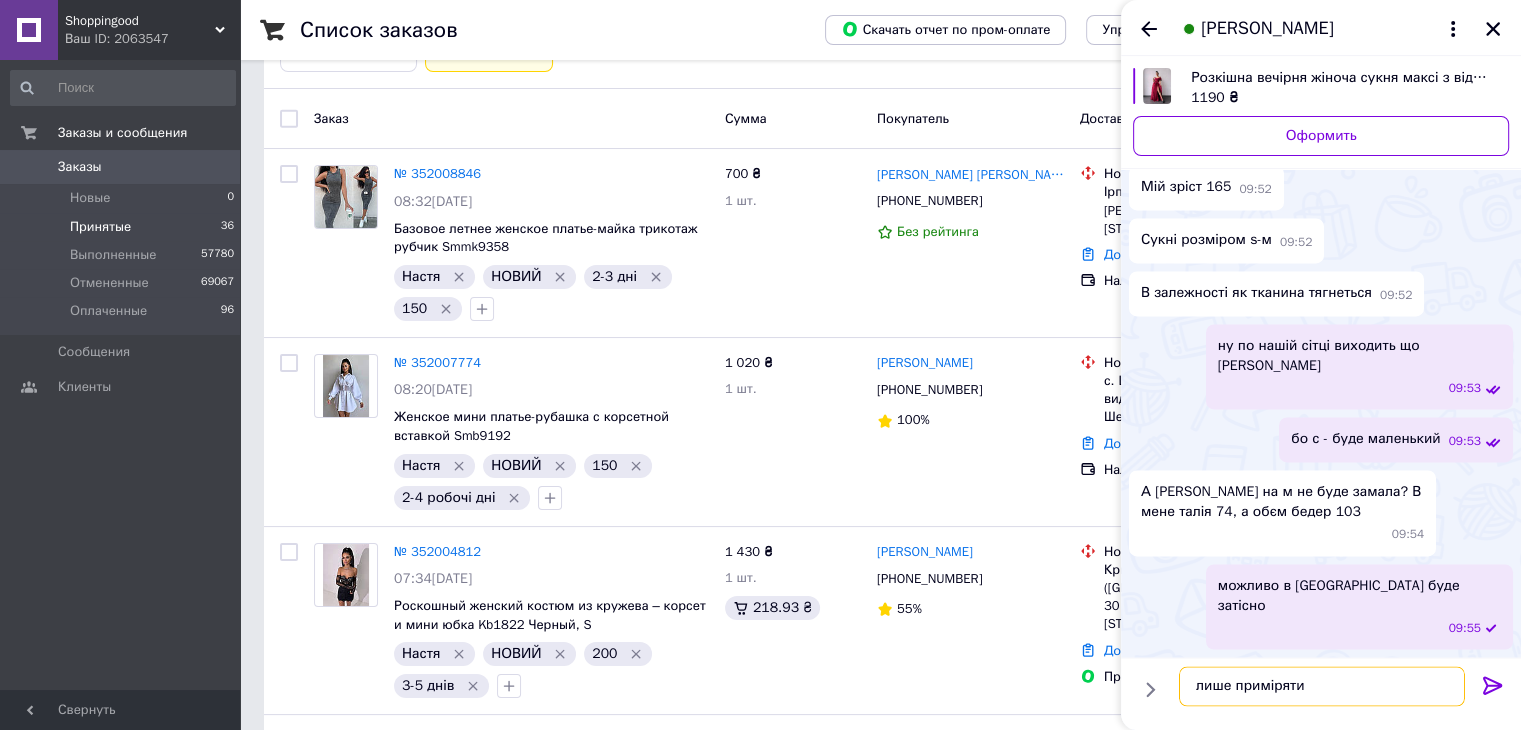 type on "лише приміряти" 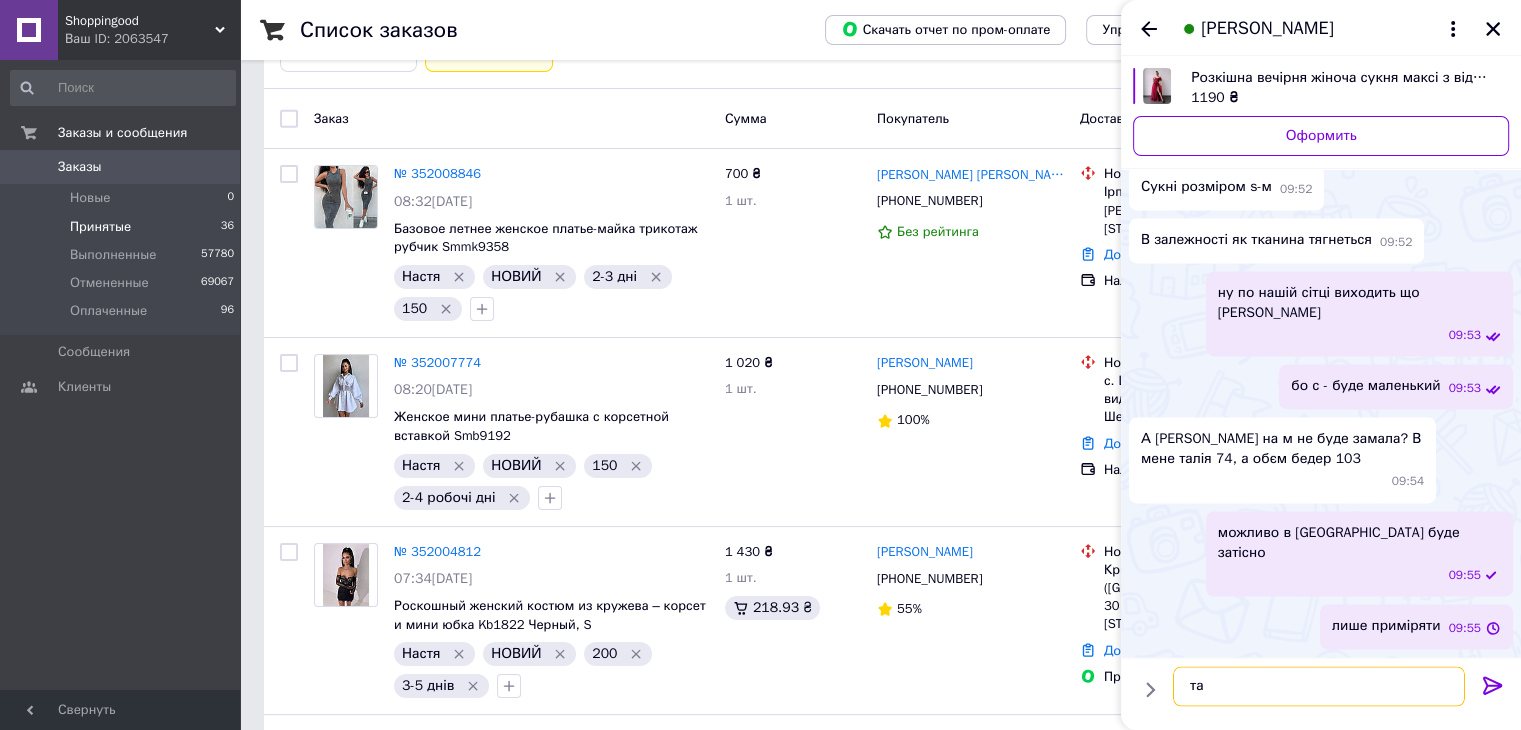 scroll, scrollTop: 4349, scrollLeft: 0, axis: vertical 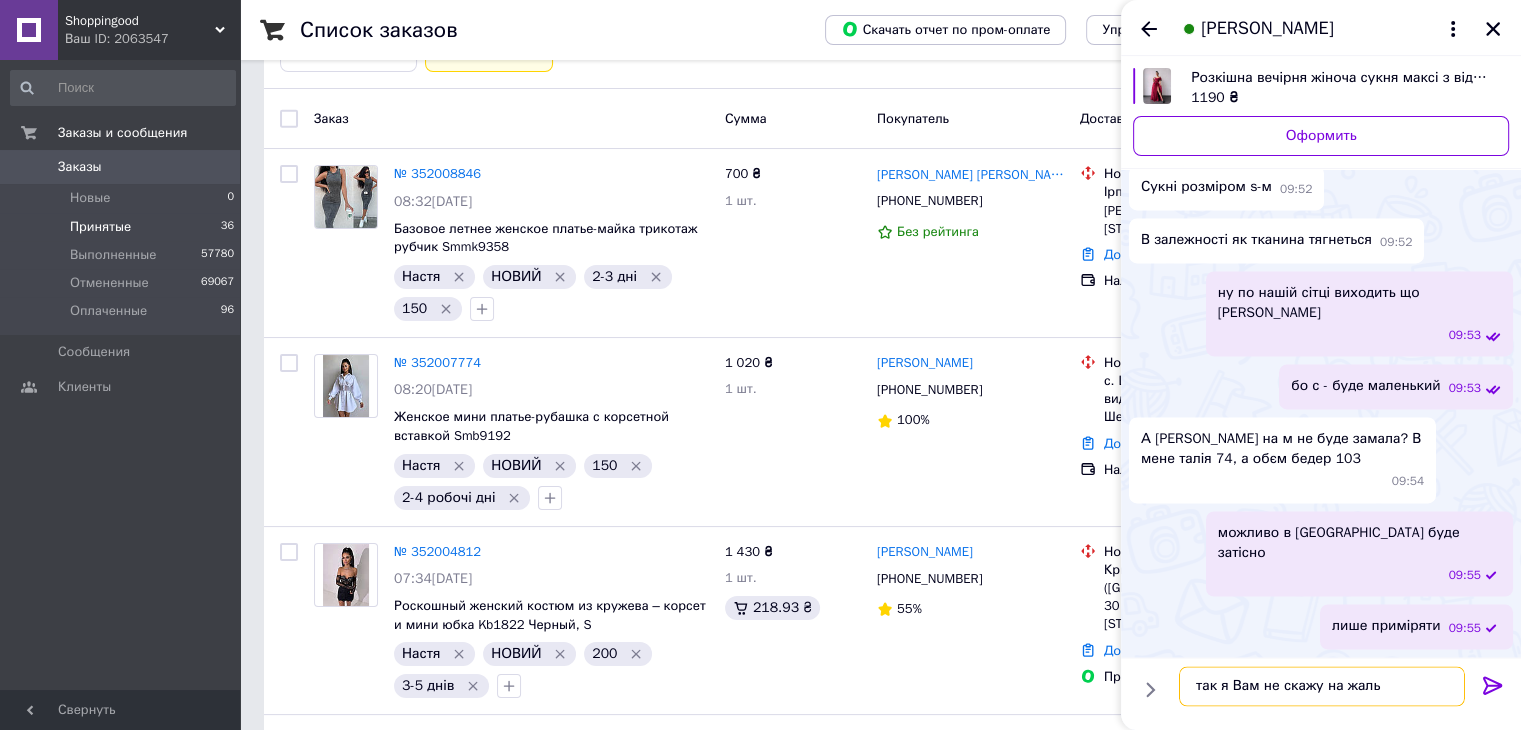 type on "так я Вам не скажу на жаль" 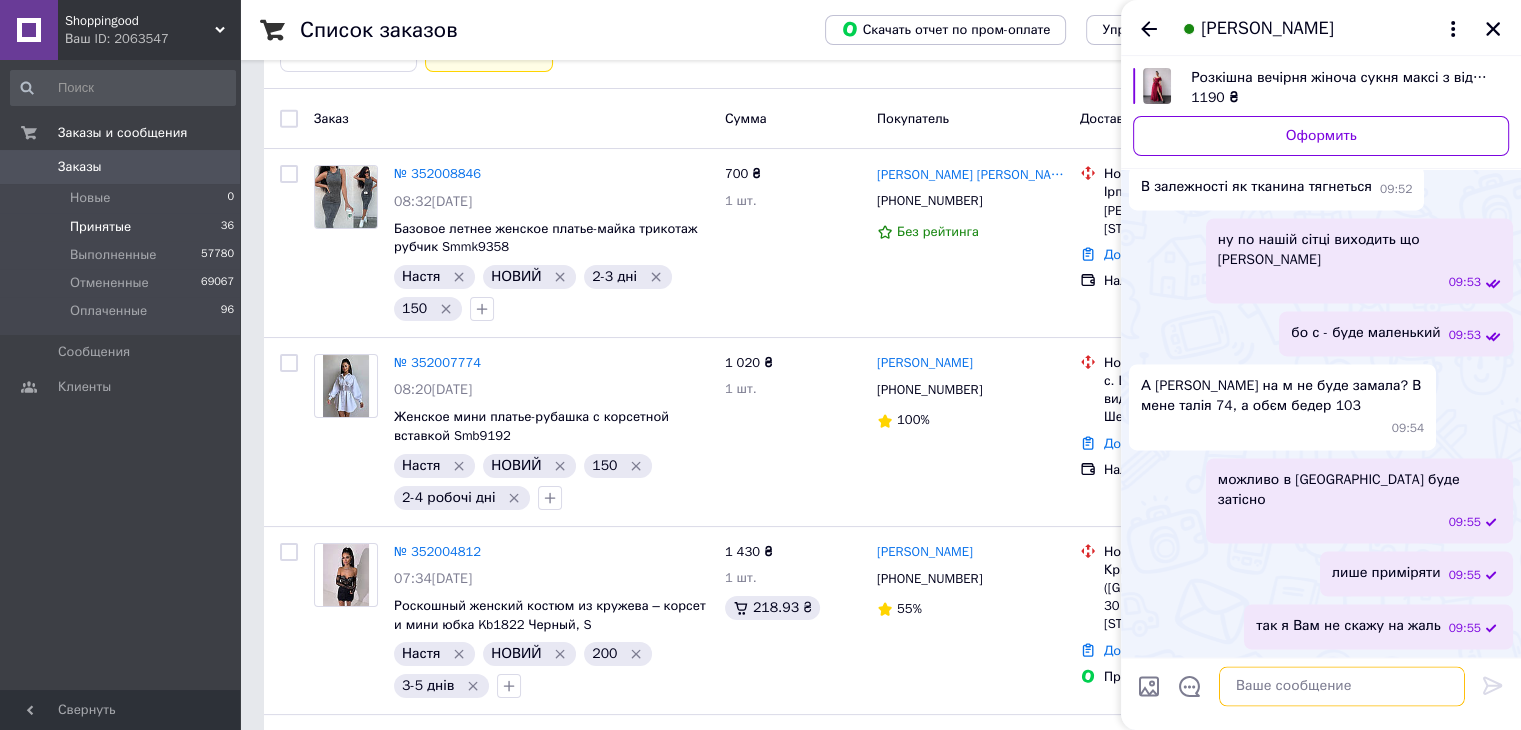 scroll, scrollTop: 4403, scrollLeft: 0, axis: vertical 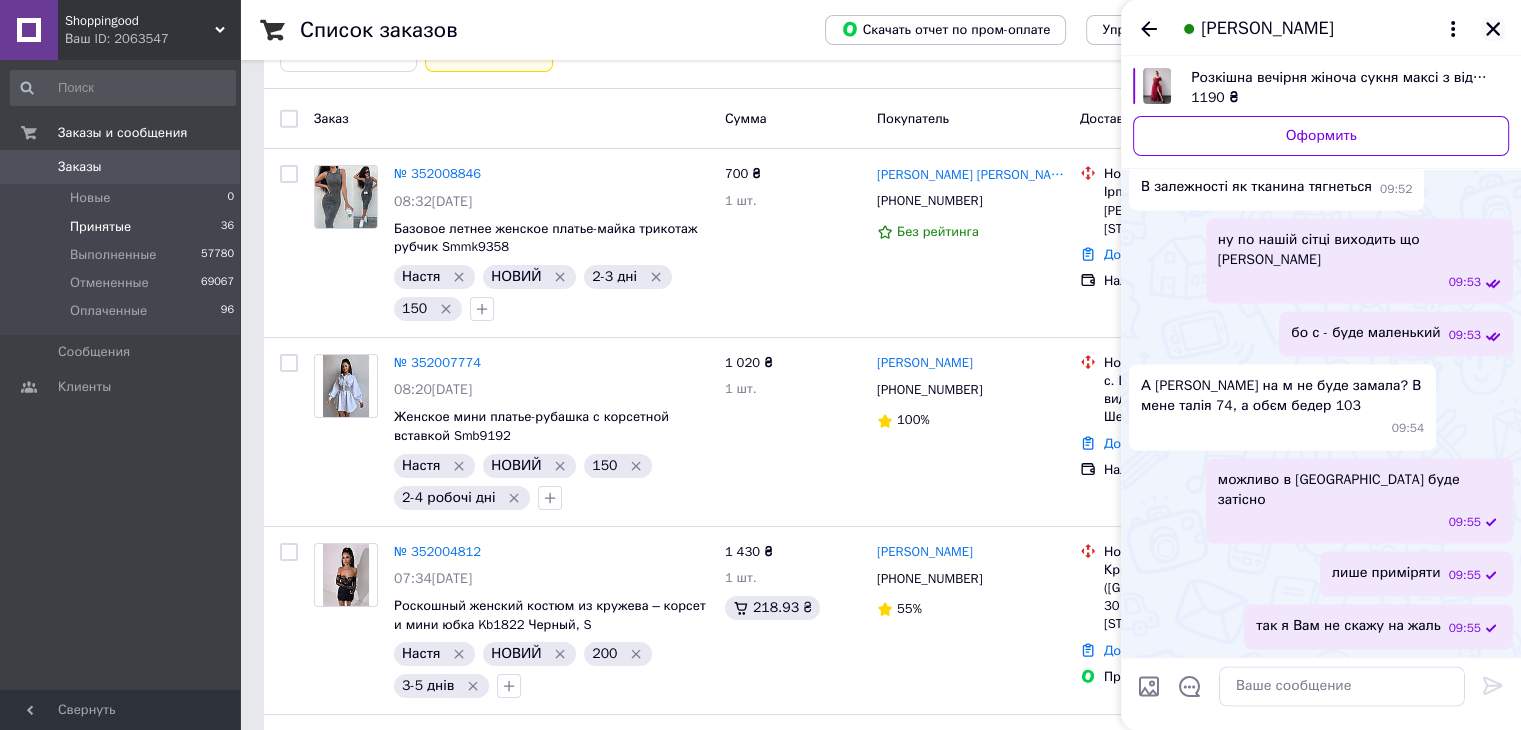 click at bounding box center (1493, 29) 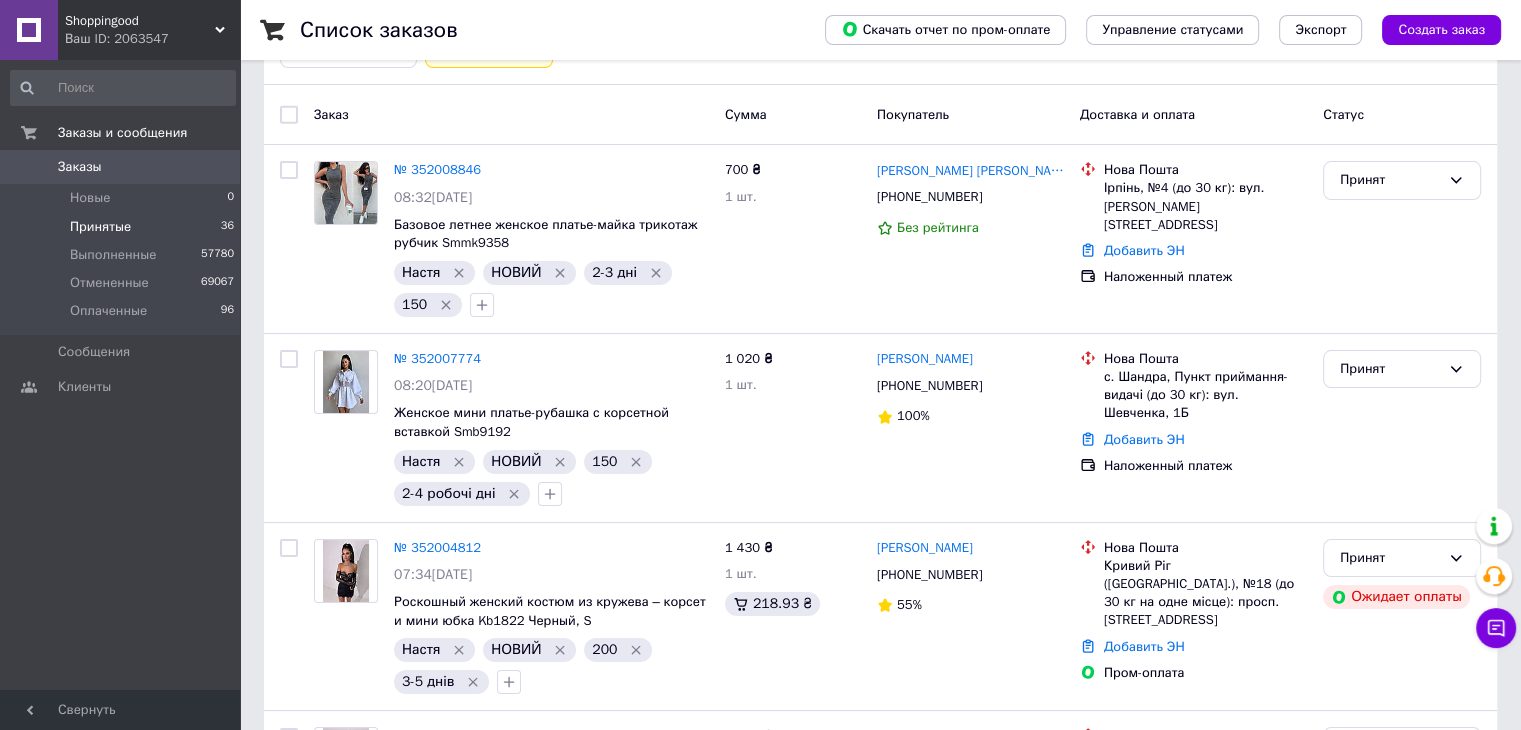 scroll, scrollTop: 147, scrollLeft: 0, axis: vertical 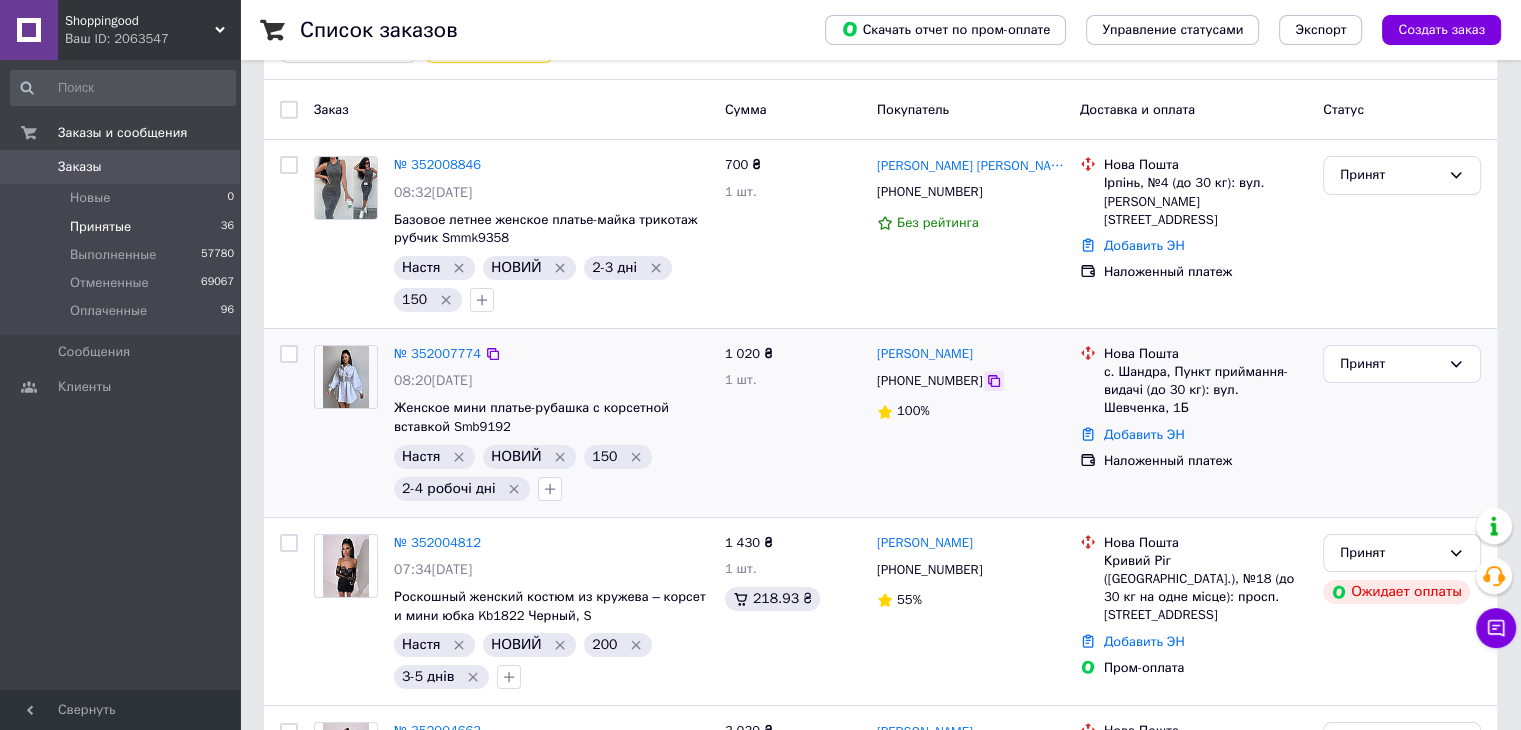 click 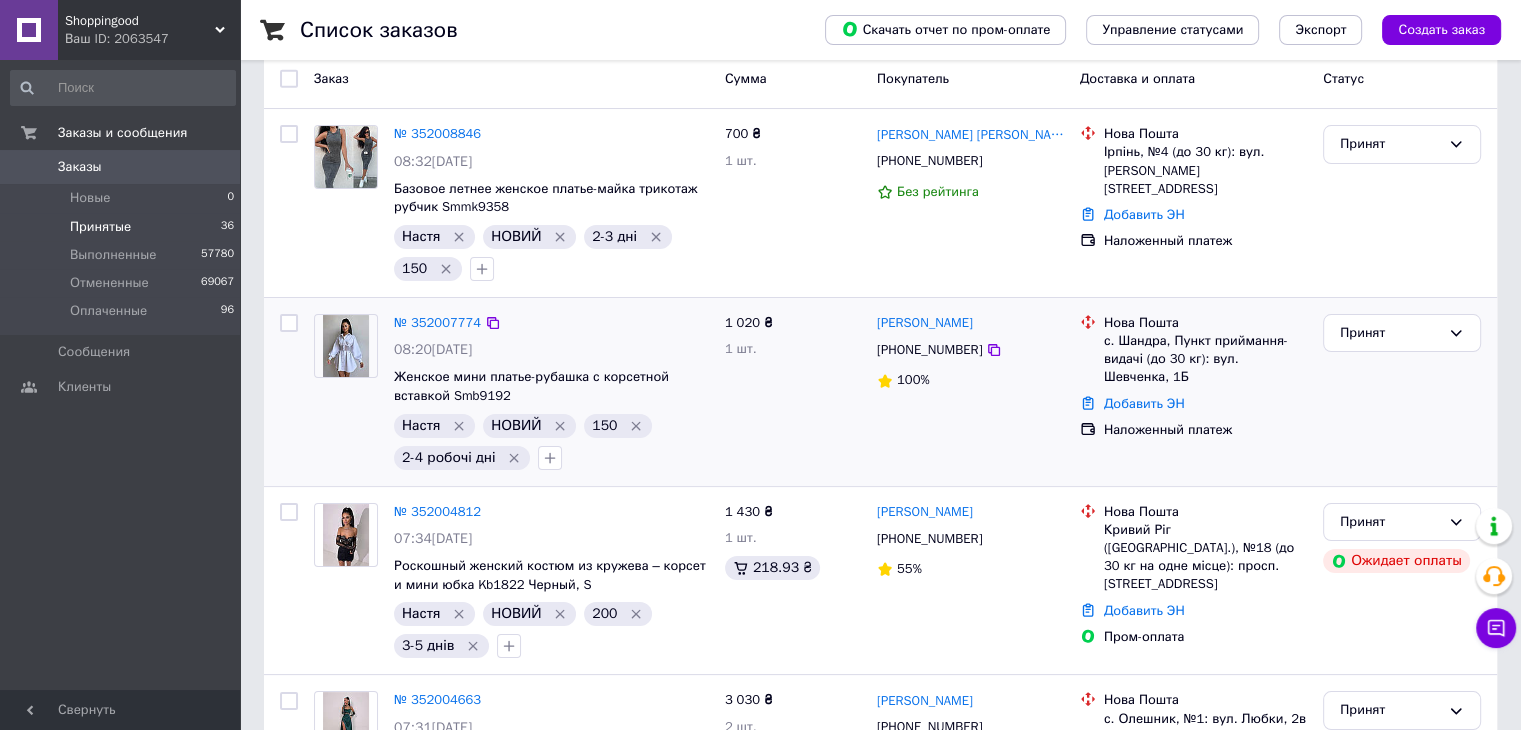 scroll, scrollTop: 147, scrollLeft: 0, axis: vertical 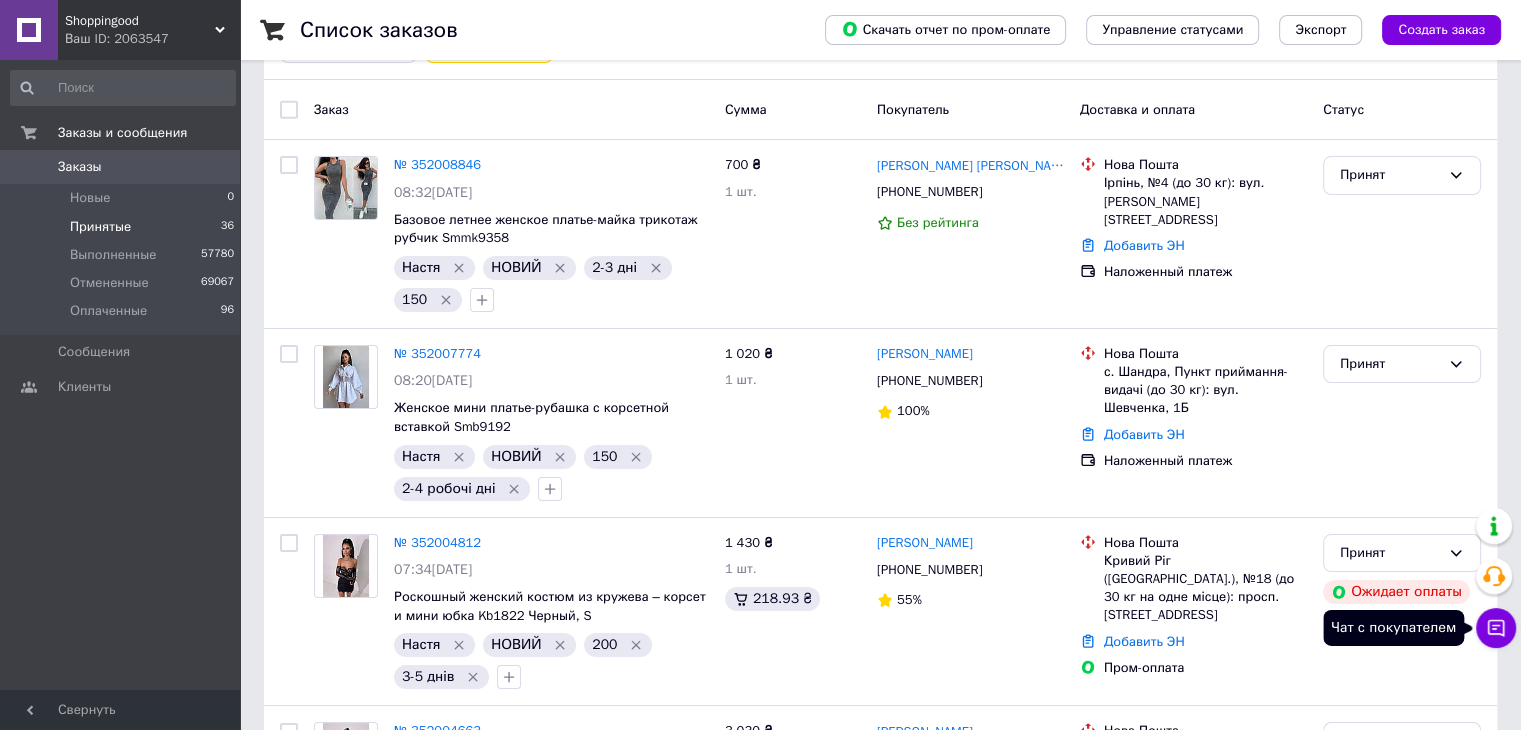 click 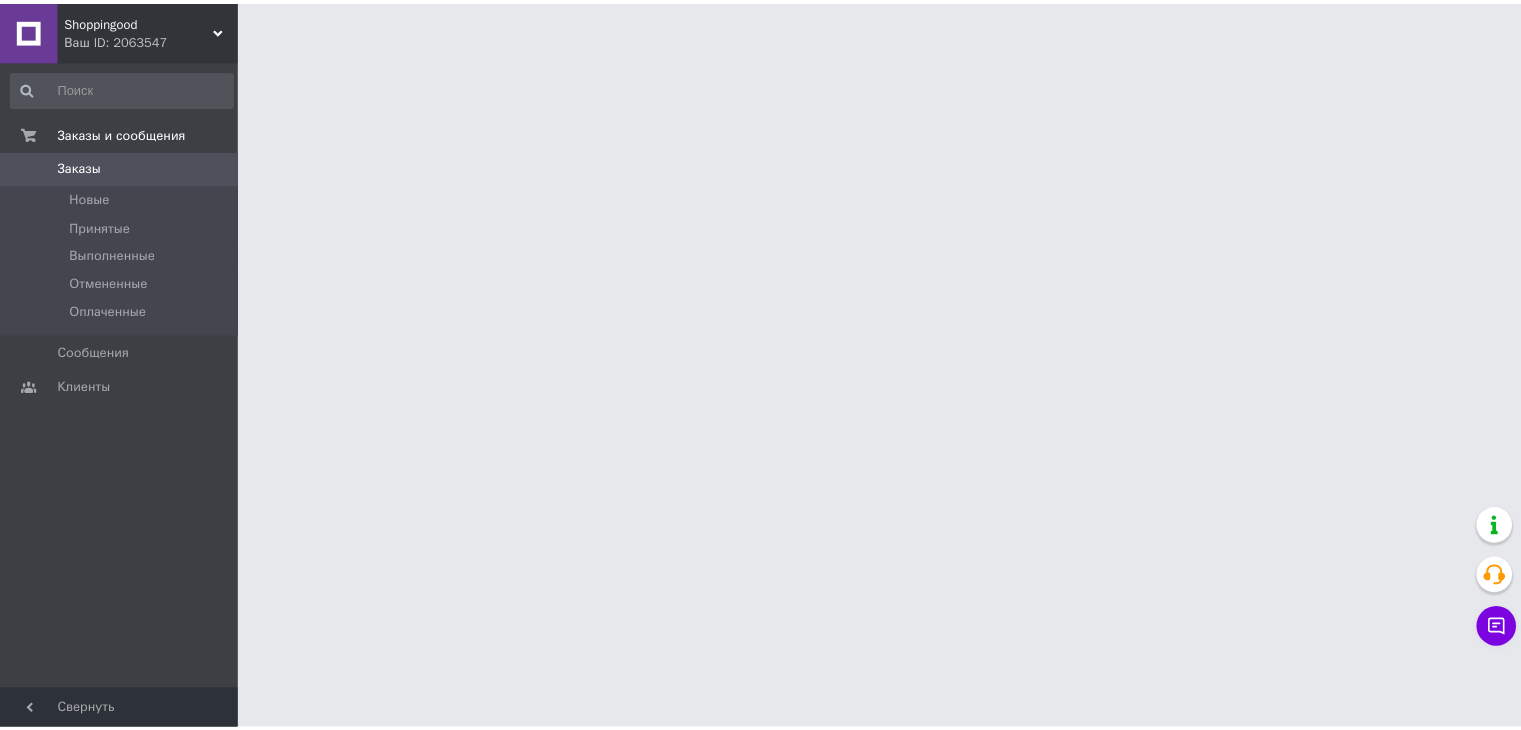 scroll, scrollTop: 0, scrollLeft: 0, axis: both 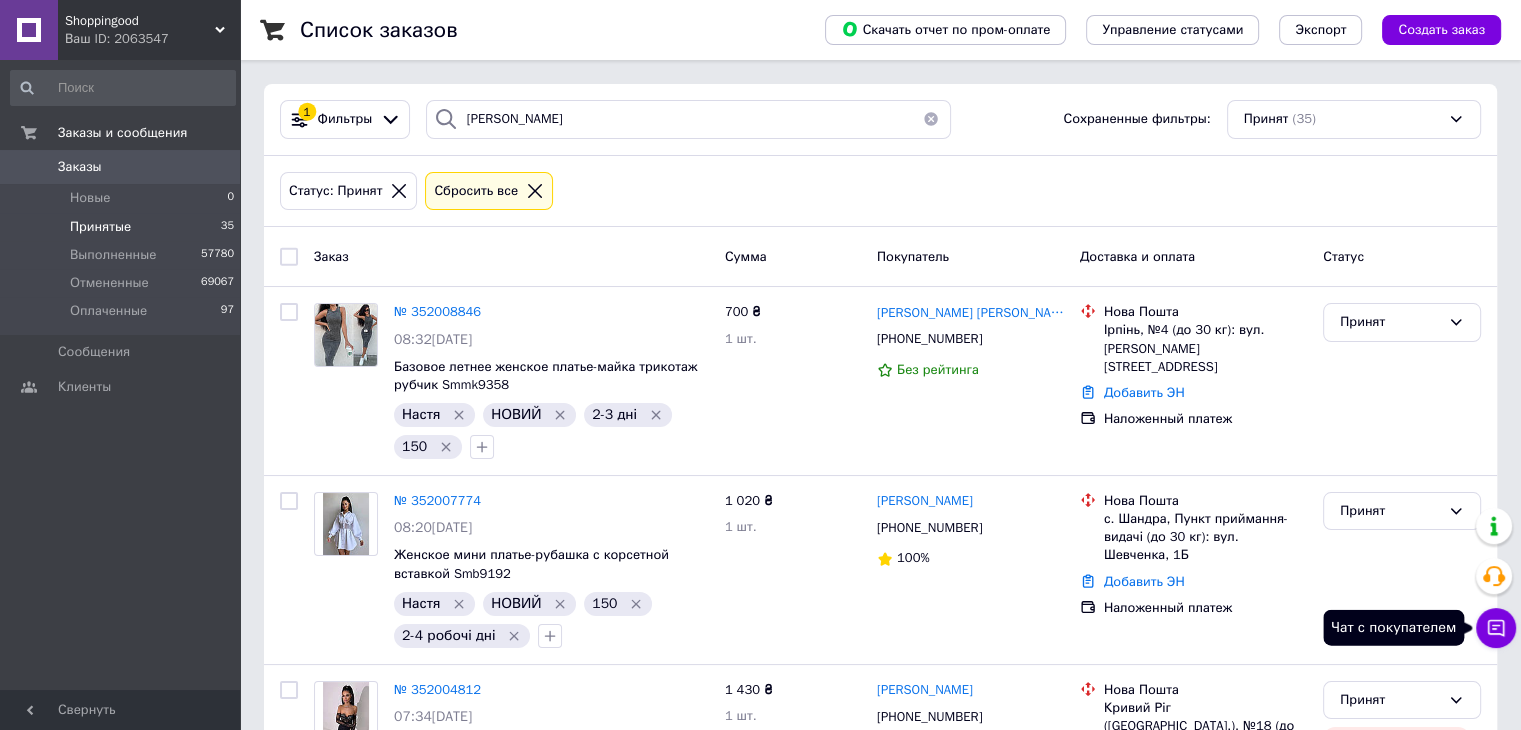 click 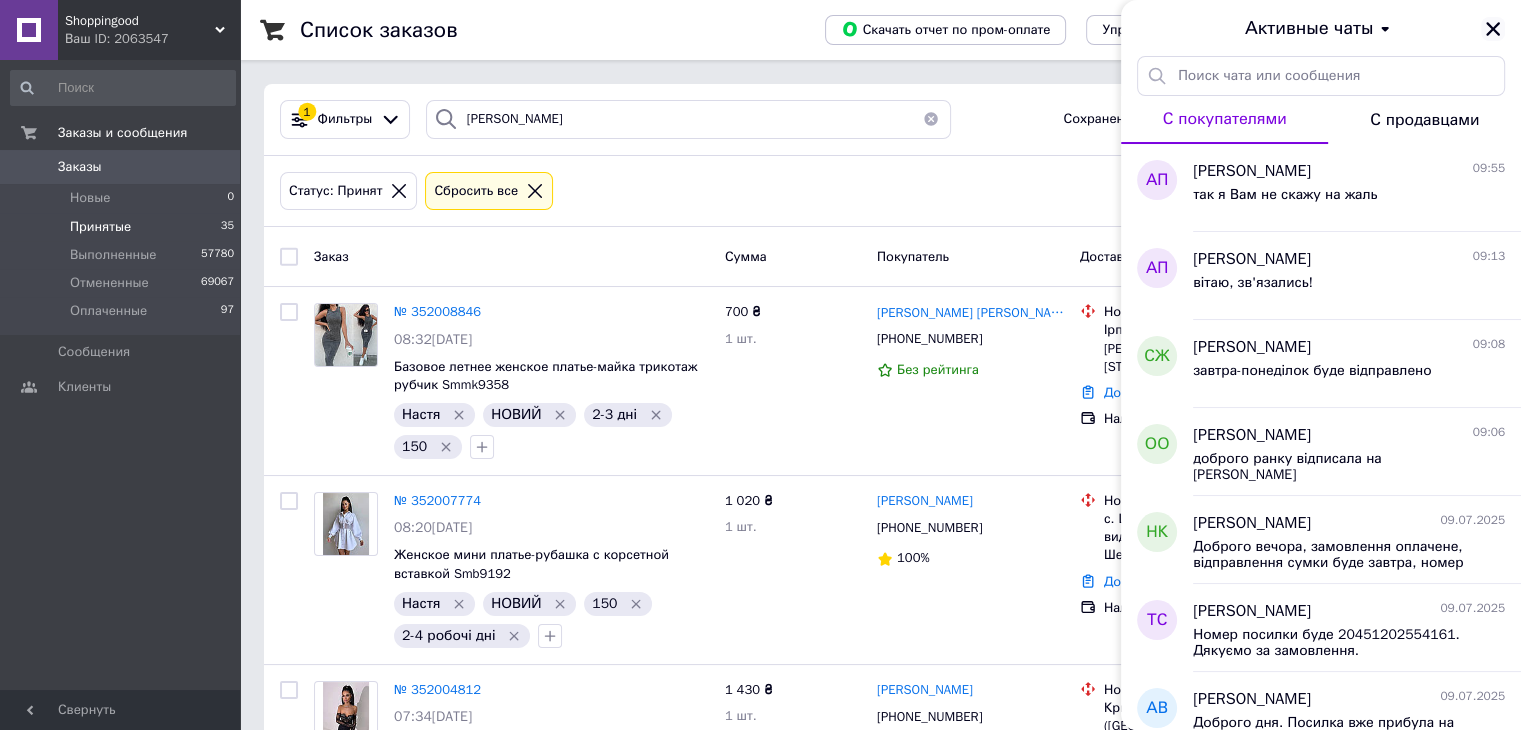 click 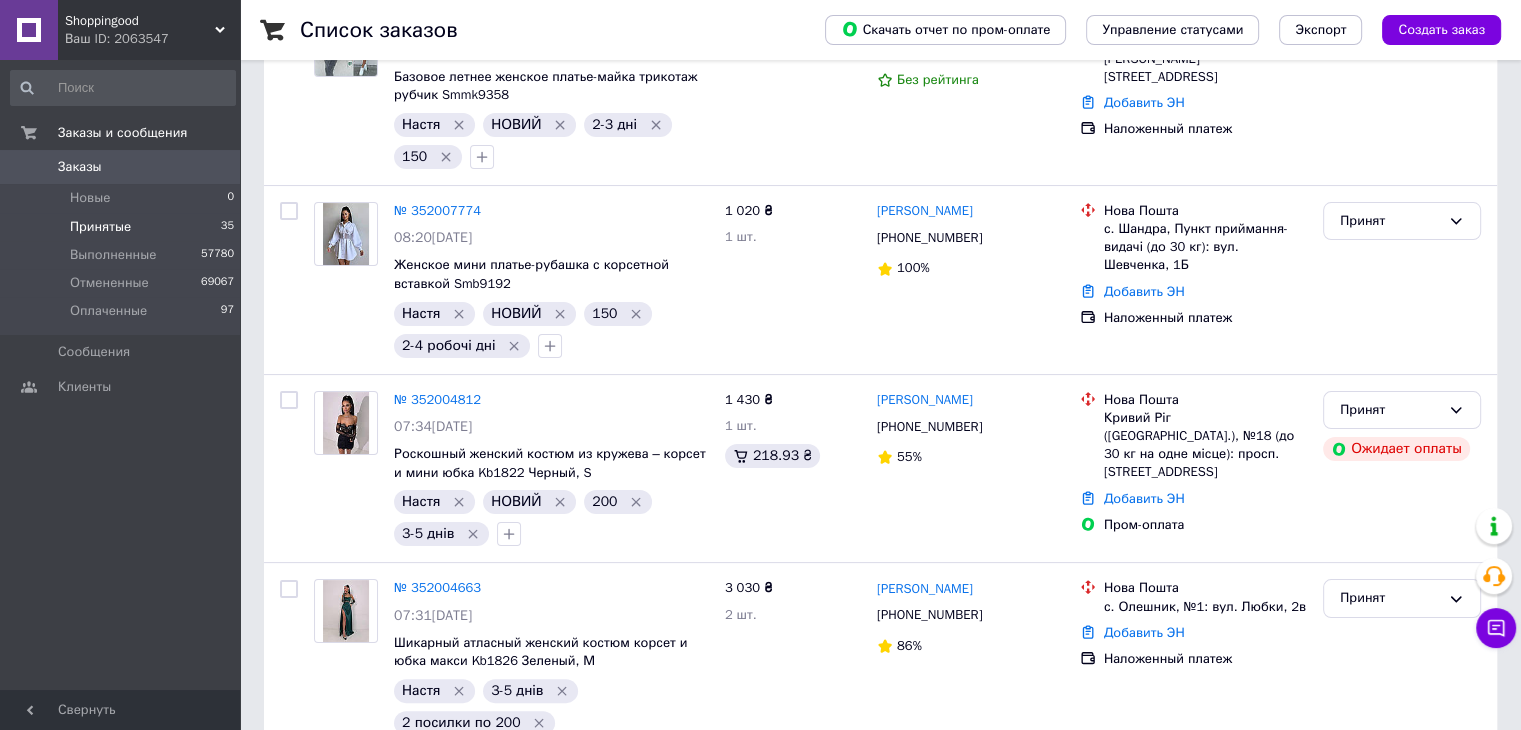 scroll, scrollTop: 295, scrollLeft: 0, axis: vertical 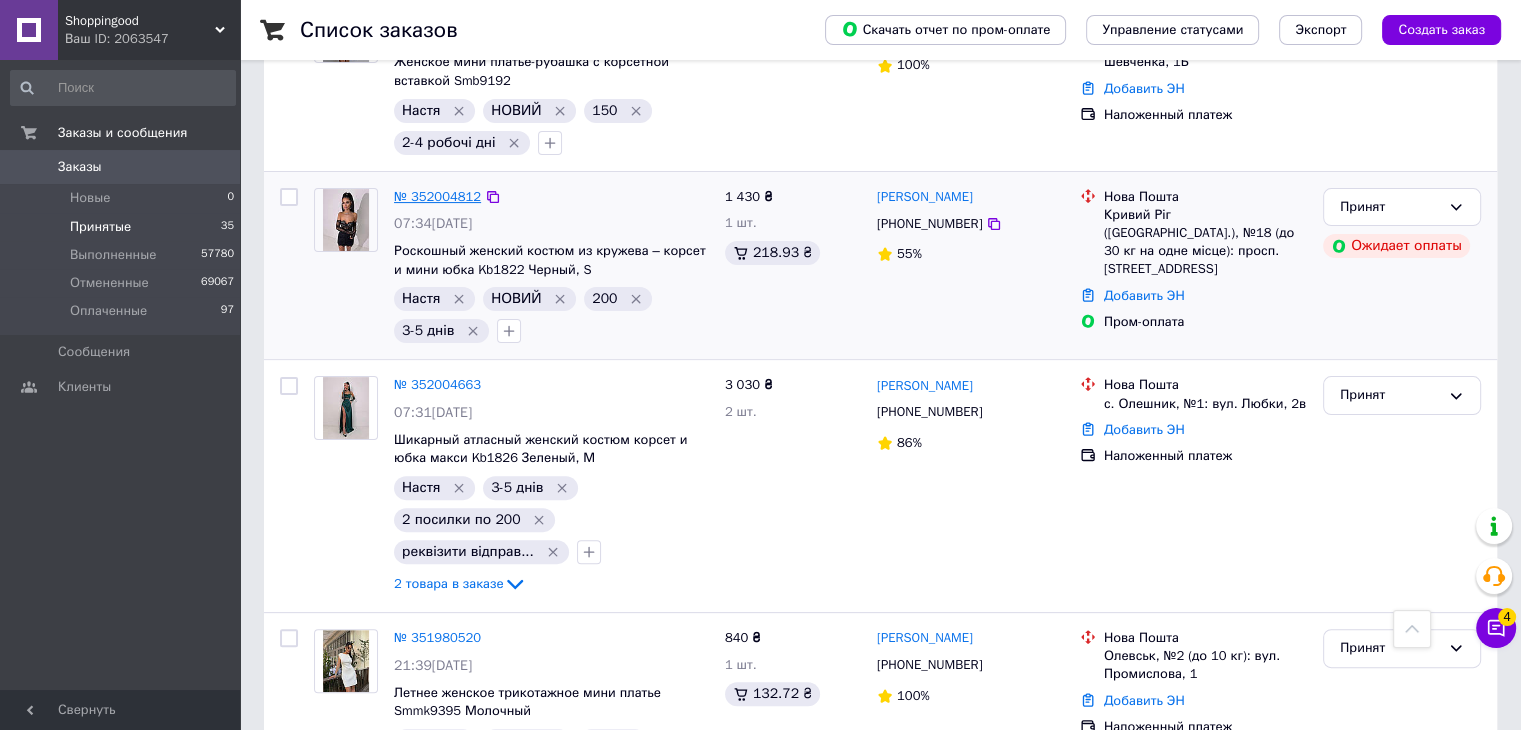 click on "№ 352004812" at bounding box center (437, 196) 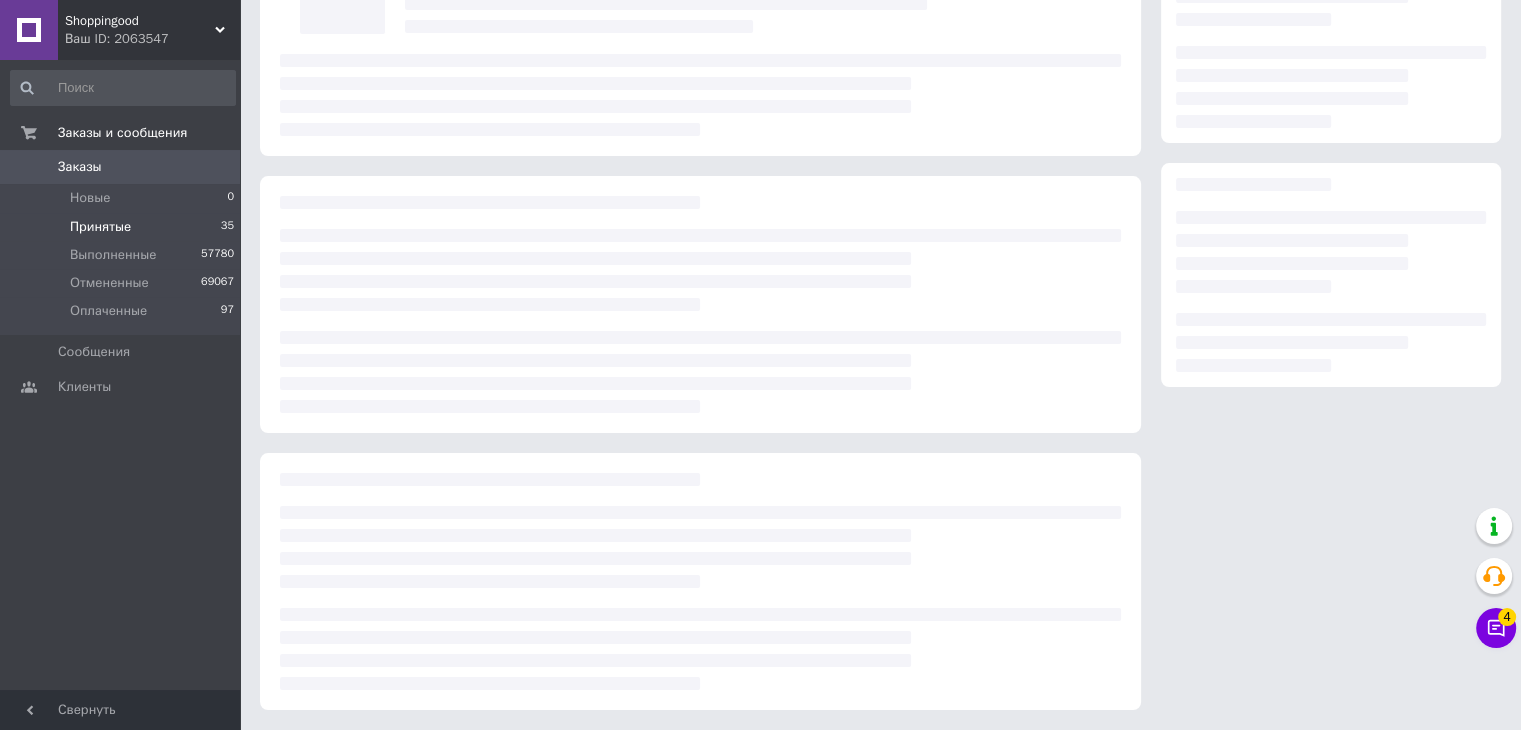 scroll, scrollTop: 0, scrollLeft: 0, axis: both 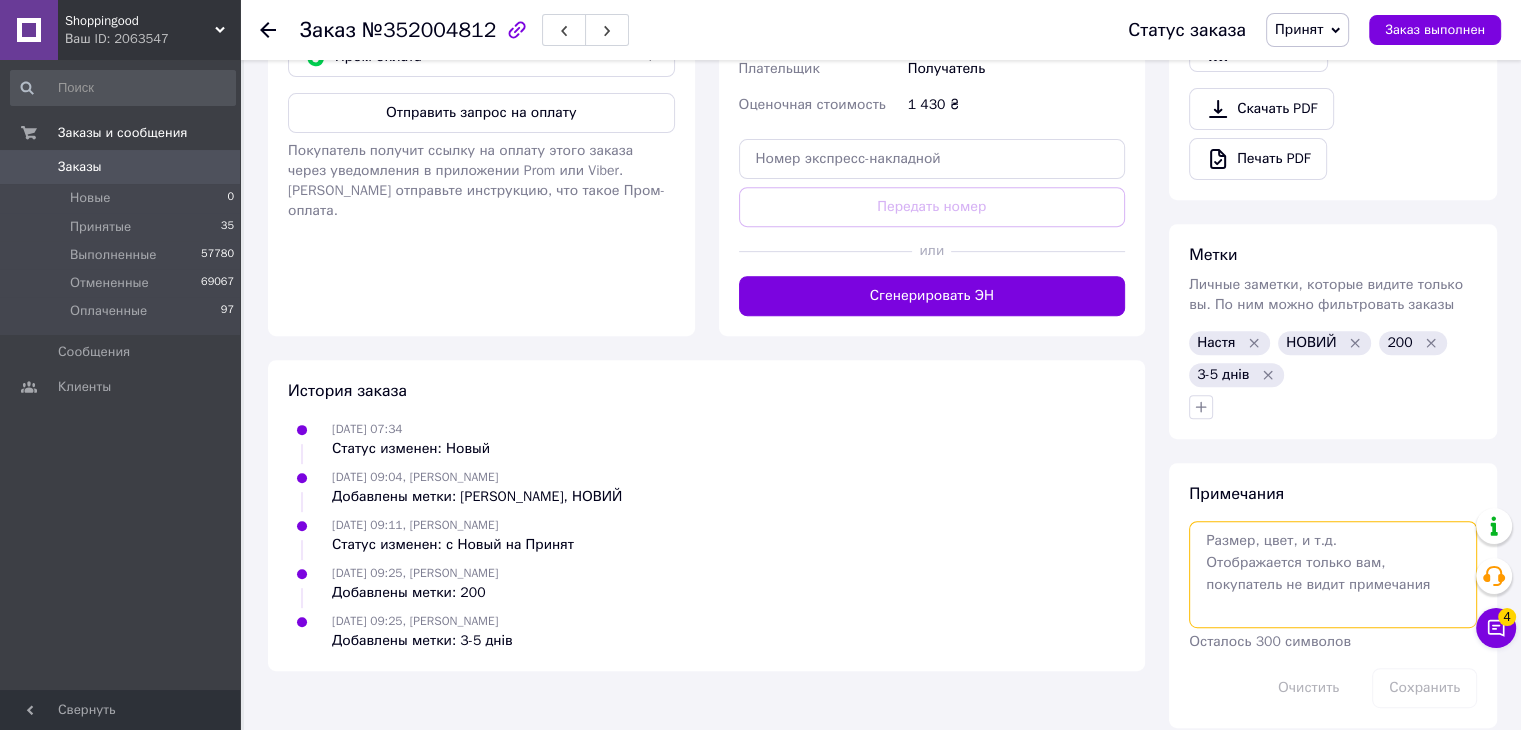 click at bounding box center (1333, 574) 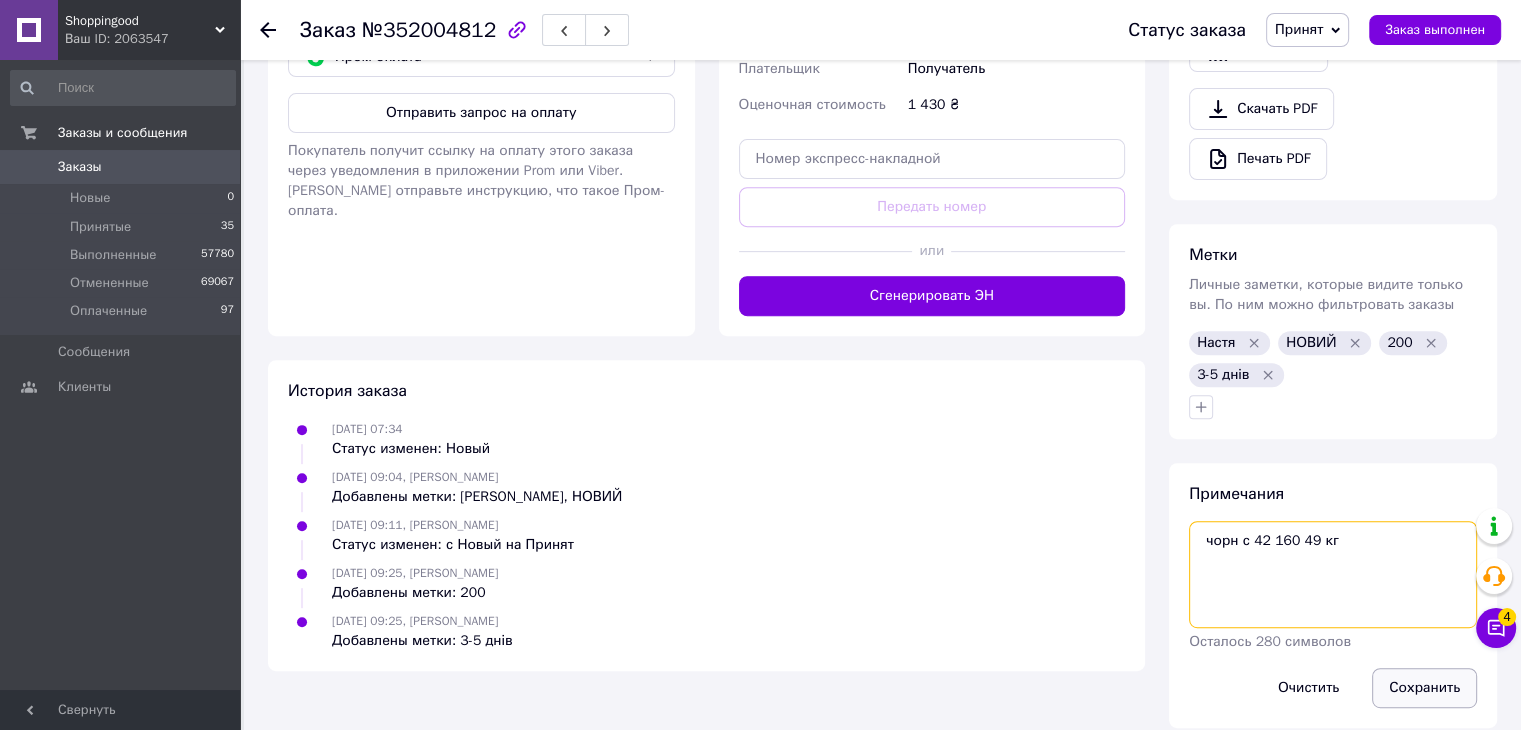 type on "чорн с 42 160 49 кг" 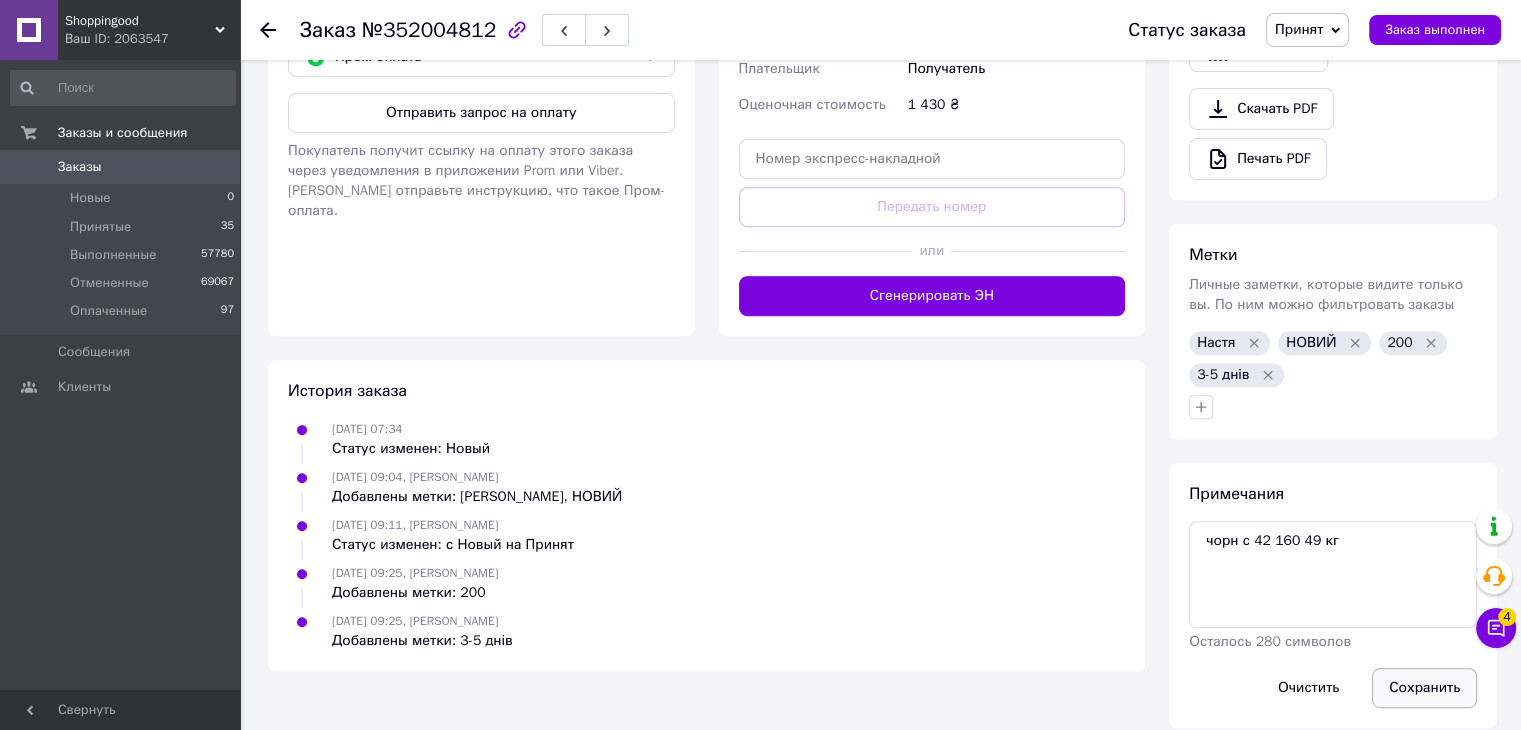click on "Сохранить" at bounding box center (1424, 688) 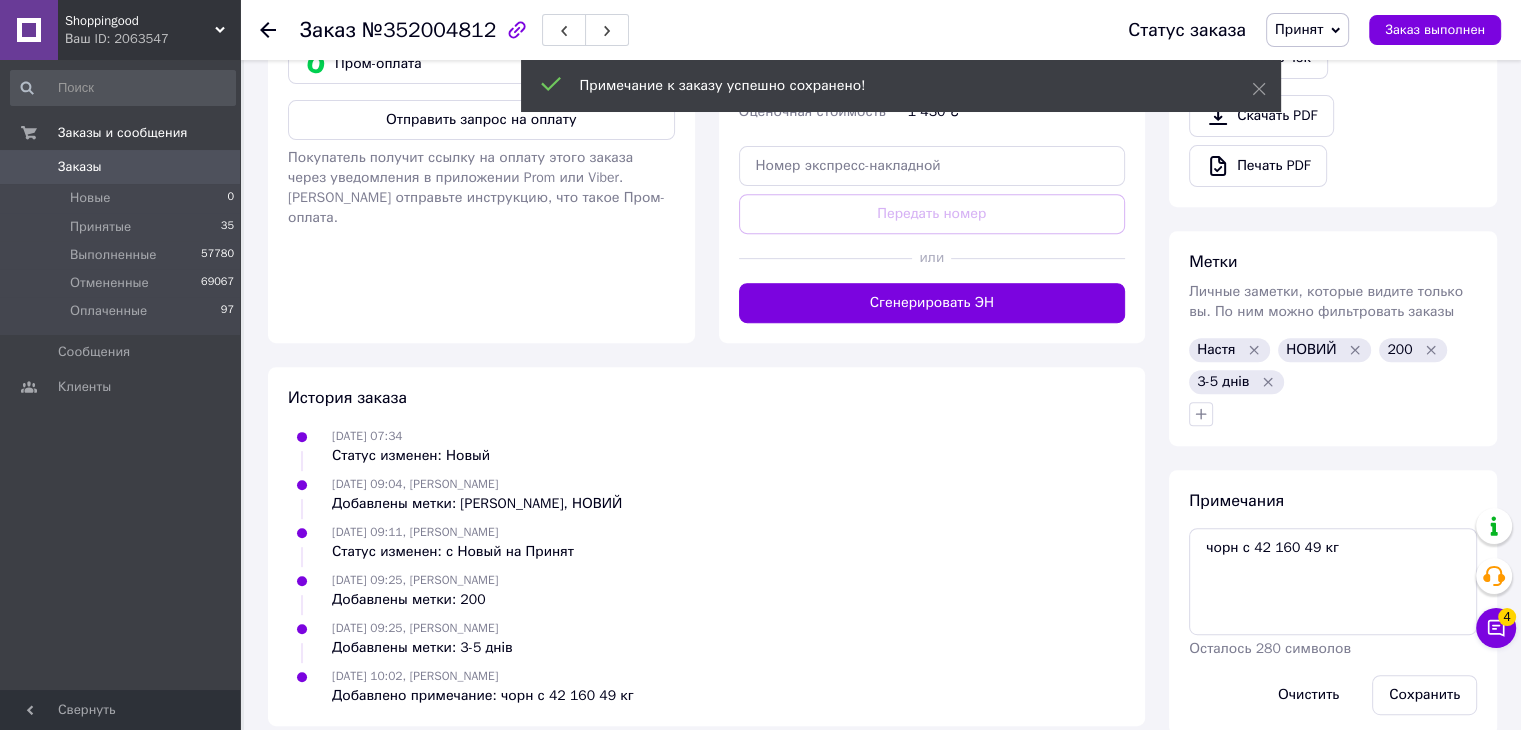 scroll, scrollTop: 765, scrollLeft: 0, axis: vertical 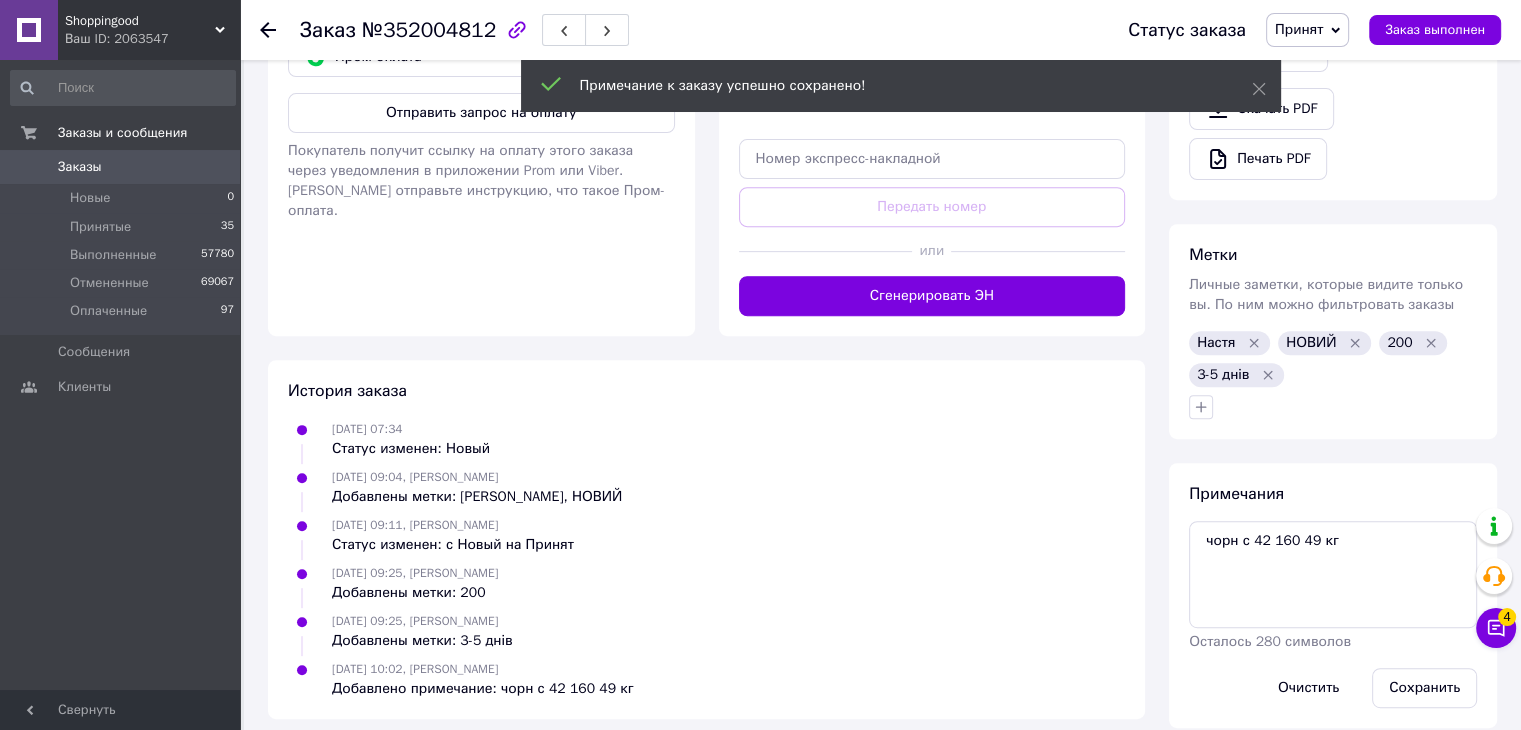 click on "Метки Личные заметки, которые видите только вы. По ним можно фильтровать заказы [PERSON_NAME]   НОВИЙ   200   3-5 днів" at bounding box center (1333, 331) 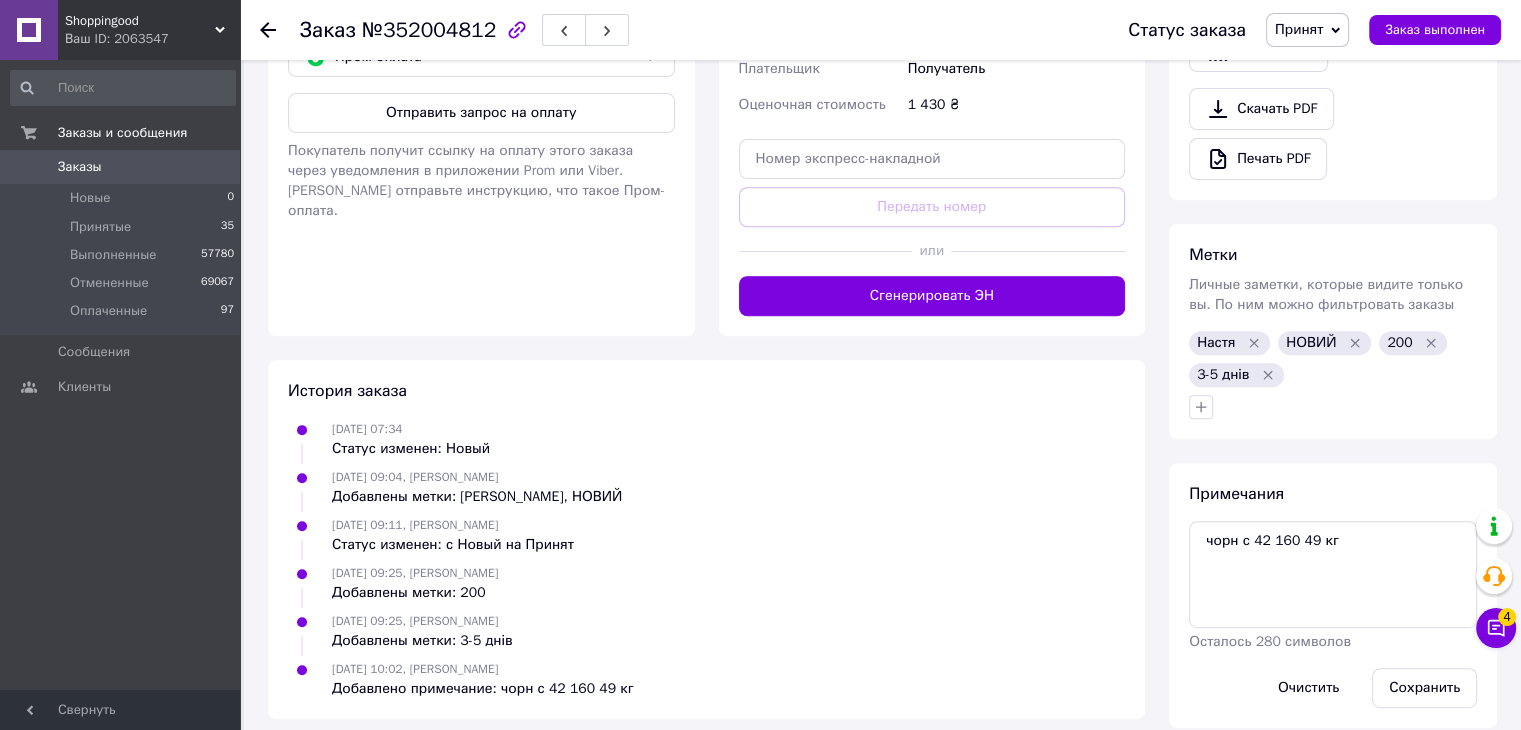 click 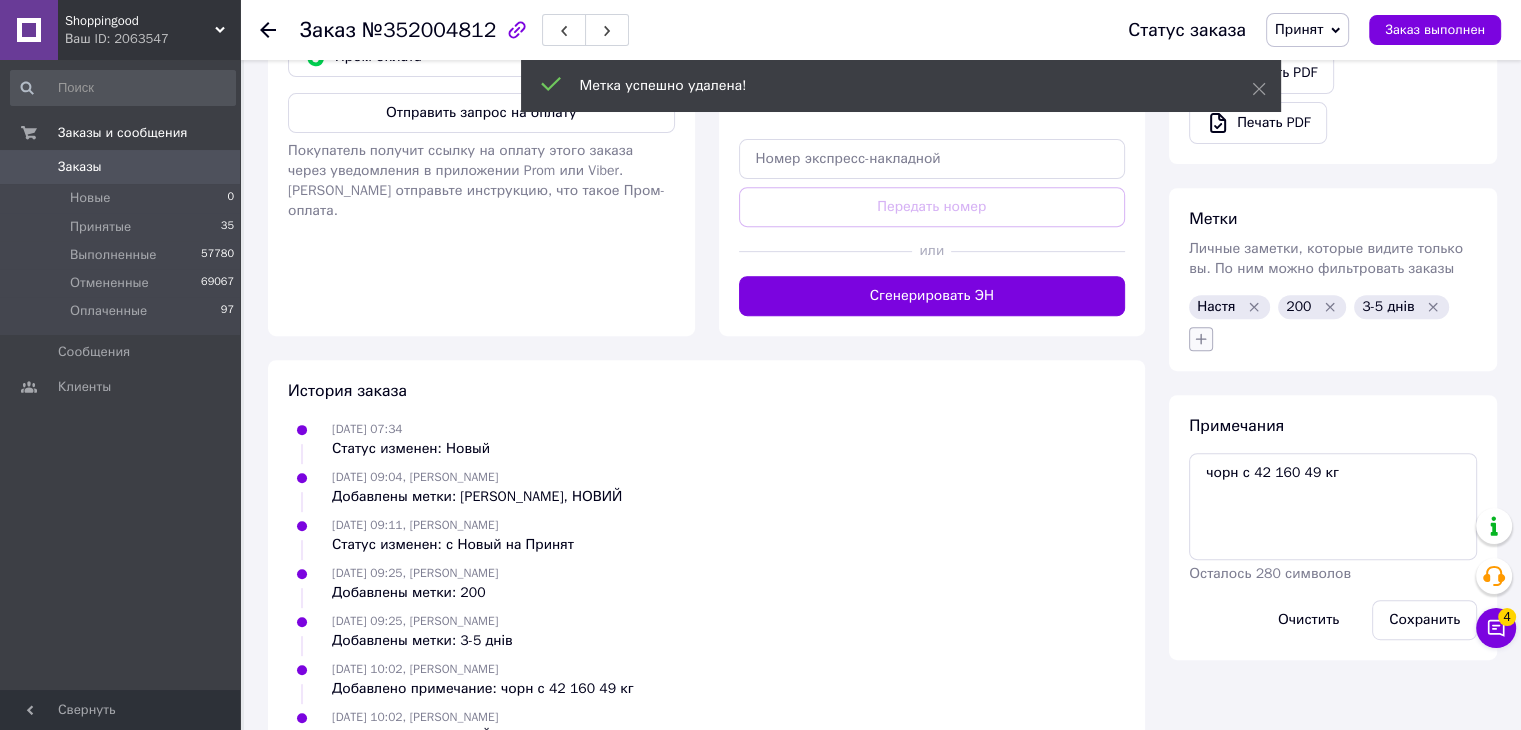click 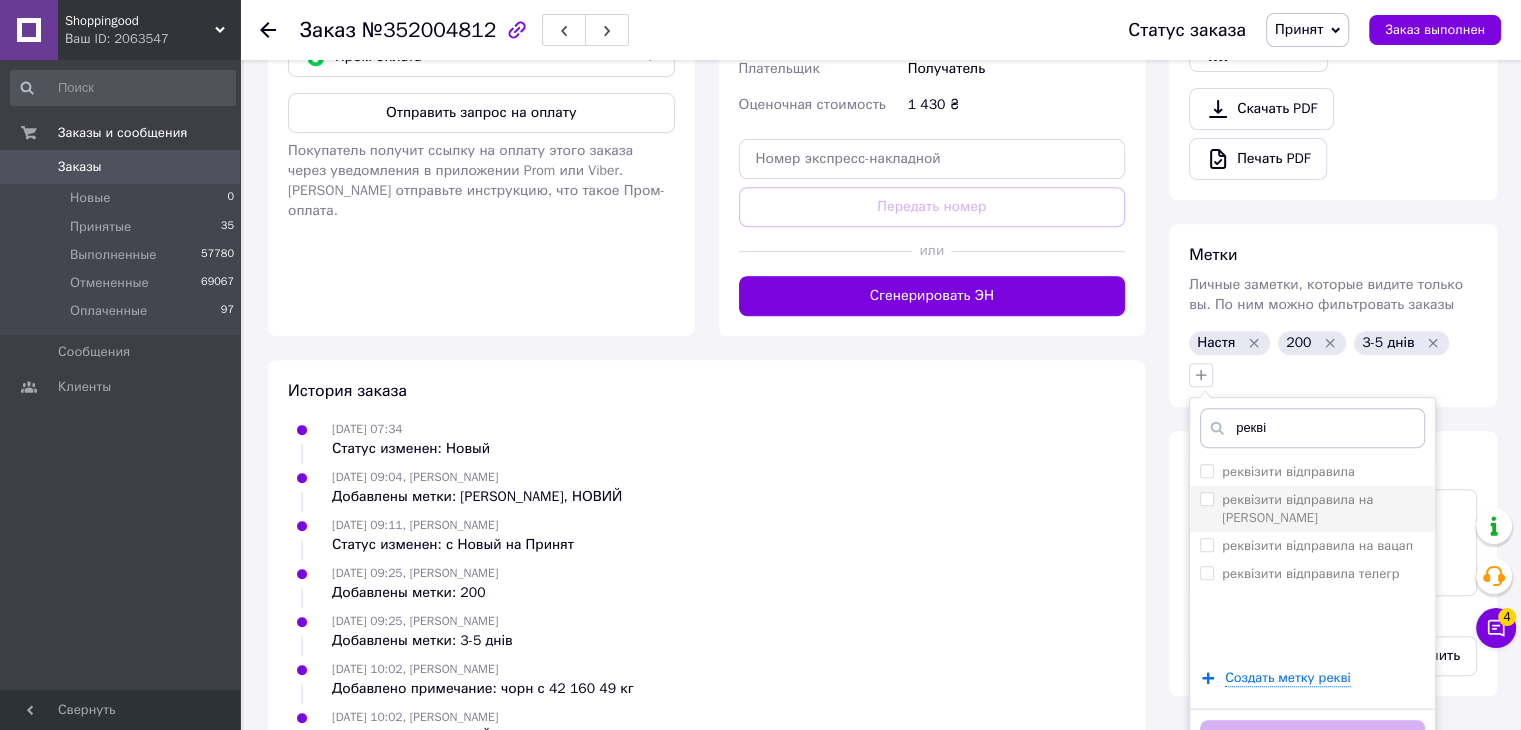 type on "рекві" 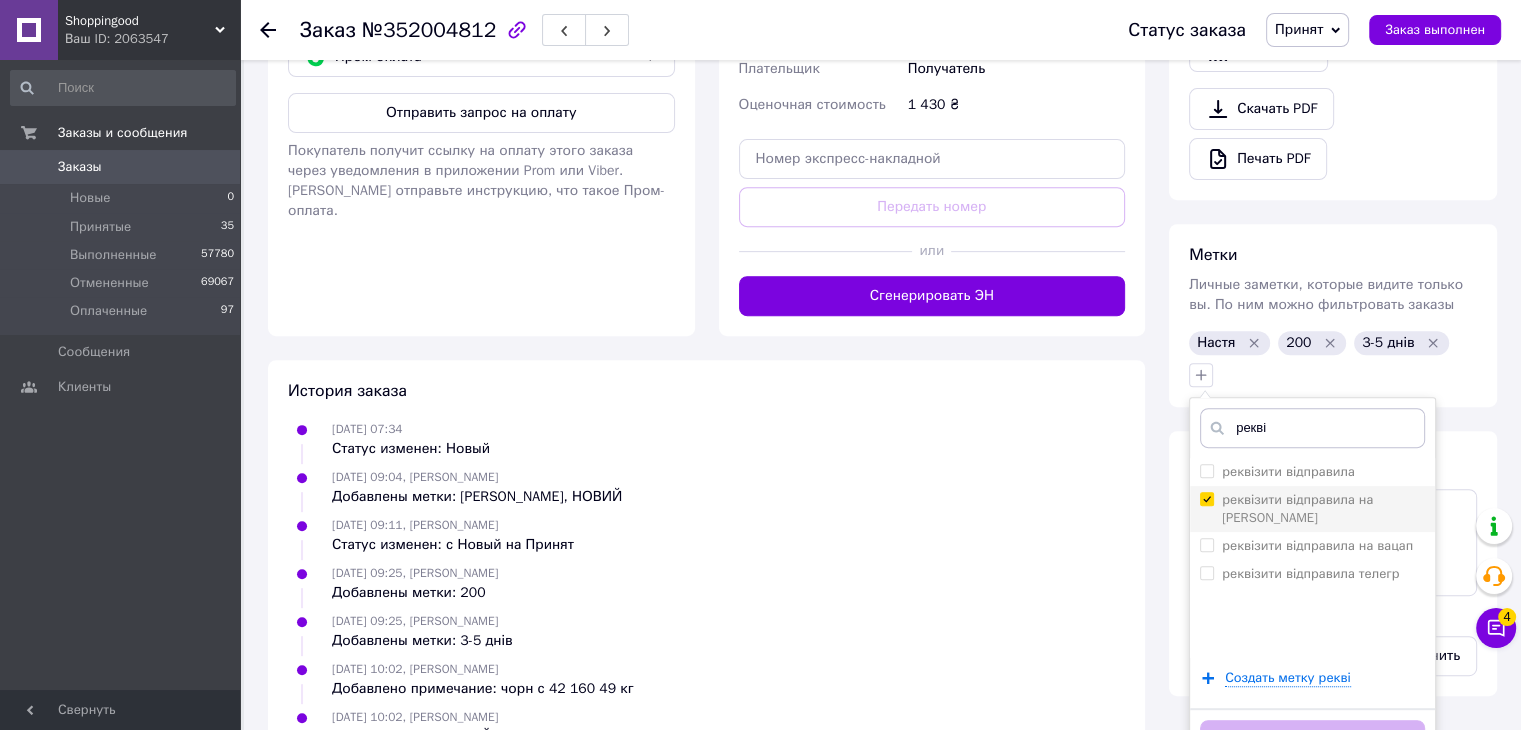checkbox on "true" 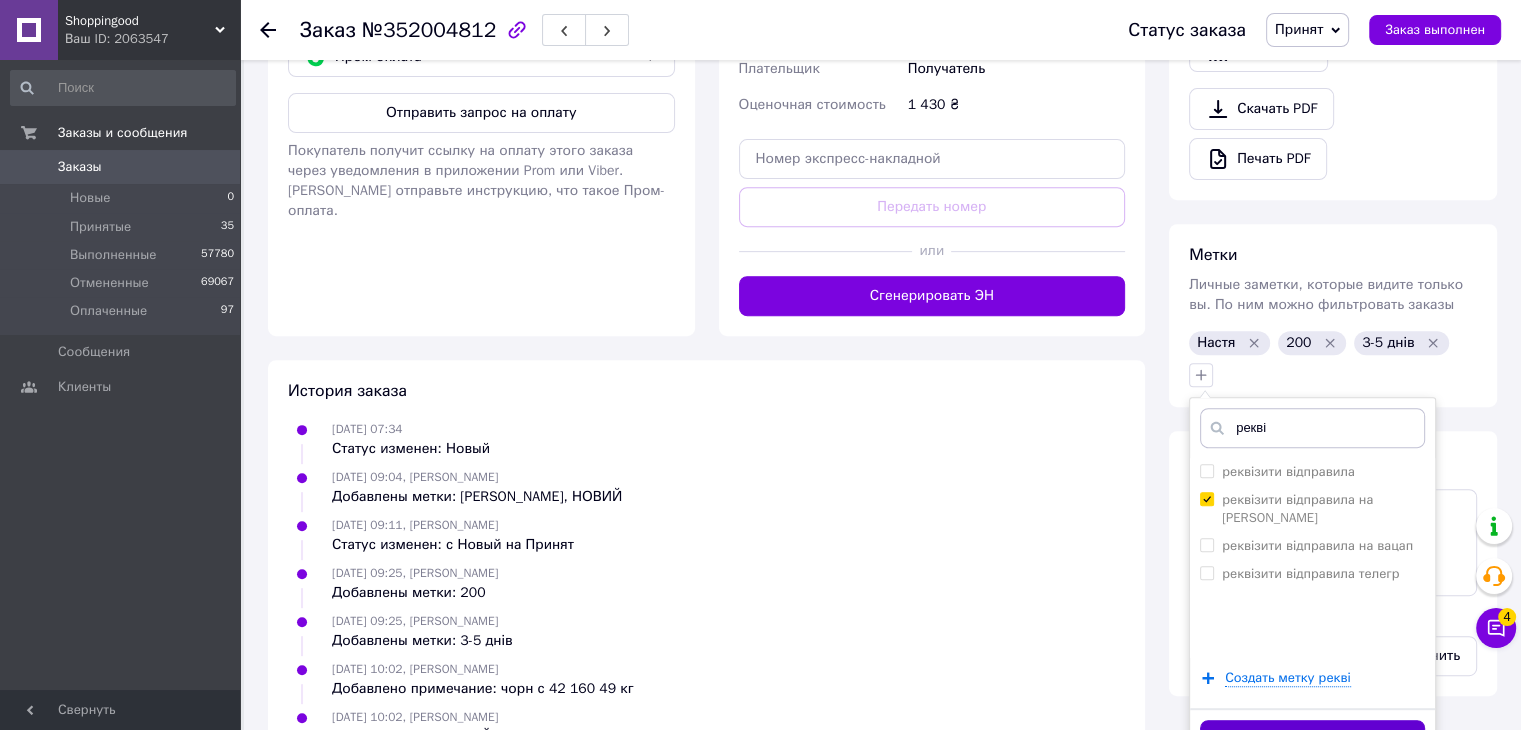 click on "Добавить метку" at bounding box center (1312, 739) 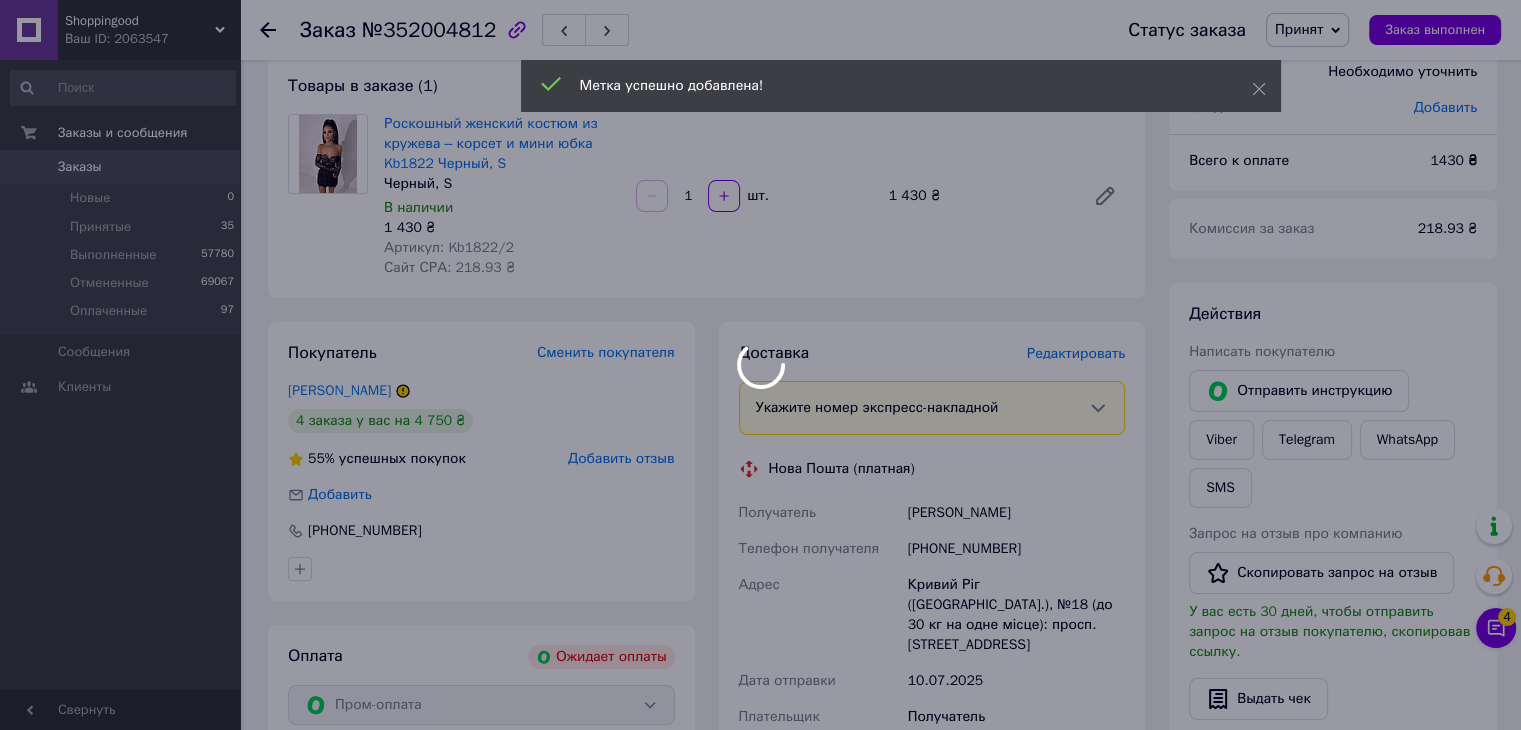 scroll, scrollTop: 0, scrollLeft: 0, axis: both 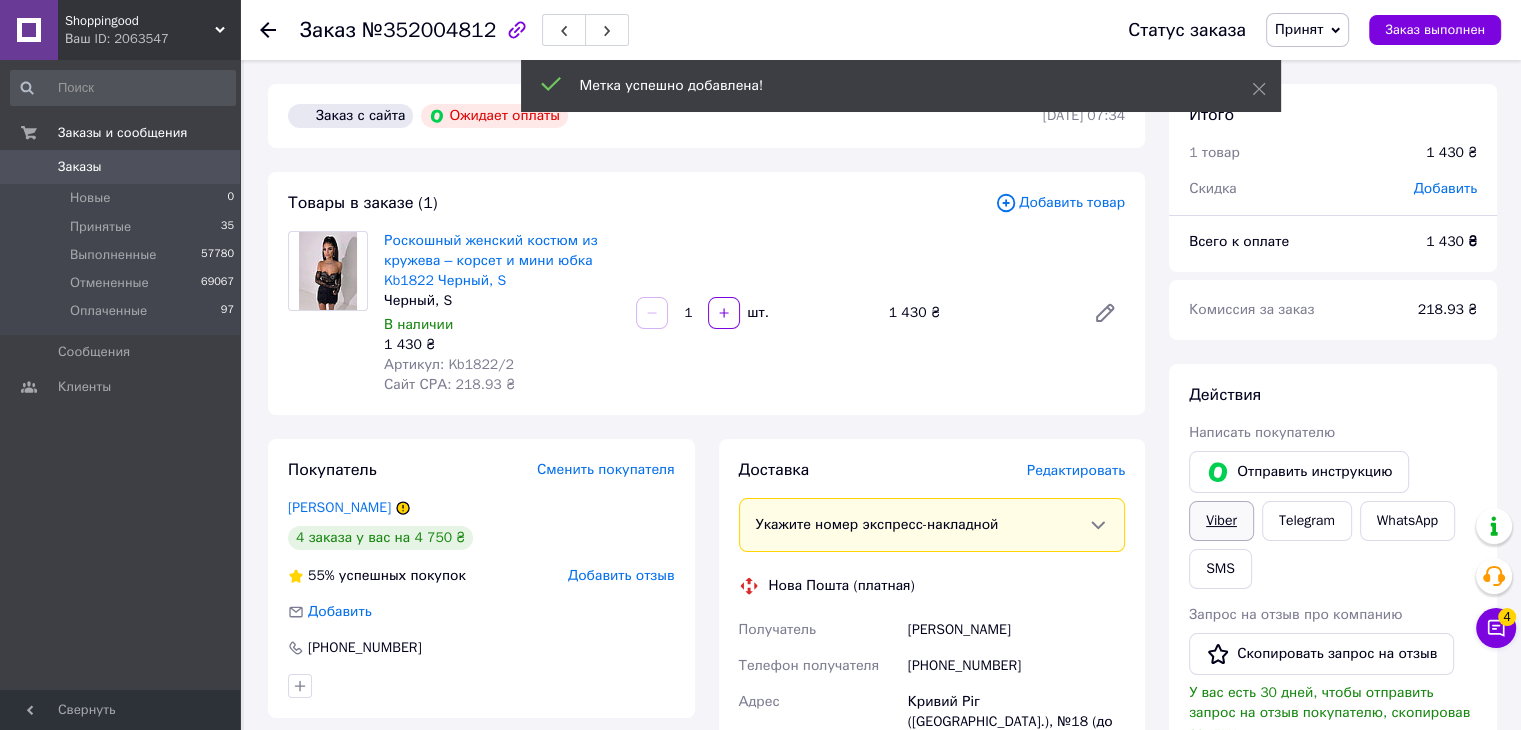 click on "Viber" at bounding box center (1221, 521) 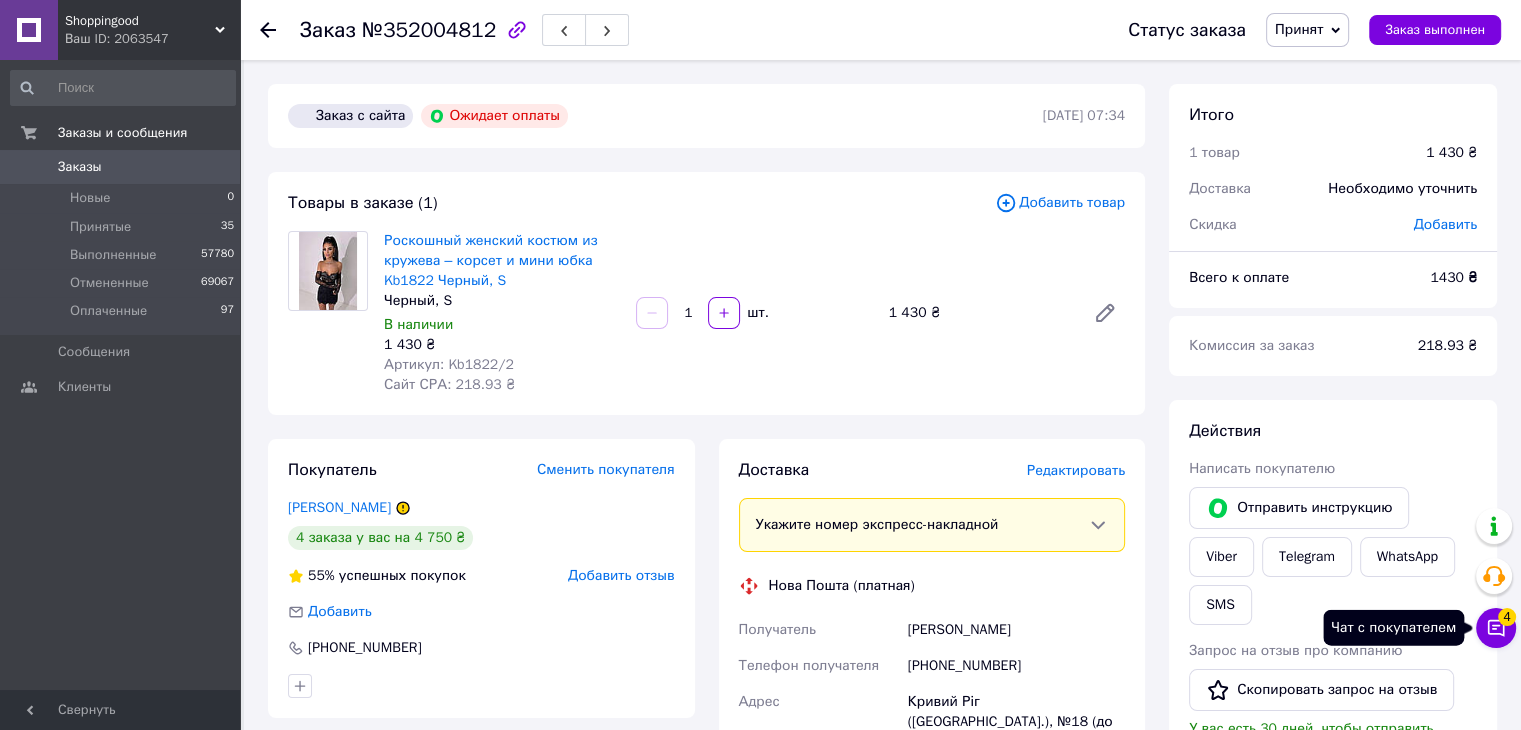 click 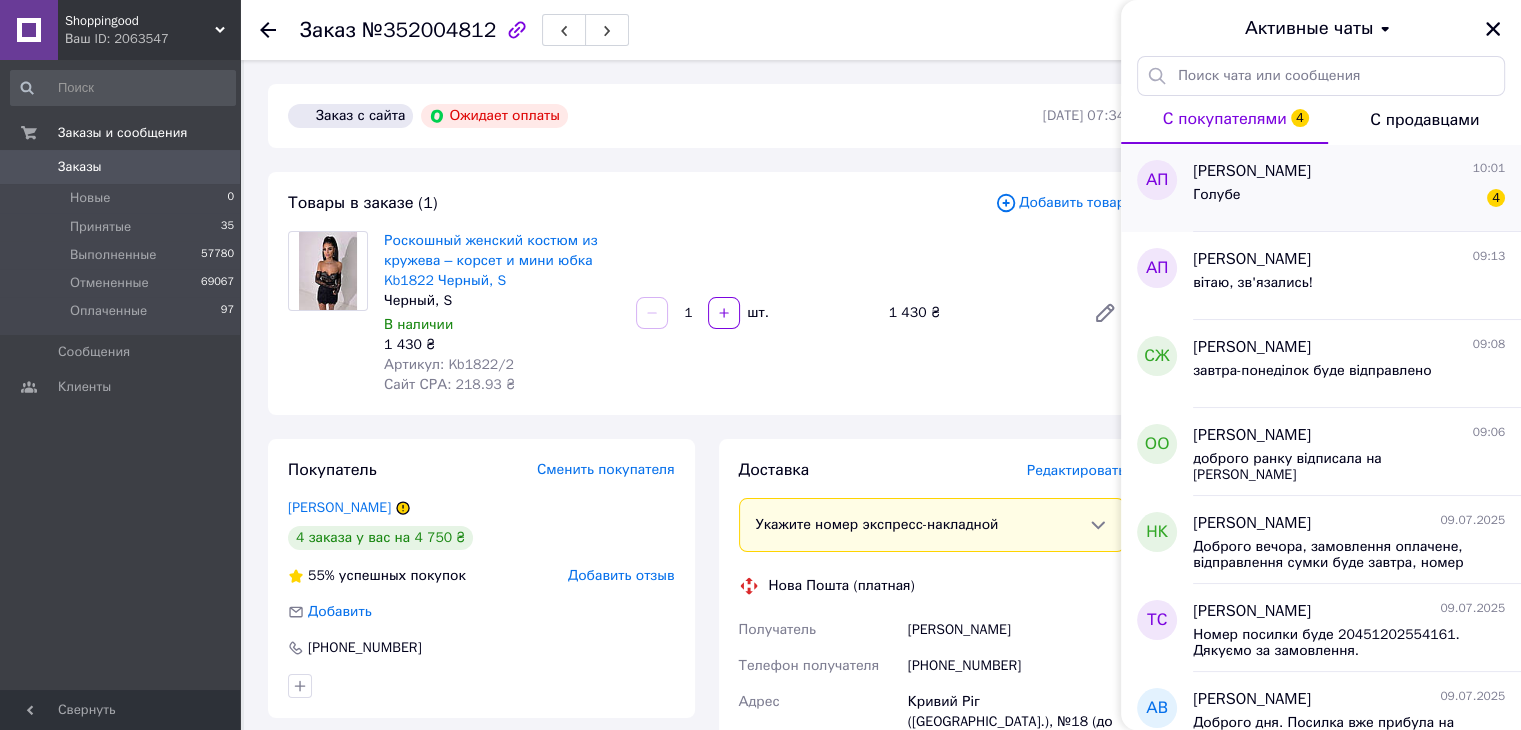 click on "[PERSON_NAME] 10:01 Голубе 4" at bounding box center (1357, 188) 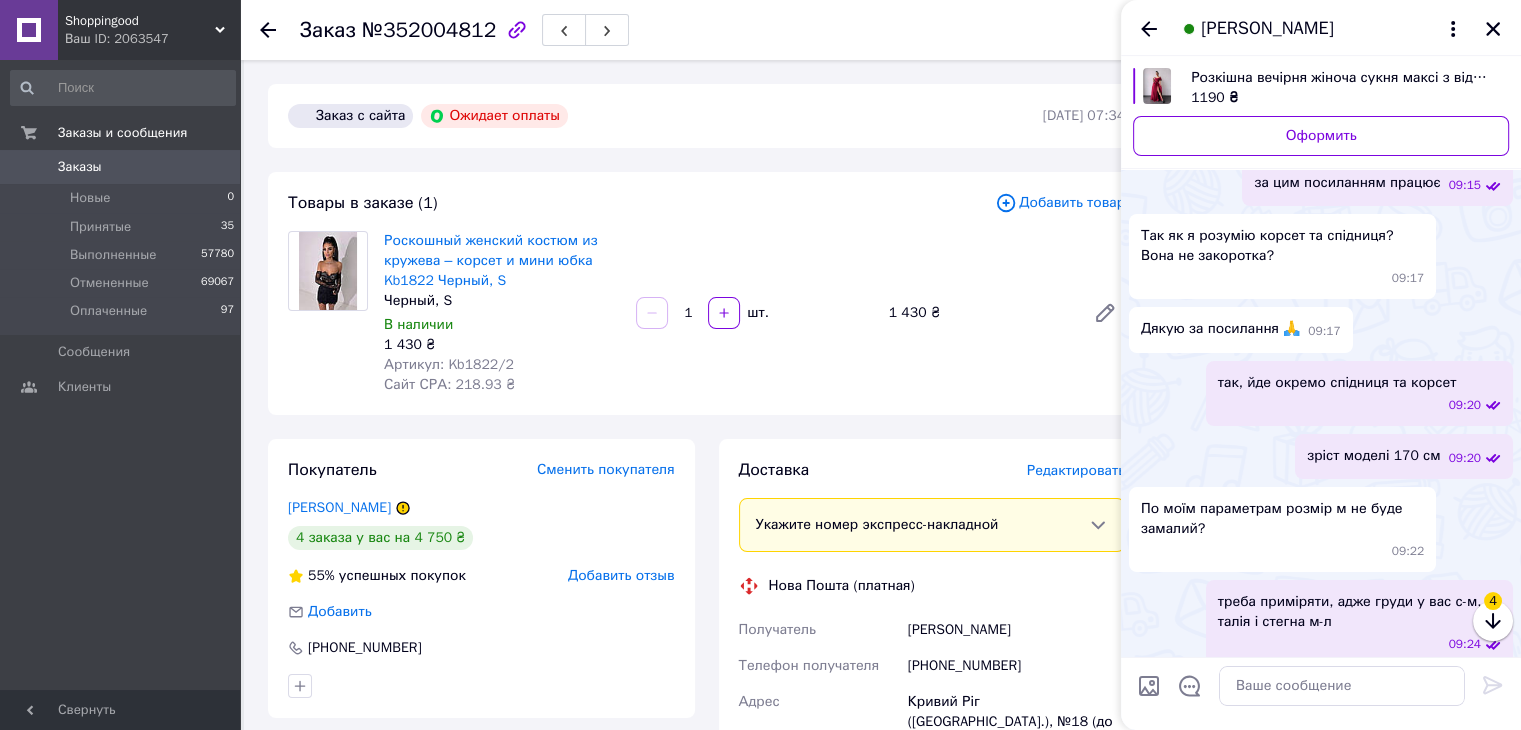 scroll, scrollTop: 2070, scrollLeft: 0, axis: vertical 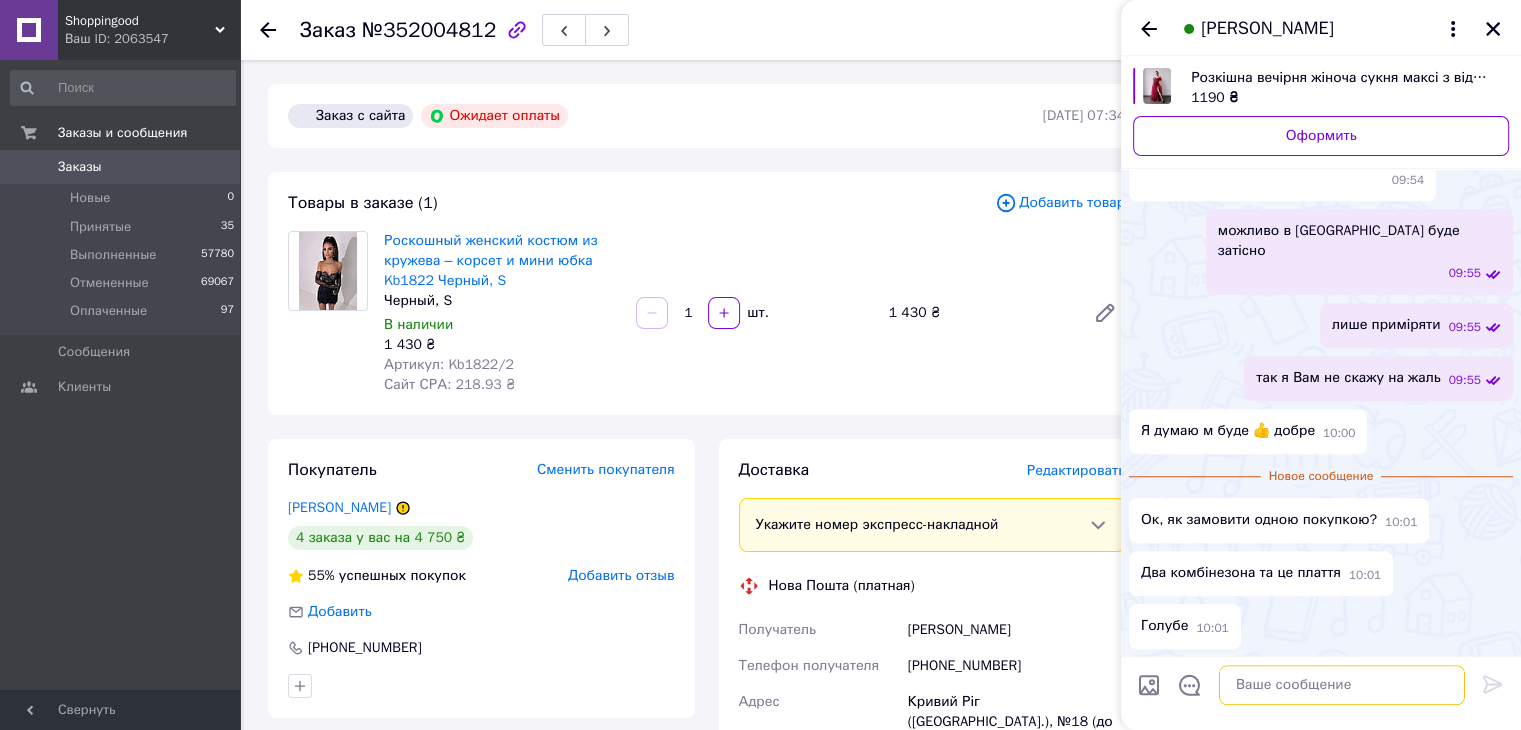click at bounding box center [1342, 686] 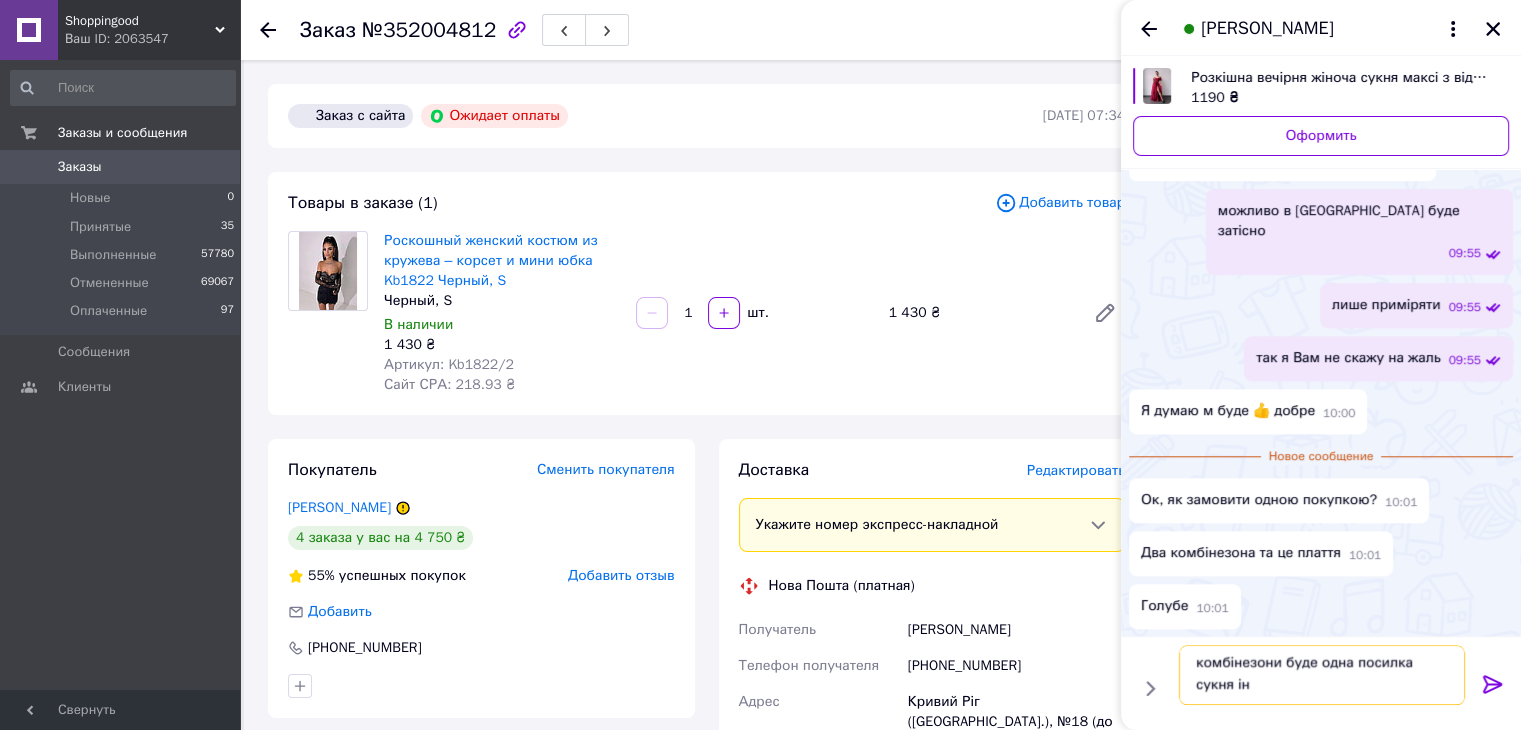 scroll, scrollTop: 1, scrollLeft: 0, axis: vertical 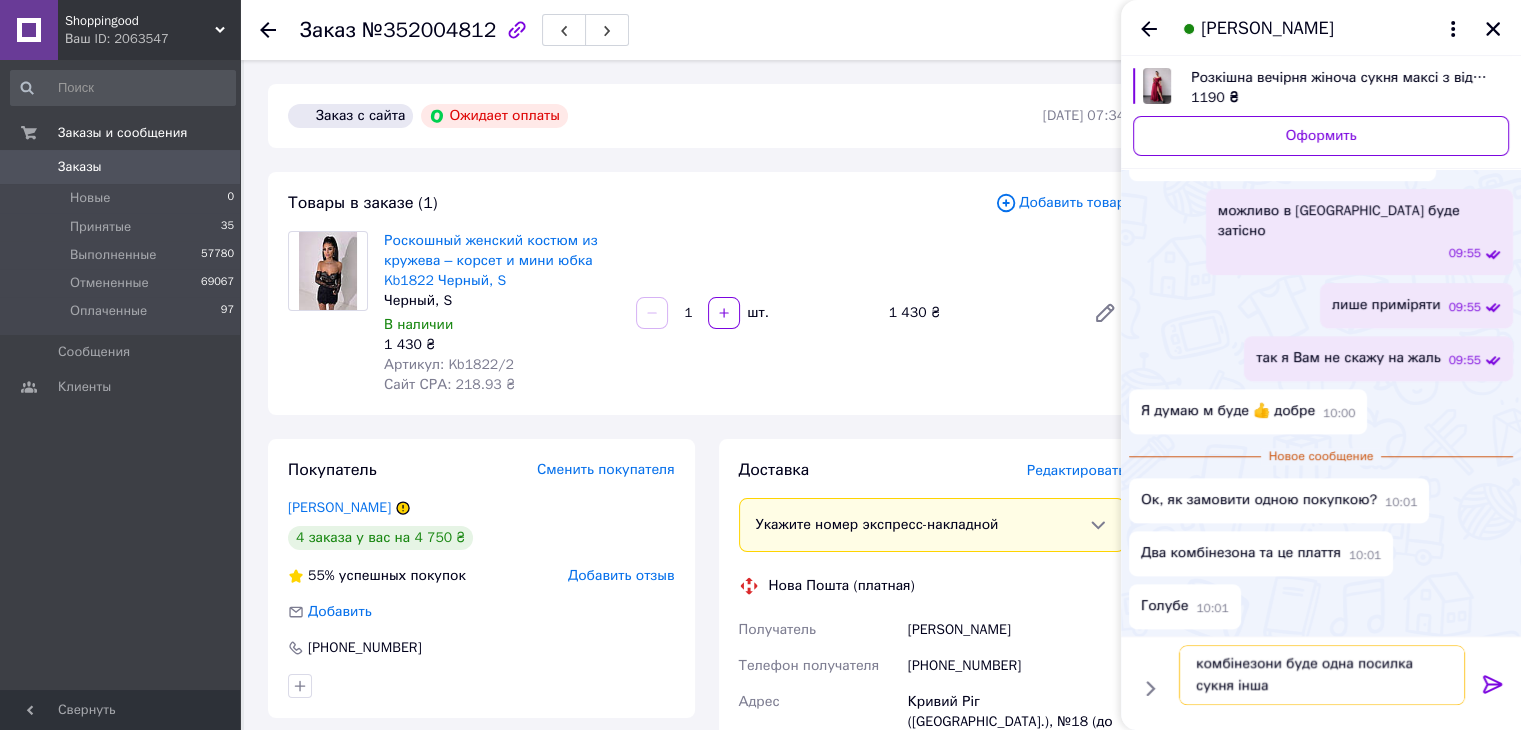 click on "комбінезони буде одна посилка
сукня інша" at bounding box center (1322, 676) 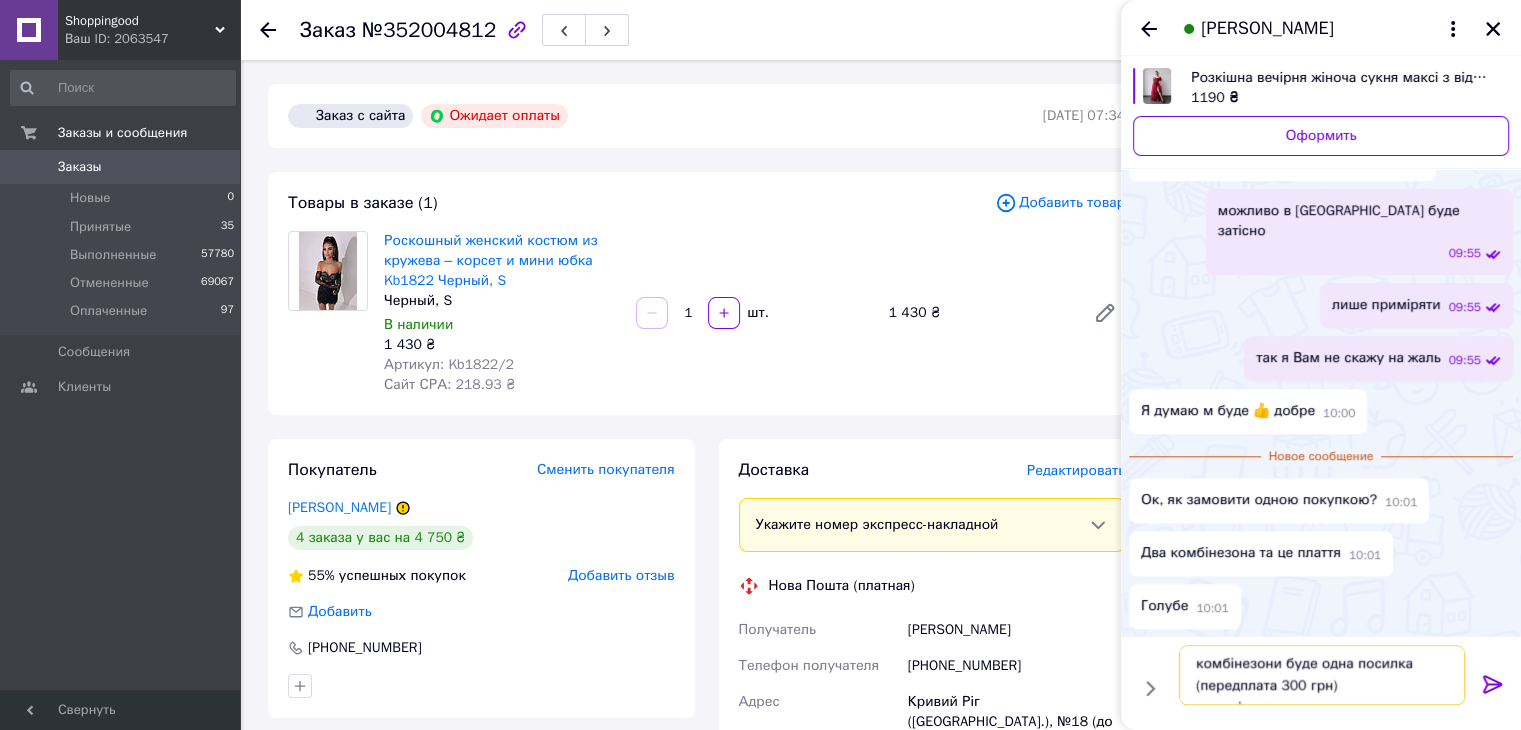 scroll, scrollTop: 13, scrollLeft: 0, axis: vertical 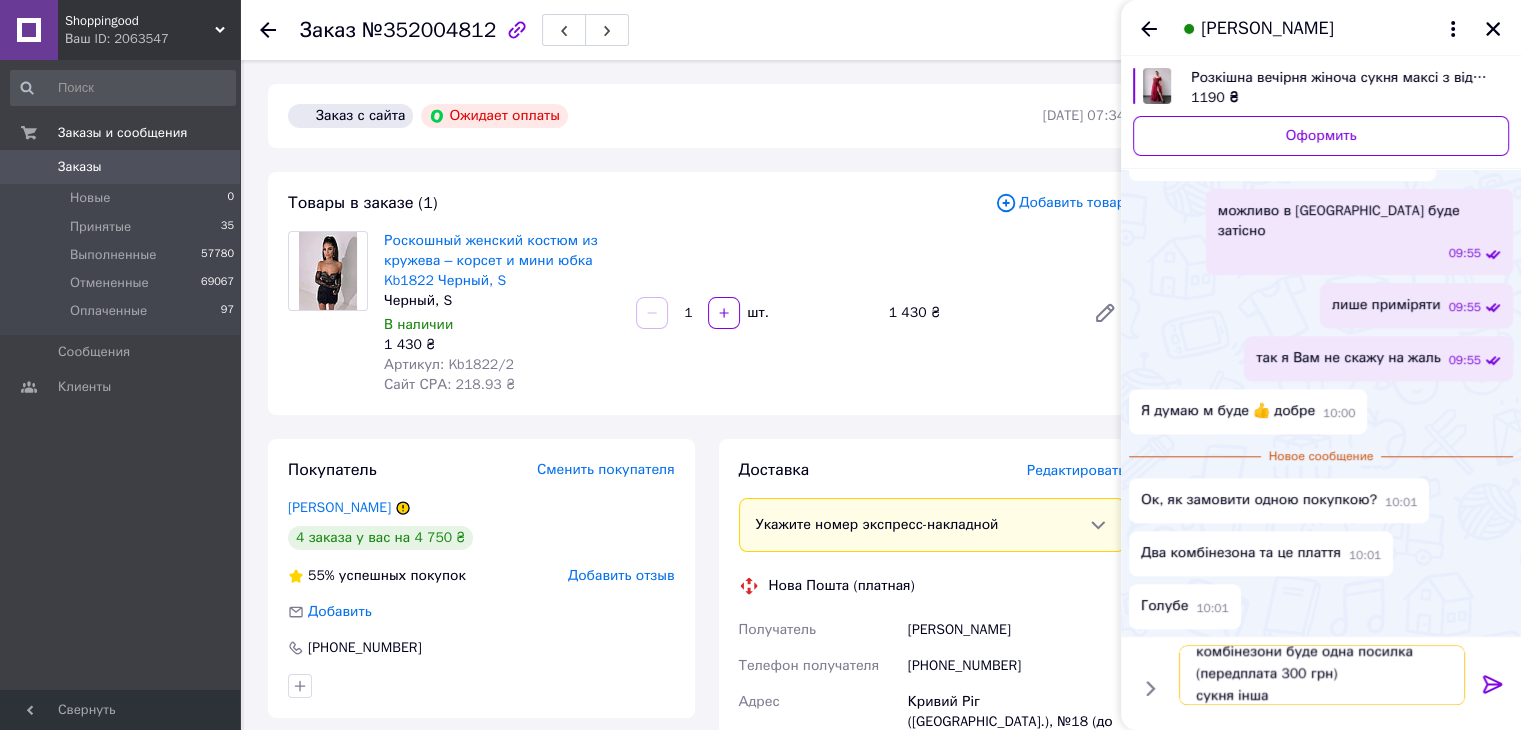 click on "комбінезони буде одна посилка (передплата 300 грн)
сукня інша" at bounding box center [1322, 676] 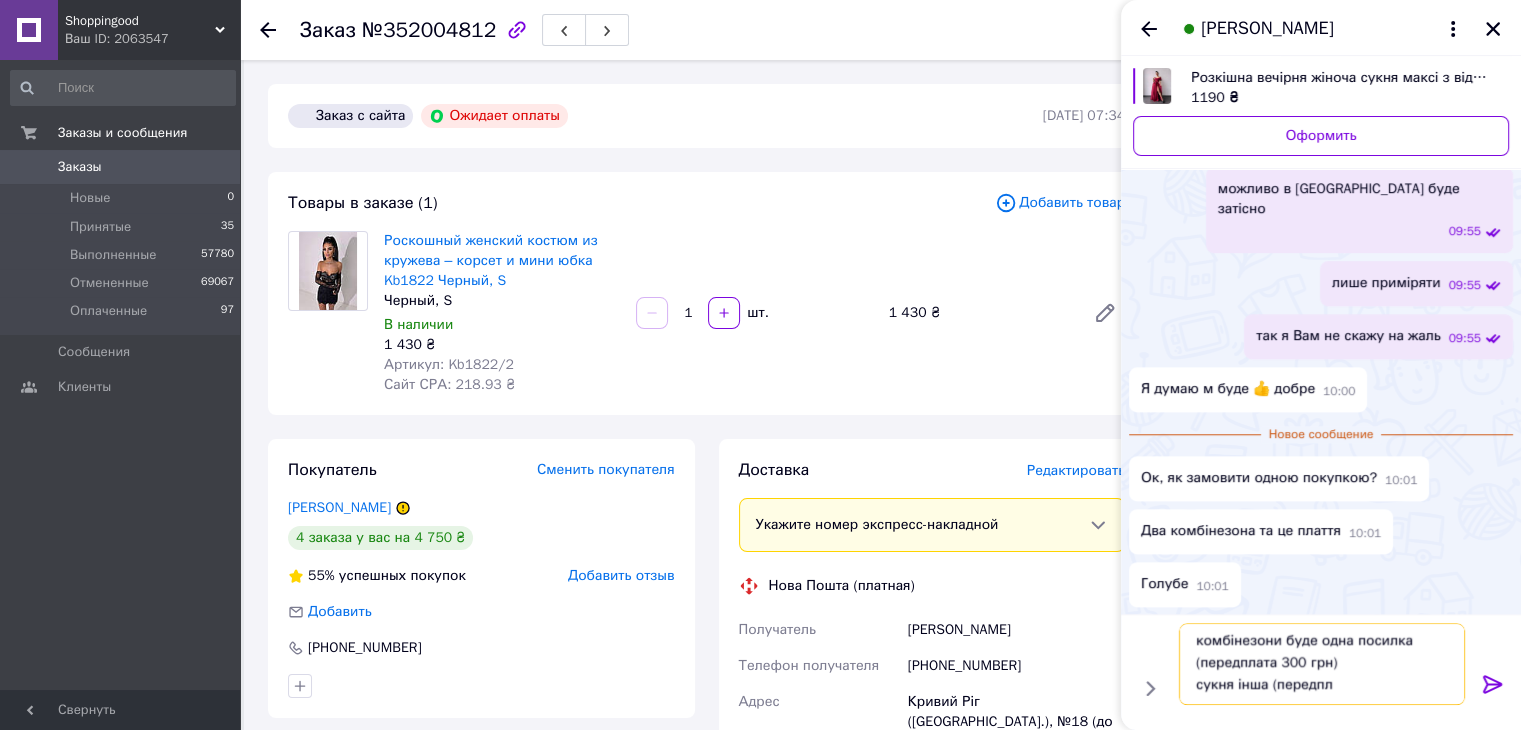 scroll, scrollTop: 1, scrollLeft: 0, axis: vertical 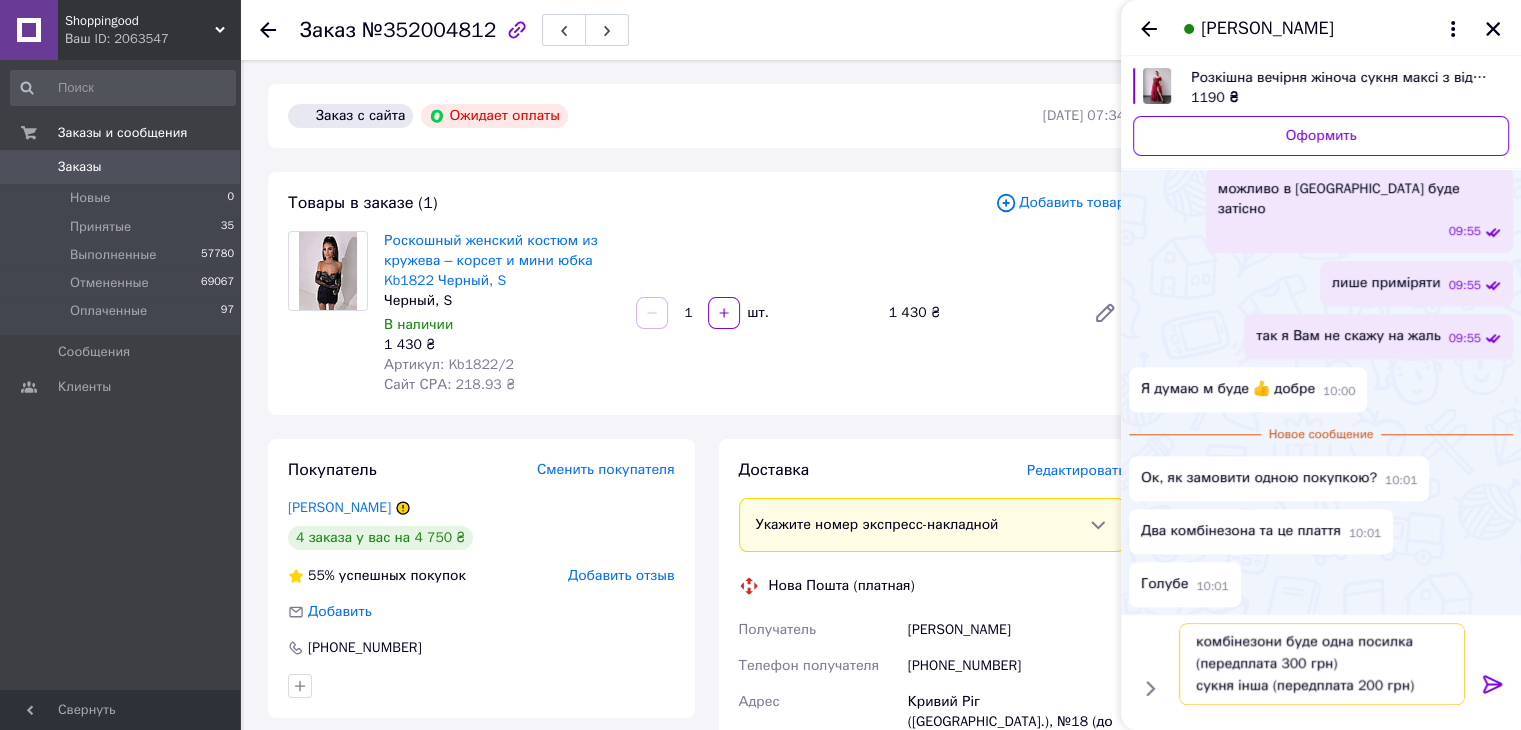 type on "комбінезони буде одна посилка (передплата 300 грн)
сукня інша (передплата 200 грн)" 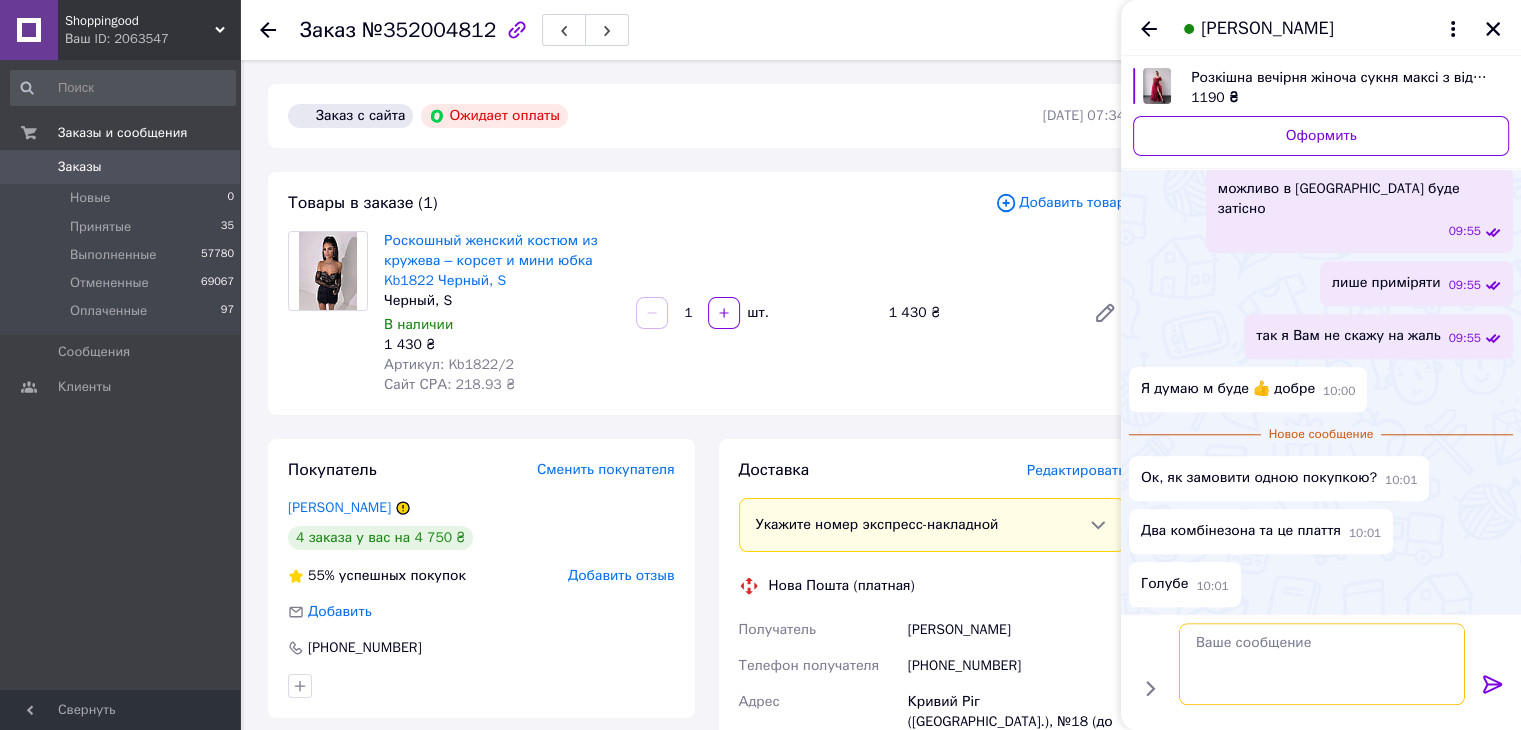 scroll, scrollTop: 0, scrollLeft: 0, axis: both 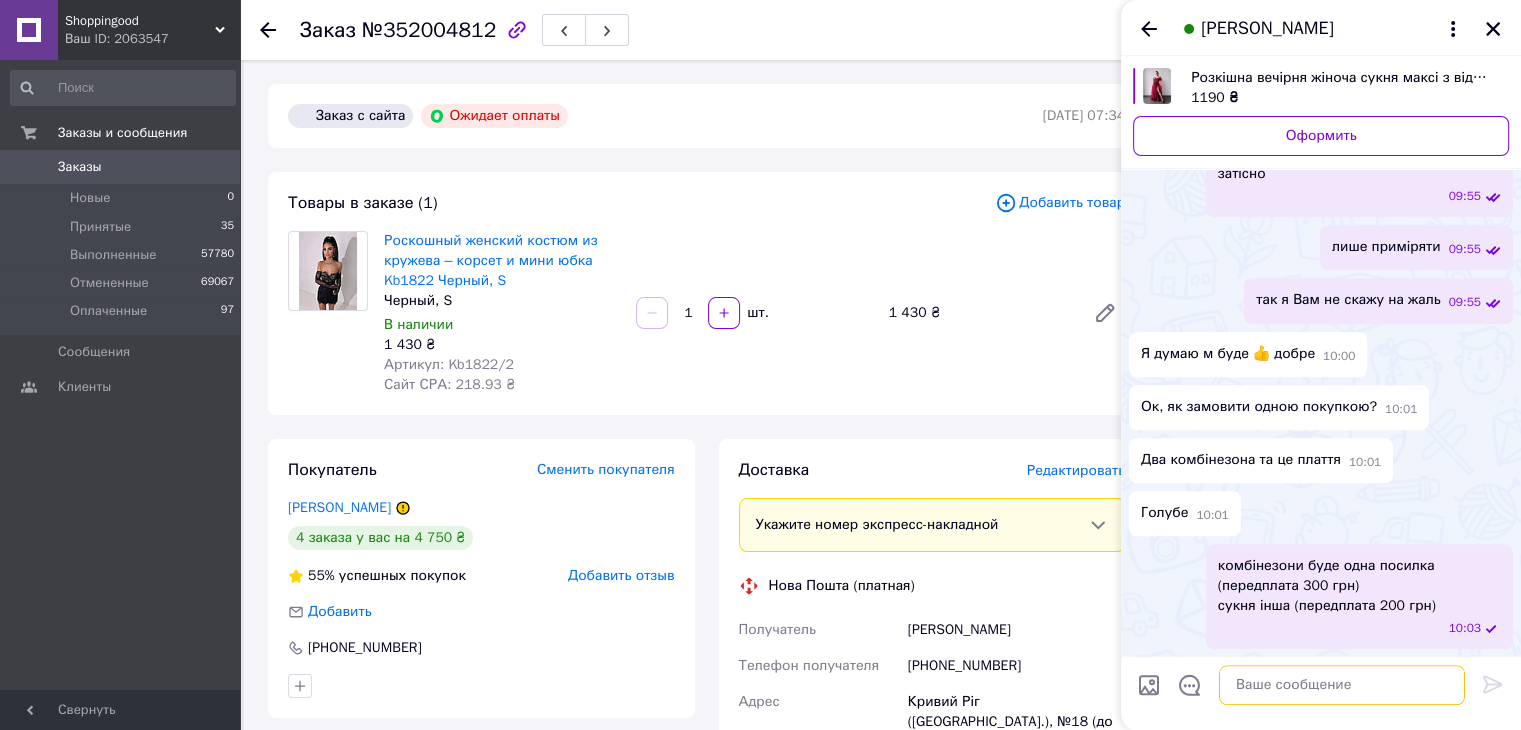 paste on "Працюємо офіційно і приймаємо оплату на рахунок ФОП:
ФОП [PERSON_NAME]
р/р: [FINANCIAL_ID]
ЄДРПОУ: 3044613186
Призначення : ваше прізвище
Сума: 200 грн
✅після оплати обовʼязково надішліть квитанцію про оплату" 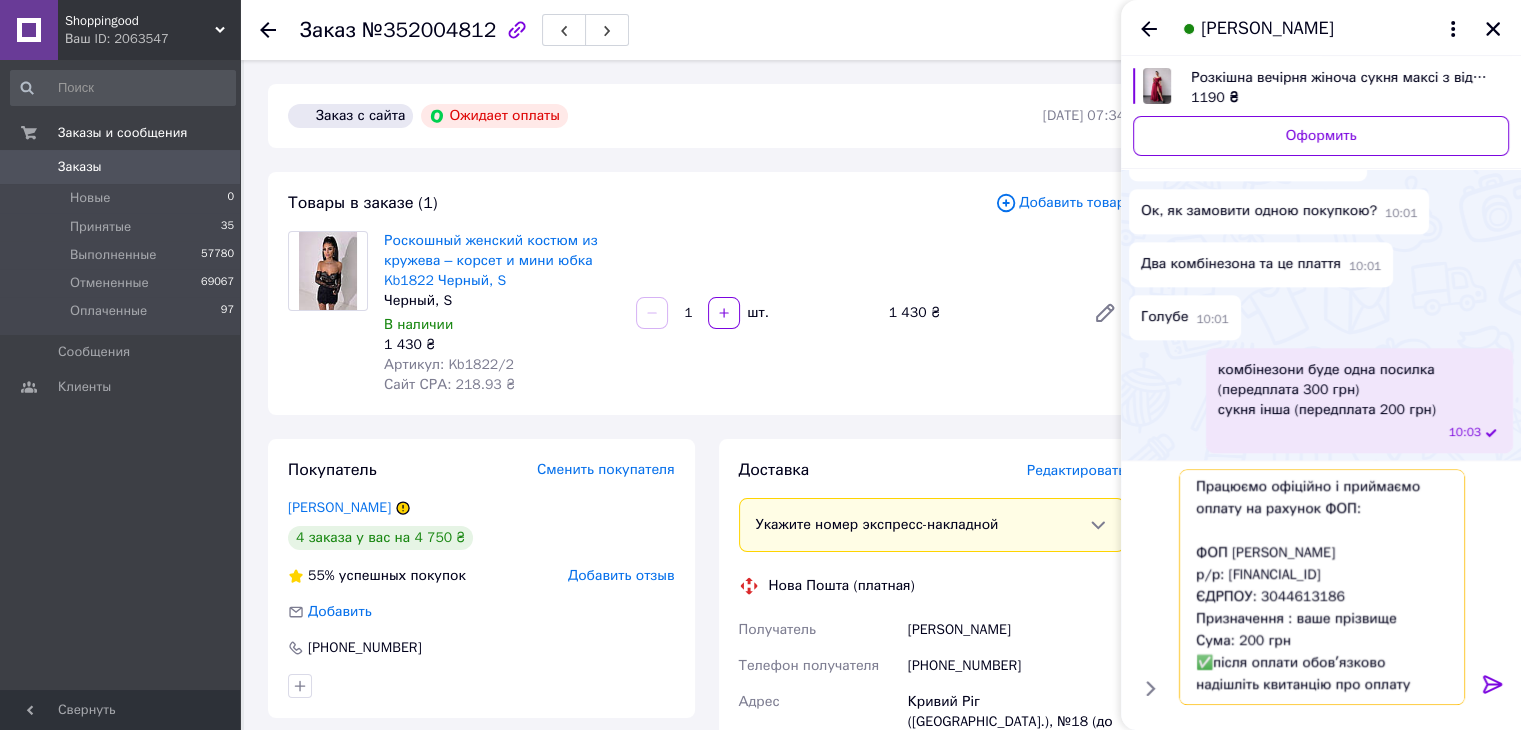scroll, scrollTop: 45, scrollLeft: 0, axis: vertical 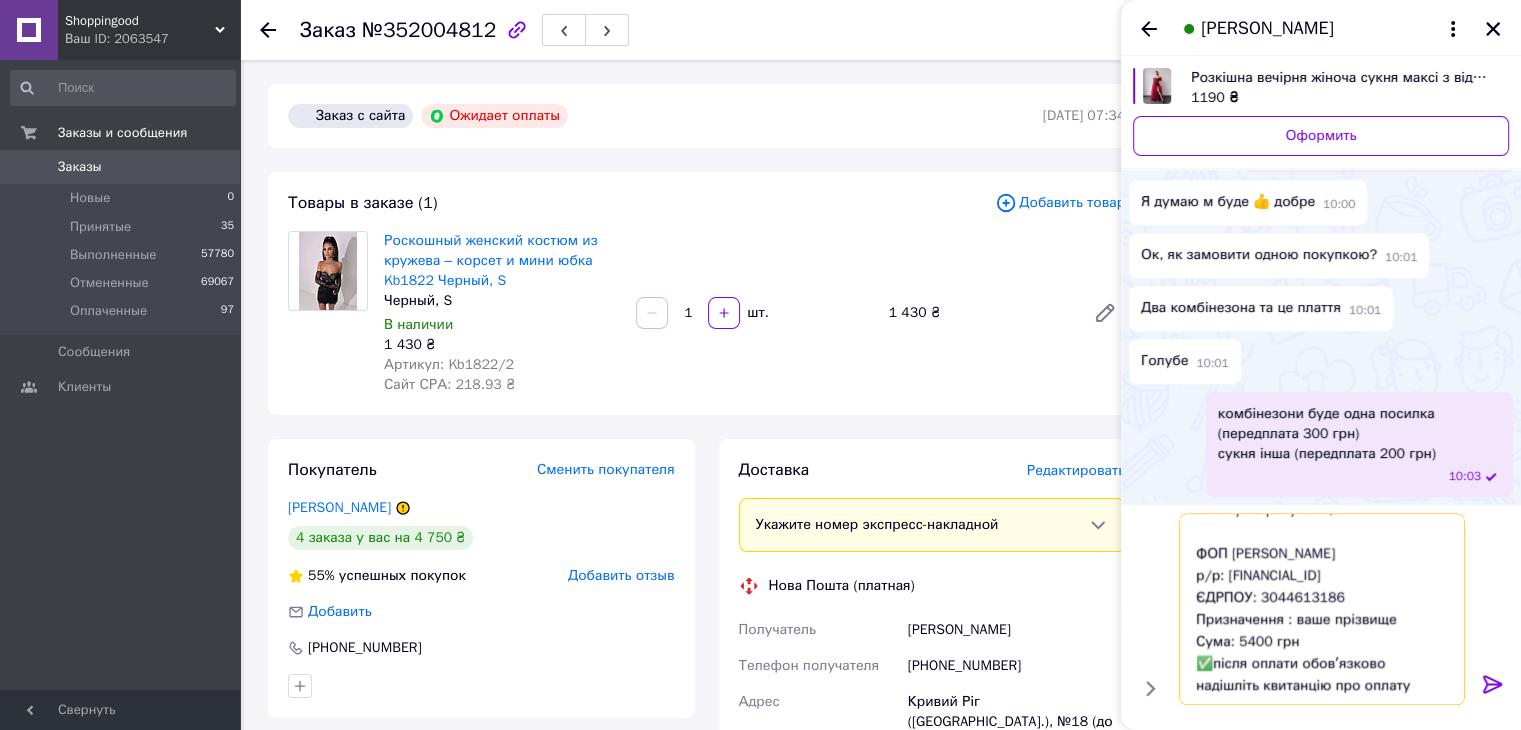 type on "Працюємо офіційно і приймаємо оплату на рахунок ФОП:
ФОП [PERSON_NAME]
р/р: [FINANCIAL_ID]
ЄДРПОУ: 3044613186
Призначення : ваше прізвище
Сума: 500 грн
✅після оплати обовʼязково надішліть квитанцію про оплату" 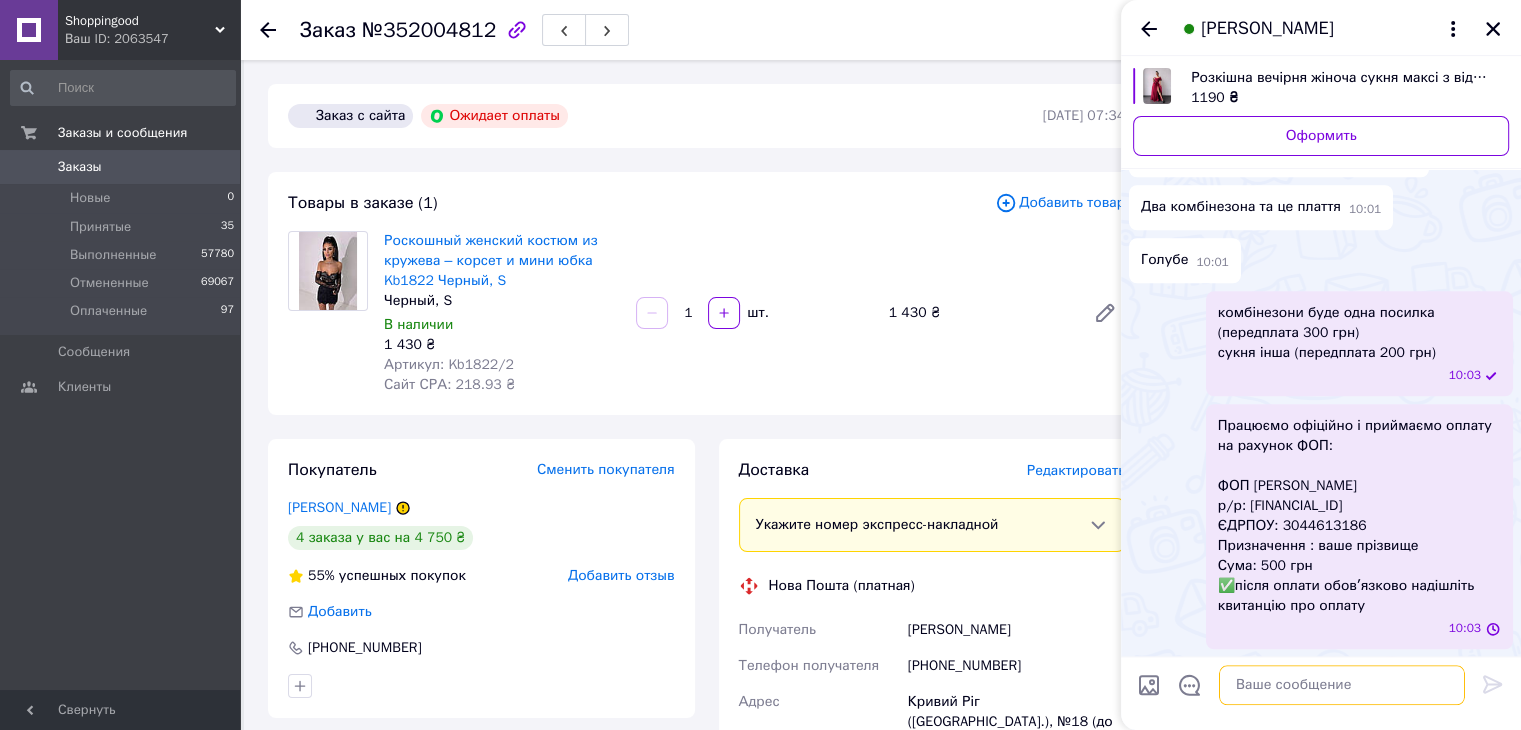 scroll, scrollTop: 0, scrollLeft: 0, axis: both 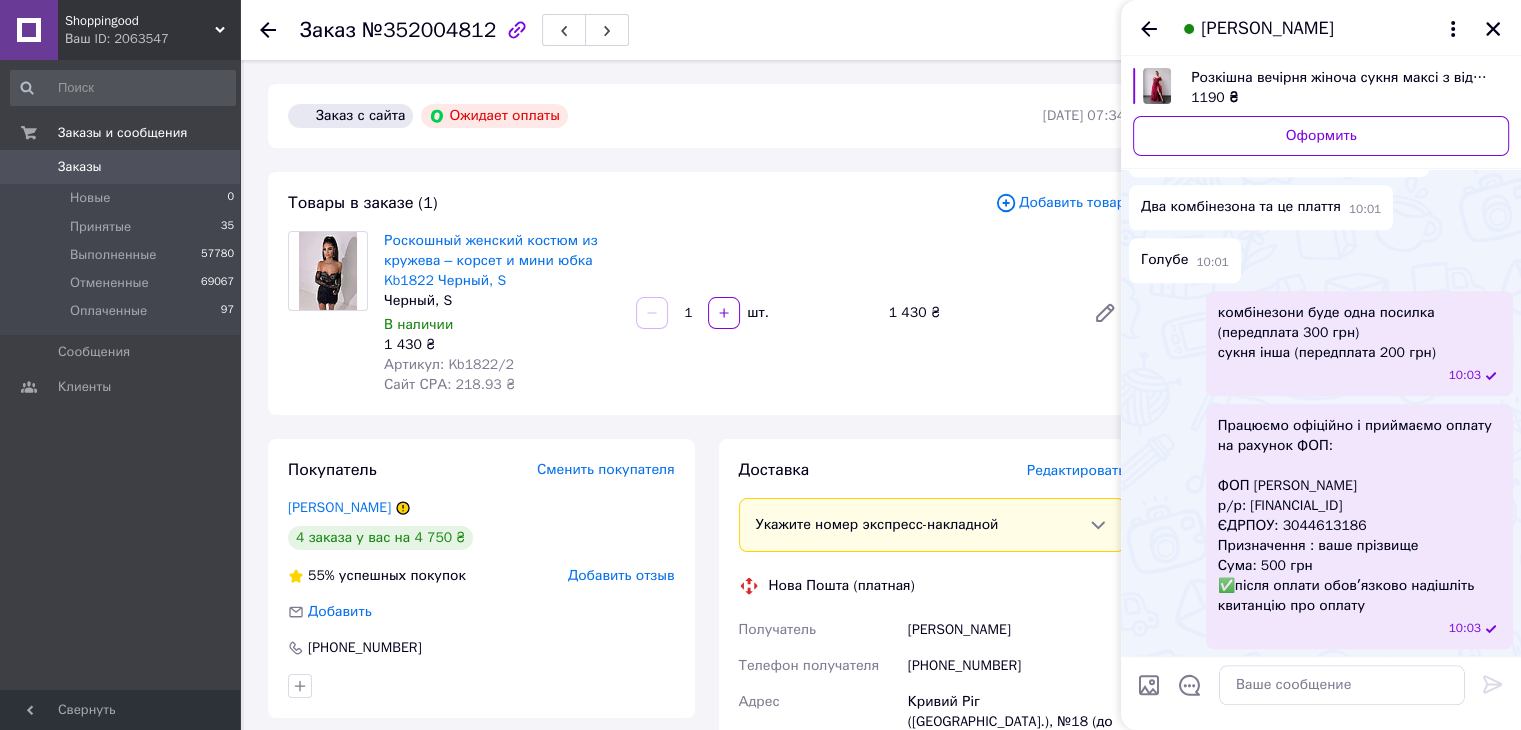 drag, startPoint x: 1247, startPoint y: 502, endPoint x: 1483, endPoint y: 509, distance: 236.10379 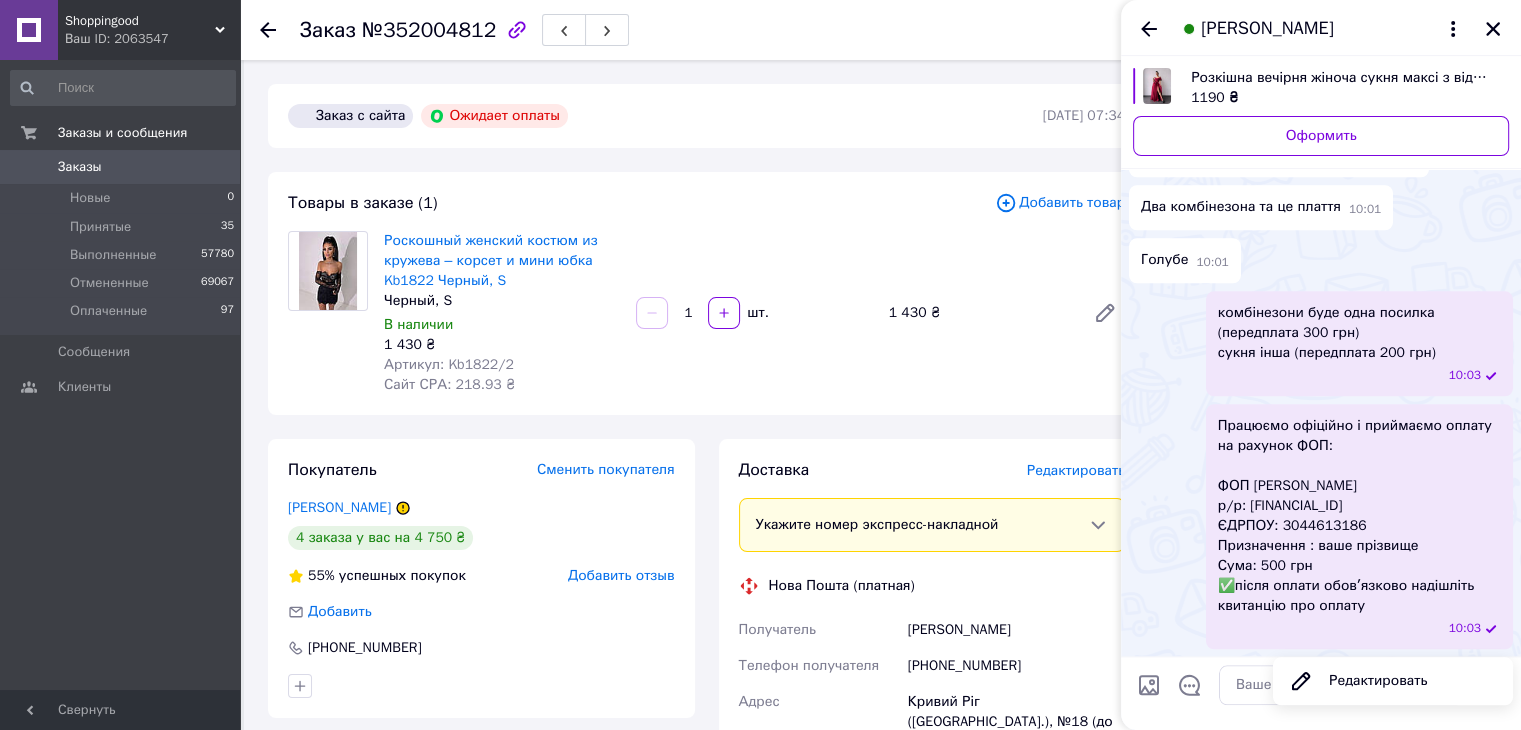 drag, startPoint x: 1454, startPoint y: 500, endPoint x: 1364, endPoint y: 518, distance: 91.78235 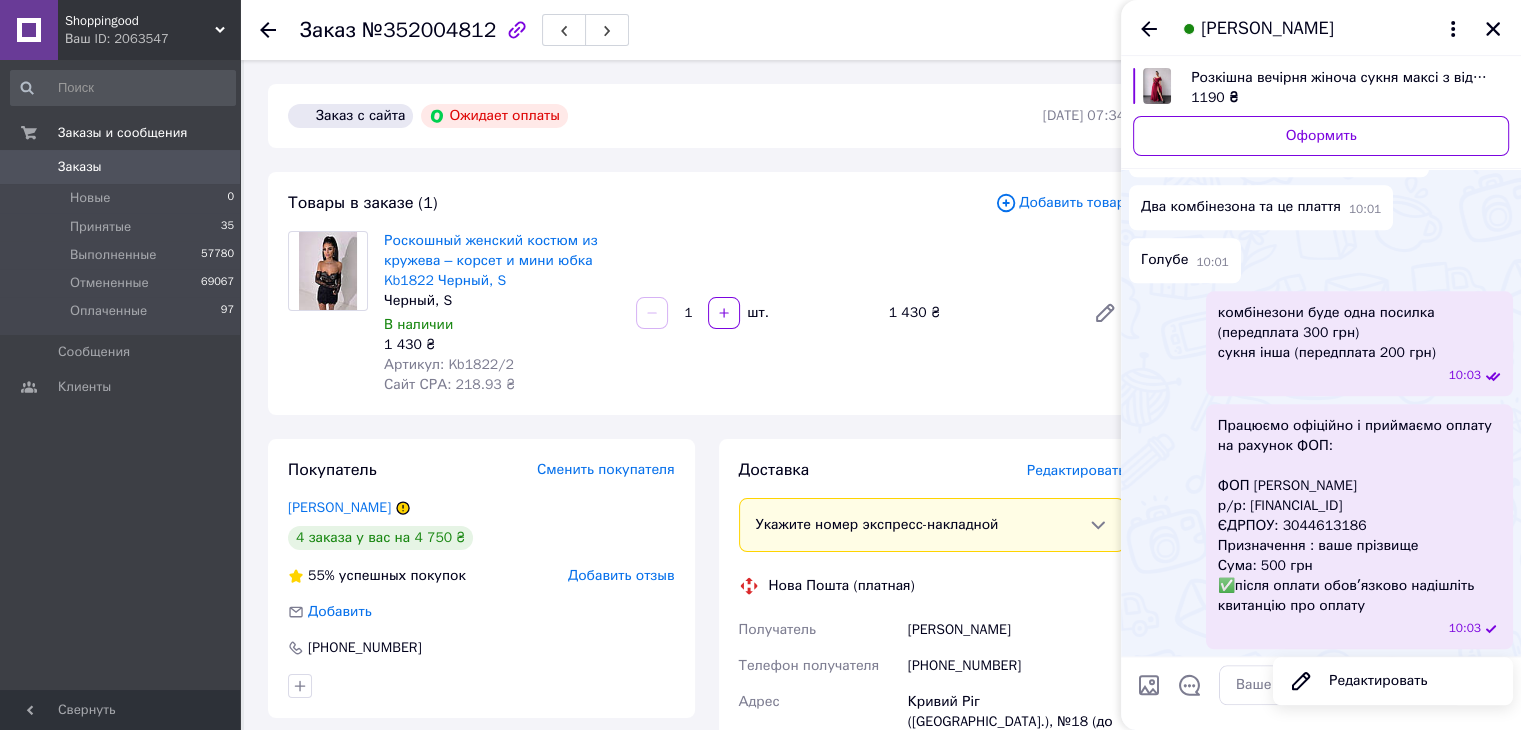 copy on "[FINANCIAL_ID]" 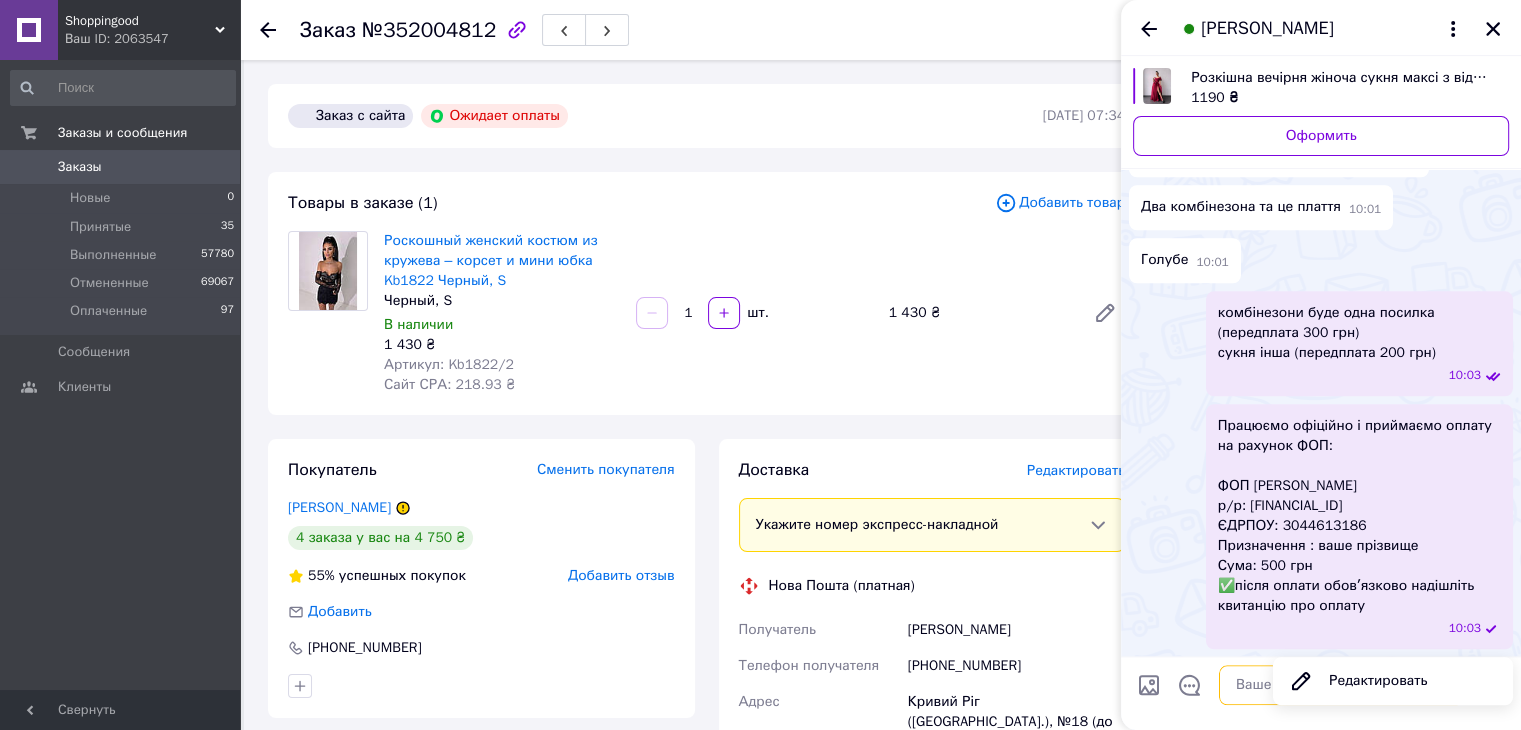 click at bounding box center [1342, 686] 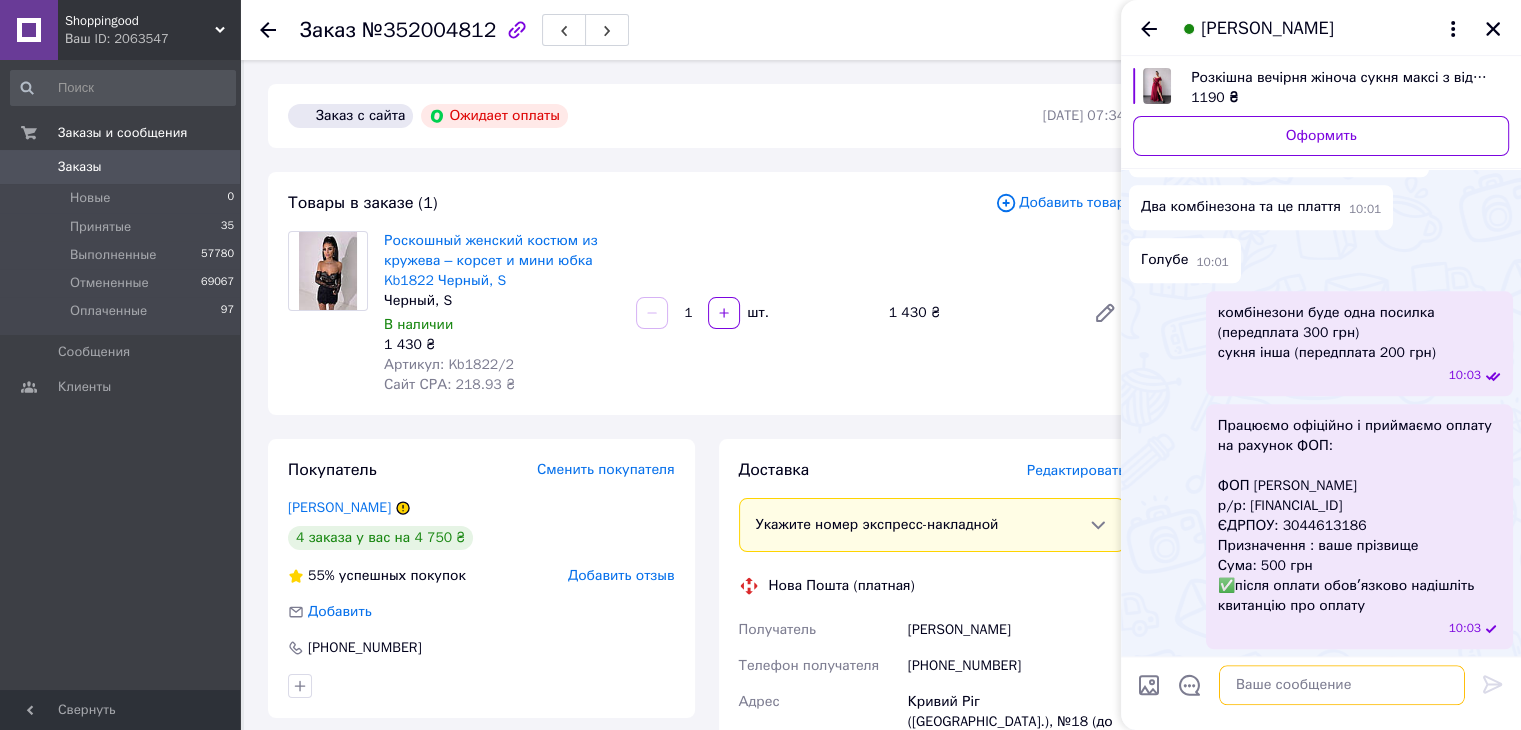 paste on "[FINANCIAL_ID]" 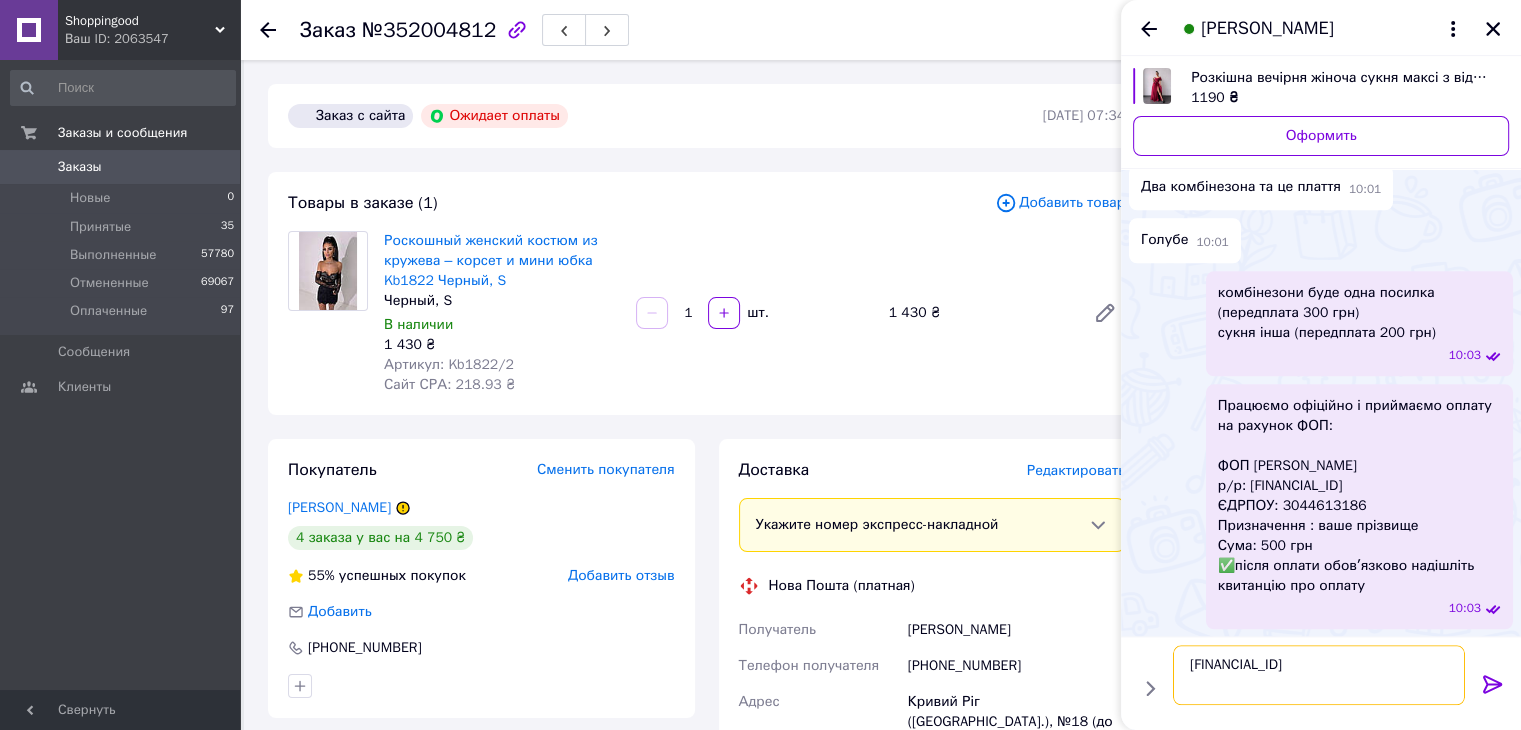 type 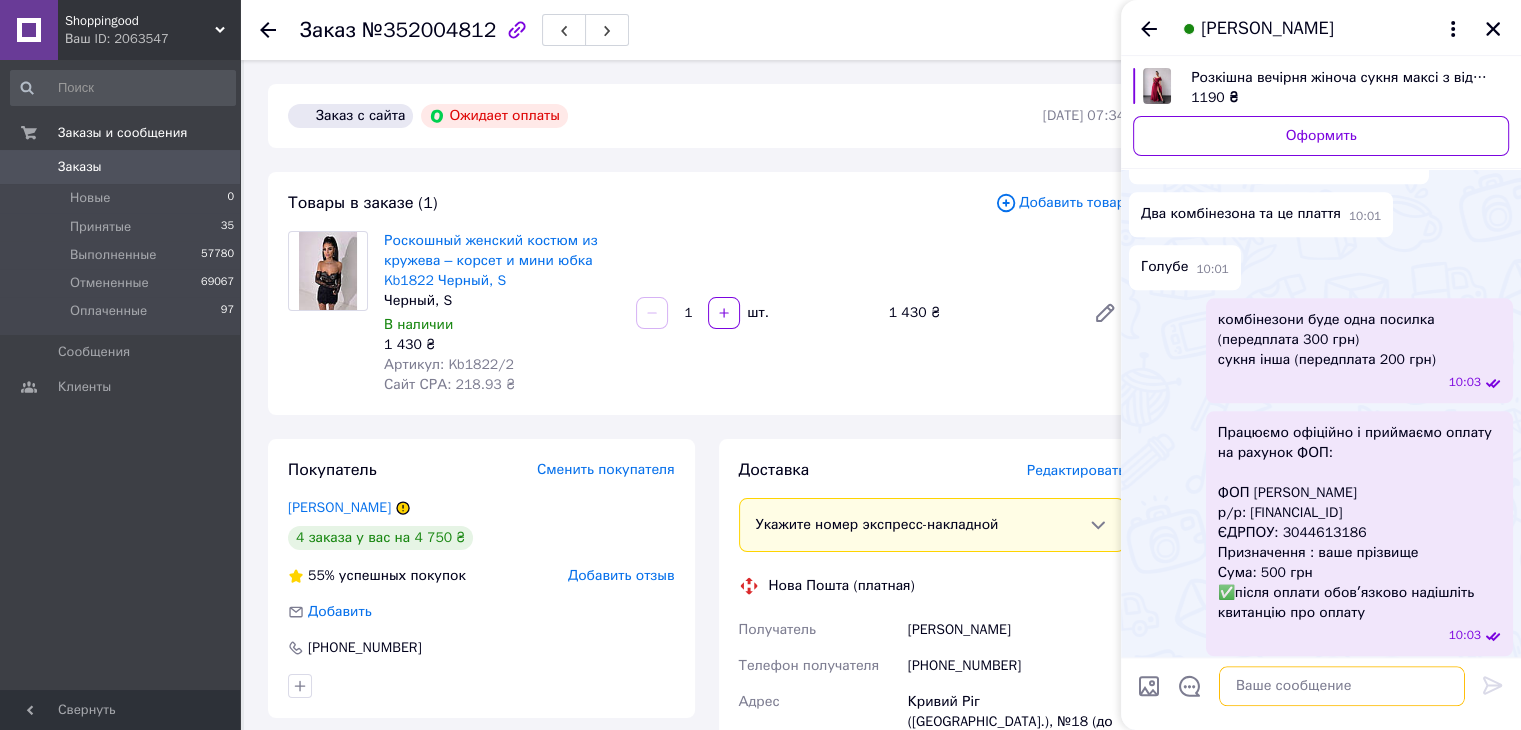 scroll, scrollTop: 1902, scrollLeft: 0, axis: vertical 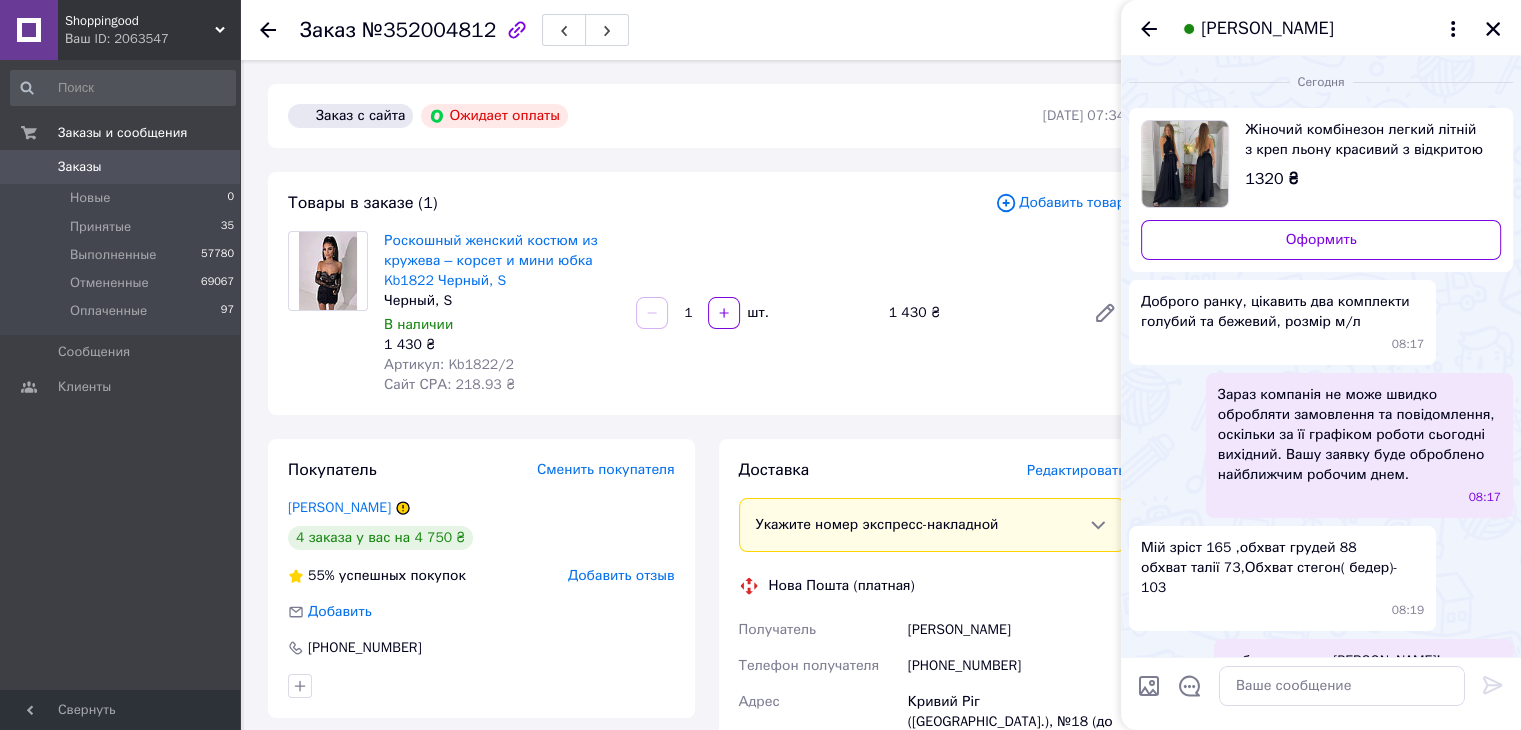 drag, startPoint x: 1280, startPoint y: 104, endPoint x: 1297, endPoint y: 125, distance: 27.018513 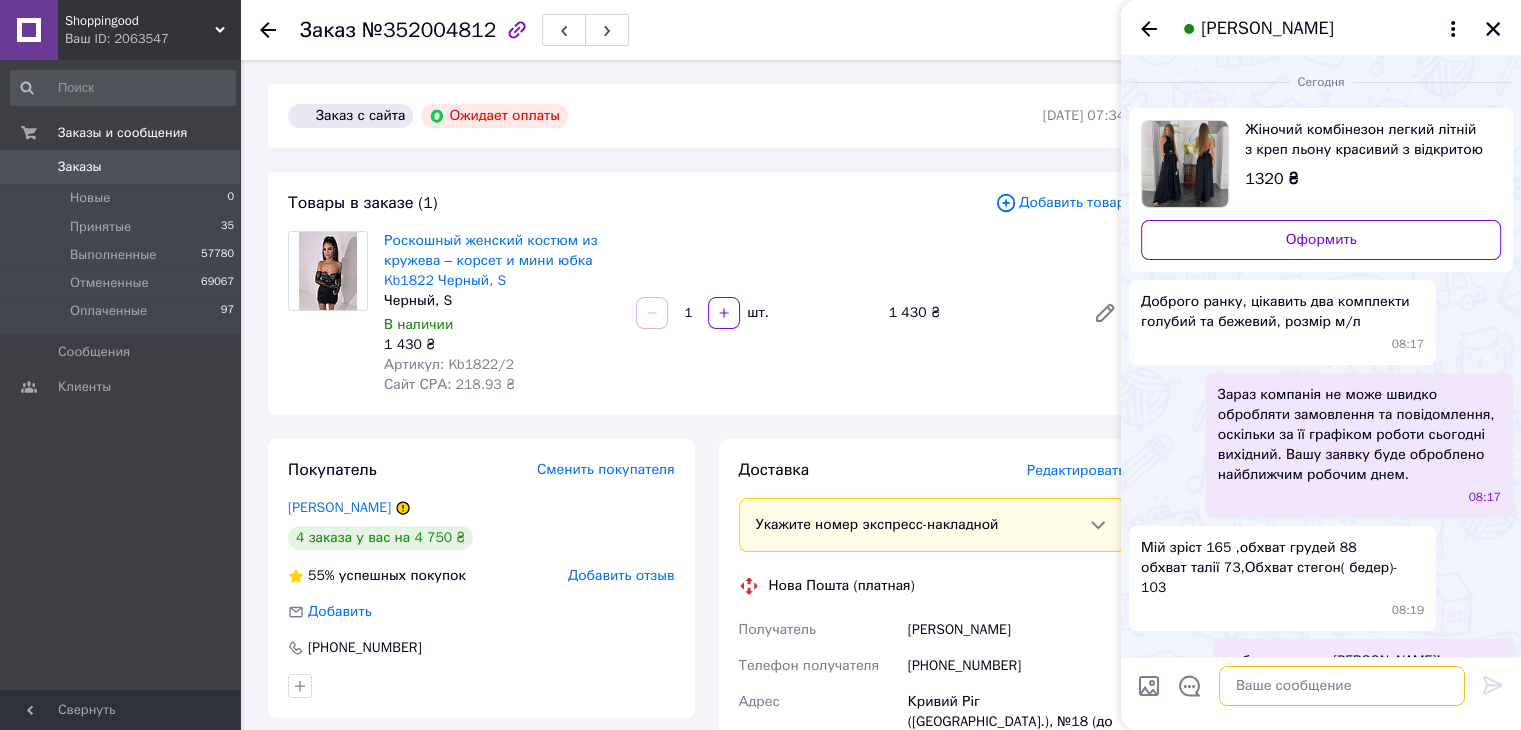 click at bounding box center [1342, 686] 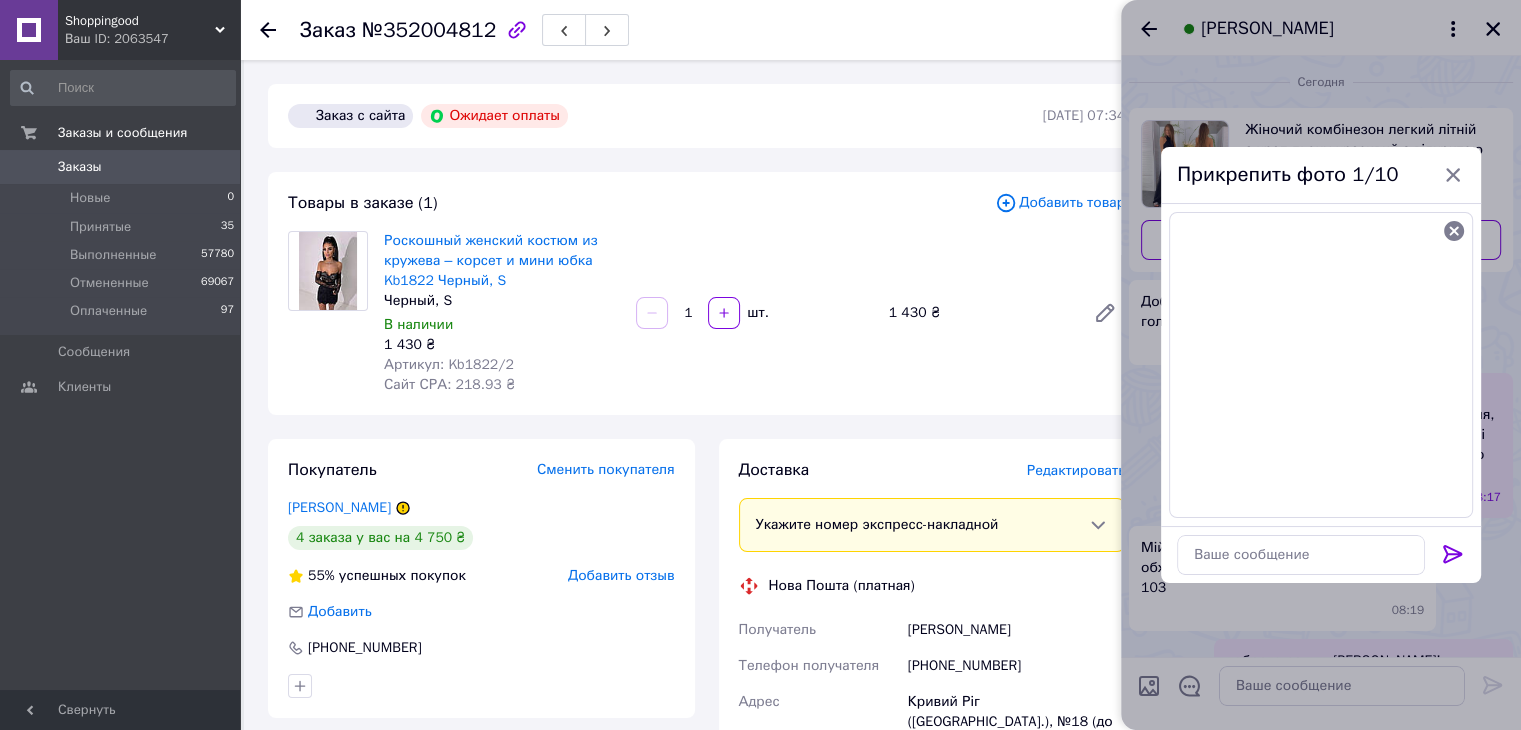 click 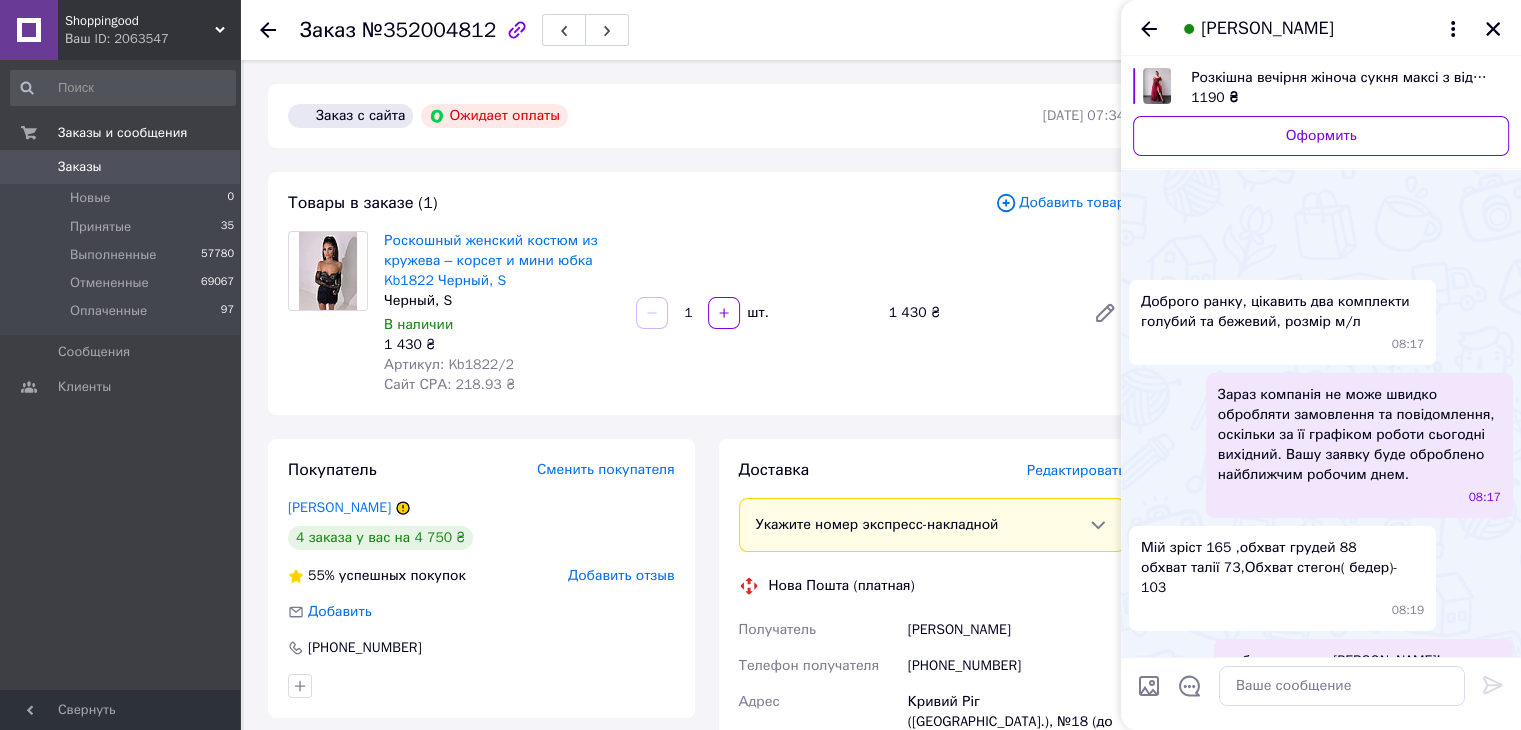 scroll, scrollTop: 5321, scrollLeft: 0, axis: vertical 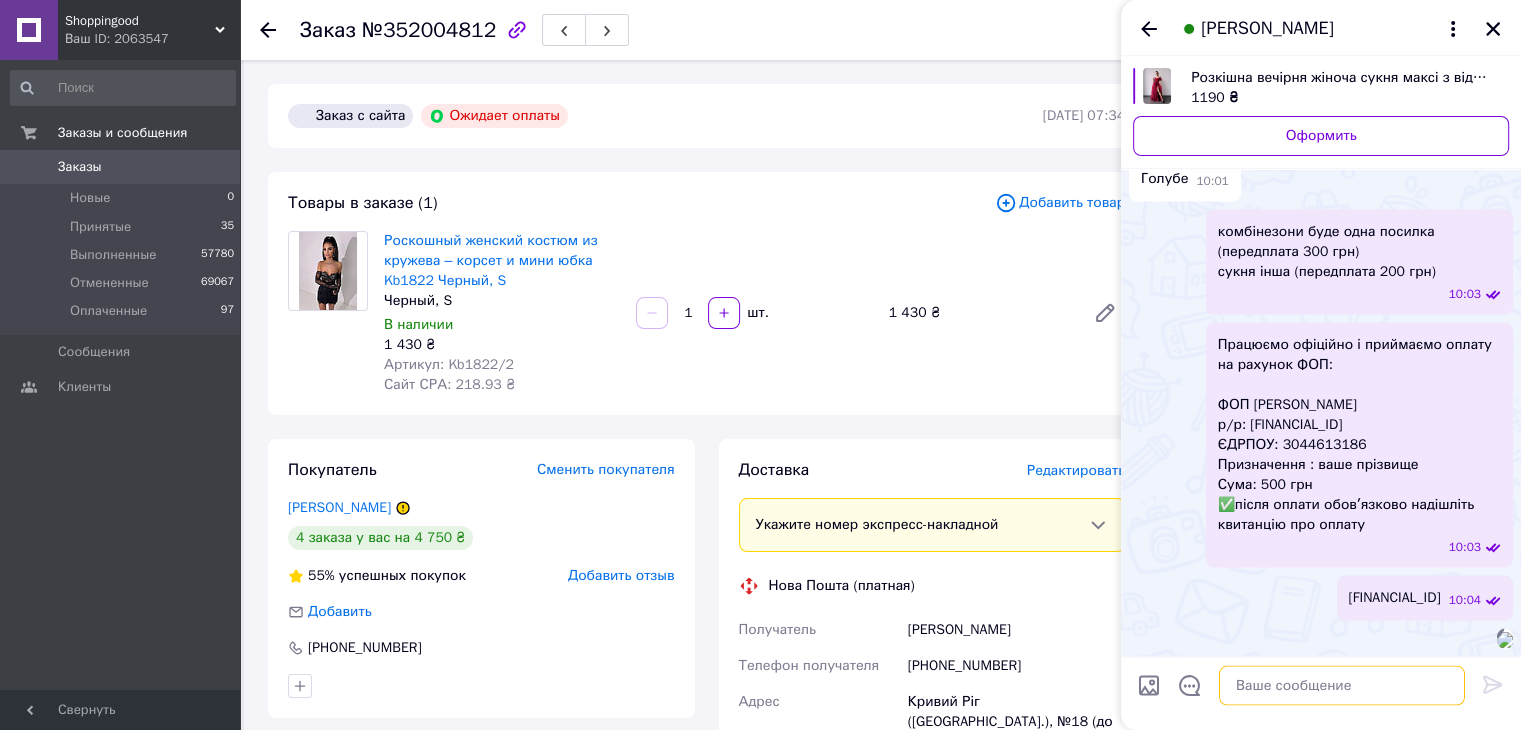 click at bounding box center [1342, 686] 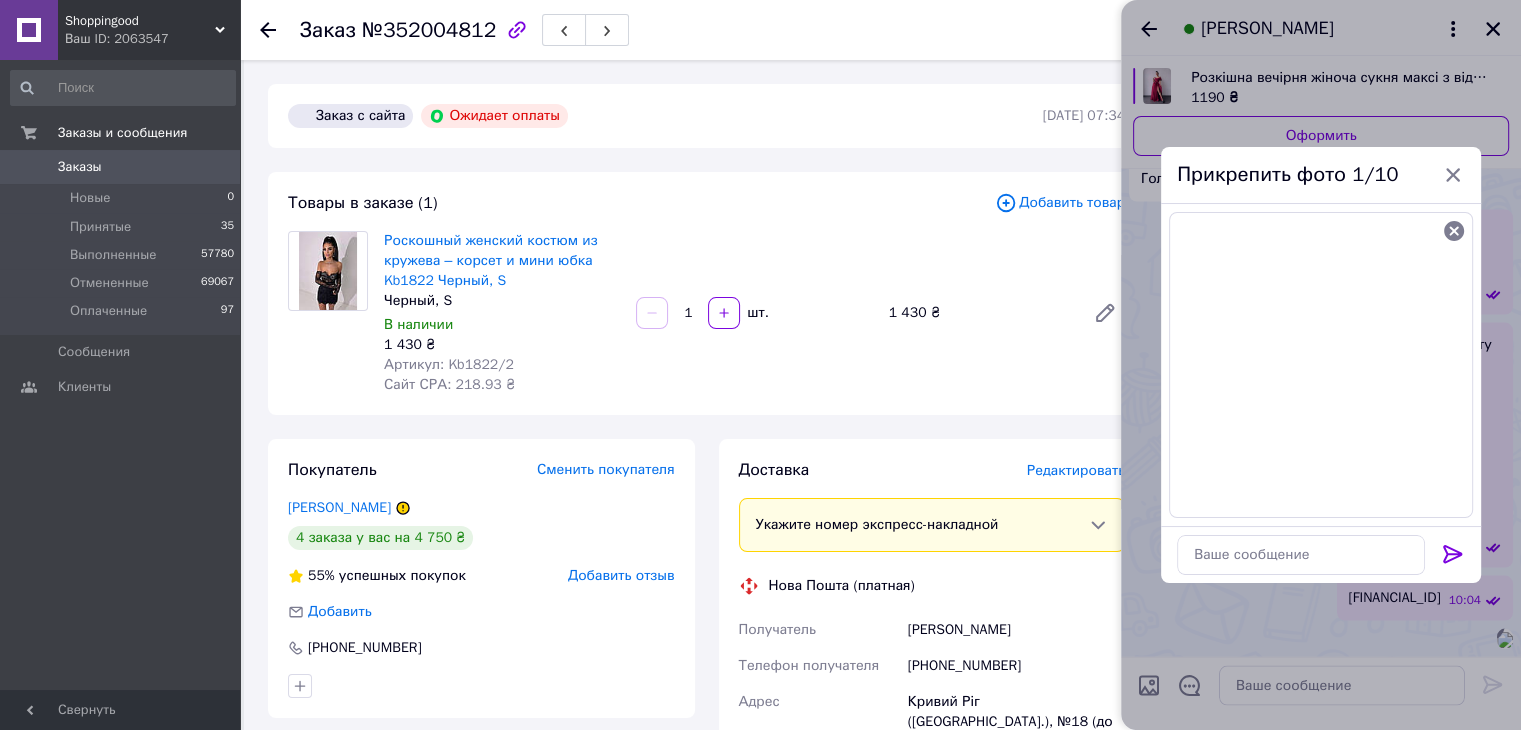 click at bounding box center [1453, 558] 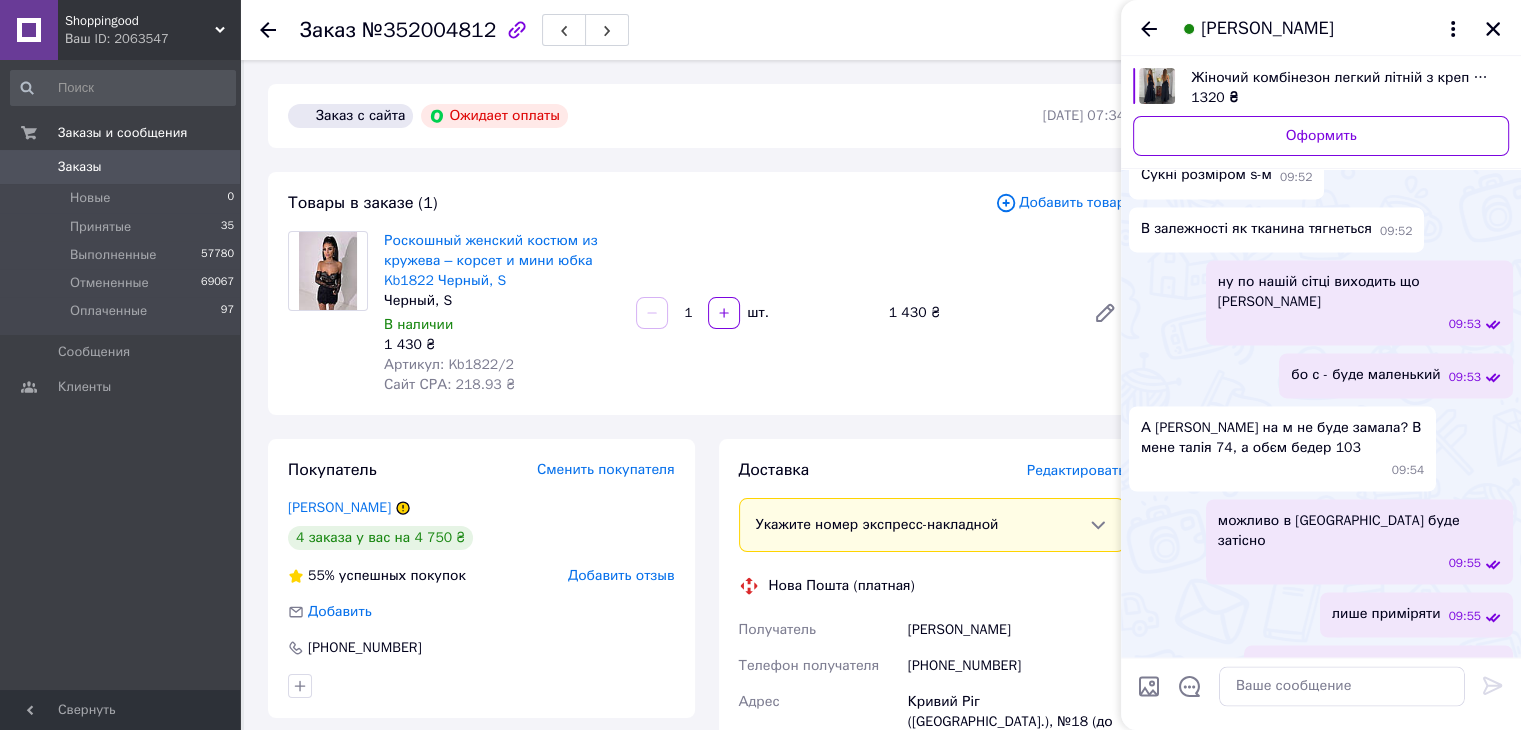 scroll, scrollTop: 3452, scrollLeft: 0, axis: vertical 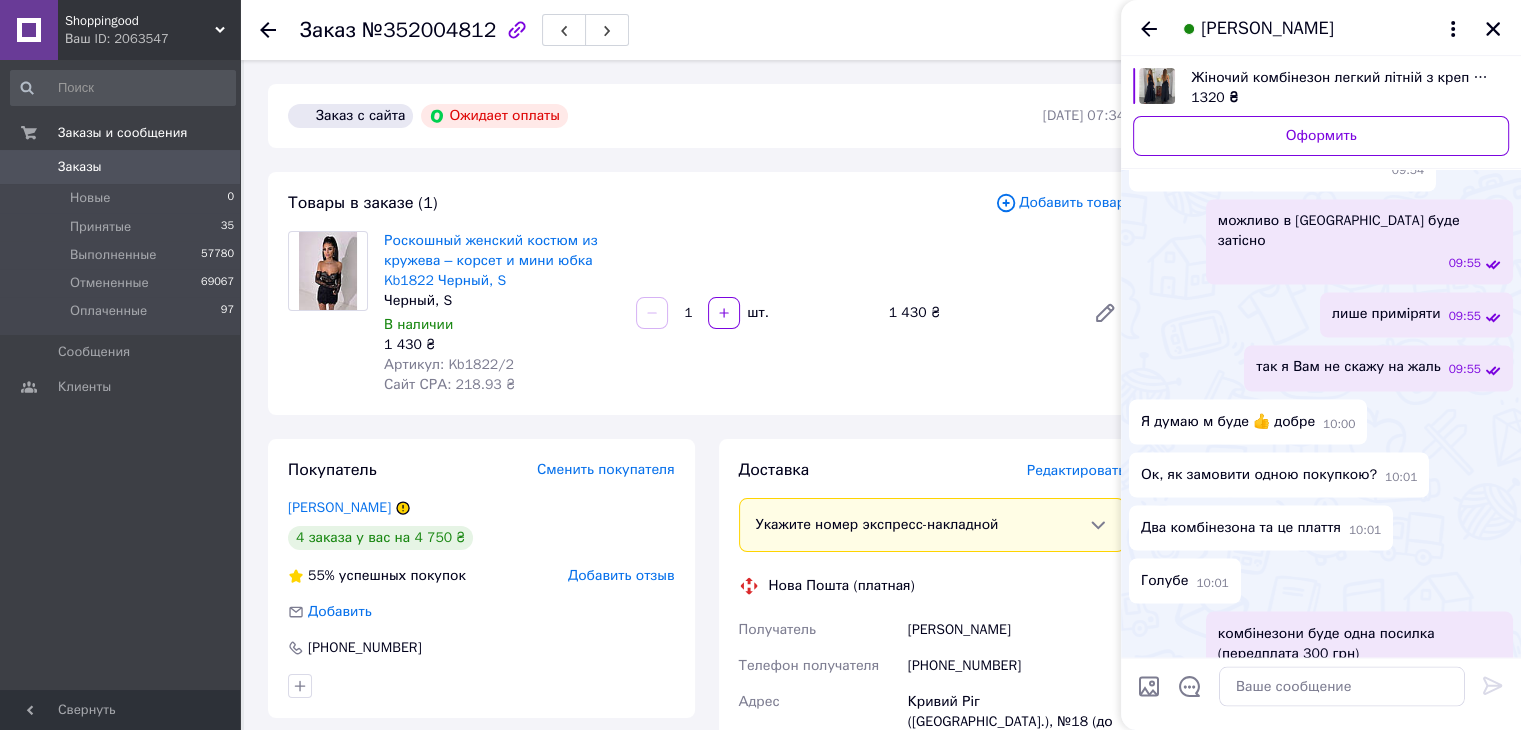 click on "Розкішна вечірня жіноча сукня максі з відкритими плечима та розрізом на спідниці Smb8180" at bounding box center (1365, -760) 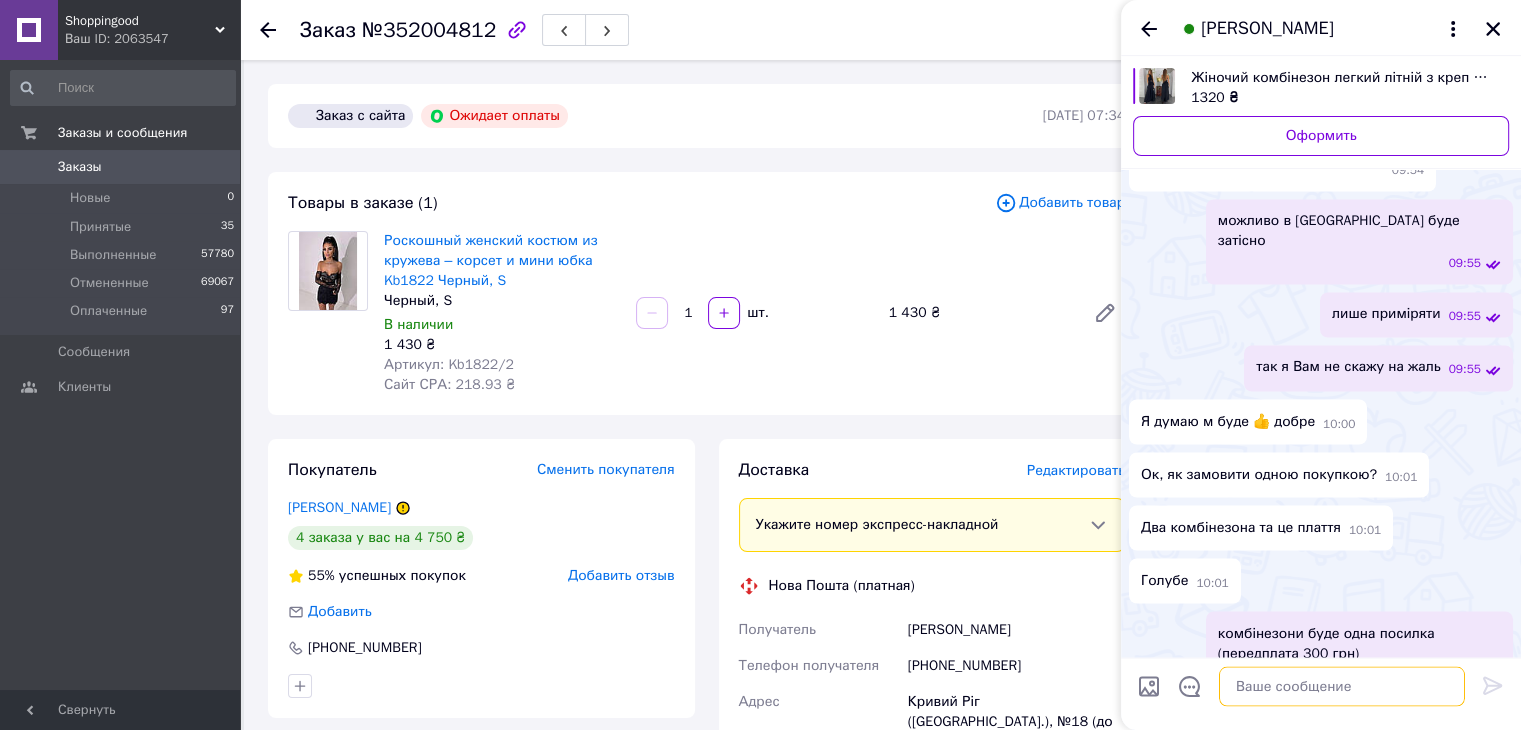 click at bounding box center [1342, 686] 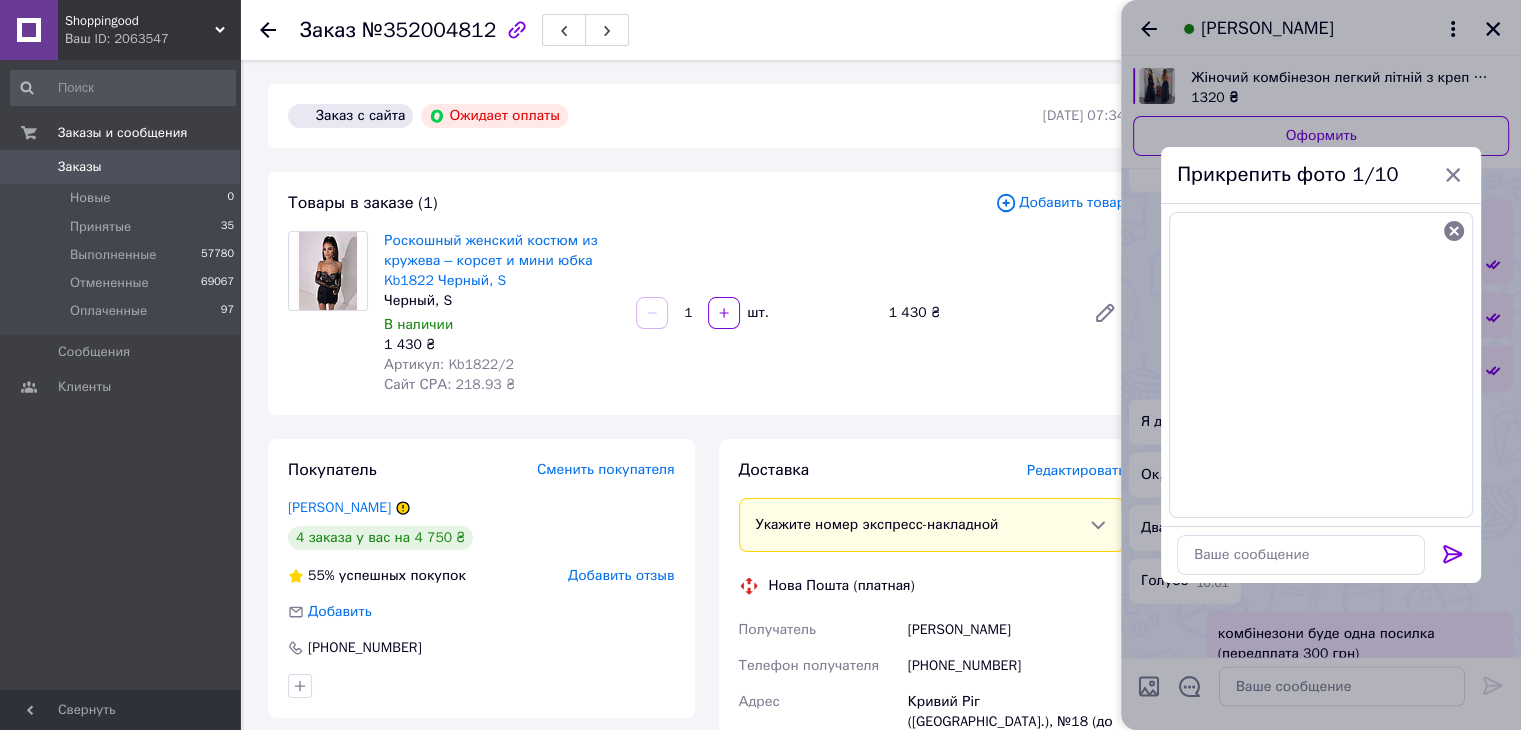 click 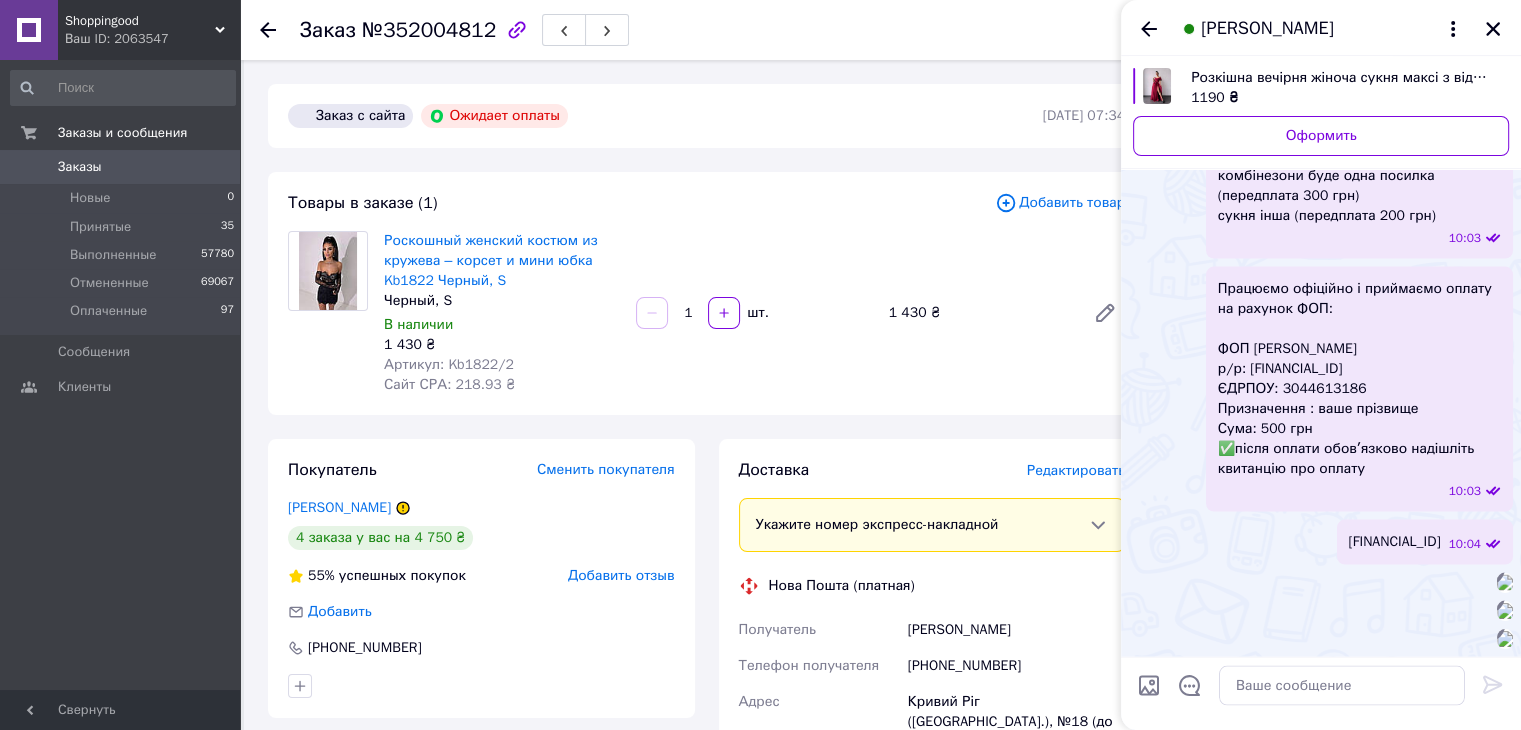 scroll, scrollTop: 5959, scrollLeft: 0, axis: vertical 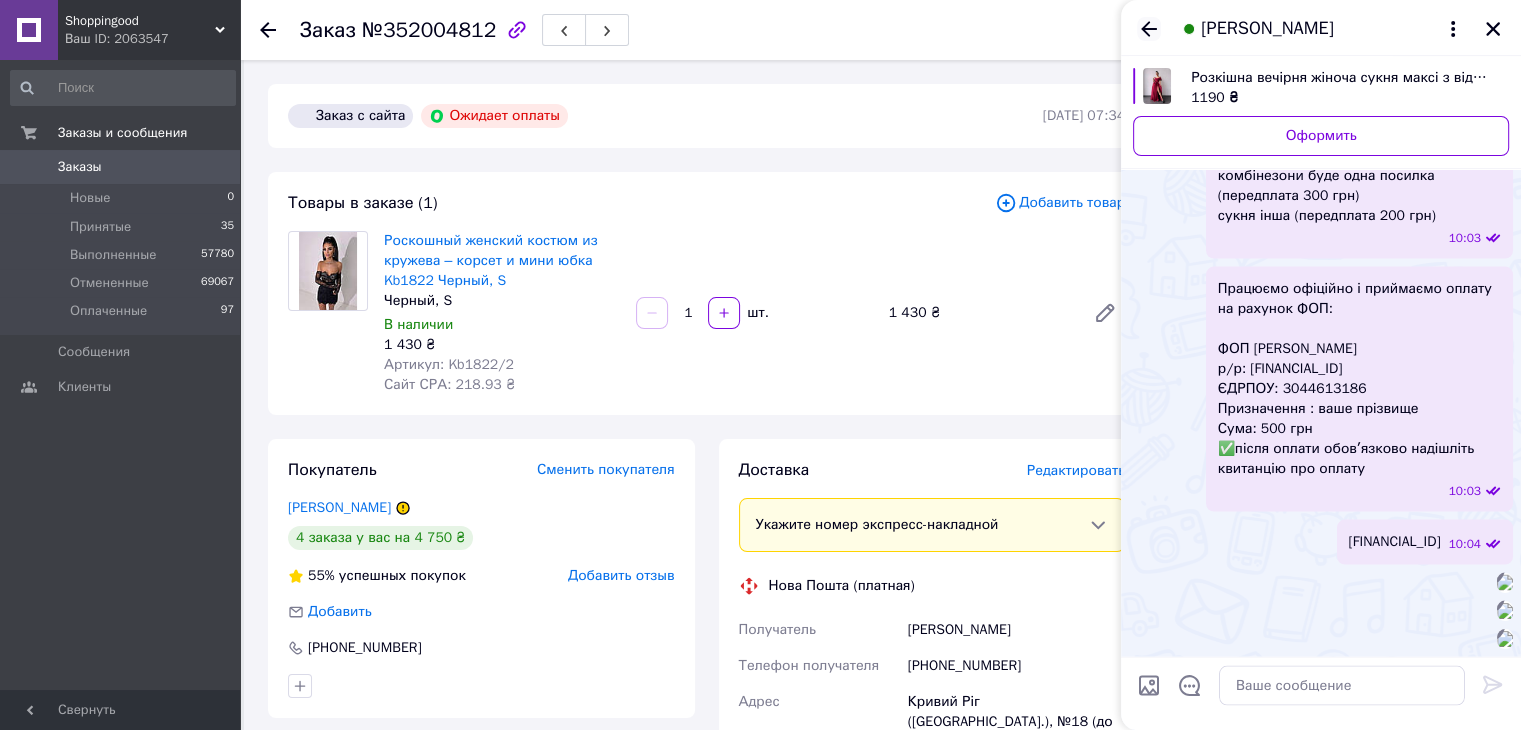 click 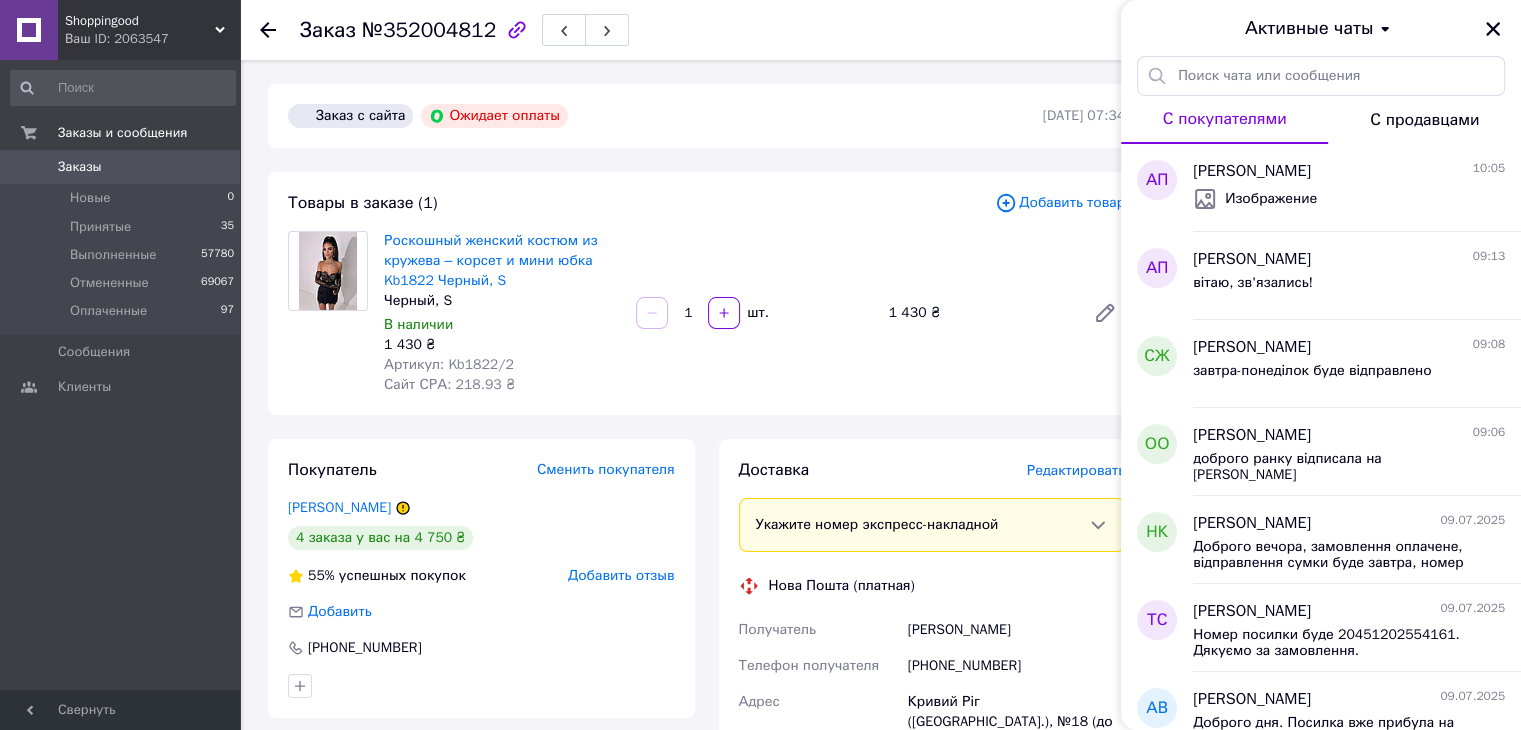 click on "Активные чаты" at bounding box center (1321, 28) 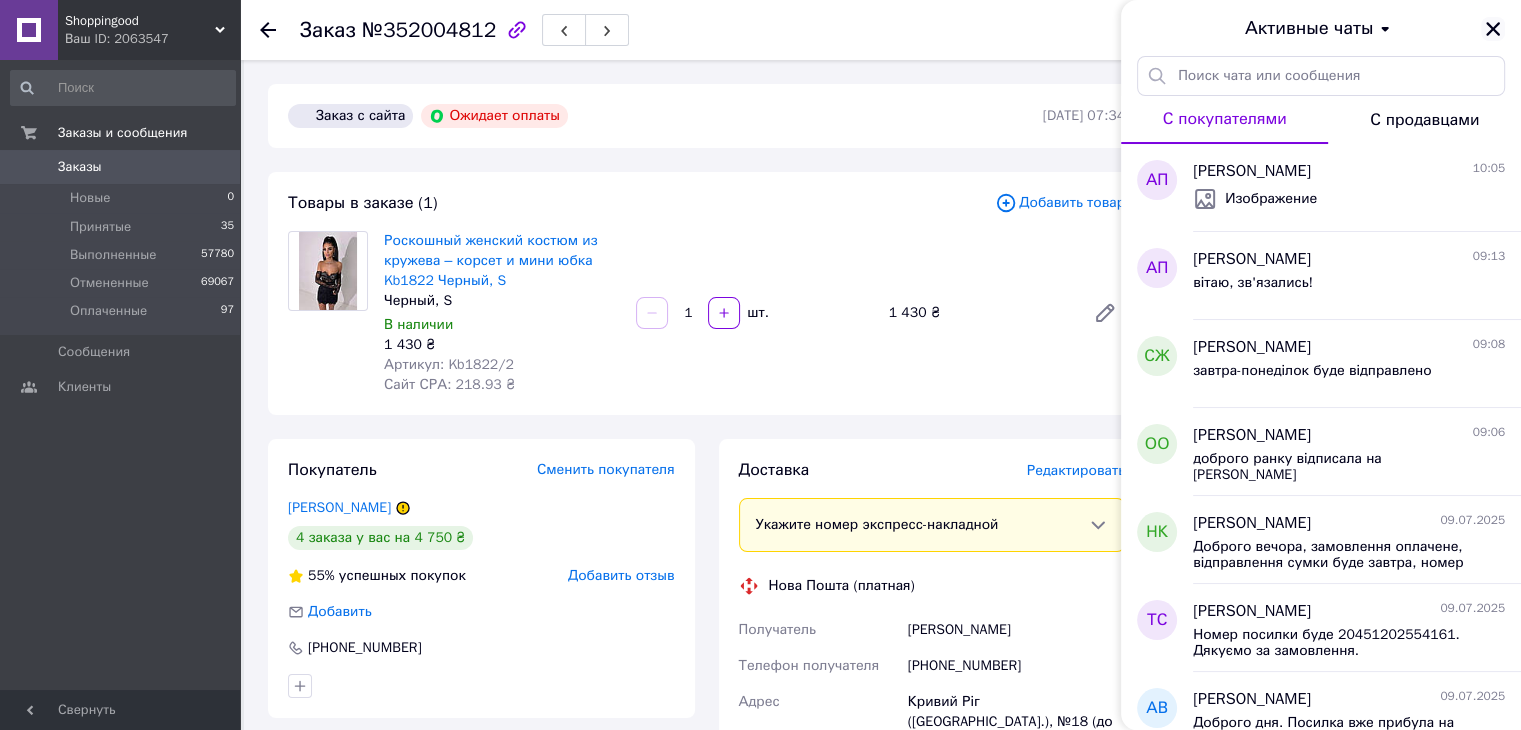 click 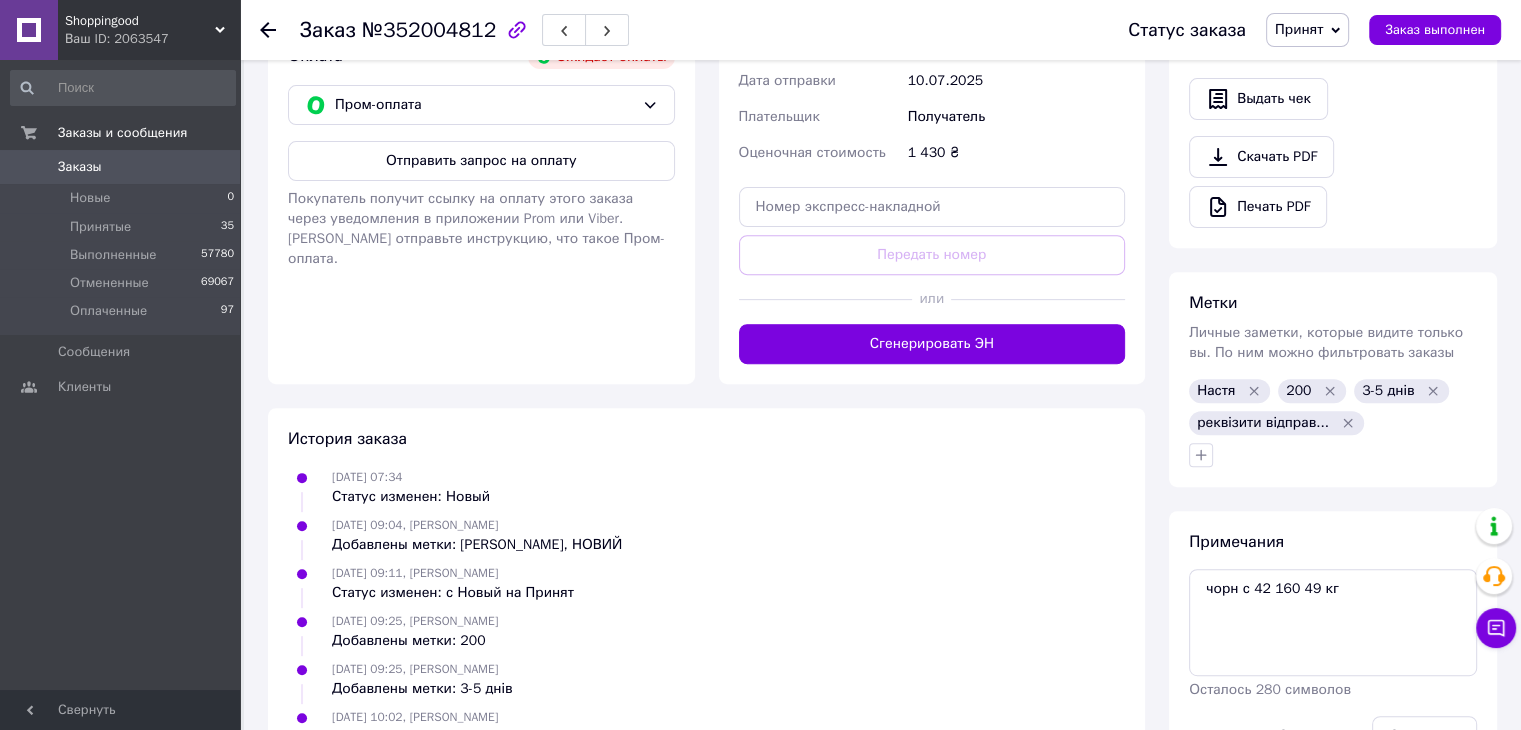 scroll, scrollTop: 855, scrollLeft: 0, axis: vertical 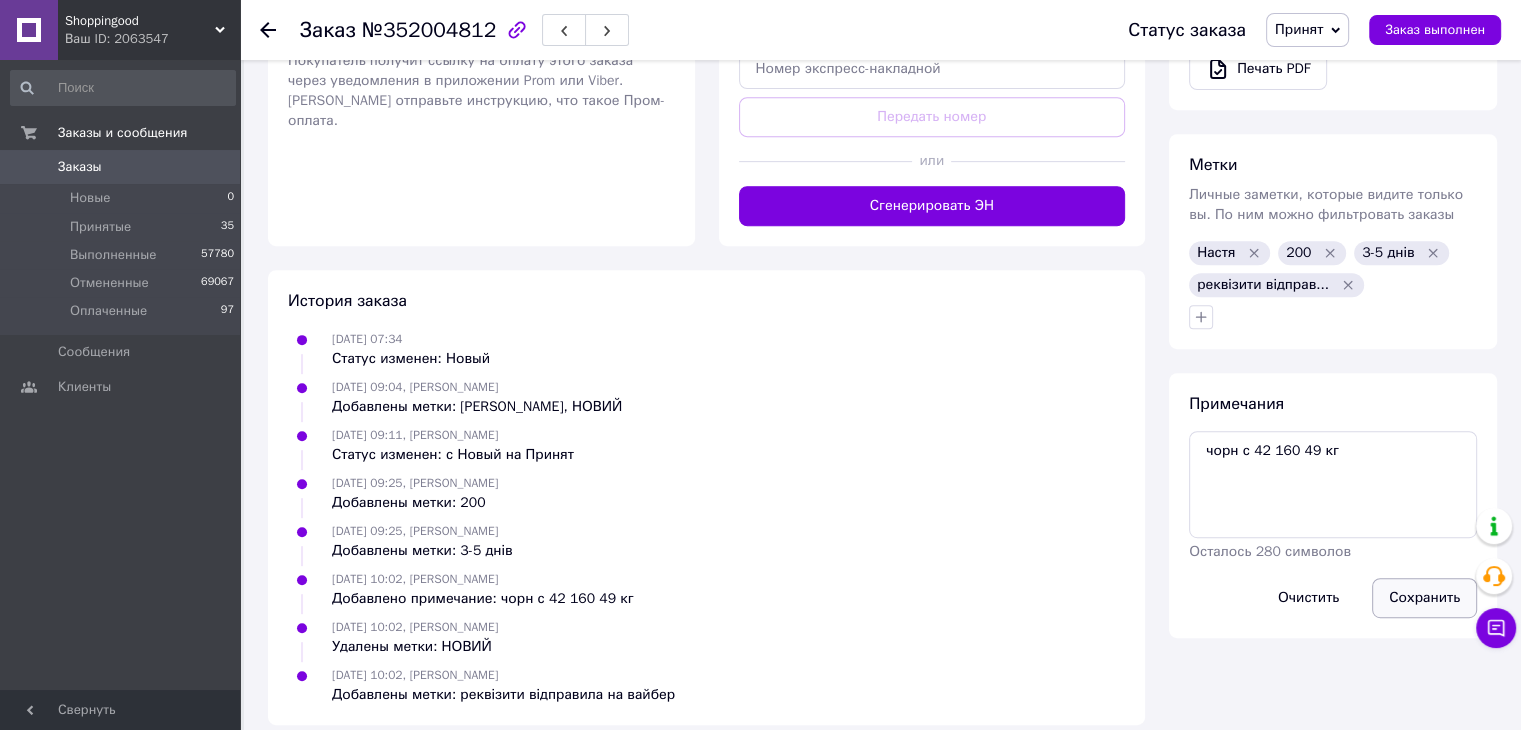 click on "Сохранить" at bounding box center (1424, 598) 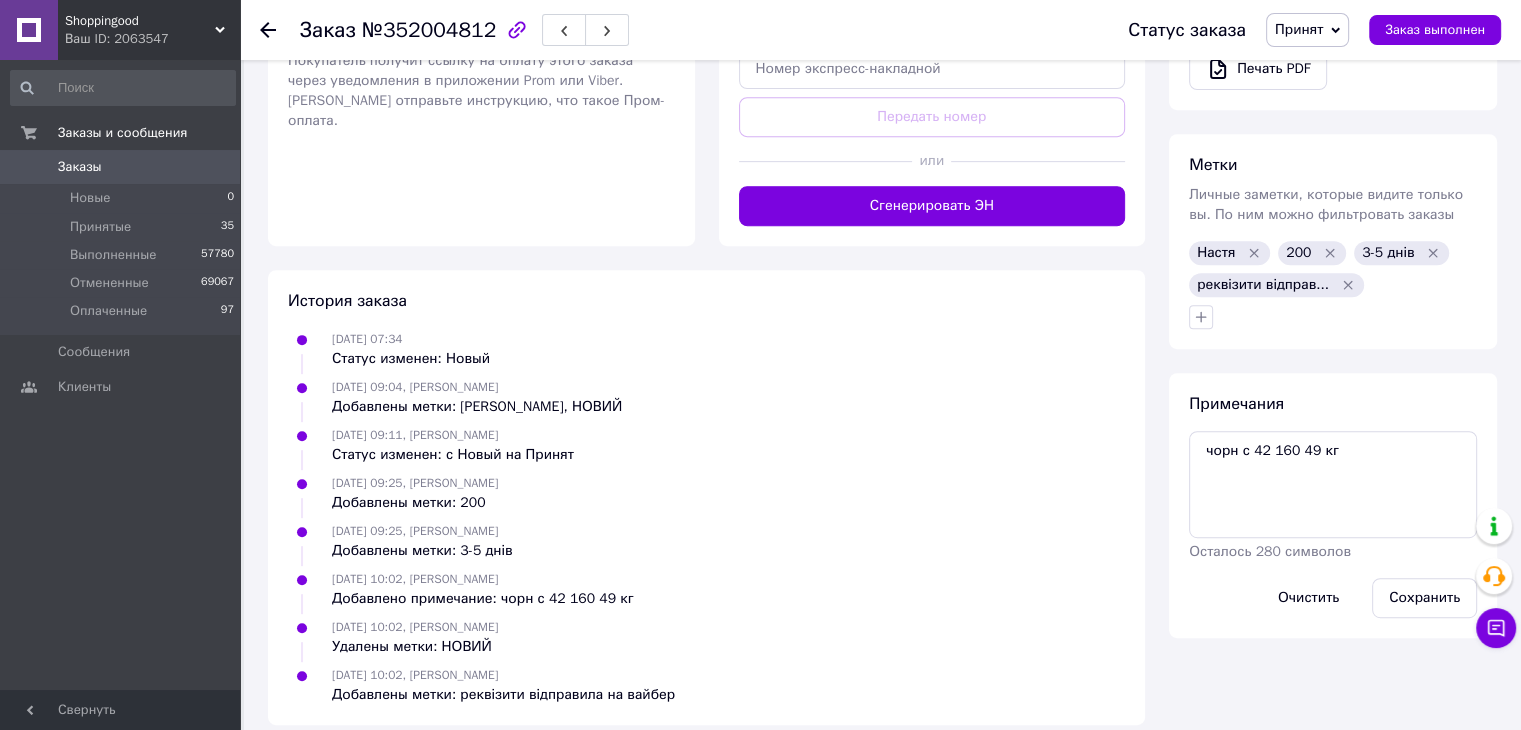 click 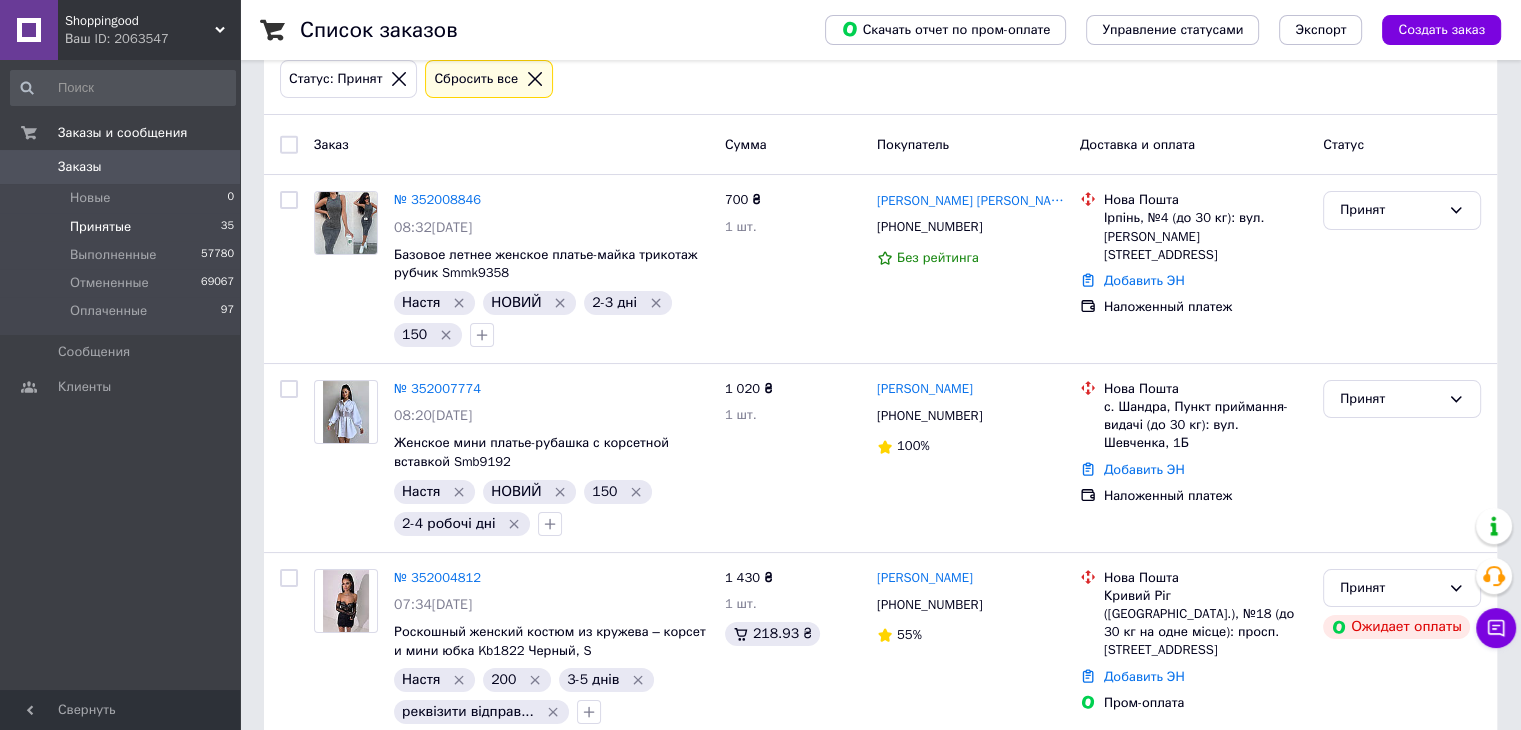 scroll, scrollTop: 78, scrollLeft: 0, axis: vertical 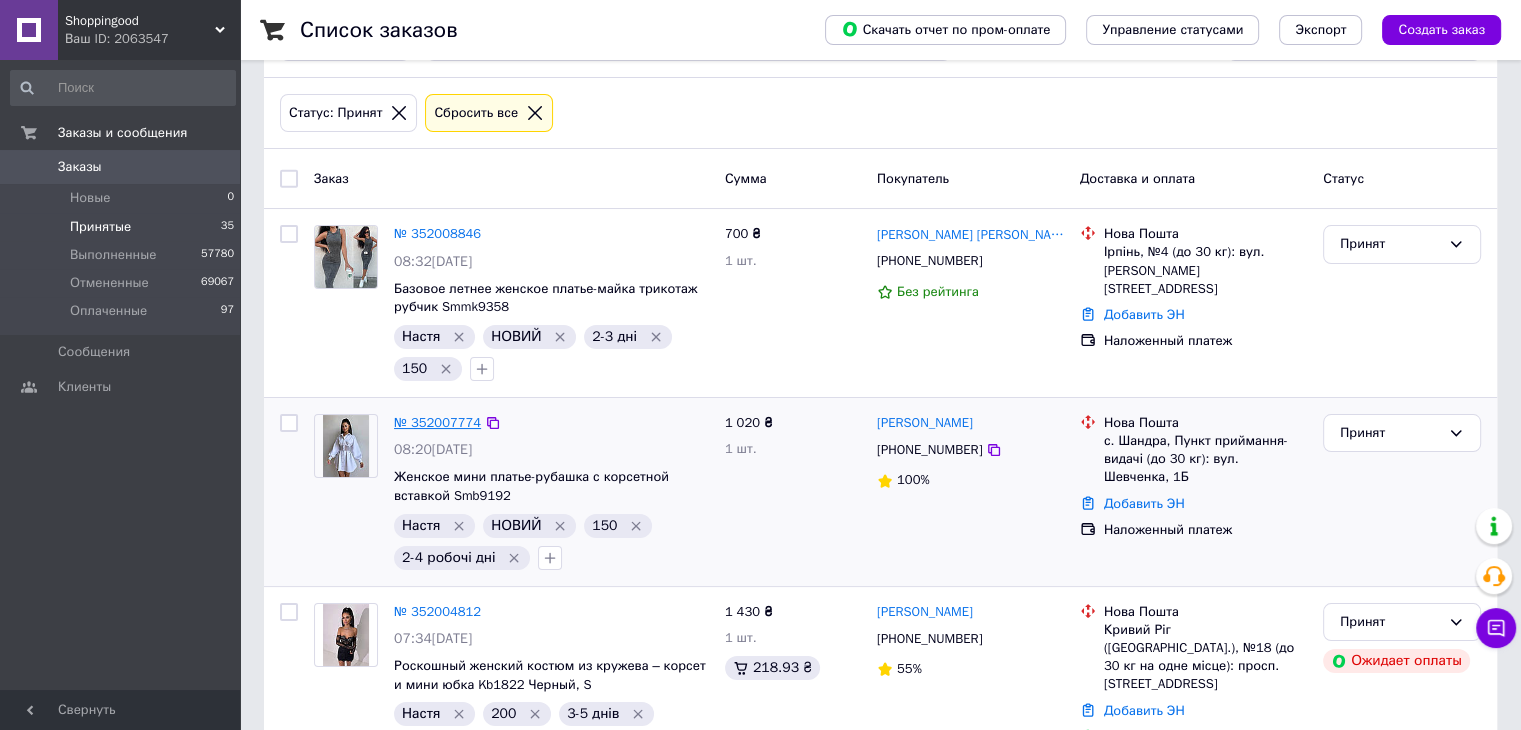click on "№ 352007774" at bounding box center [437, 422] 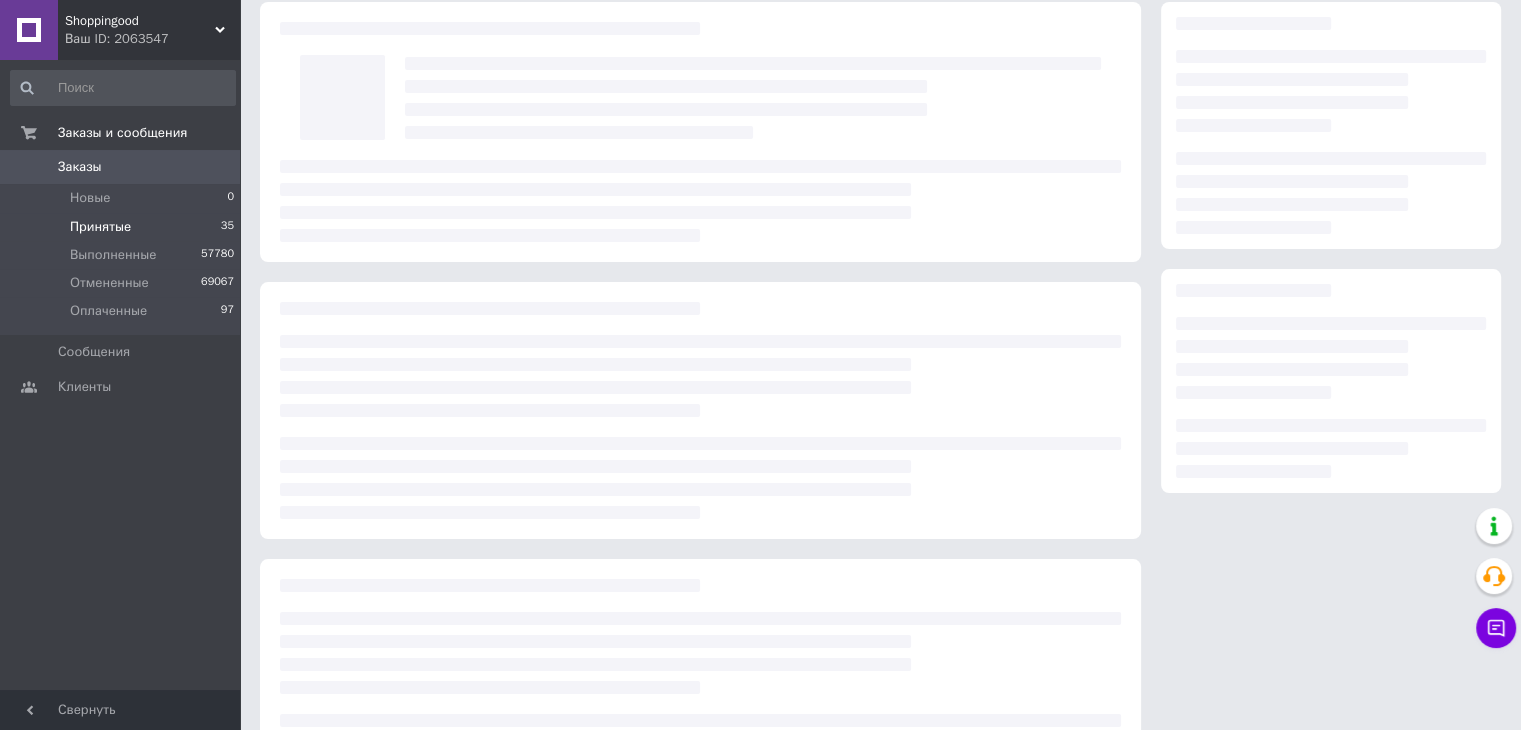 scroll, scrollTop: 0, scrollLeft: 0, axis: both 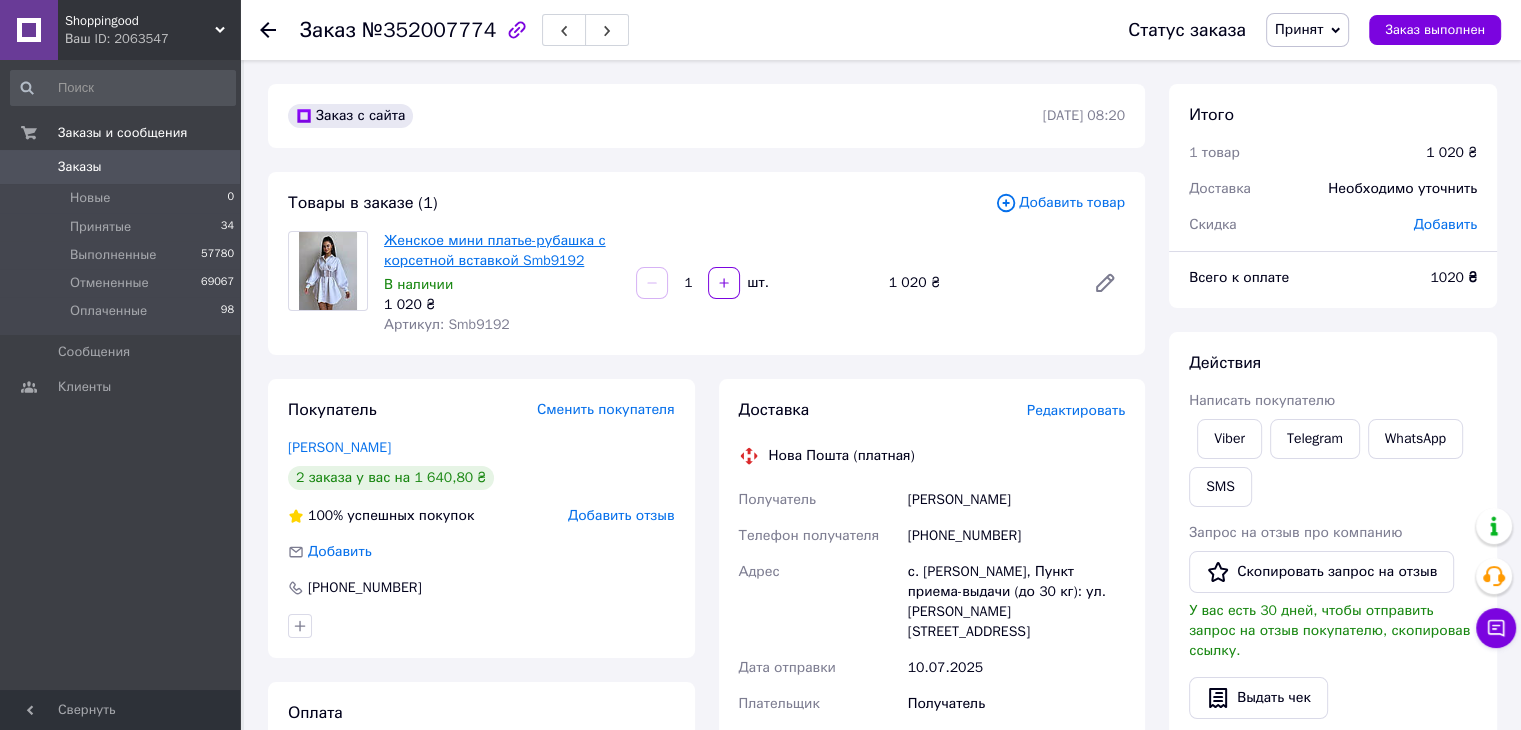 click on "Женское мини платье-рубашка с корсетной вставкой  Smb9192" at bounding box center (495, 250) 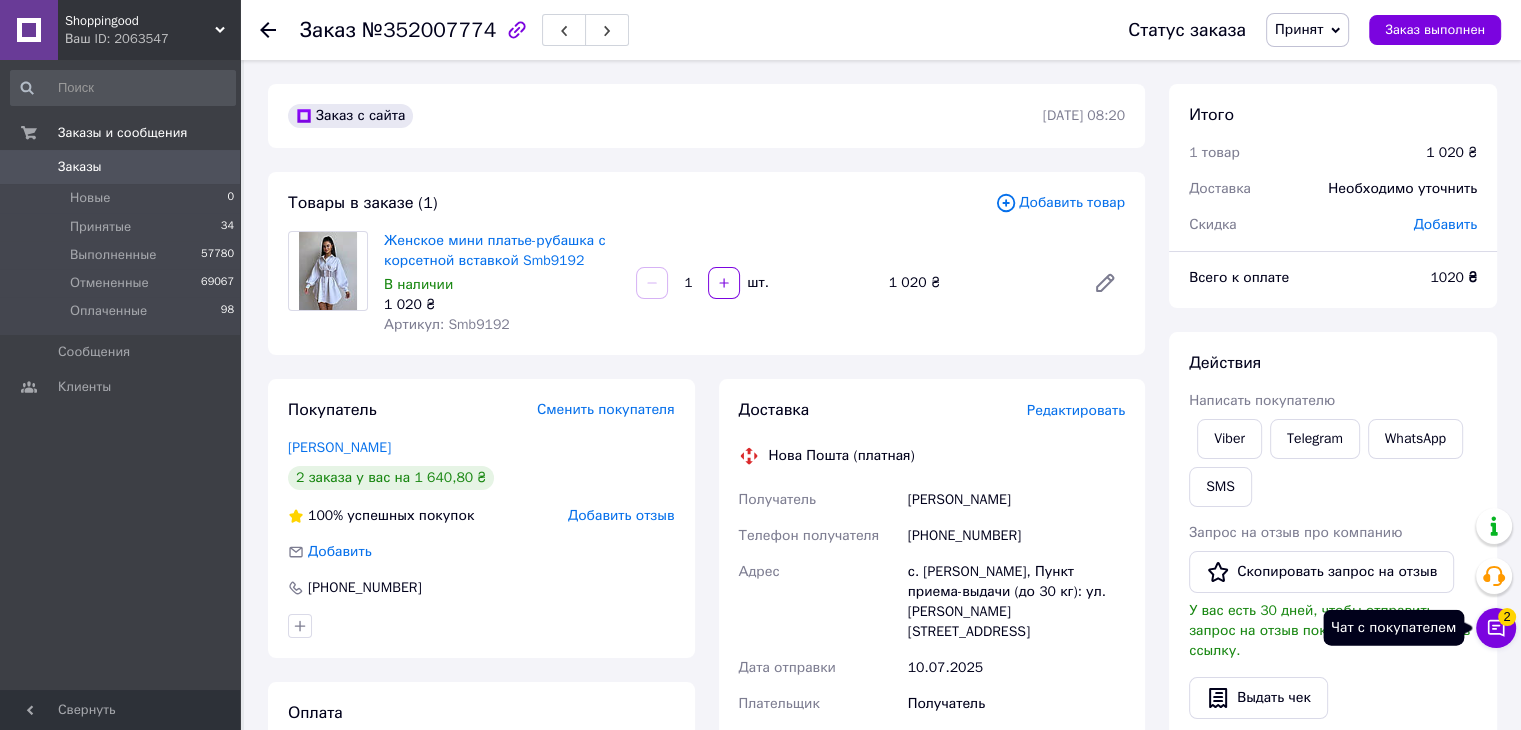 click 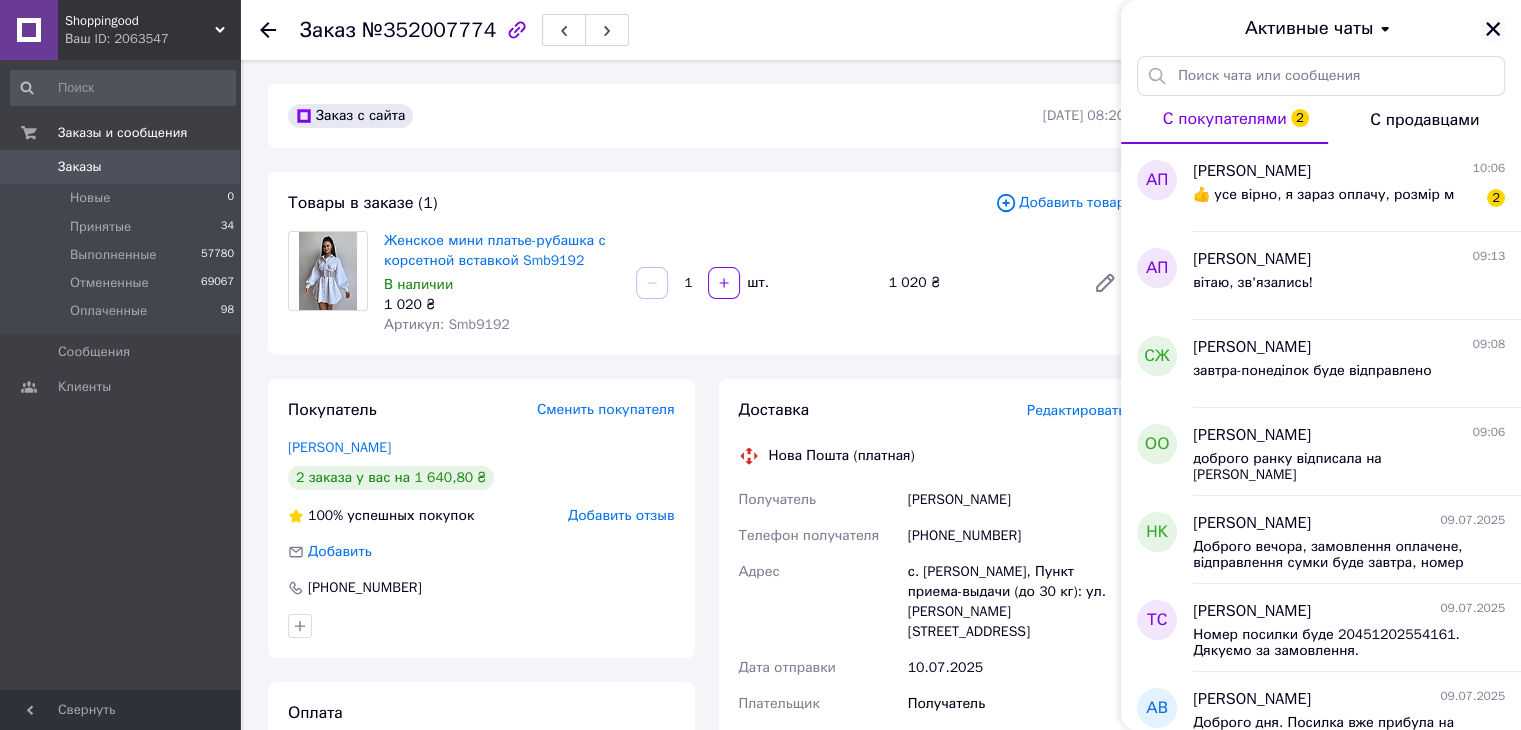 click at bounding box center (1493, 29) 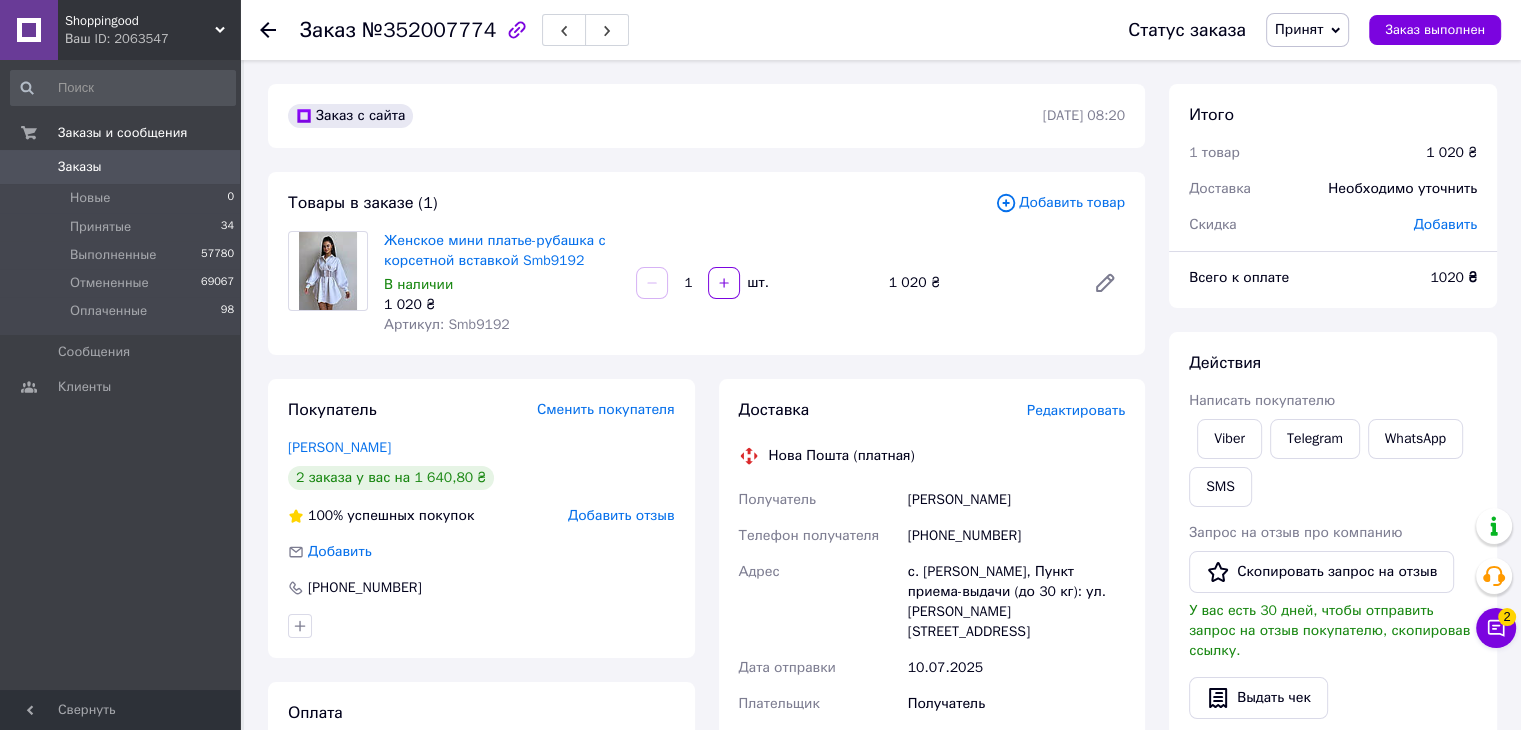 scroll, scrollTop: 728, scrollLeft: 0, axis: vertical 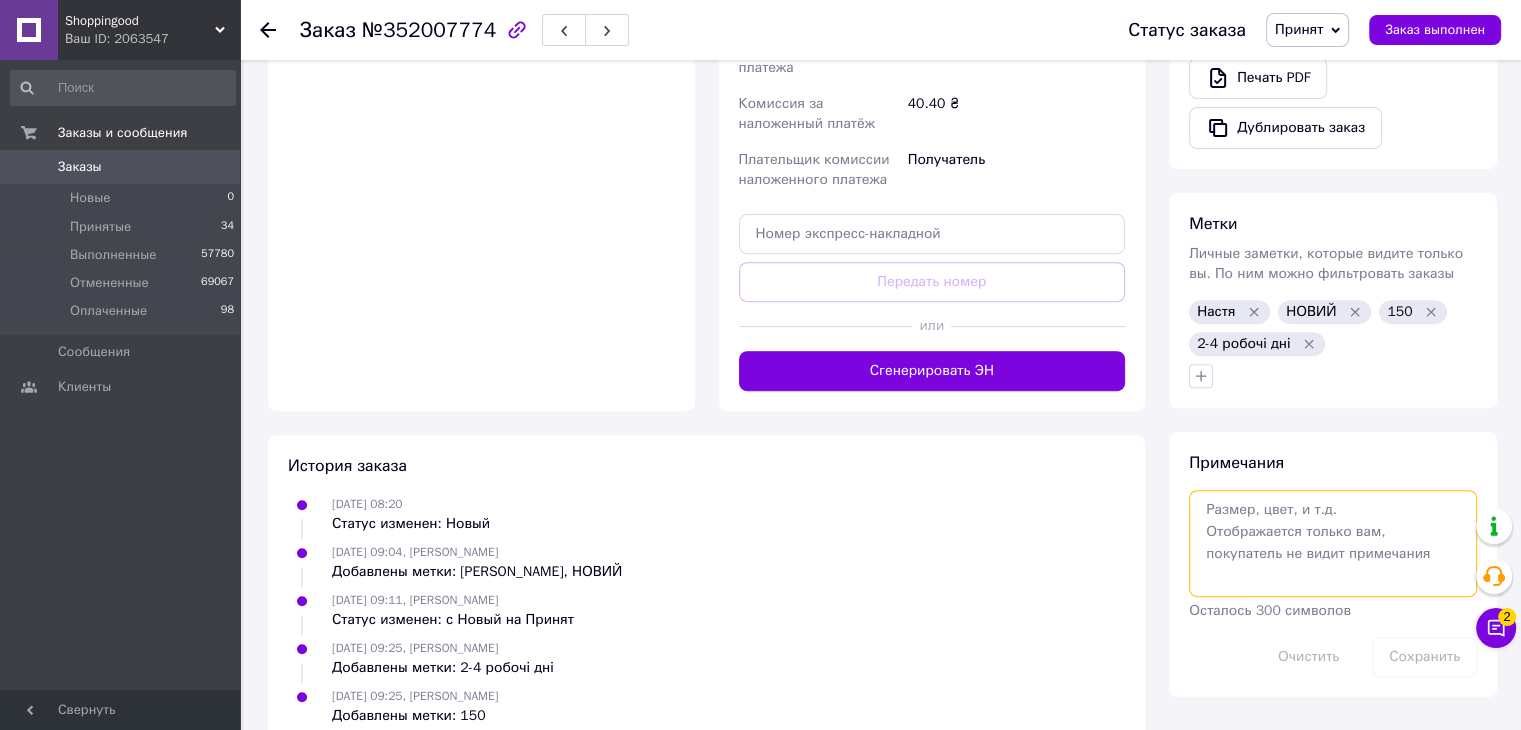 click at bounding box center [1333, 543] 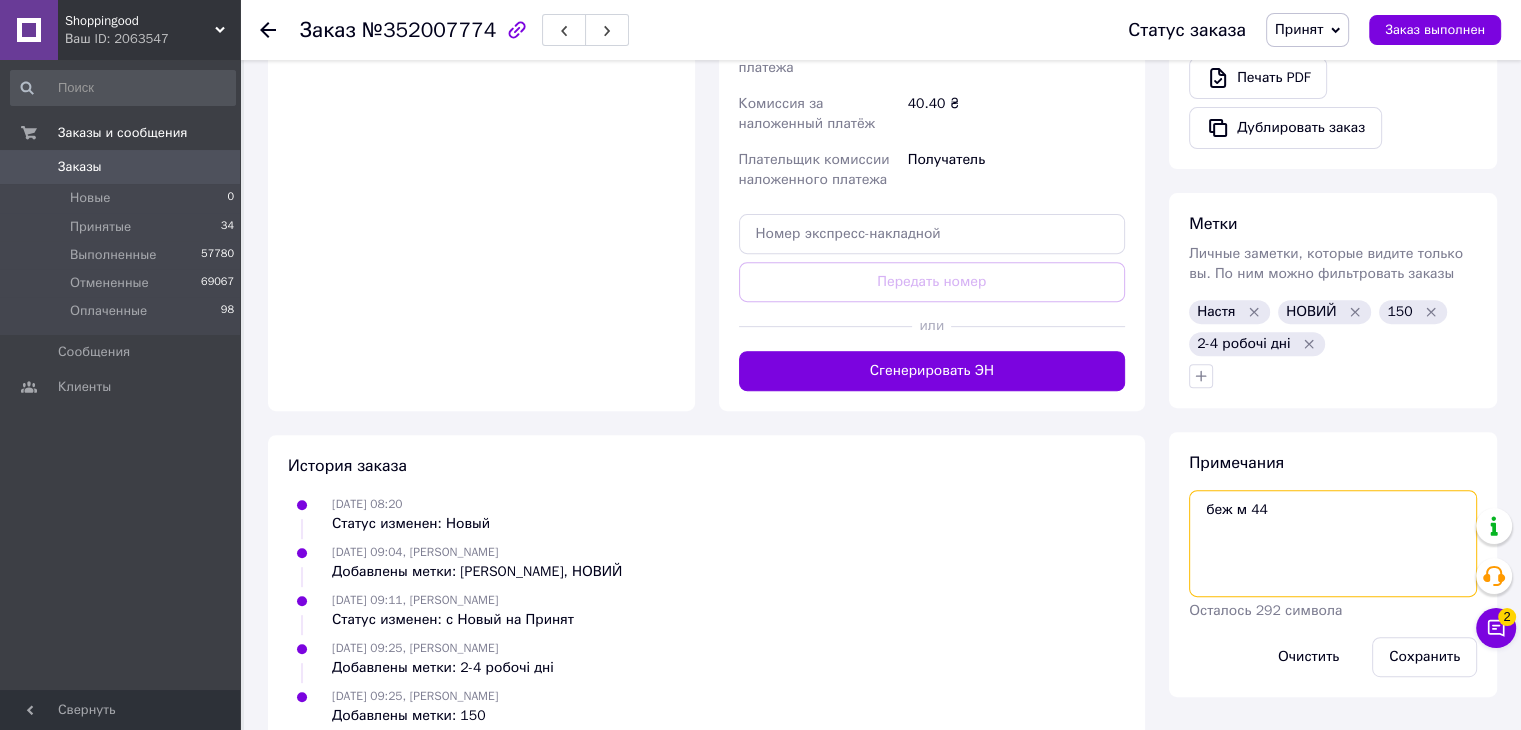 type on "беж м 44" 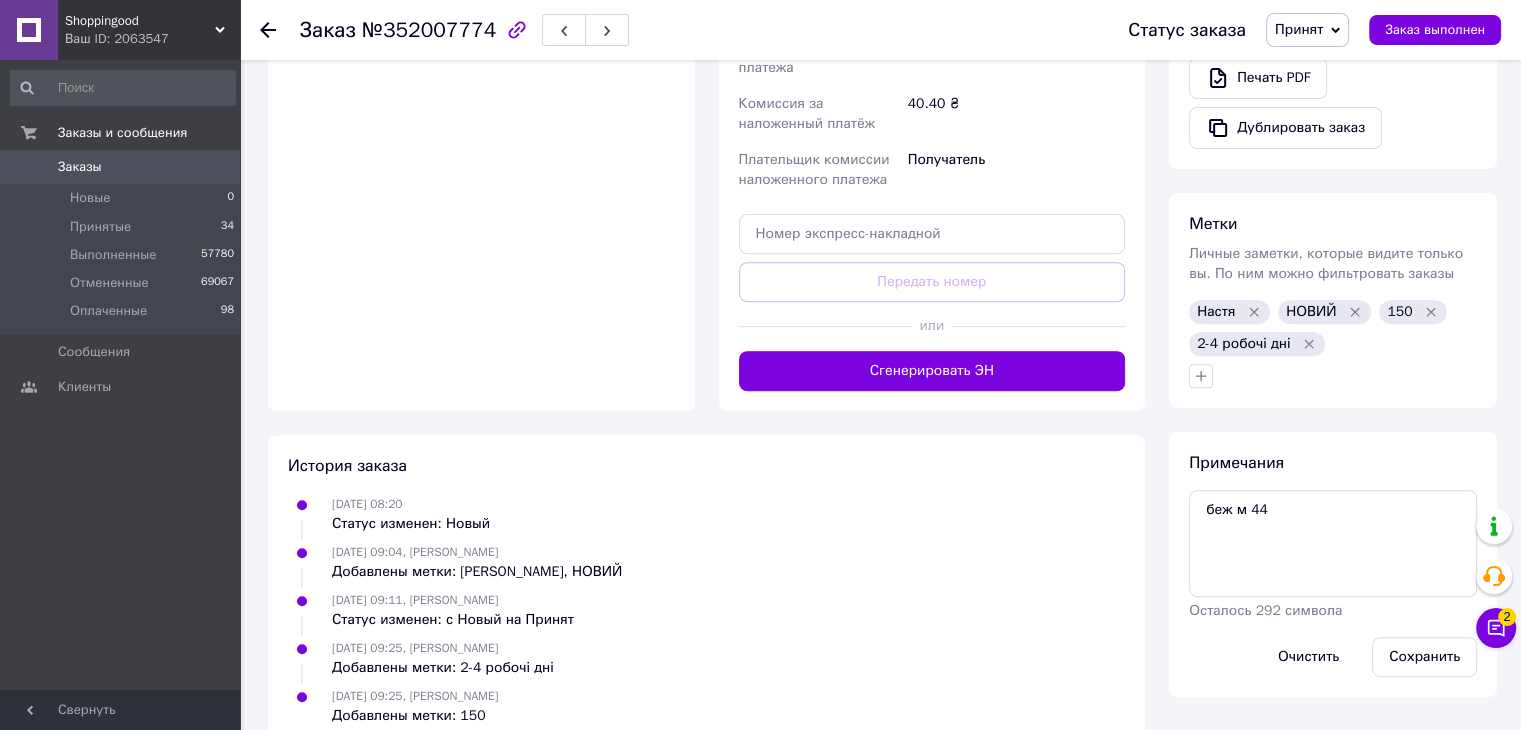 click 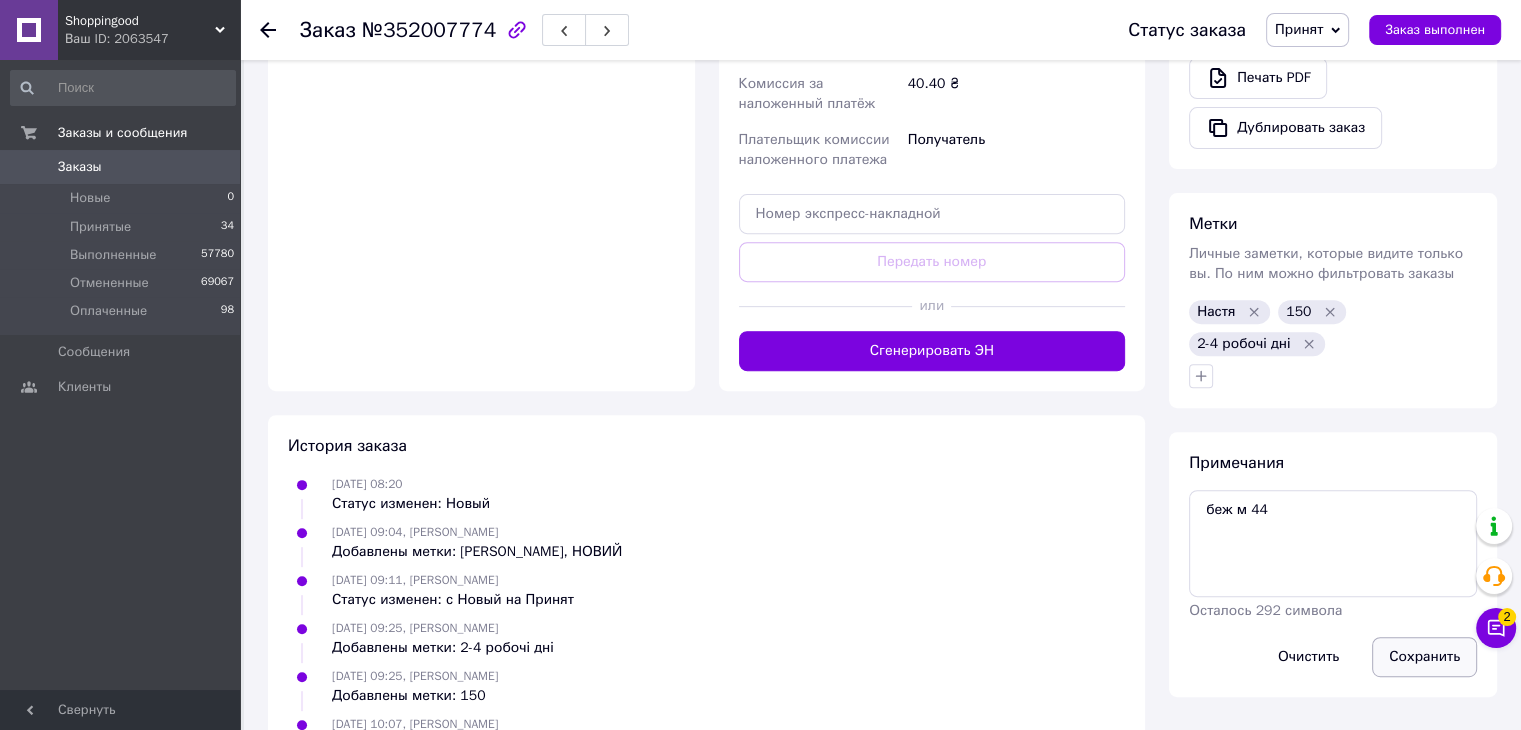 click on "Сохранить" at bounding box center [1424, 657] 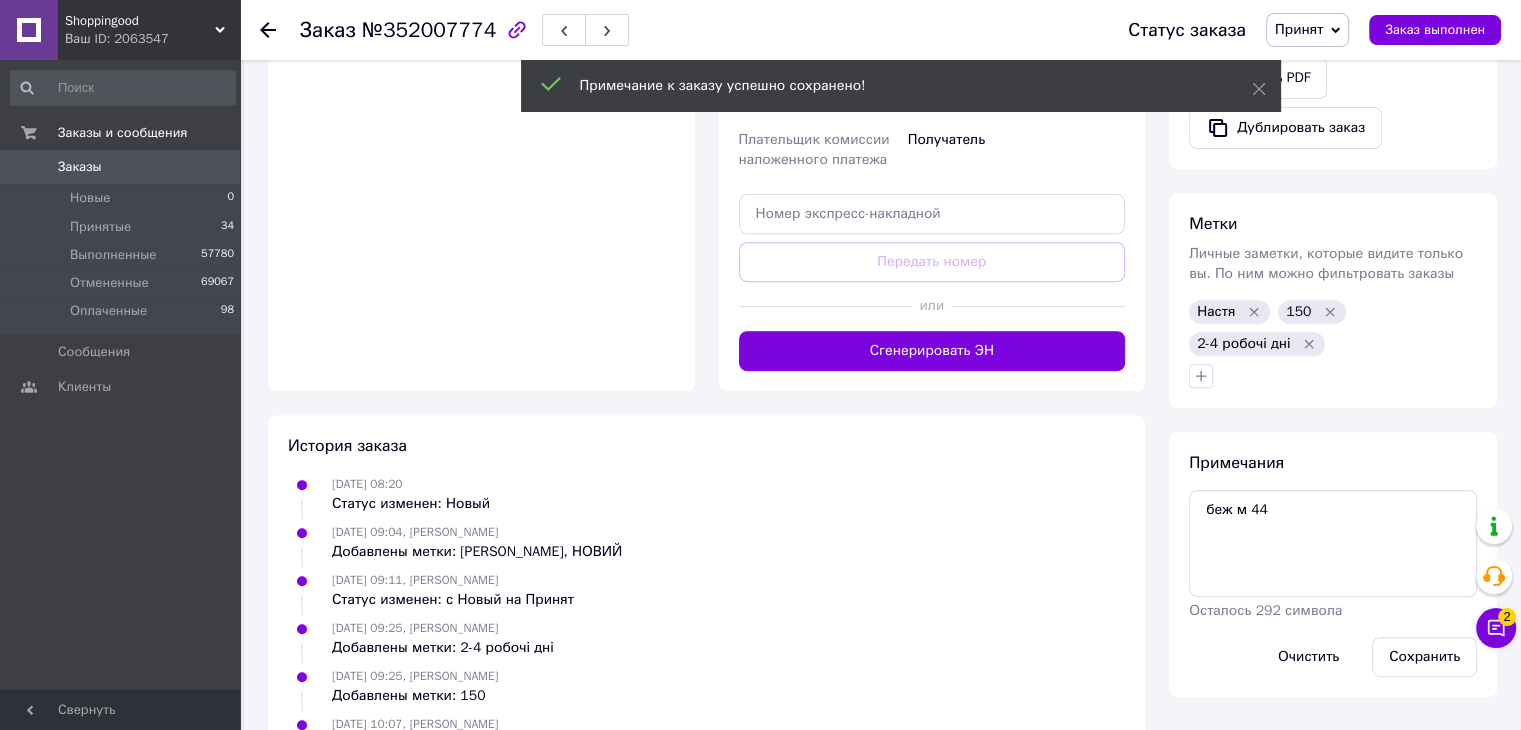 click on "2-4 робочі дні" at bounding box center (1257, 344) 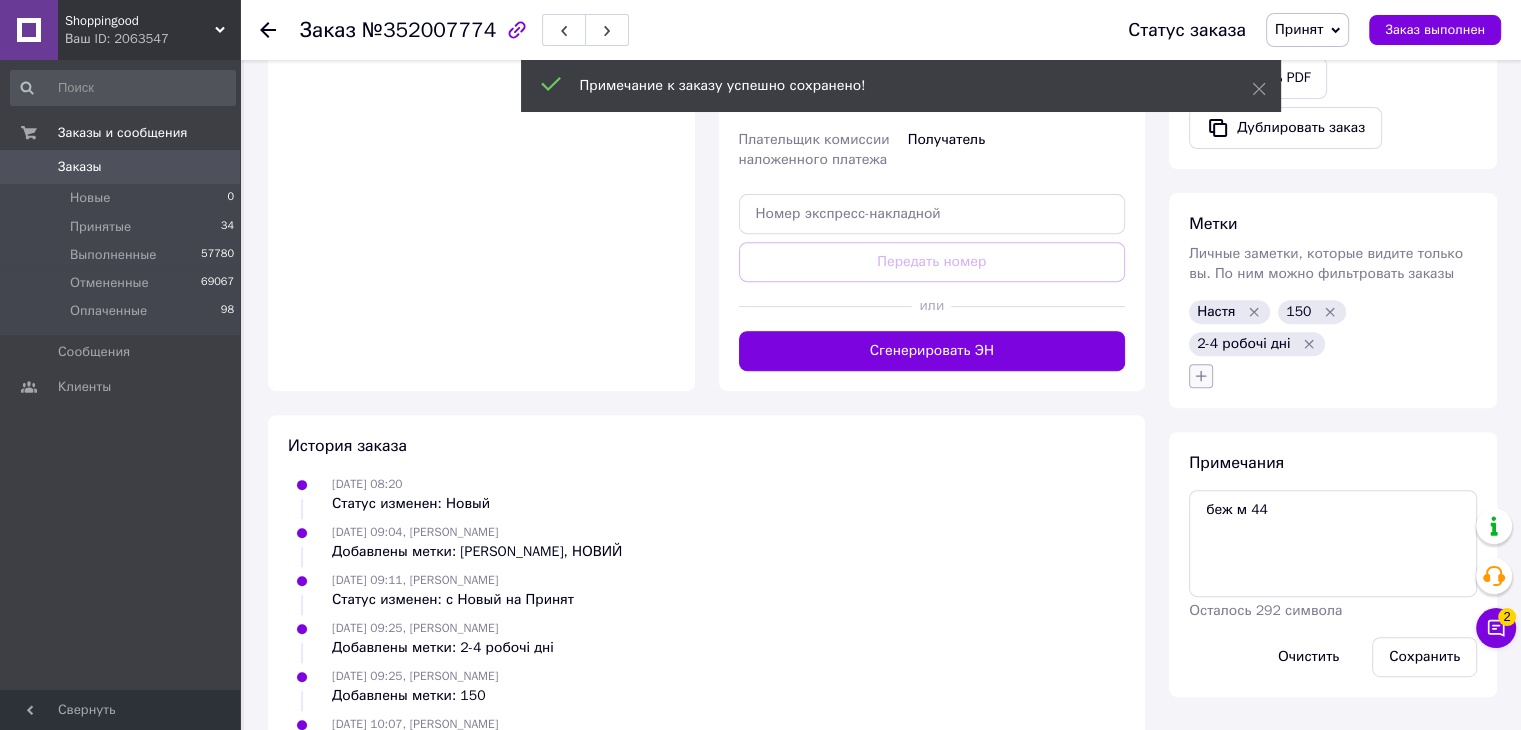 click 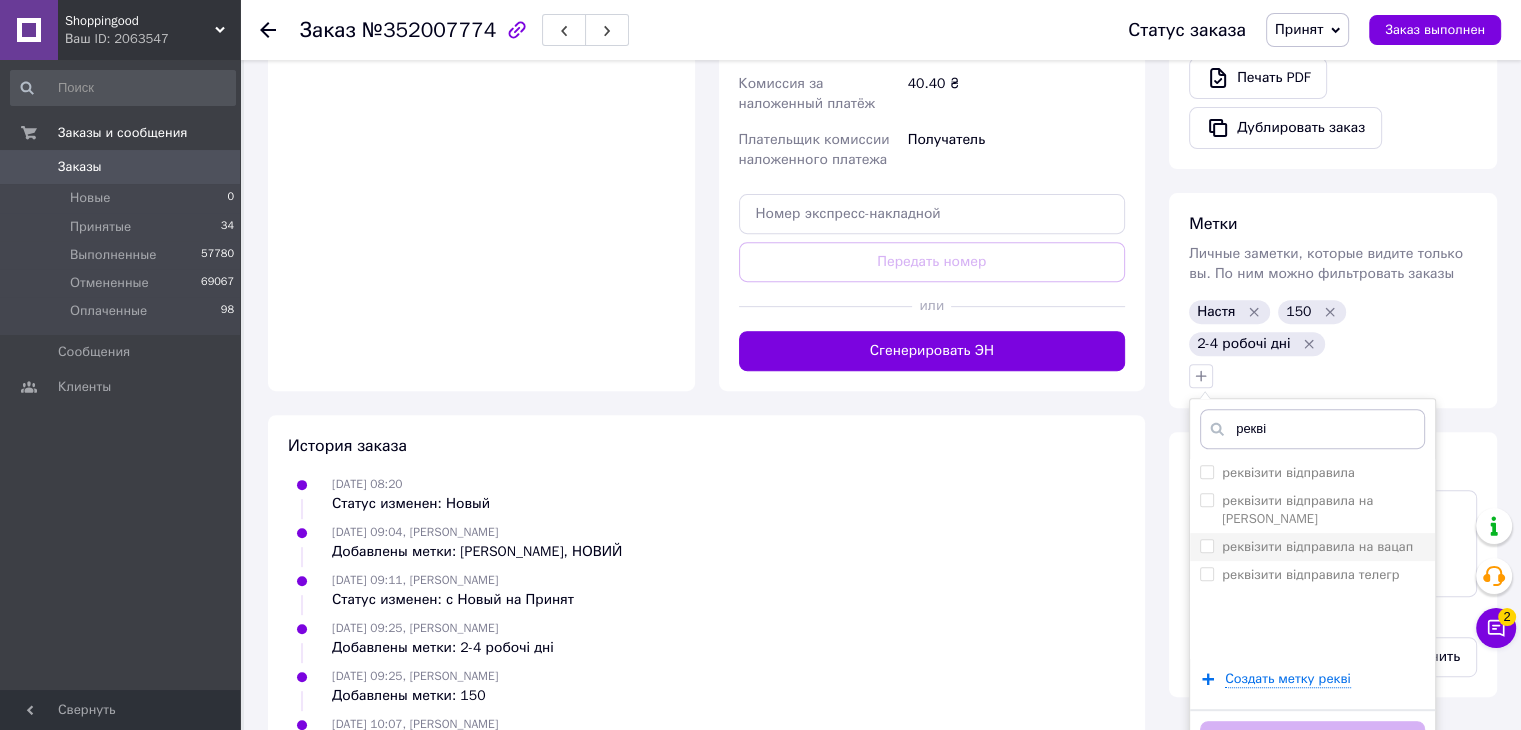 type on "рекві" 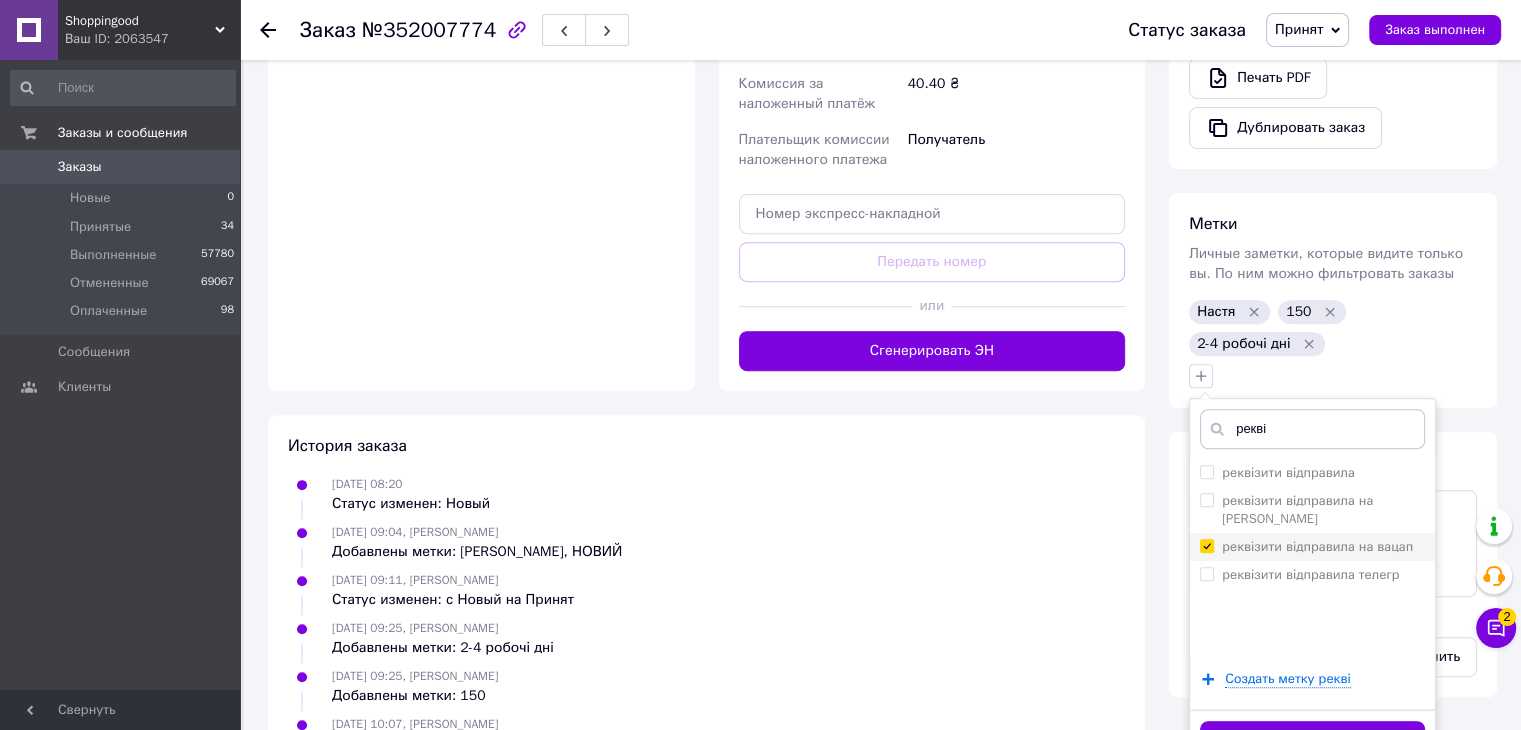 click on "реквізити відправила на вацап" at bounding box center (1312, 547) 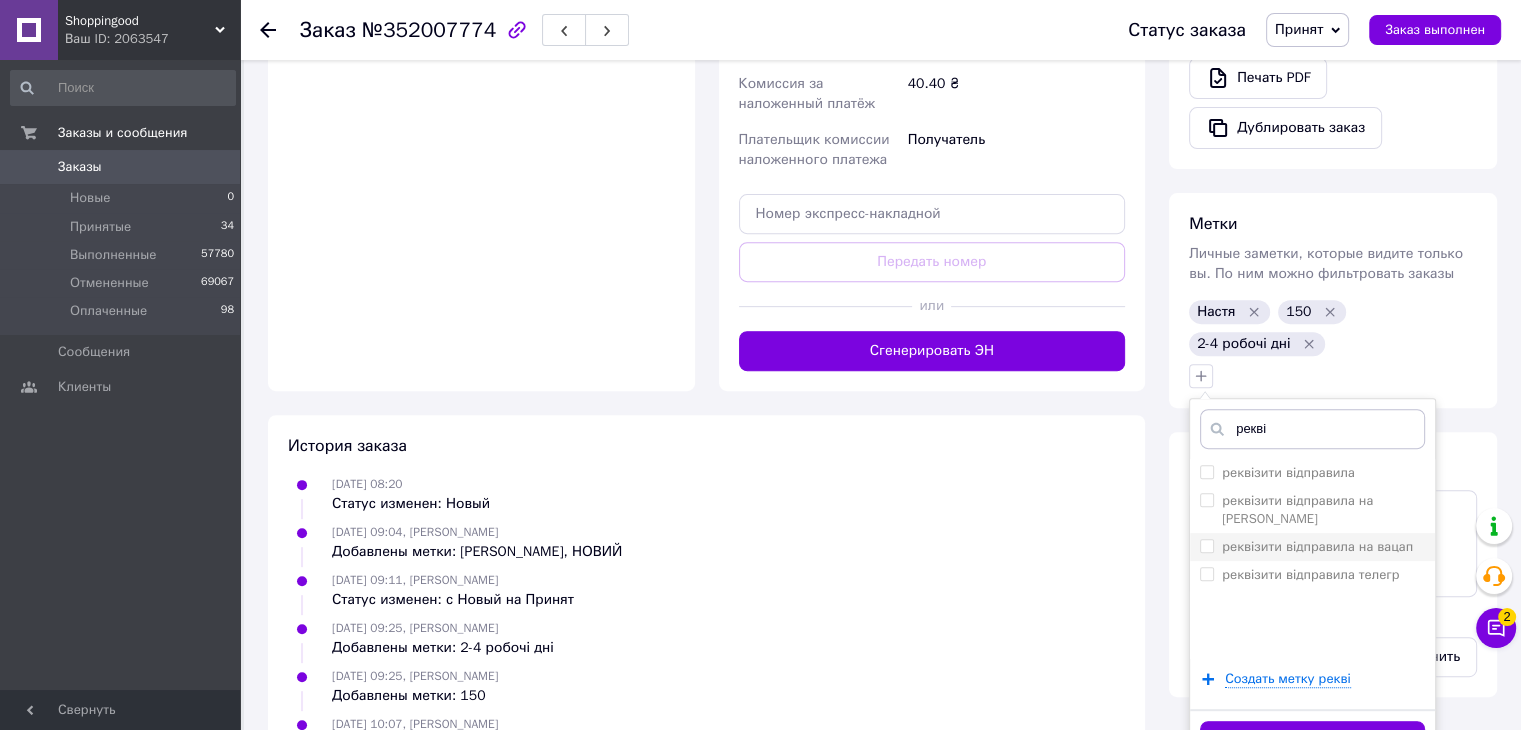 checkbox on "false" 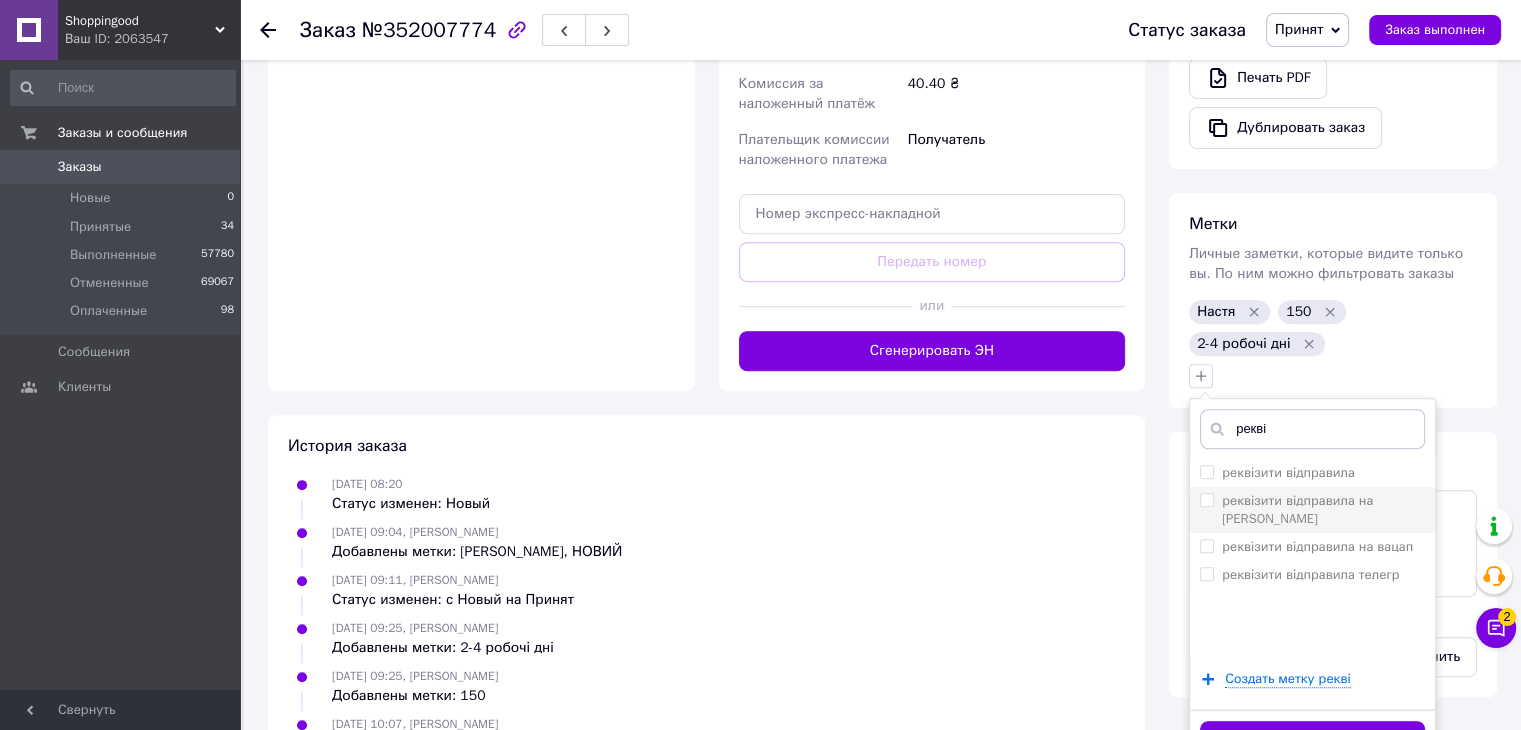 click on "реквізити відправила на [PERSON_NAME]" at bounding box center [1297, 509] 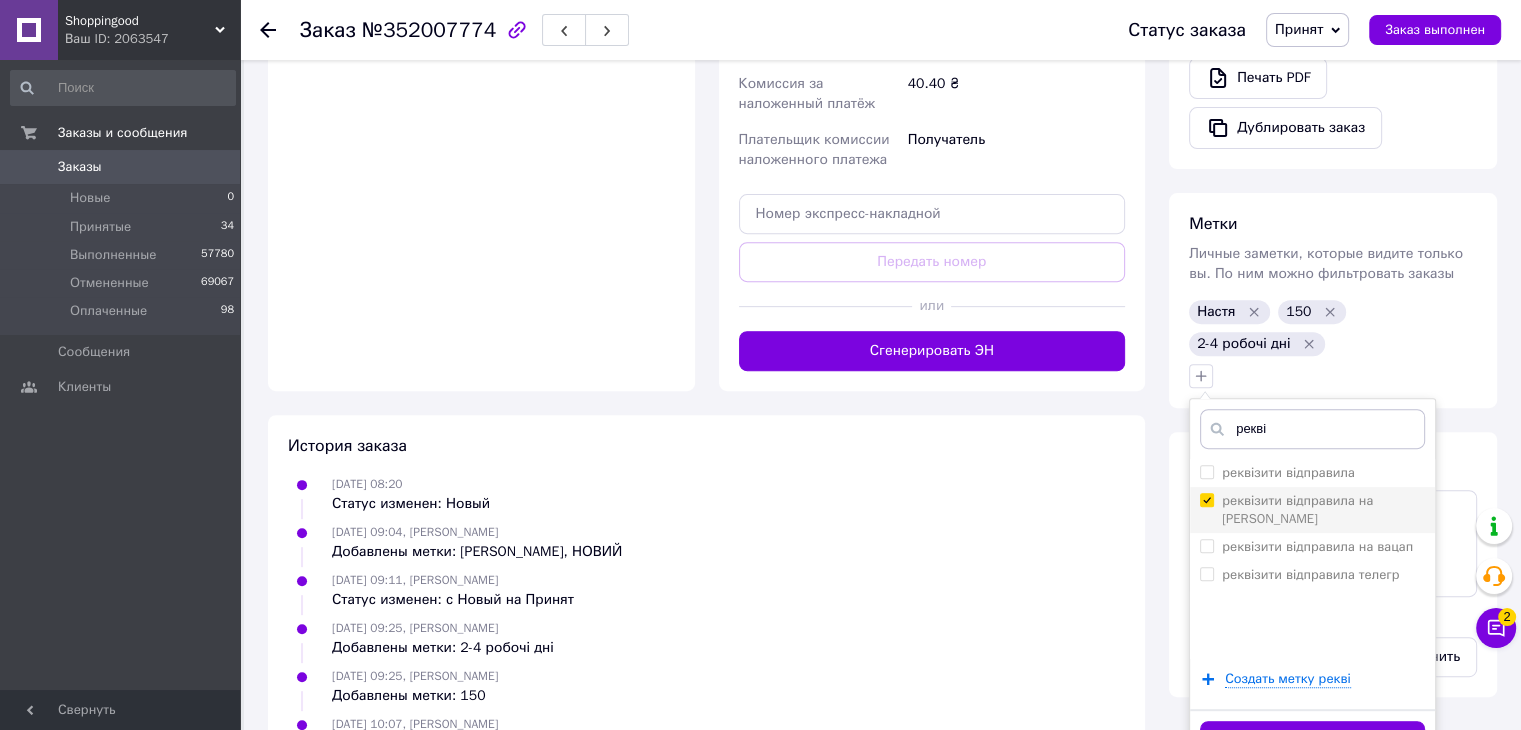 checkbox on "true" 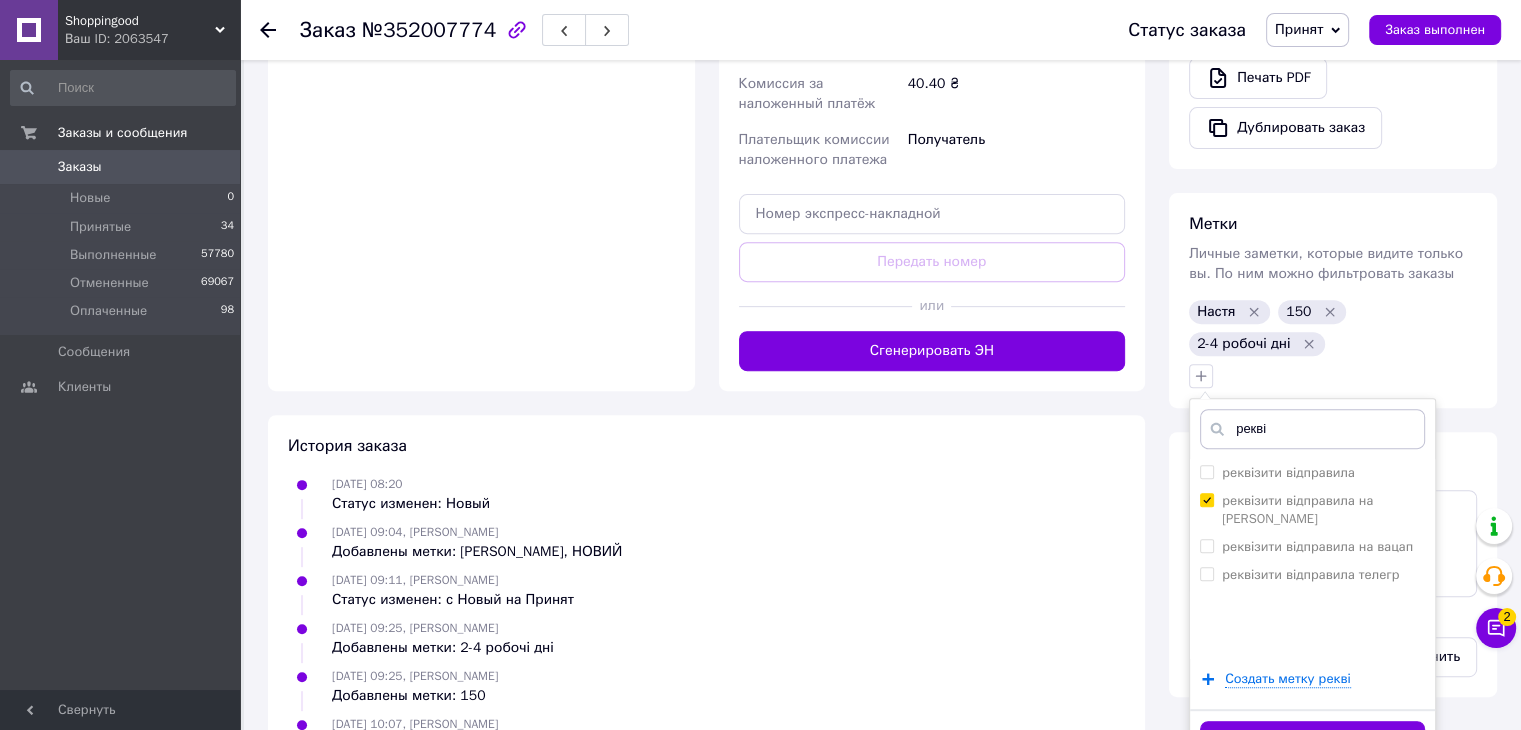 drag, startPoint x: 1326, startPoint y: 710, endPoint x: 1358, endPoint y: 686, distance: 40 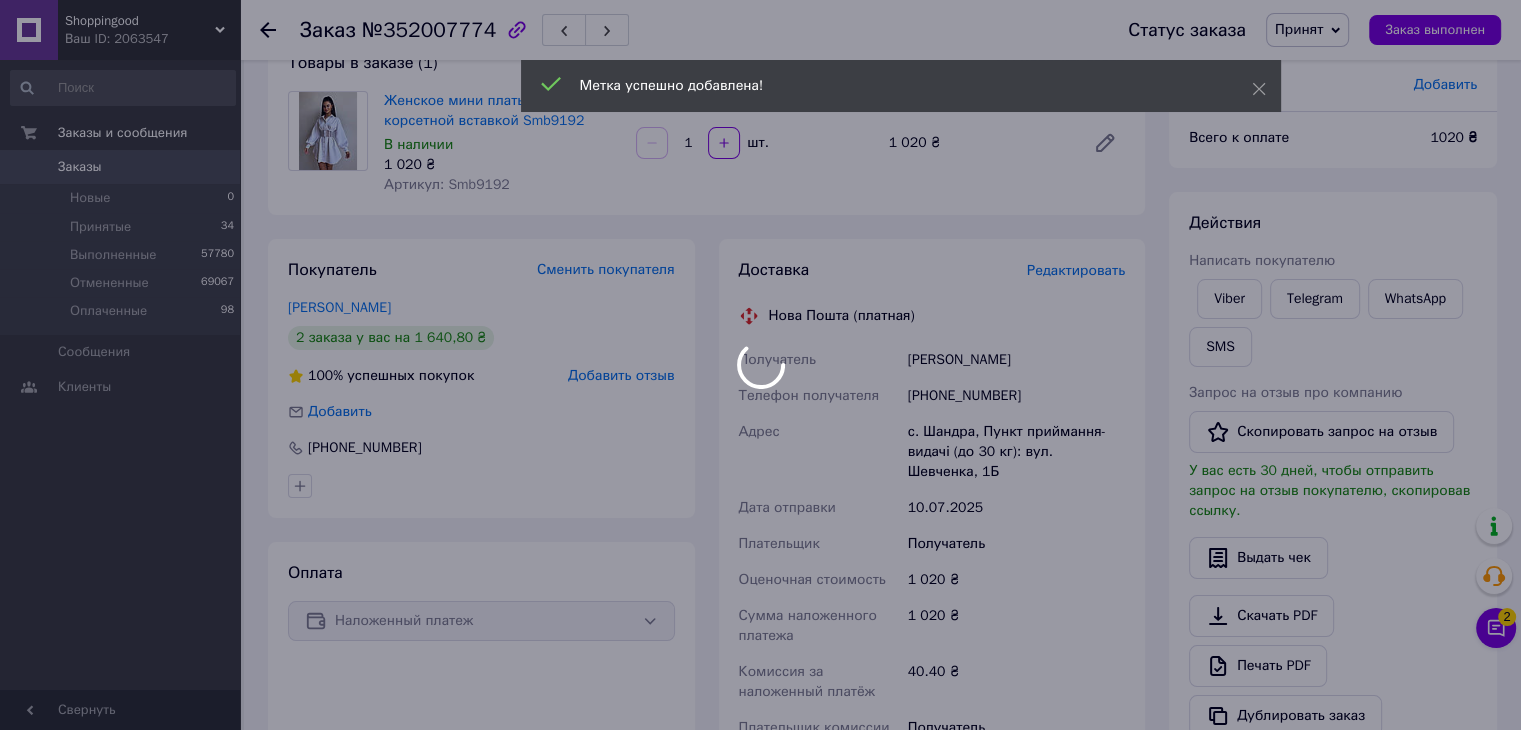 scroll, scrollTop: 0, scrollLeft: 0, axis: both 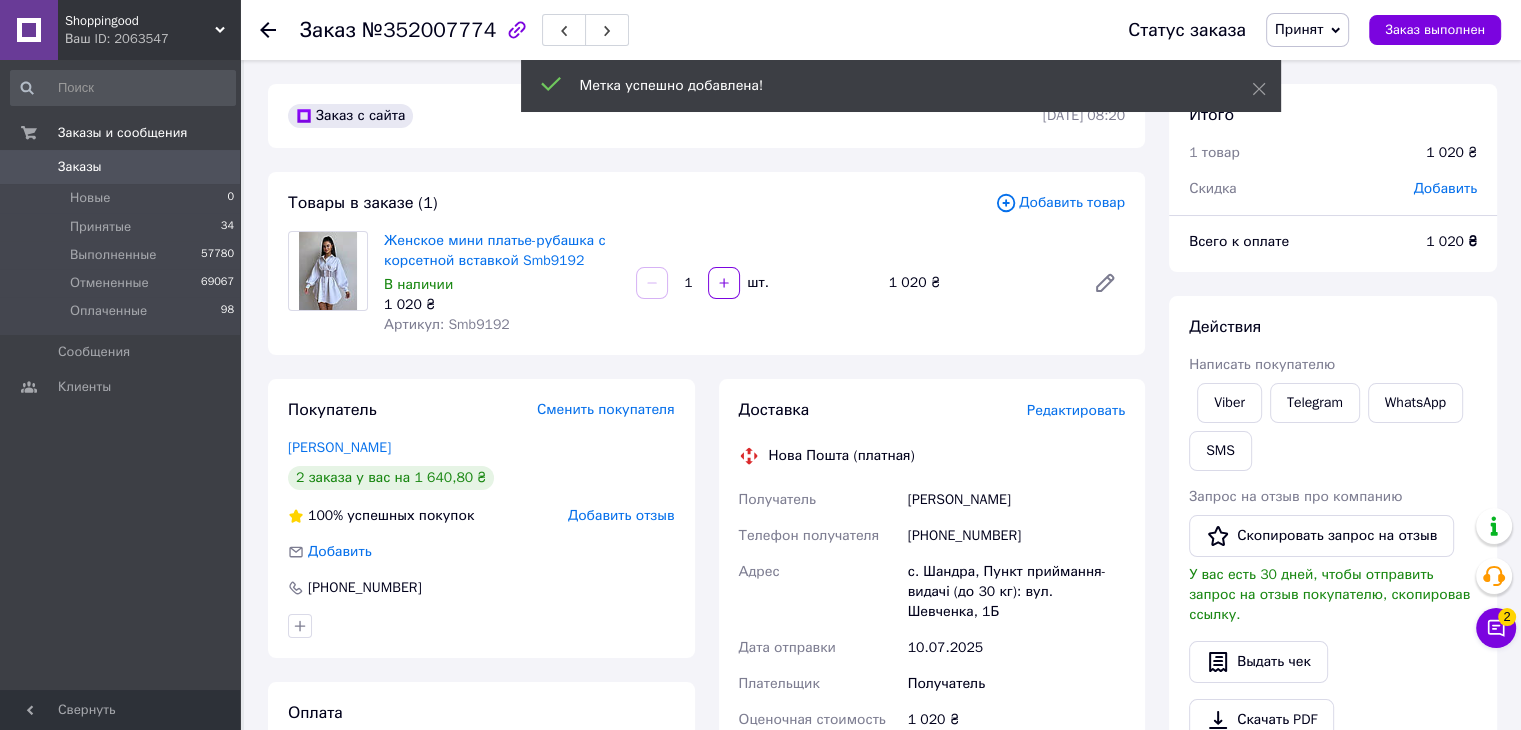 click on "Действия Написать покупателю Viber Telegram WhatsApp SMS Запрос на отзыв про компанию   Скопировать запрос на отзыв У вас есть 30 дней, чтобы отправить запрос на отзыв покупателю, скопировав ссылку.   Выдать чек   Скачать PDF   Печать PDF   Дублировать заказ" at bounding box center (1333, 578) 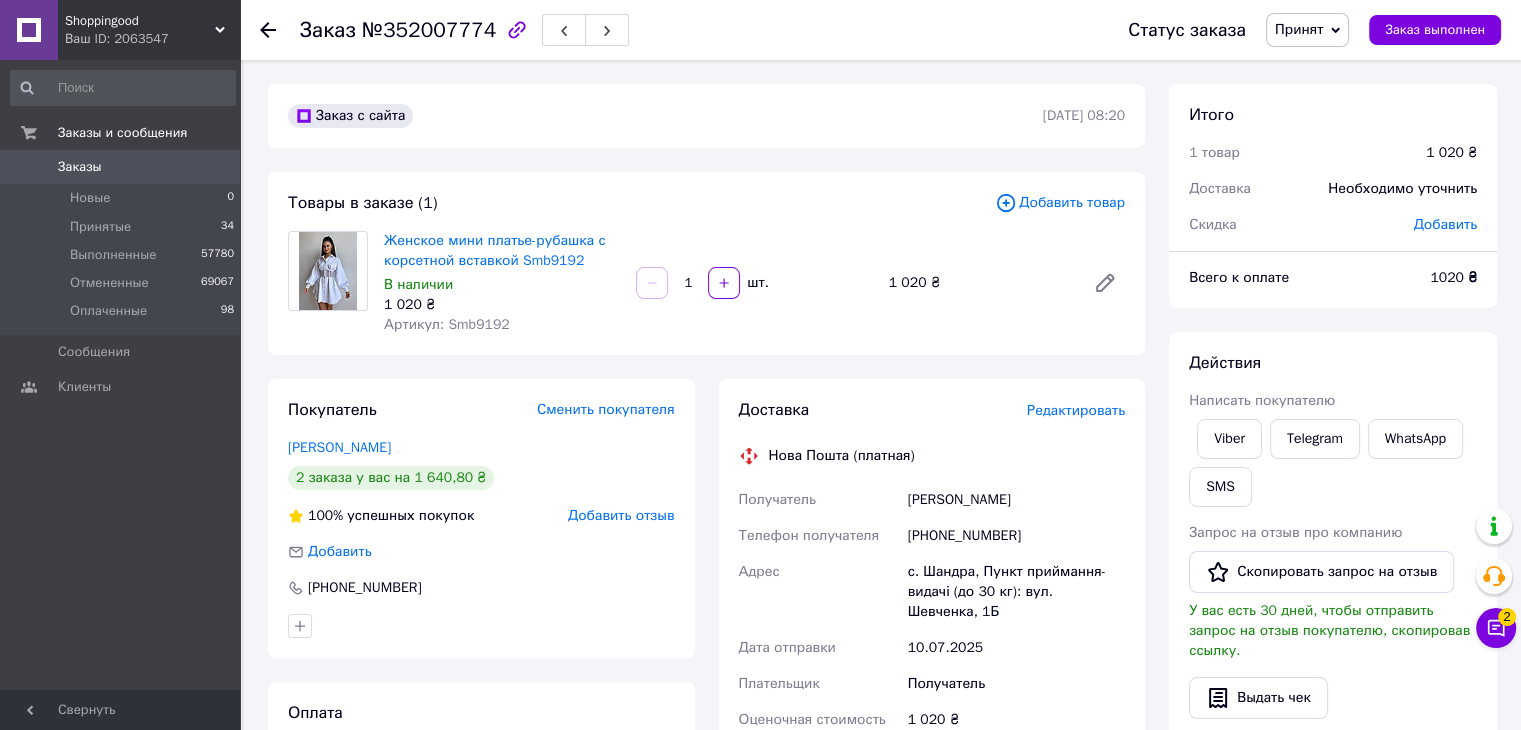 click 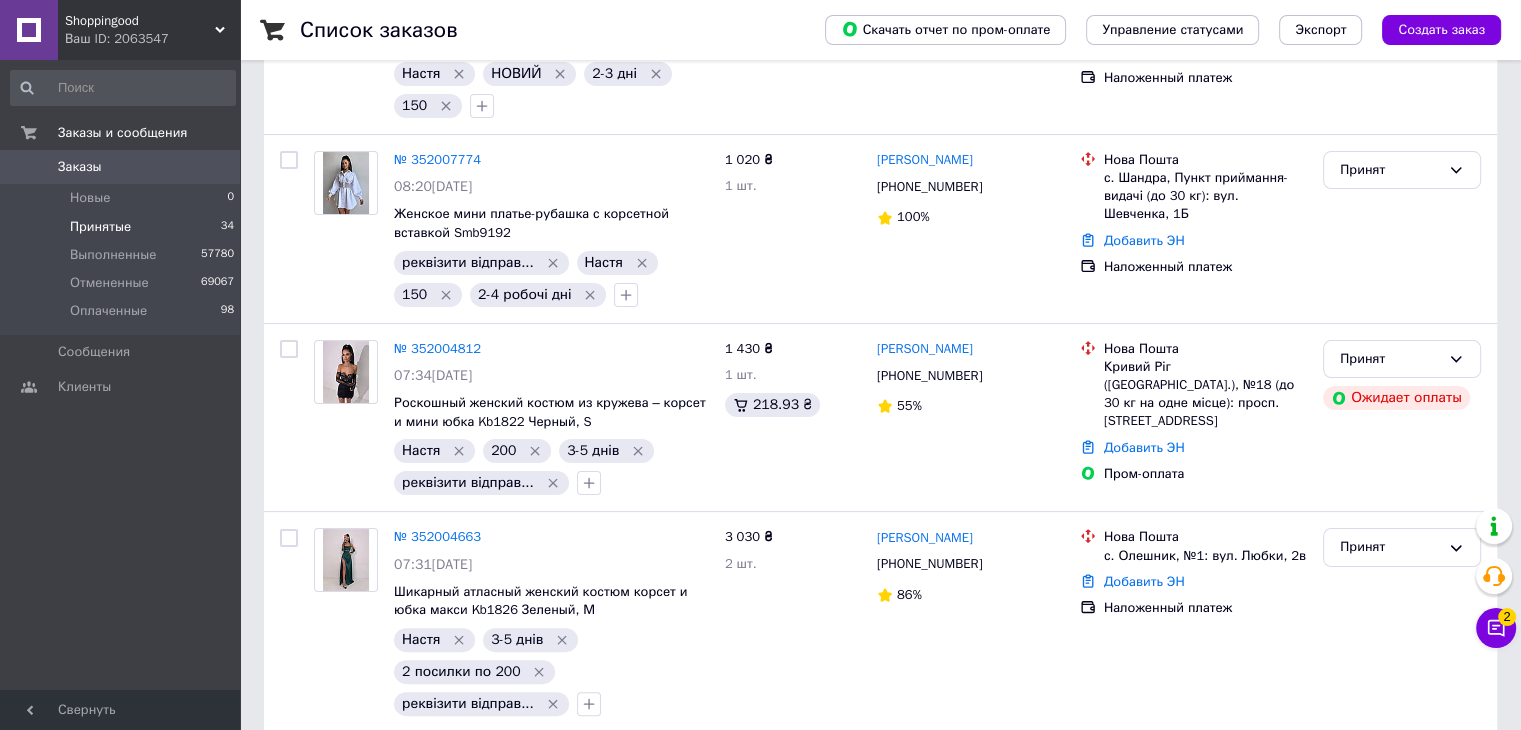 scroll, scrollTop: 384, scrollLeft: 0, axis: vertical 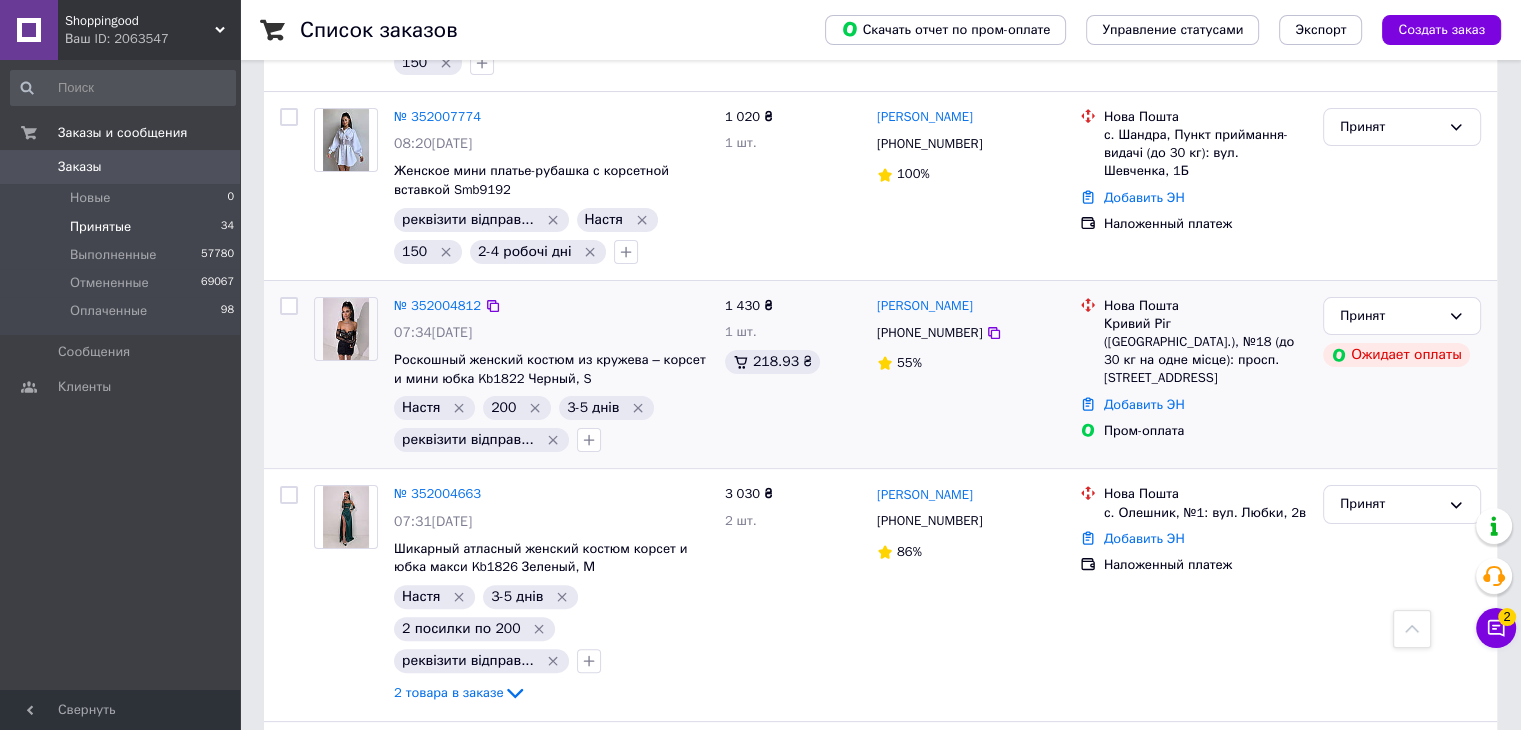 click on "№ 352004812 07:34[DATE] Роскошный женский костюм из кружева – корсет и мини юбка Kb1822 Черный, S [PERSON_NAME]   200   3-5 днів   реквізити відправ..." at bounding box center (551, 375) 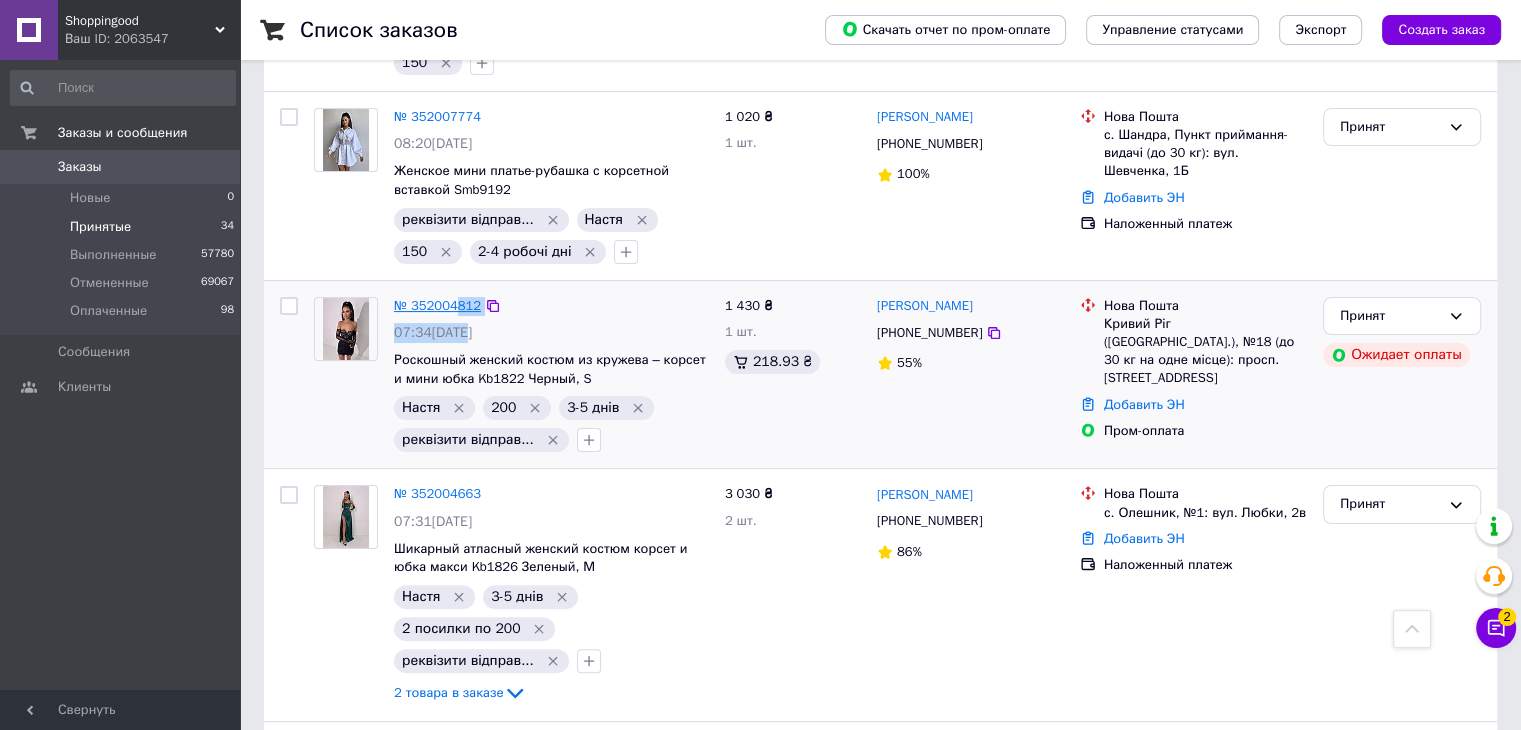 click on "№ 352004812" at bounding box center [437, 305] 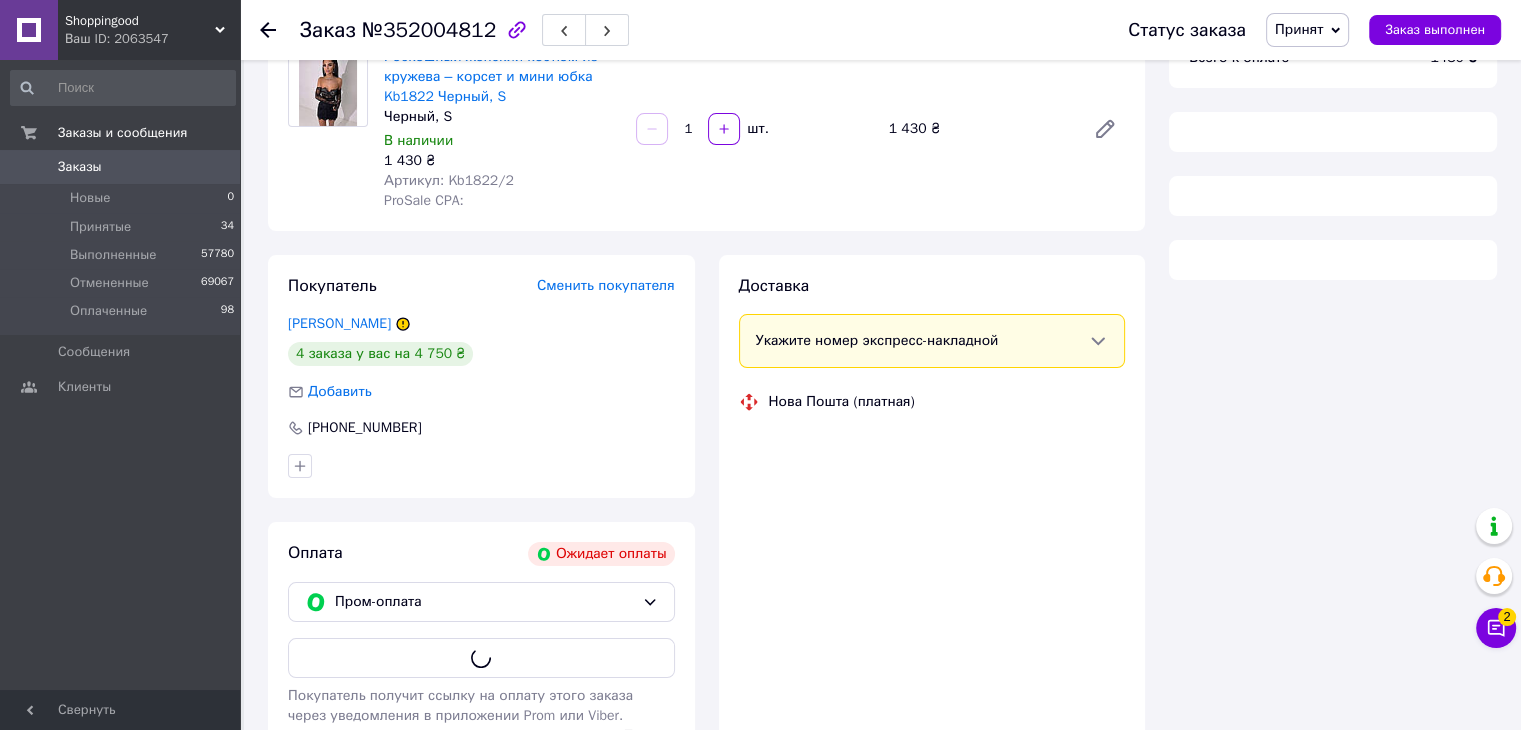 scroll, scrollTop: 0, scrollLeft: 0, axis: both 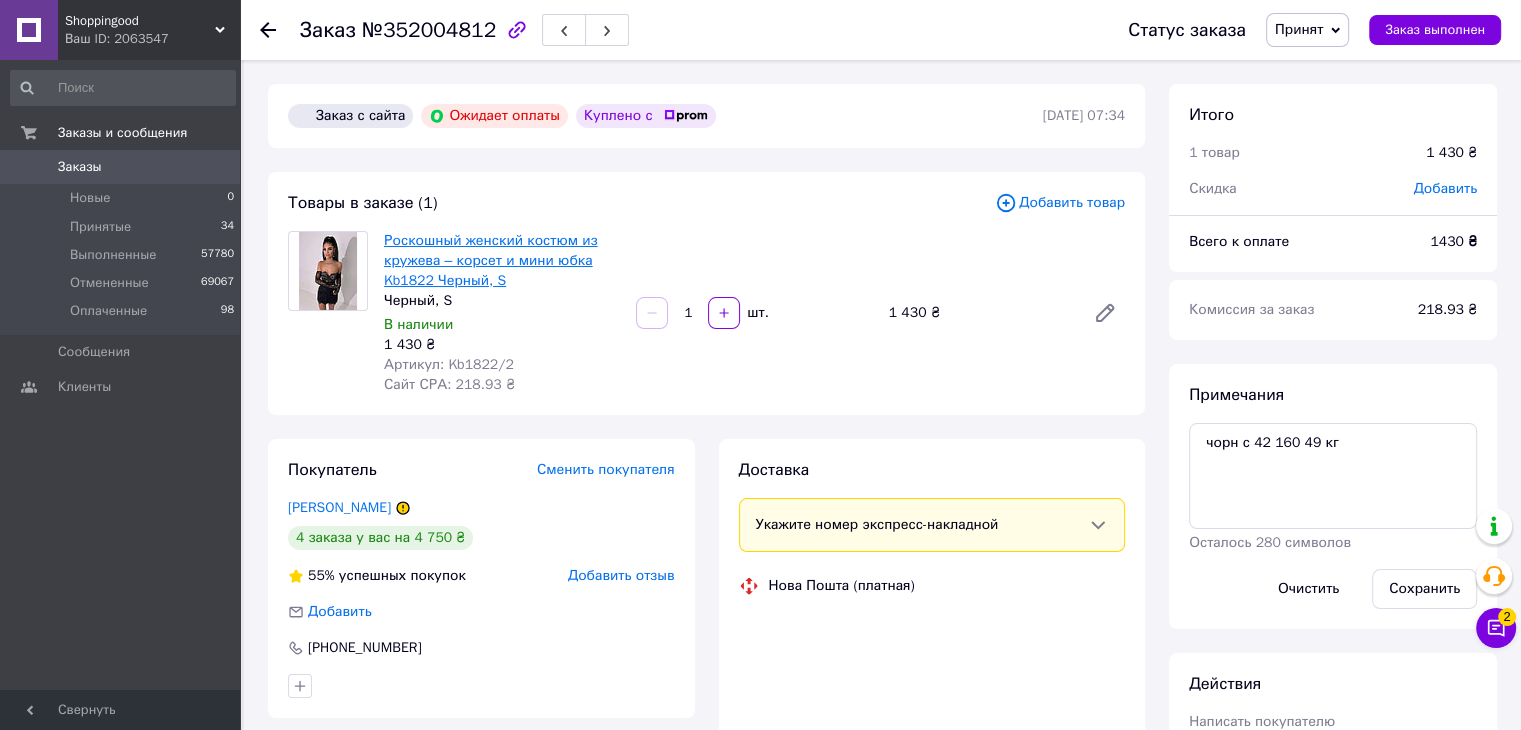 click on "Роскошный женский костюм из кружева – корсет и мини юбка Kb1822 Черный, S" at bounding box center [491, 260] 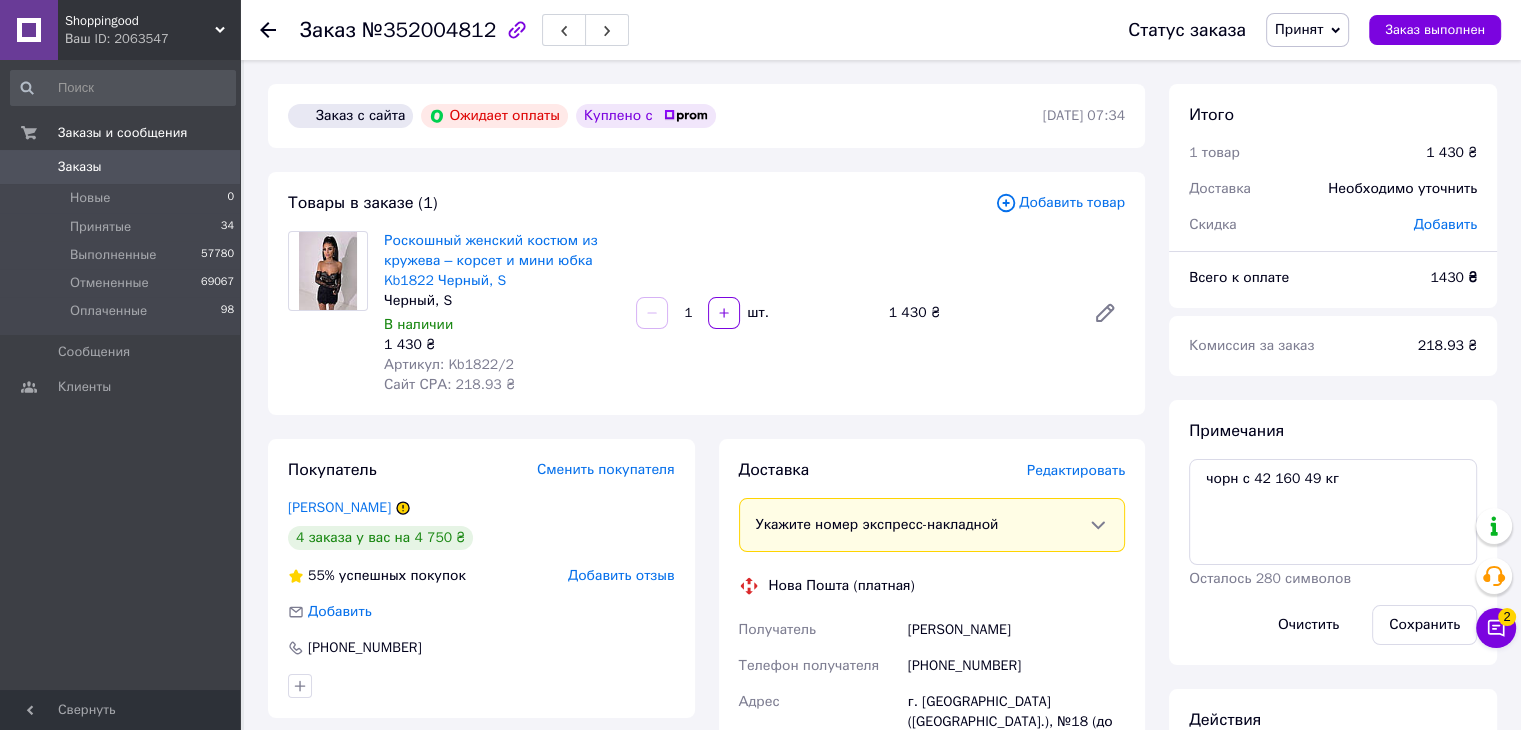 click 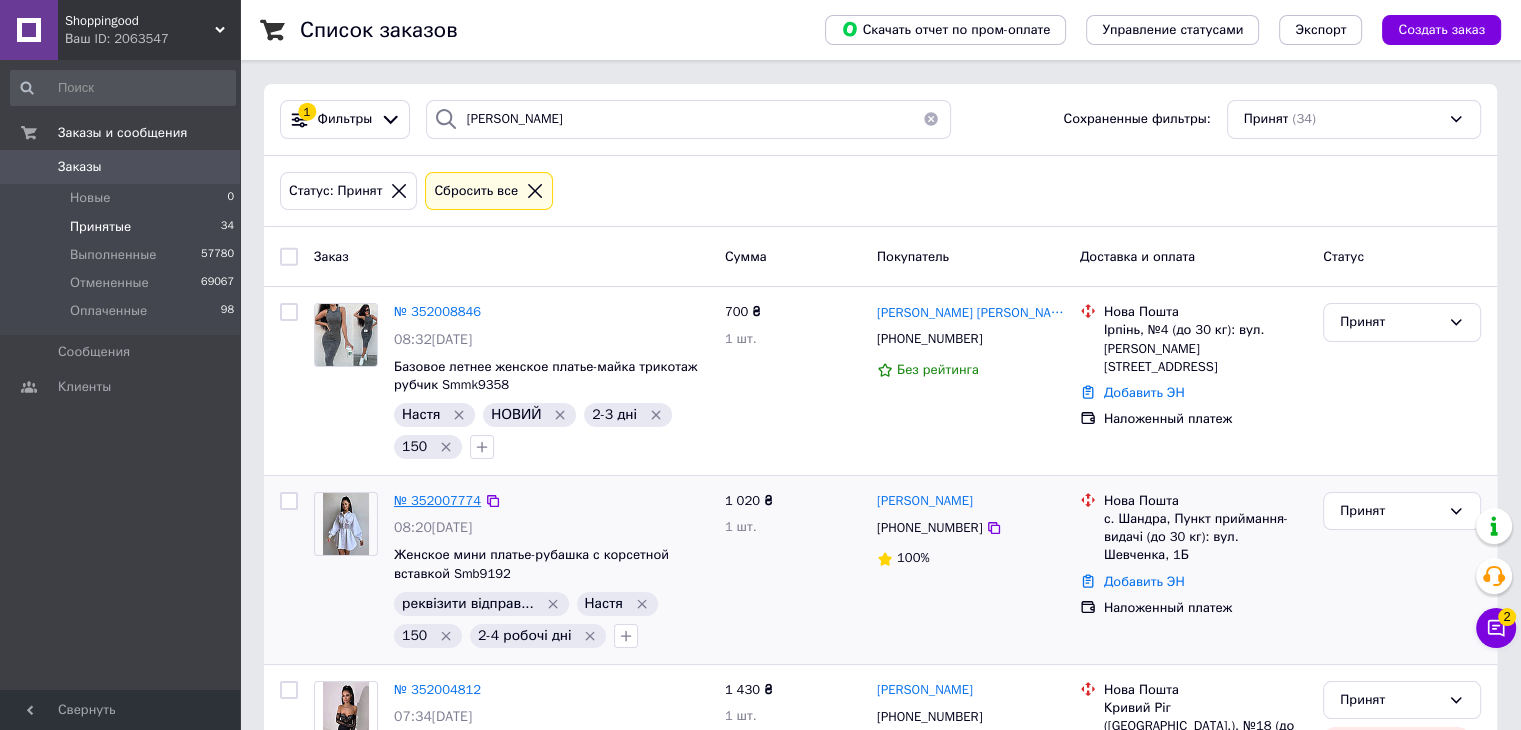 click on "№ 352007774" at bounding box center (437, 500) 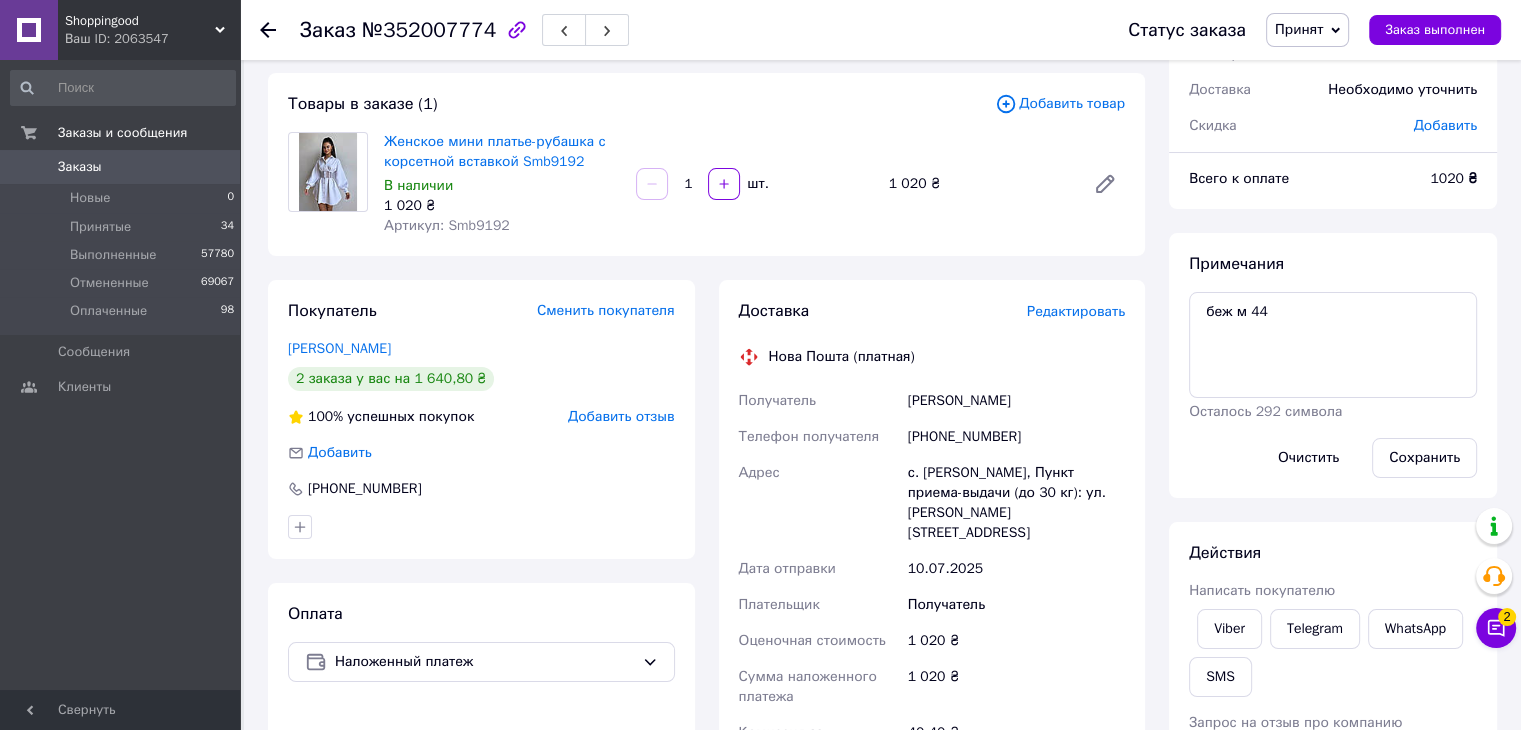 scroll, scrollTop: 100, scrollLeft: 0, axis: vertical 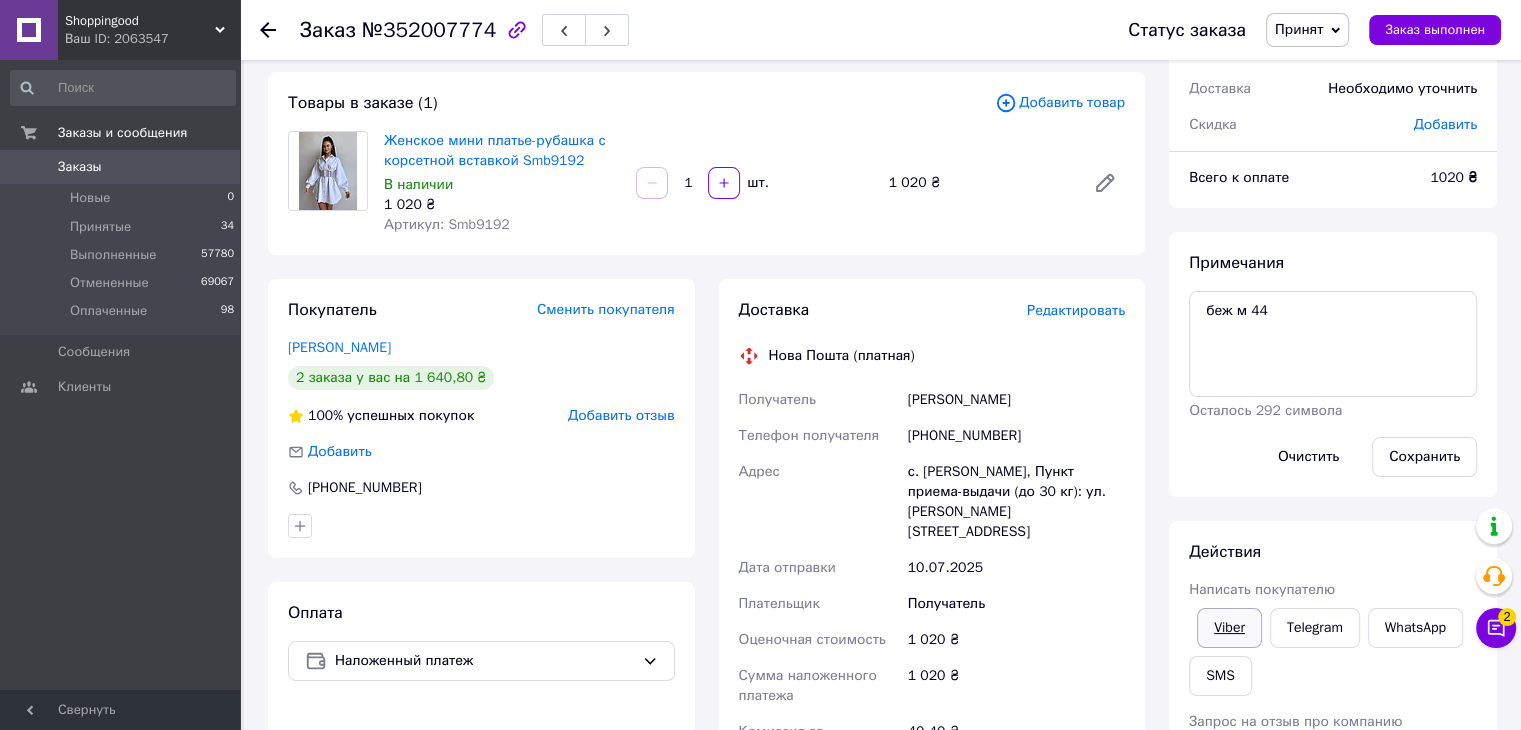 click on "Viber" at bounding box center (1229, 628) 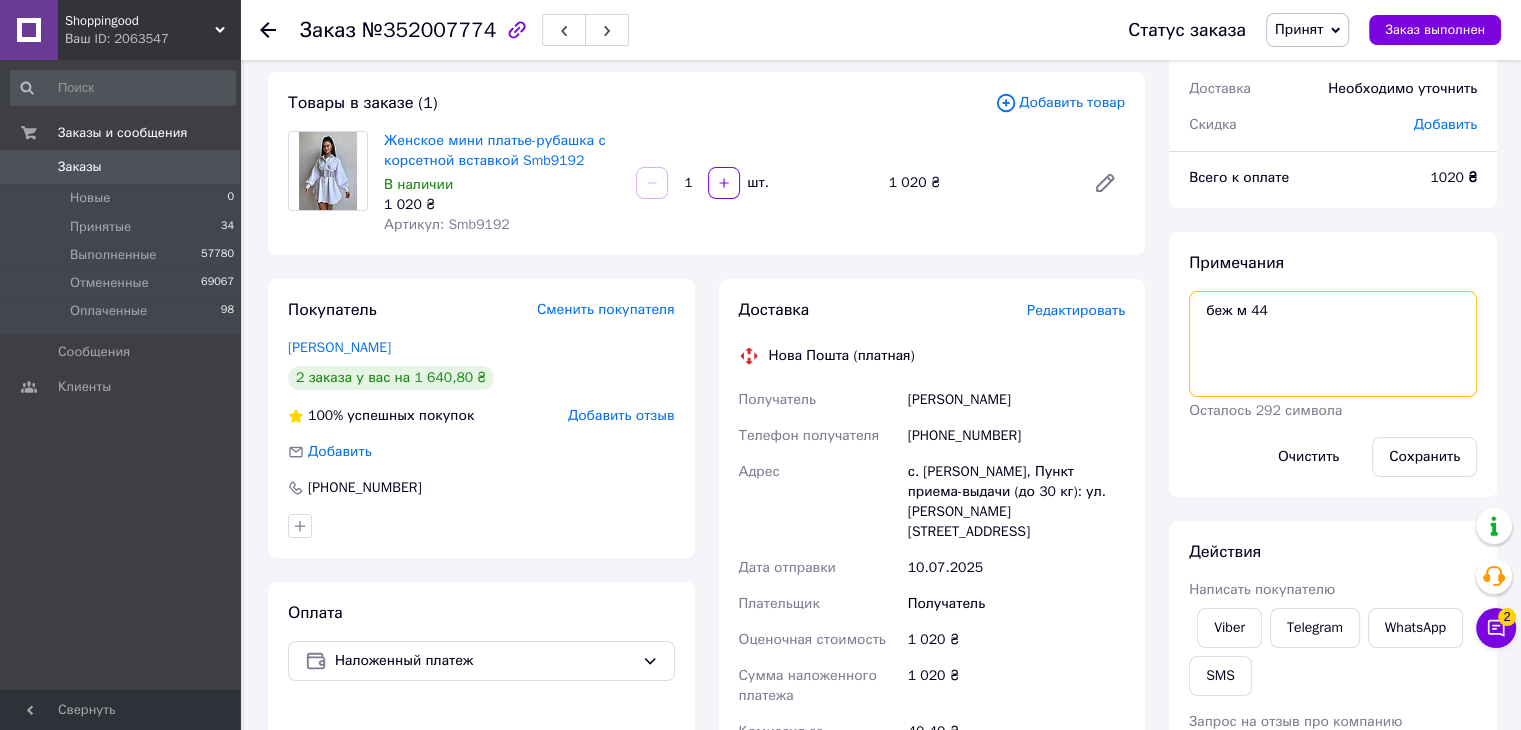 click on "беж м 44" at bounding box center [1333, 344] 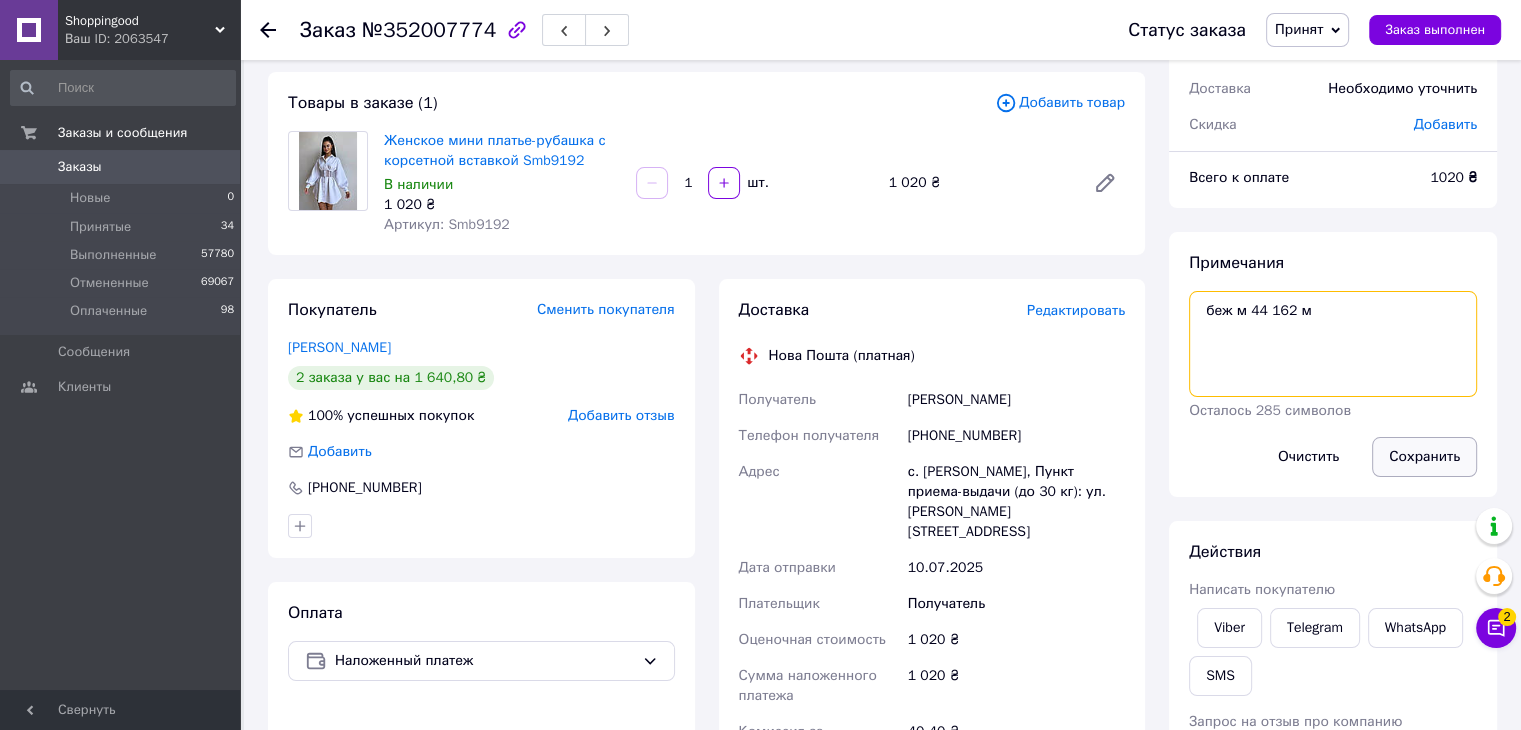 type on "беж м 44 162 м" 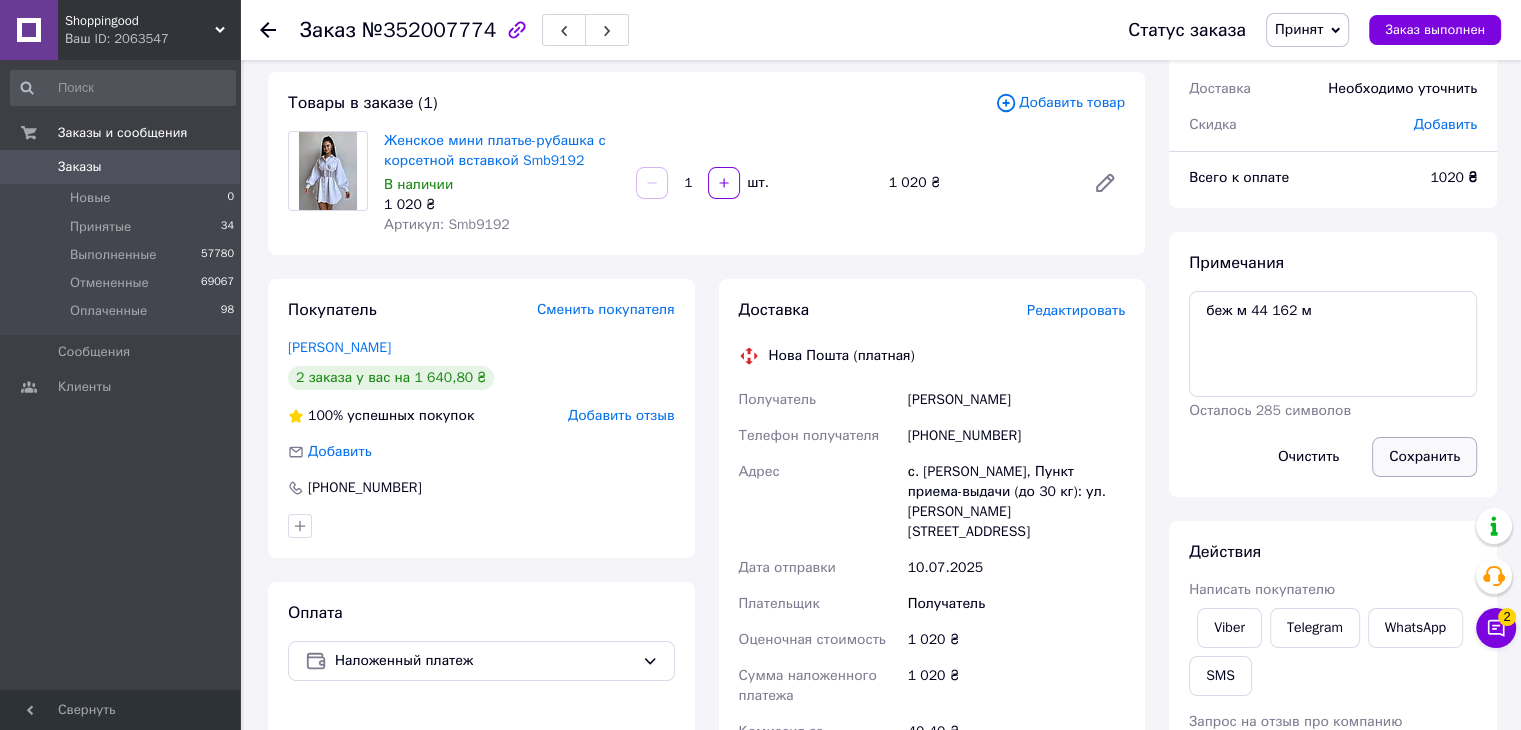 click on "Сохранить" at bounding box center (1424, 457) 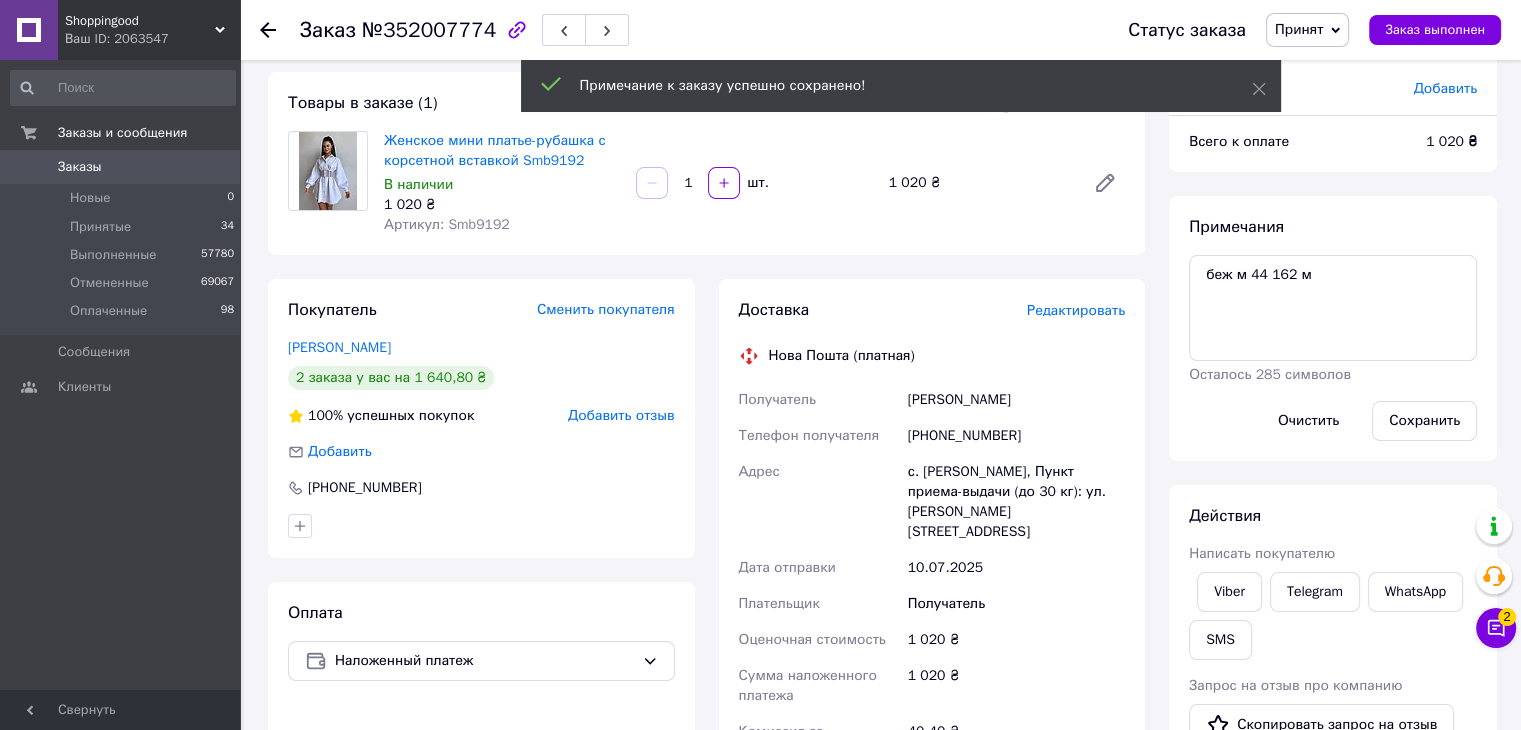 click 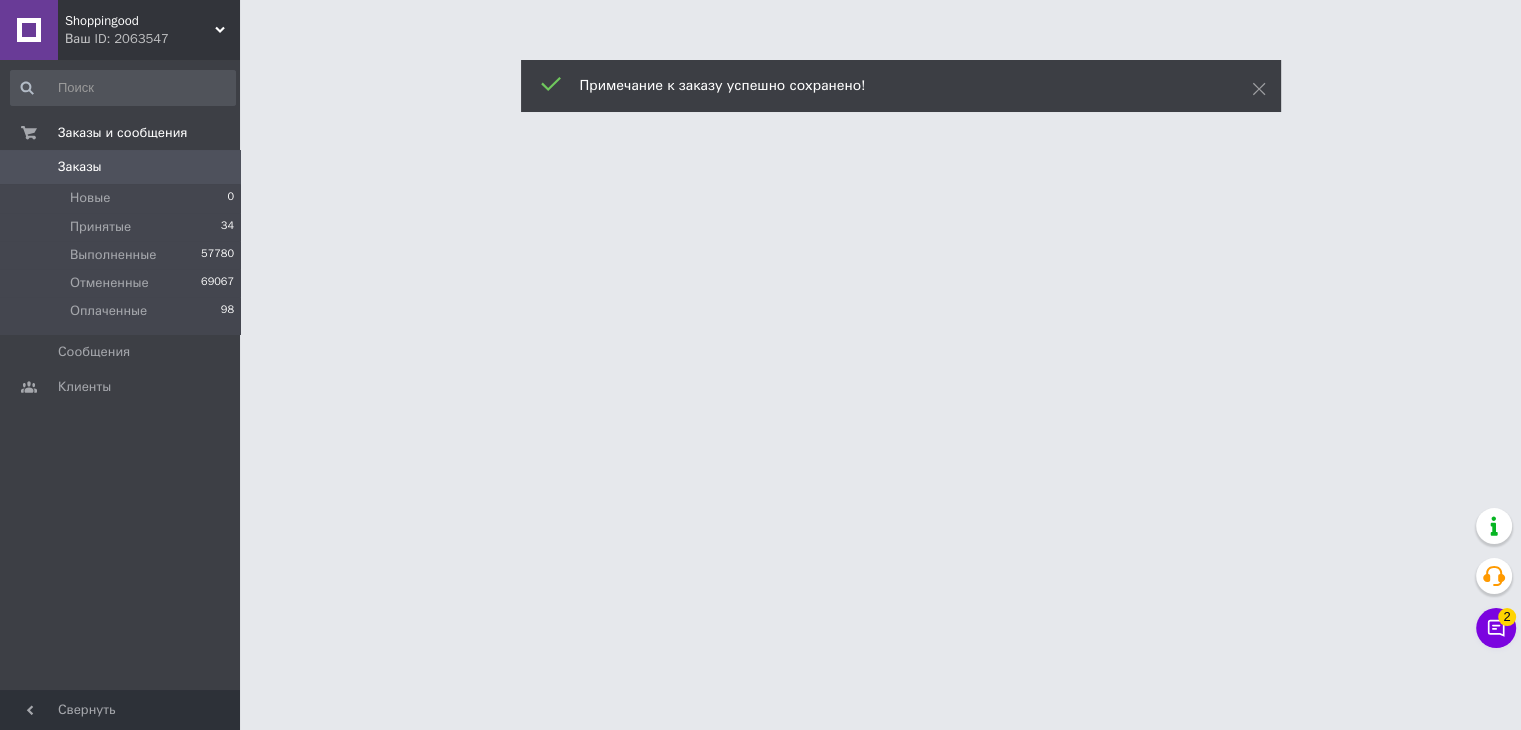 scroll, scrollTop: 0, scrollLeft: 0, axis: both 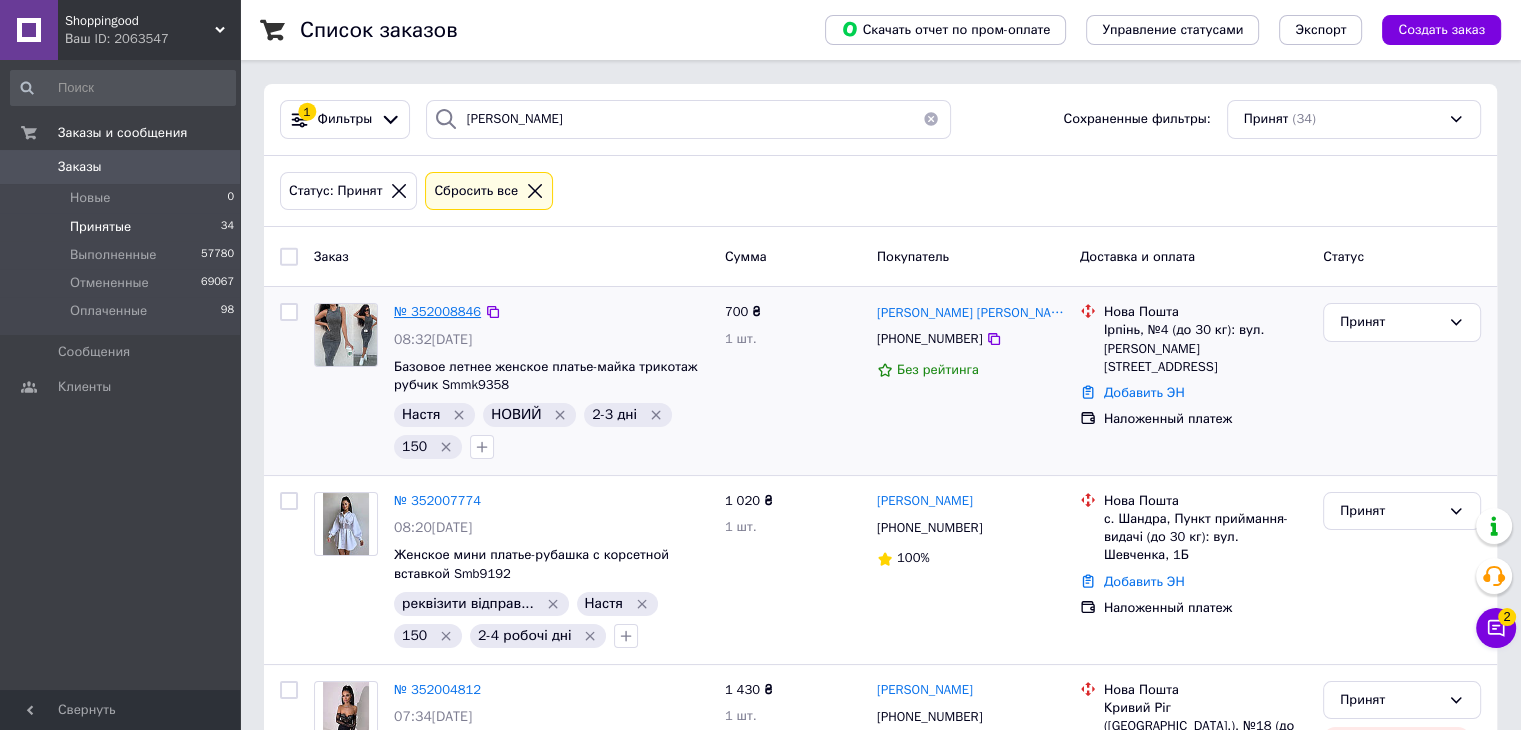 click on "№ 352008846" at bounding box center (437, 311) 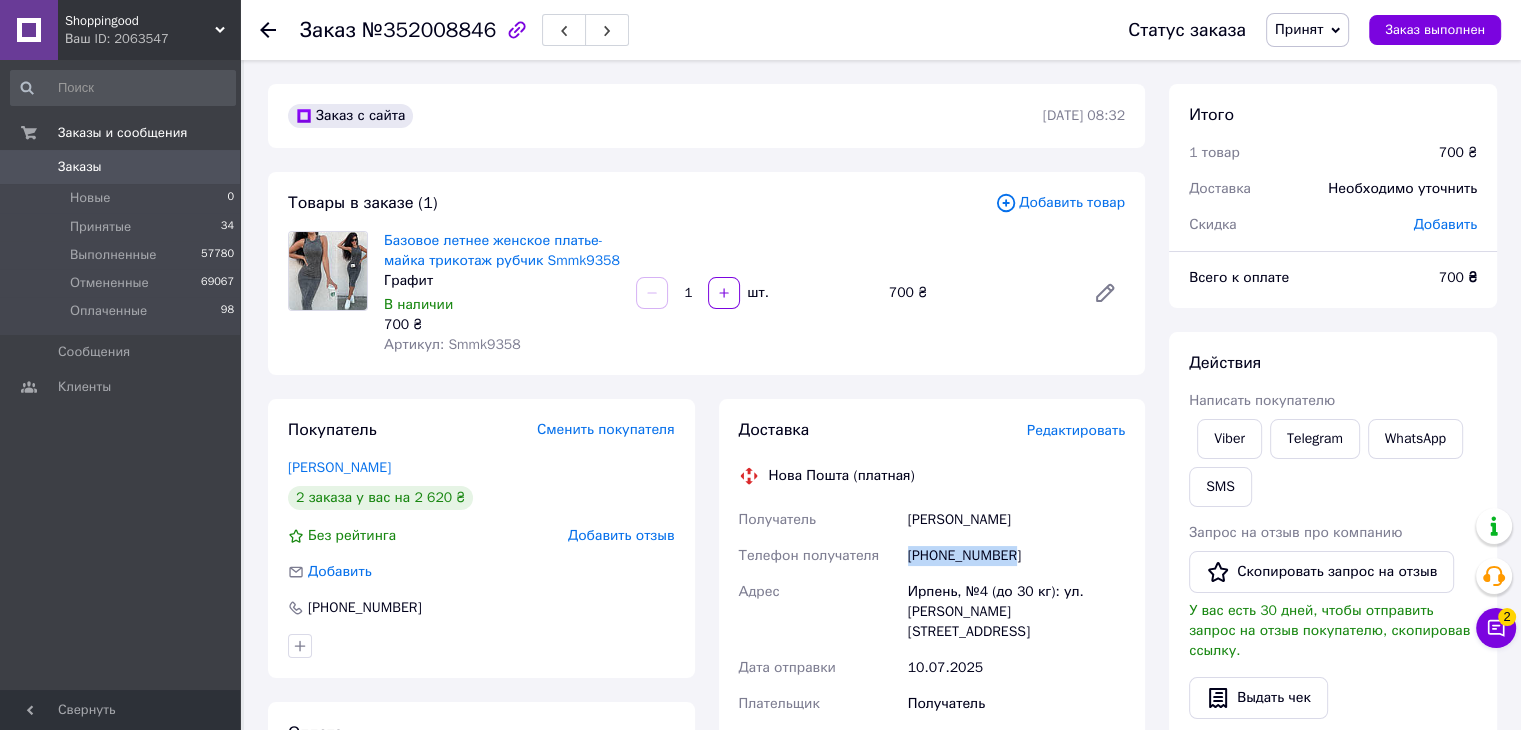 drag, startPoint x: 1024, startPoint y: 565, endPoint x: 901, endPoint y: 554, distance: 123.49089 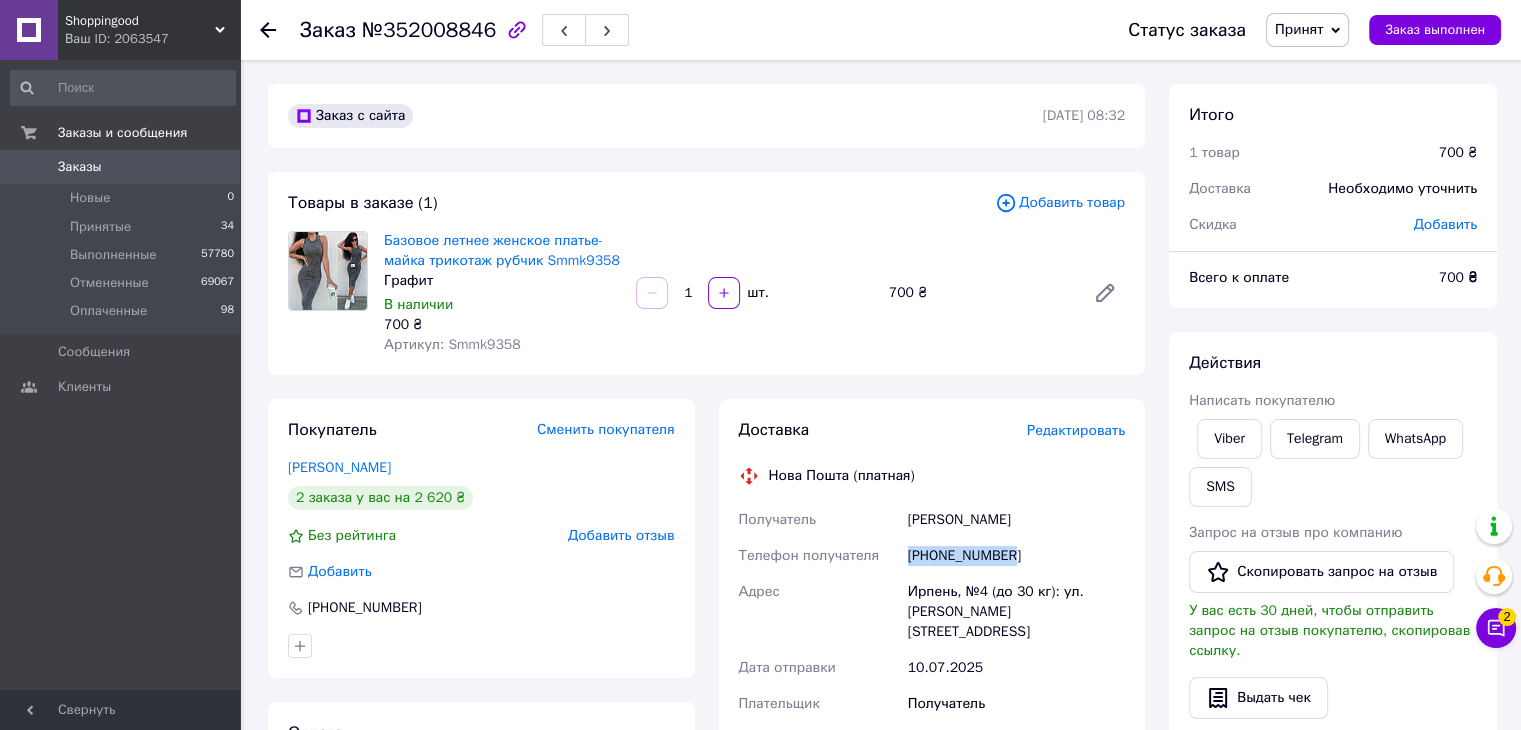 copy on "Телефон получателя [PHONE_NUMBER]" 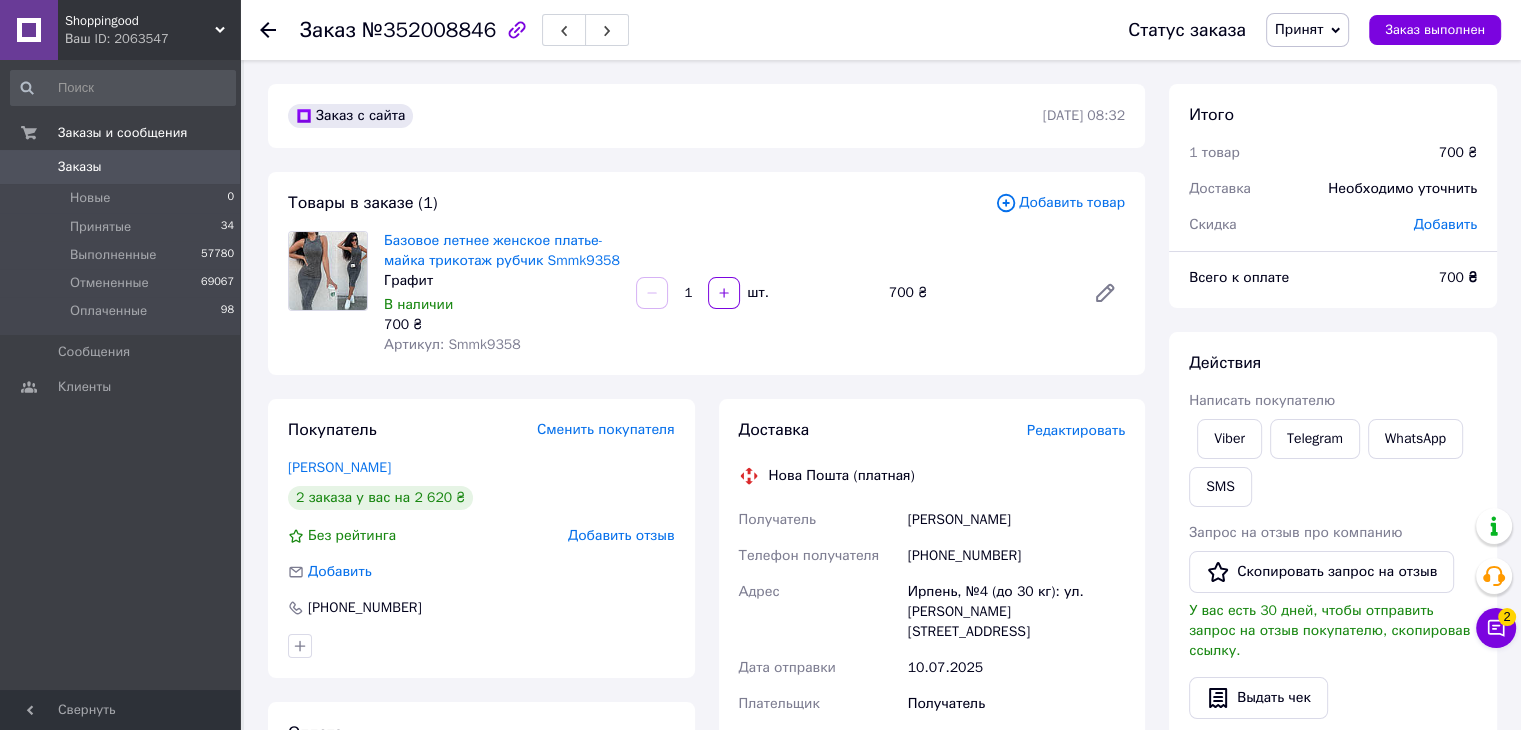 click on "[PERSON_NAME]" at bounding box center (1016, 520) 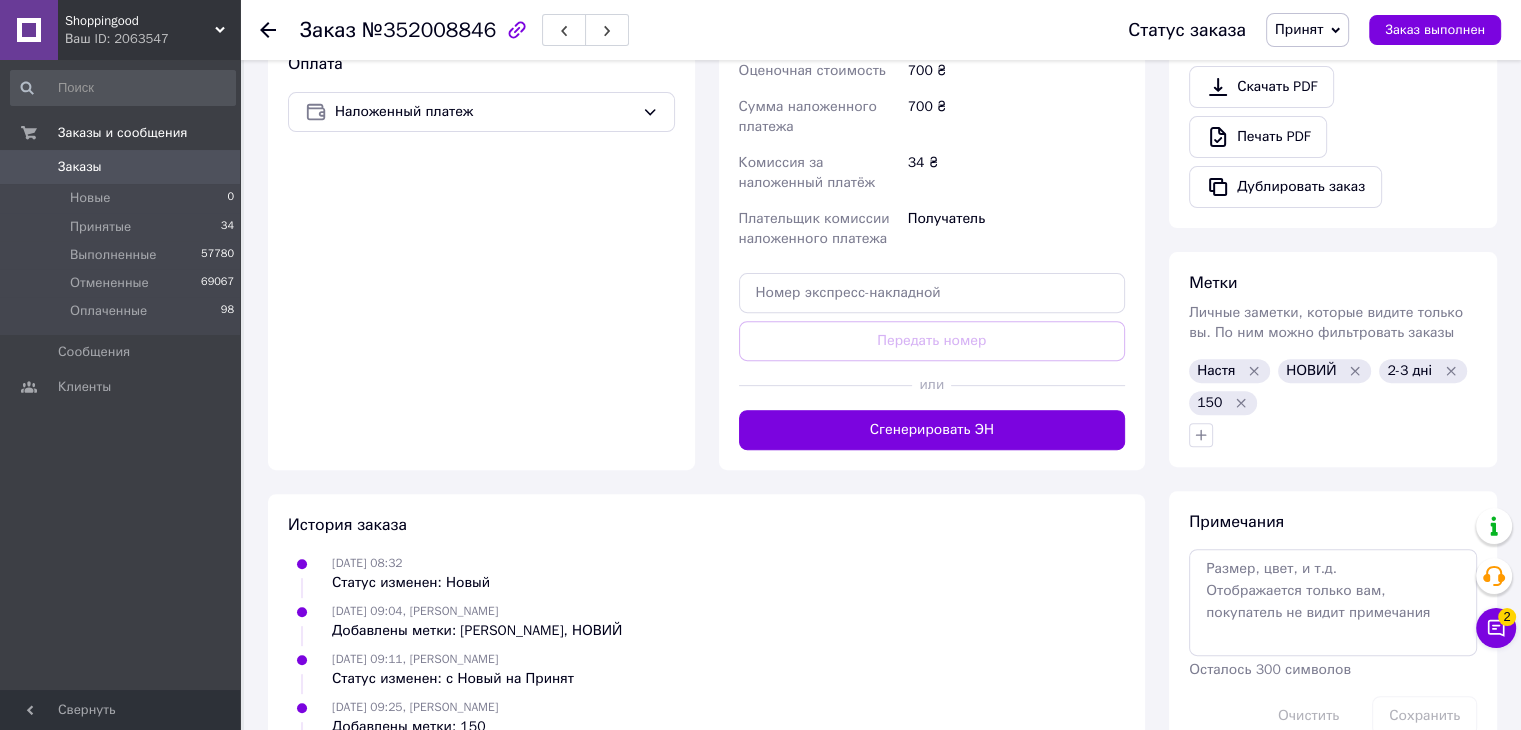 scroll, scrollTop: 748, scrollLeft: 0, axis: vertical 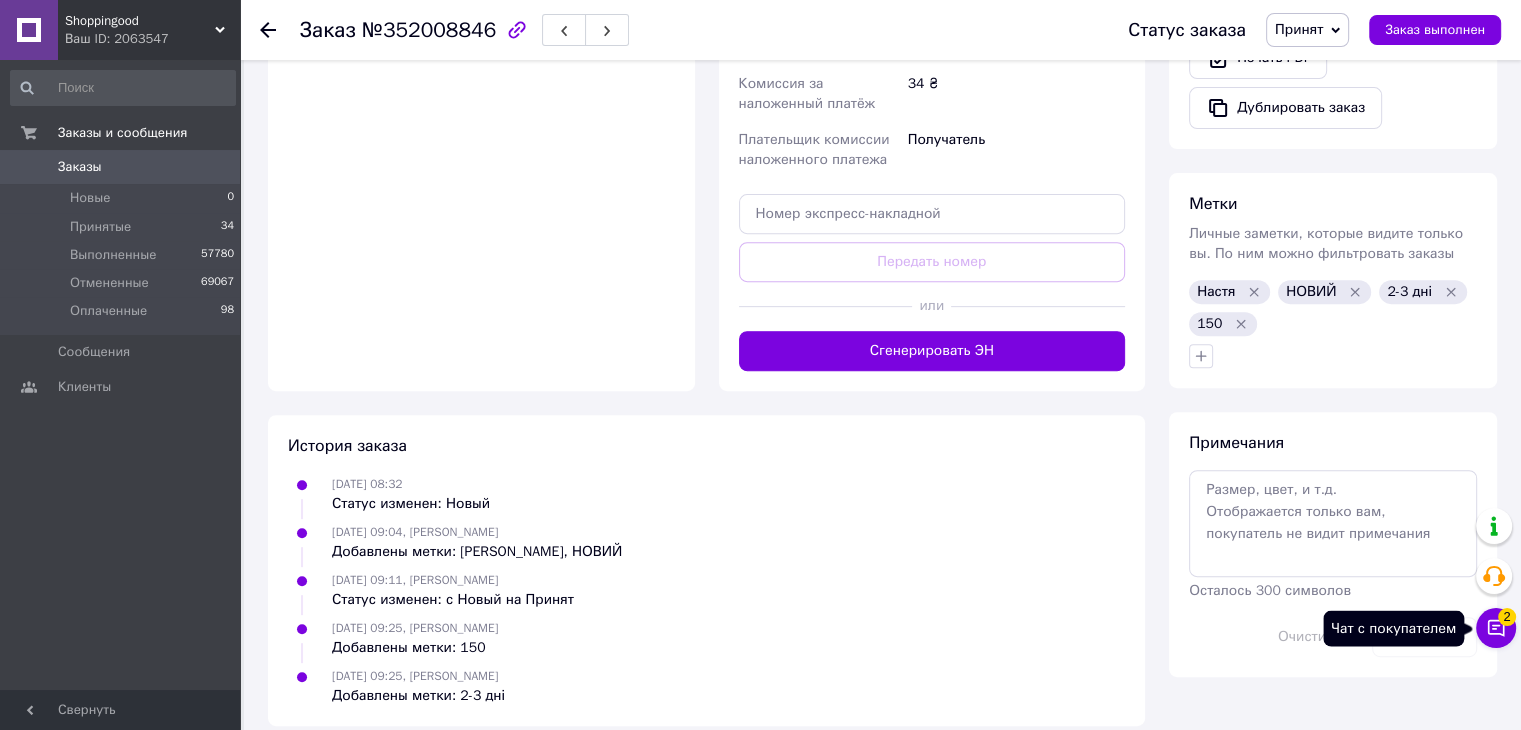 click on "Чат с покупателем 2" at bounding box center (1496, 628) 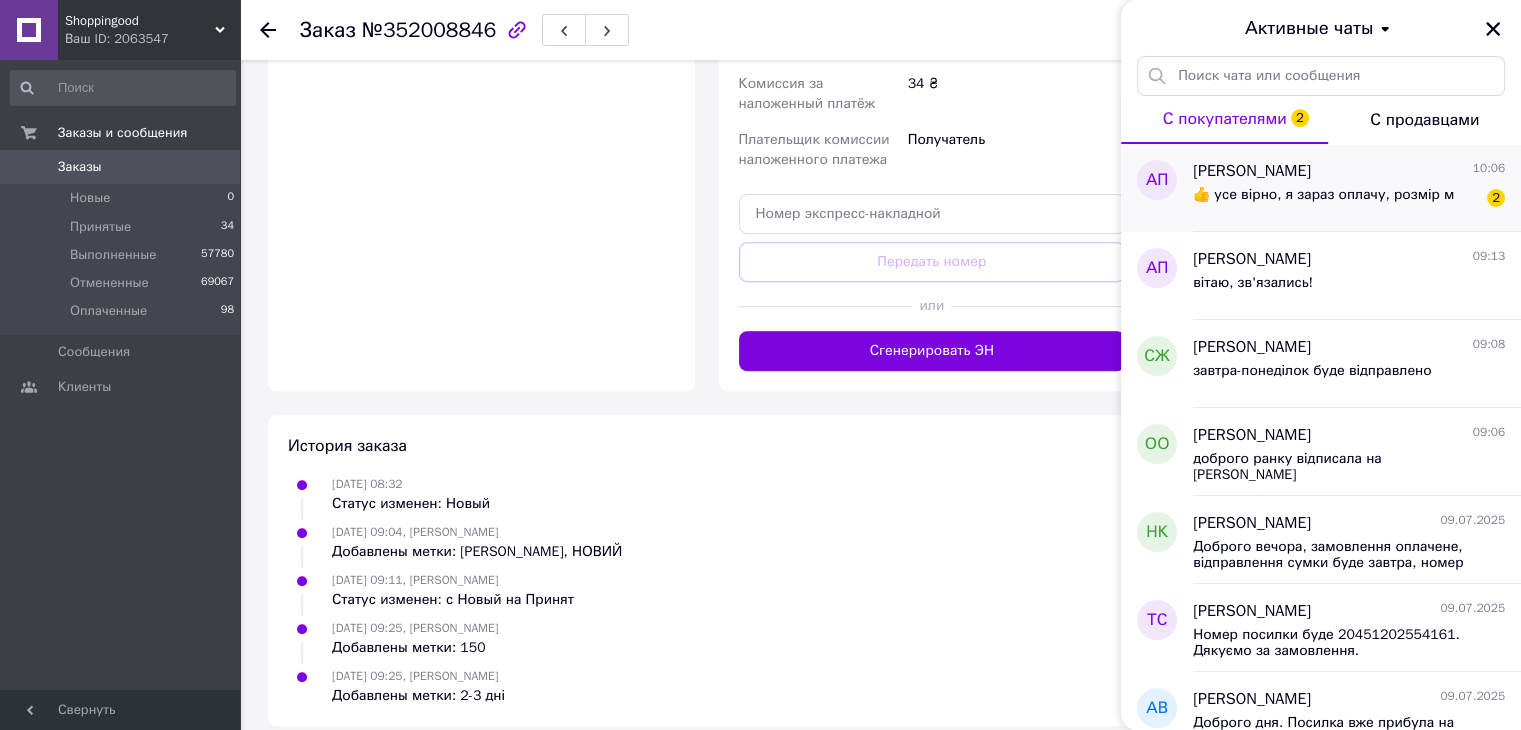 click on "[PERSON_NAME] 10:06 👍 усе вірно, я зараз оплачу, розмір м 2" at bounding box center (1357, 188) 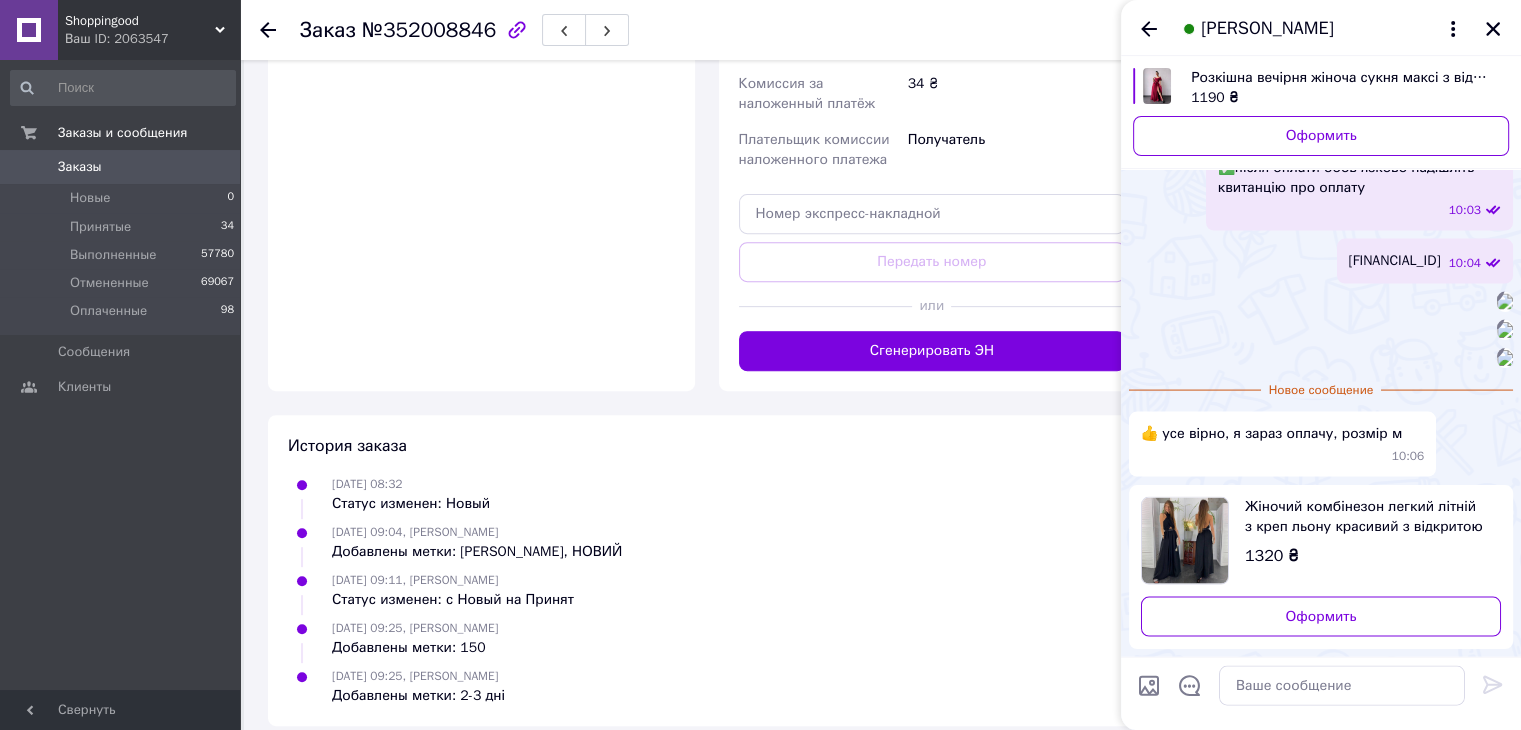 scroll, scrollTop: 6240, scrollLeft: 0, axis: vertical 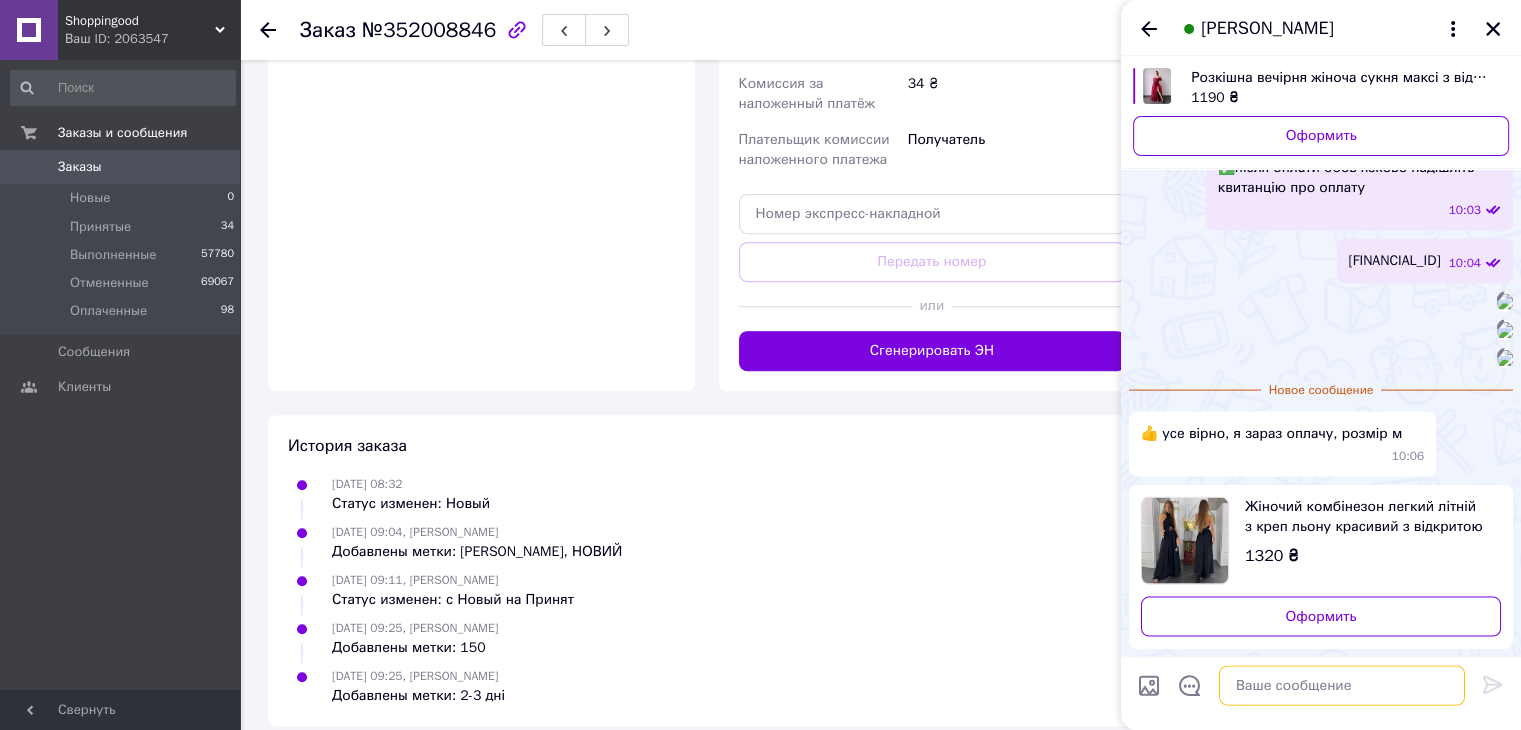 click at bounding box center (1342, 686) 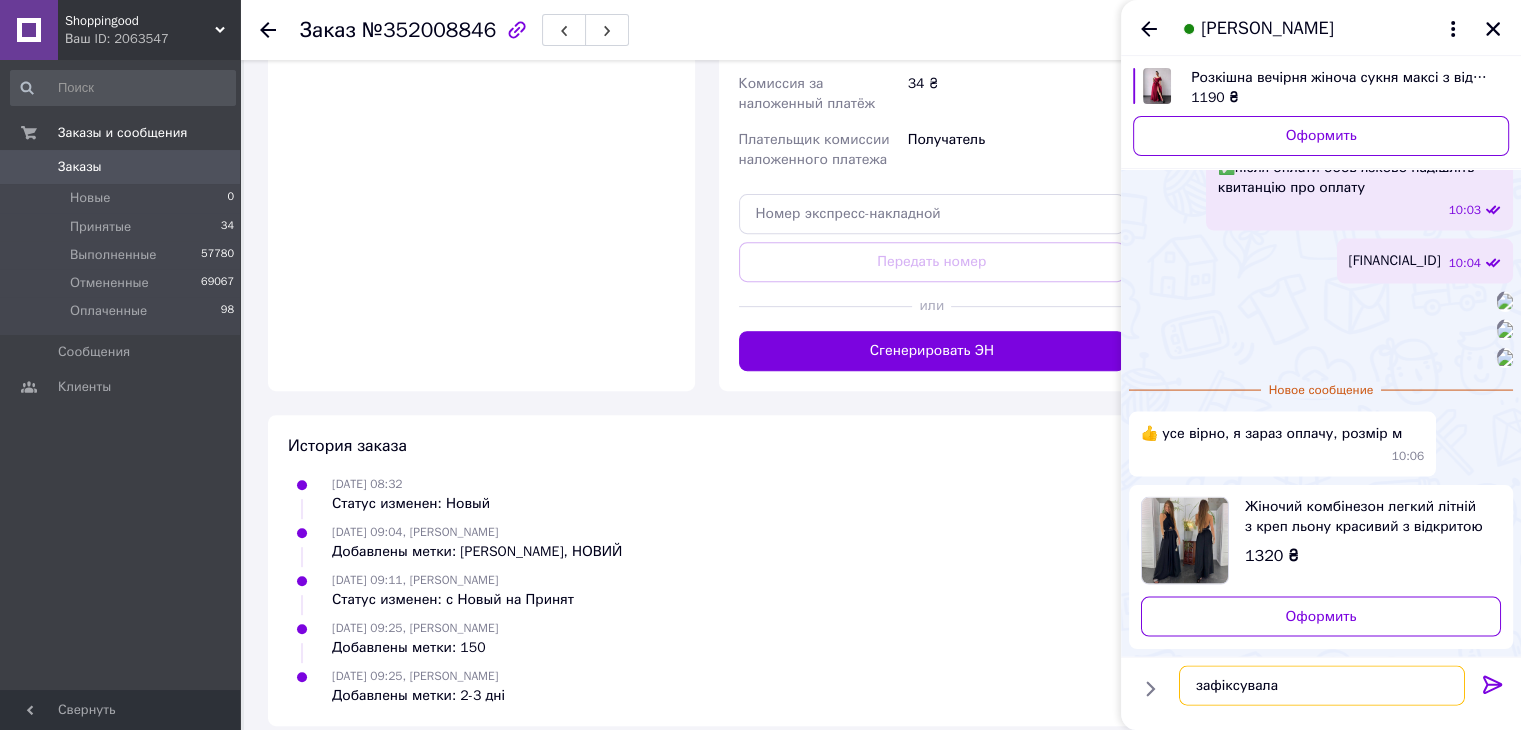 type on "зафіксувала" 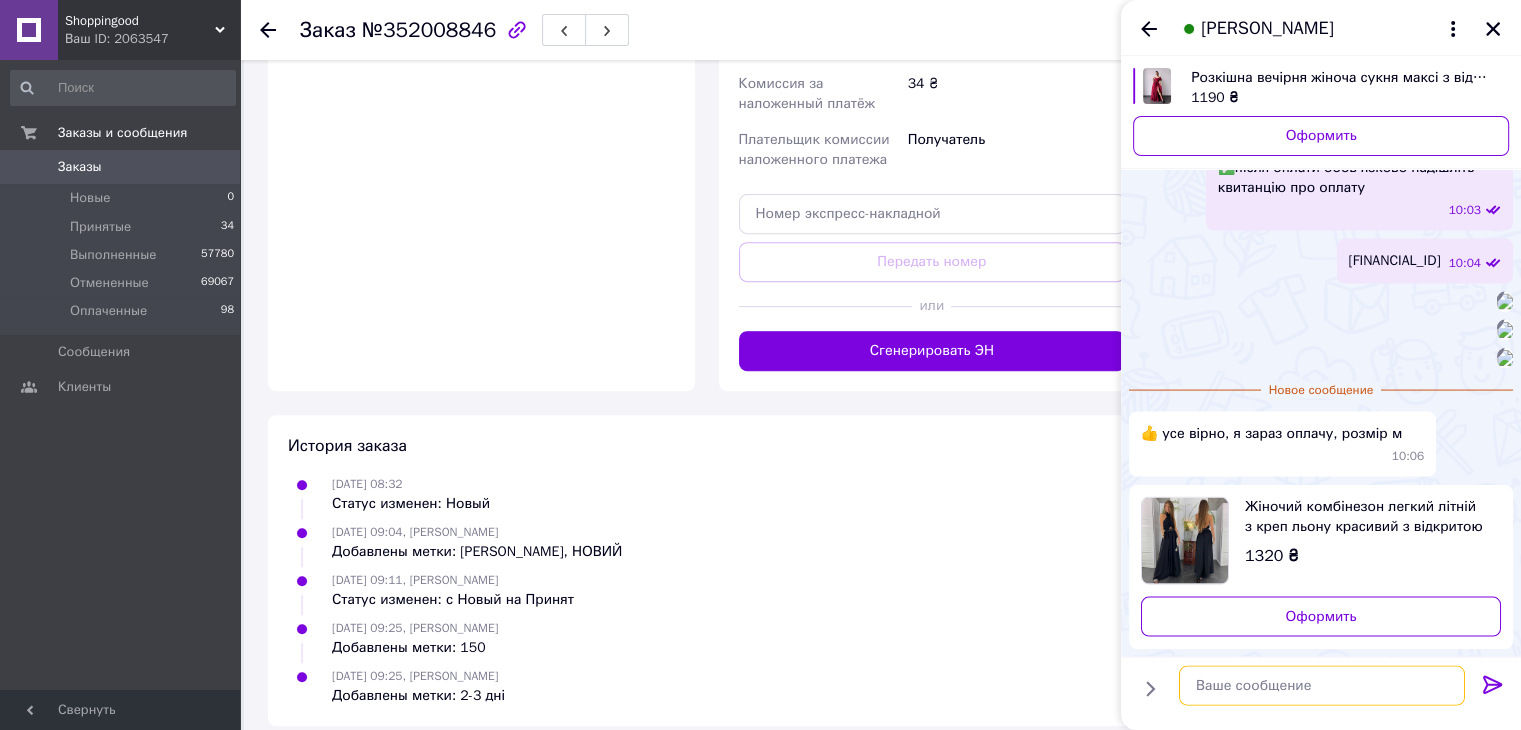 scroll, scrollTop: 6256, scrollLeft: 0, axis: vertical 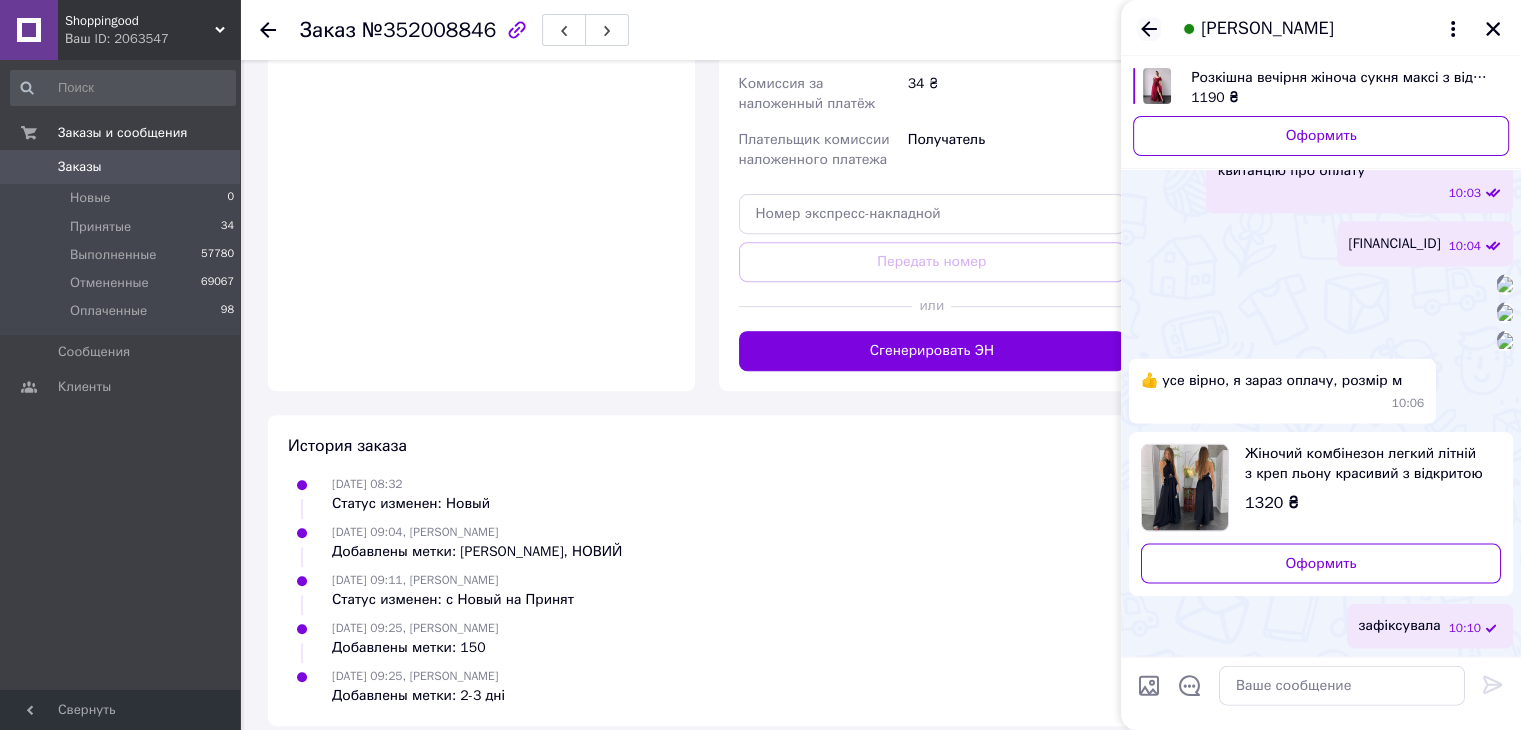 click 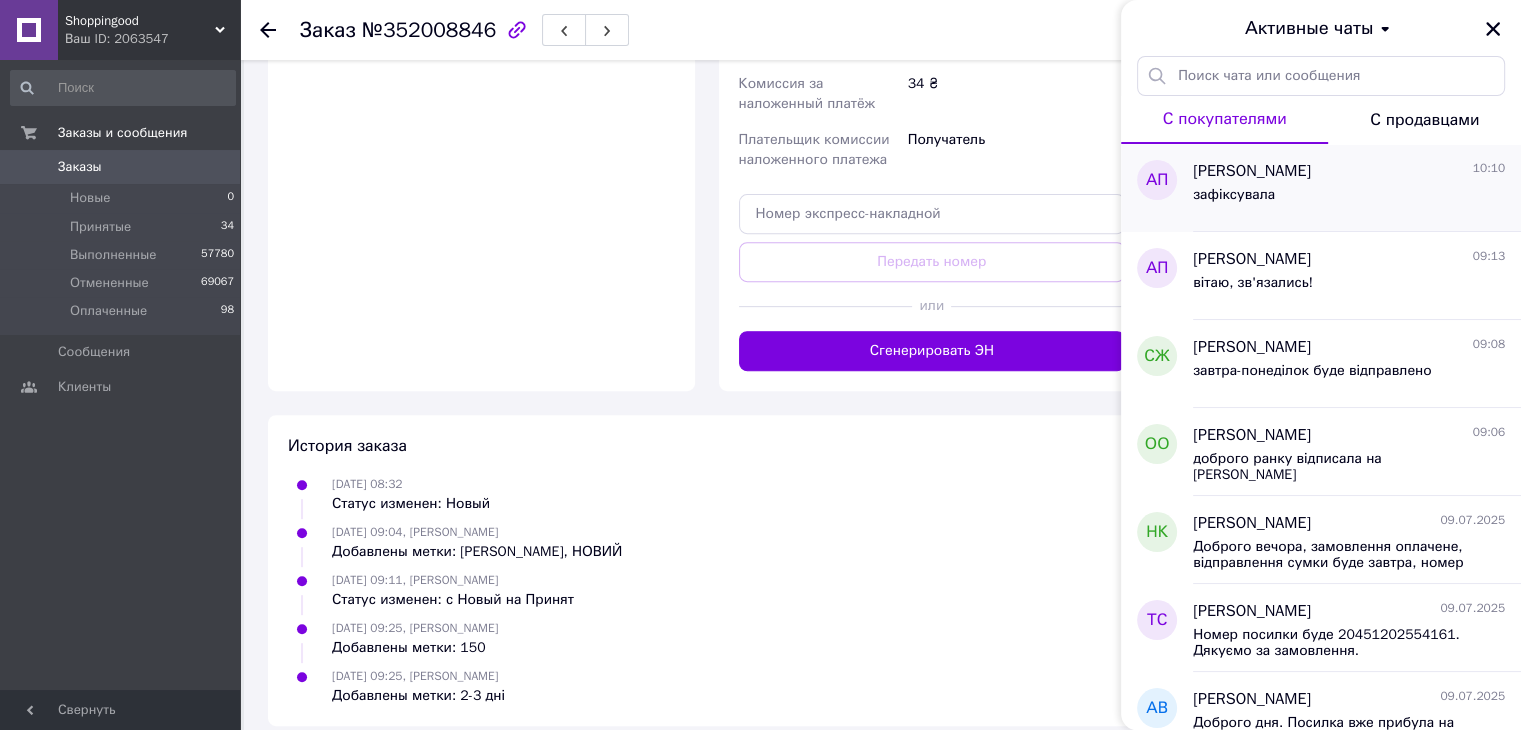 click on "[PERSON_NAME] 10:10" at bounding box center (1349, 171) 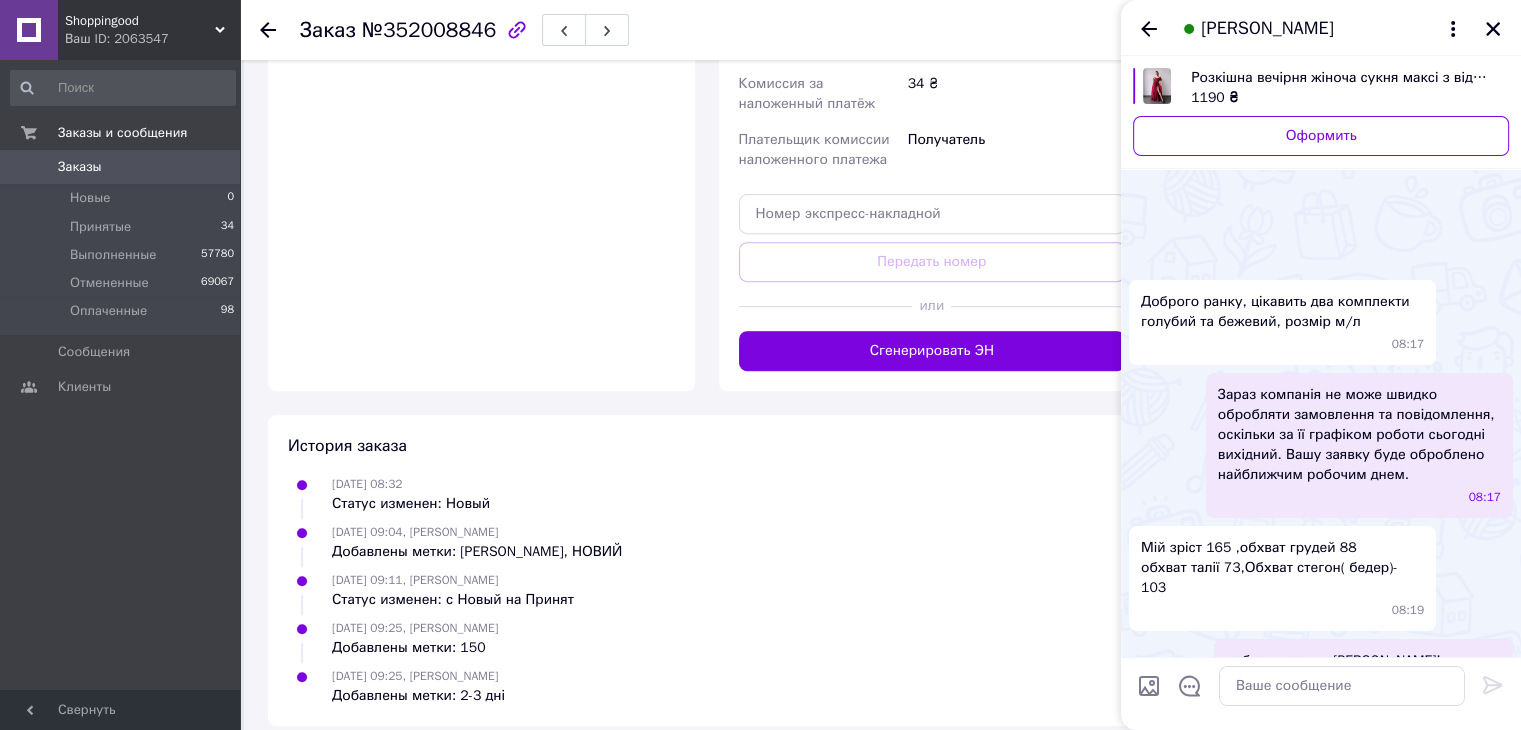 scroll, scrollTop: 6235, scrollLeft: 0, axis: vertical 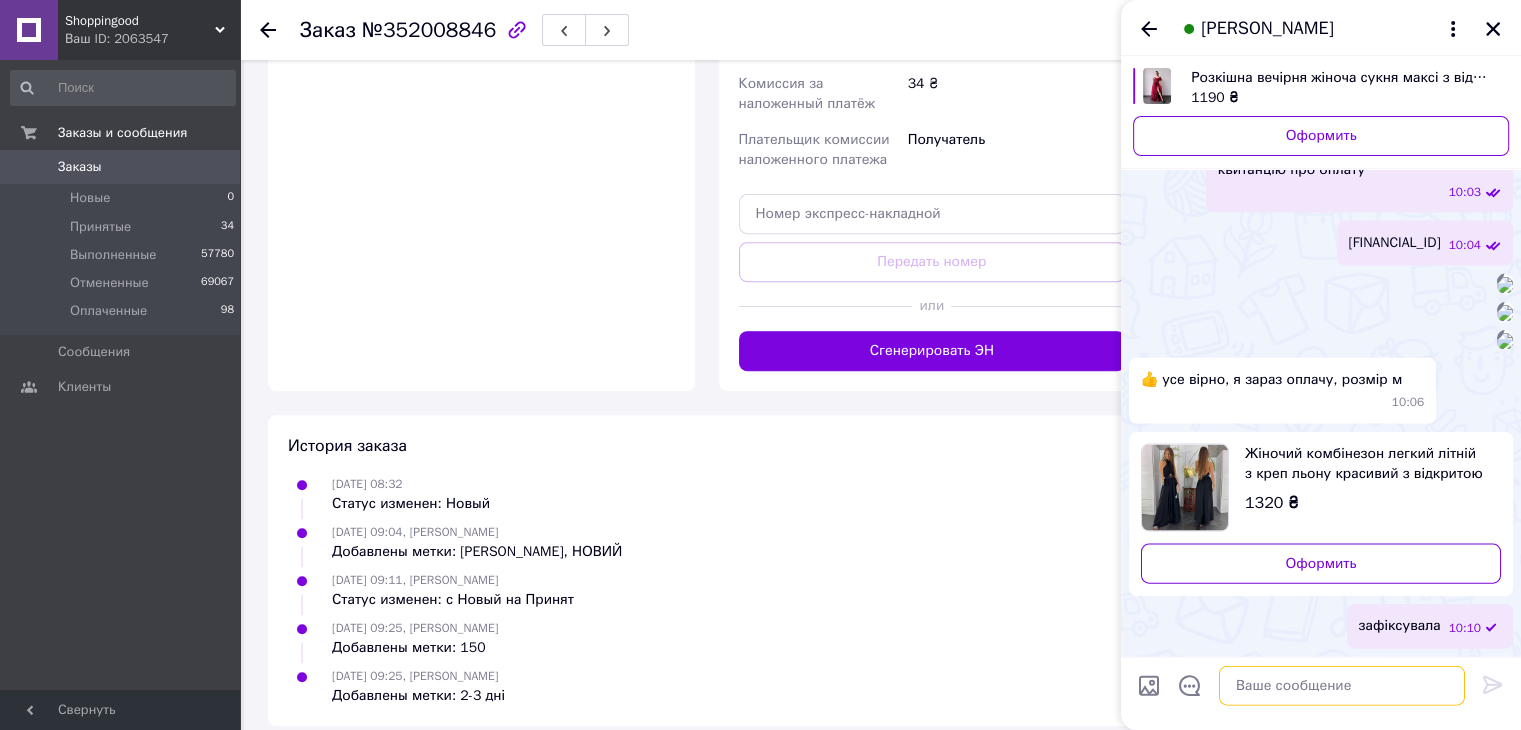 click at bounding box center [1342, 686] 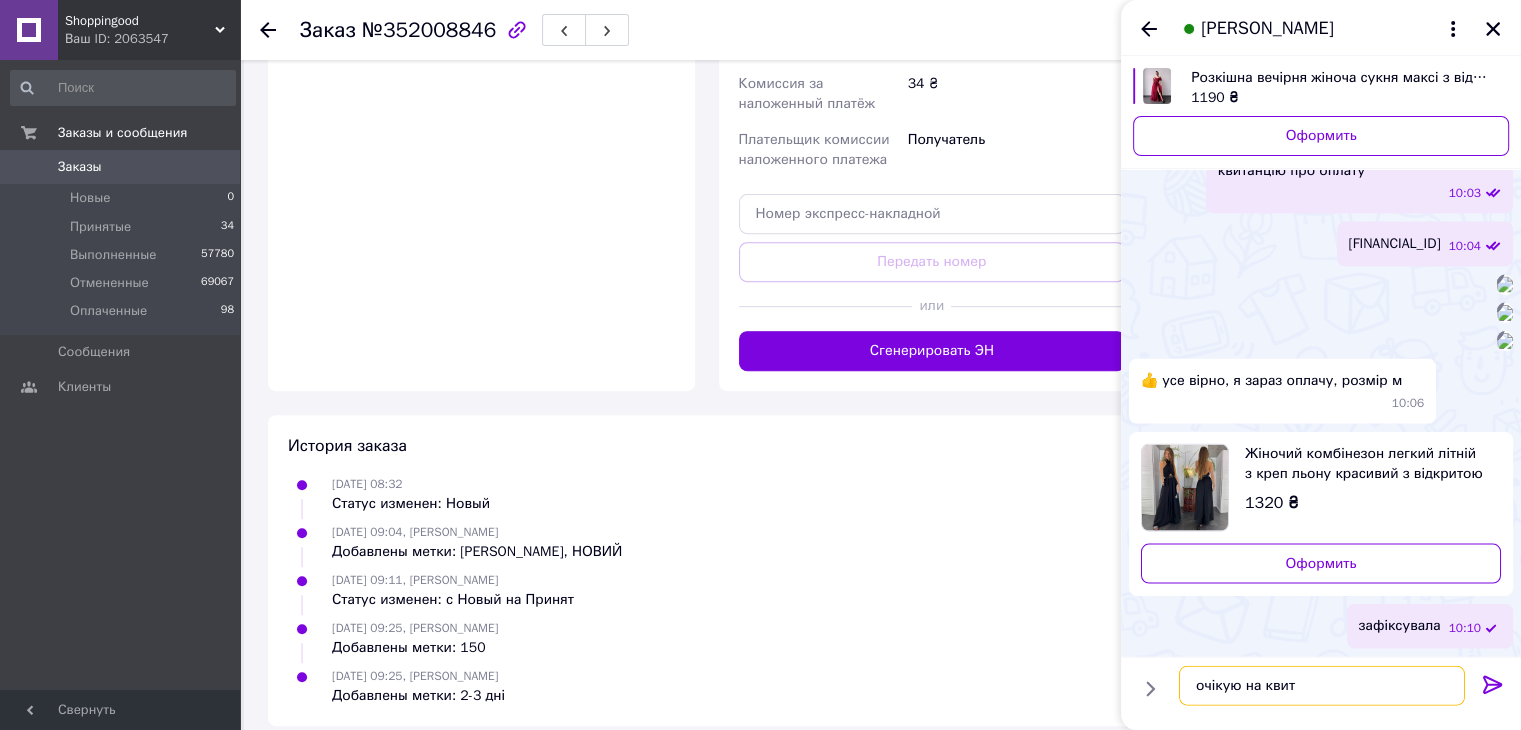 scroll, scrollTop: 156, scrollLeft: 0, axis: vertical 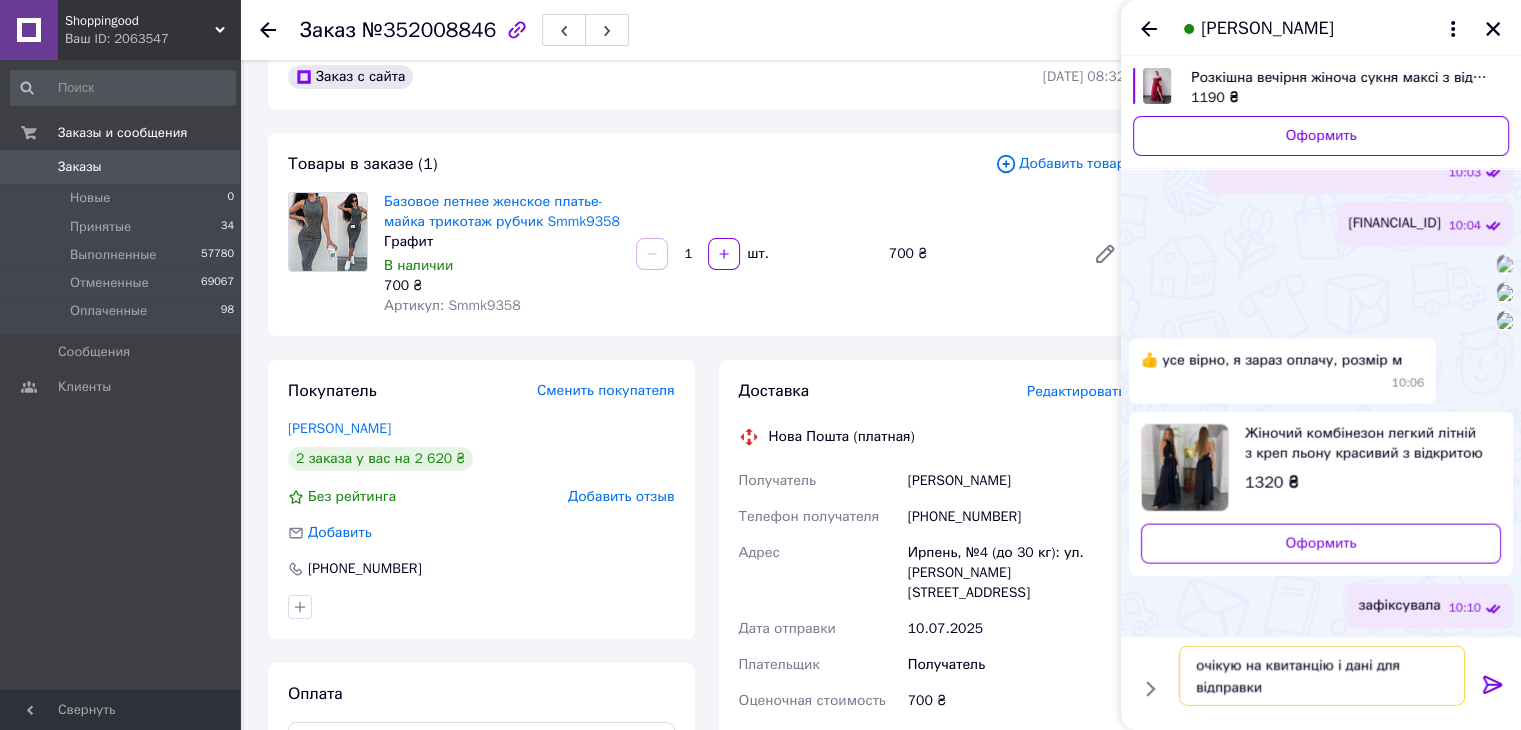 type on "очікую на квитанцію і дані для відправки" 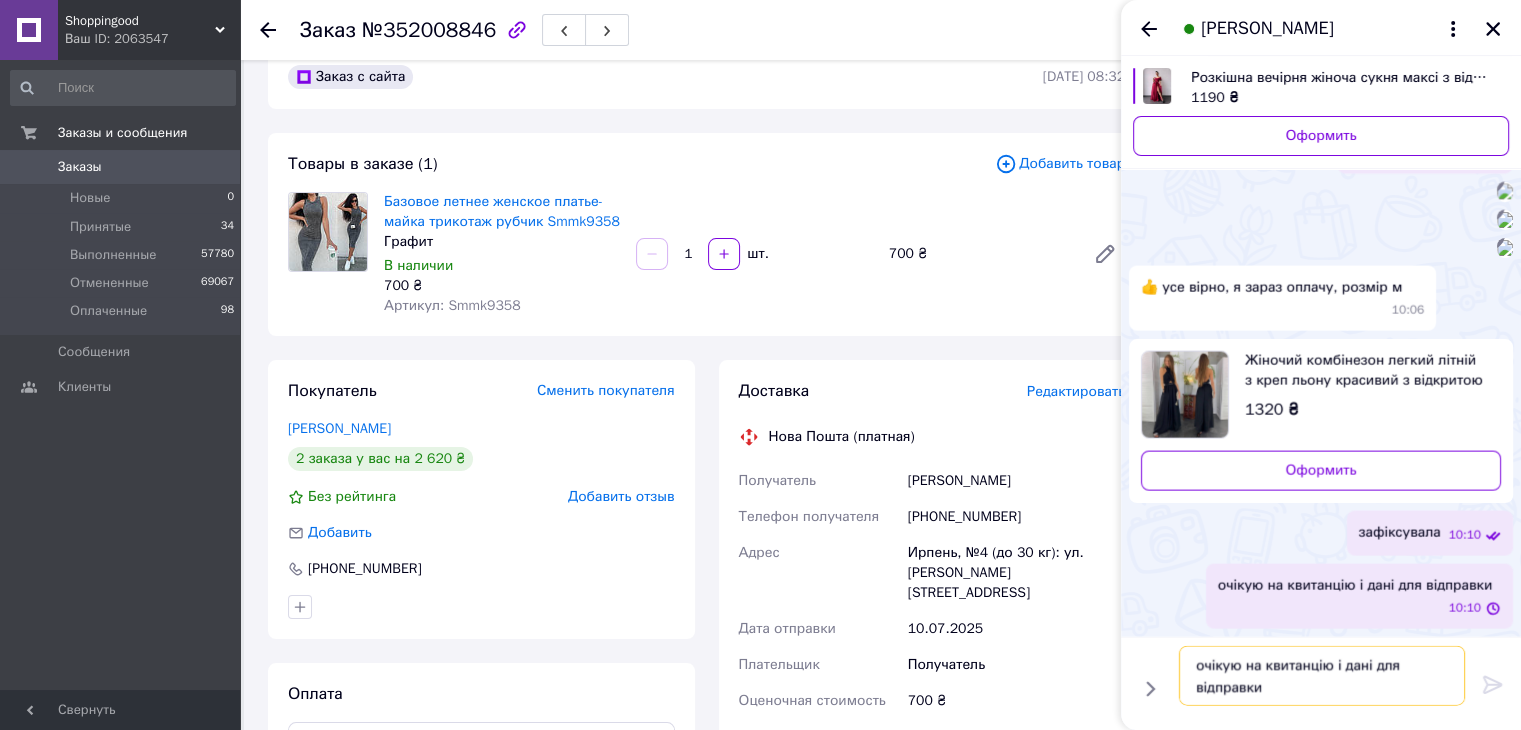 type 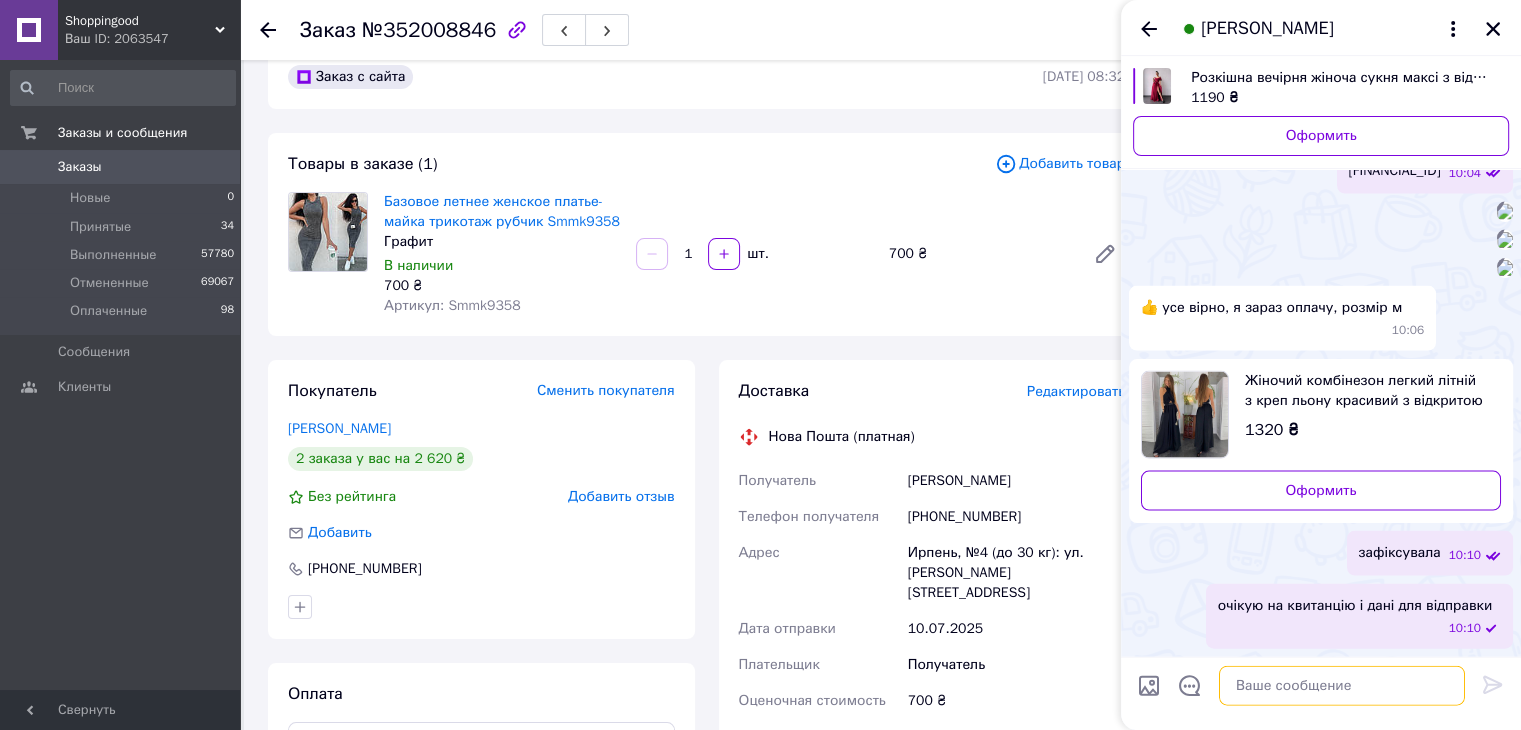 scroll, scrollTop: 6330, scrollLeft: 0, axis: vertical 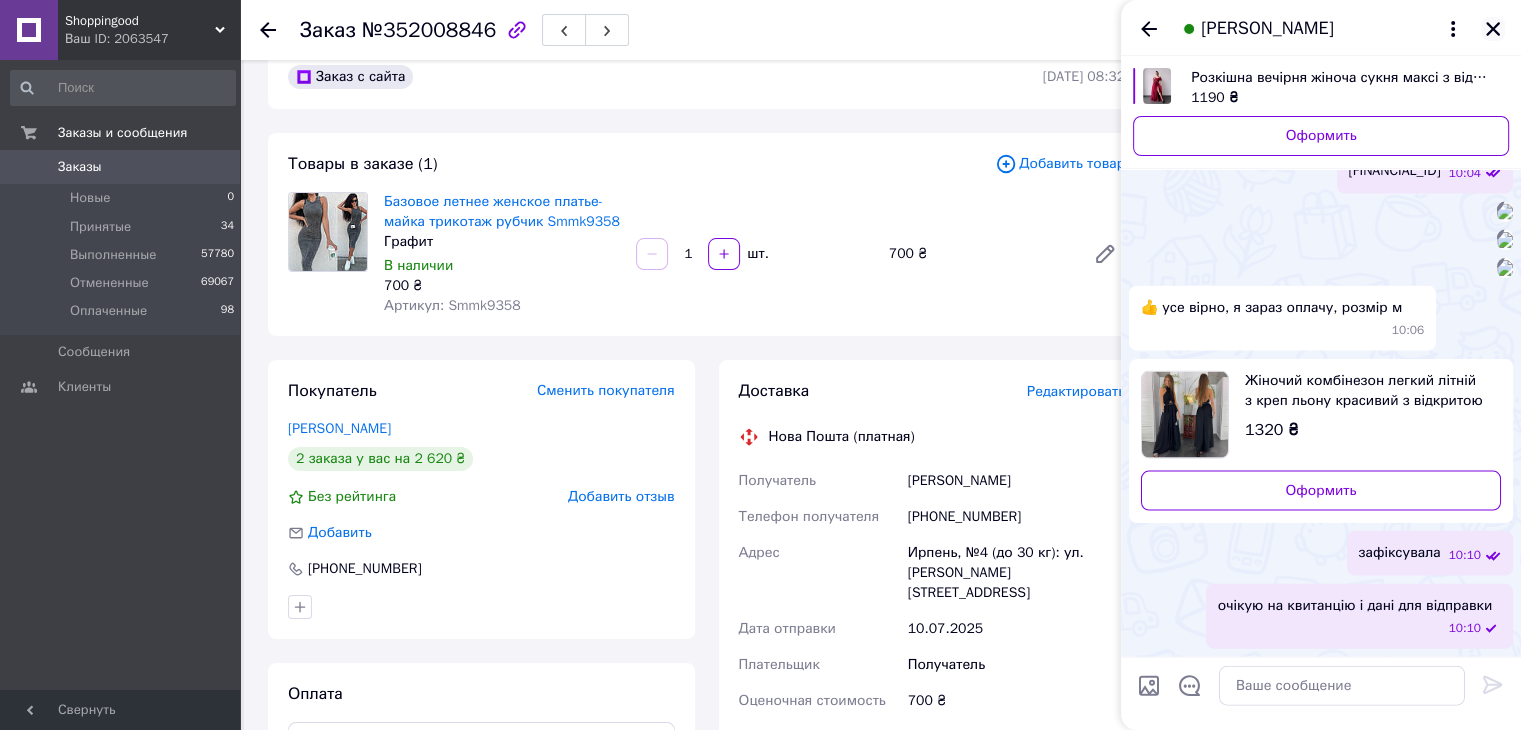 click 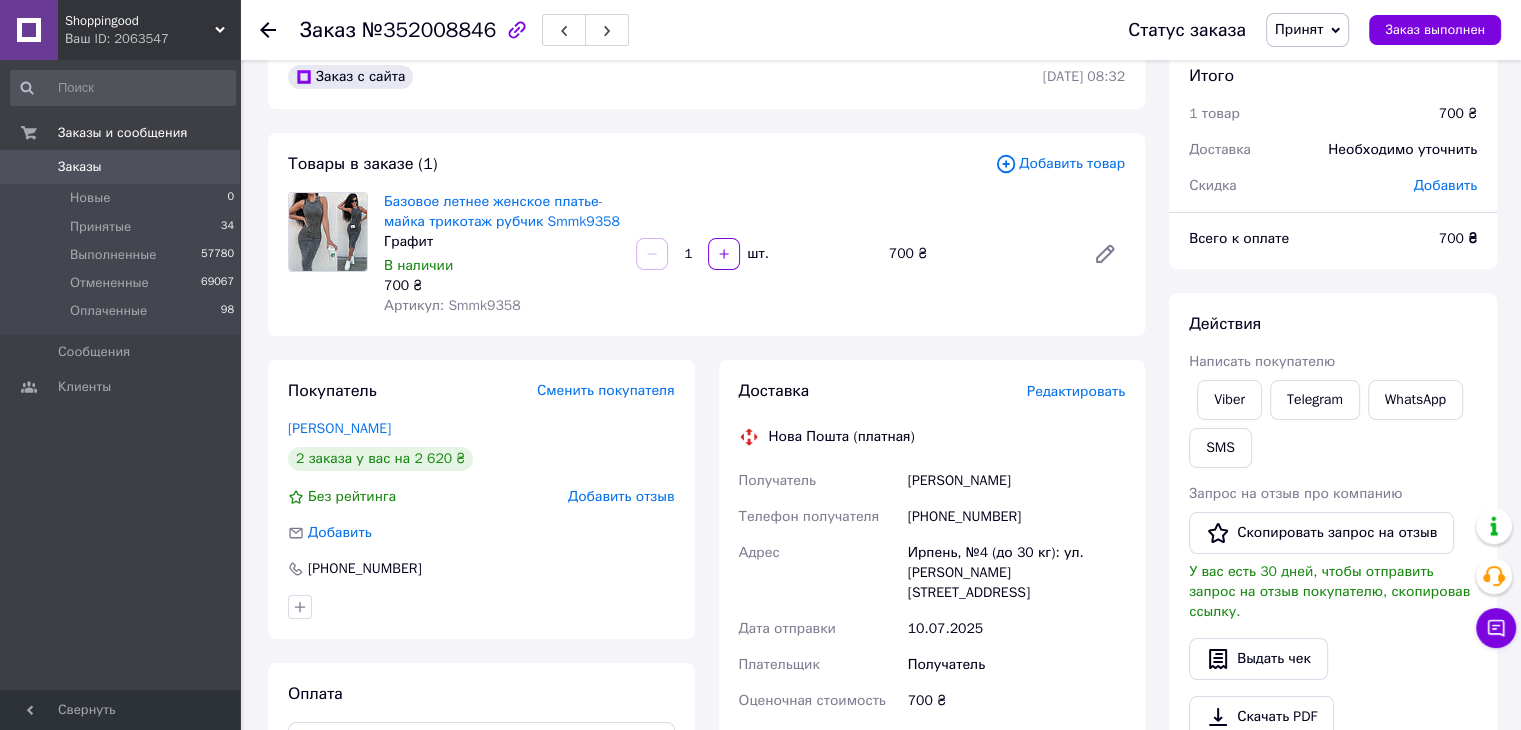 scroll, scrollTop: 748, scrollLeft: 0, axis: vertical 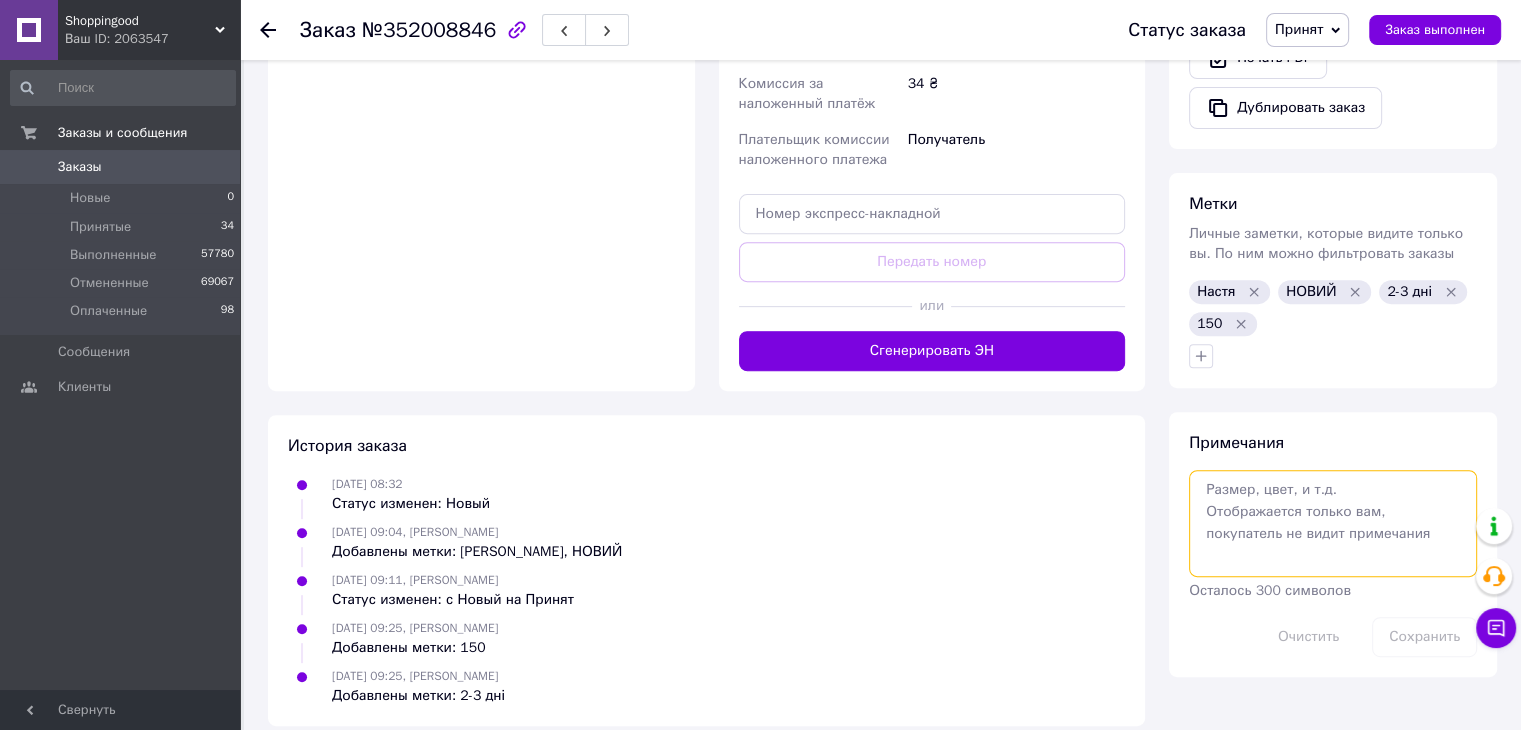 click at bounding box center [1333, 523] 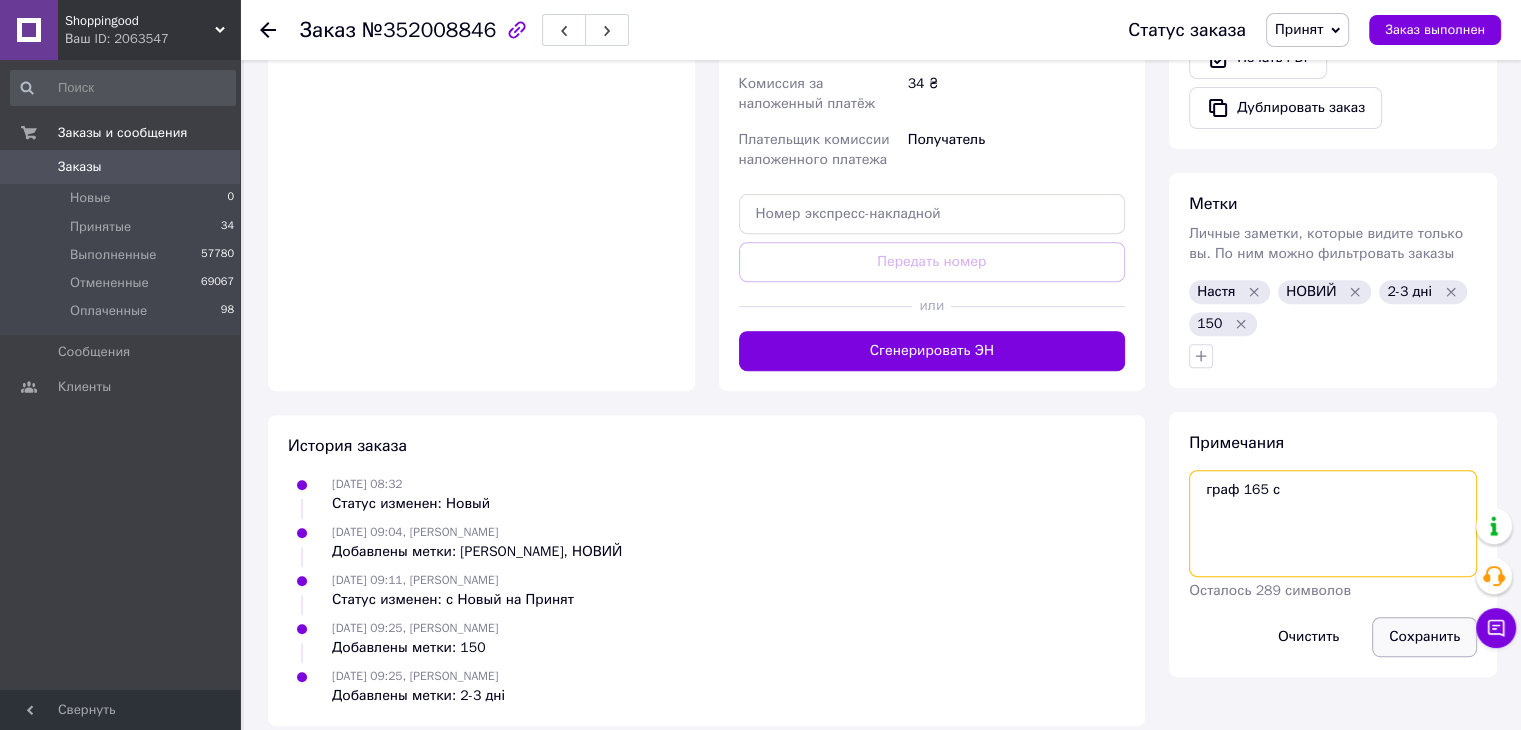 type on "граф 165 с" 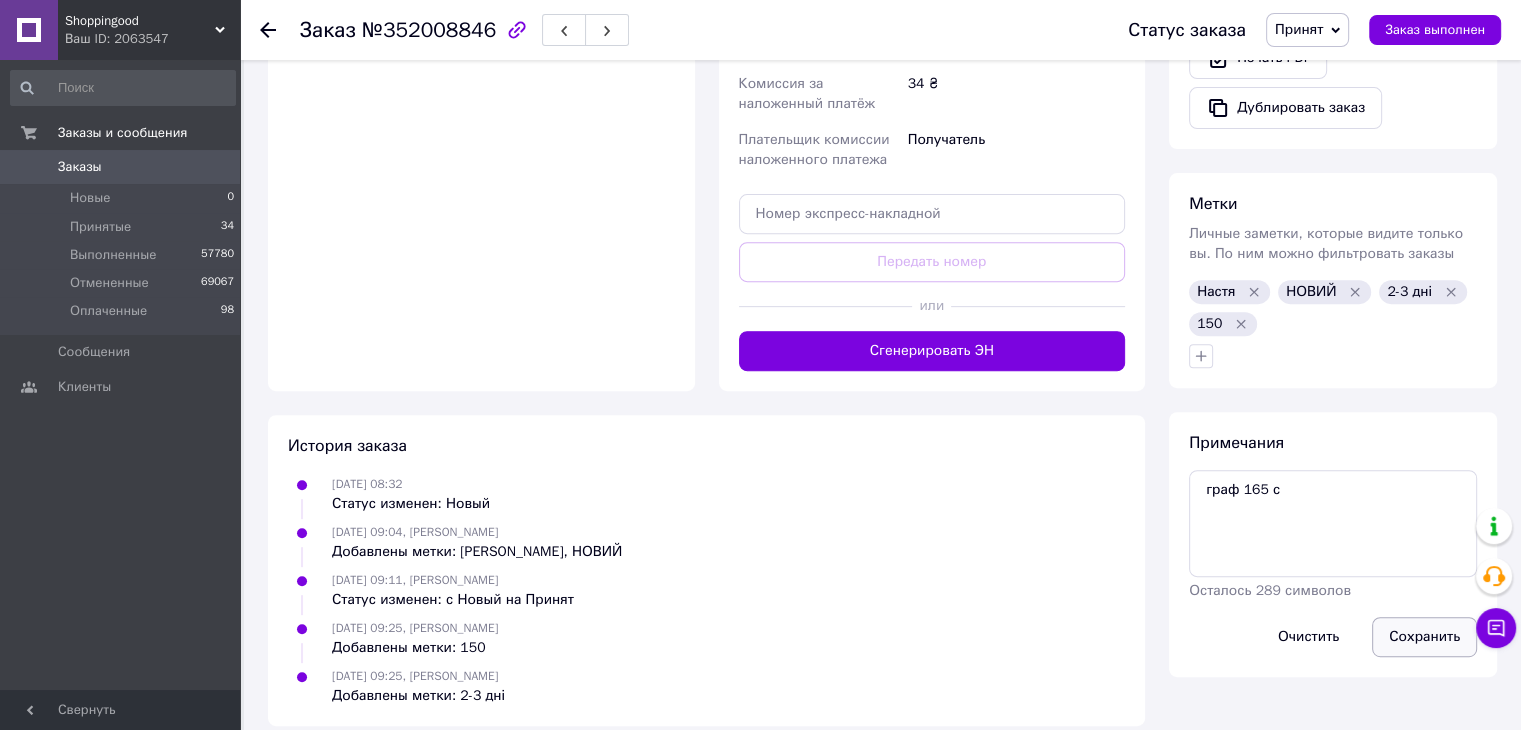 click on "Сохранить" at bounding box center (1424, 637) 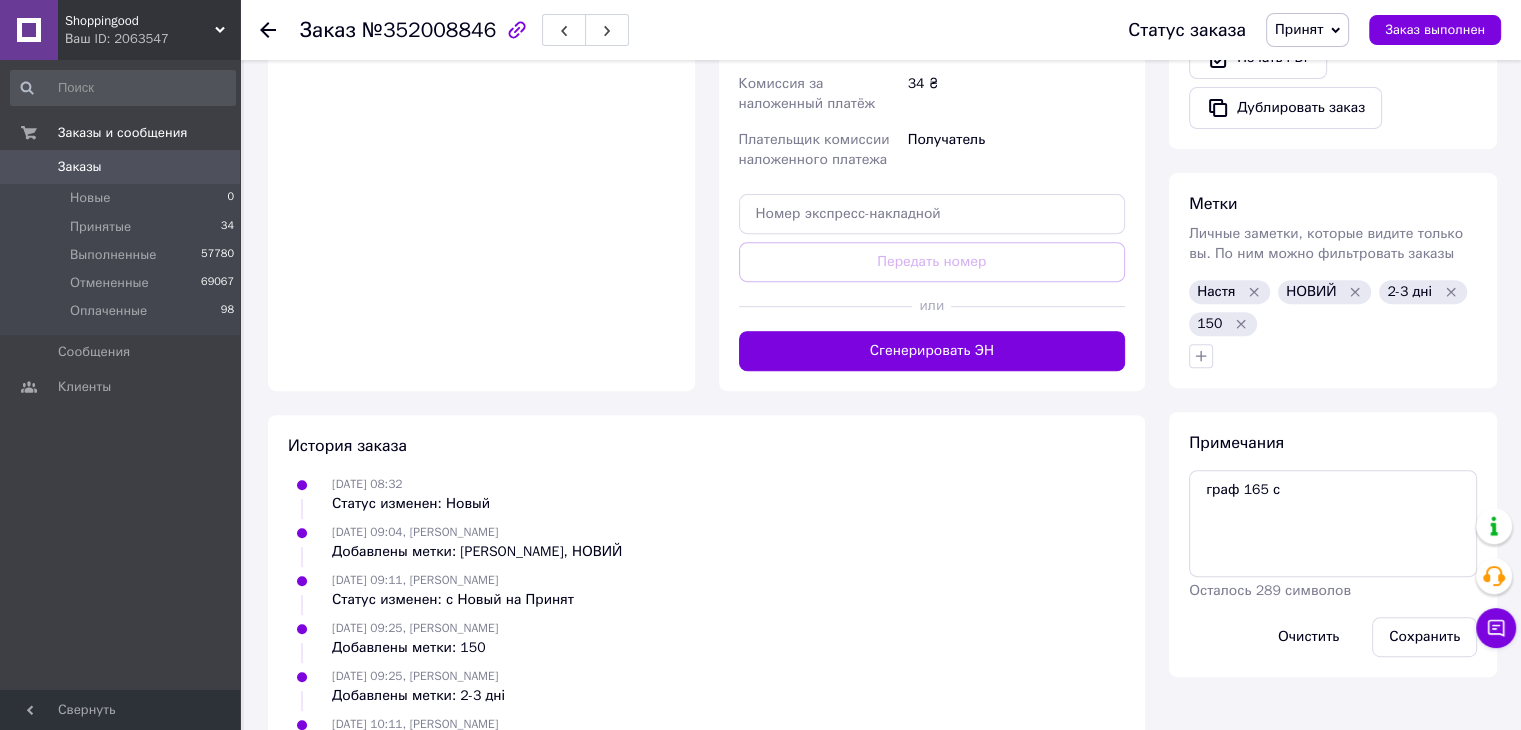 click on "[DATE] 08:32 Статус изменен: Новый [DATE] 09:04, [PERSON_NAME] Добавлены метки: [GEOGRAPHIC_DATA], НОВИЙ [DATE] 09:11, [PERSON_NAME] Статус изменен: с Новый на Принят [DATE] 09:25, [PERSON_NAME] Добавлены метки: 150 [DATE] 09:25, [PERSON_NAME] Добавлены метки: 2-3 дні [DATE] 10:11, [PERSON_NAME] Добавлено примечание: граф 165 с" at bounding box center [706, 614] 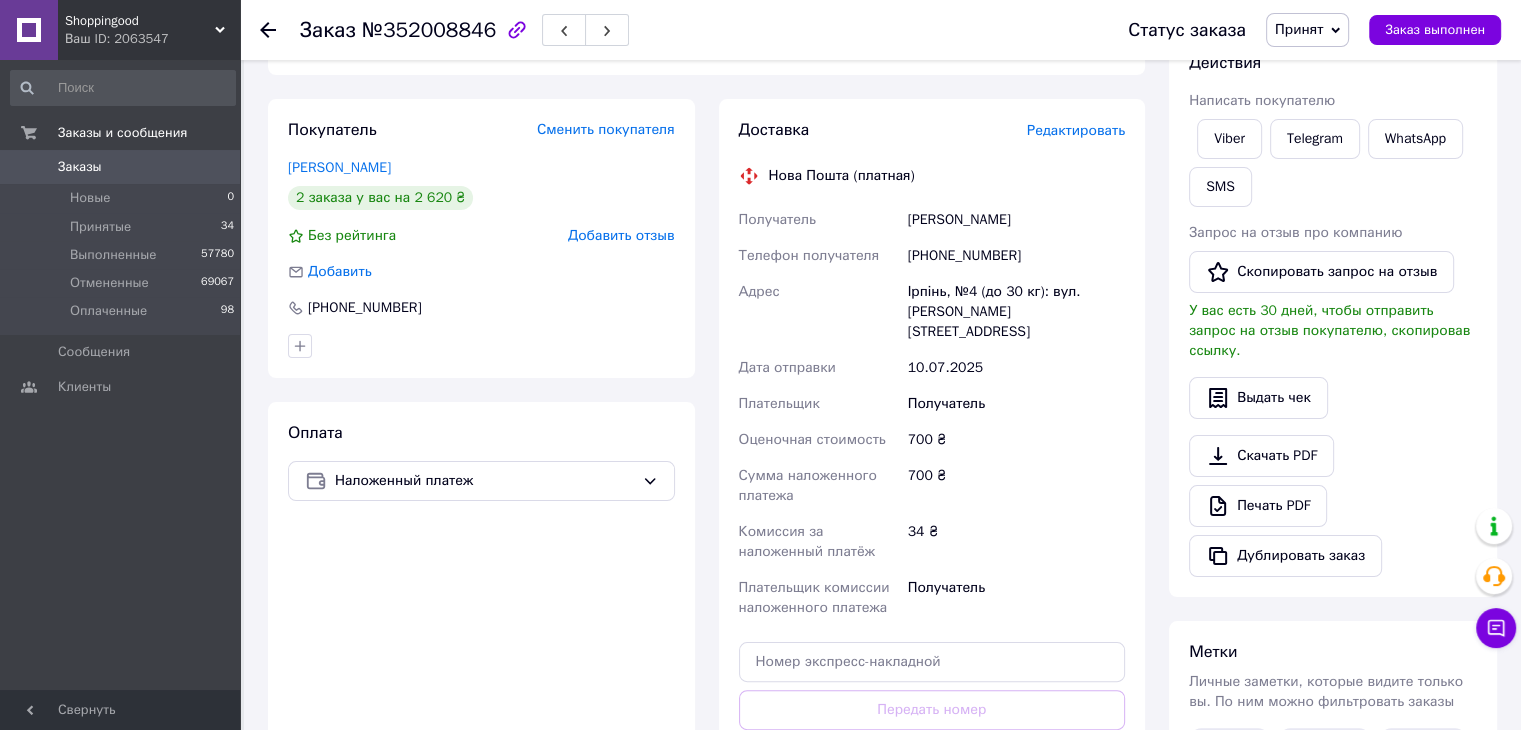 scroll, scrollTop: 299, scrollLeft: 0, axis: vertical 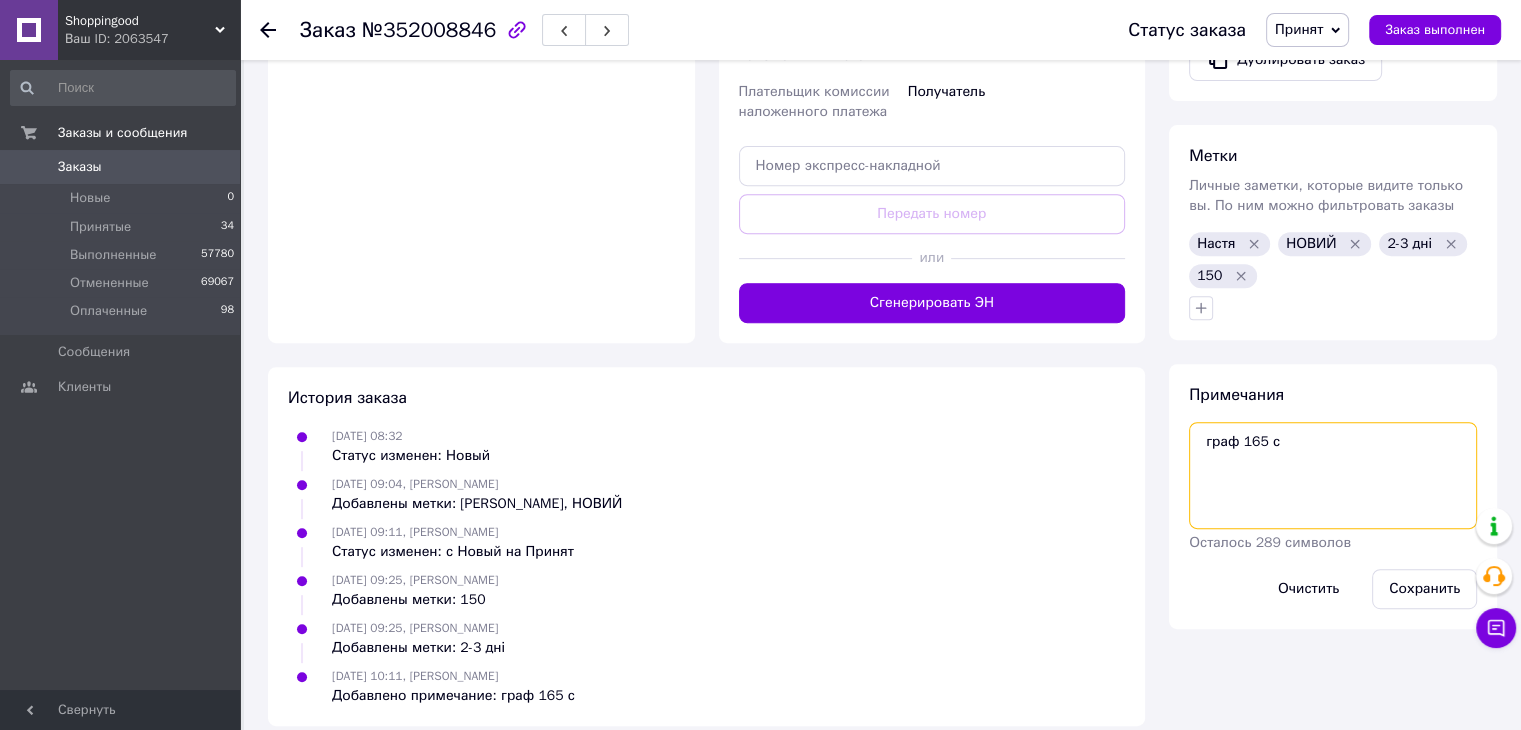 click on "граф 165 с" at bounding box center [1333, 475] 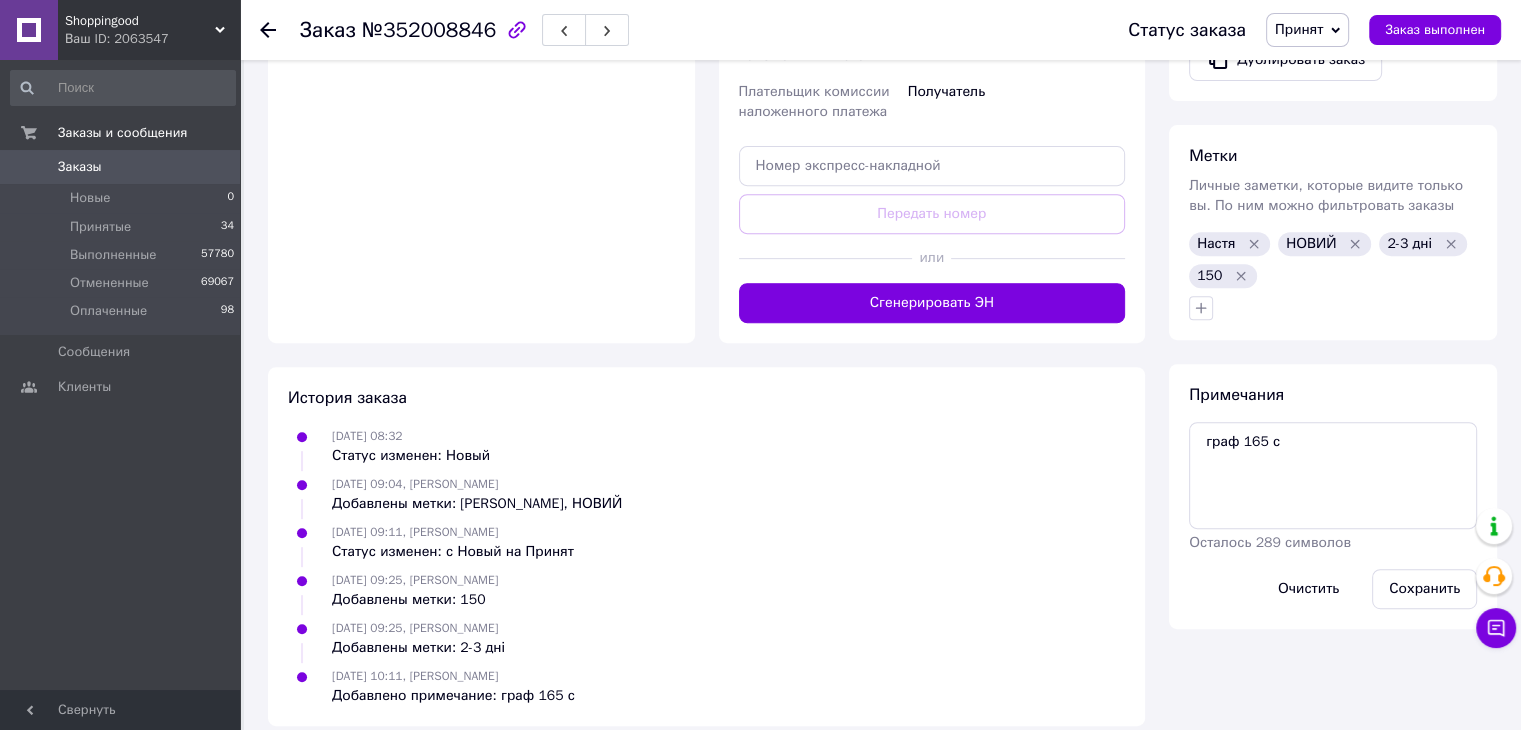 click 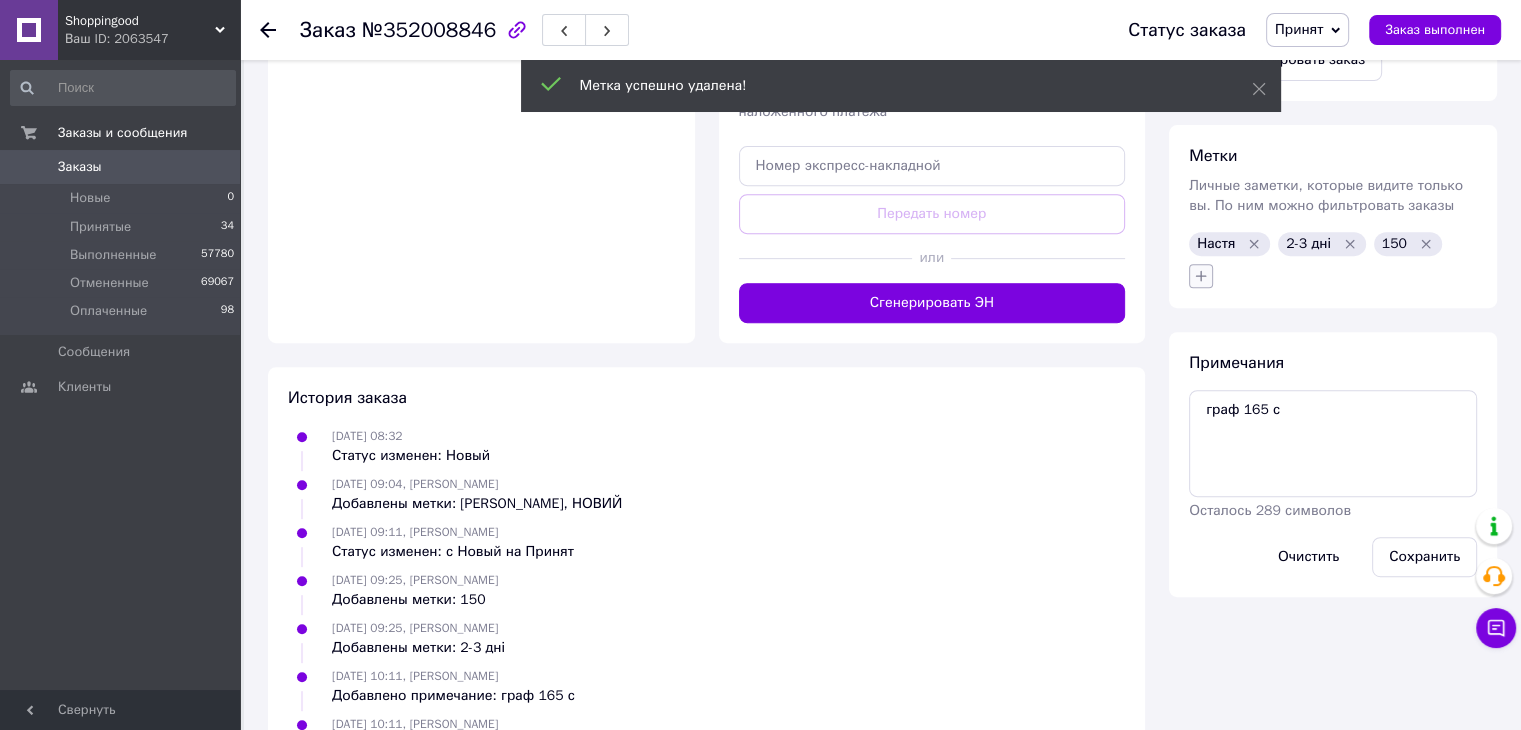 click on "[PERSON_NAME]   2-3 дні   150" at bounding box center (1333, 260) 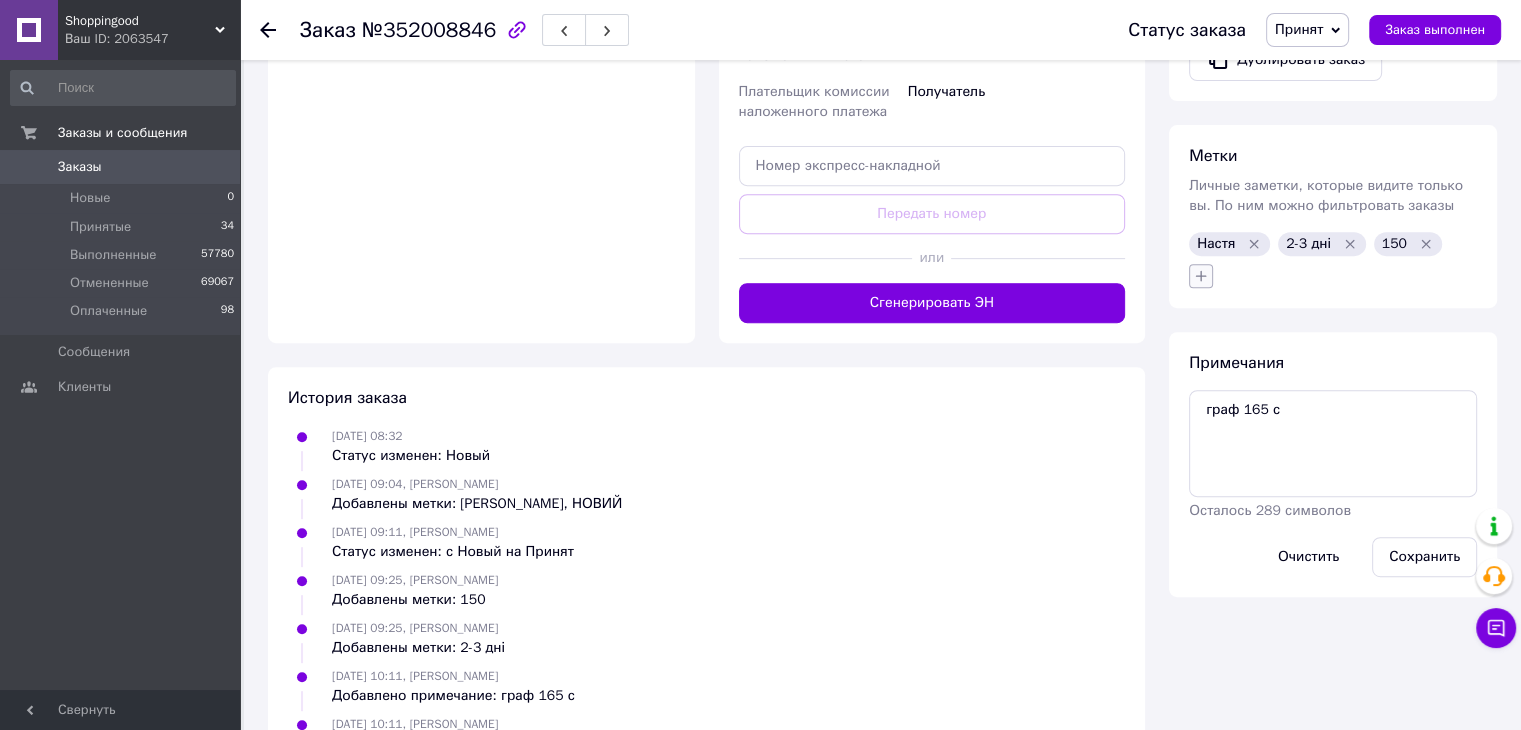 click 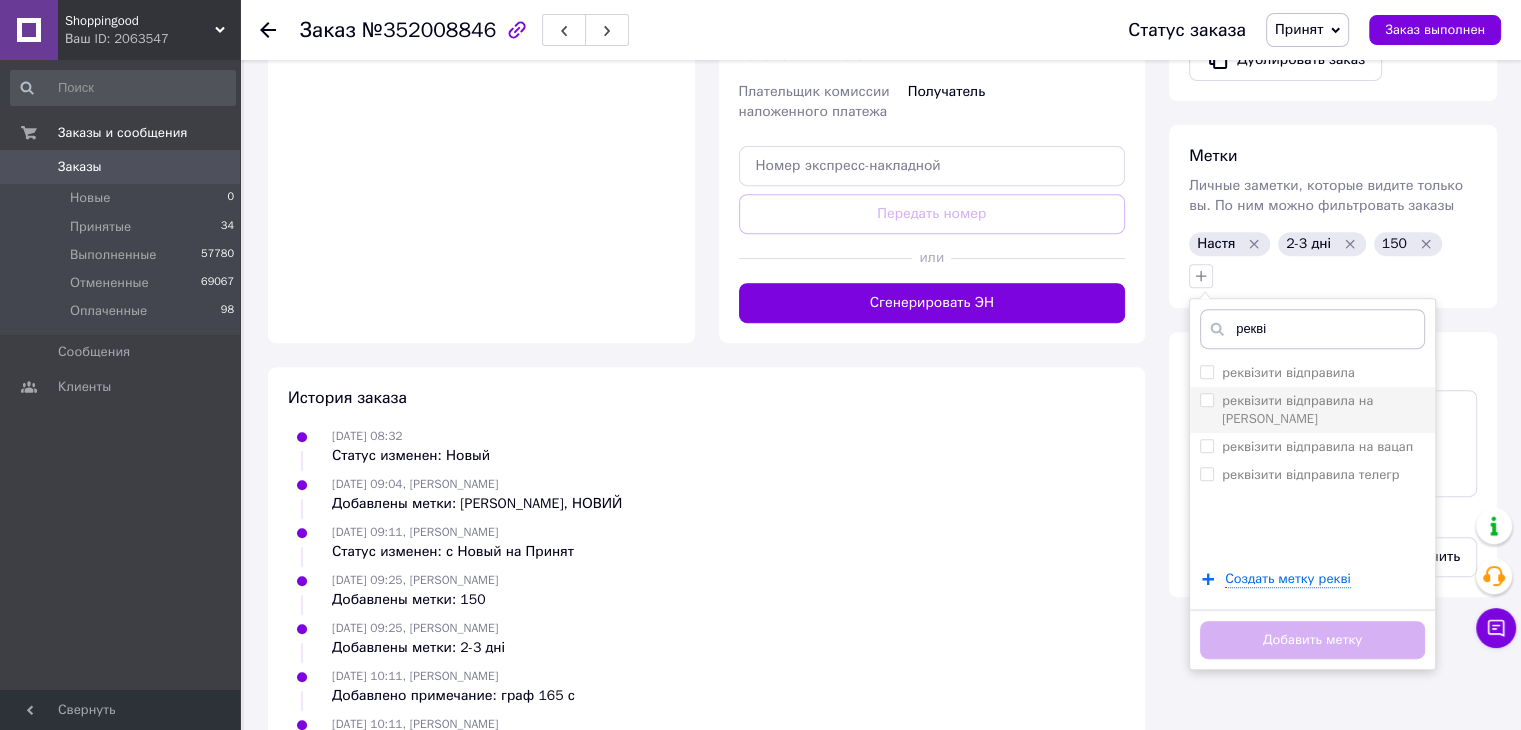 type on "рекві" 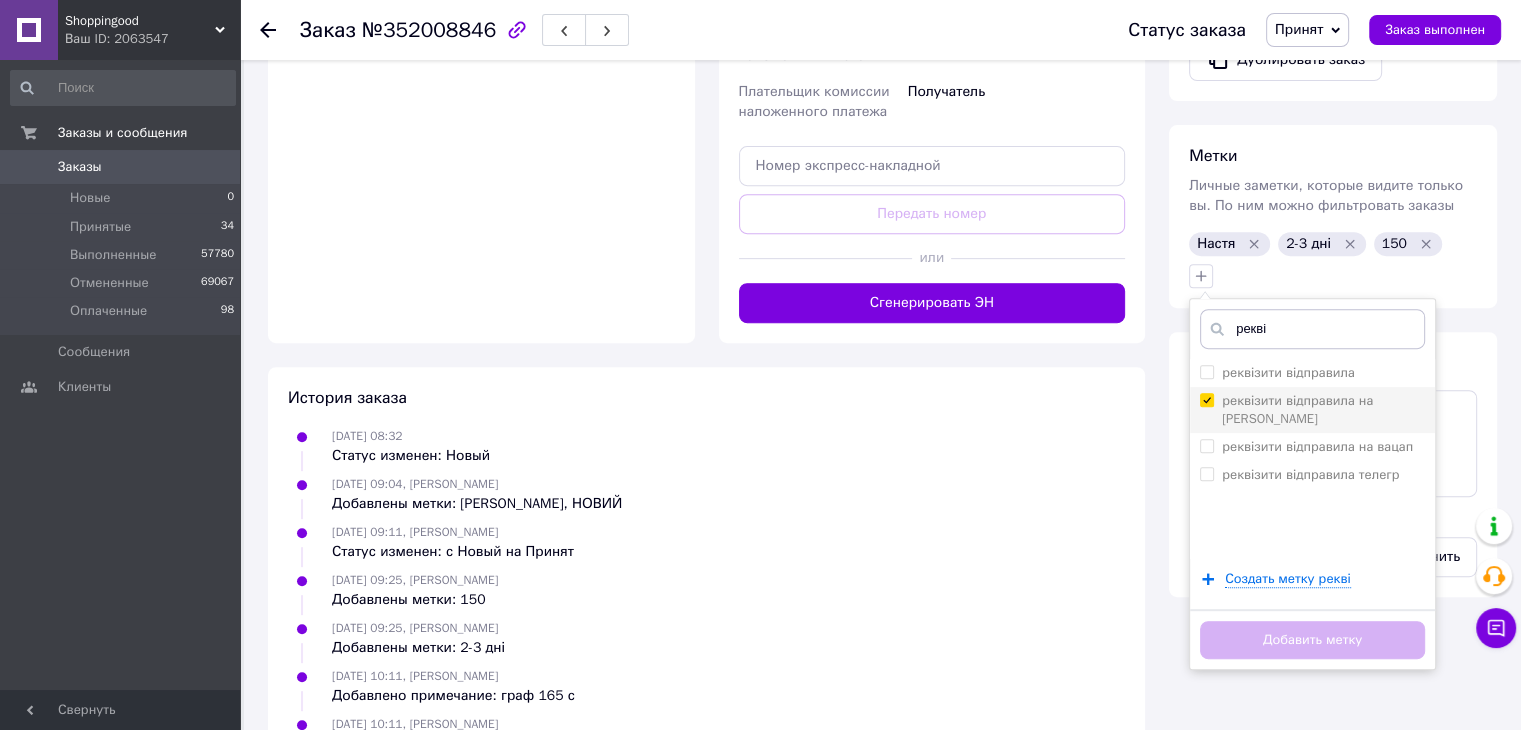 checkbox on "true" 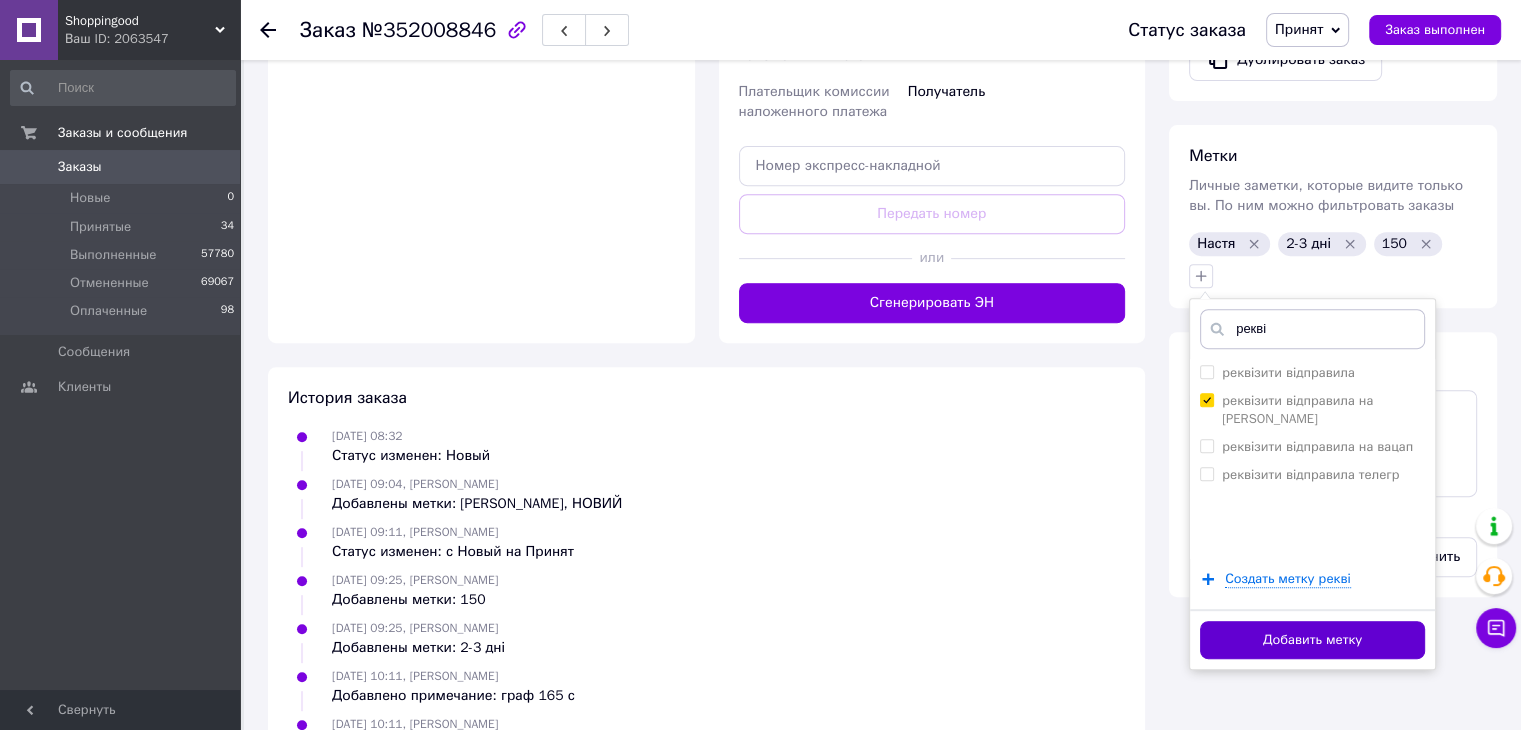 click on "Добавить метку" at bounding box center (1312, 640) 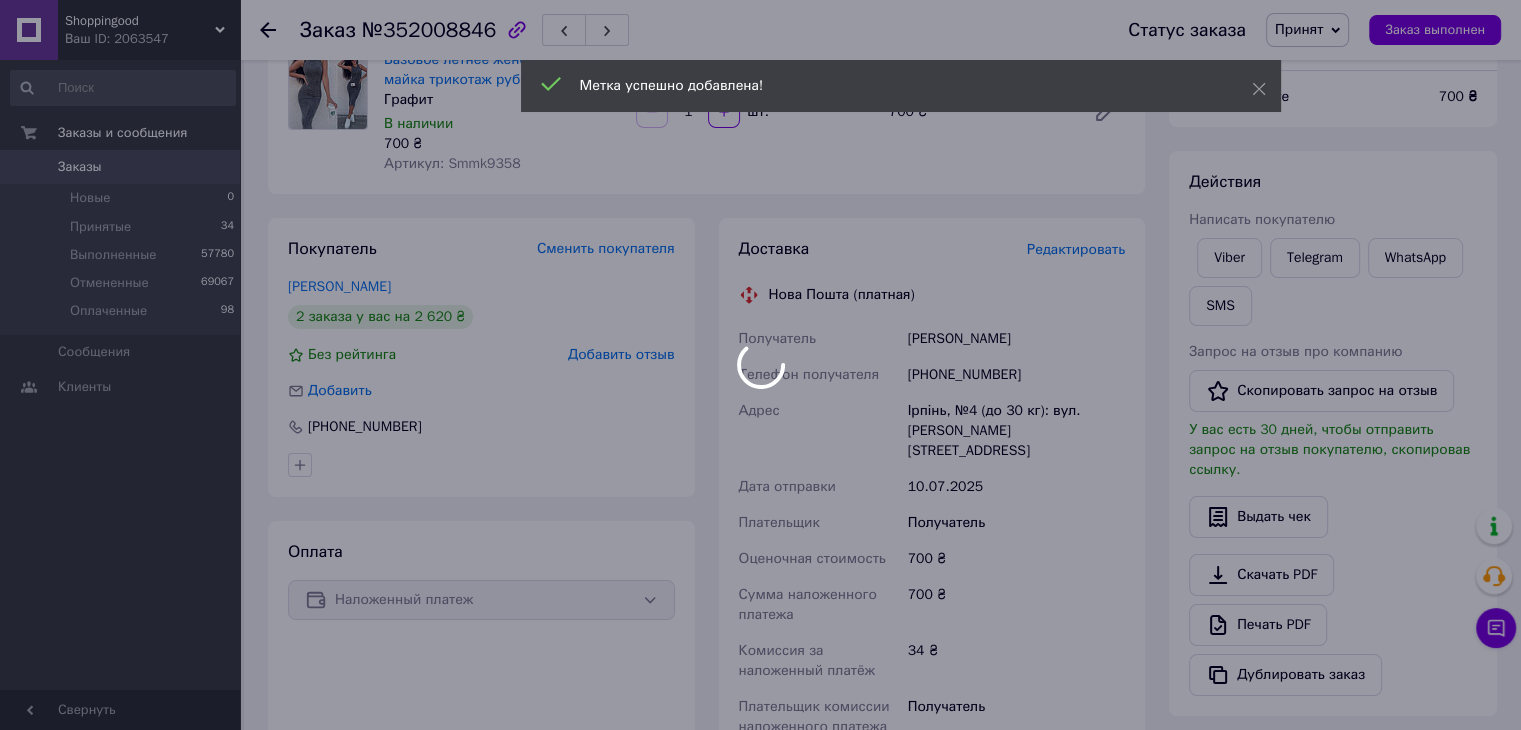 scroll, scrollTop: 134, scrollLeft: 0, axis: vertical 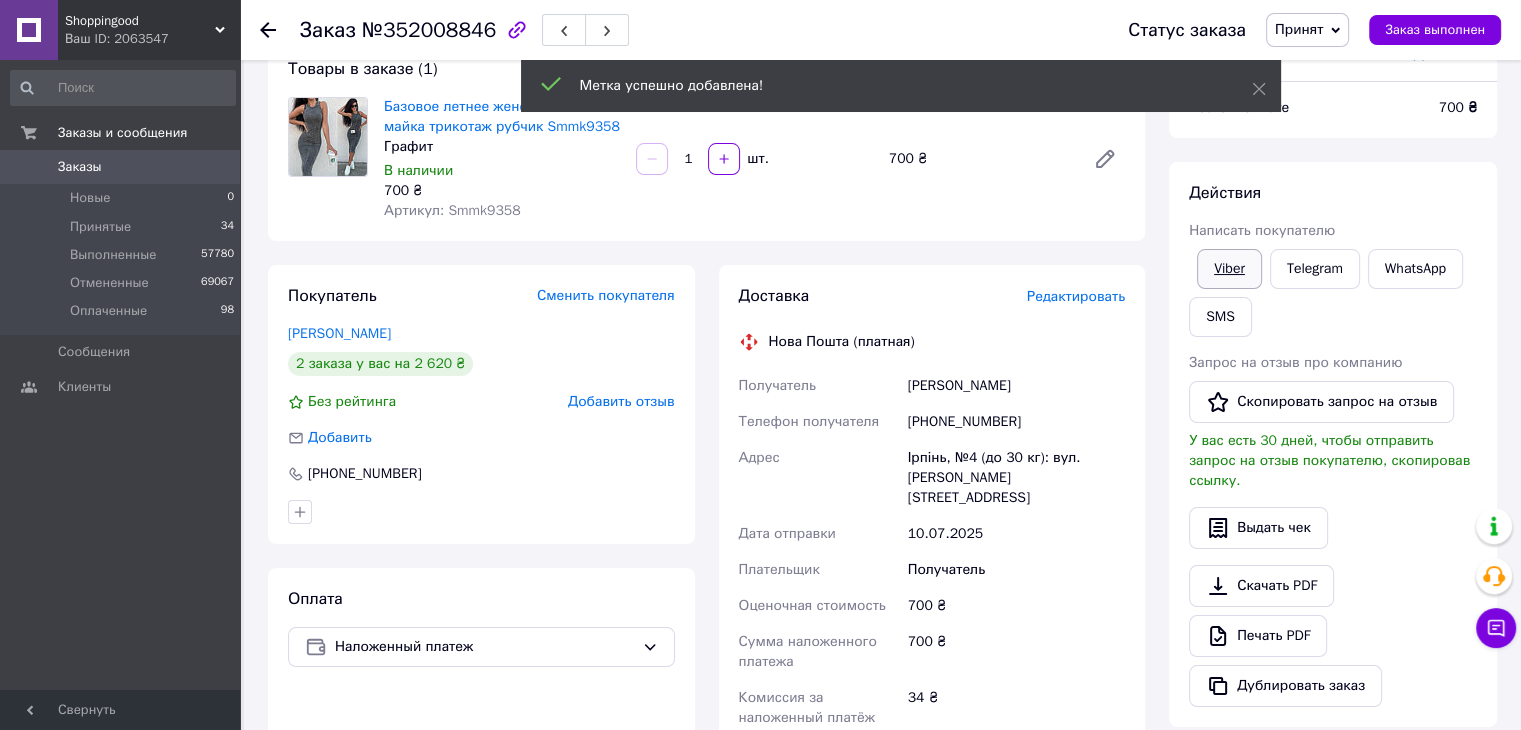 click on "Viber" at bounding box center (1229, 269) 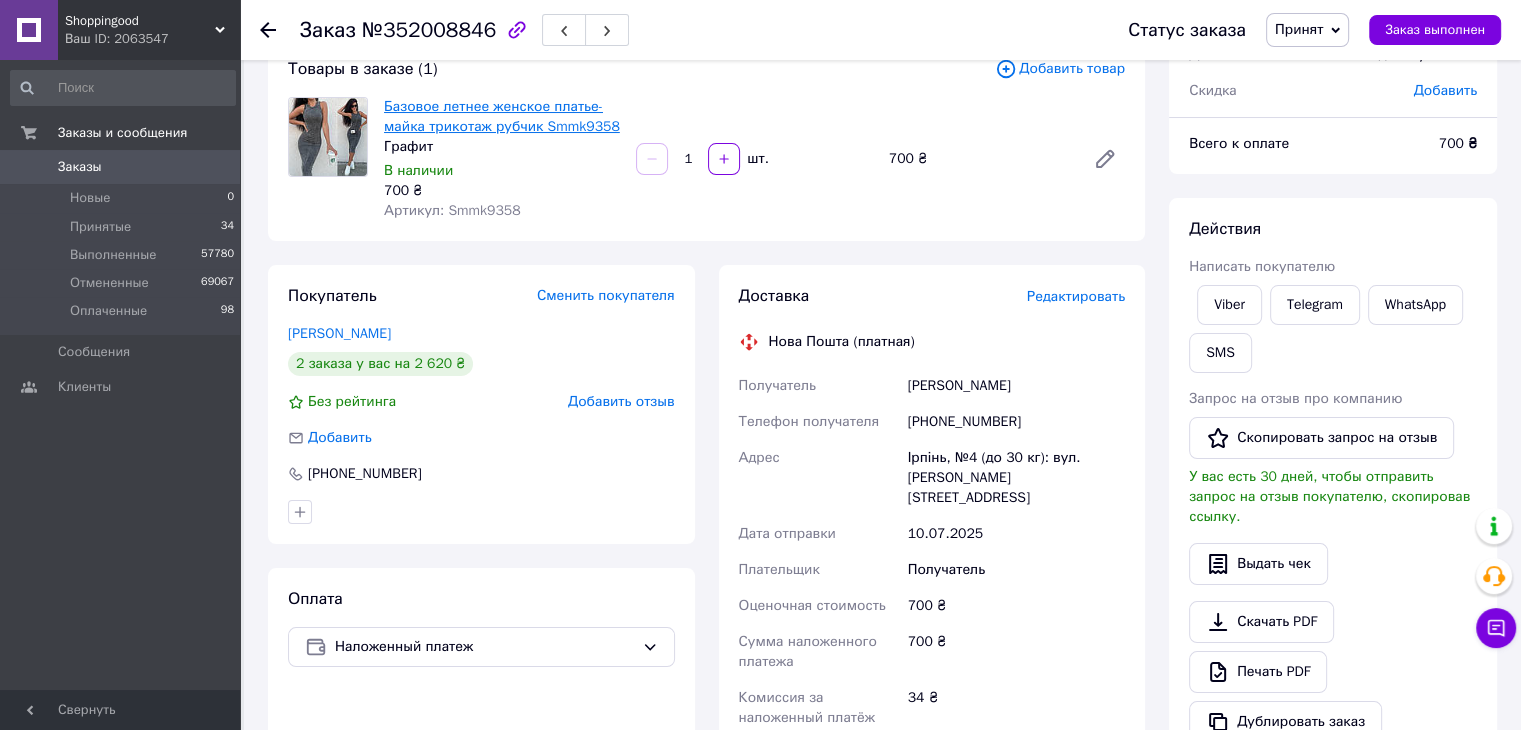 click on "Базовое летнее женское платье-майка трикотаж рубчик Smmk9358" at bounding box center (502, 116) 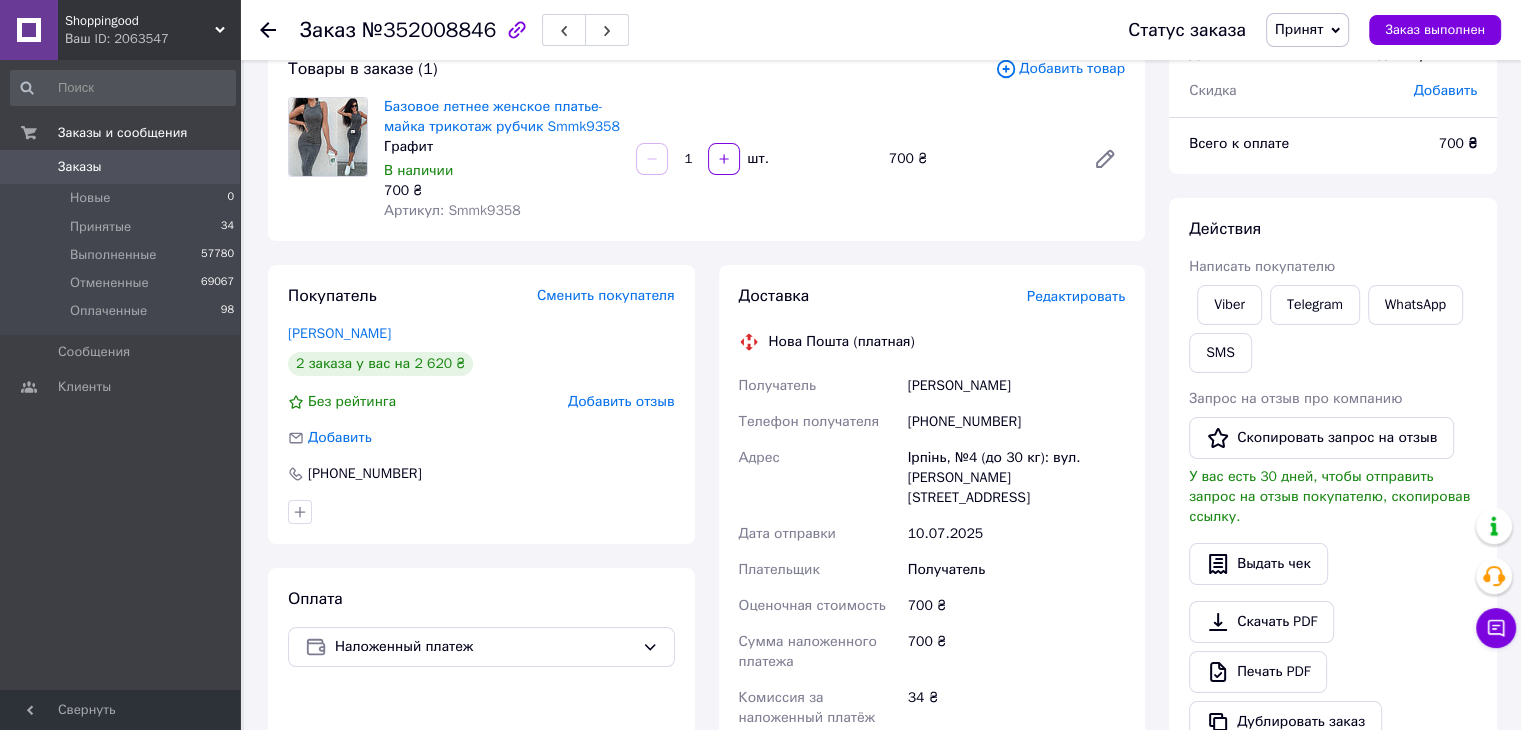 click 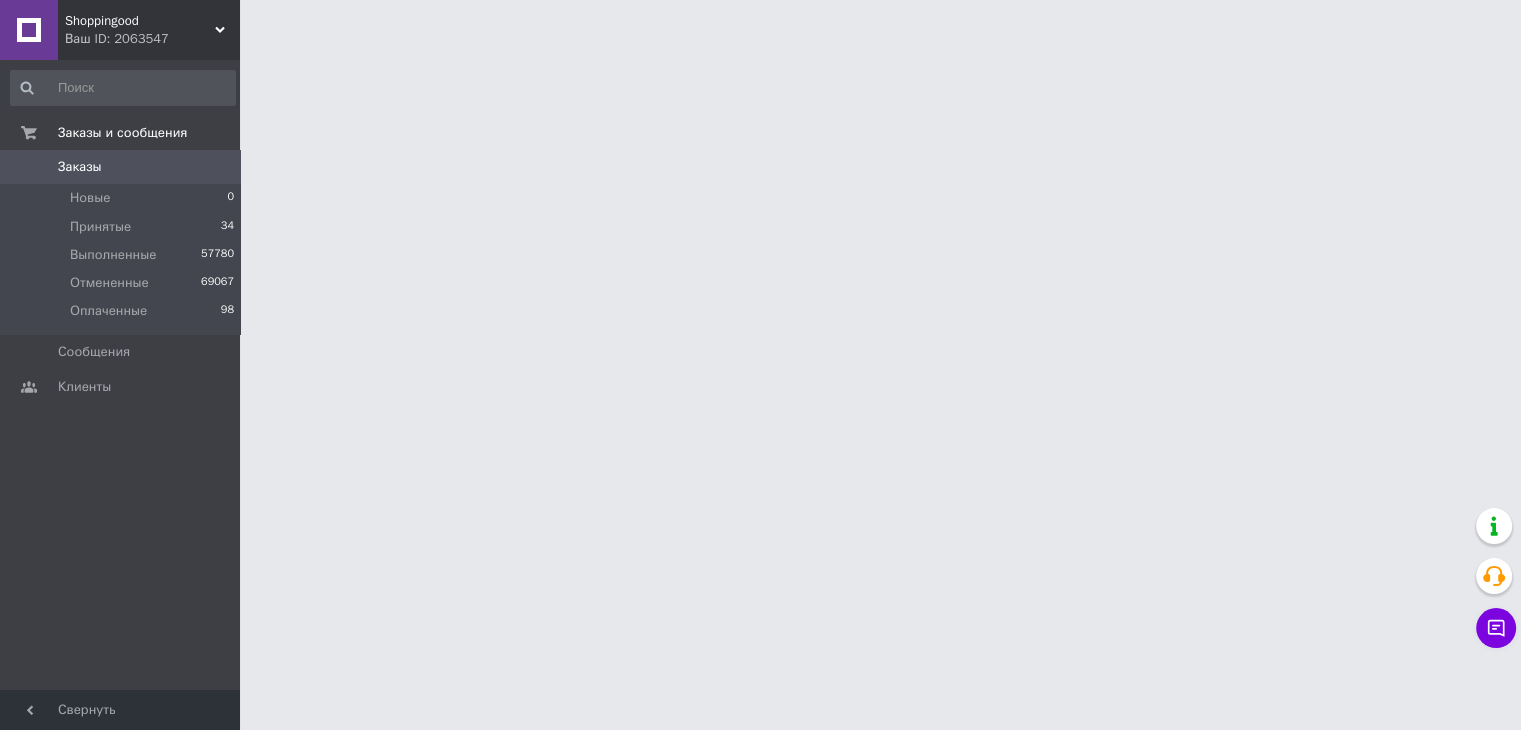scroll, scrollTop: 0, scrollLeft: 0, axis: both 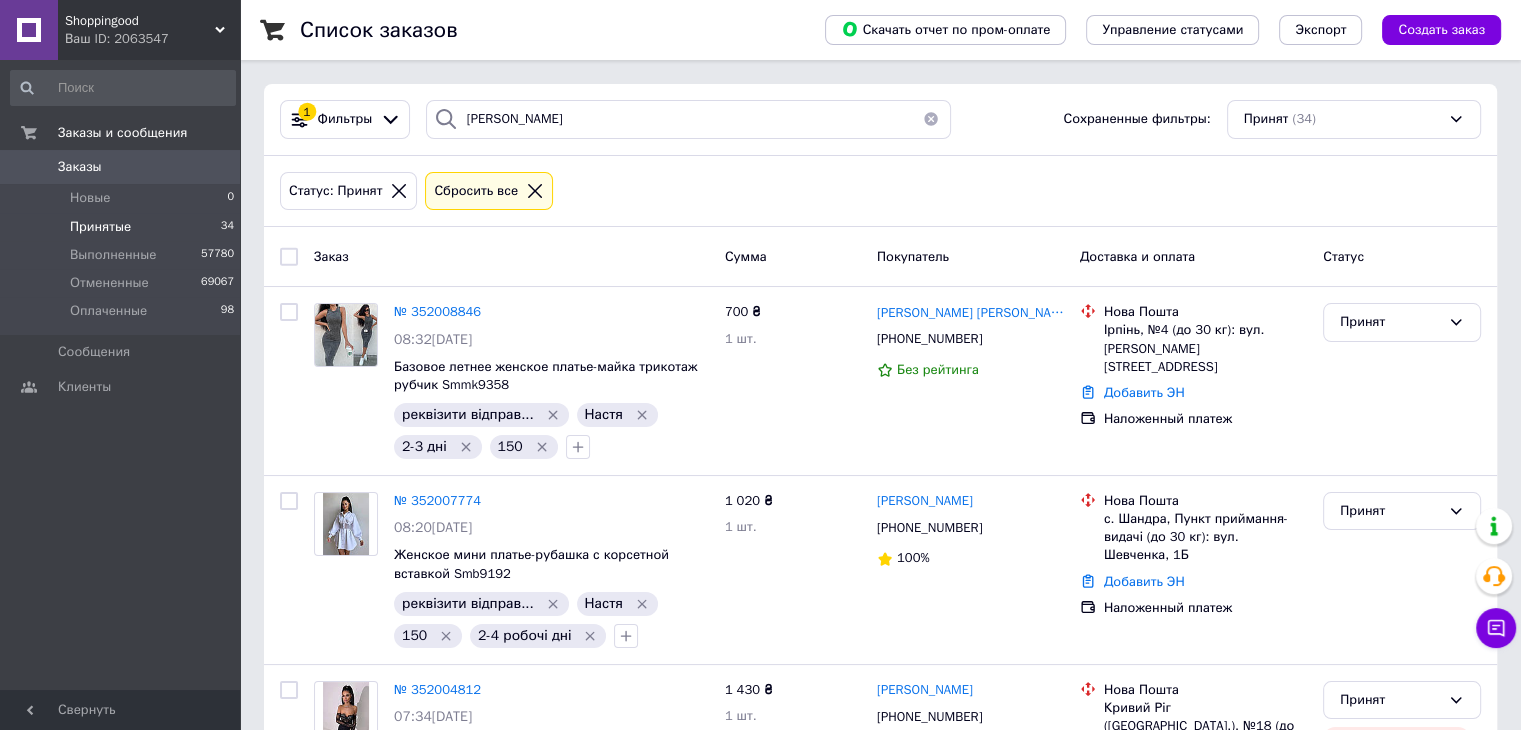 click 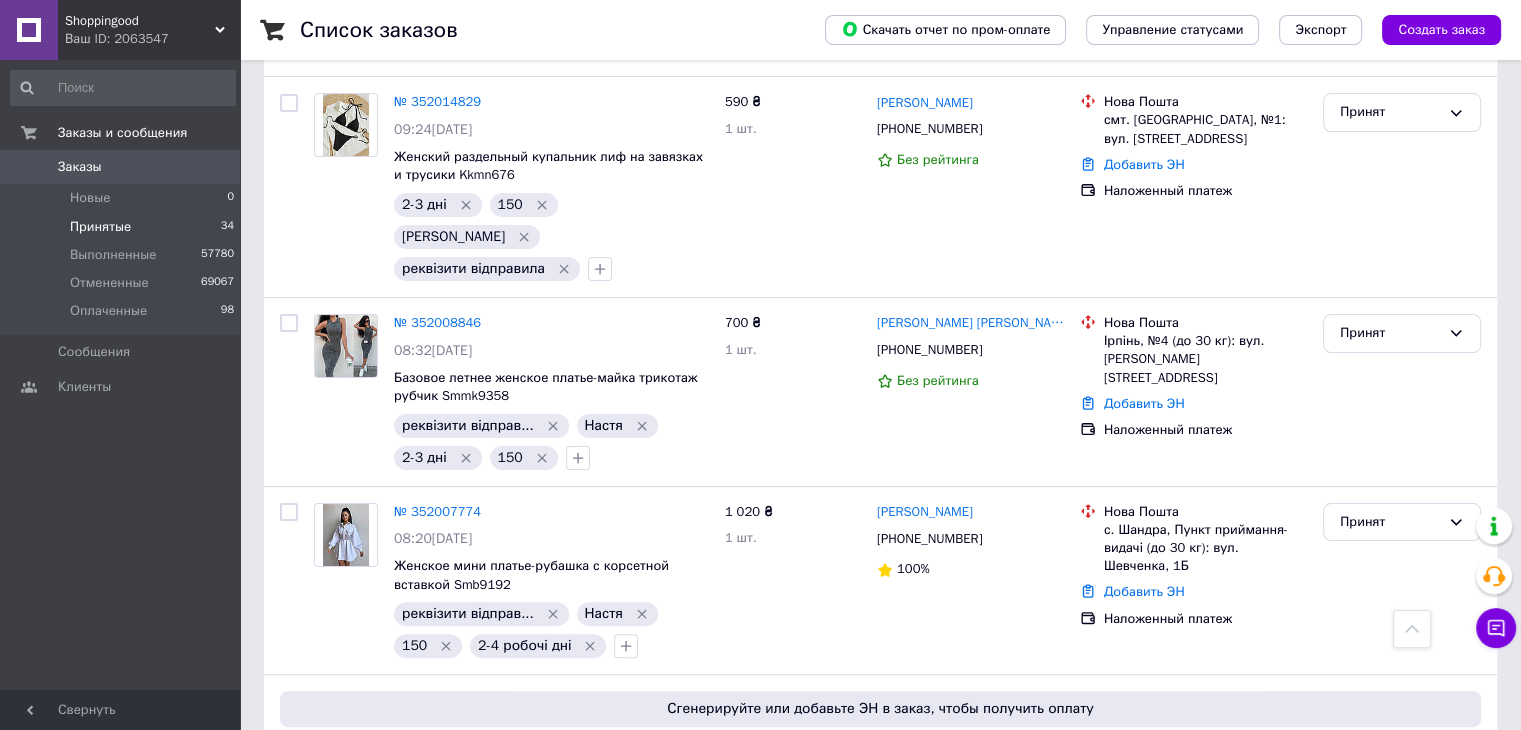 scroll, scrollTop: 0, scrollLeft: 0, axis: both 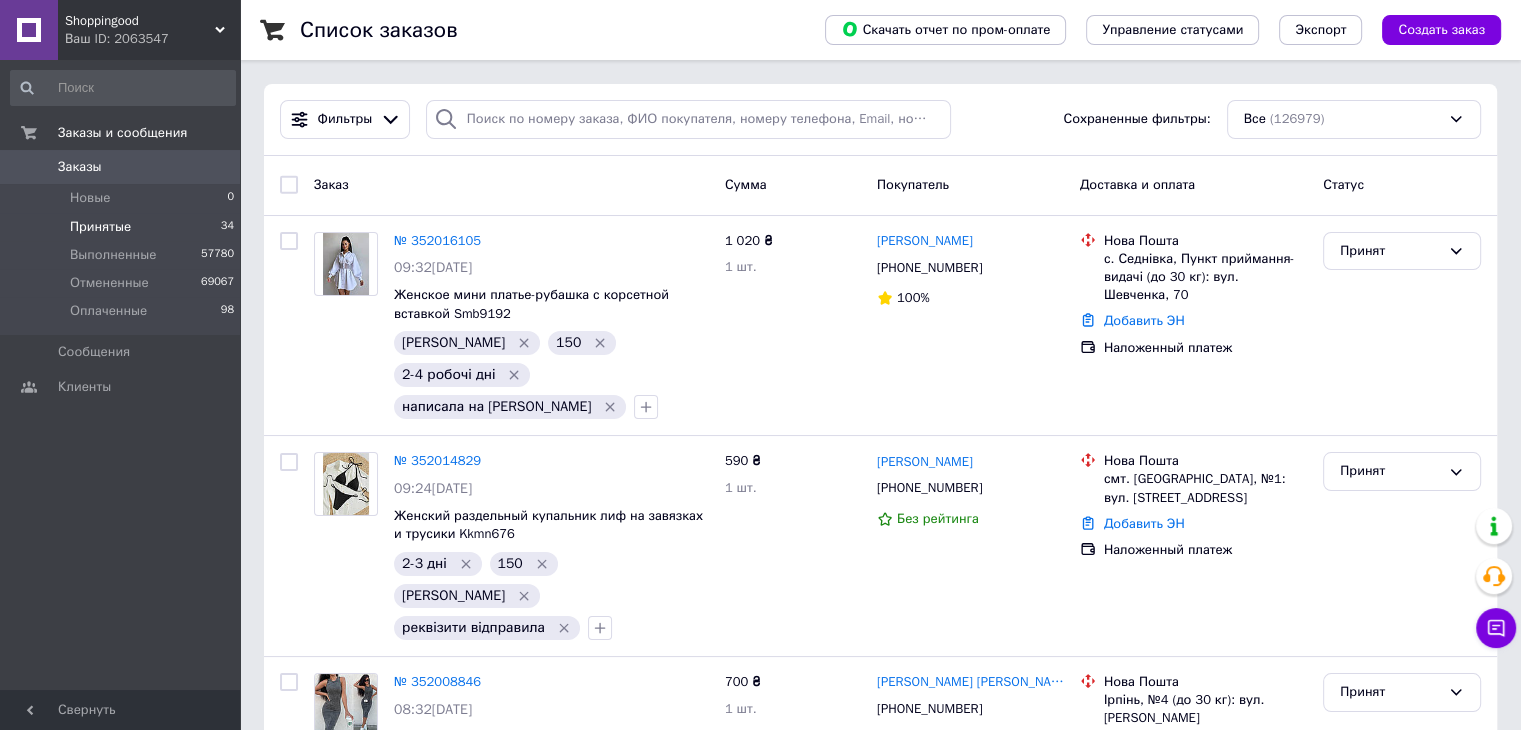 click on "Принятые" at bounding box center (100, 227) 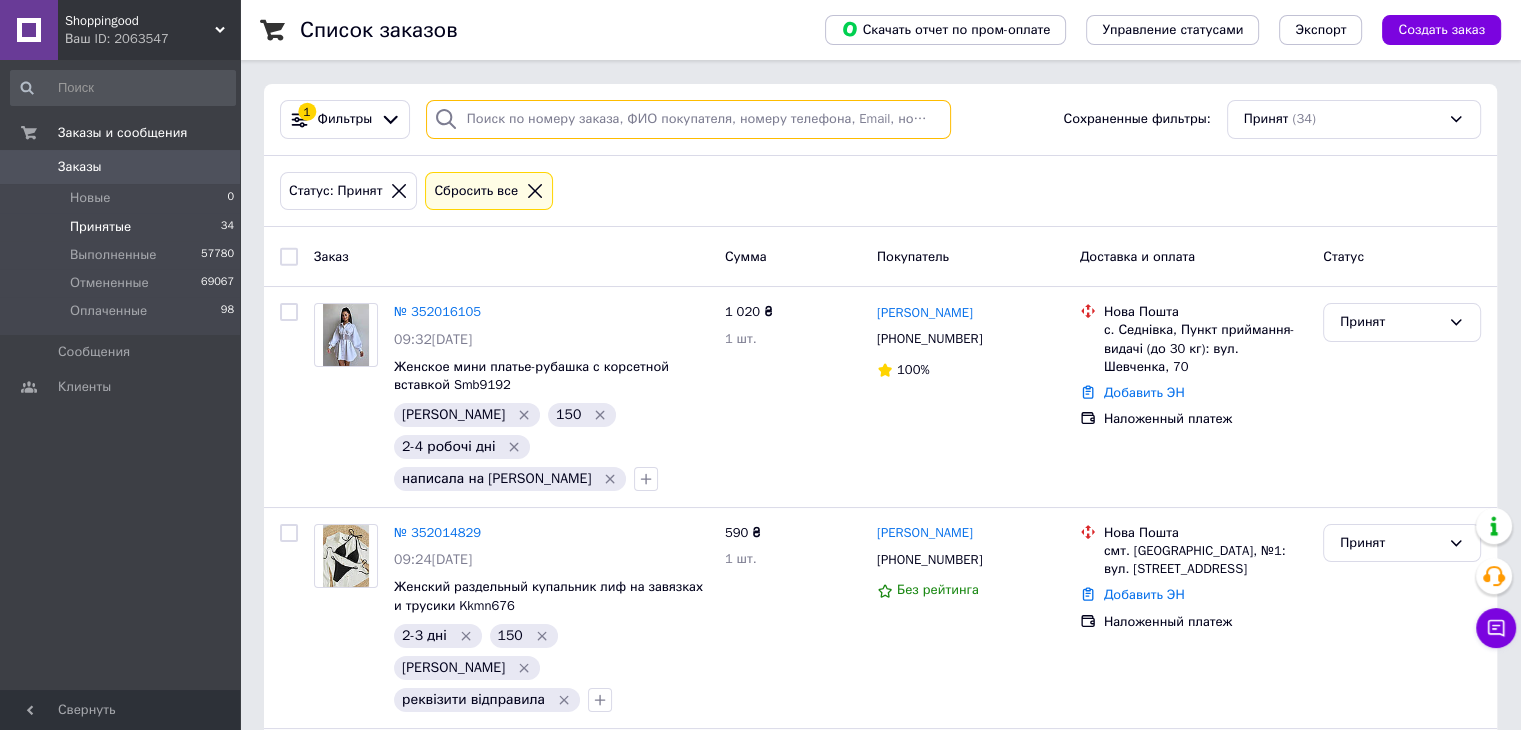 click at bounding box center [688, 119] 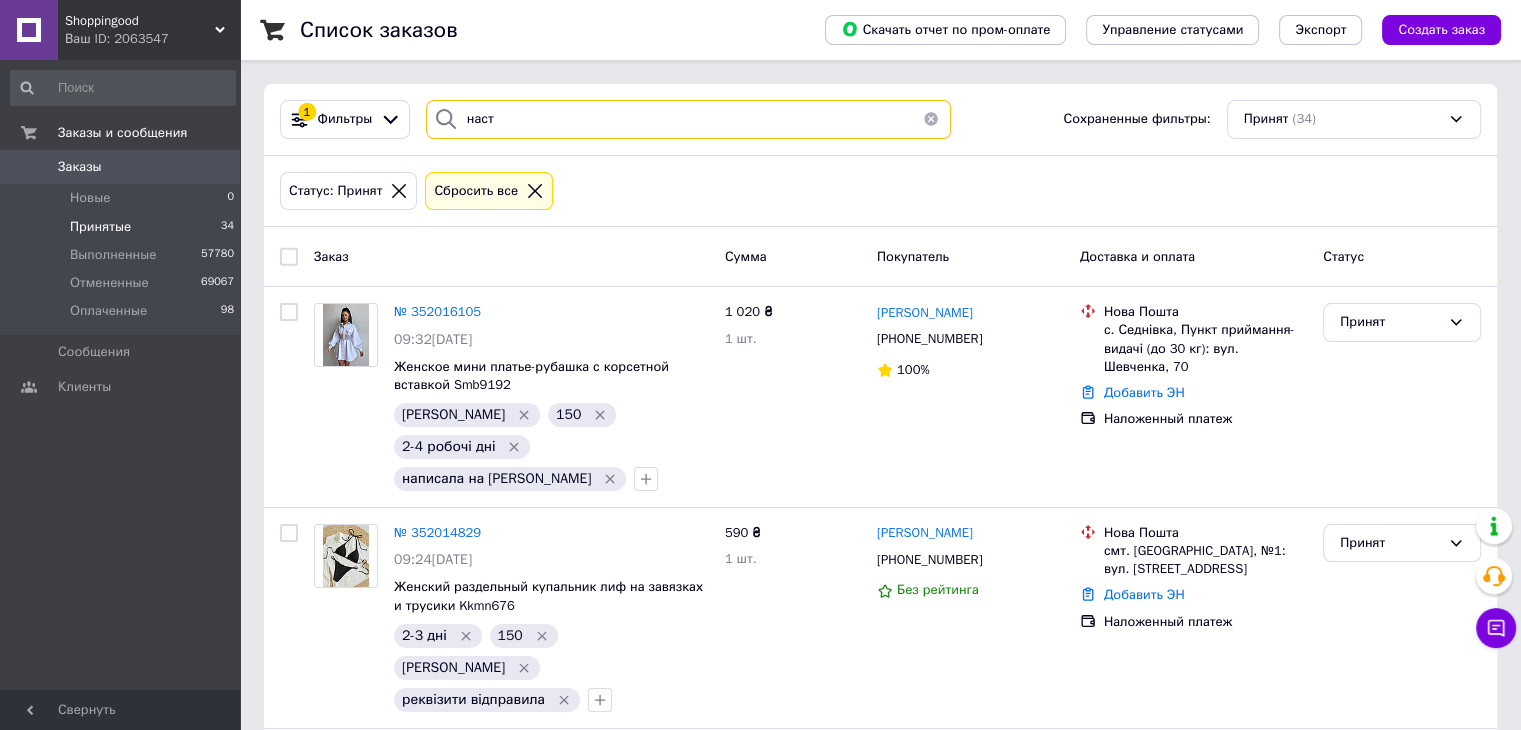 type on "[PERSON_NAME]" 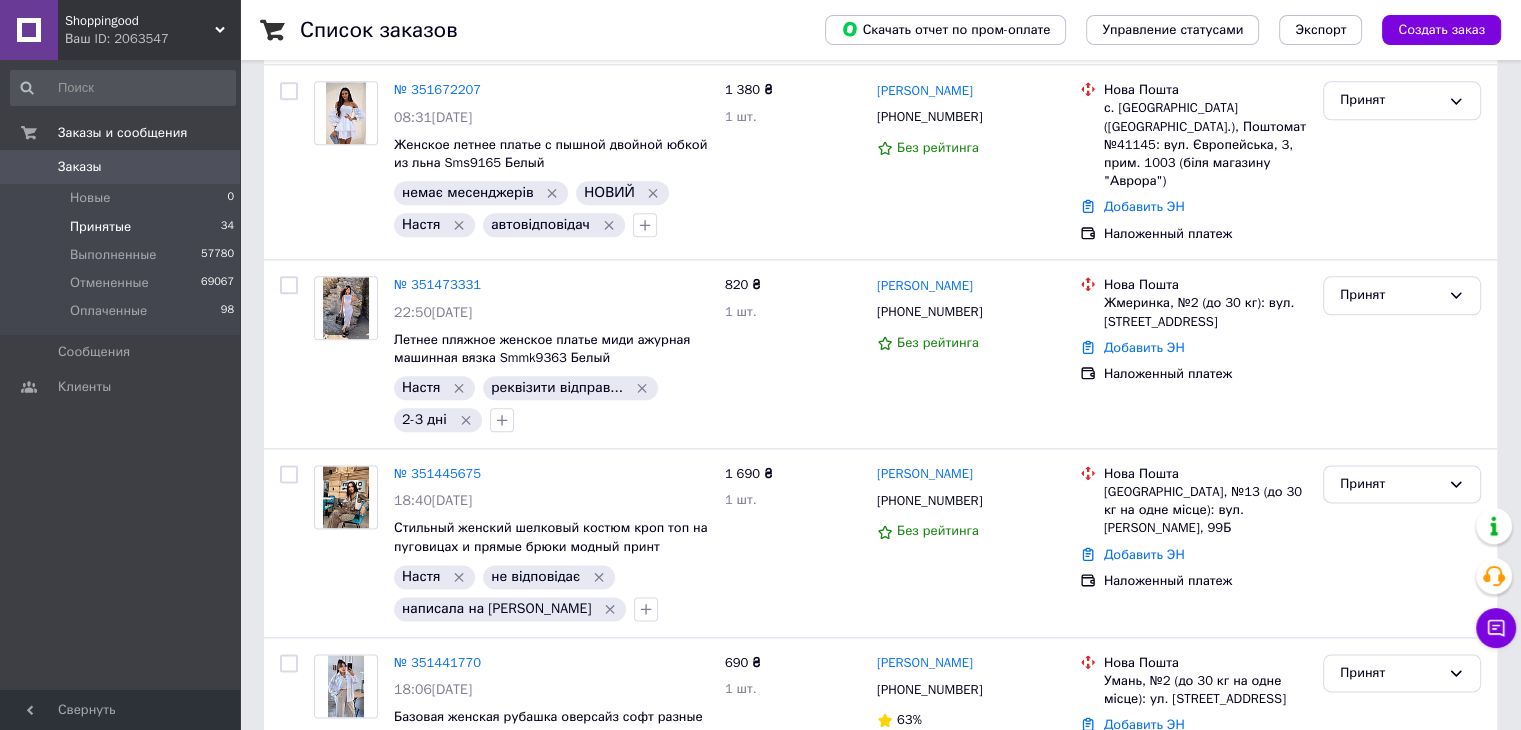 scroll, scrollTop: 3341, scrollLeft: 0, axis: vertical 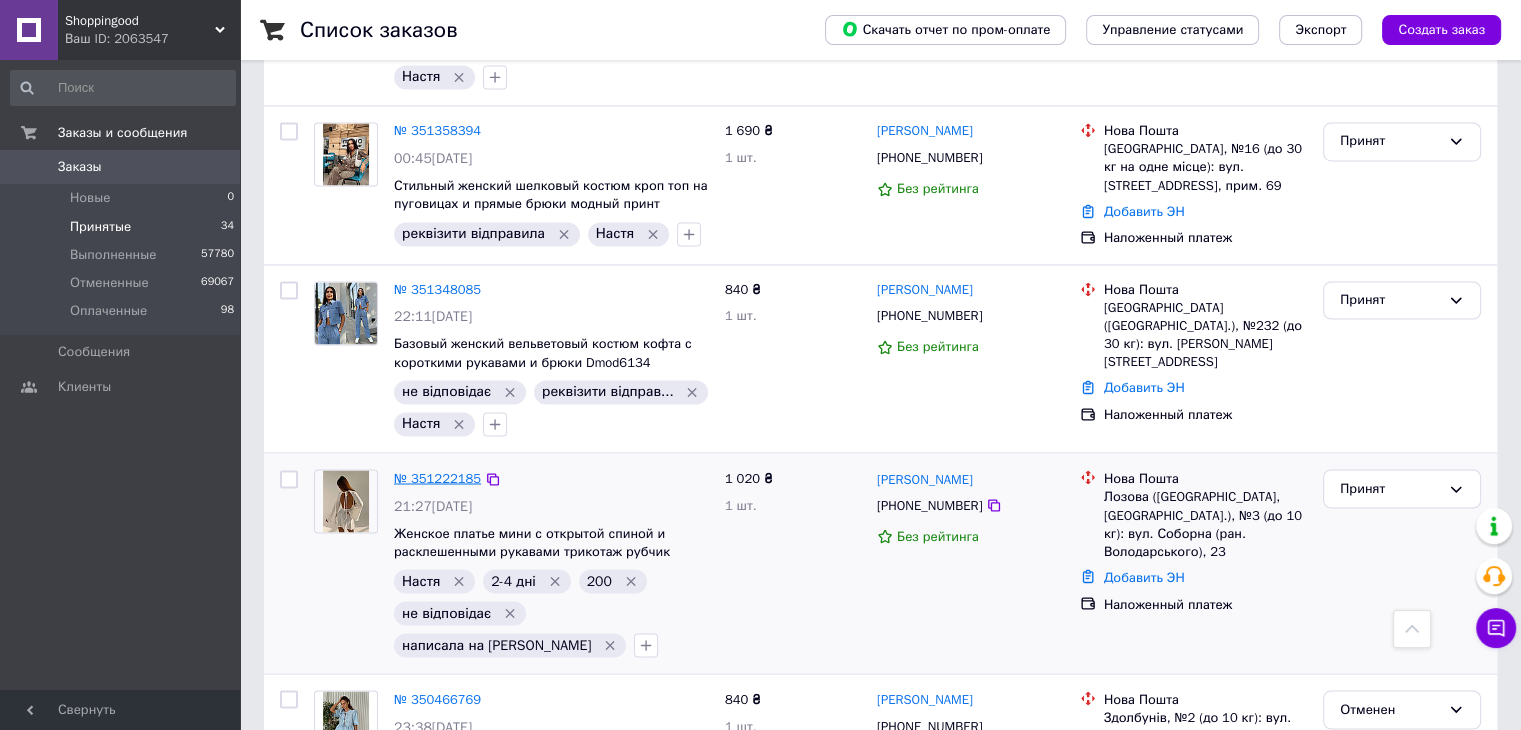 click on "№ 351222185" at bounding box center [437, 477] 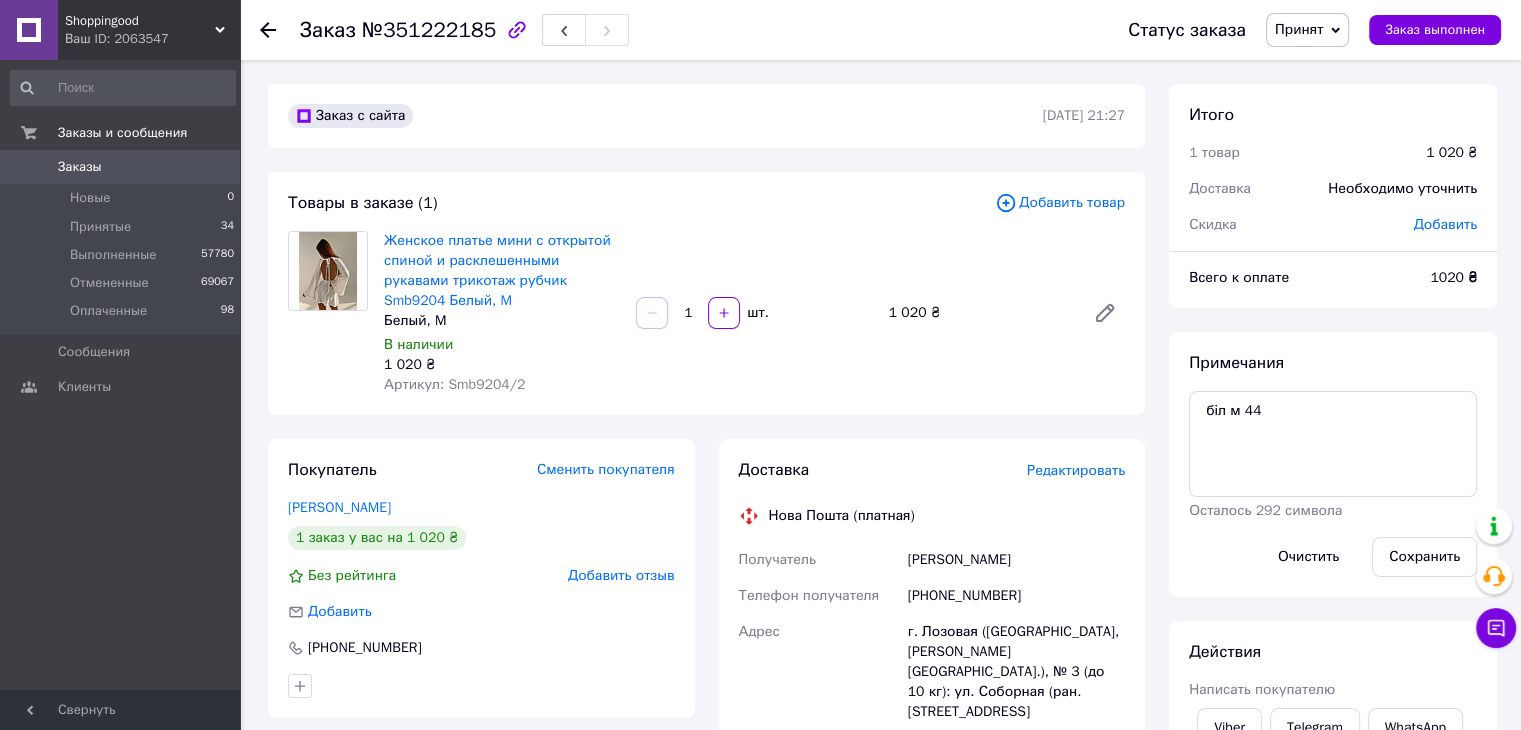 scroll, scrollTop: 100, scrollLeft: 0, axis: vertical 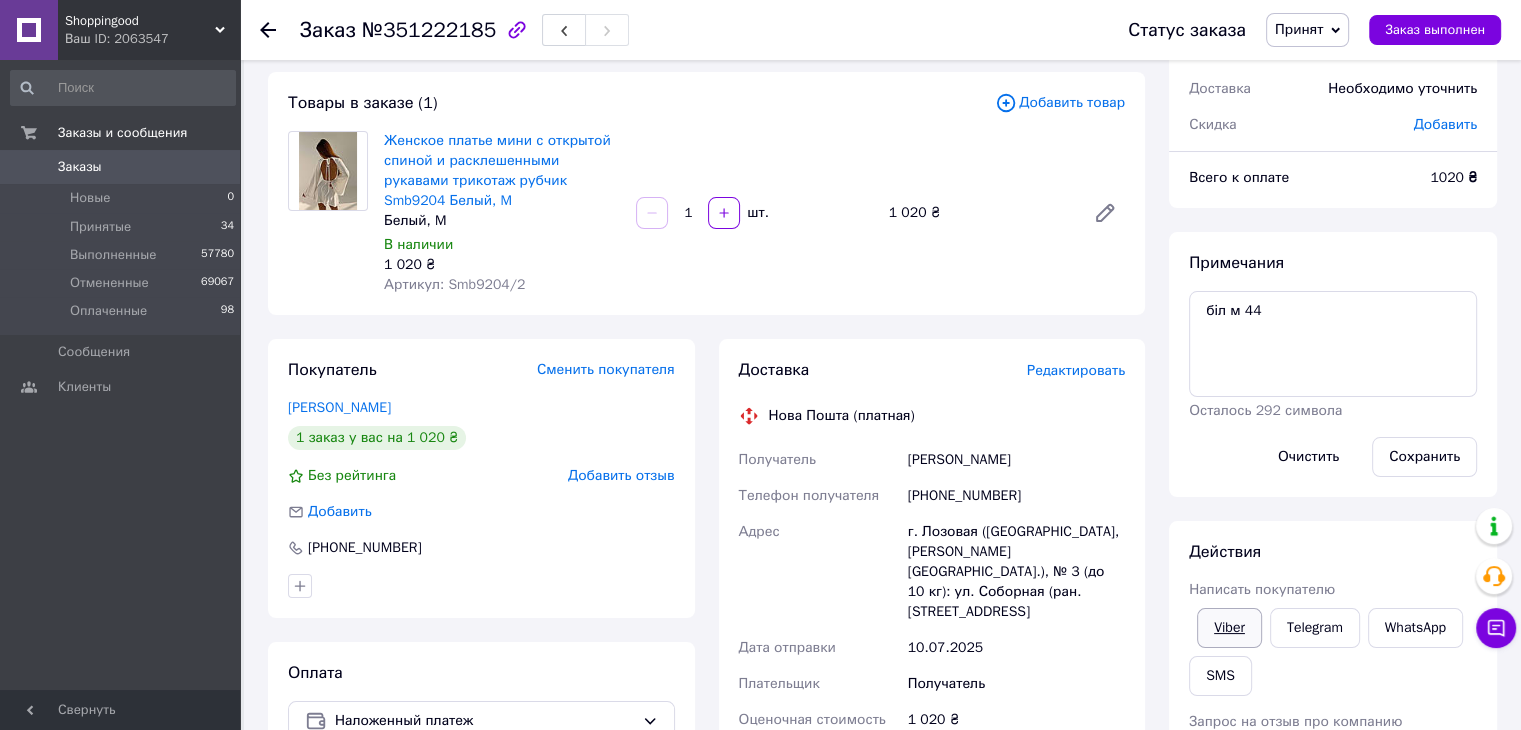 click on "Viber" at bounding box center (1229, 628) 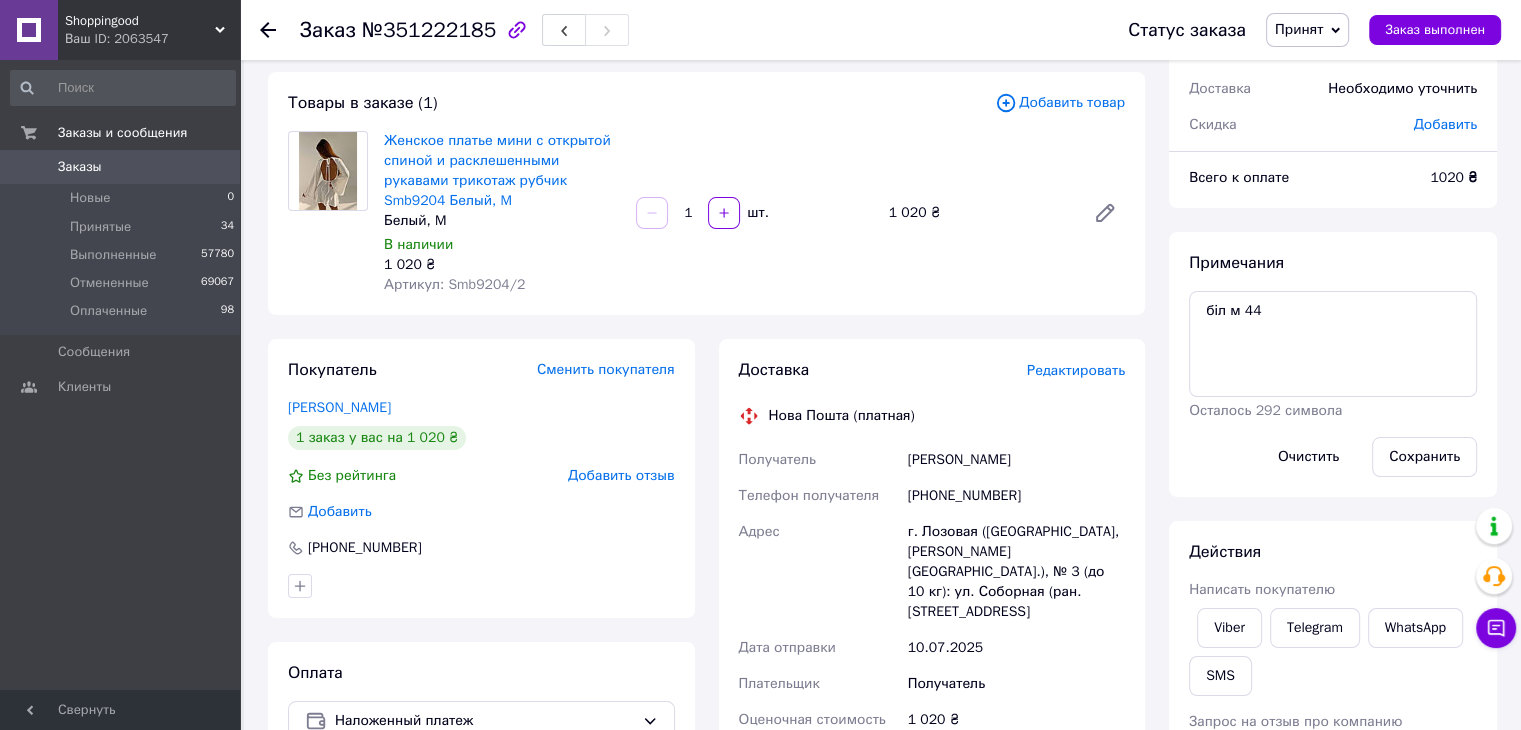 click 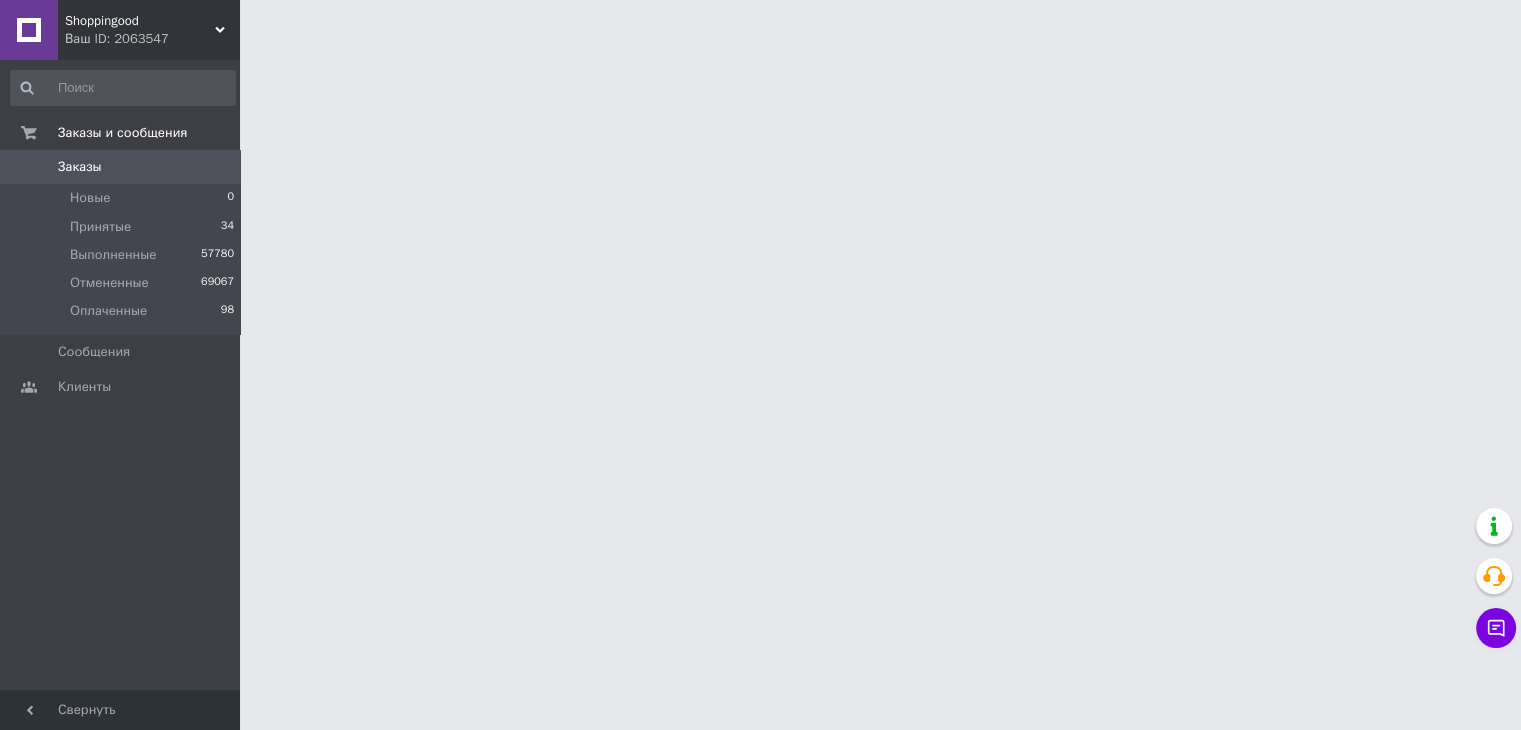 scroll, scrollTop: 0, scrollLeft: 0, axis: both 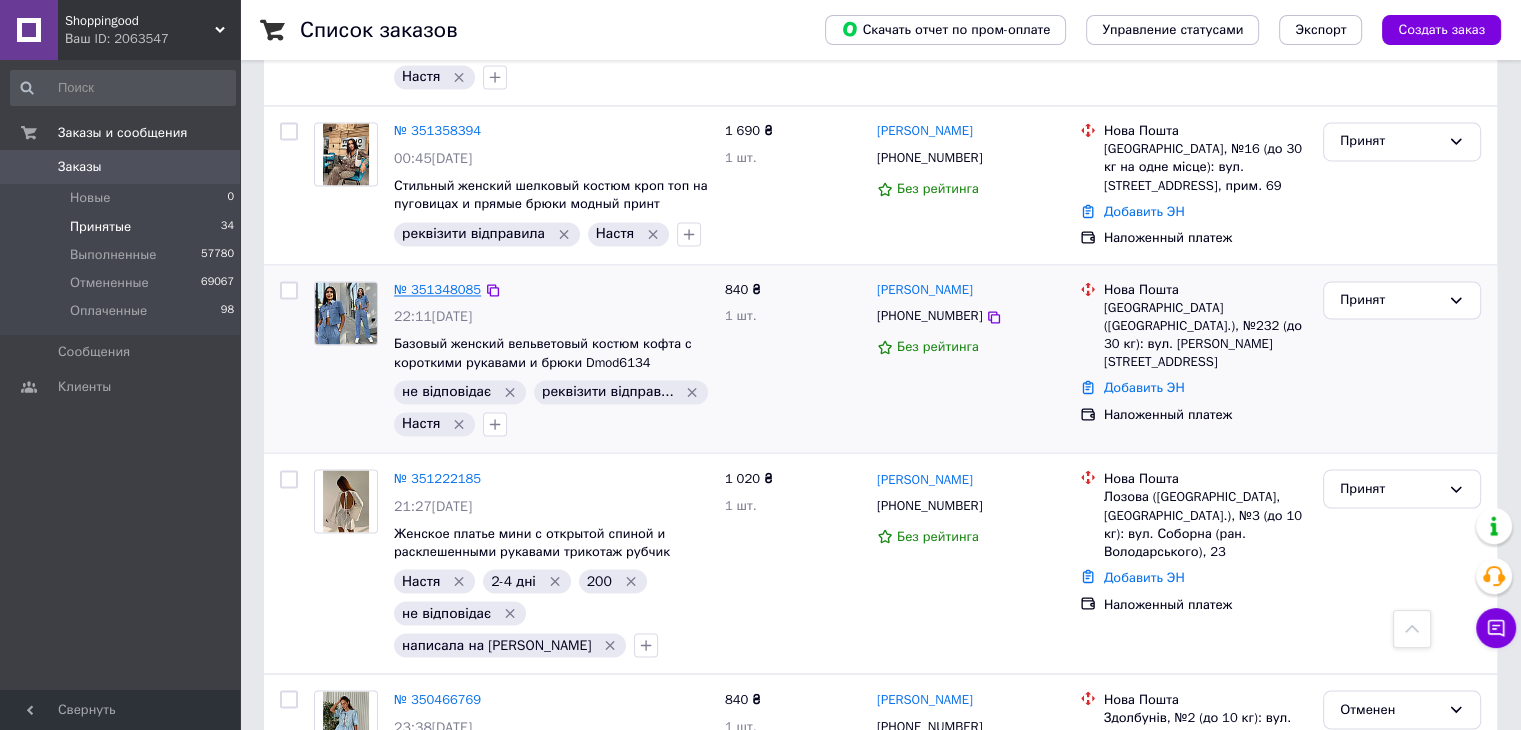 click on "№ 351348085" at bounding box center (437, 289) 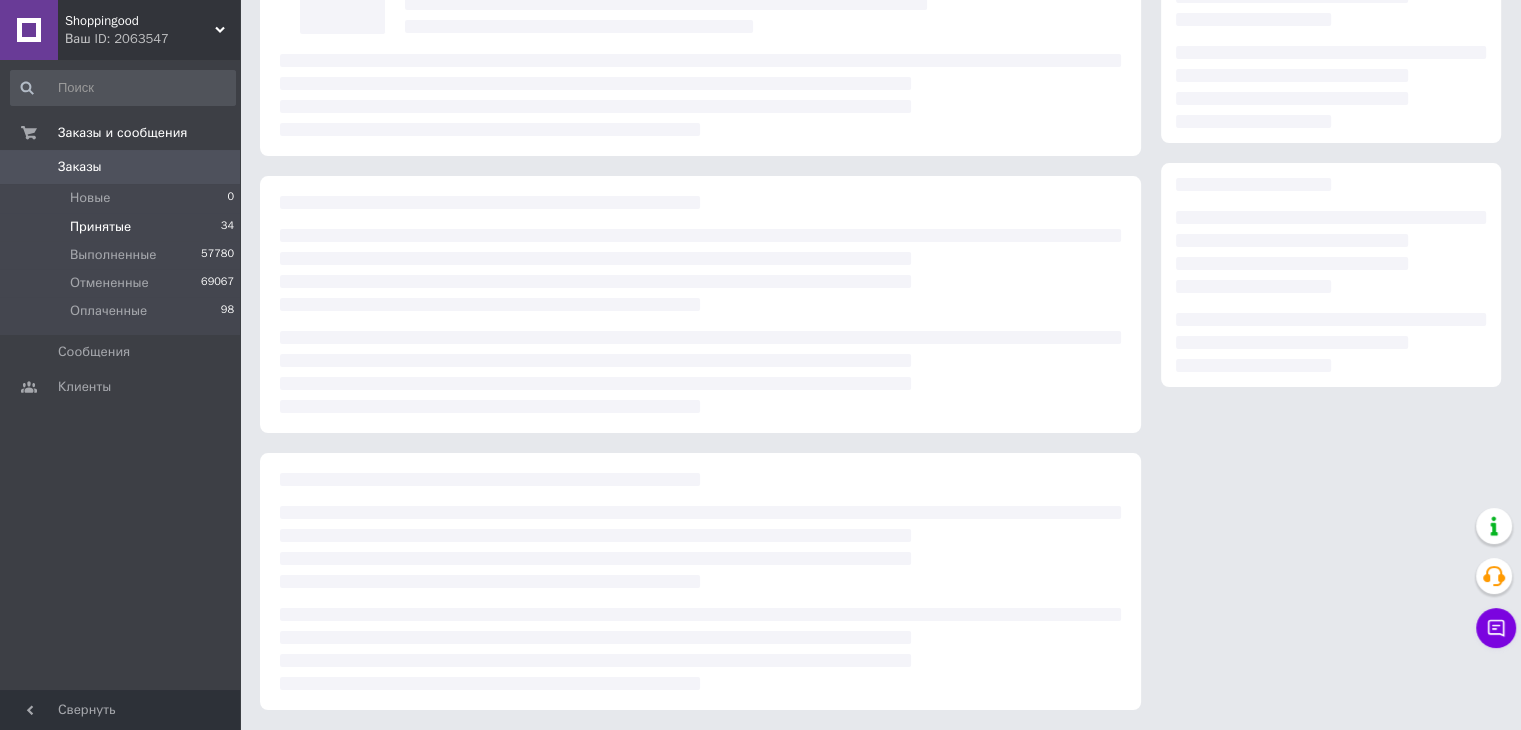 scroll, scrollTop: 0, scrollLeft: 0, axis: both 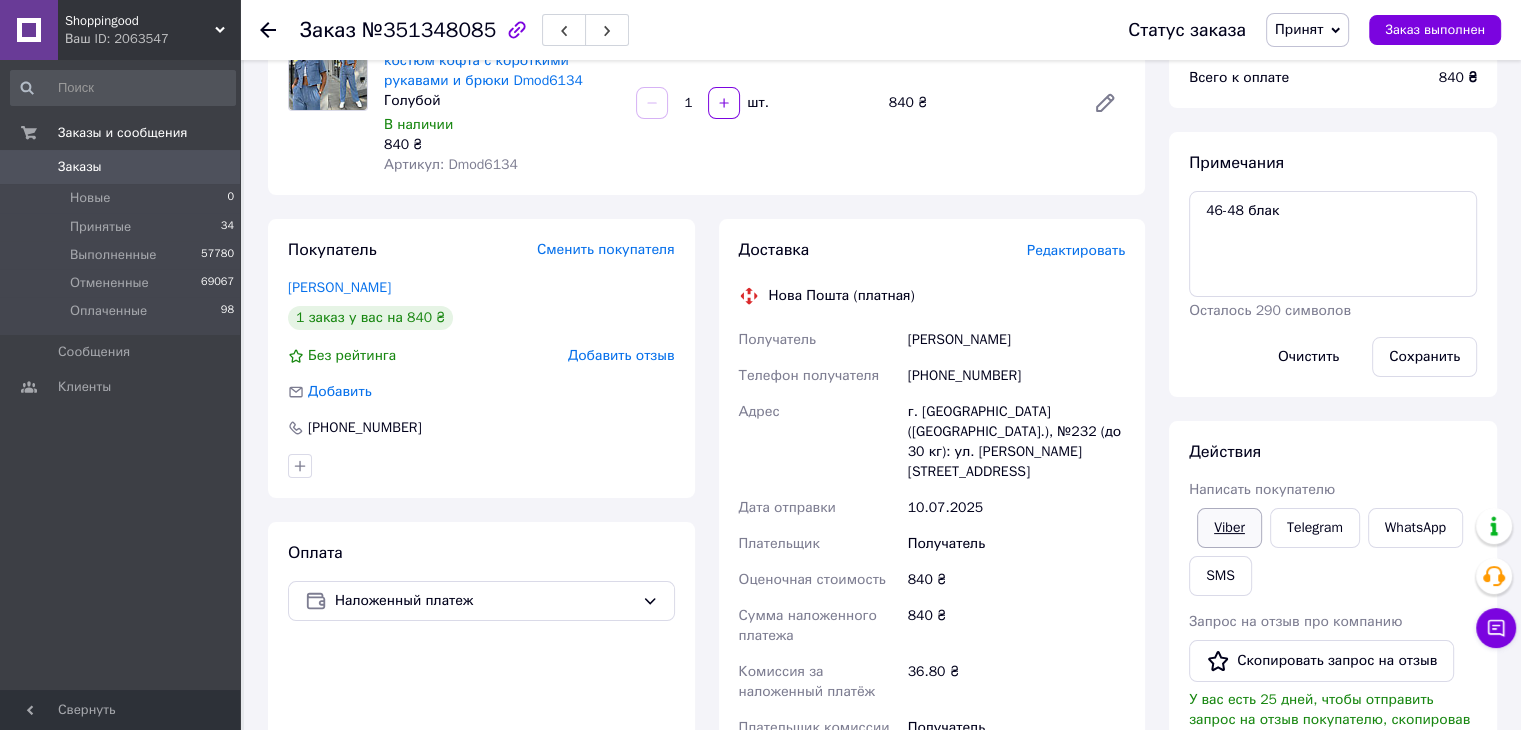 click on "Viber" at bounding box center [1229, 528] 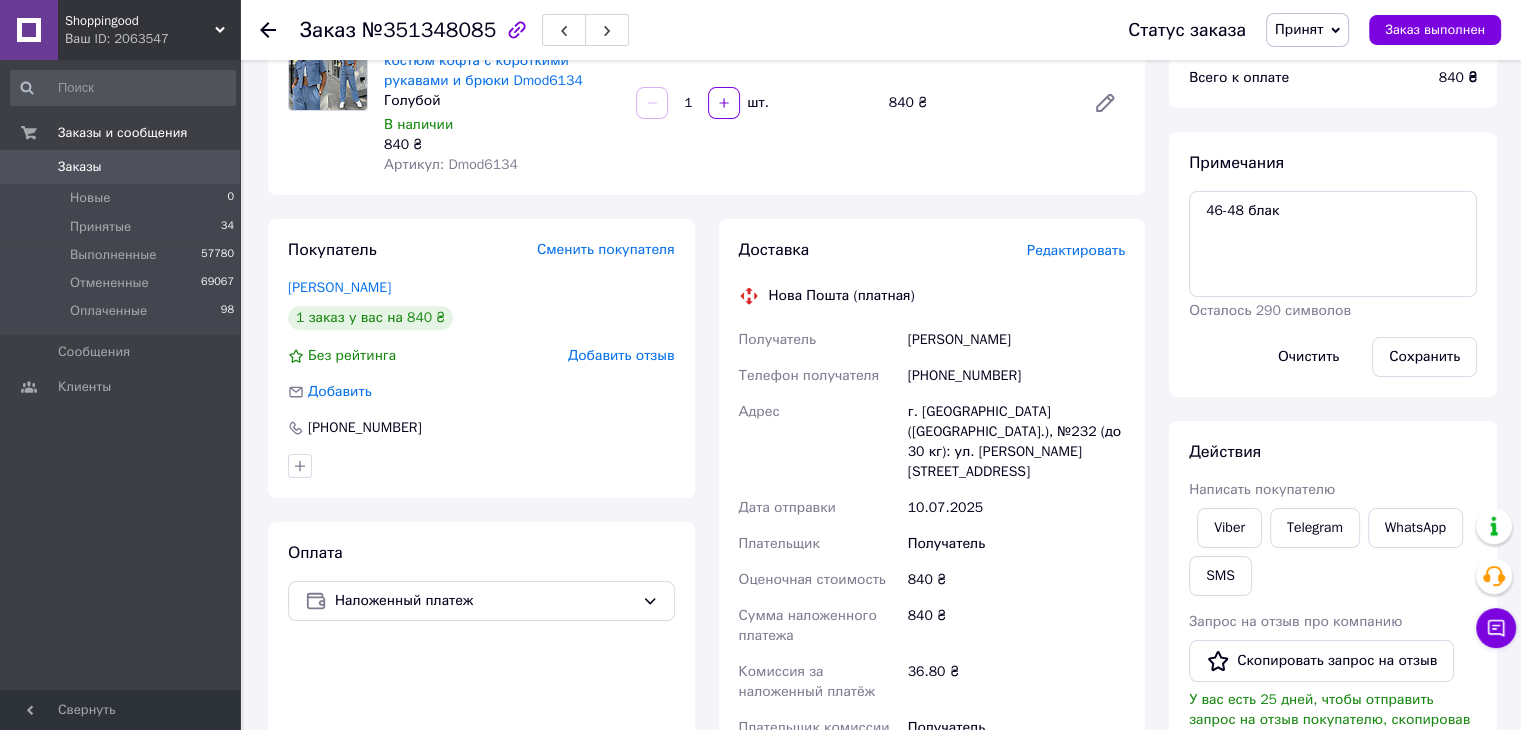 drag, startPoint x: 1316, startPoint y: 32, endPoint x: 1307, endPoint y: 65, distance: 34.20526 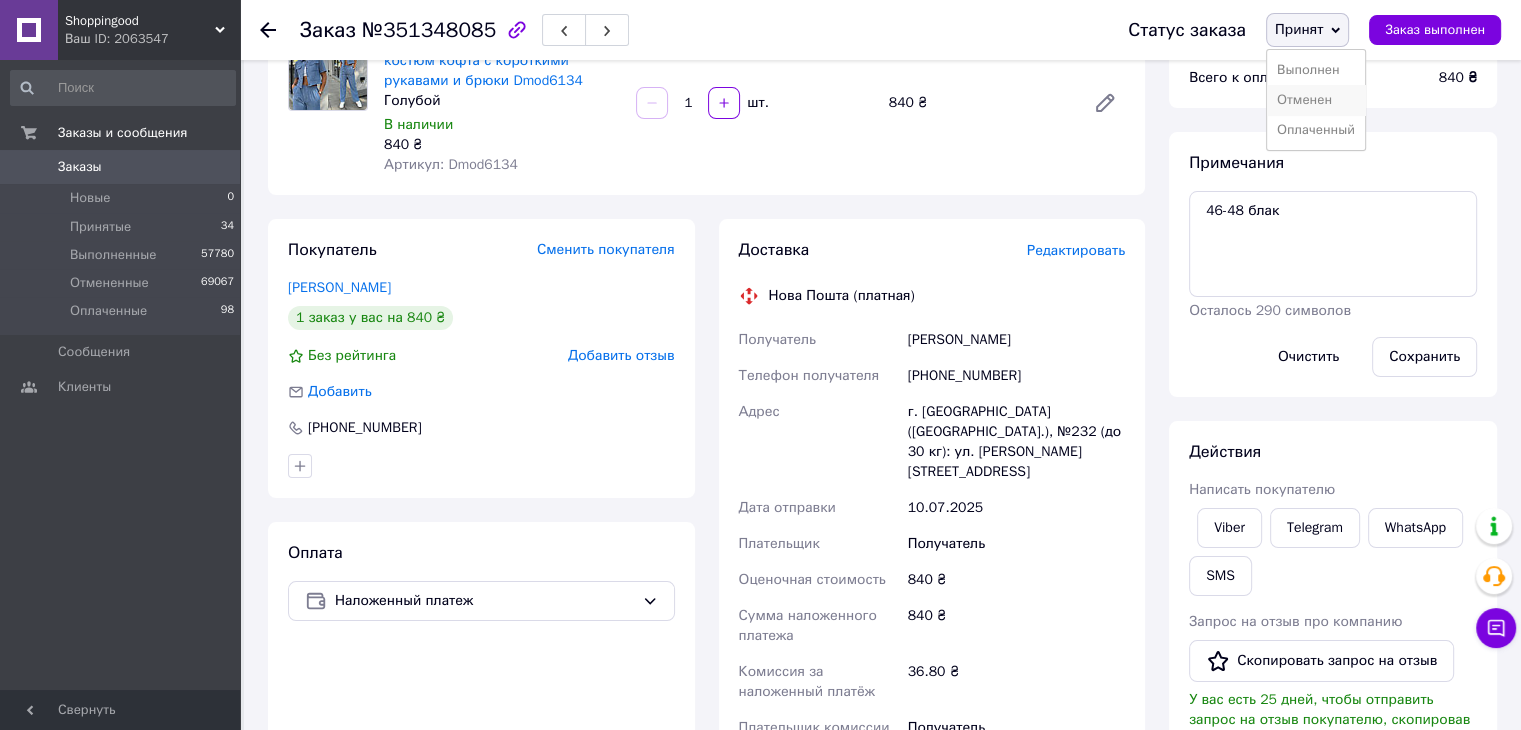 click on "Отменен" at bounding box center (1316, 100) 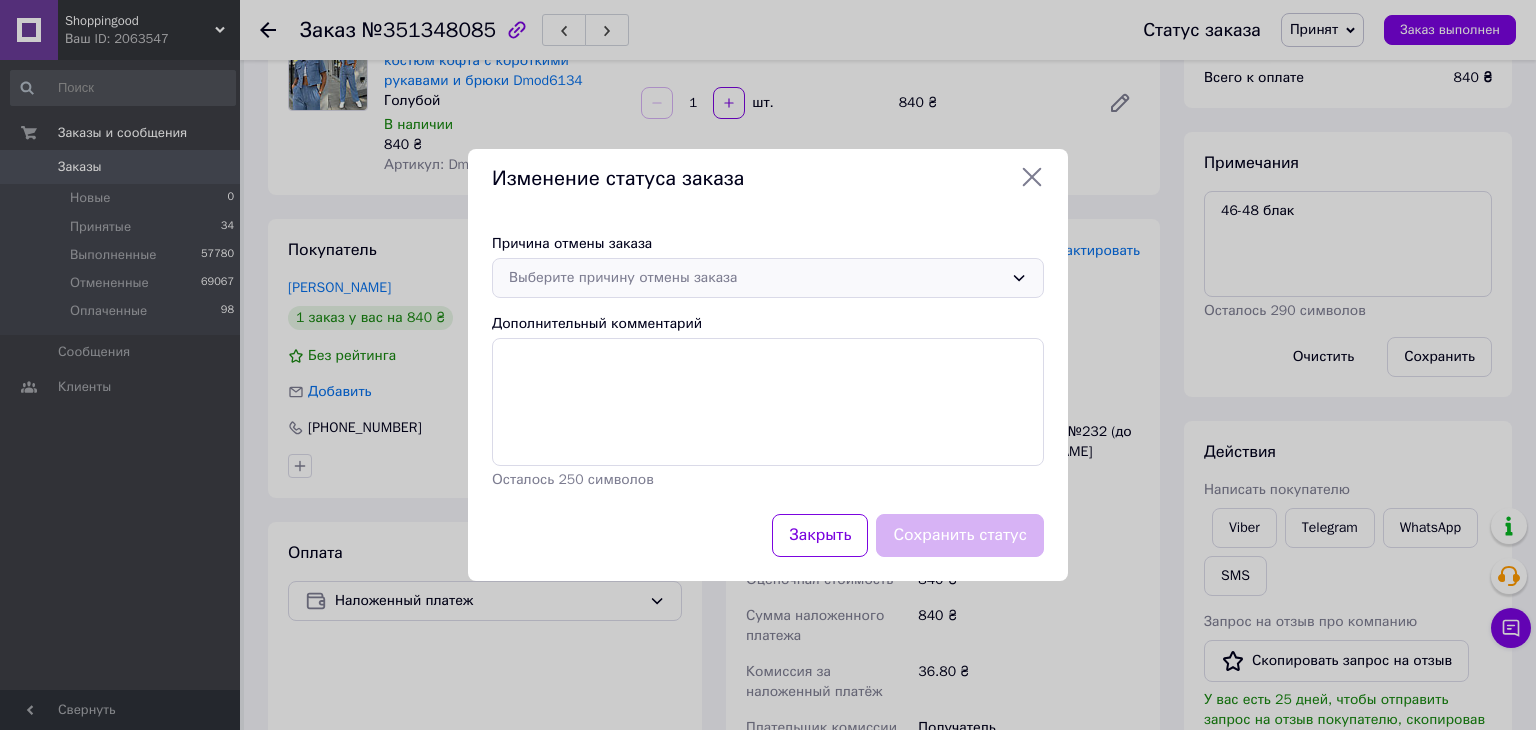 click on "Выберите причину отмены заказа" at bounding box center (756, 278) 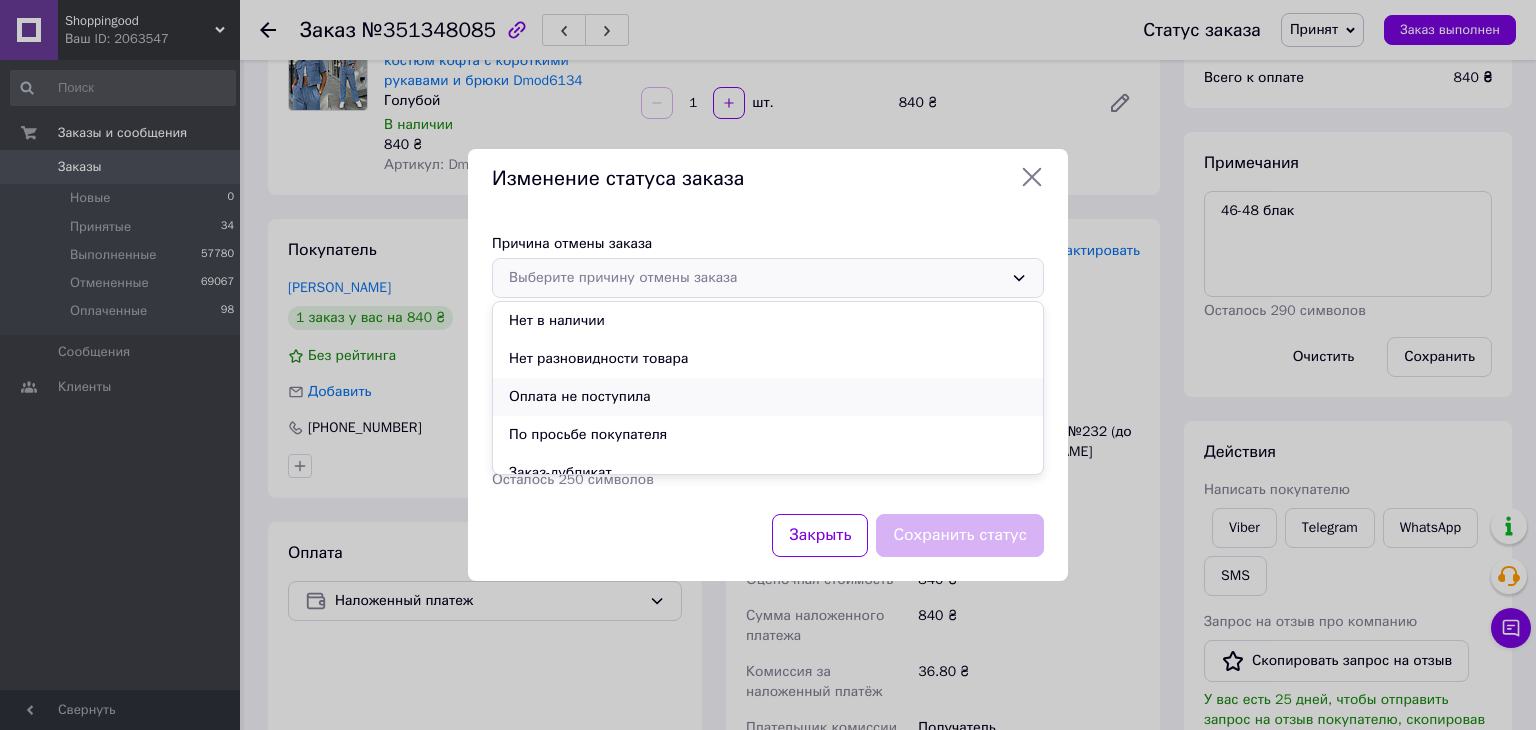 click on "Оплата не поступила" at bounding box center [768, 397] 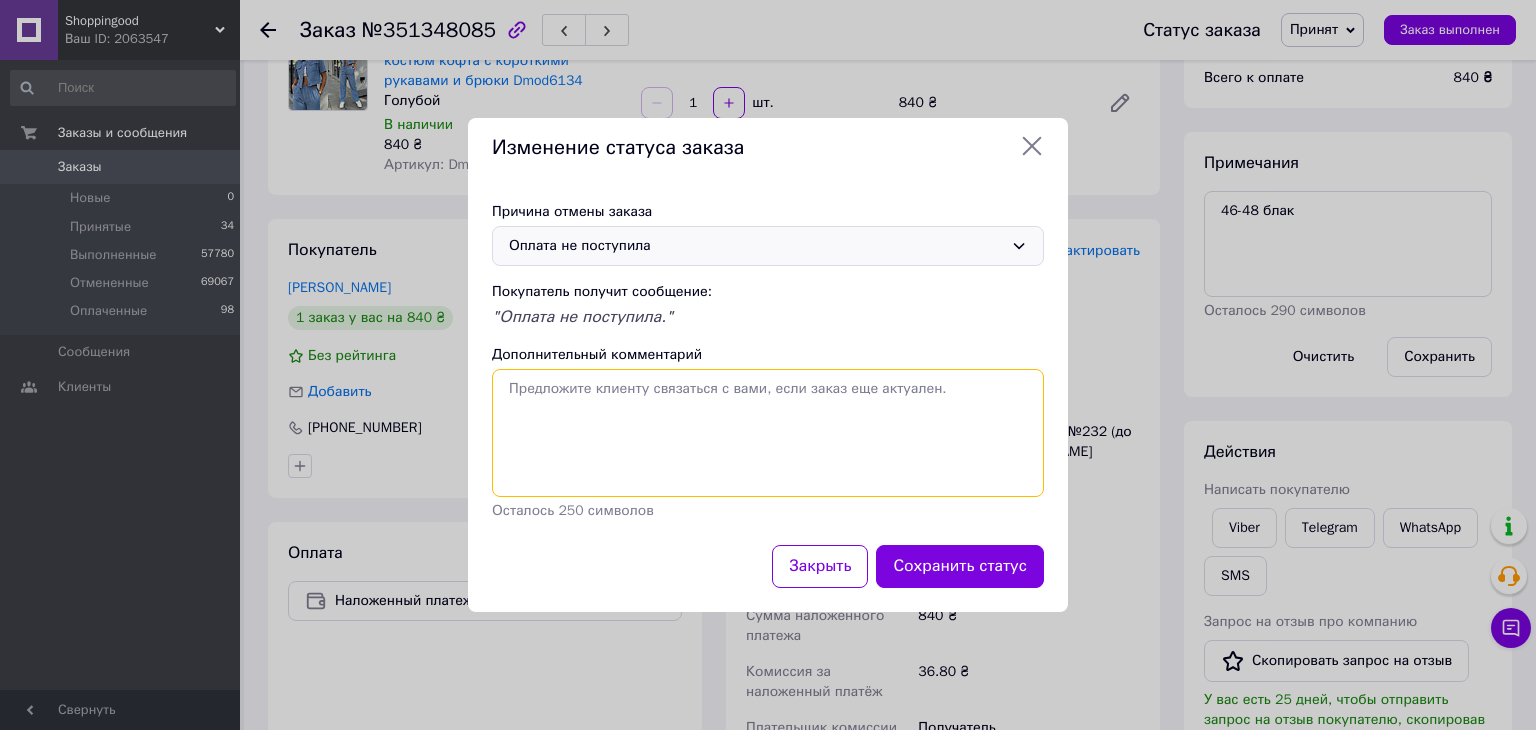 click on "Дополнительный комментарий" at bounding box center [768, 433] 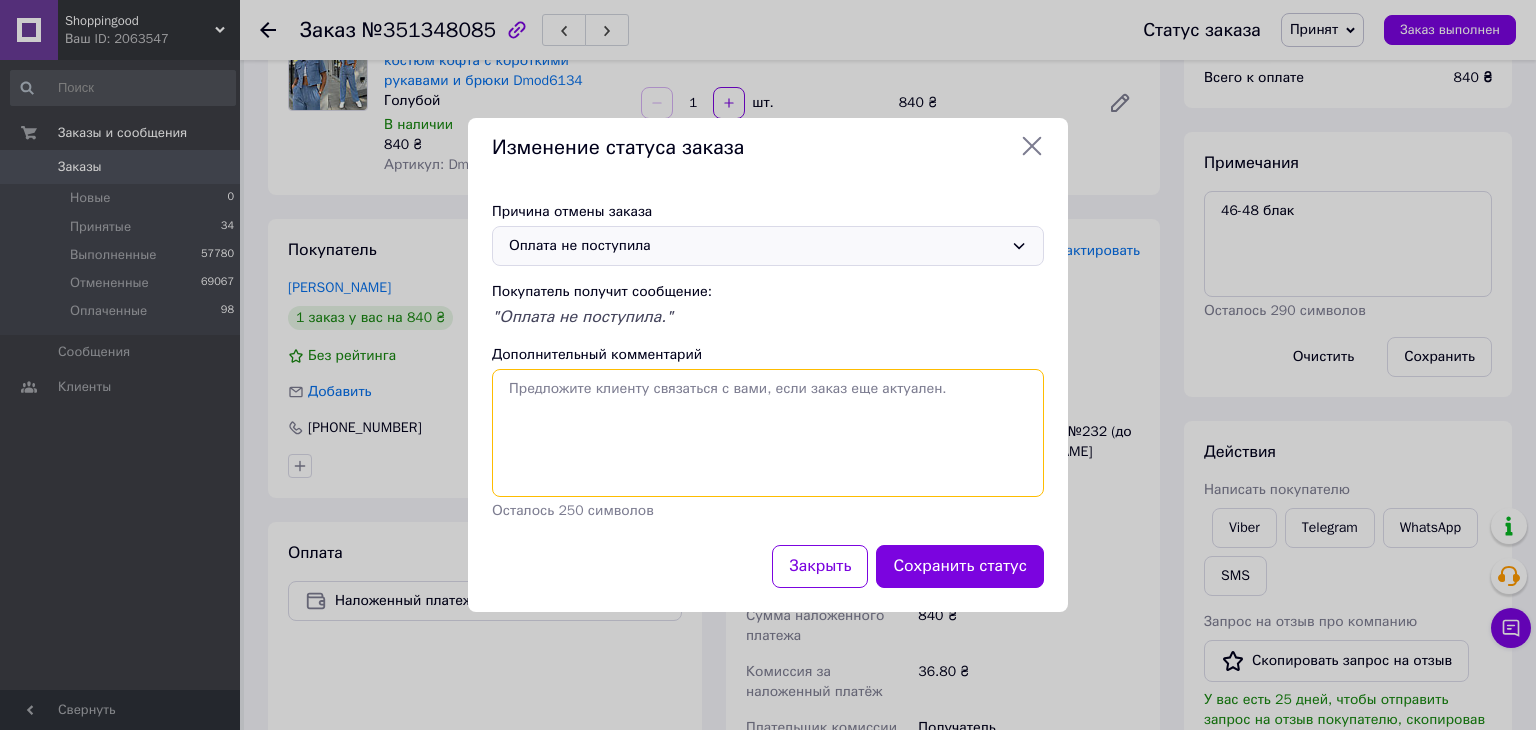 paste on "Замовлення автоматично відмінено. Для відновлення вашого замовлення зателефонуйте або напишіть на [PHONE_NUMBER] або будь-яким зручним для вас способом." 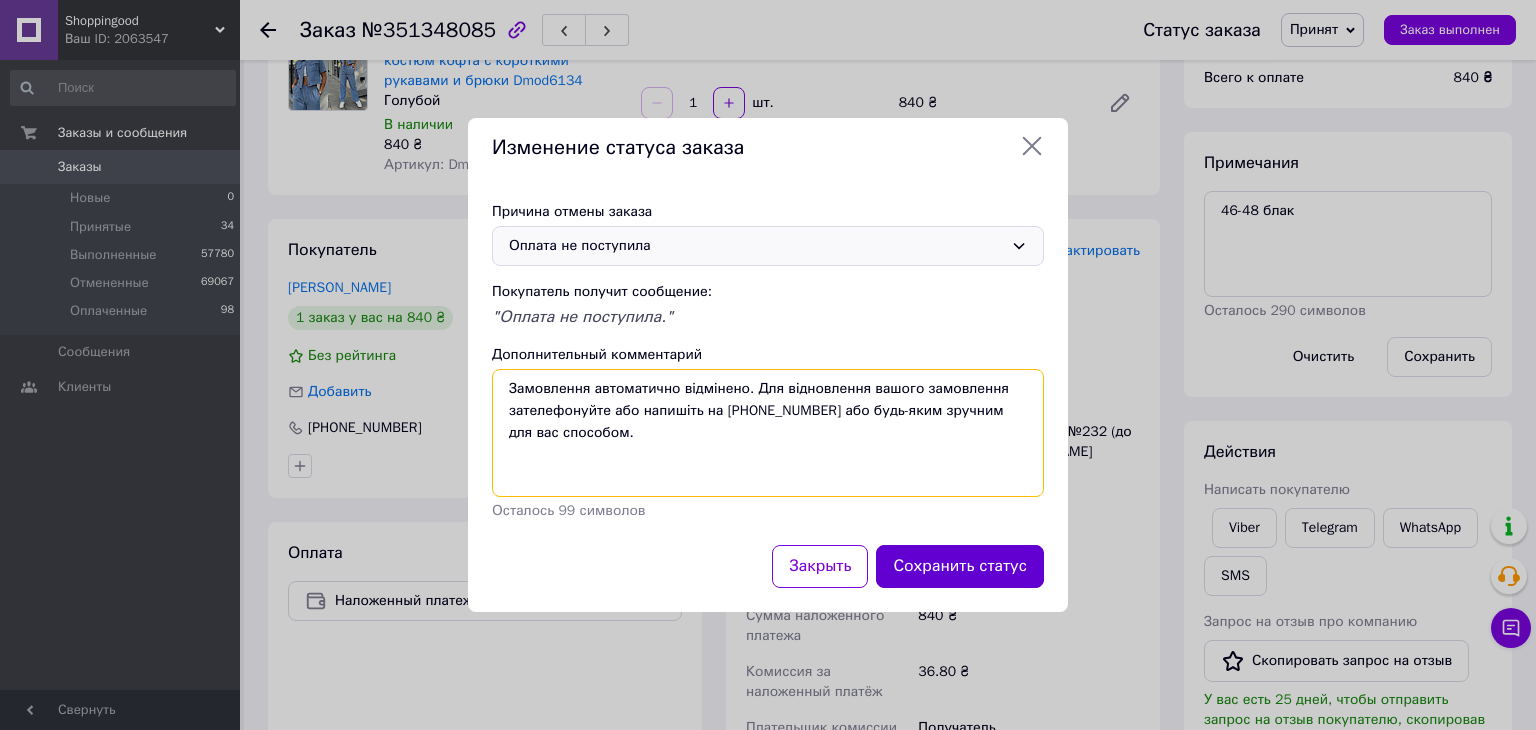 type on "Замовлення автоматично відмінено. Для відновлення вашого замовлення зателефонуйте або напишіть на [PHONE_NUMBER] або будь-яким зручним для вас способом." 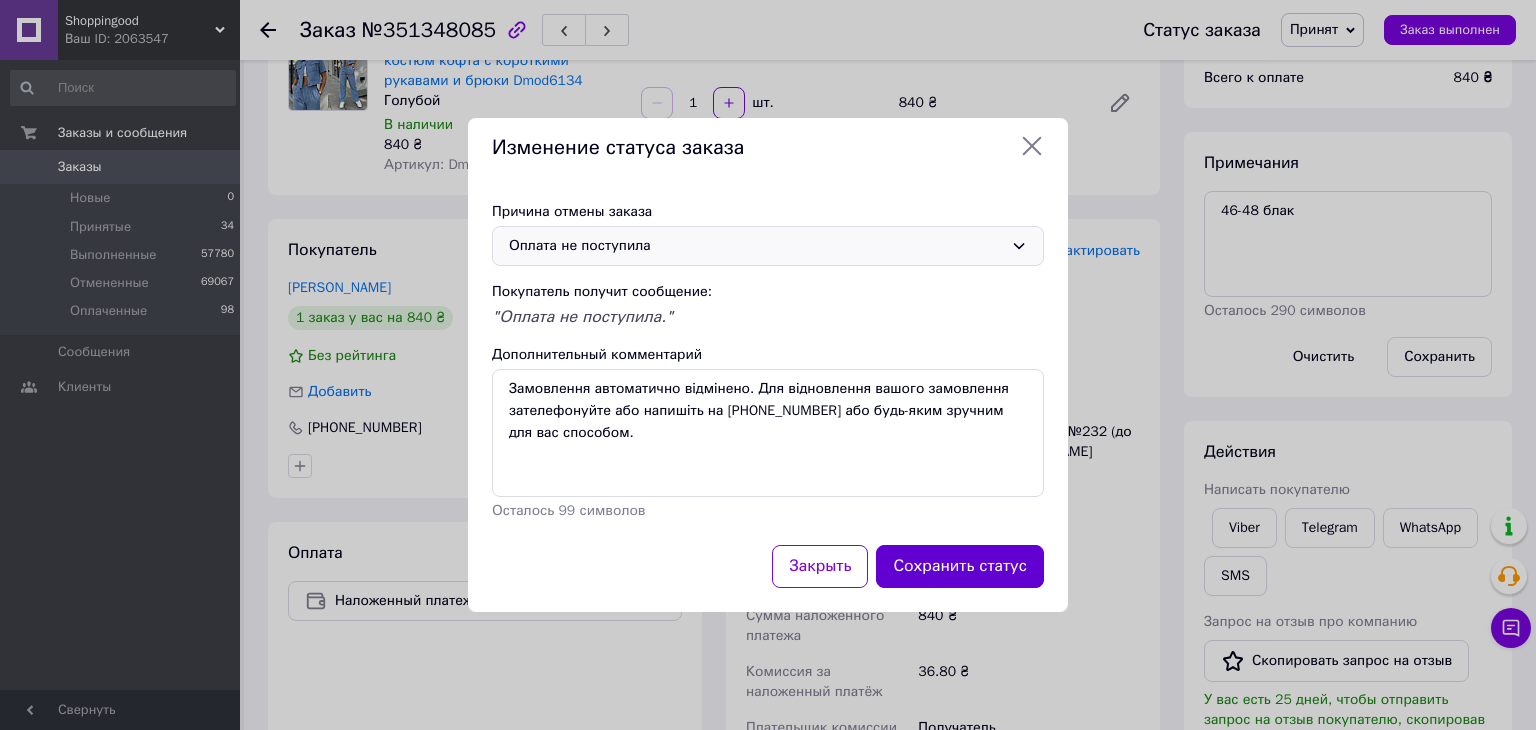 click on "Сохранить статус" at bounding box center (960, 566) 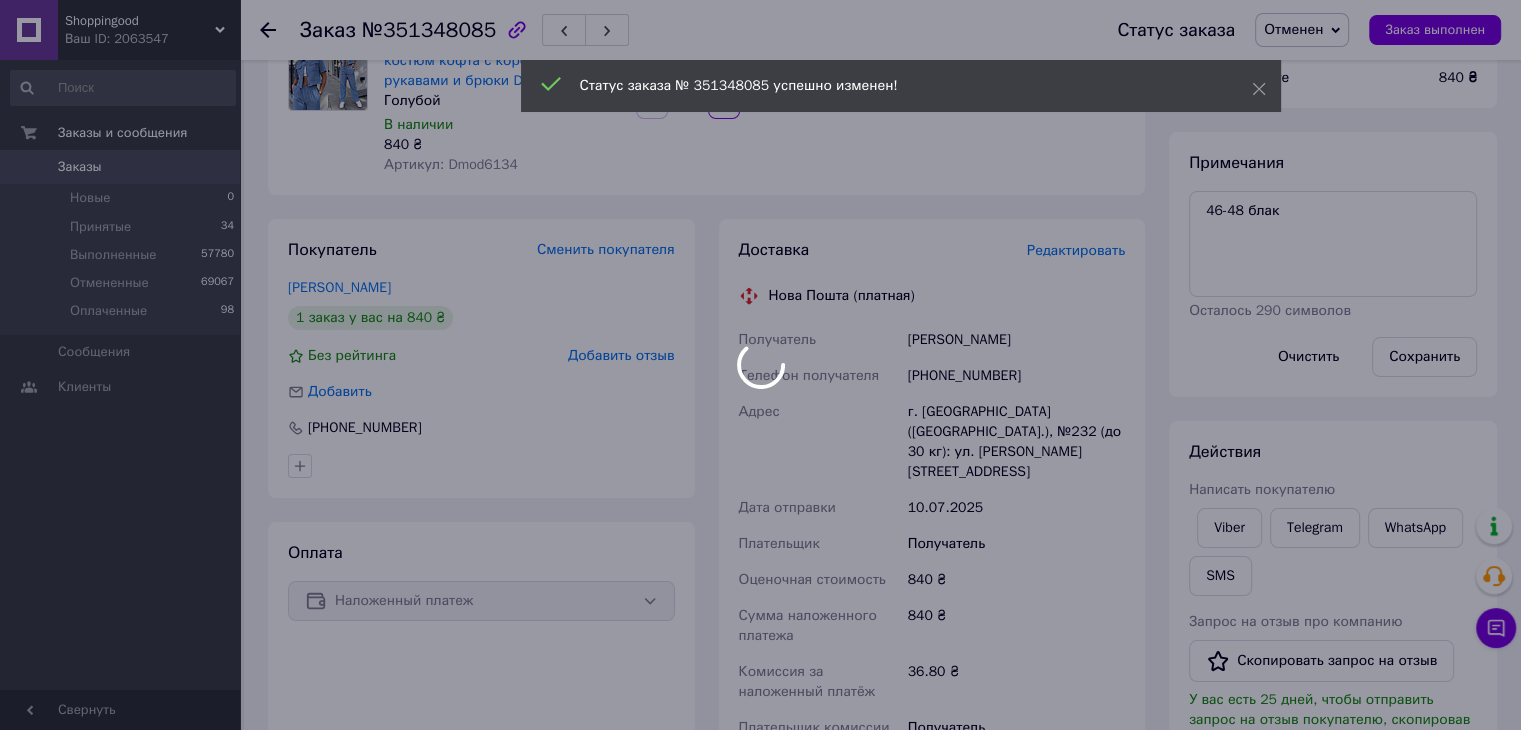 click at bounding box center (760, 365) 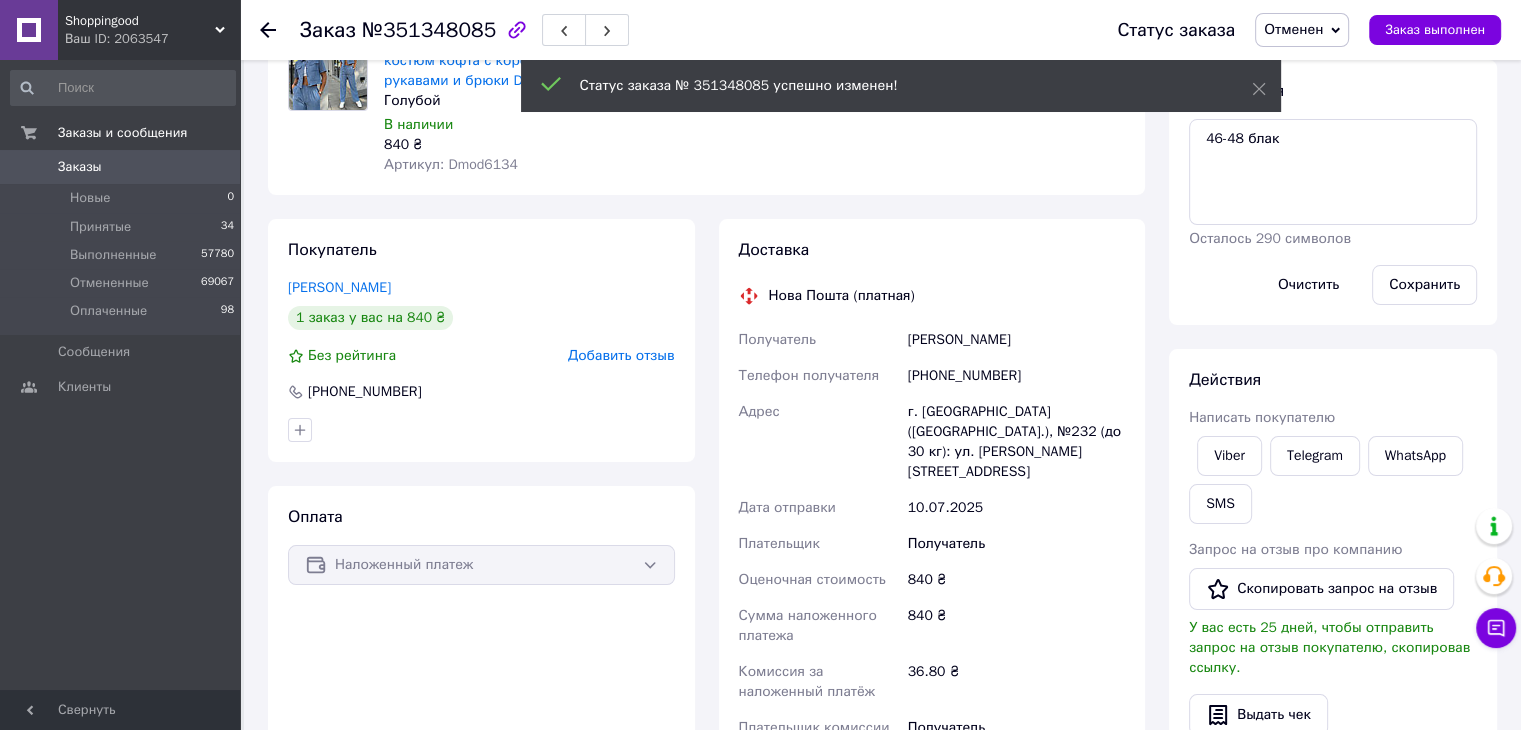 click 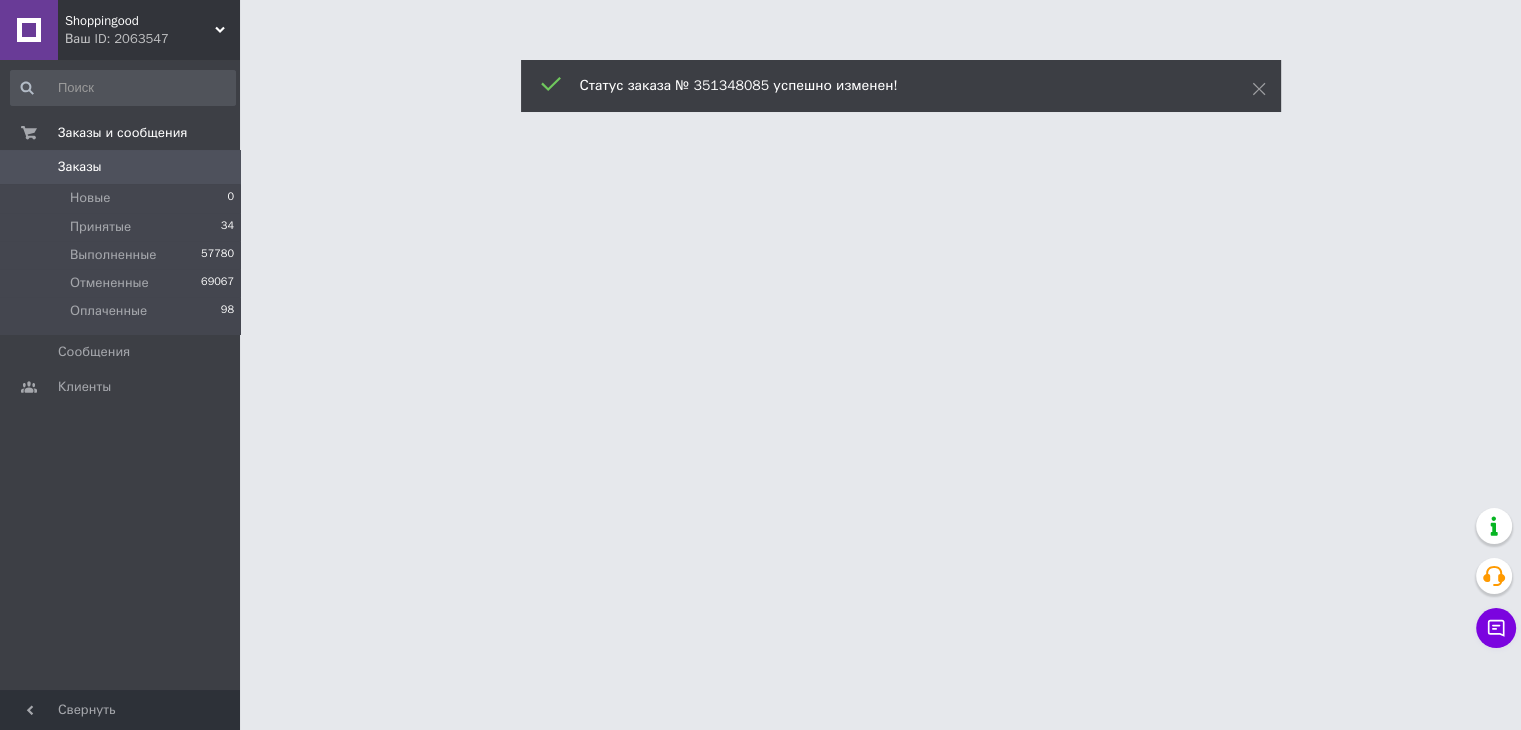 scroll, scrollTop: 0, scrollLeft: 0, axis: both 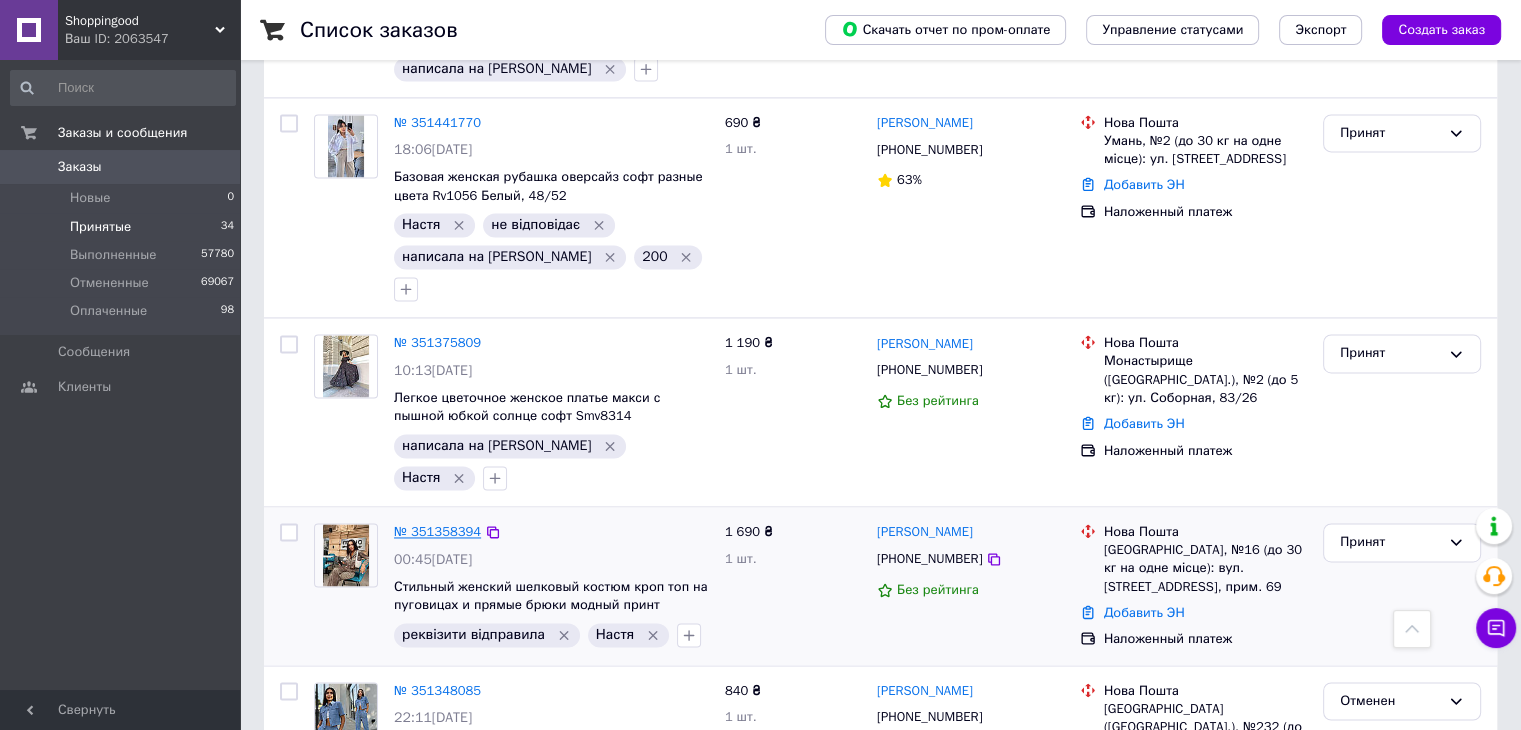click on "№ 351358394" at bounding box center [437, 531] 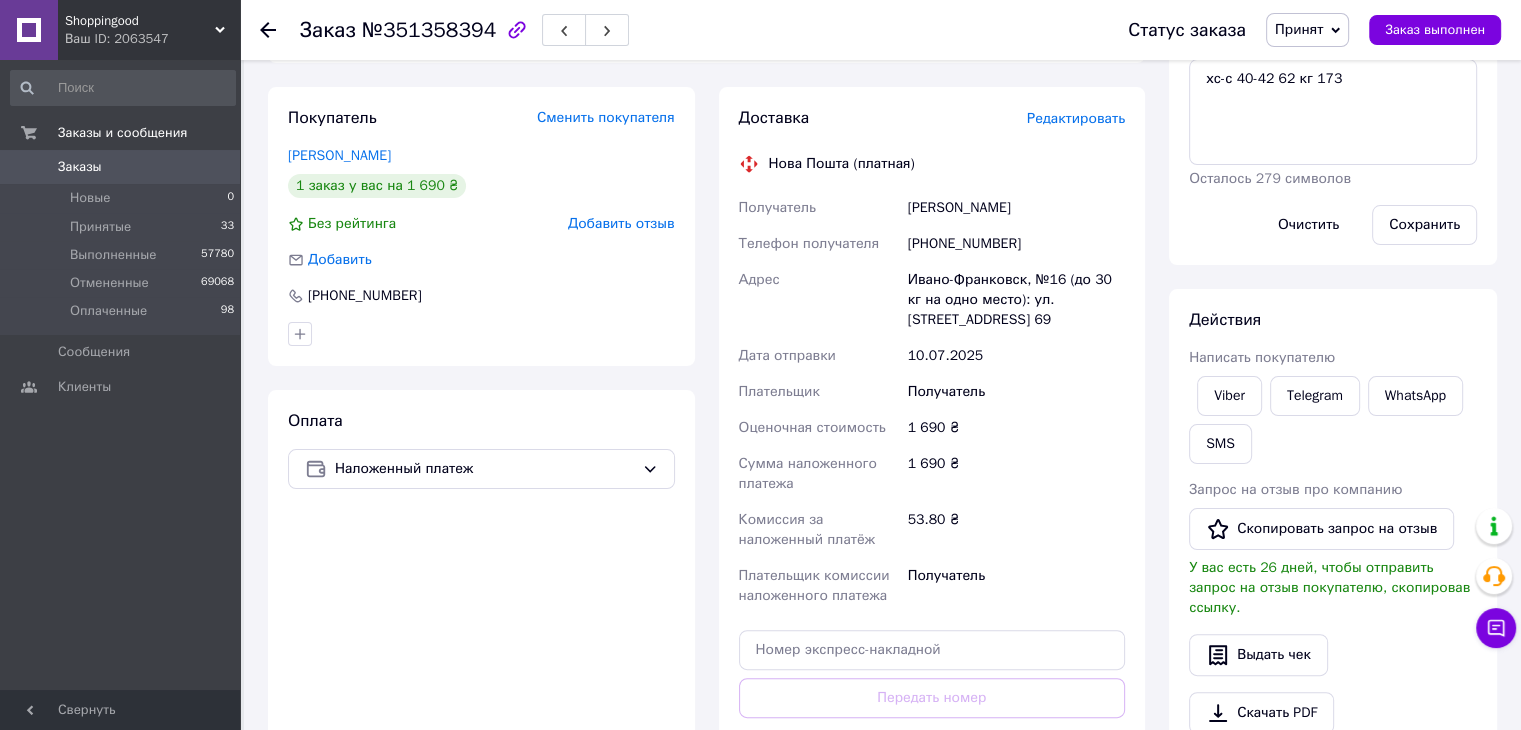 scroll, scrollTop: 301, scrollLeft: 0, axis: vertical 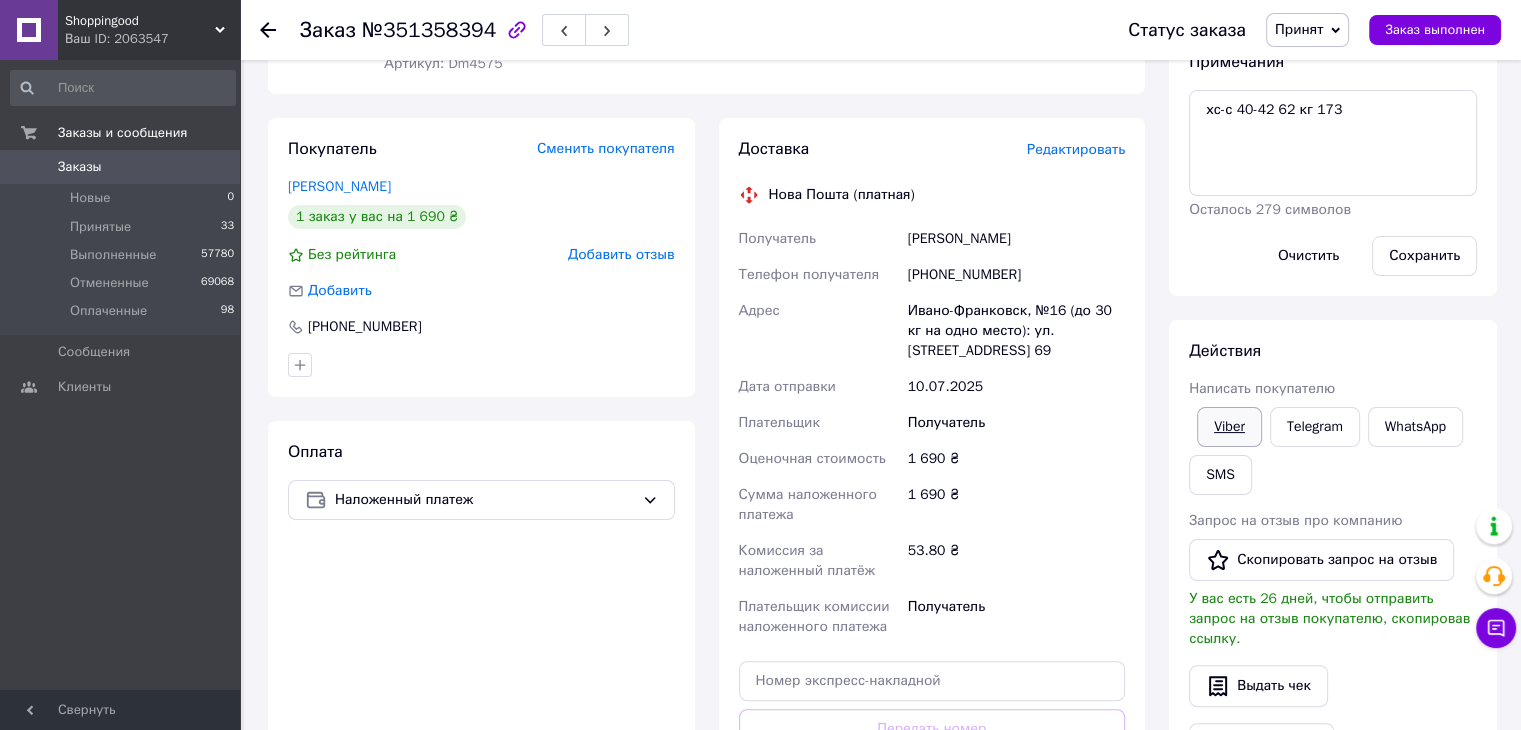 click on "Viber" at bounding box center [1229, 427] 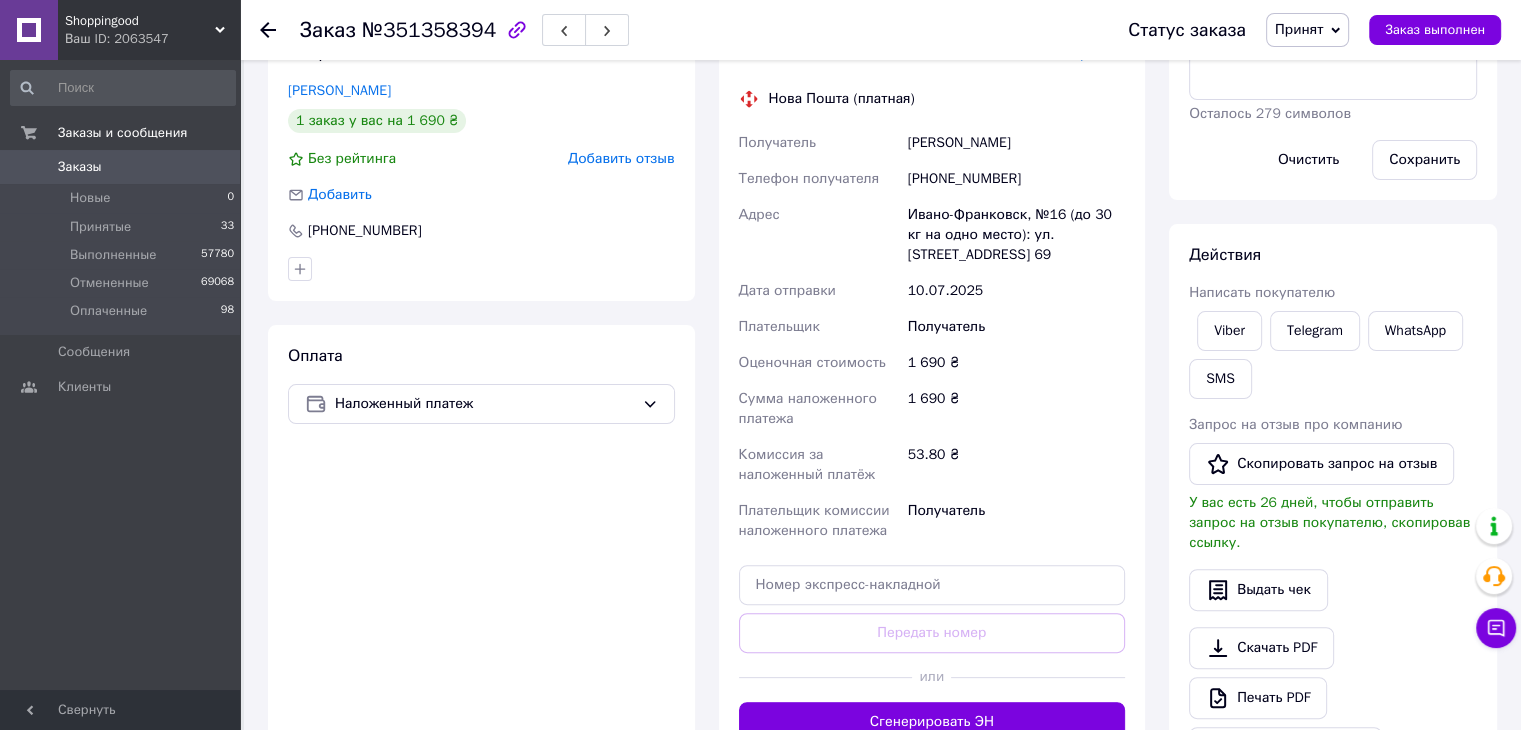 scroll, scrollTop: 925, scrollLeft: 0, axis: vertical 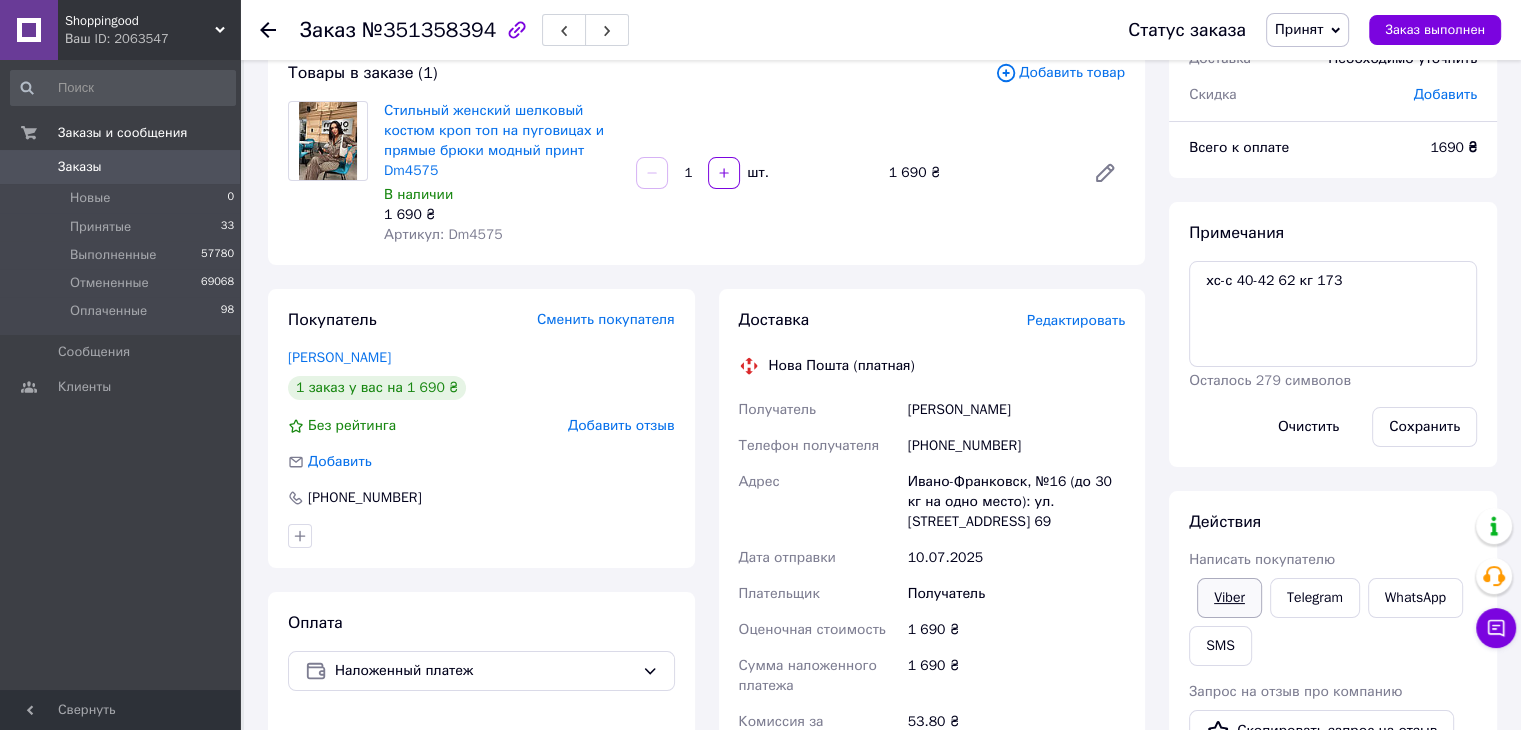 click on "Viber" at bounding box center (1229, 598) 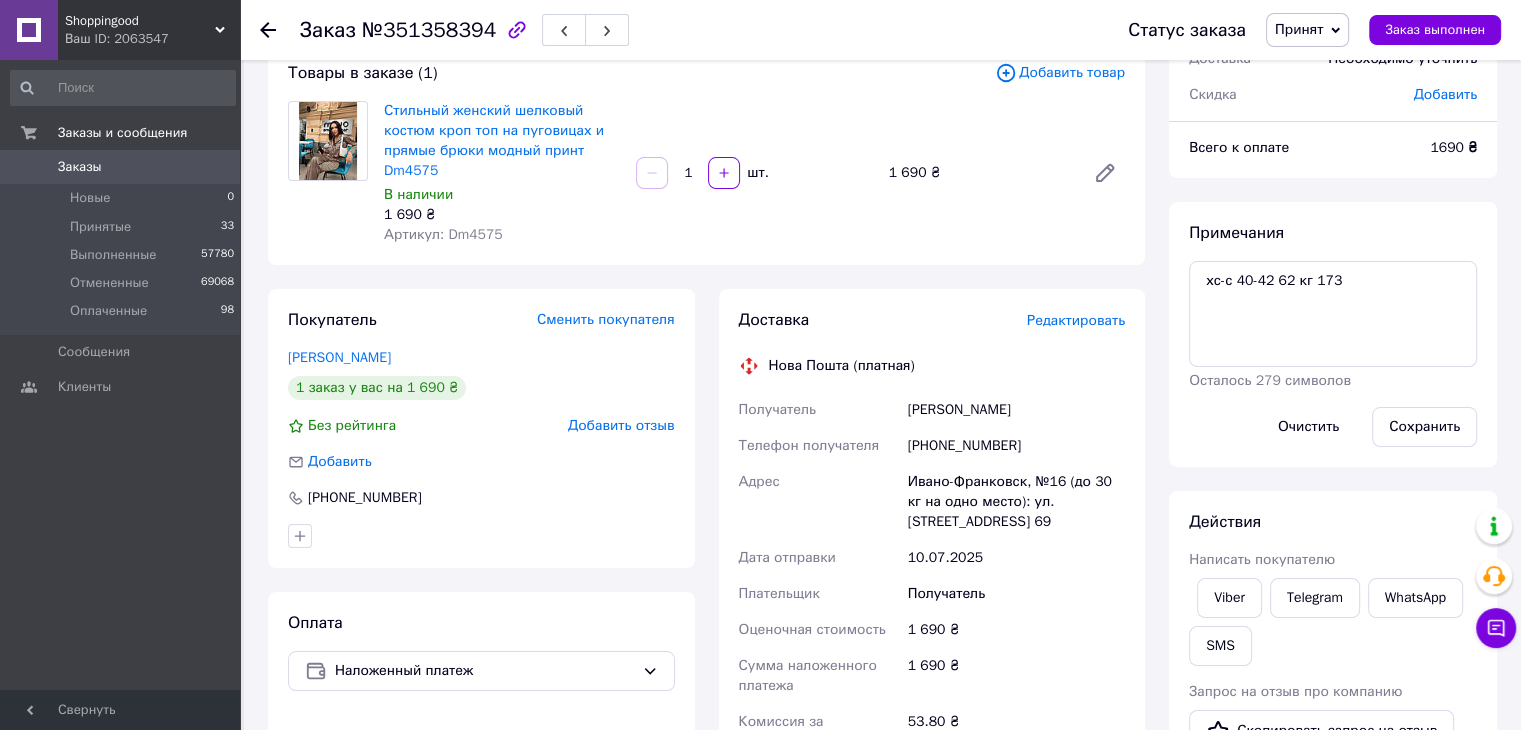 scroll, scrollTop: 925, scrollLeft: 0, axis: vertical 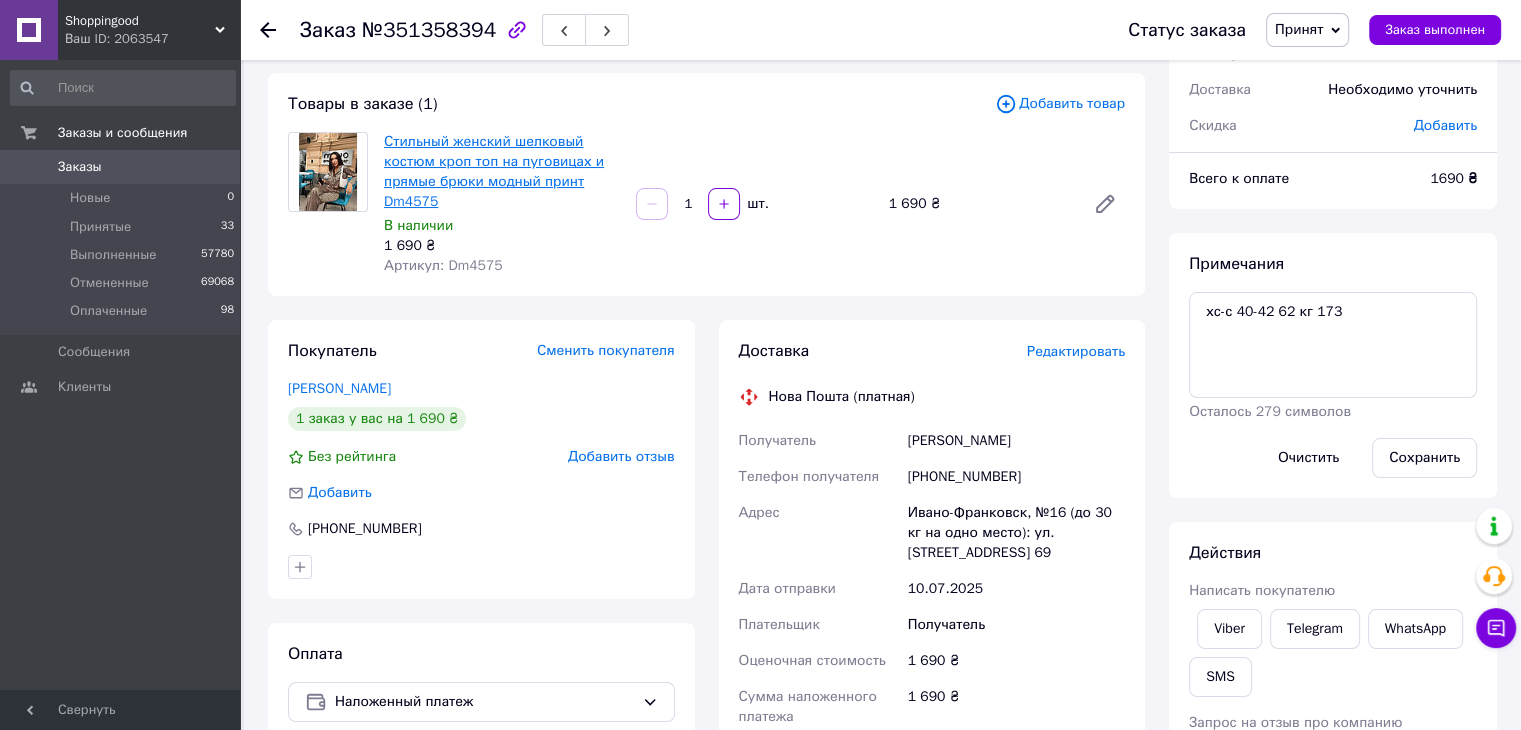 click on "Стильный женский шелковый костюм кроп топ на пуговицах и прямые брюки модный принт Dm4575" at bounding box center [494, 171] 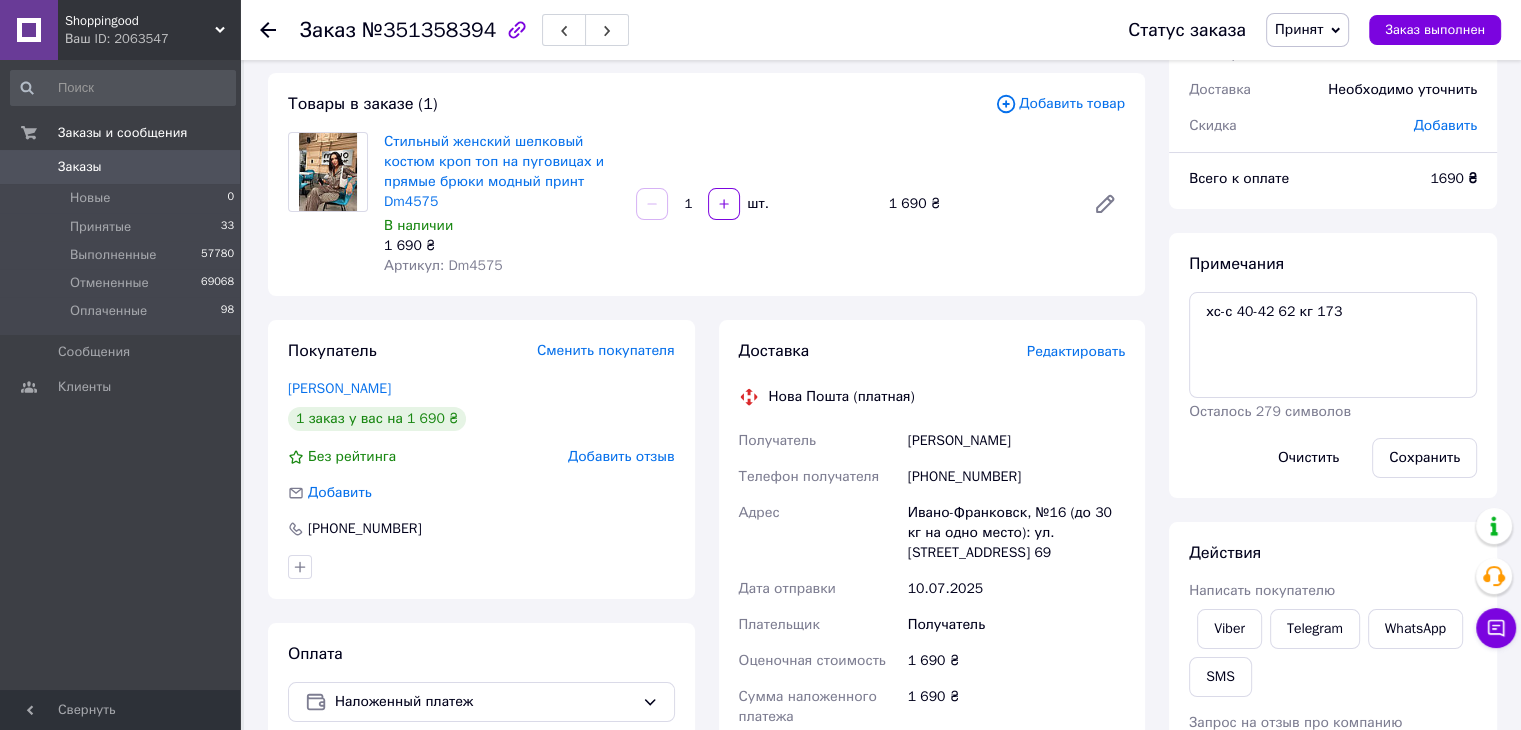 click 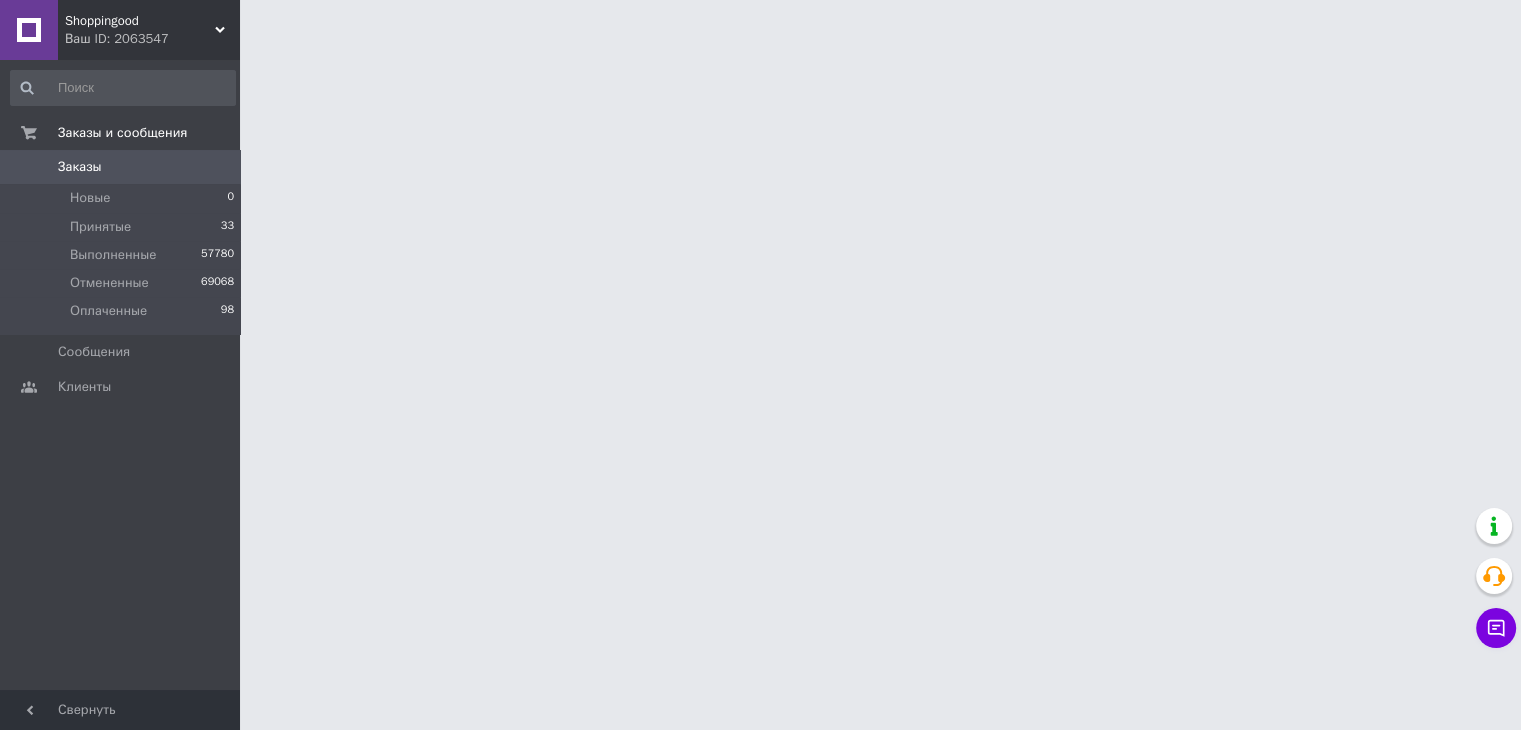 scroll, scrollTop: 0, scrollLeft: 0, axis: both 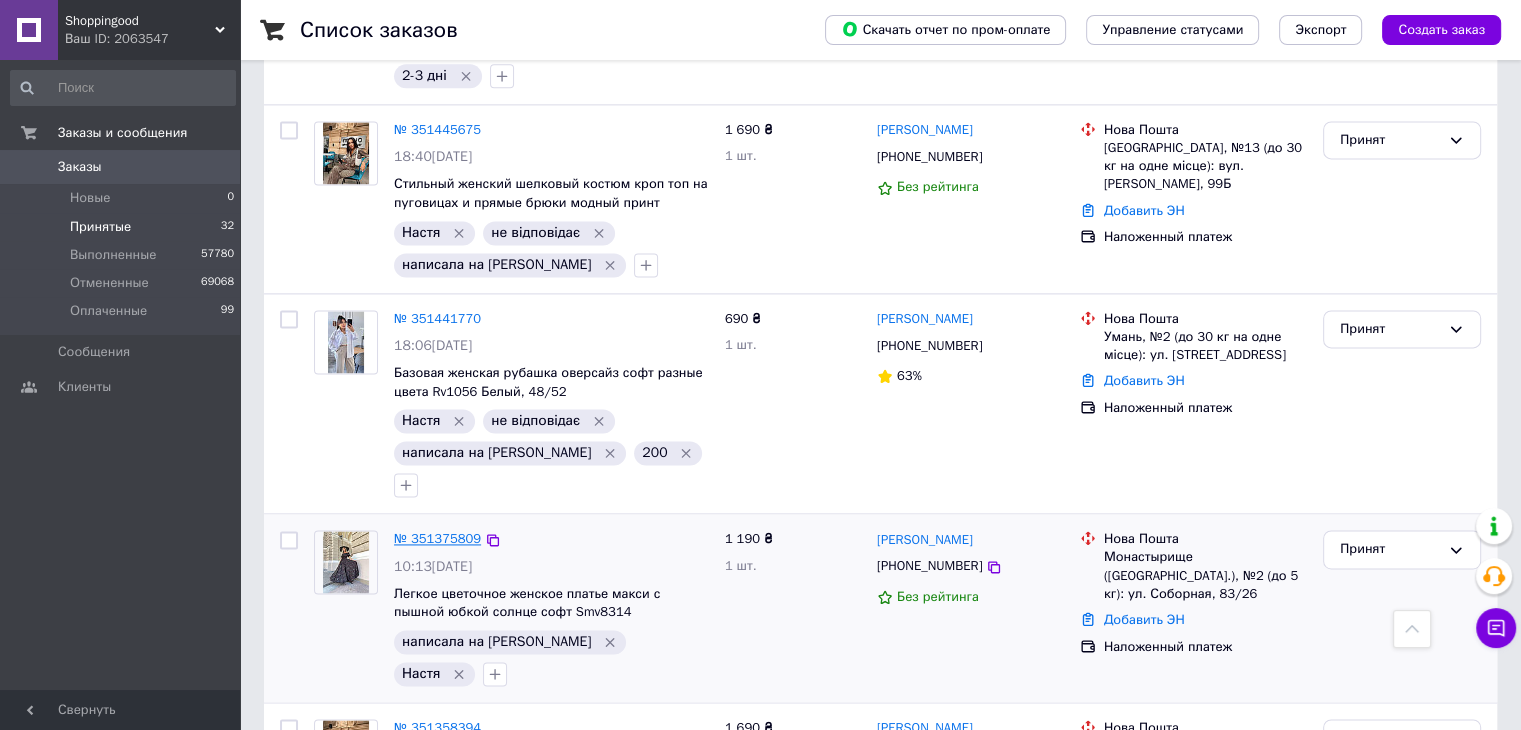 click on "№ 351375809" at bounding box center [437, 538] 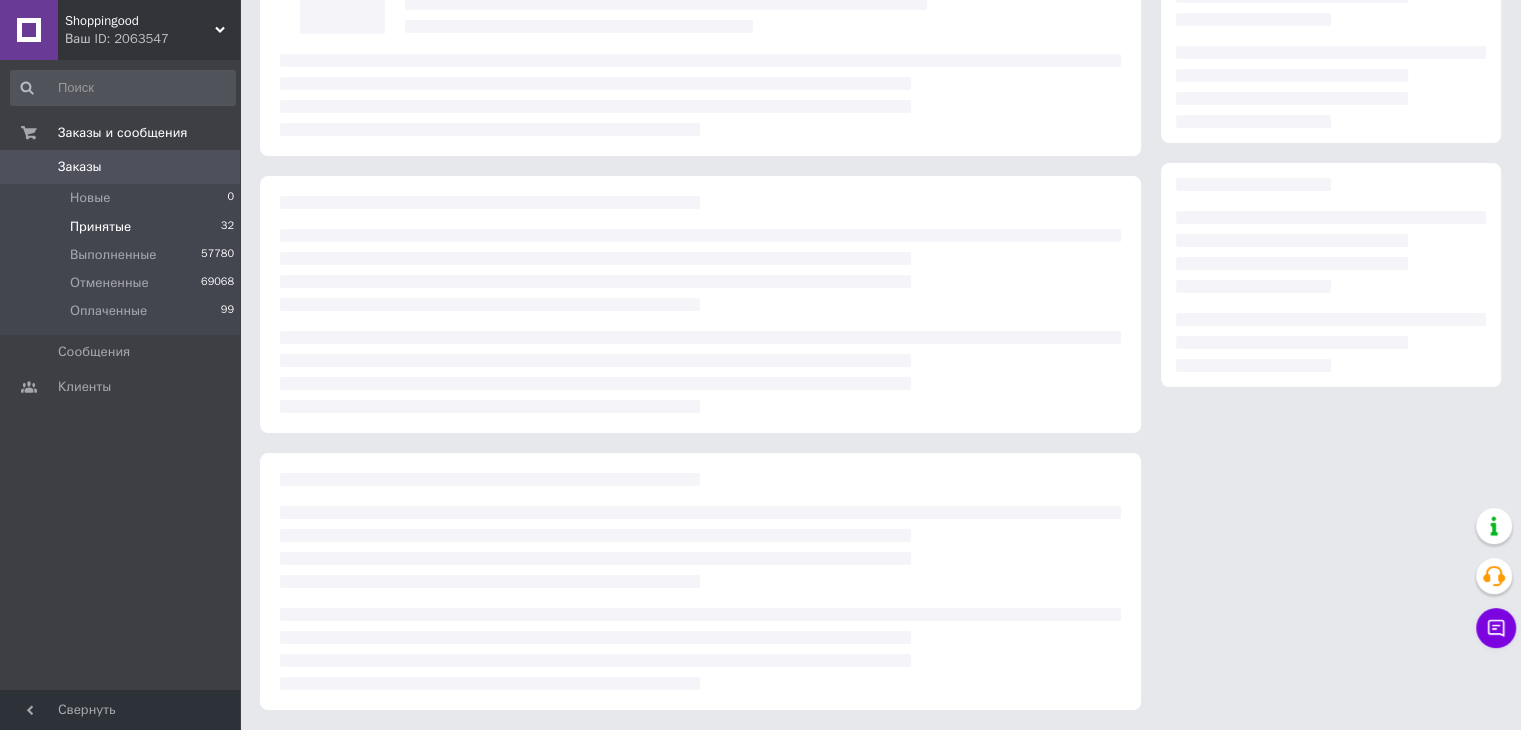 scroll, scrollTop: 184, scrollLeft: 0, axis: vertical 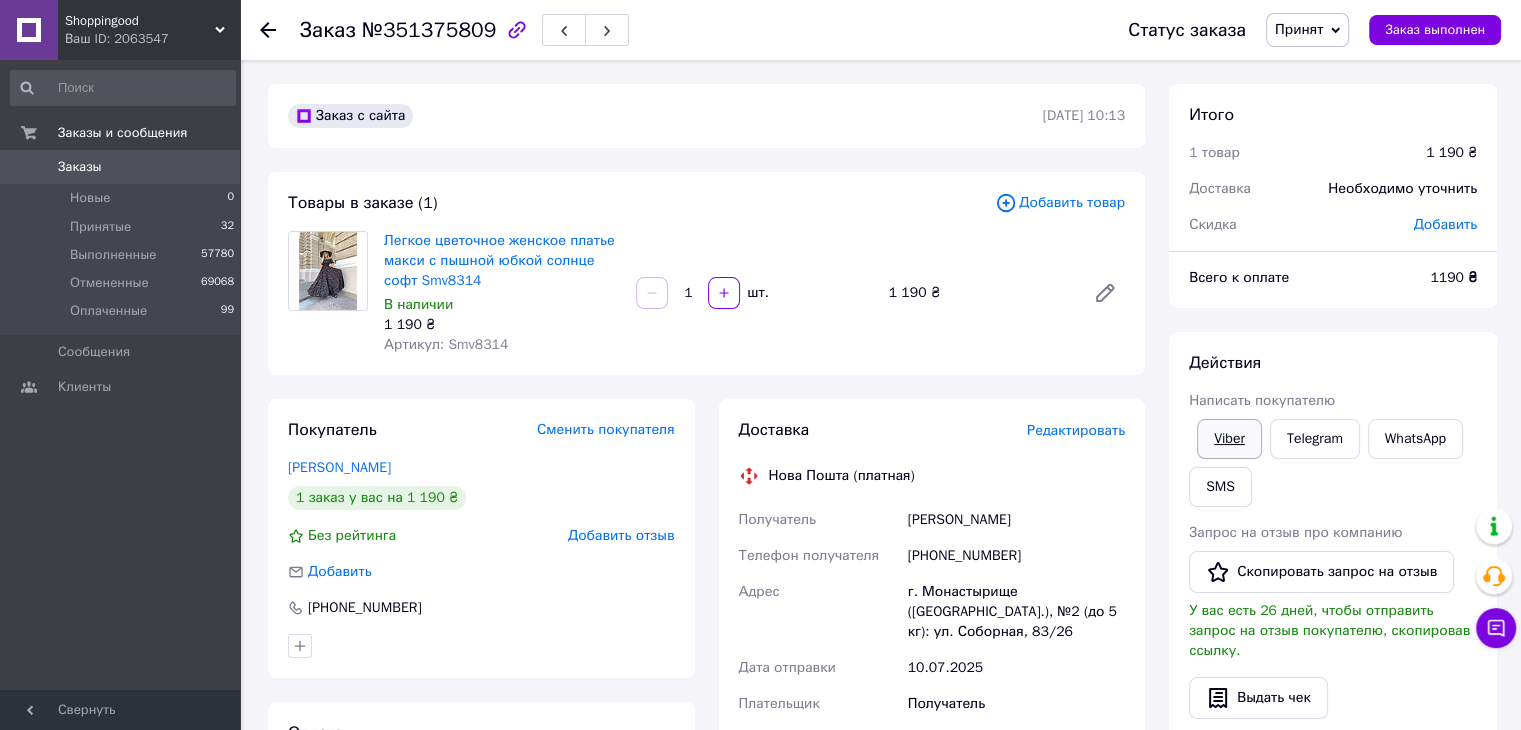 click on "Viber" at bounding box center (1229, 439) 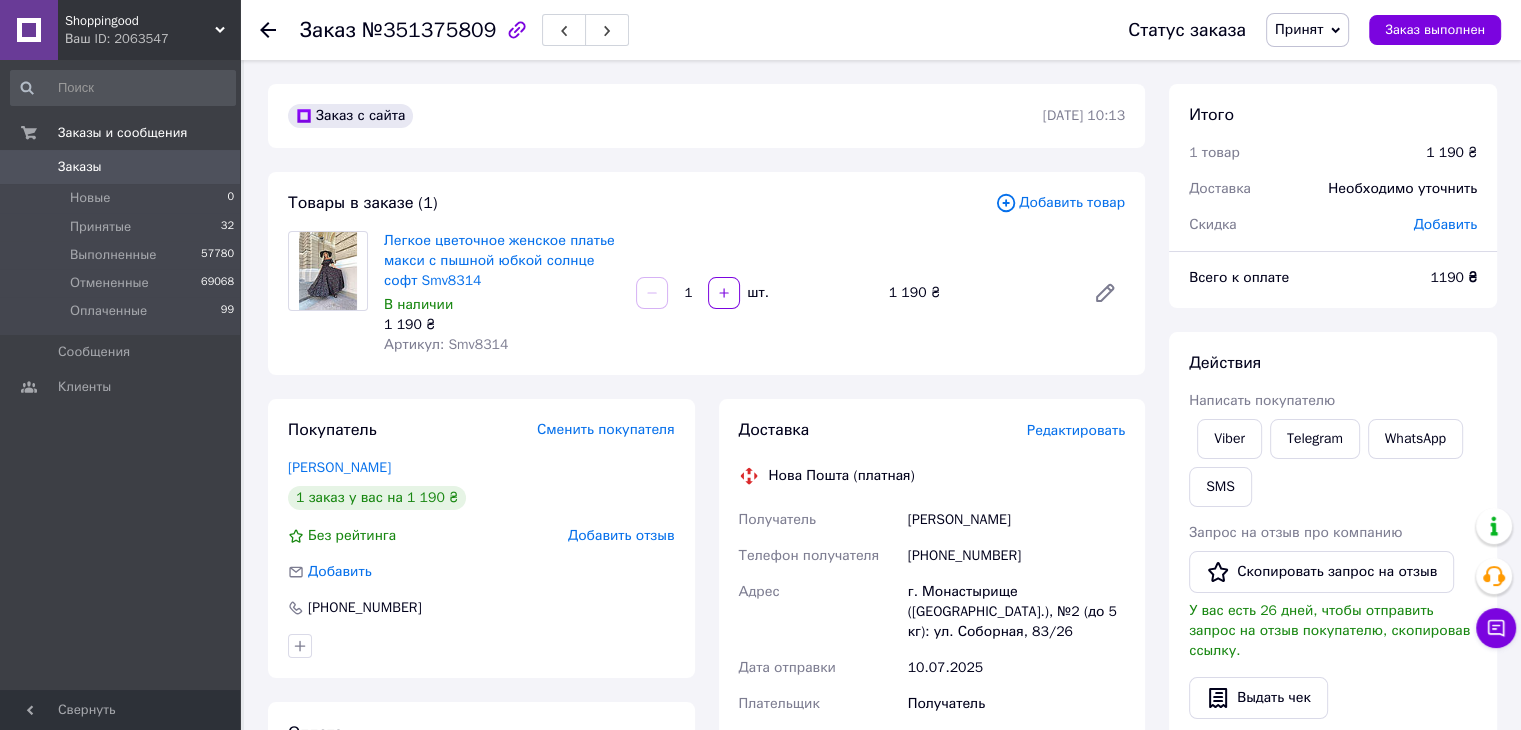 drag, startPoint x: 1316, startPoint y: 29, endPoint x: 1288, endPoint y: 77, distance: 55.569775 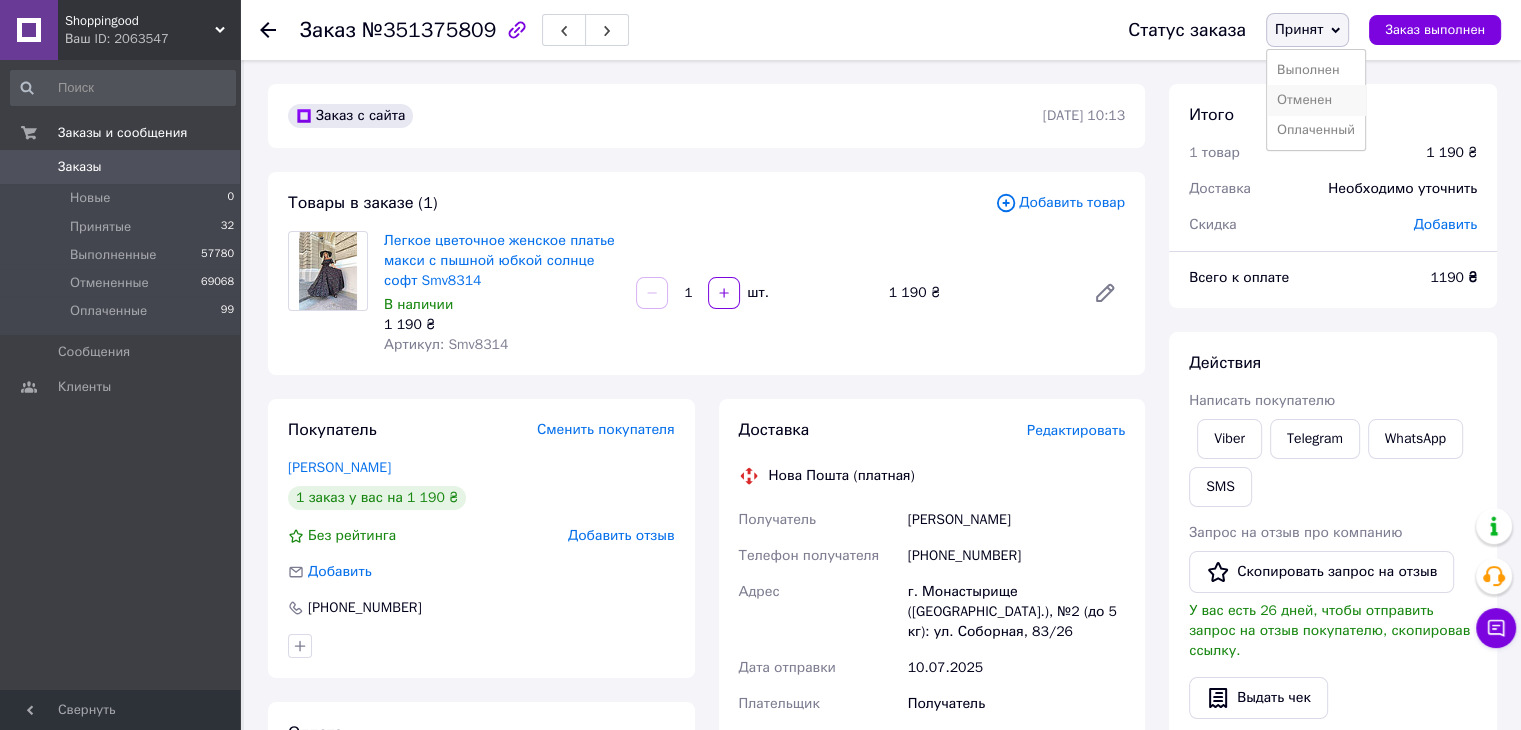 click on "Отменен" at bounding box center [1316, 100] 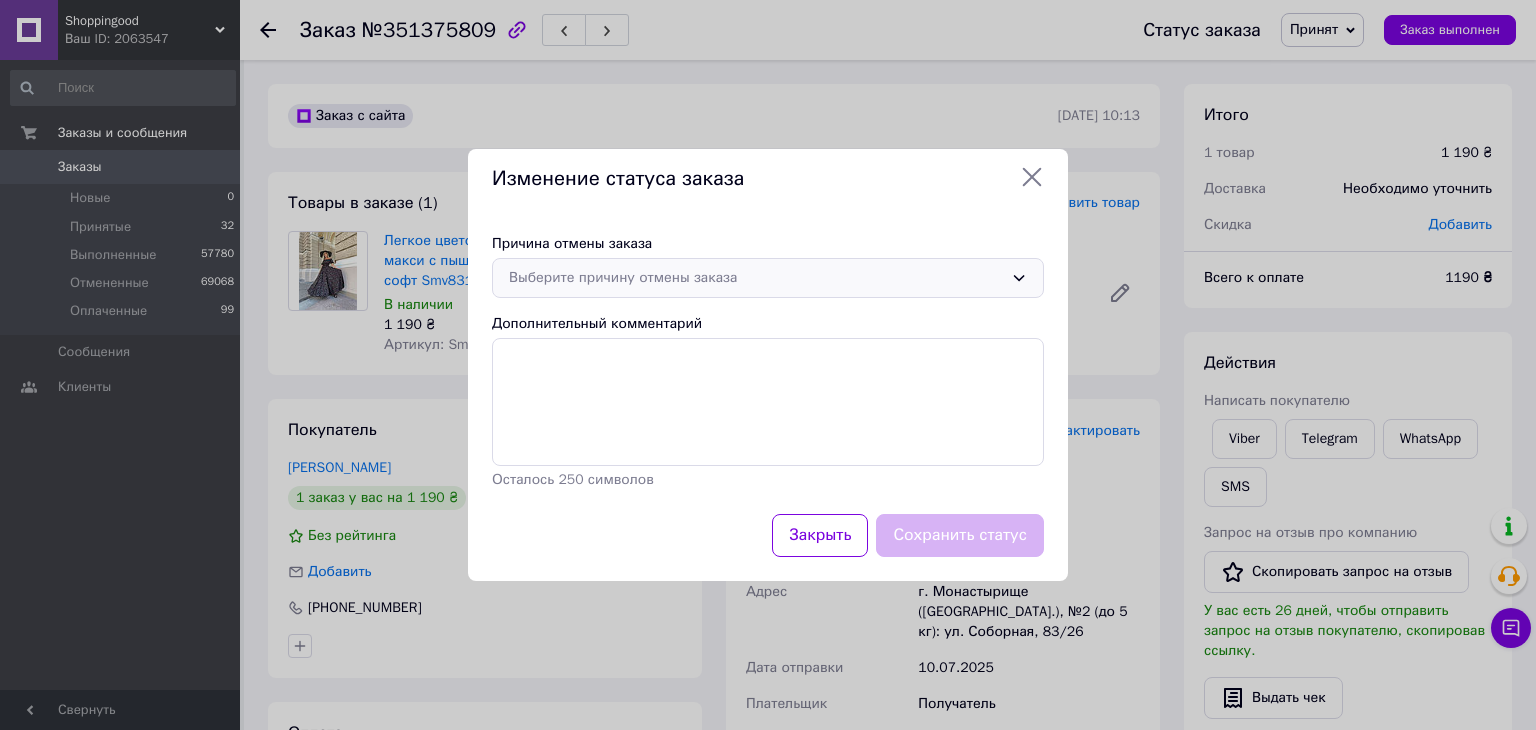 click on "Выберите причину отмены заказа" at bounding box center (756, 278) 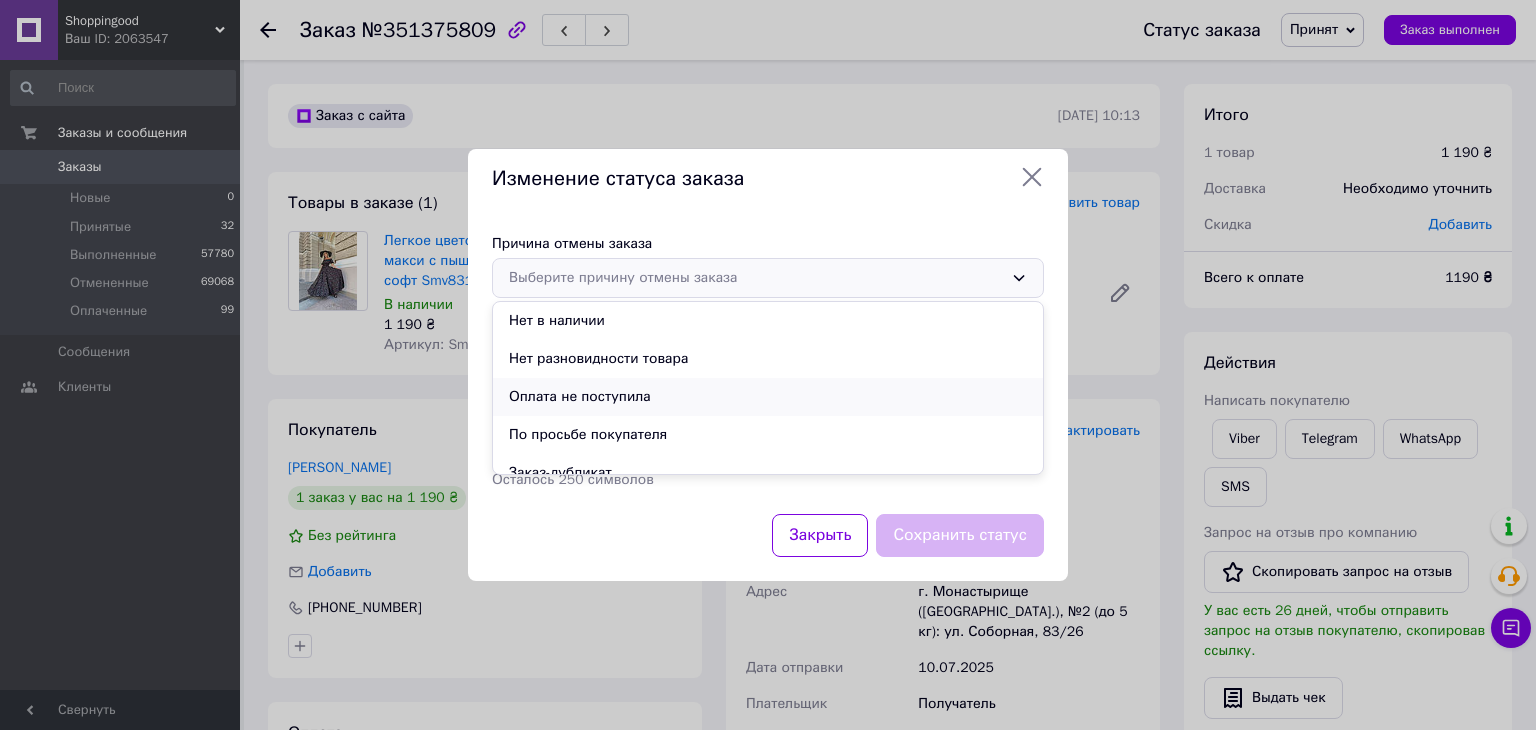 click on "Оплата не поступила" at bounding box center (768, 397) 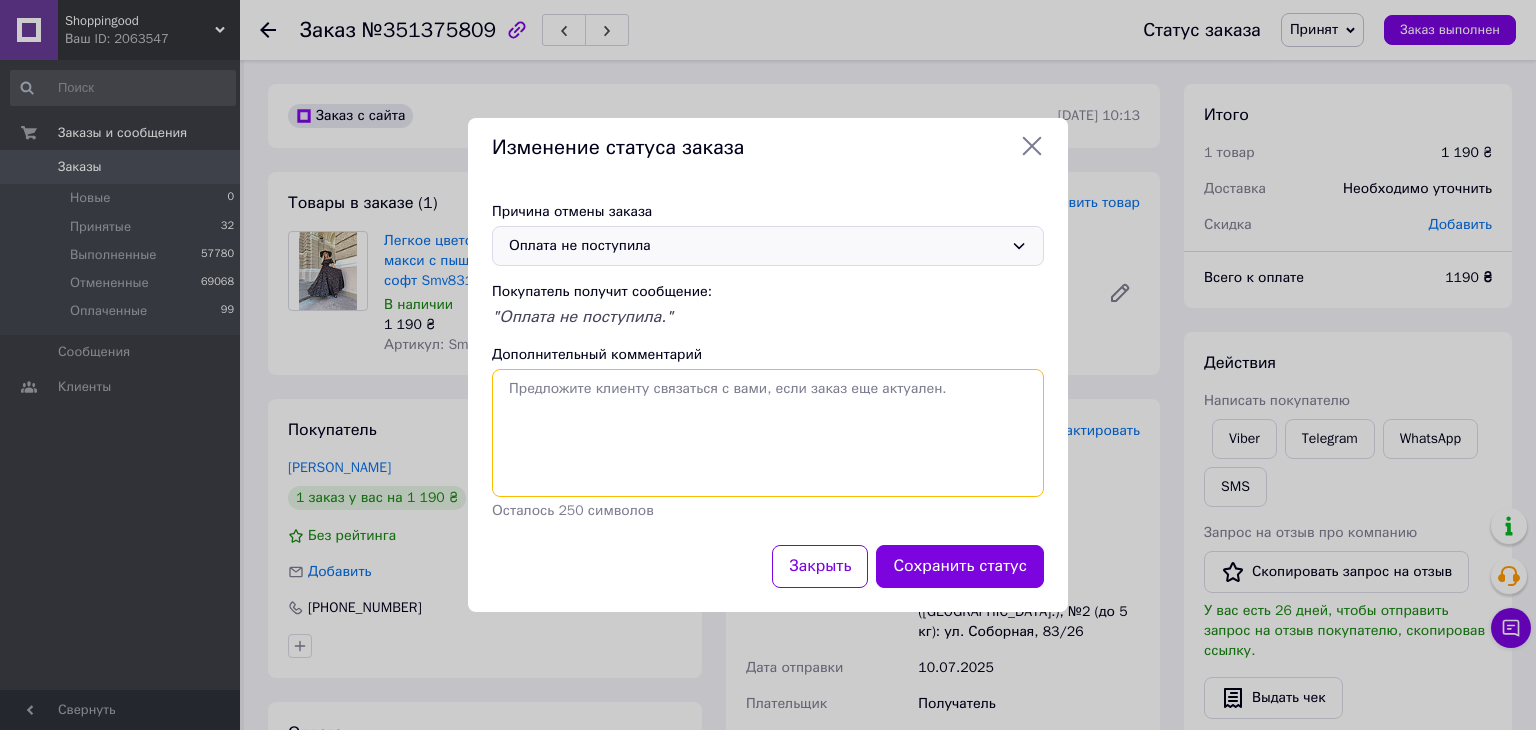 click on "Дополнительный комментарий" at bounding box center (768, 433) 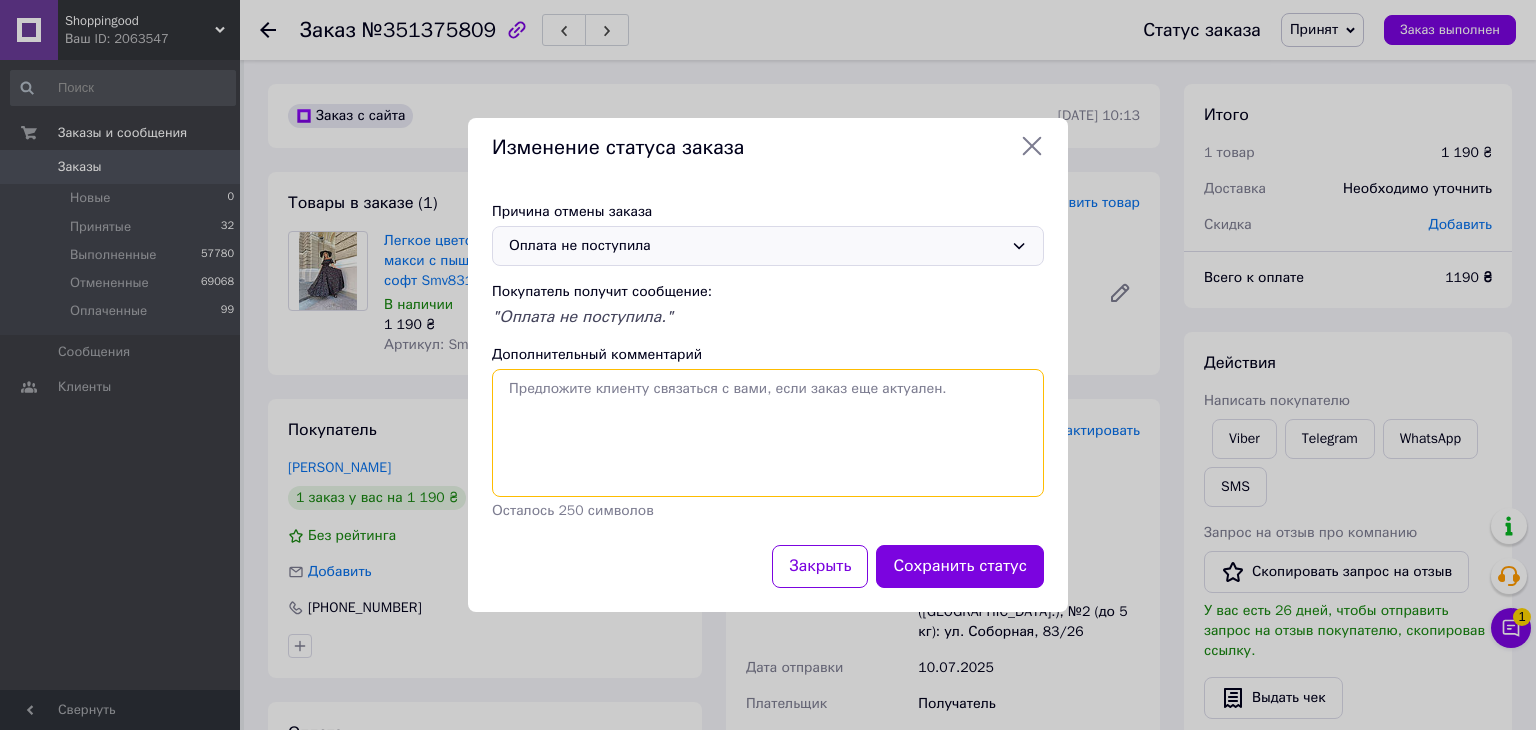 paste on "Замовлення автоматично відмінено. Для відновлення вашого замовлення зателефонуйте або напишіть на [PHONE_NUMBER] або будь-яким зручним для вас способом." 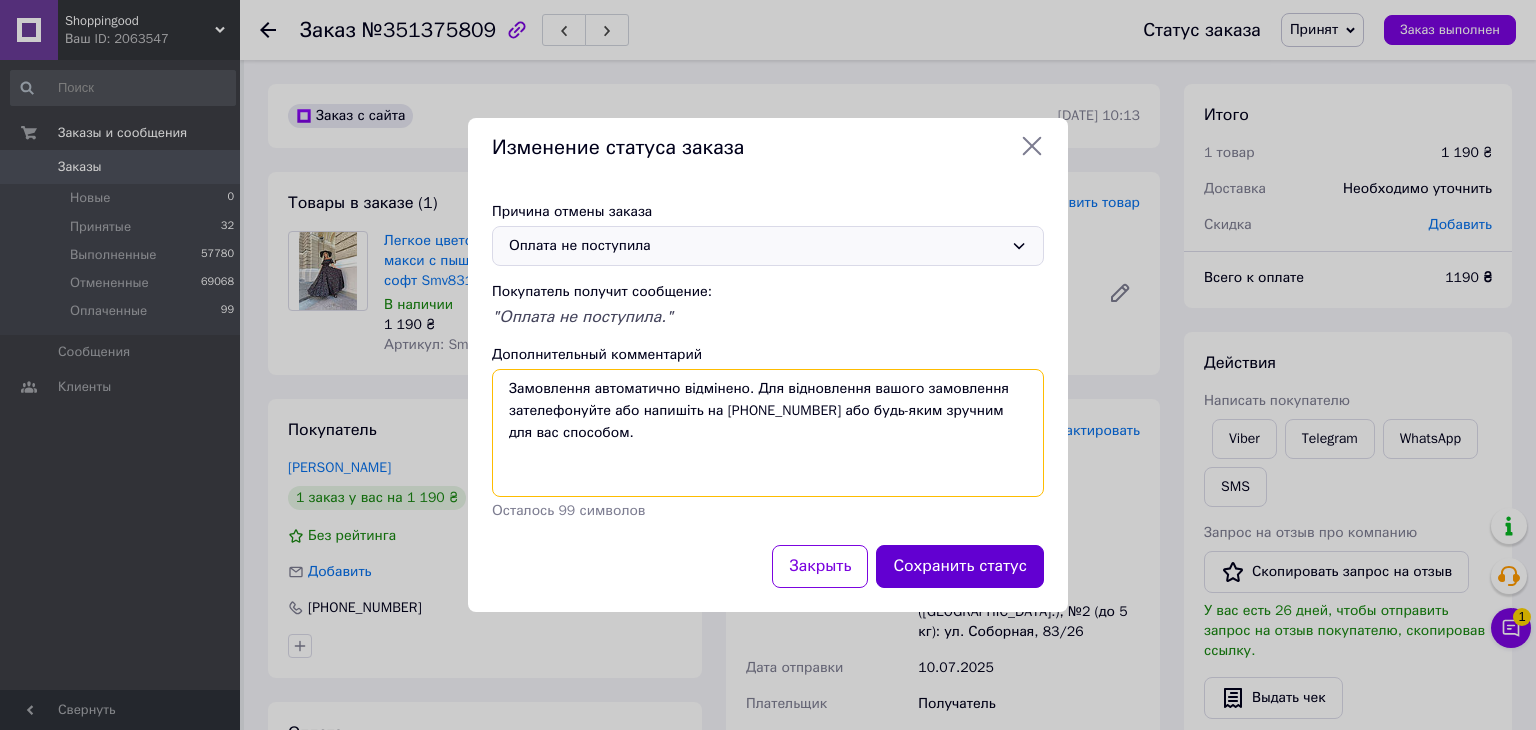 type on "Замовлення автоматично відмінено. Для відновлення вашого замовлення зателефонуйте або напишіть на [PHONE_NUMBER] або будь-яким зручним для вас способом." 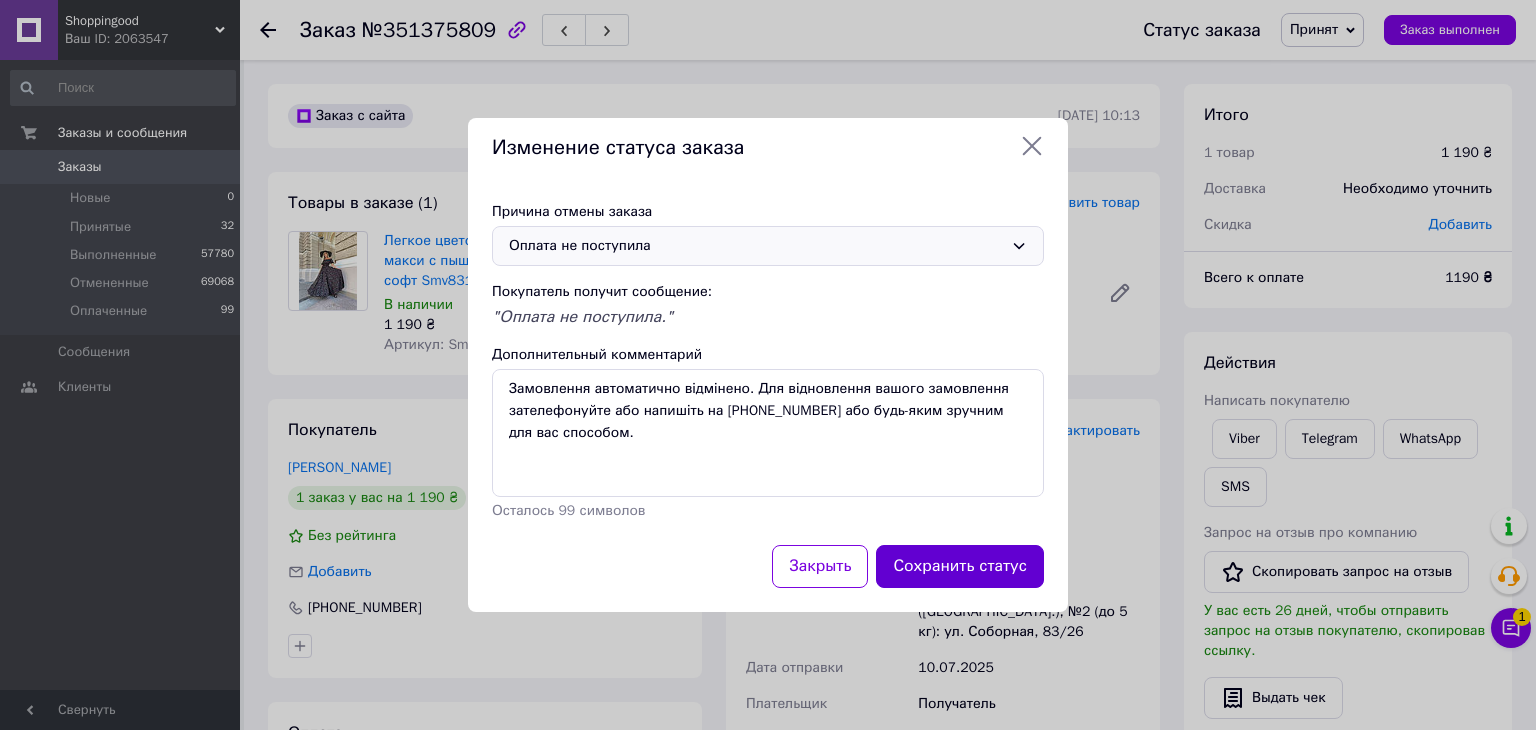 click on "Сохранить статус" at bounding box center (960, 566) 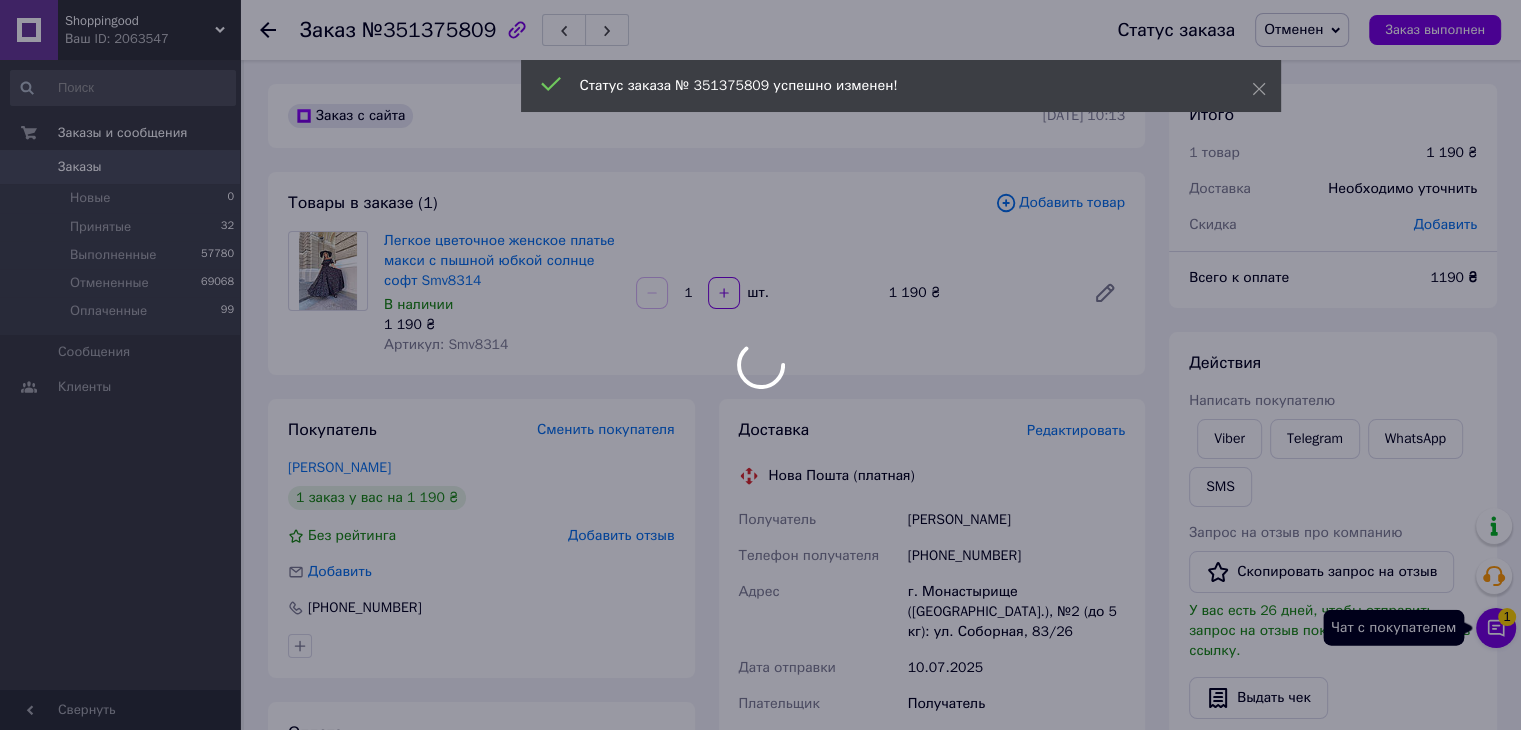 click 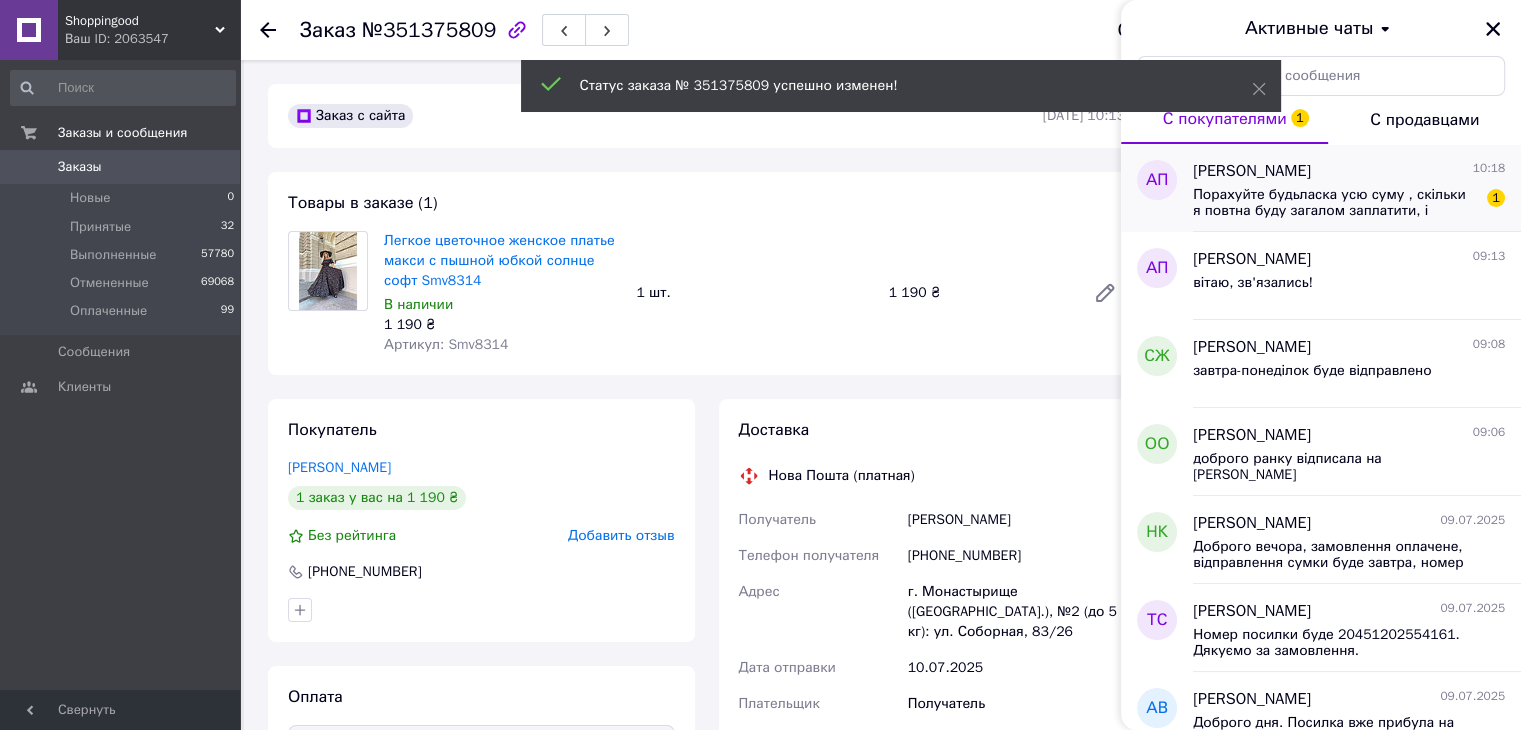 click on "Порахуйте будьласка усю суму , скільки я повтна буду загалом заплатити, і скільки доплатити на самій пошті" at bounding box center (1335, 203) 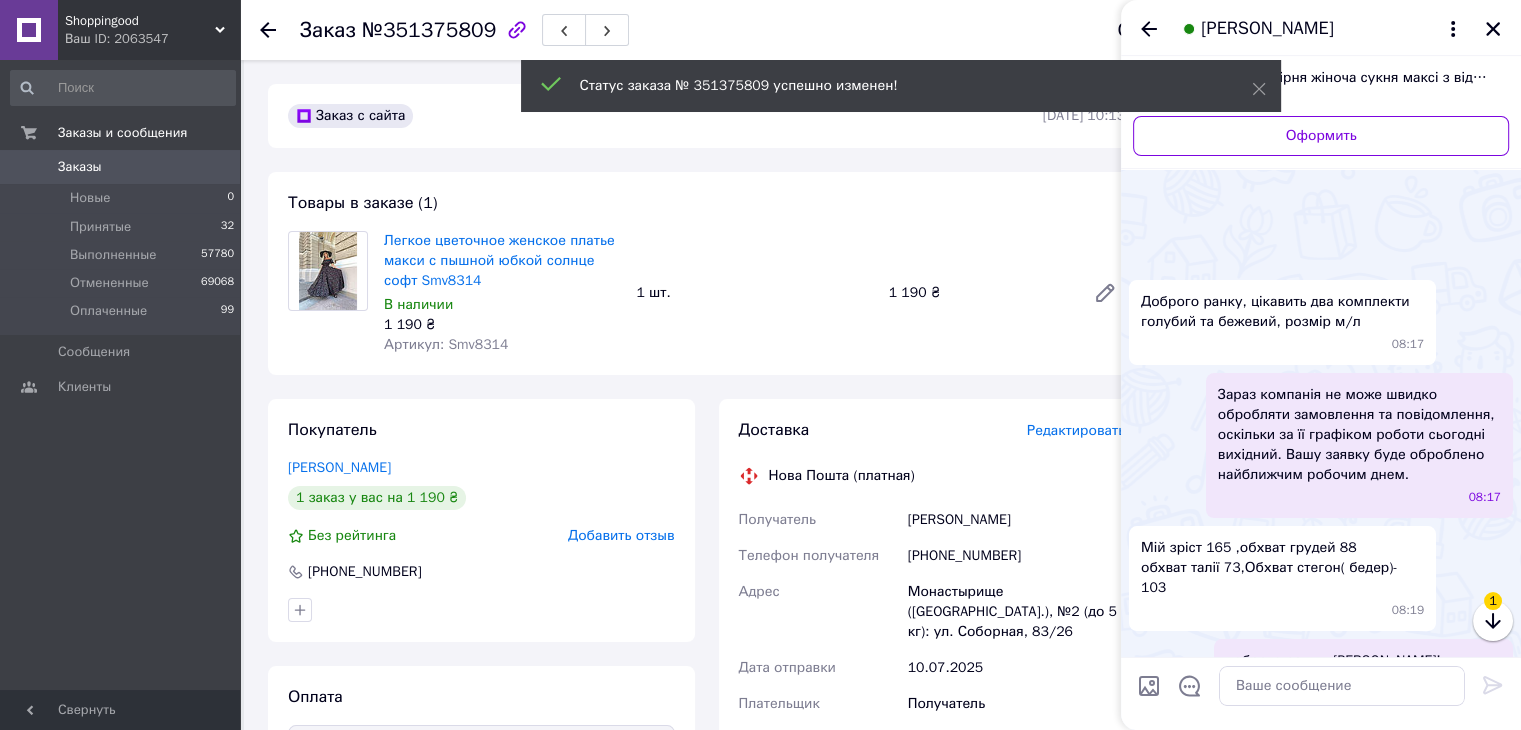 scroll, scrollTop: 6581, scrollLeft: 0, axis: vertical 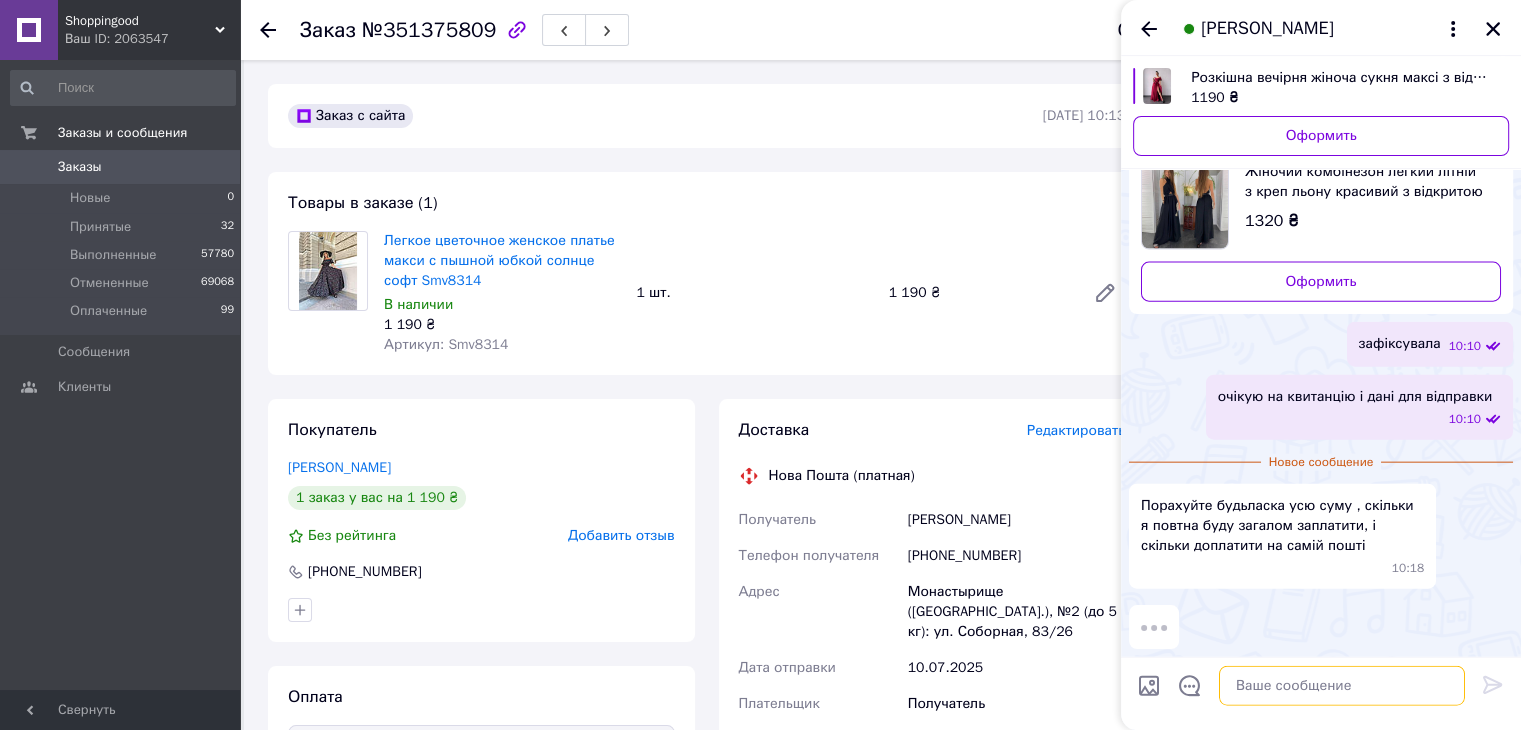 click at bounding box center [1342, 686] 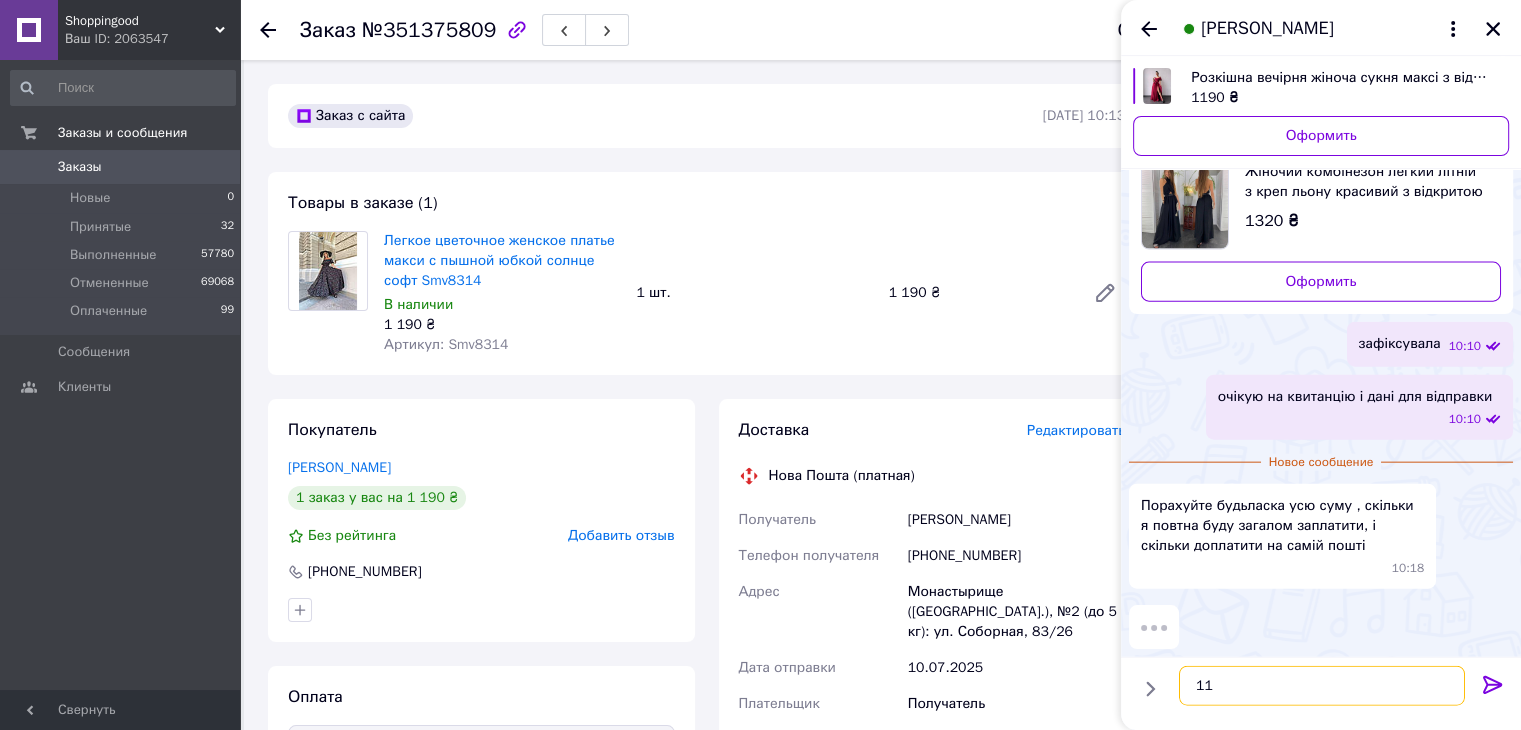 type on "1" 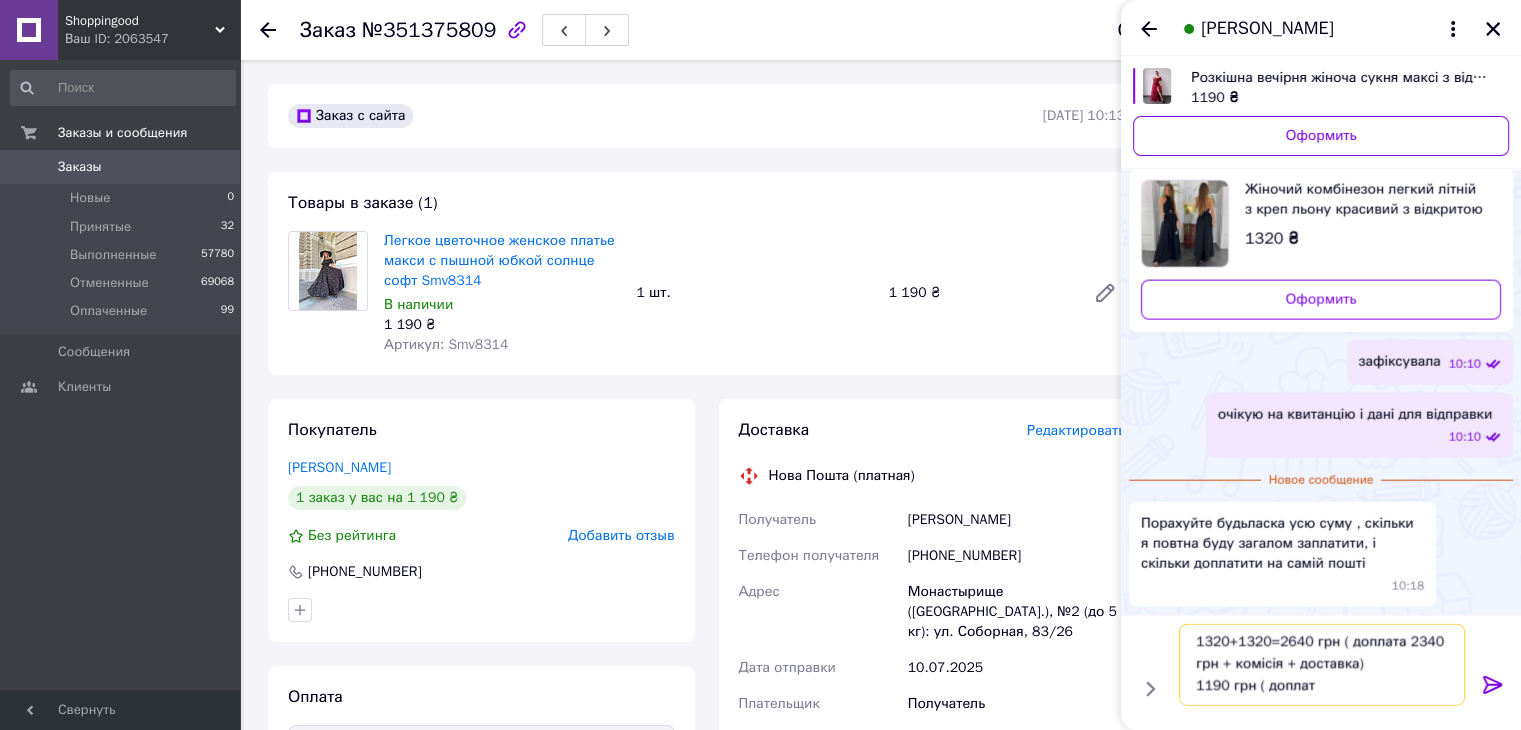 scroll, scrollTop: 1, scrollLeft: 0, axis: vertical 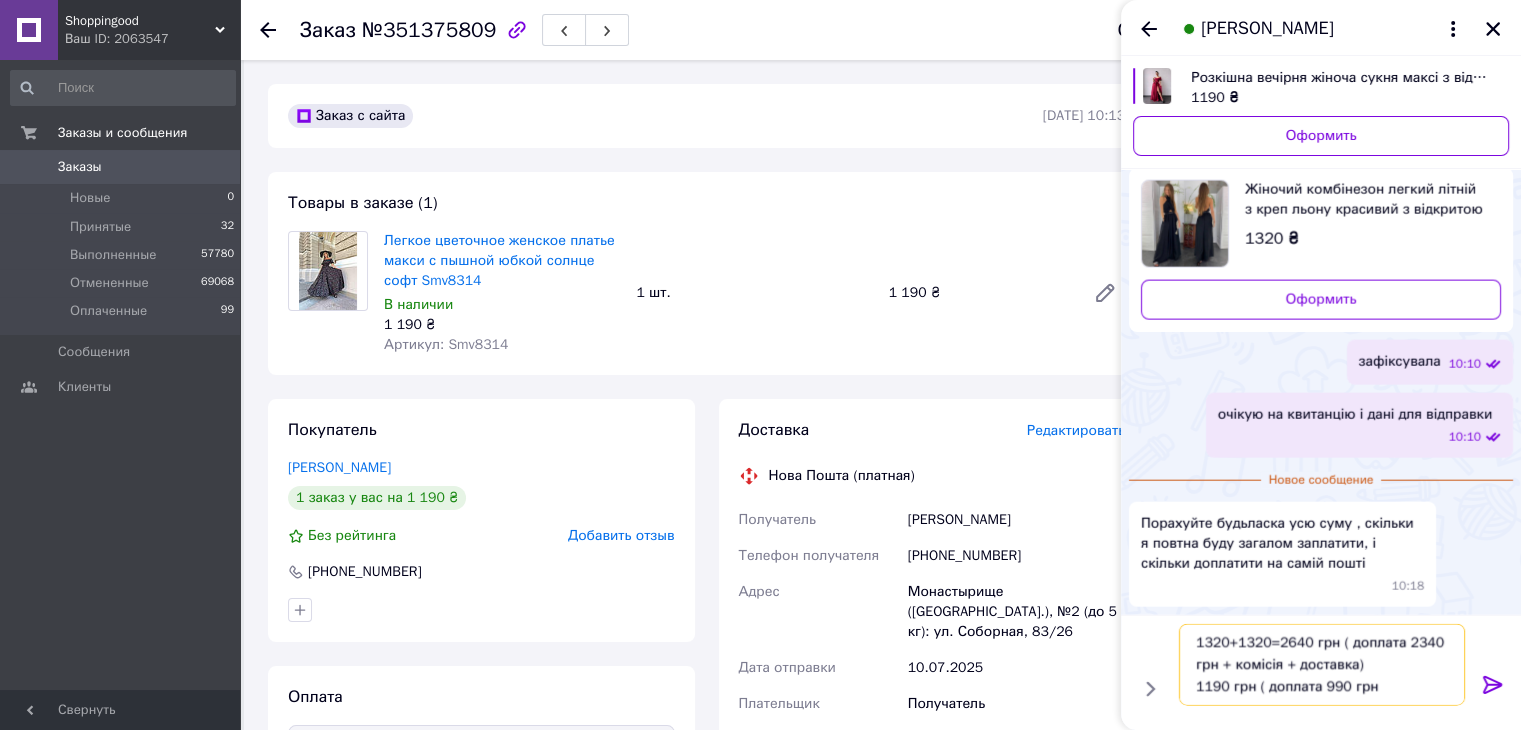 drag, startPoint x: 1223, startPoint y: 665, endPoint x: 1347, endPoint y: 670, distance: 124.10077 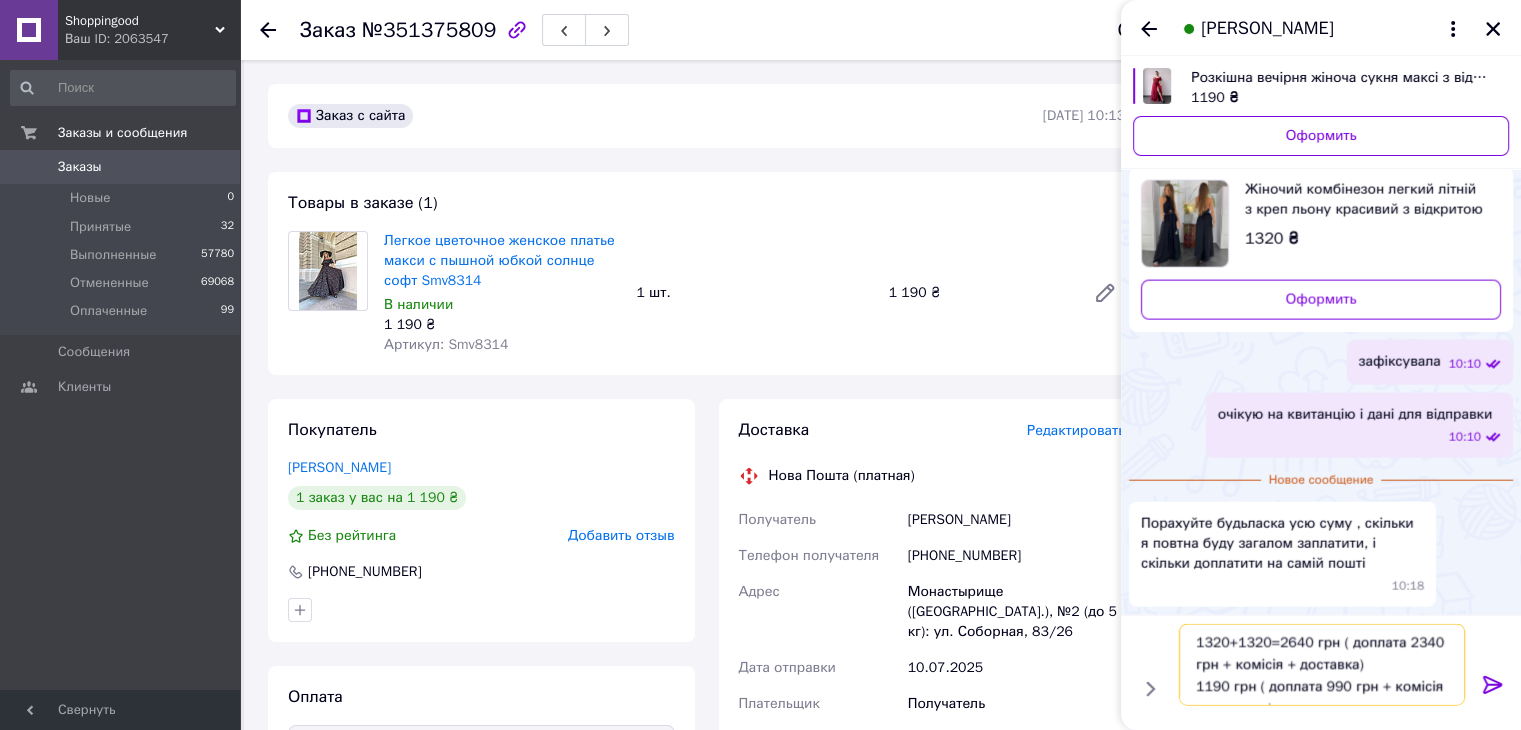 scroll, scrollTop: 13, scrollLeft: 0, axis: vertical 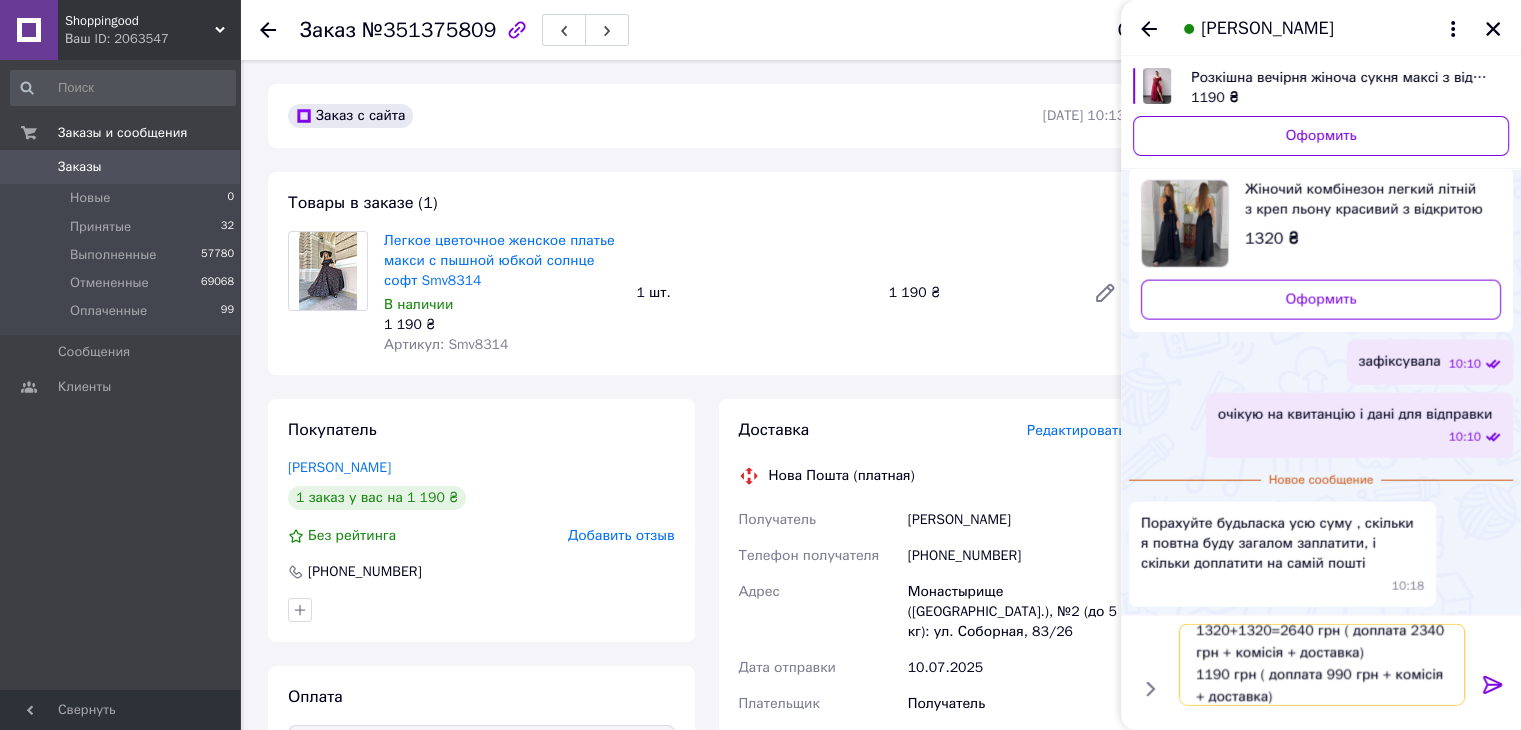 type 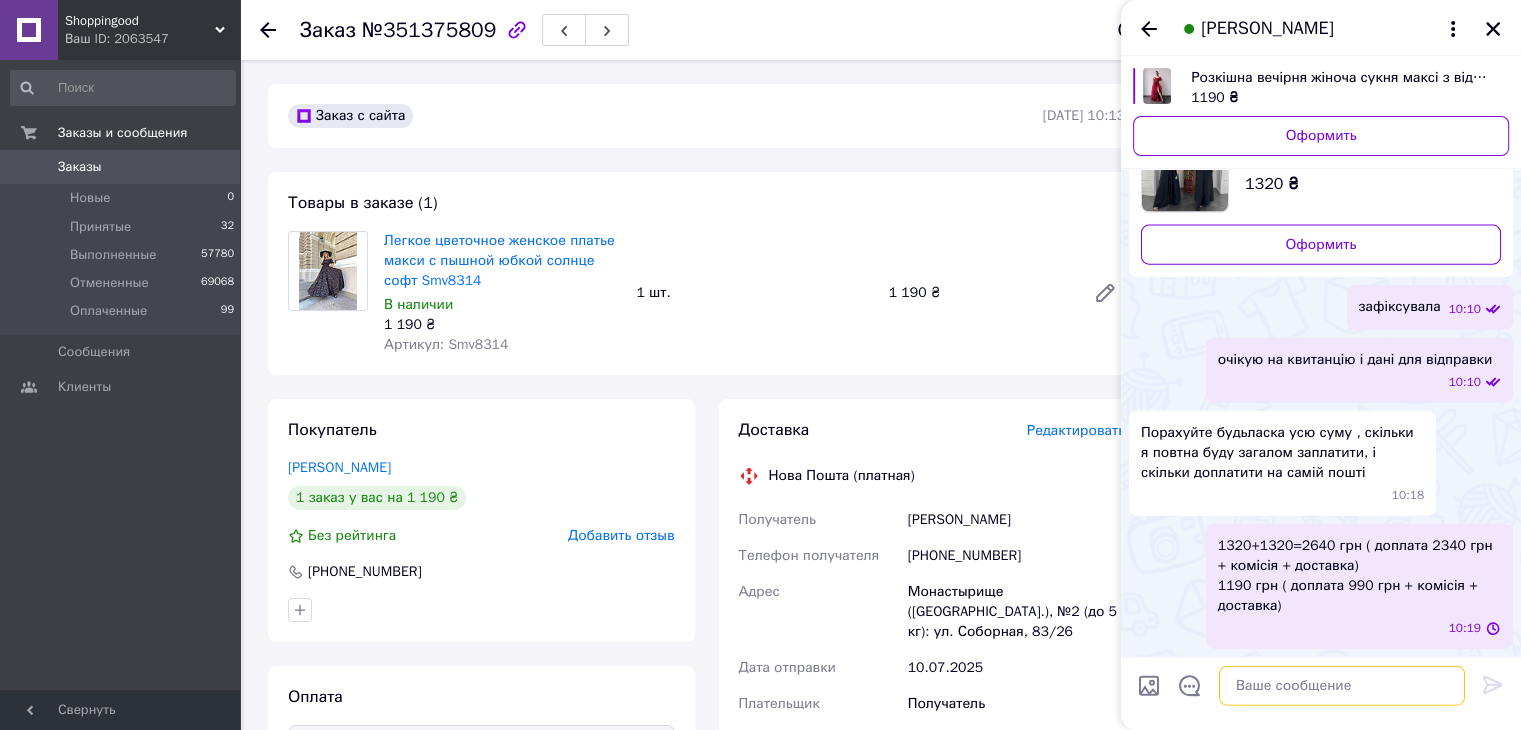 scroll, scrollTop: 0, scrollLeft: 0, axis: both 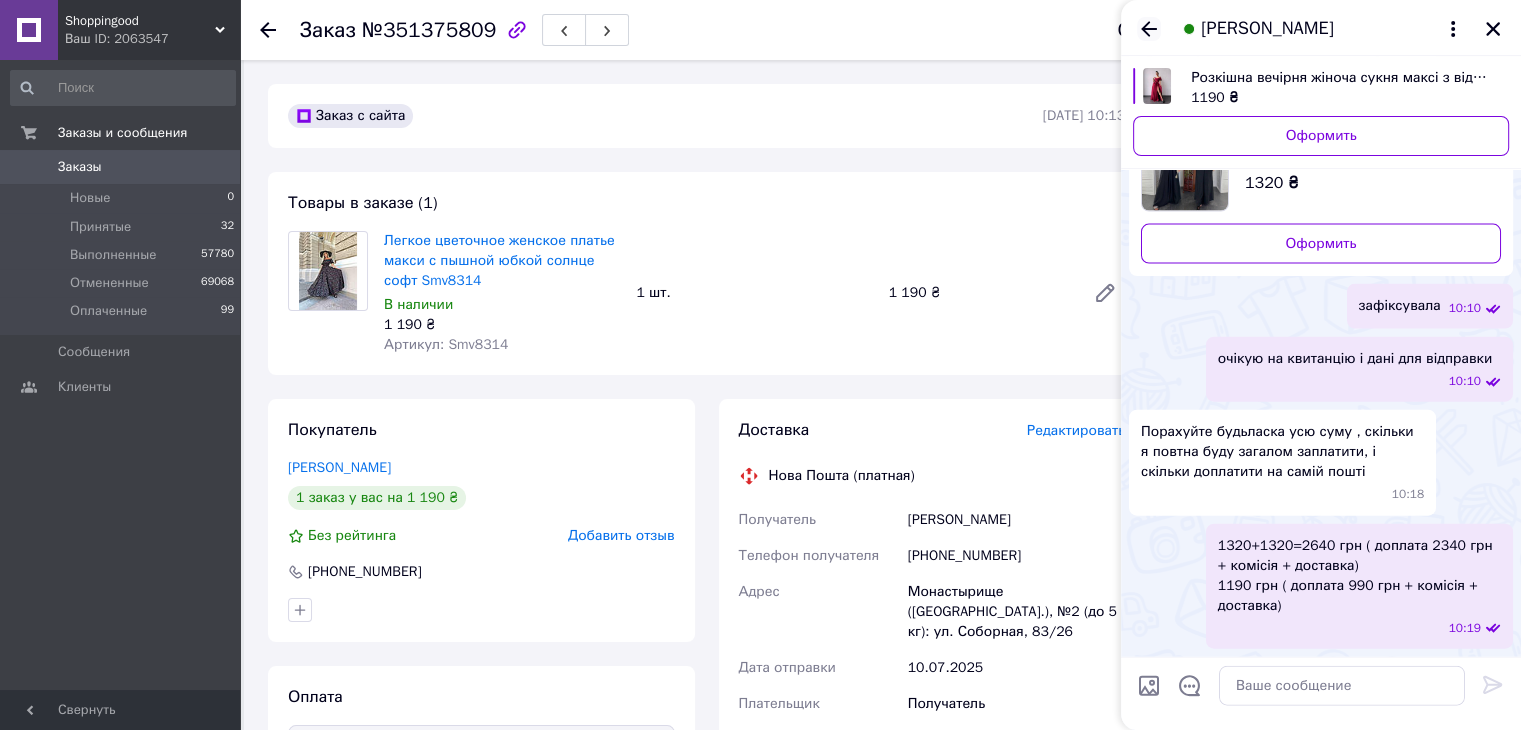 click 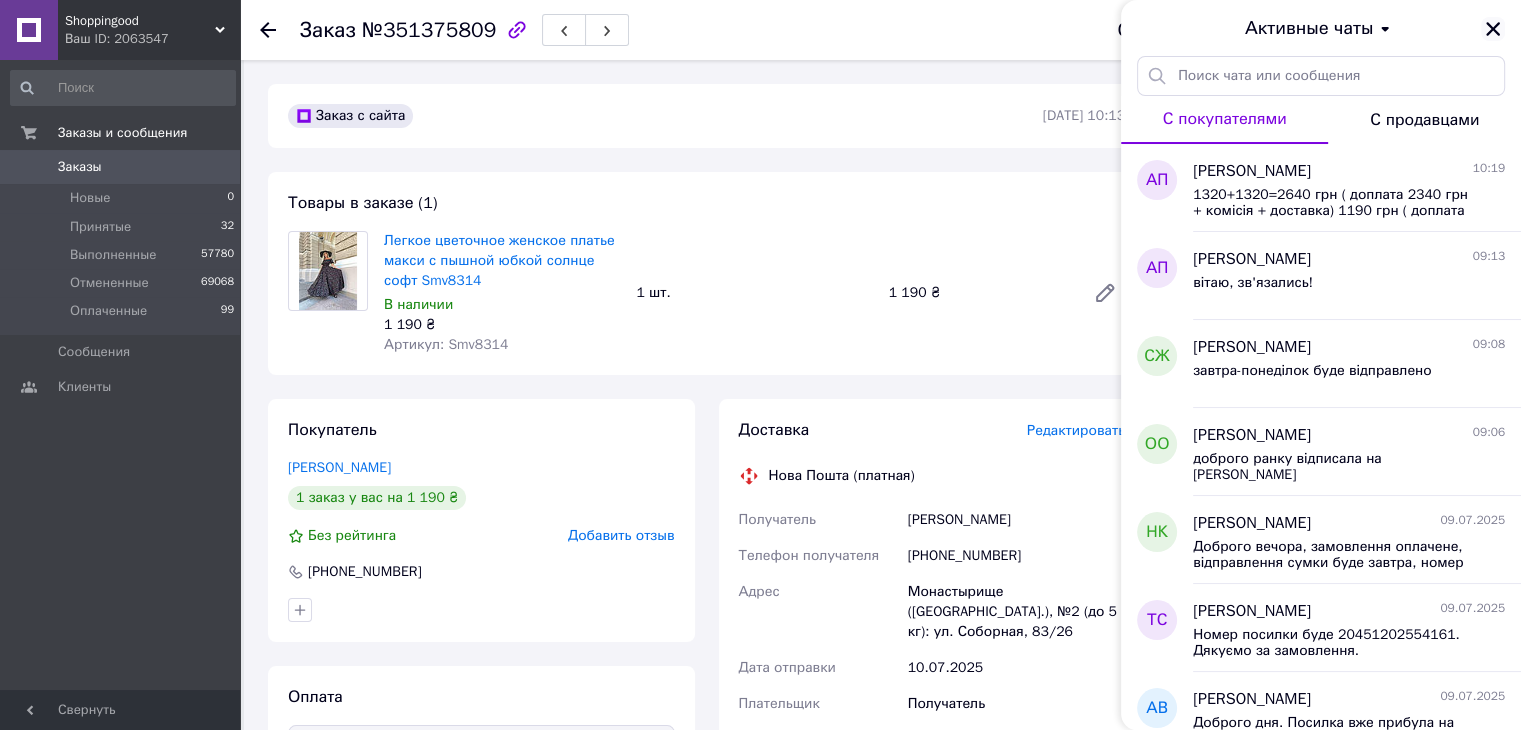 click 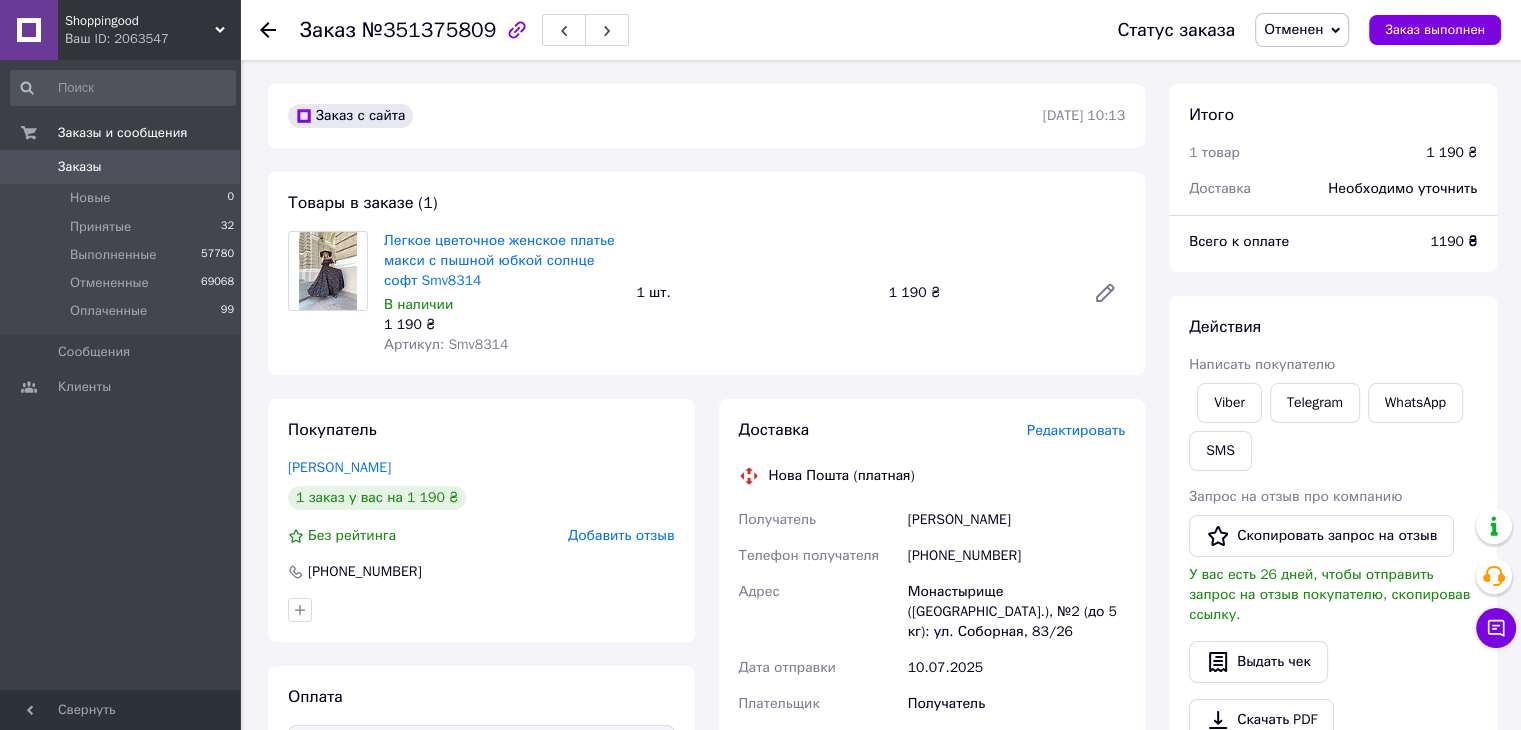 scroll, scrollTop: 836, scrollLeft: 0, axis: vertical 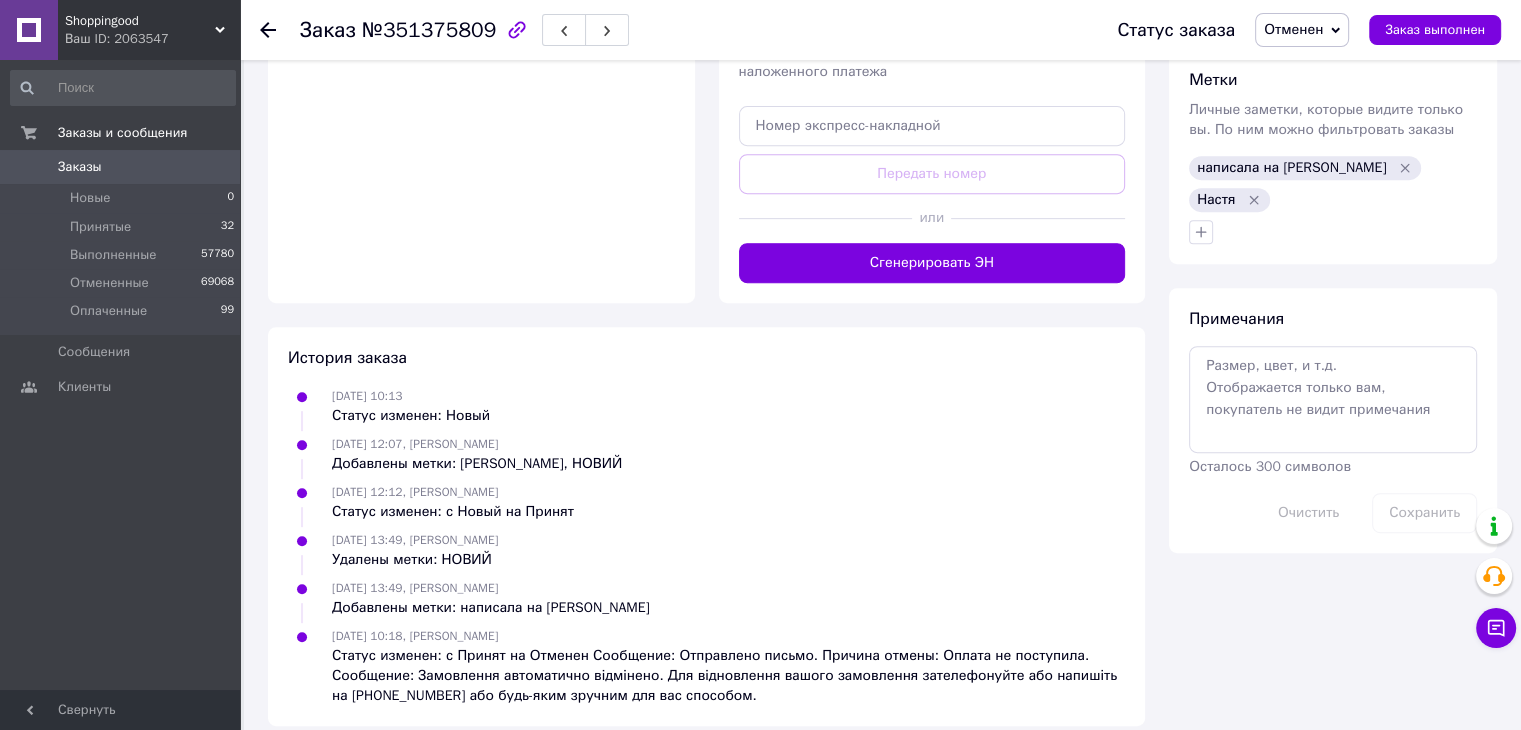click 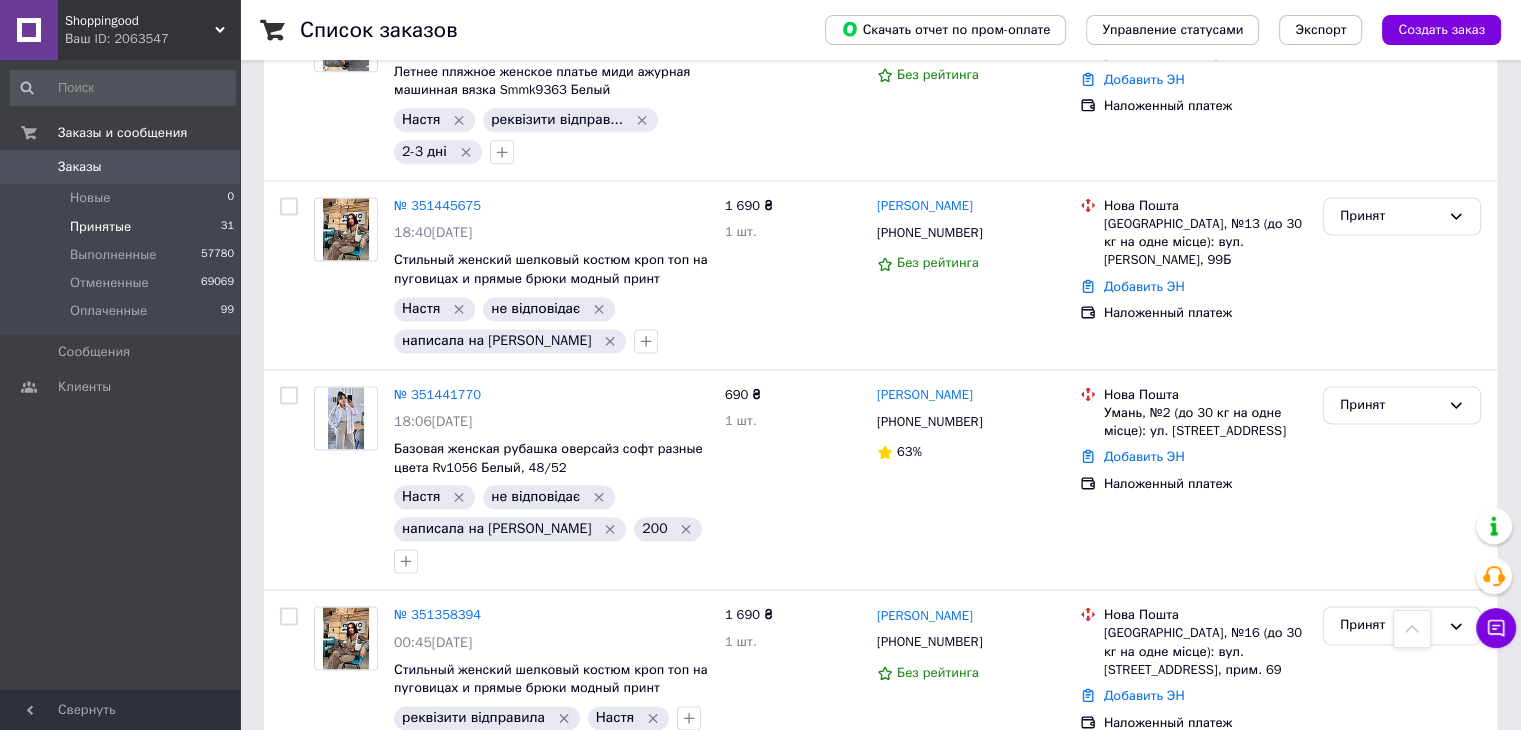 scroll, scrollTop: 2608, scrollLeft: 0, axis: vertical 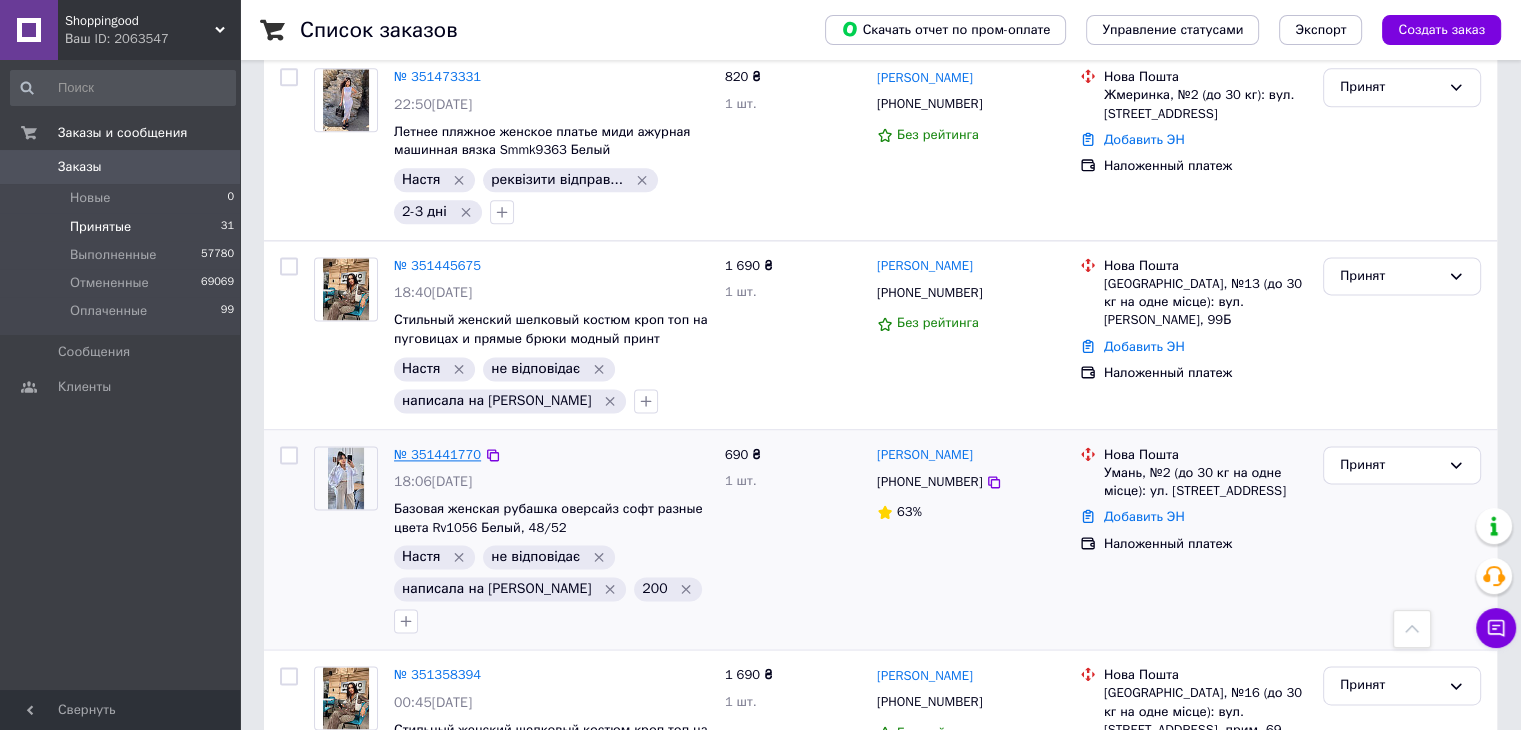 click on "№ 351441770" at bounding box center [437, 454] 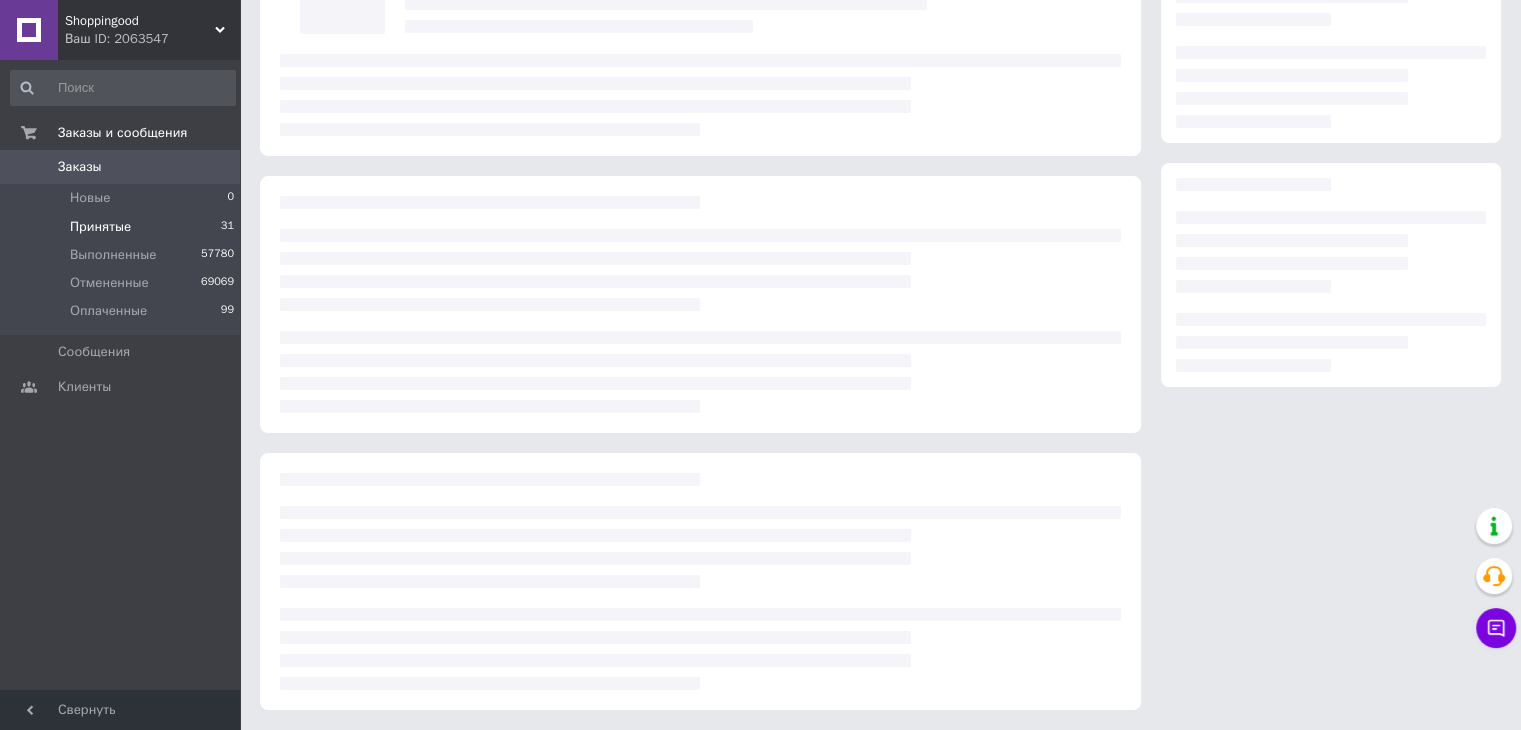 scroll, scrollTop: 0, scrollLeft: 0, axis: both 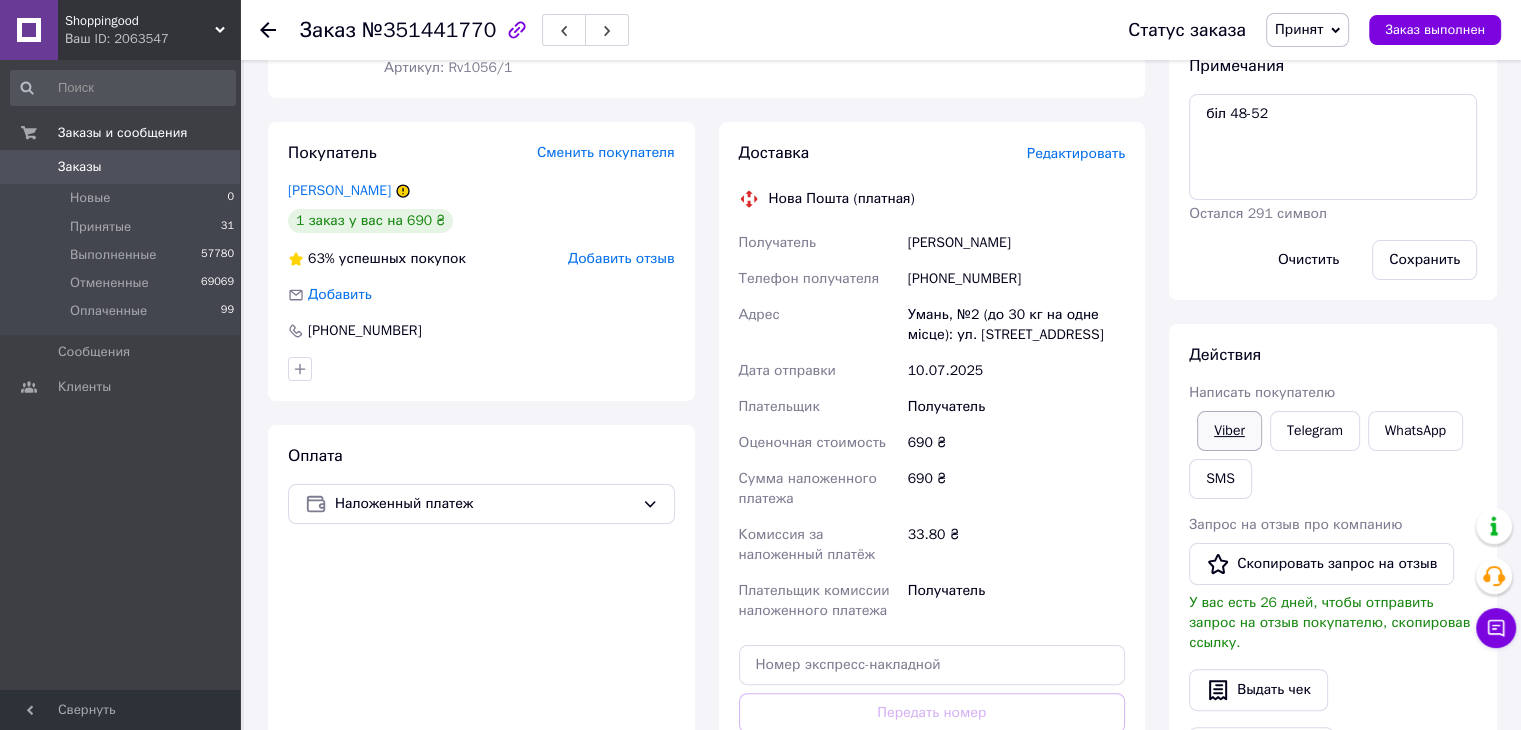 click on "Viber" at bounding box center [1229, 431] 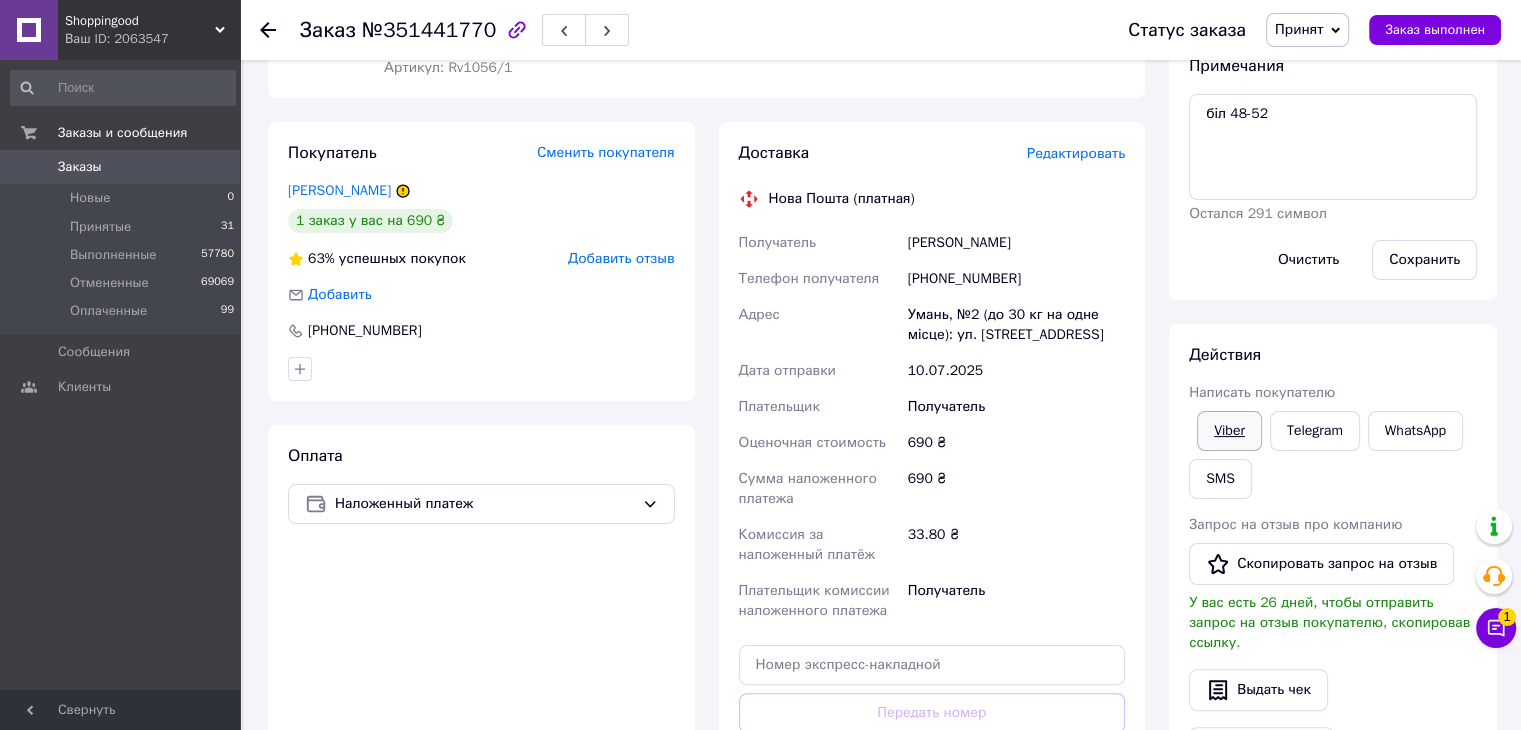 click on "Viber" at bounding box center (1229, 431) 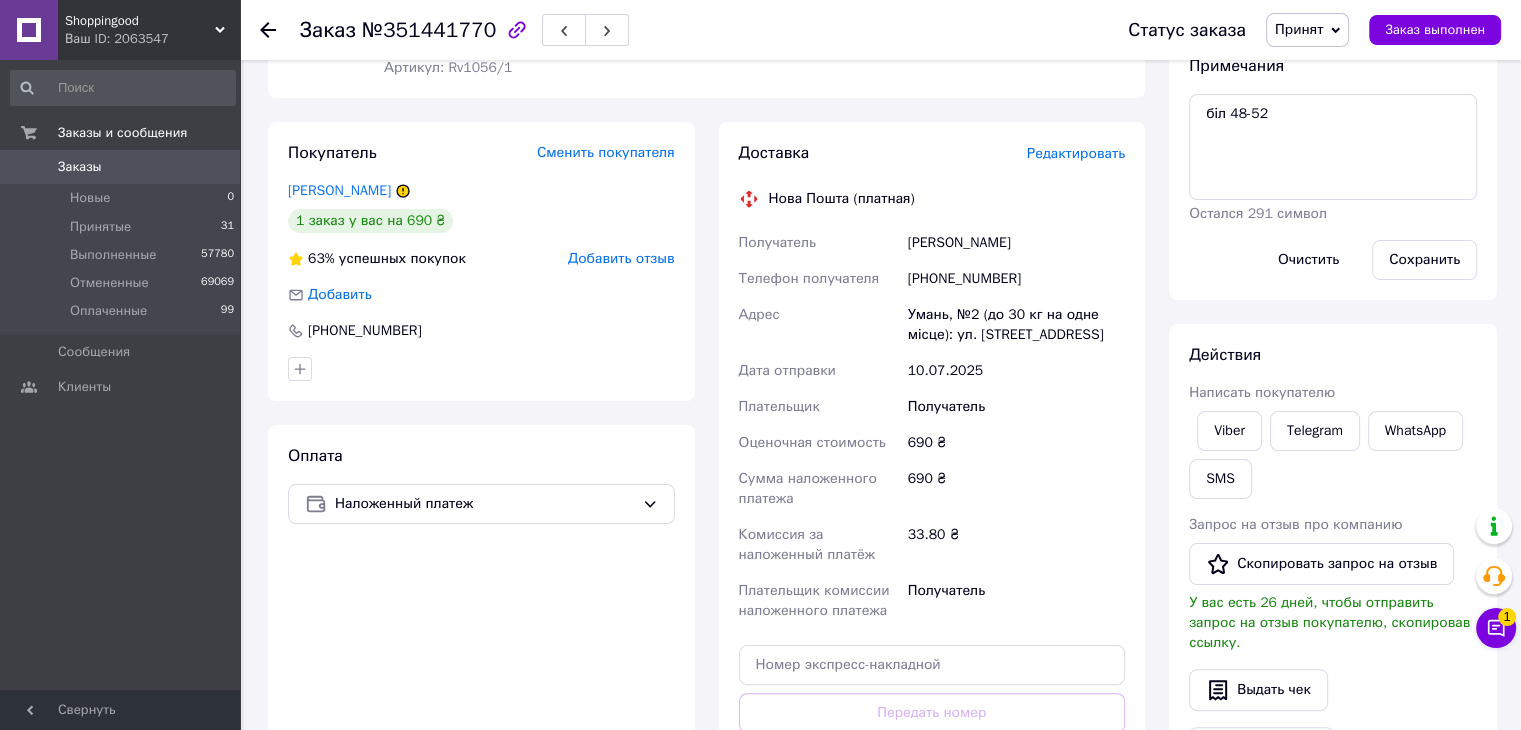 drag, startPoint x: 1317, startPoint y: 5, endPoint x: 1314, endPoint y: 22, distance: 17.262676 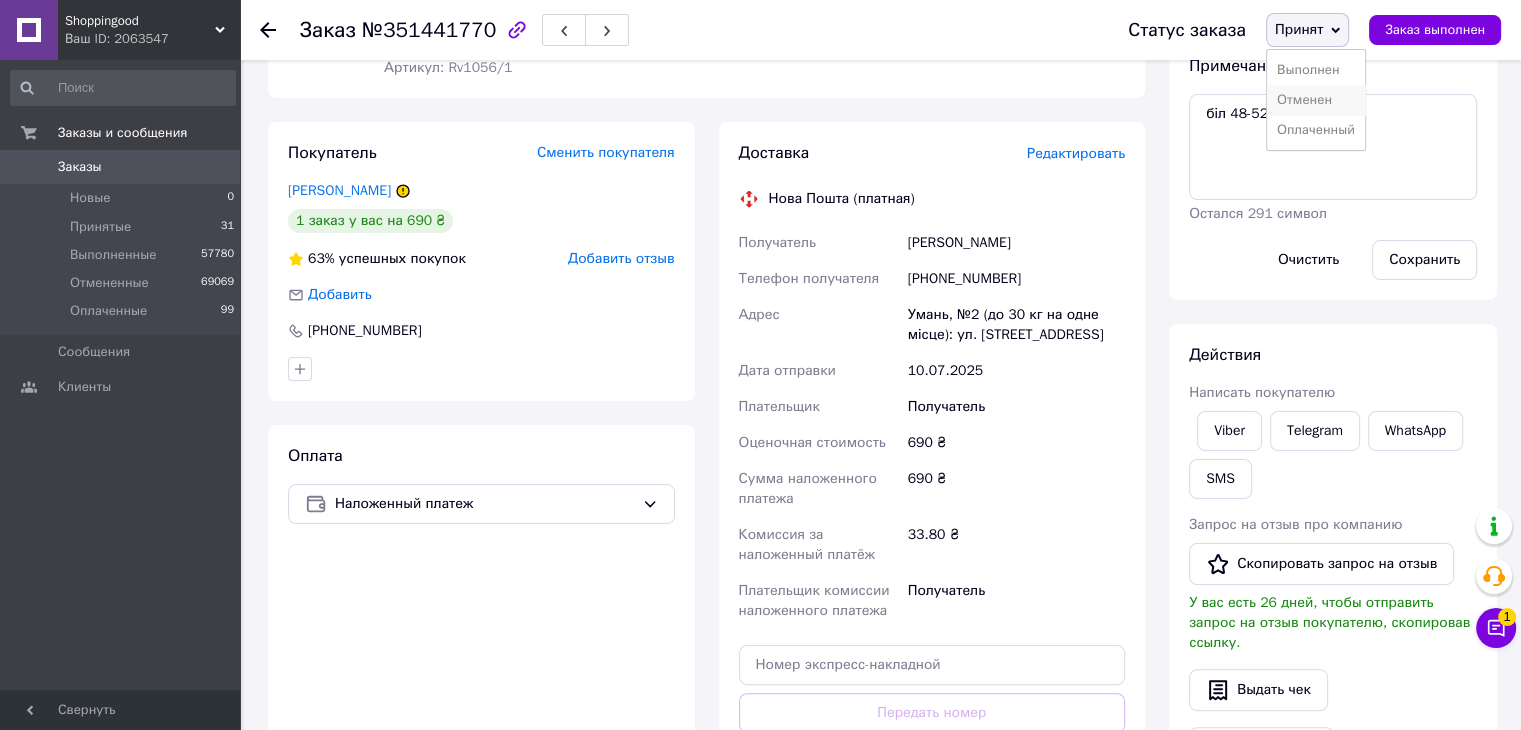 click on "Отменен" at bounding box center [1316, 100] 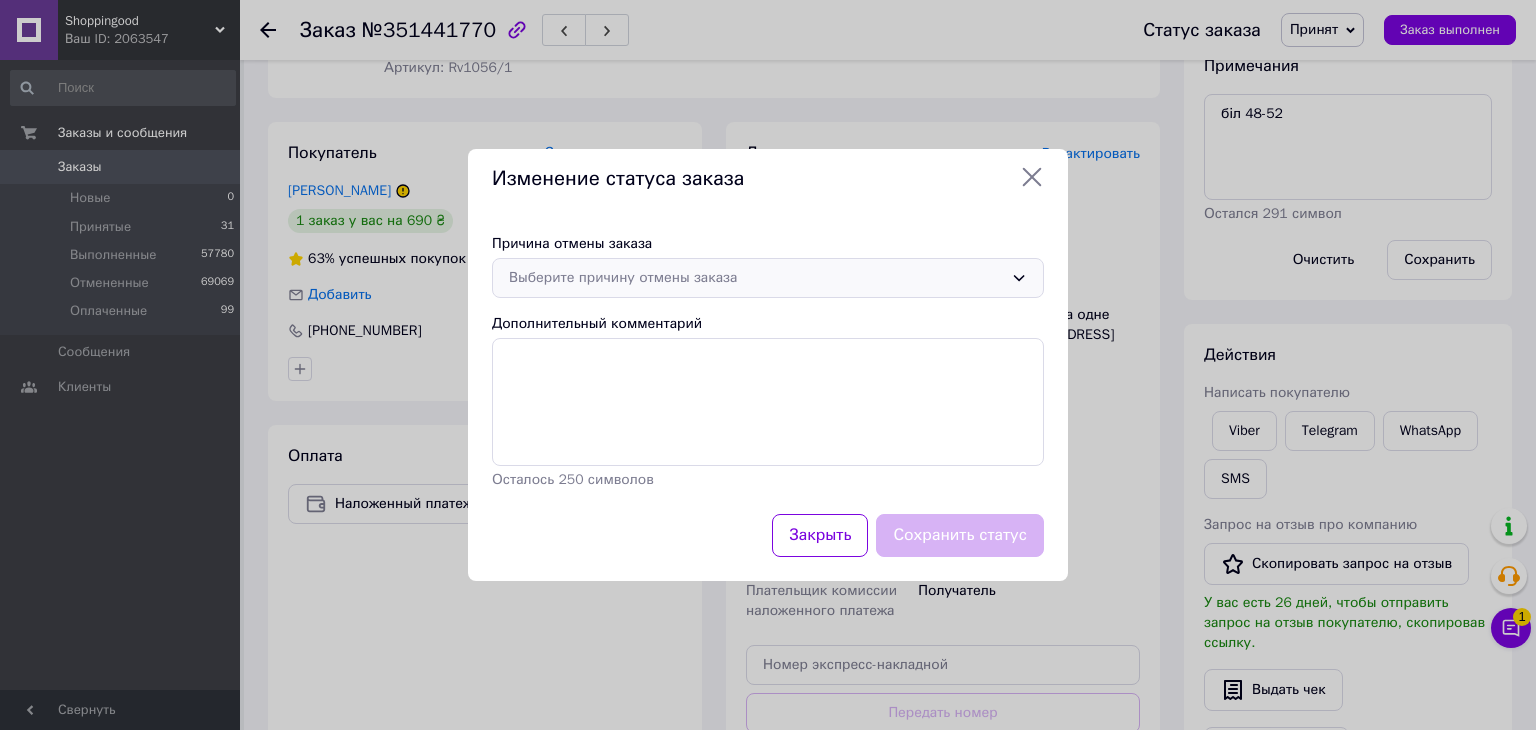click on "Выберите причину отмены заказа" at bounding box center [756, 278] 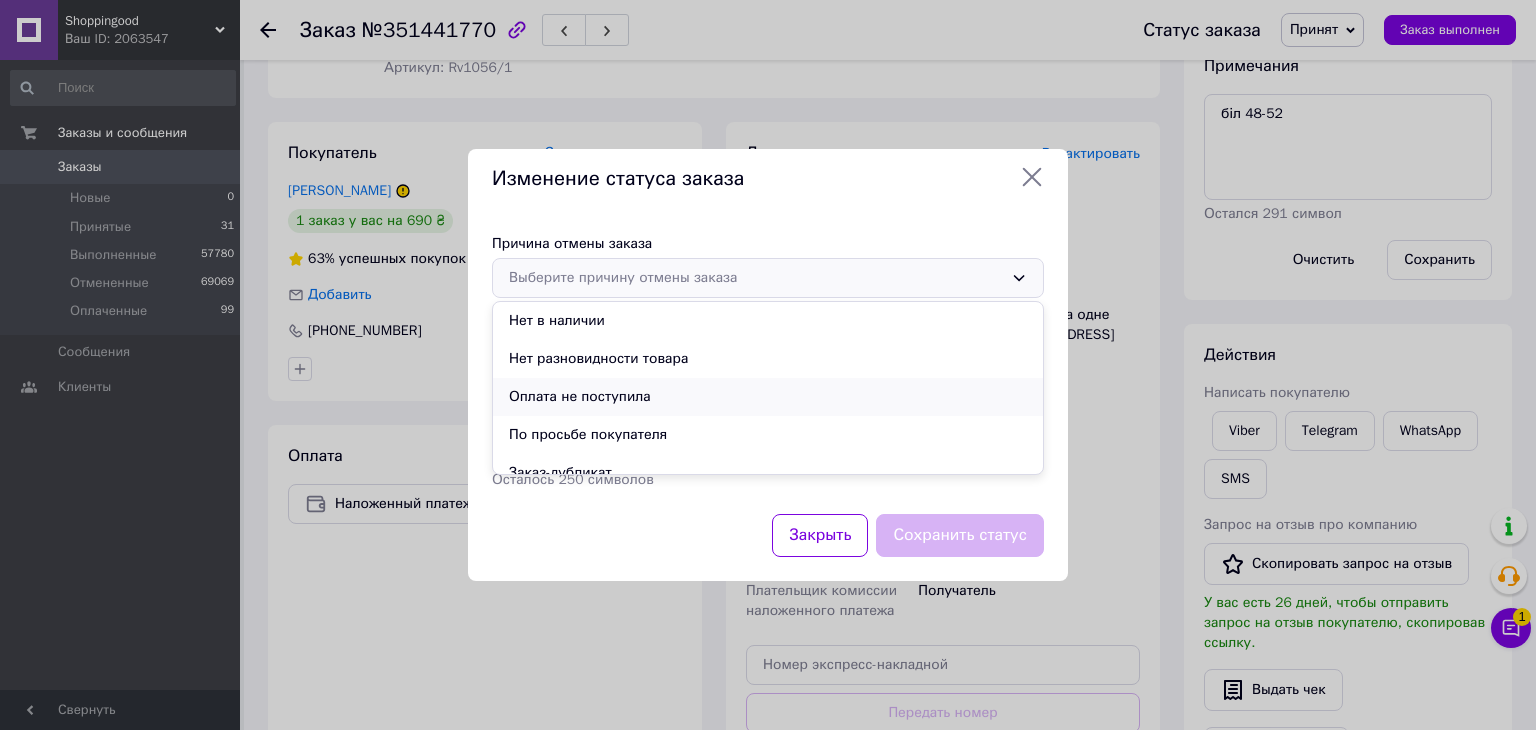 click on "Оплата не поступила" at bounding box center [768, 397] 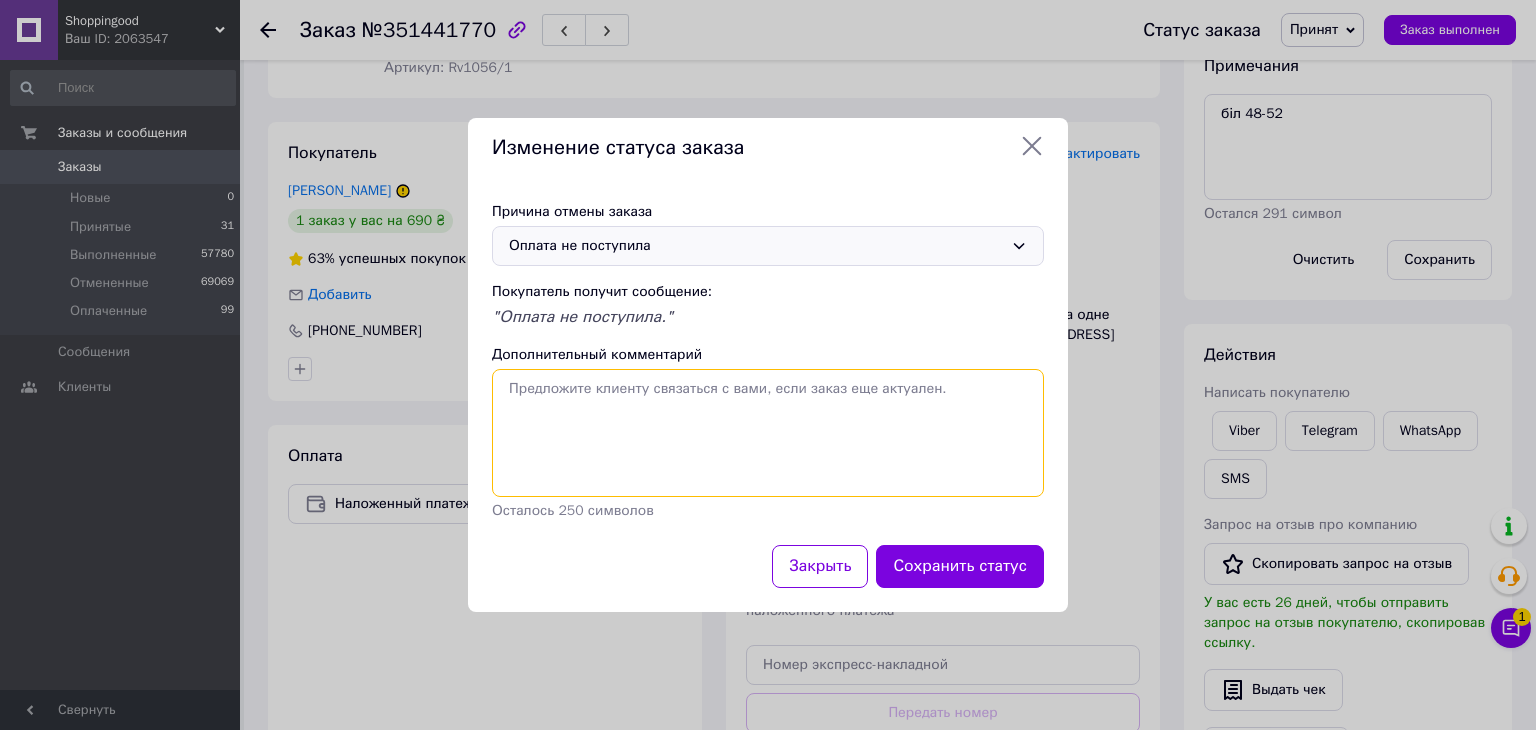 click on "Дополнительный комментарий" at bounding box center [768, 433] 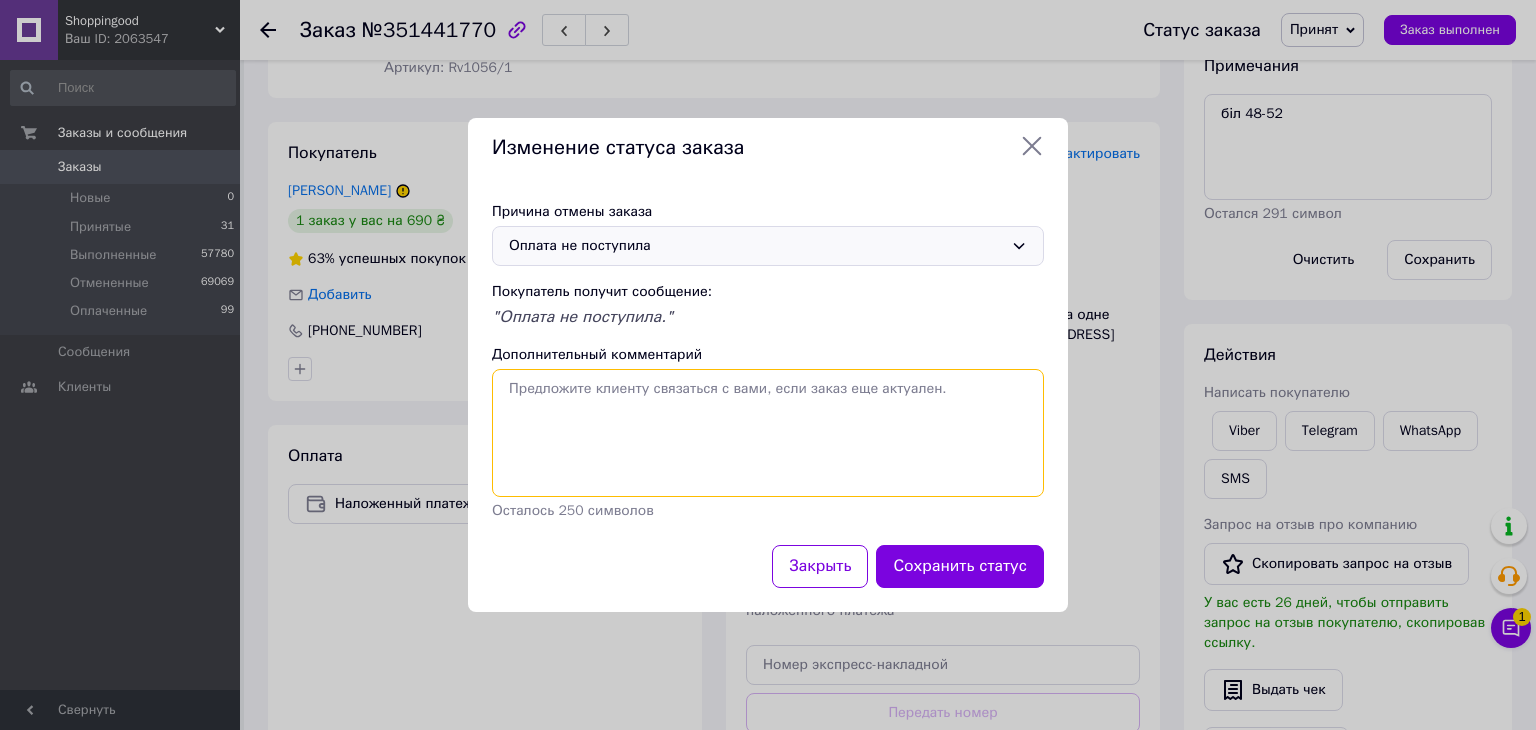 drag, startPoint x: 792, startPoint y: 367, endPoint x: 780, endPoint y: 384, distance: 20.808653 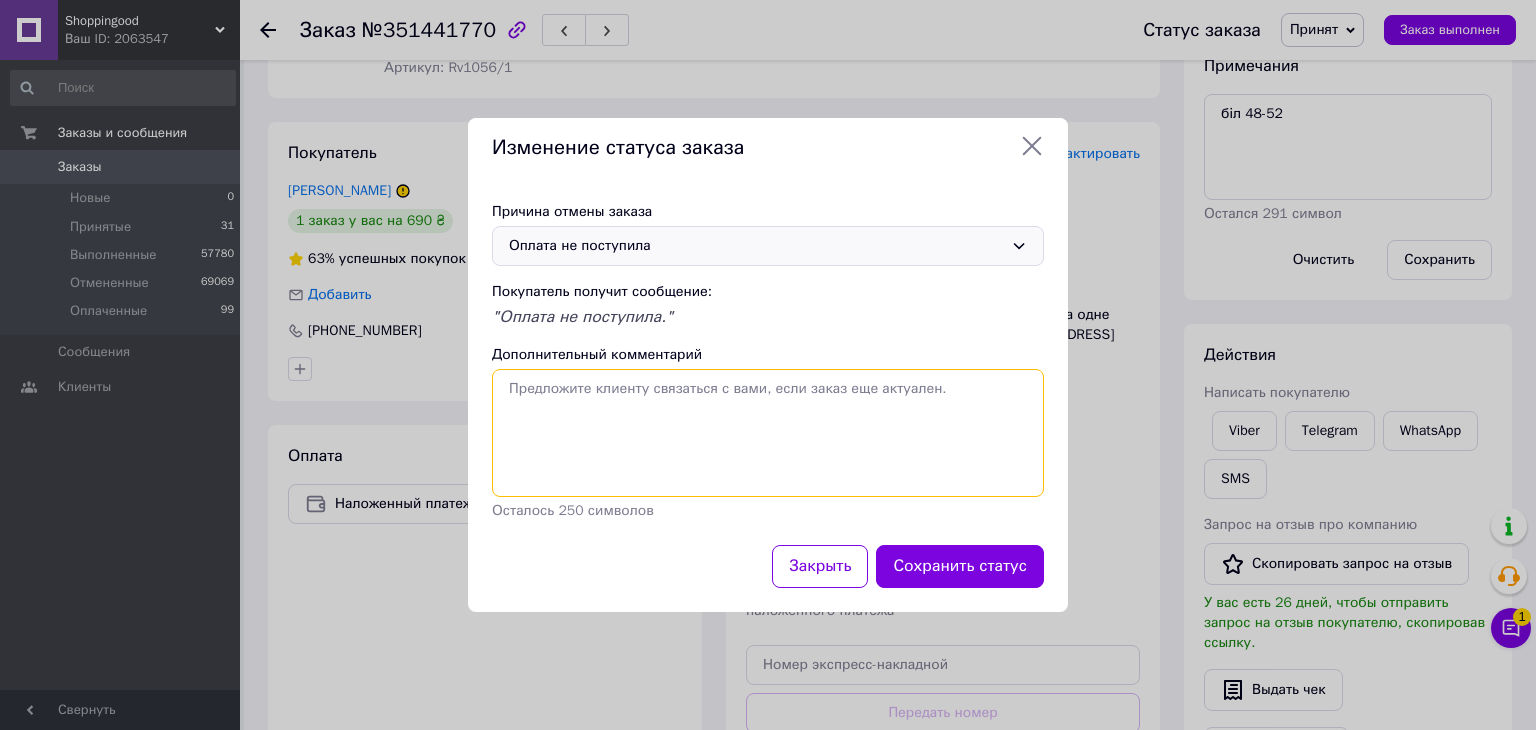paste on "Замовлення автоматично відмінено. Для відновлення вашого замовлення зателефонуйте або напишіть на номер [PHONE_NUMBER]" 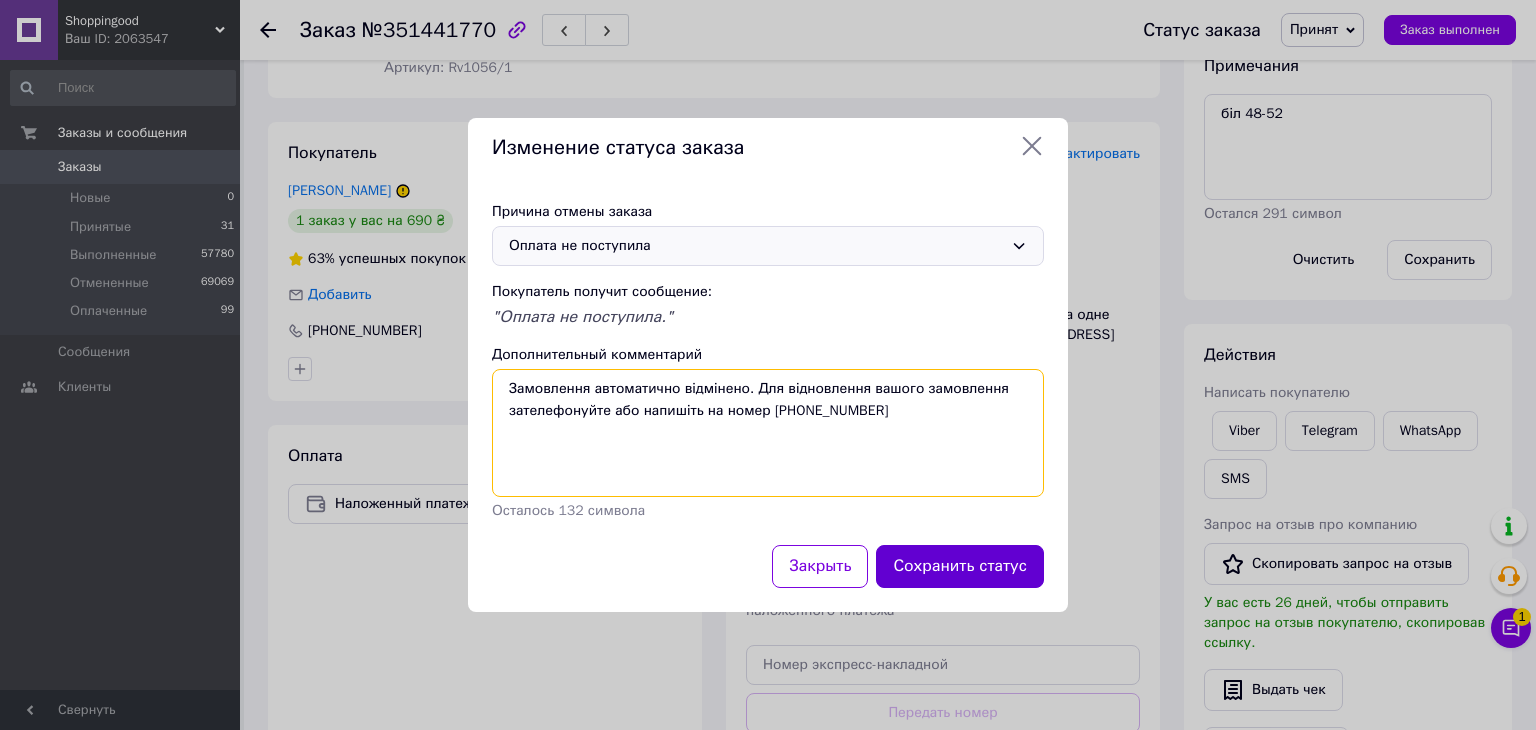 type on "Замовлення автоматично відмінено. Для відновлення вашого замовлення зателефонуйте або напишіть на номер [PHONE_NUMBER]" 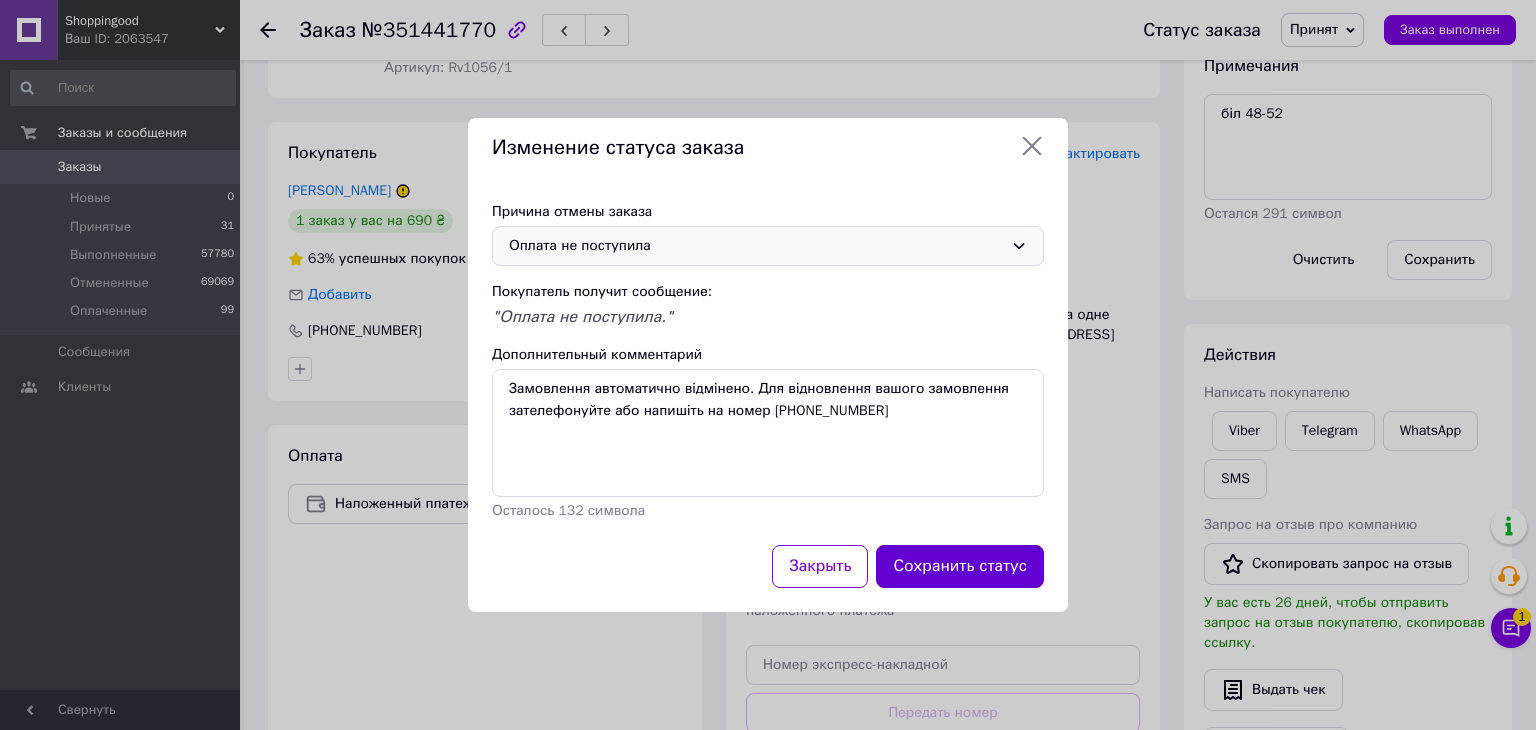 click on "Сохранить статус" at bounding box center (960, 566) 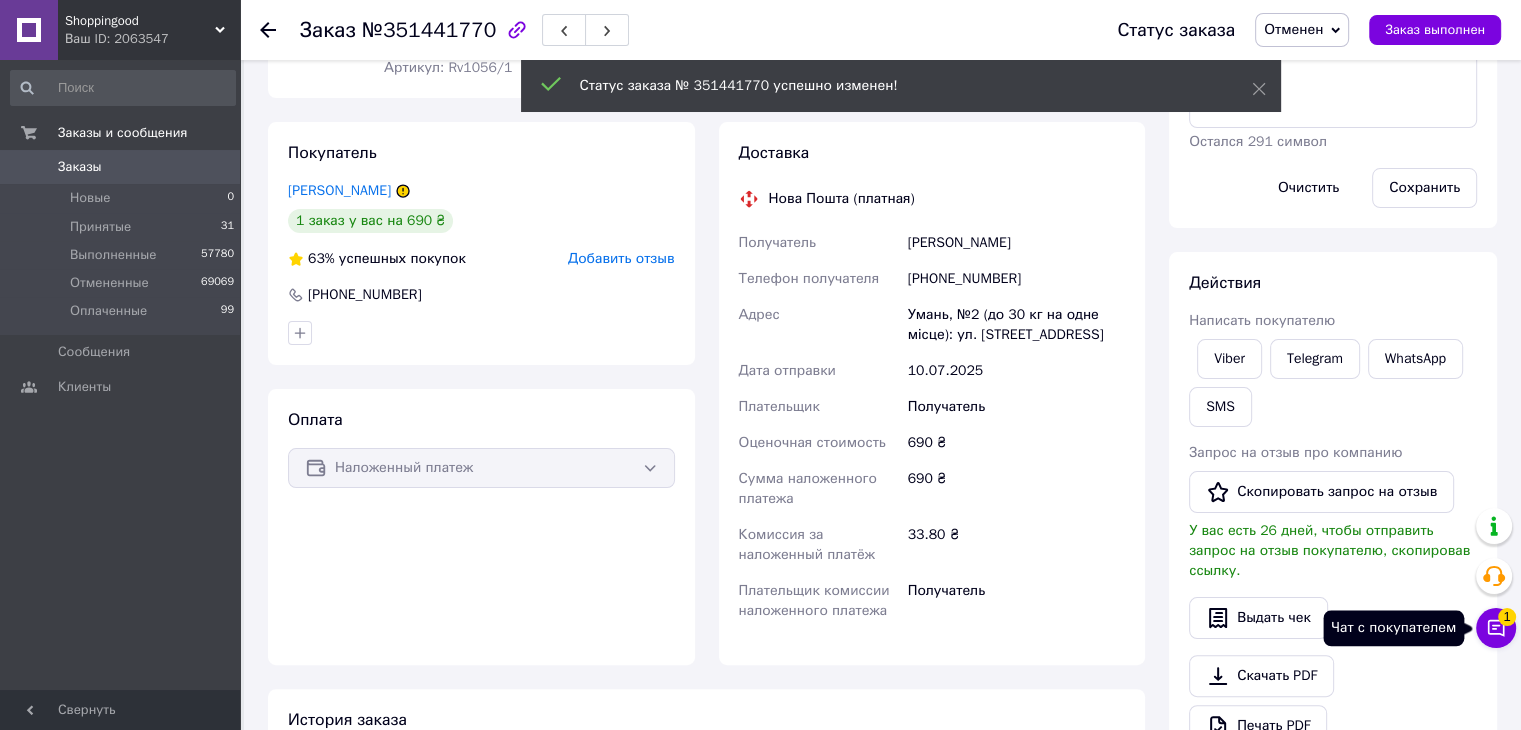 click on "1" at bounding box center (1507, 617) 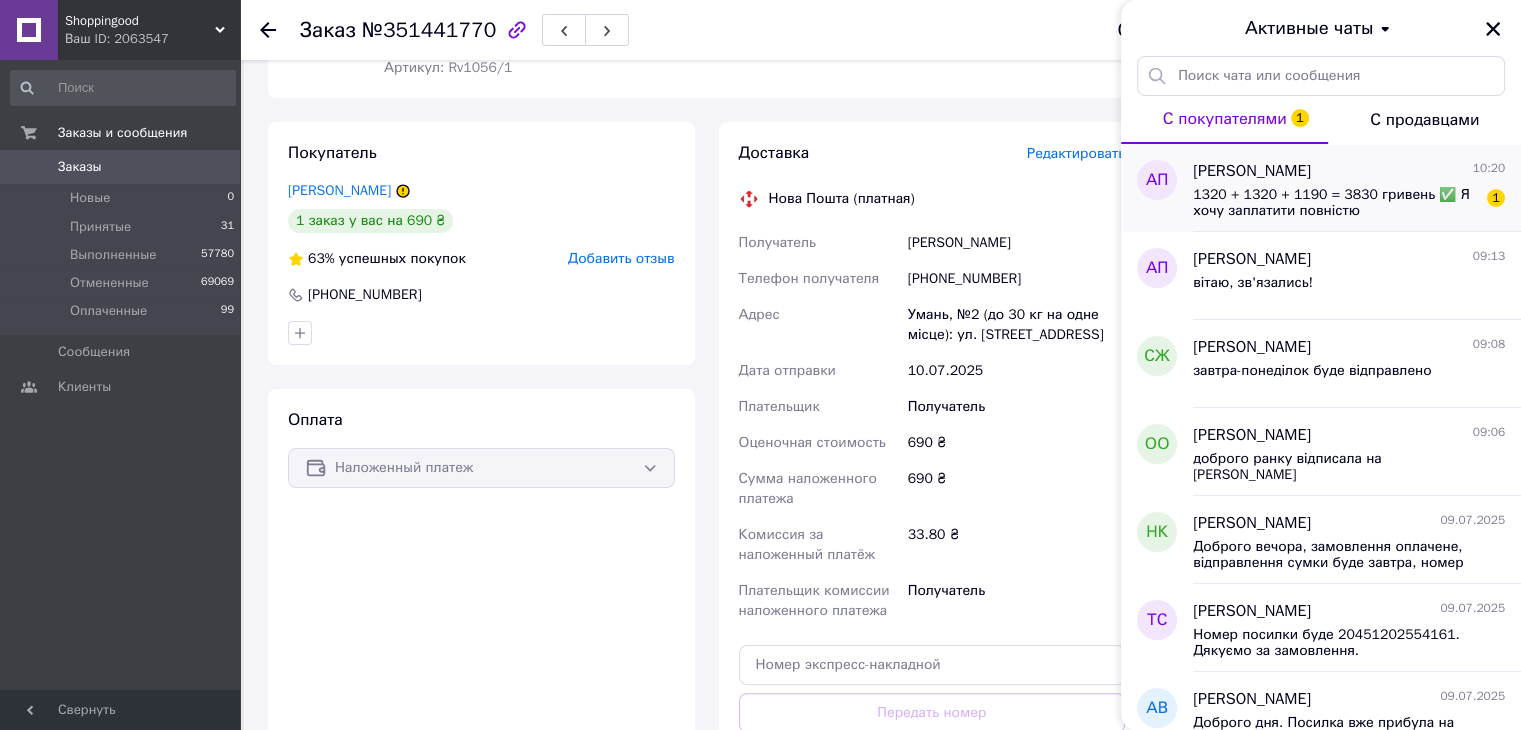 click on "[PERSON_NAME] 10:20 1320 + 1320 + 1190 = 3830 гривень ✅ Я хочу заплатити повністю 1" at bounding box center [1357, 188] 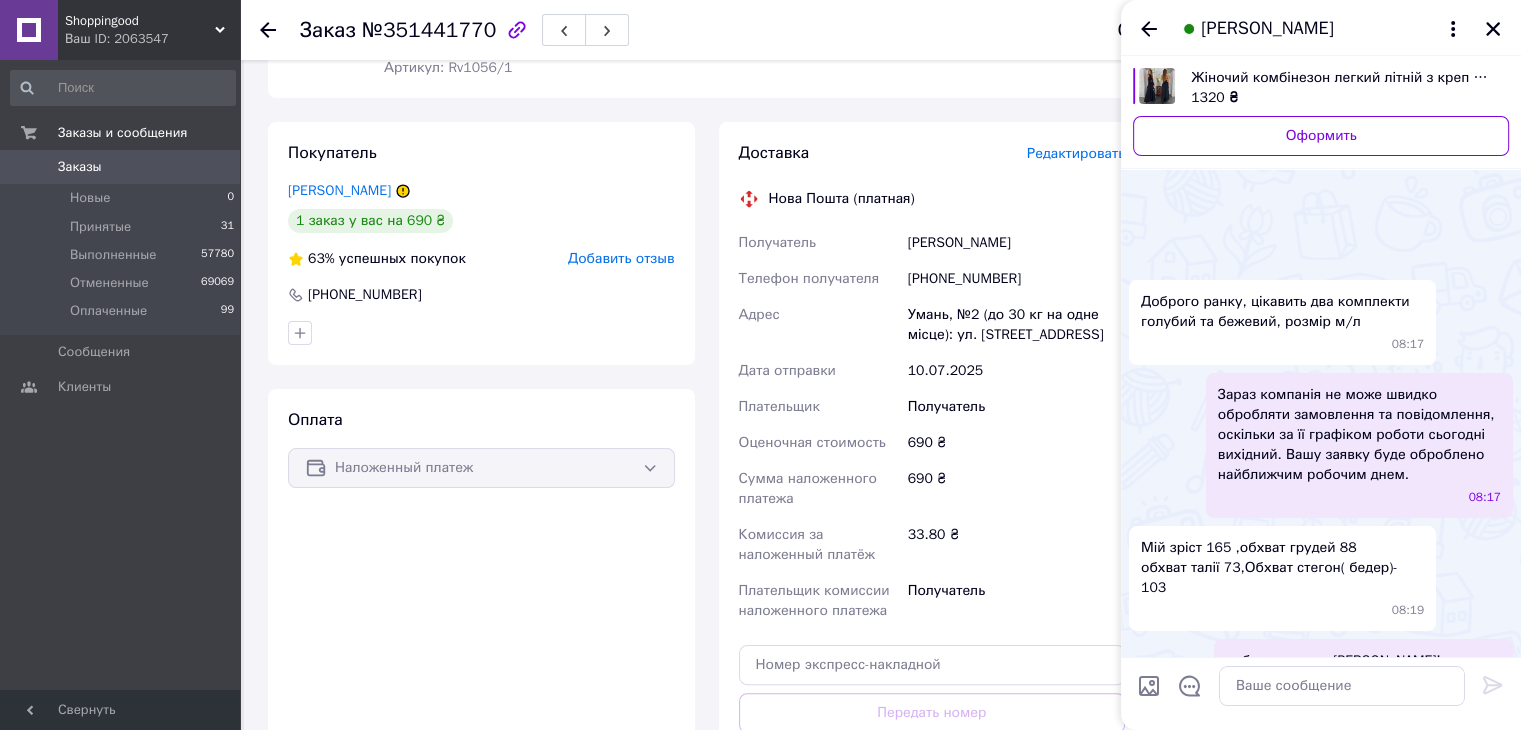 scroll, scrollTop: 6808, scrollLeft: 0, axis: vertical 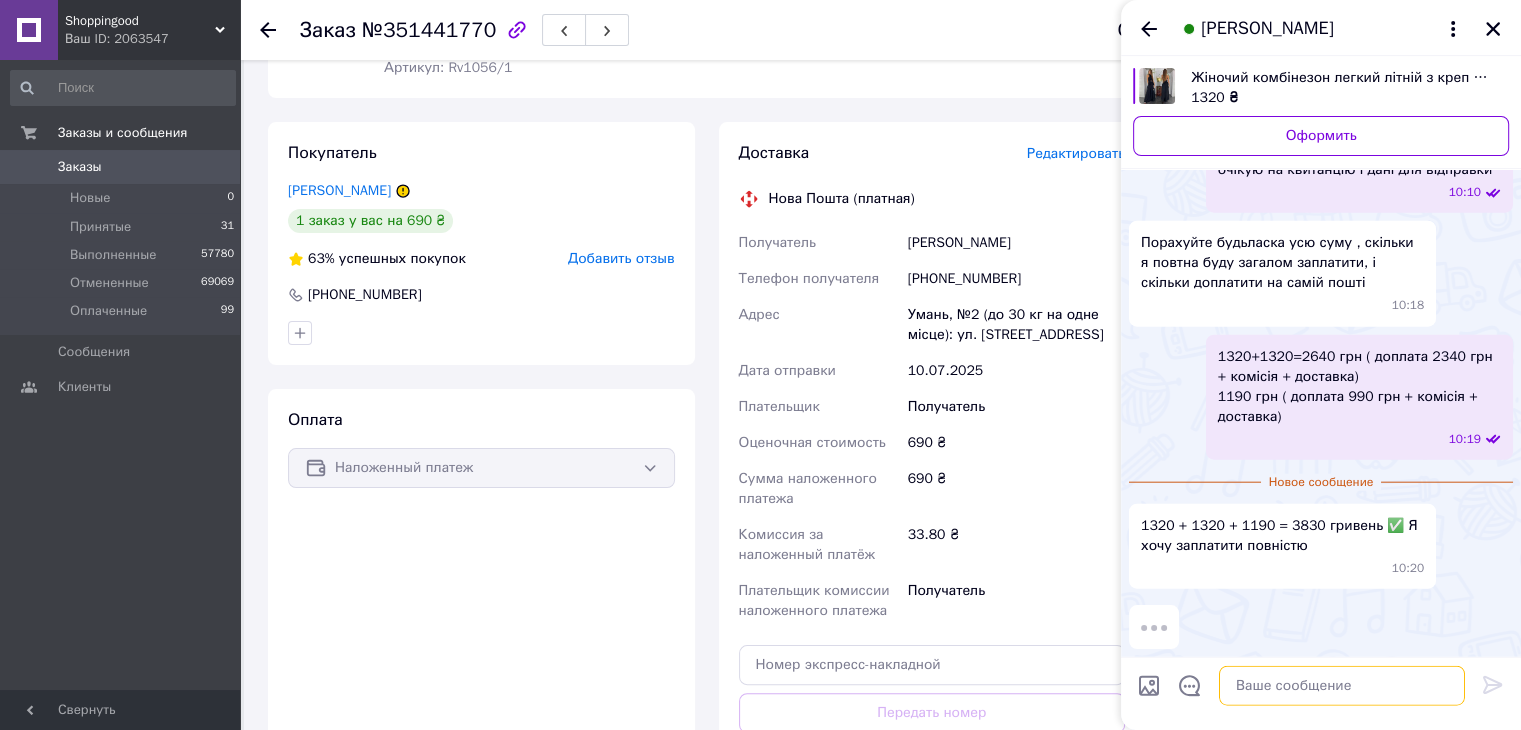 click at bounding box center (1342, 686) 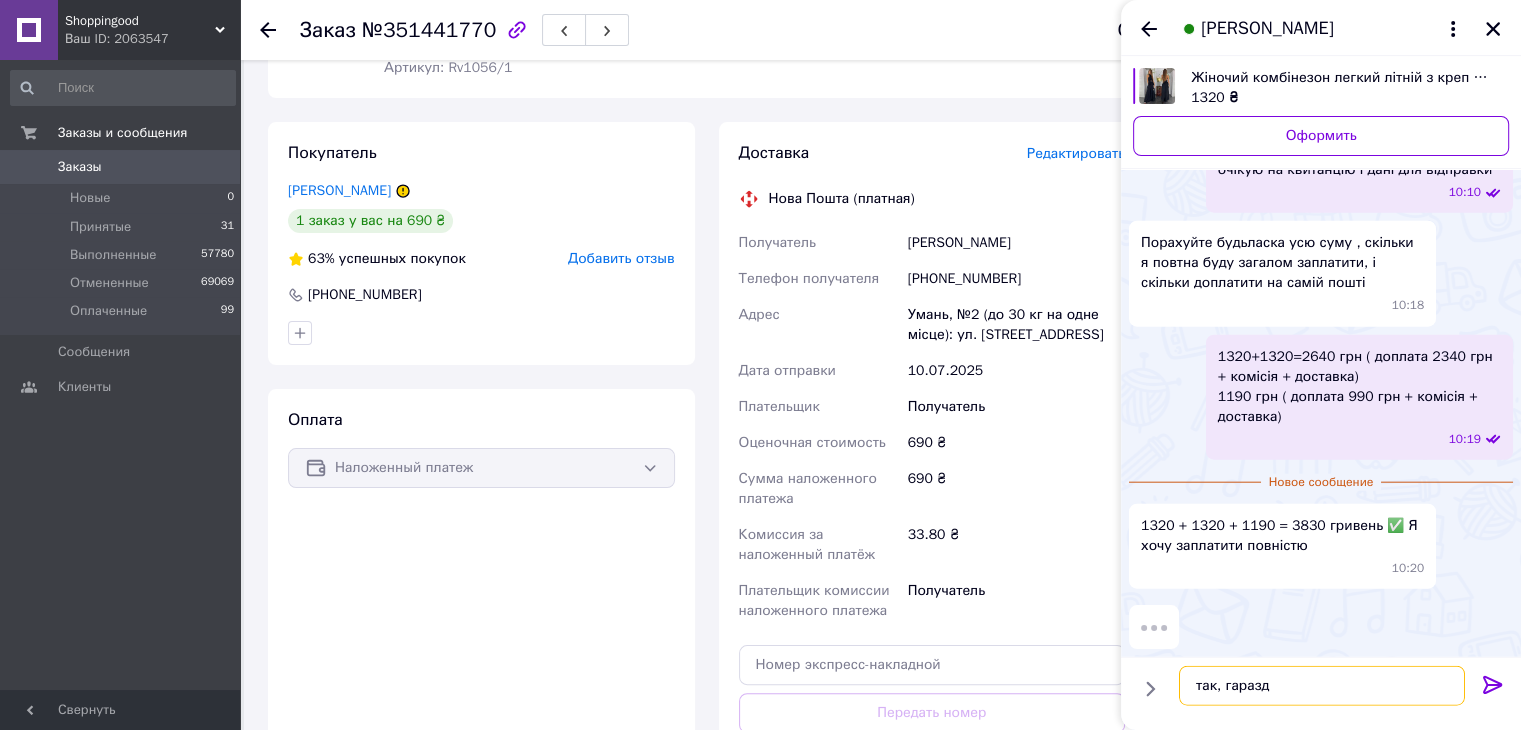 type on "так, гаразд" 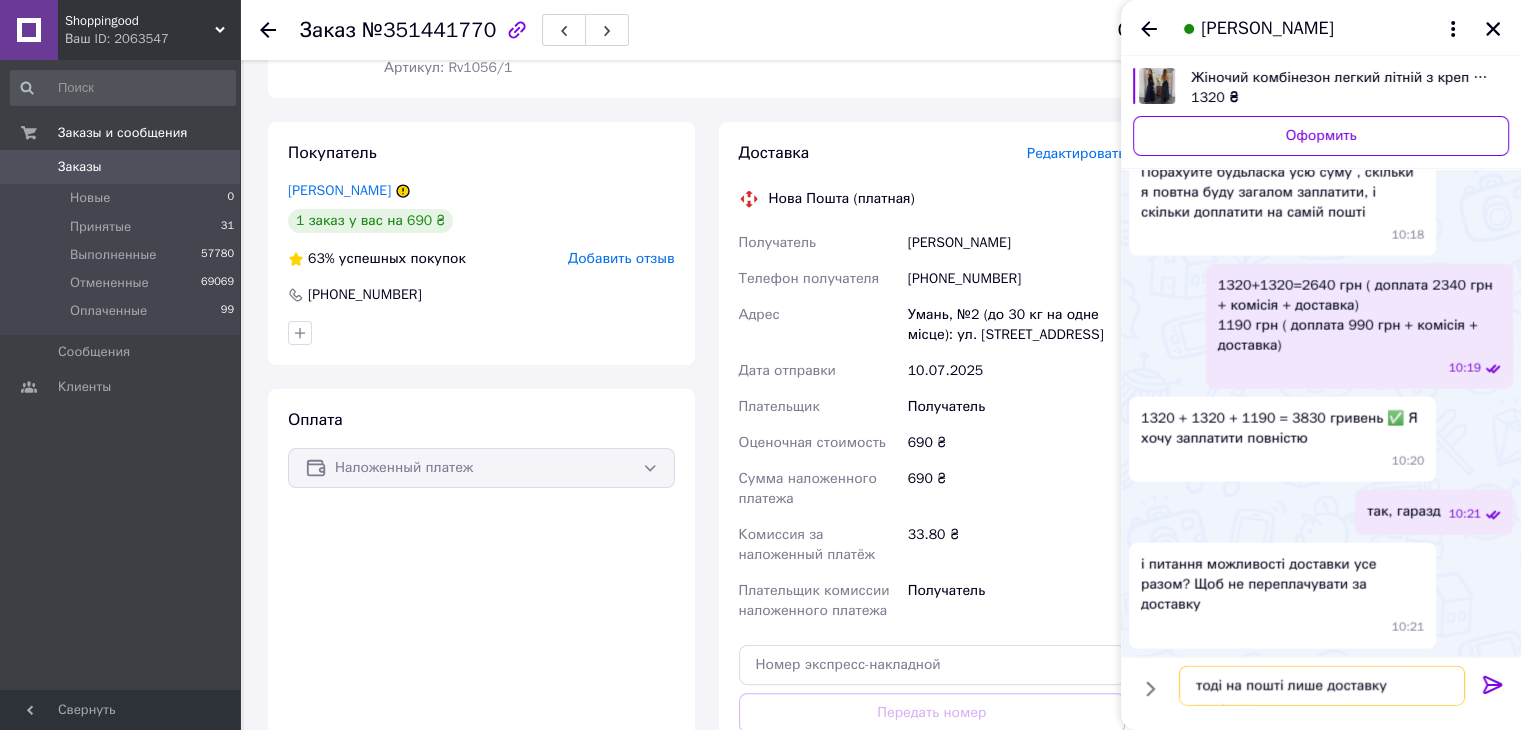 scroll, scrollTop: 6764, scrollLeft: 0, axis: vertical 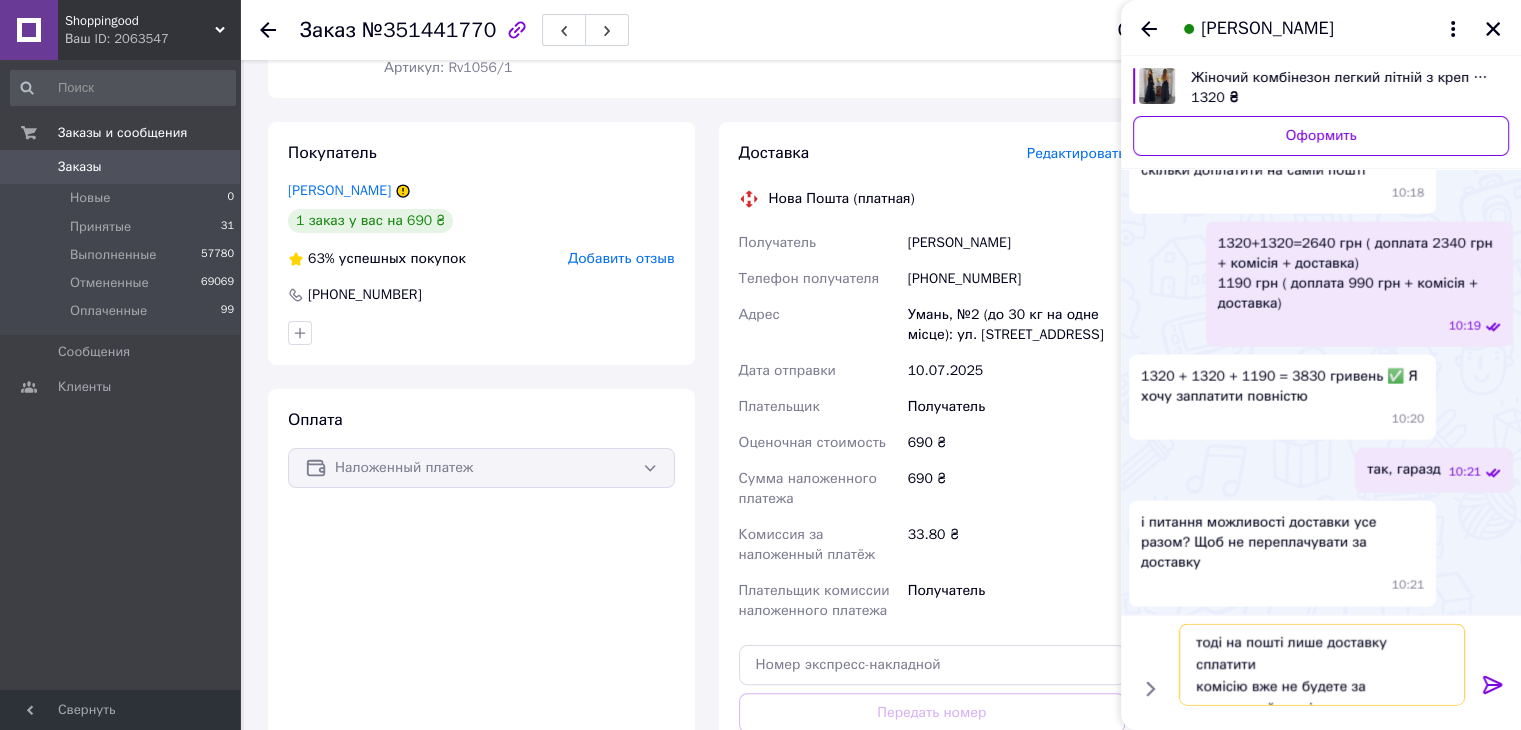 type on "тоді на пошті лише доставку сплатити
комісію вже не будете за накладений платіж платити" 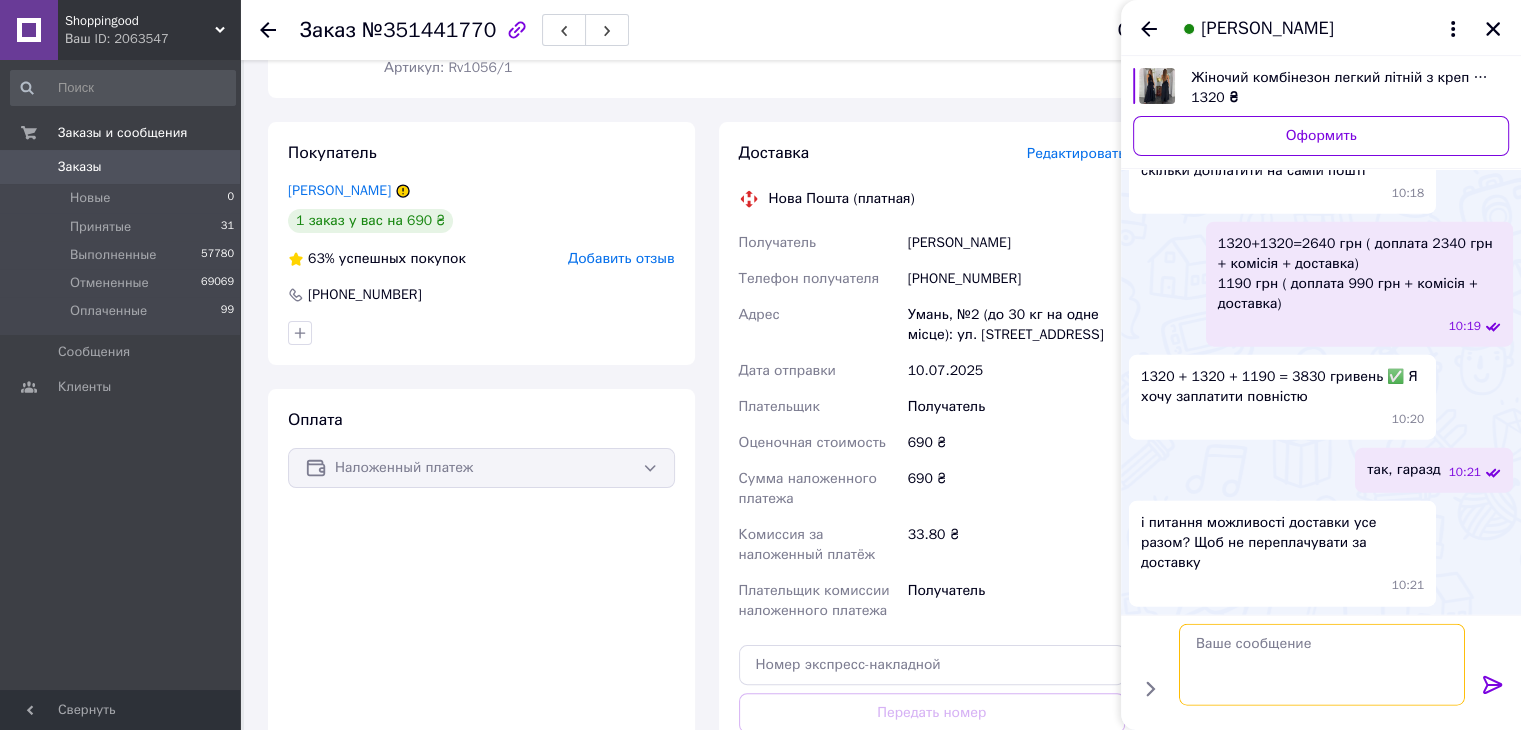 scroll, scrollTop: 0, scrollLeft: 0, axis: both 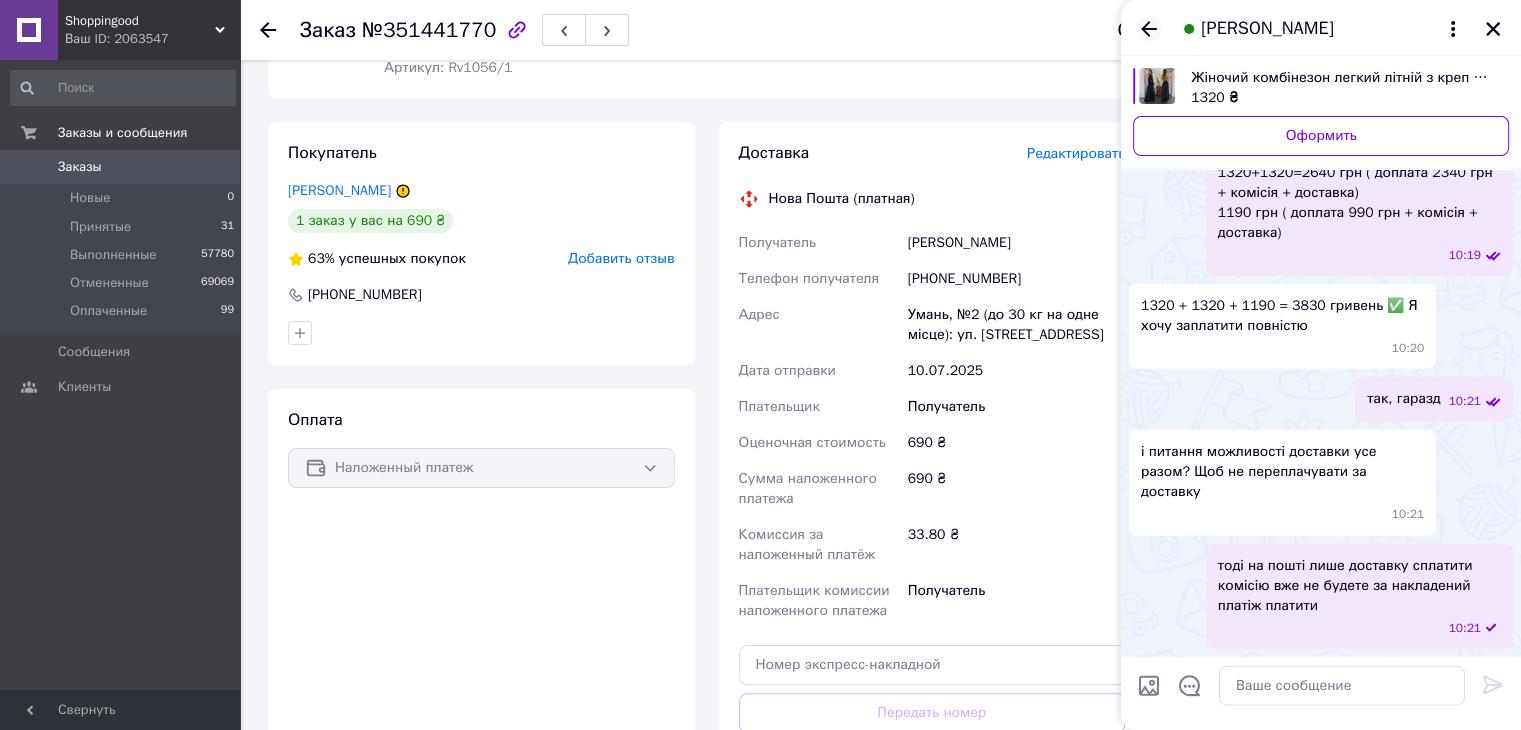 click 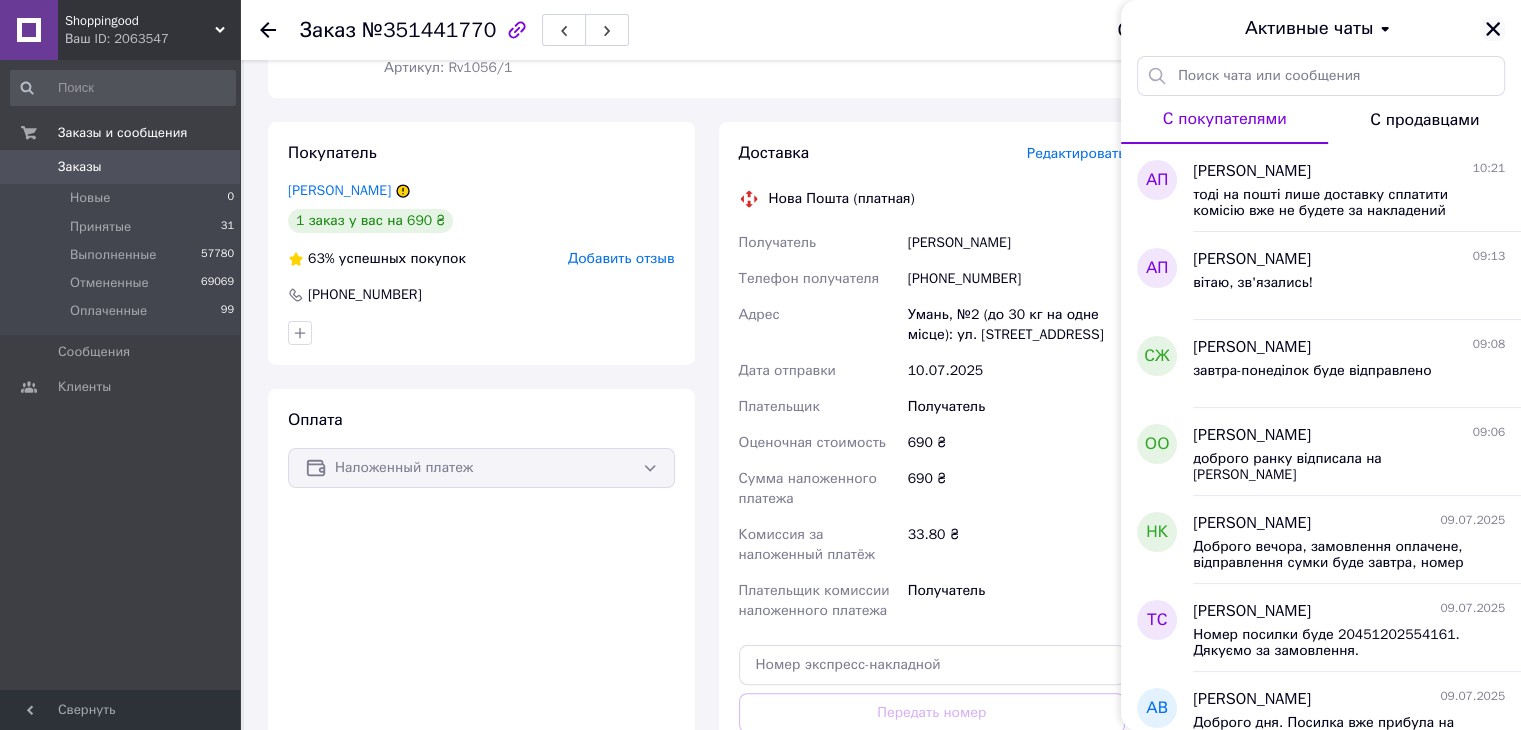 click 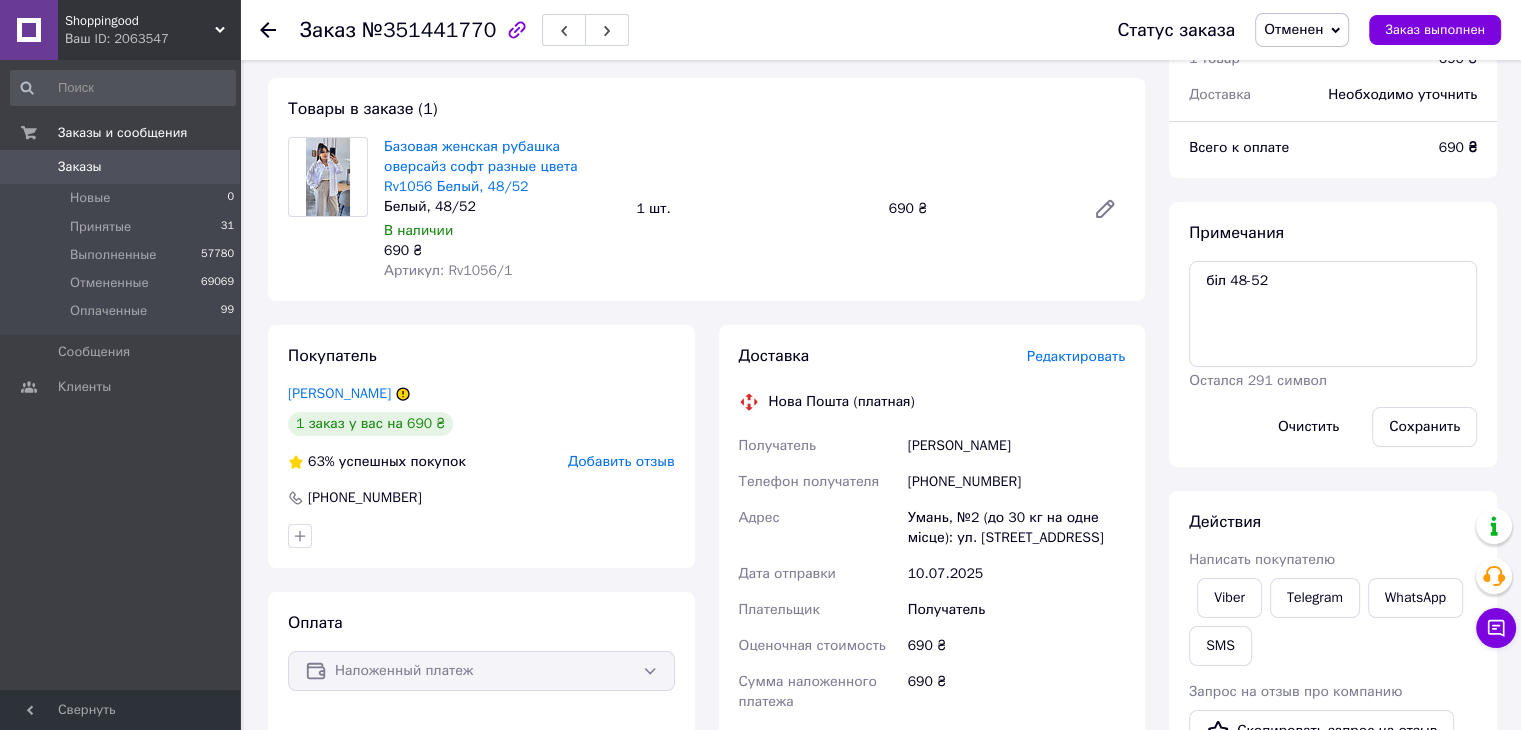 scroll, scrollTop: 0, scrollLeft: 0, axis: both 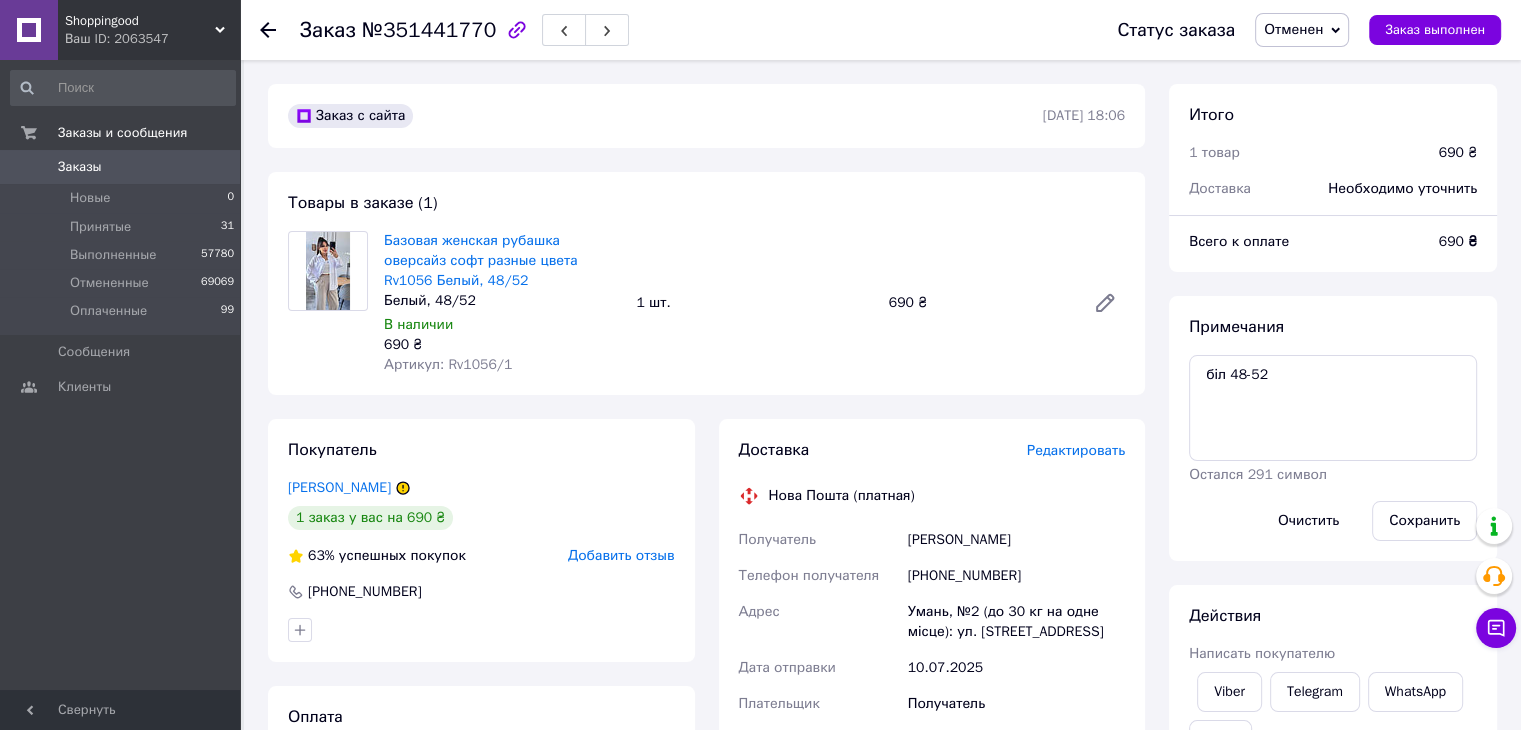 click 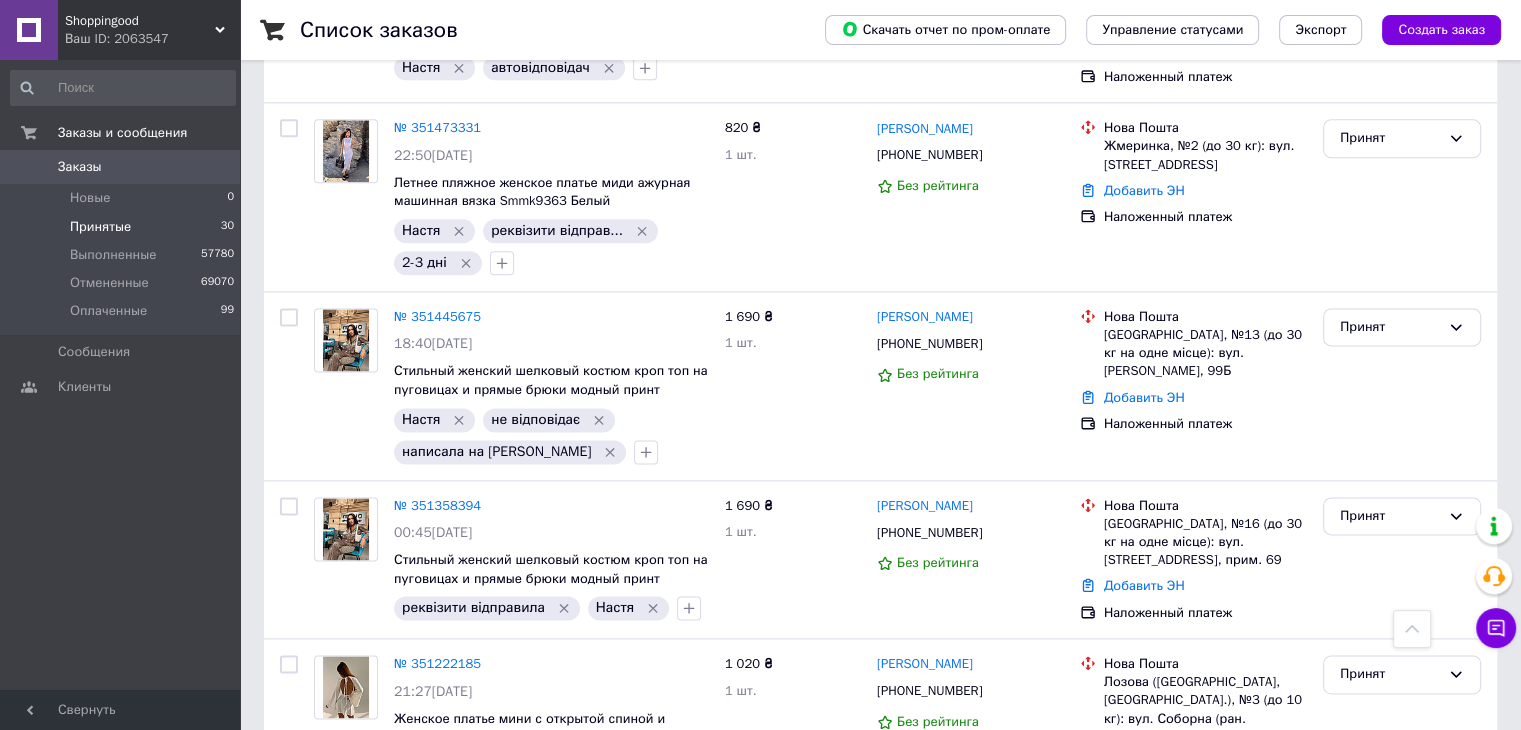 scroll, scrollTop: 2569, scrollLeft: 0, axis: vertical 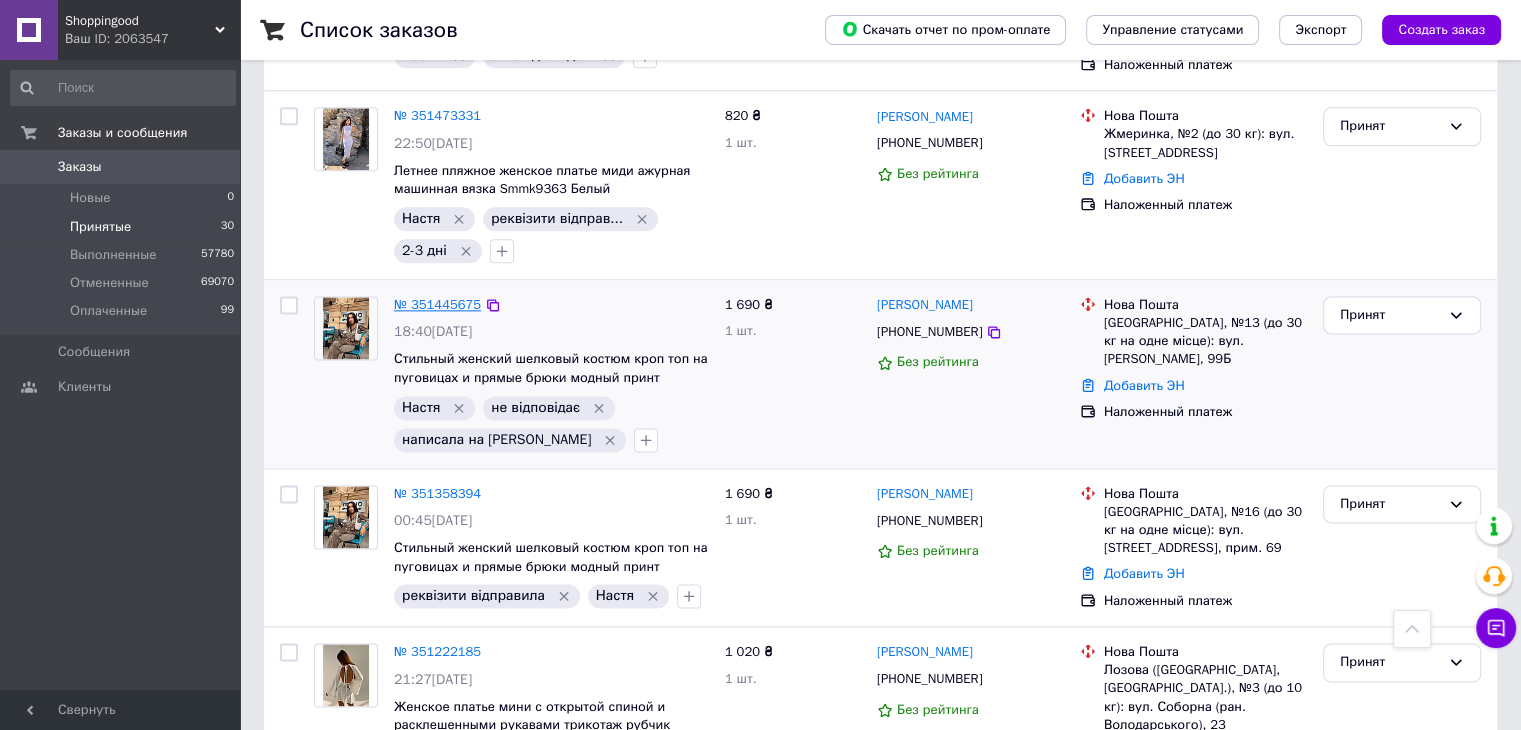 click on "№ 351445675" at bounding box center [437, 304] 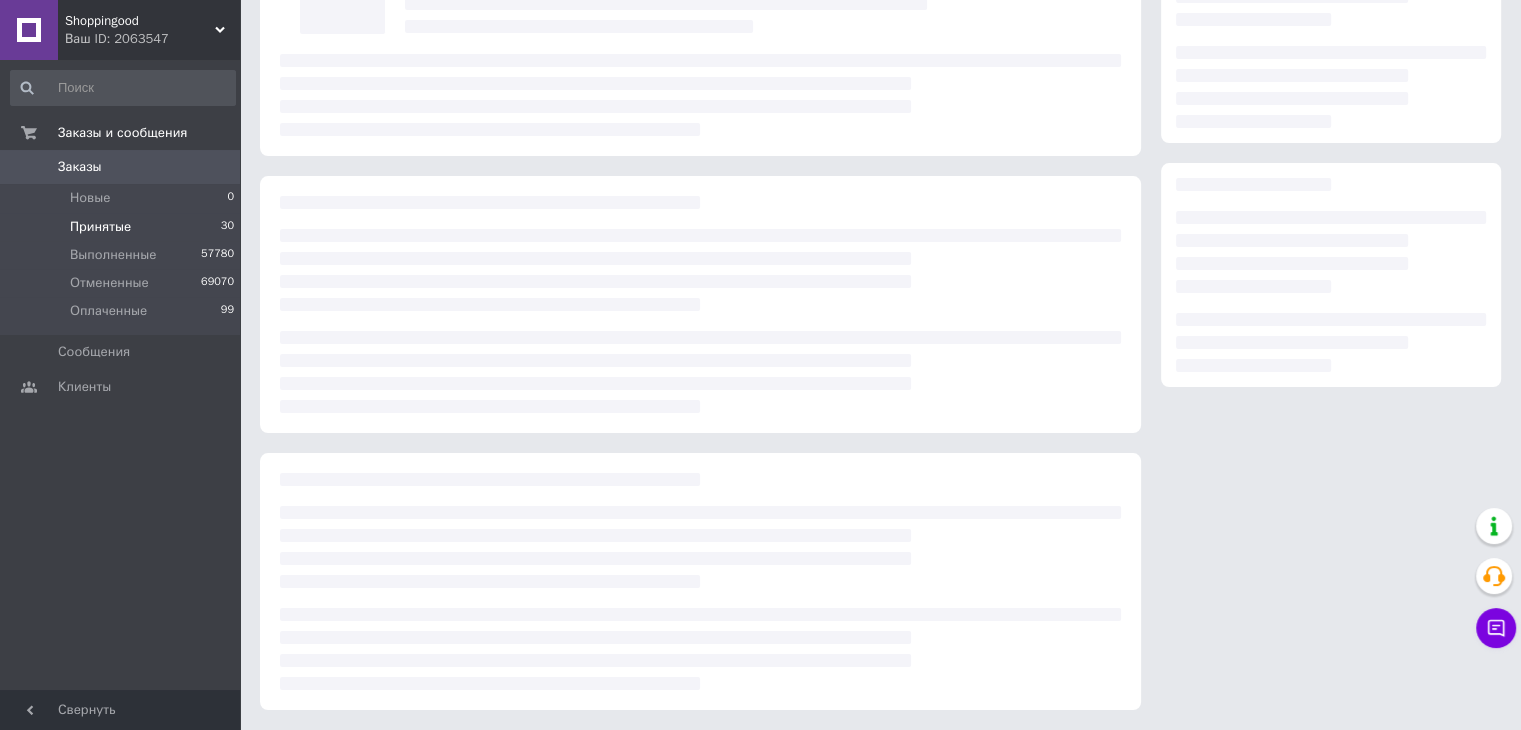 scroll, scrollTop: 184, scrollLeft: 0, axis: vertical 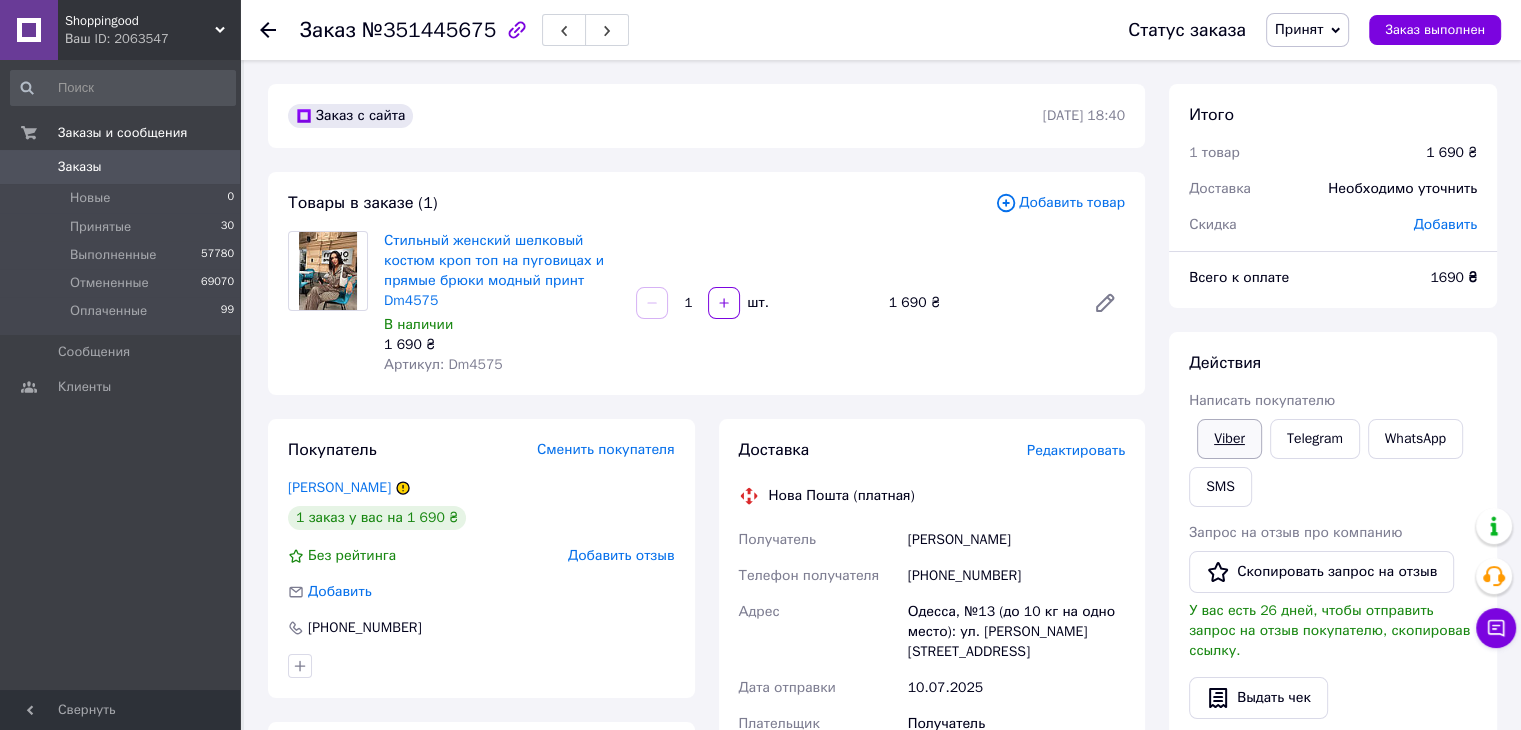 click on "Viber" at bounding box center (1229, 439) 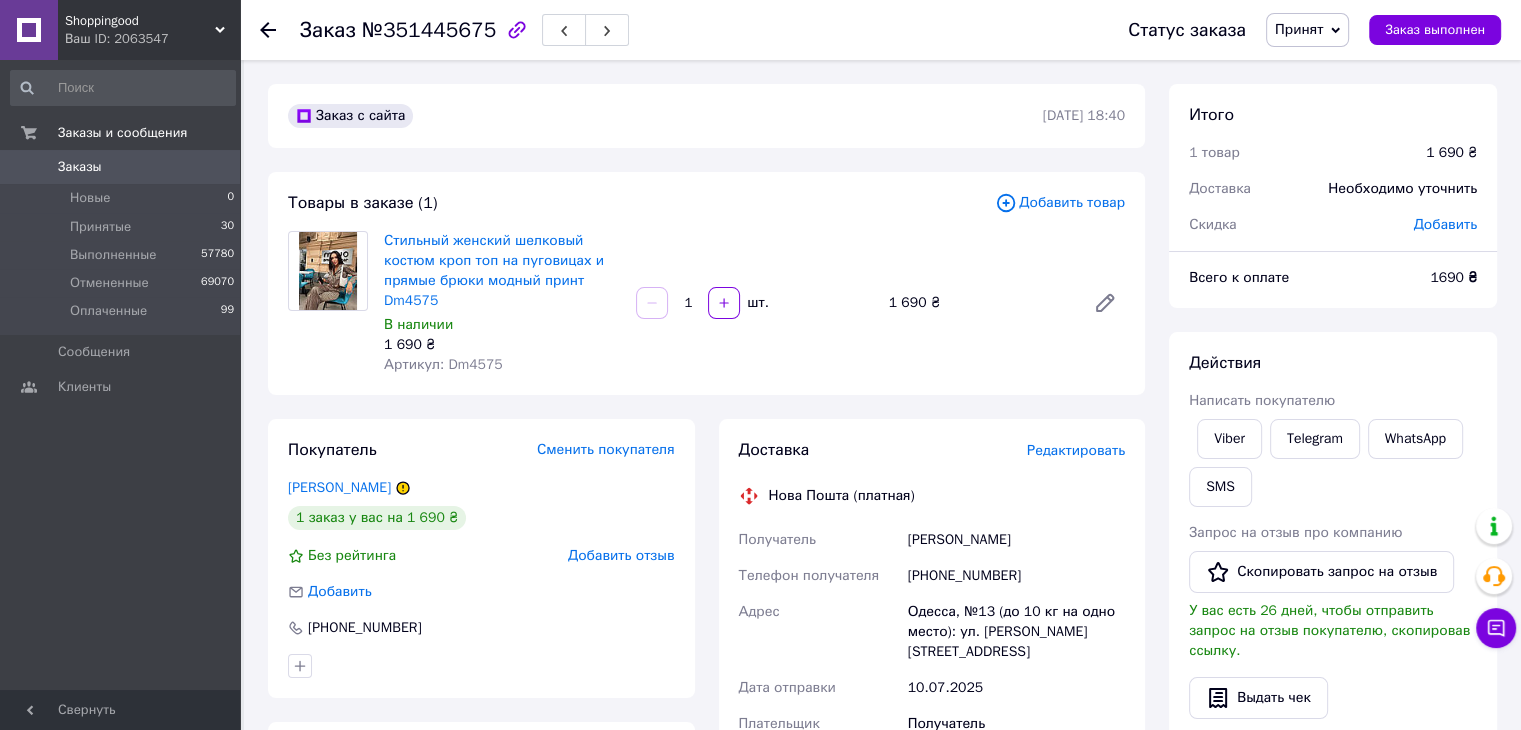 click 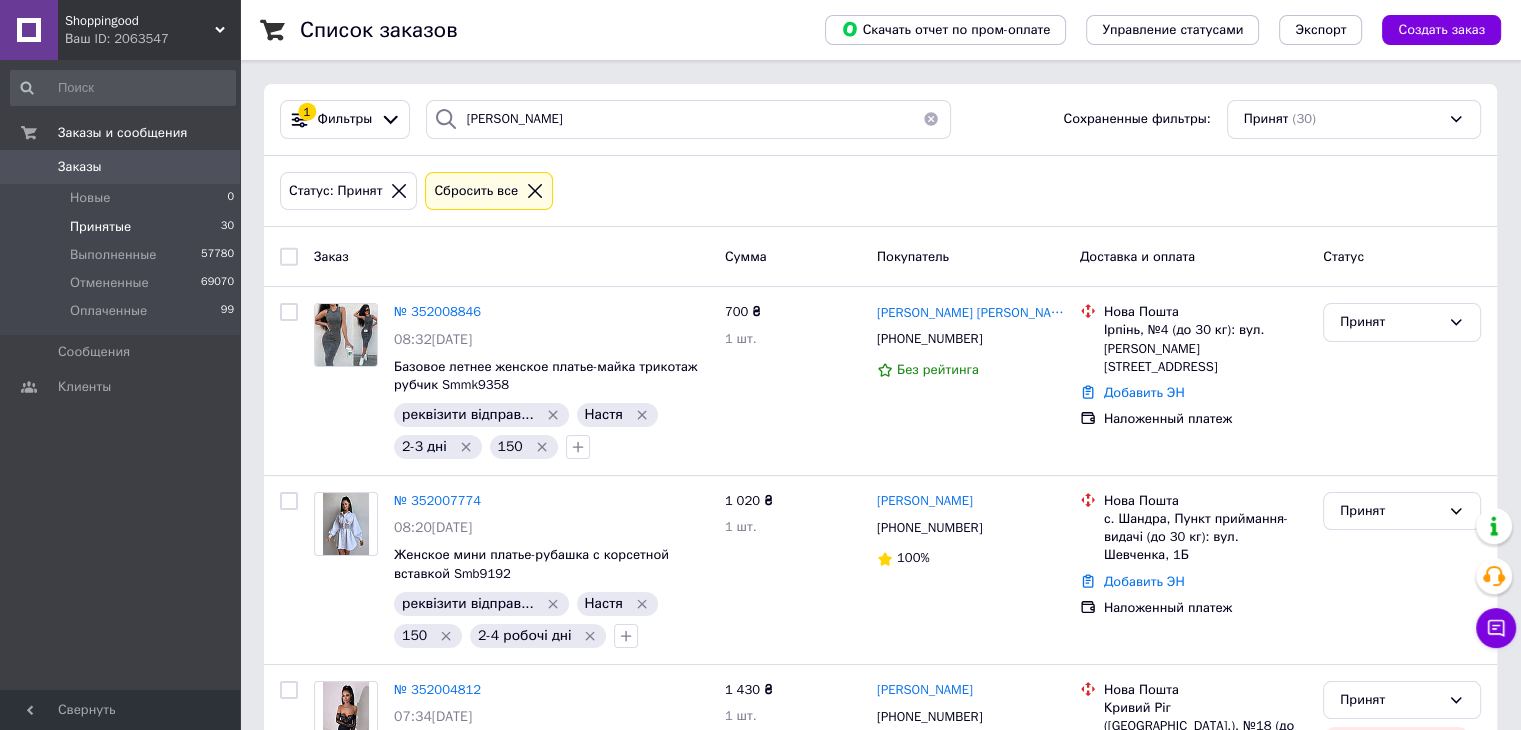scroll, scrollTop: 36, scrollLeft: 0, axis: vertical 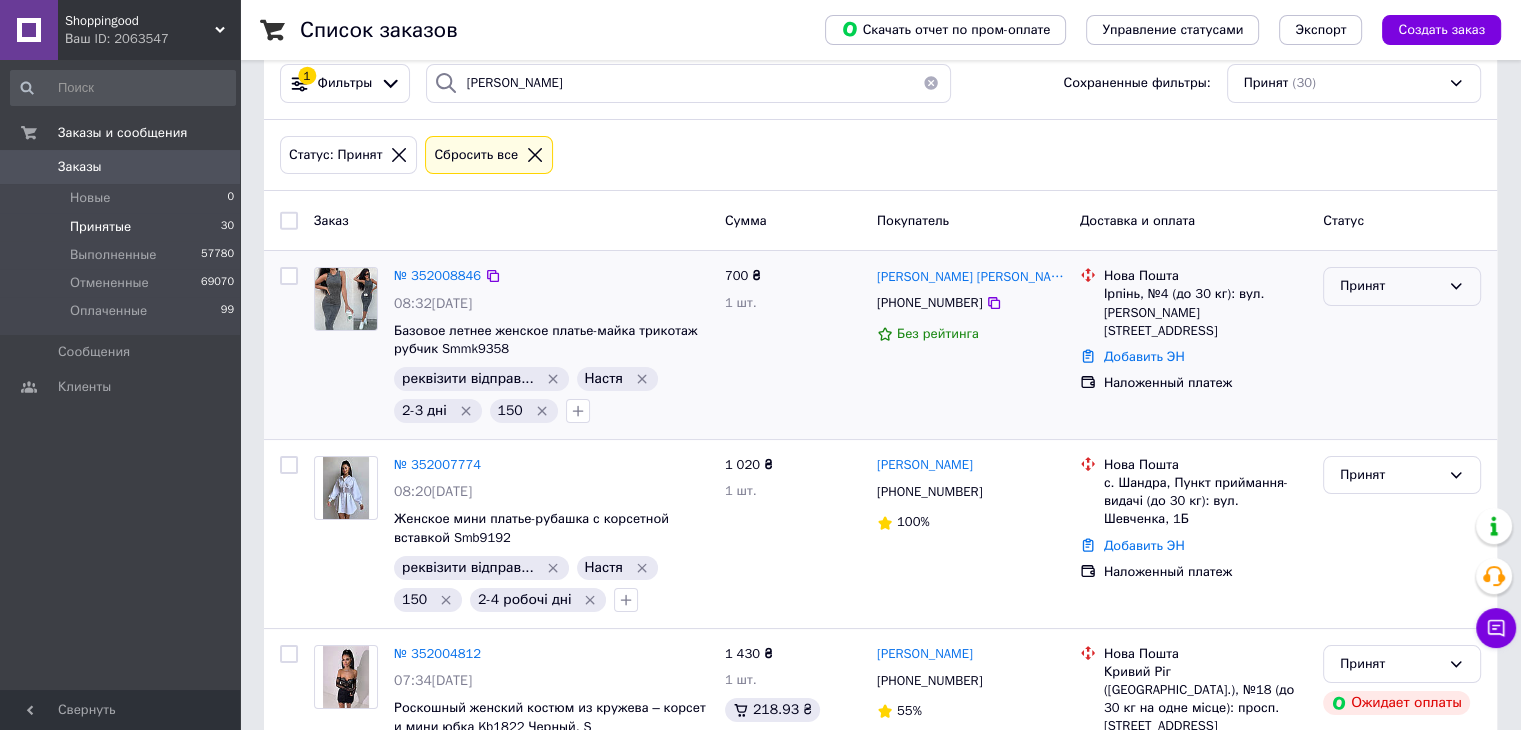 click on "Принят" at bounding box center (1390, 286) 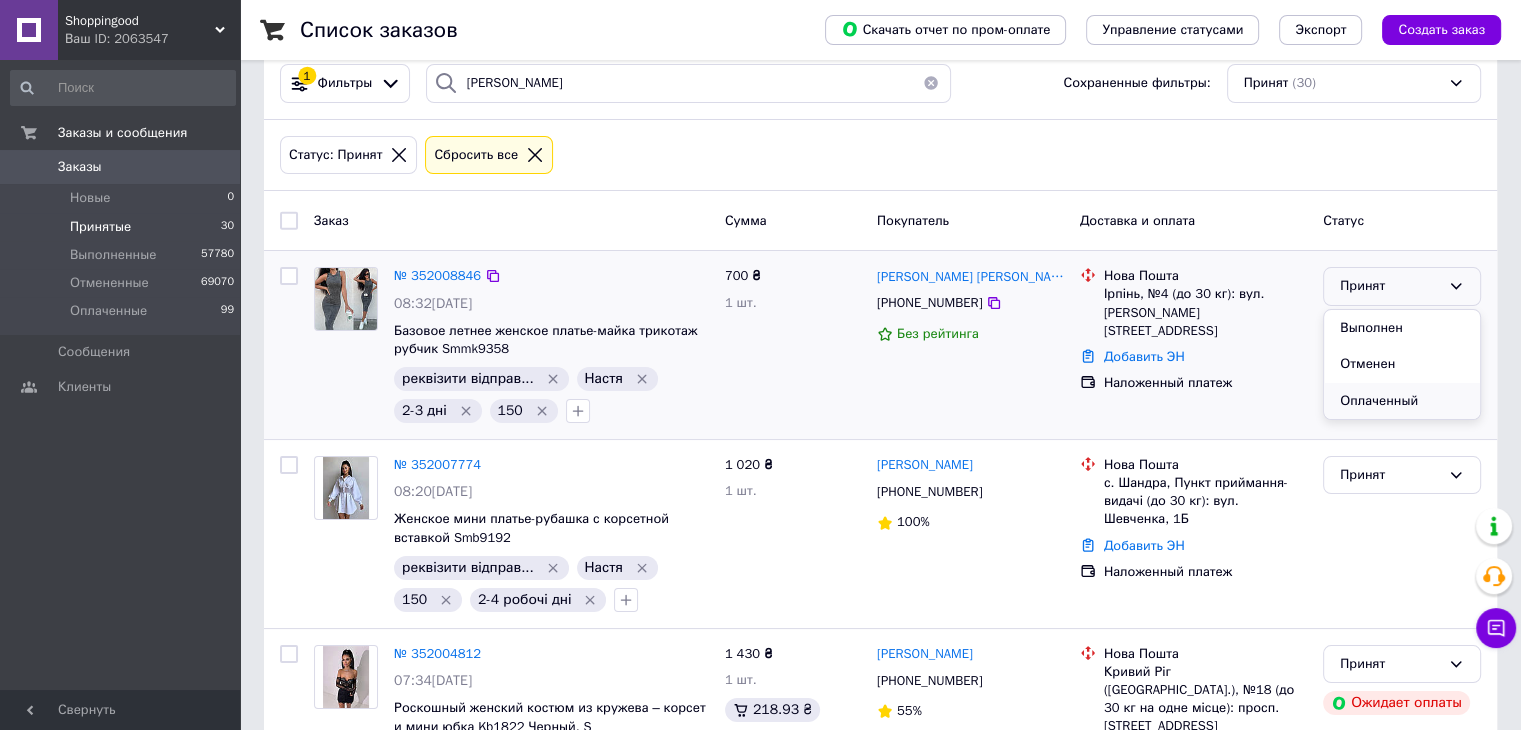 click on "Оплаченный" at bounding box center (1402, 401) 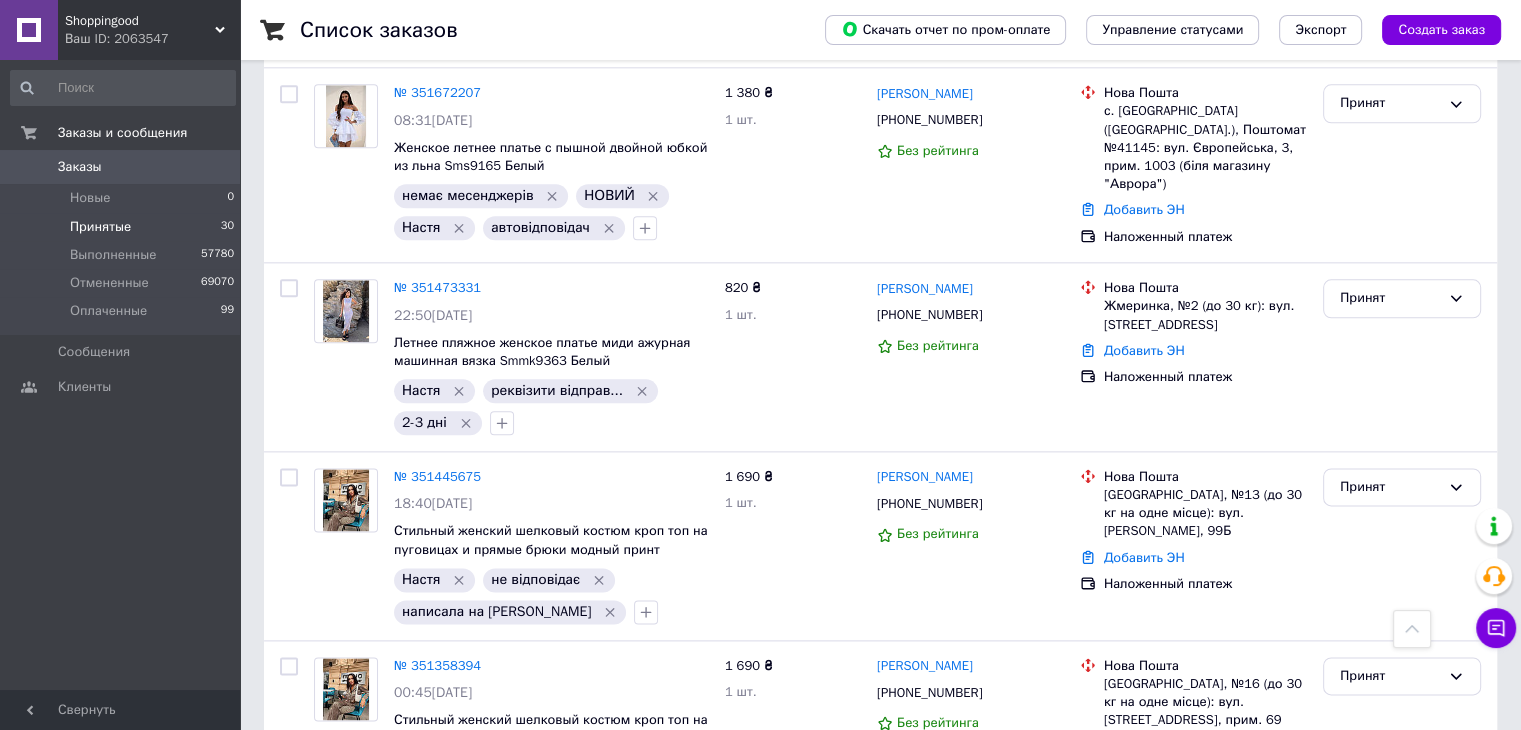 scroll, scrollTop: 2401, scrollLeft: 0, axis: vertical 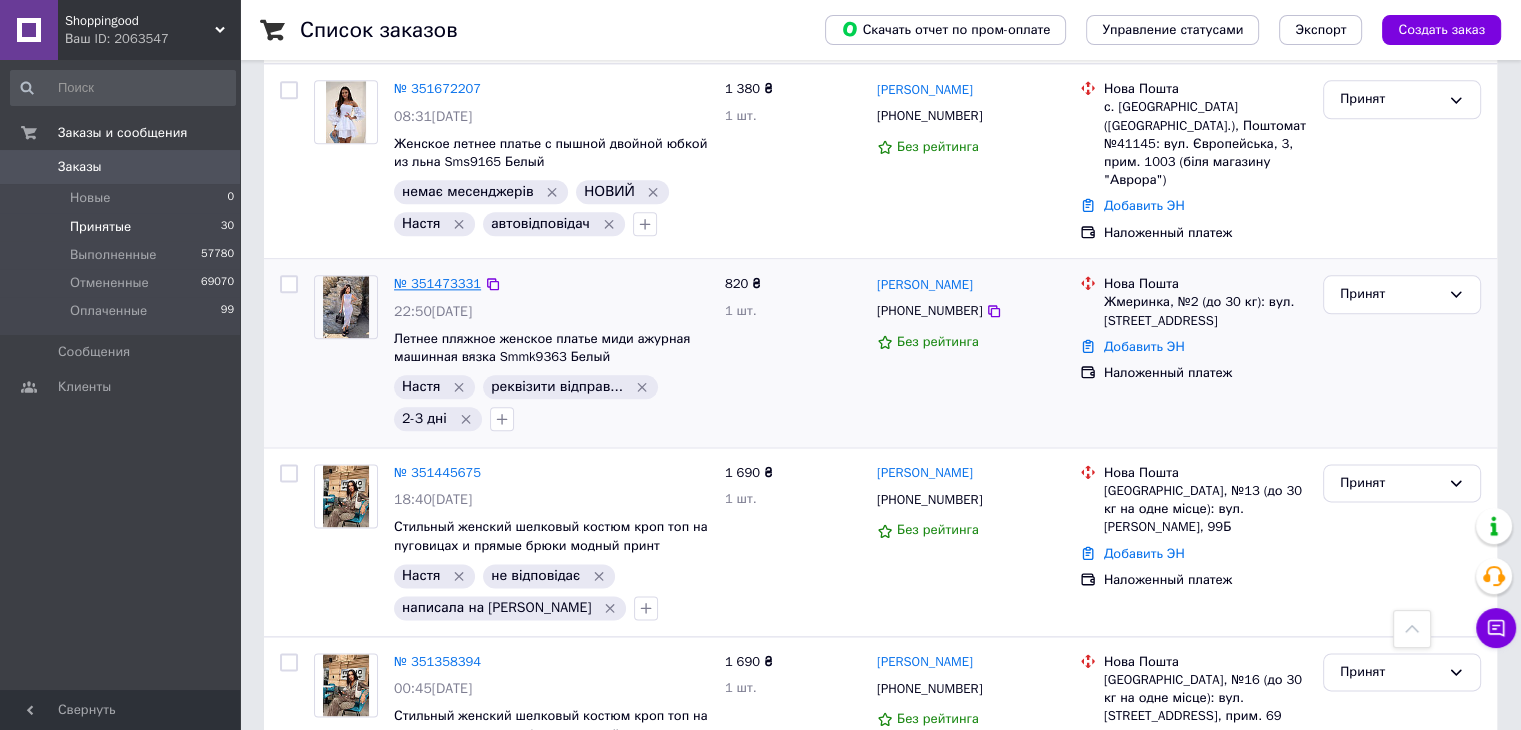 click on "№ 351473331" at bounding box center (437, 283) 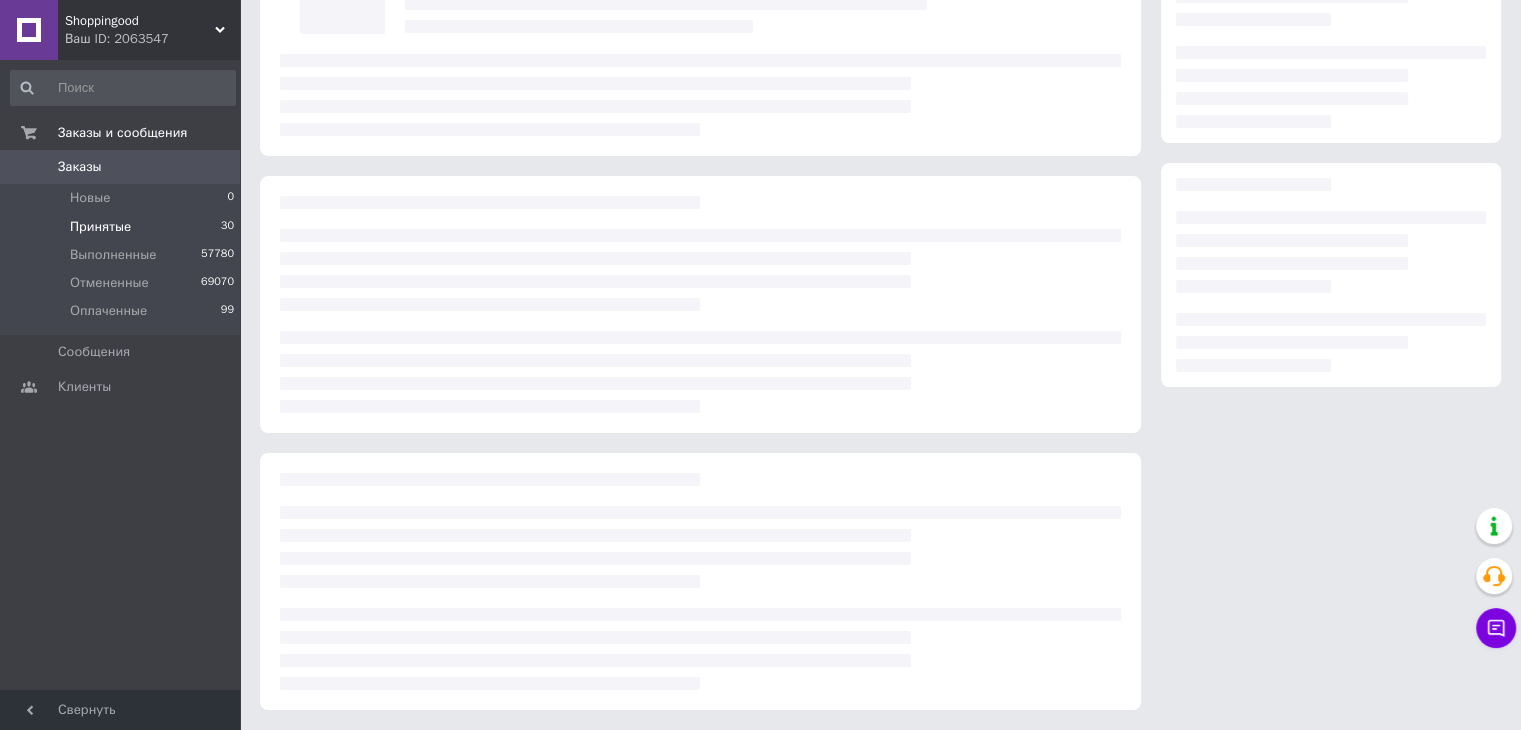 scroll, scrollTop: 0, scrollLeft: 0, axis: both 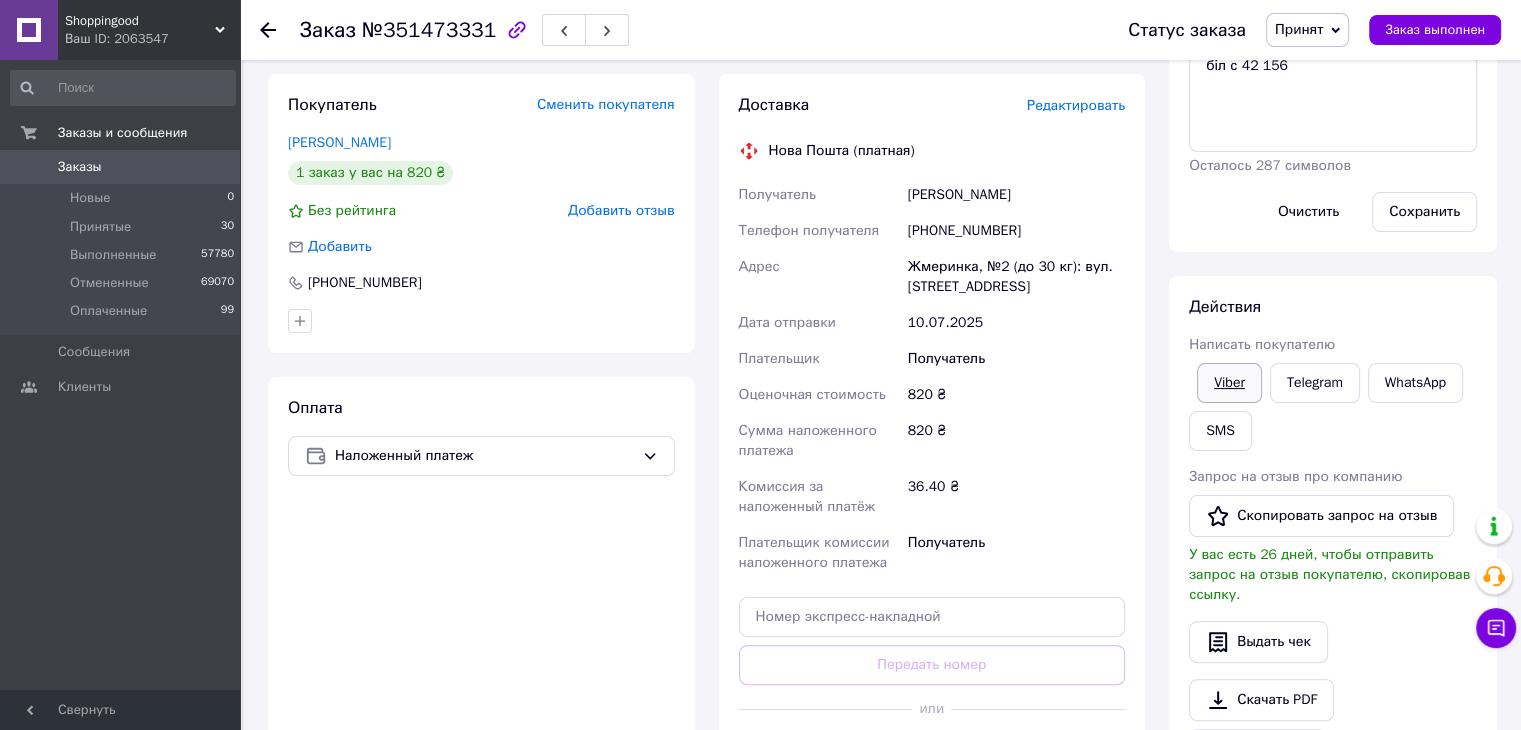 click on "Viber" at bounding box center (1229, 383) 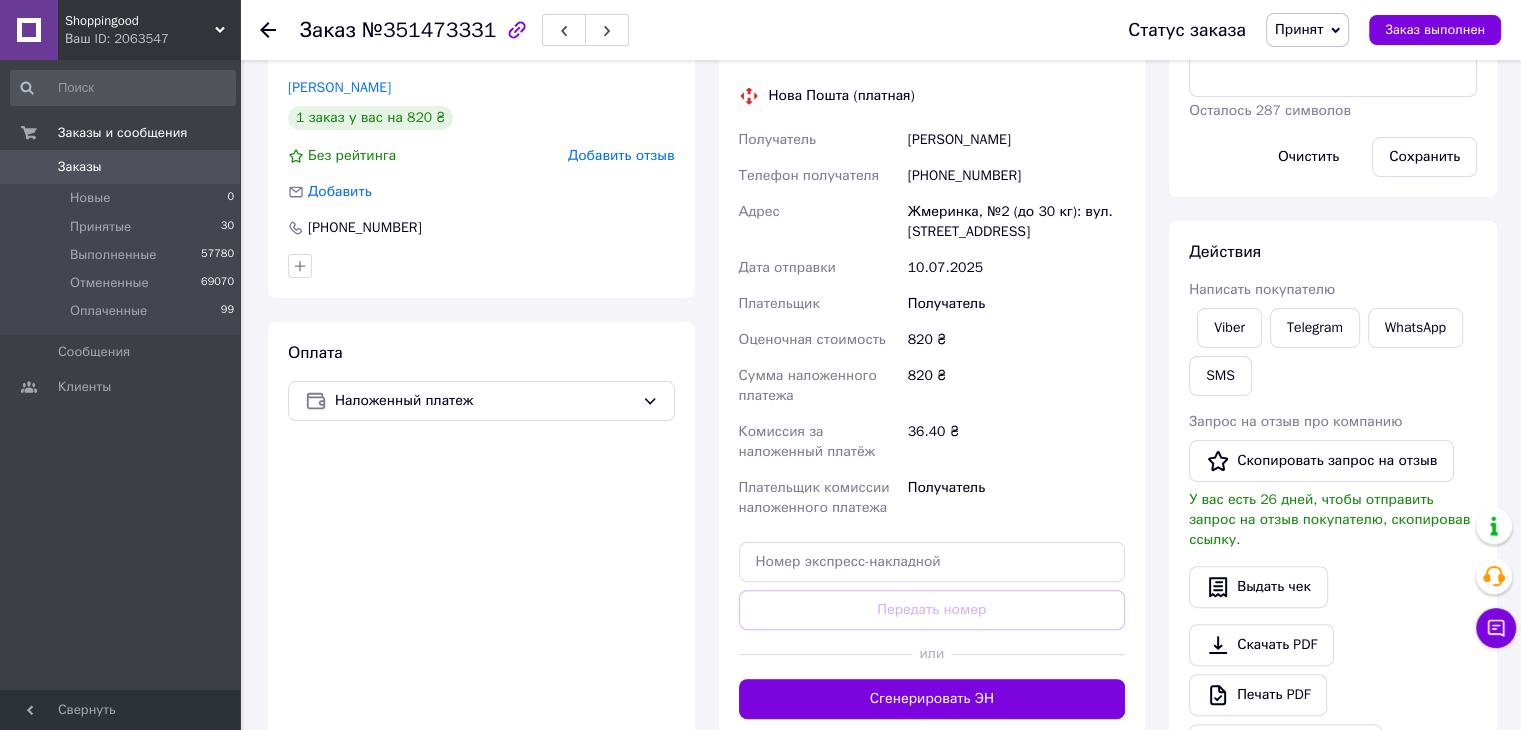 scroll, scrollTop: 953, scrollLeft: 0, axis: vertical 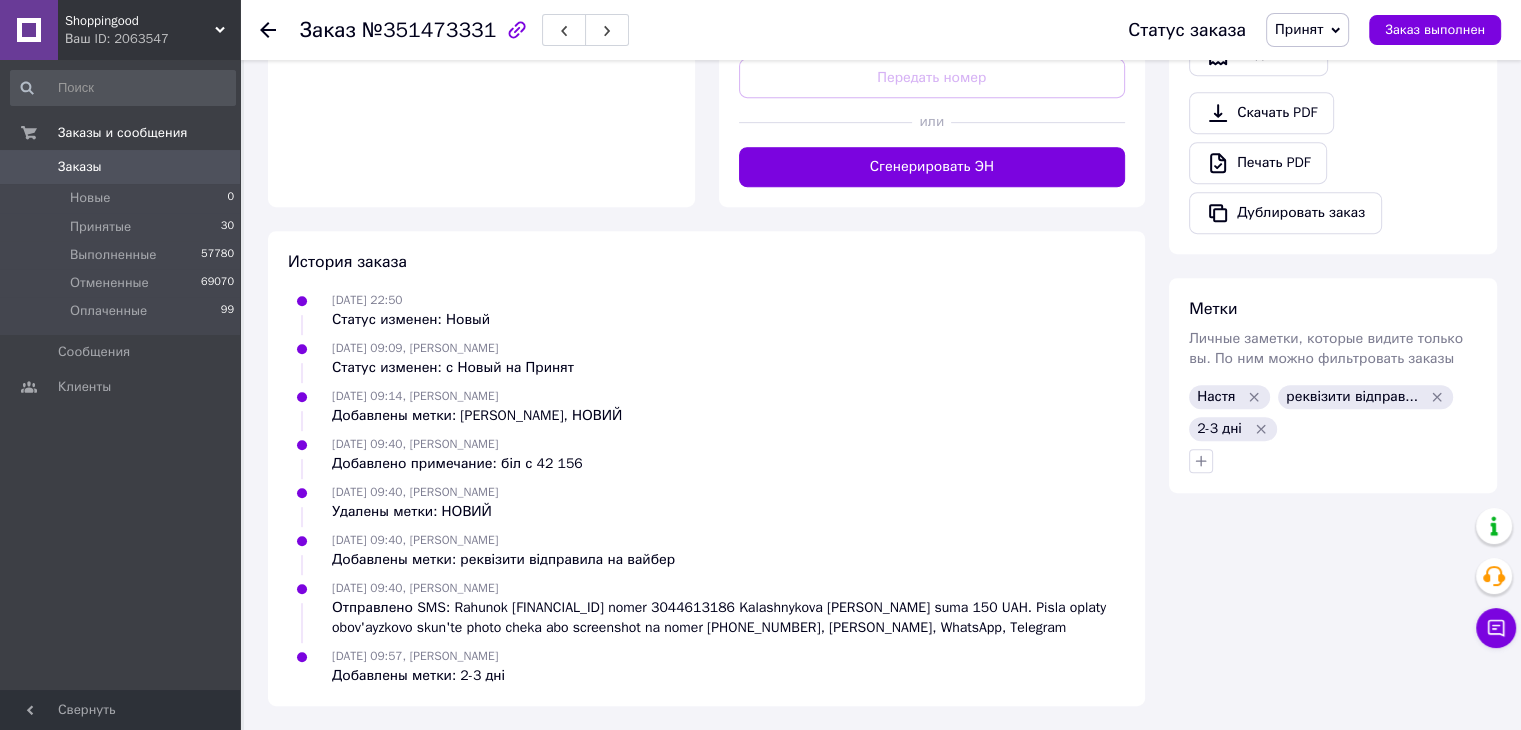 click 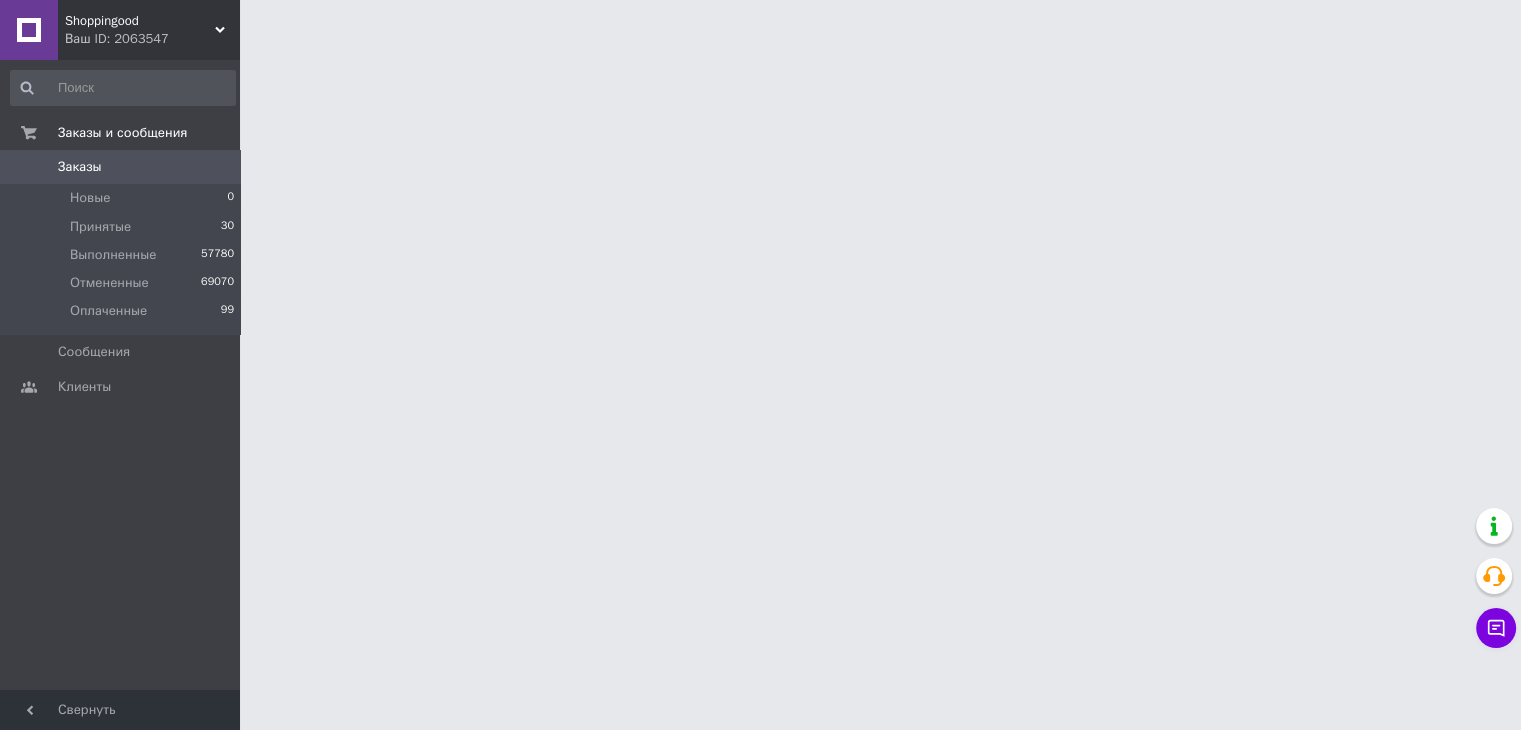 scroll, scrollTop: 0, scrollLeft: 0, axis: both 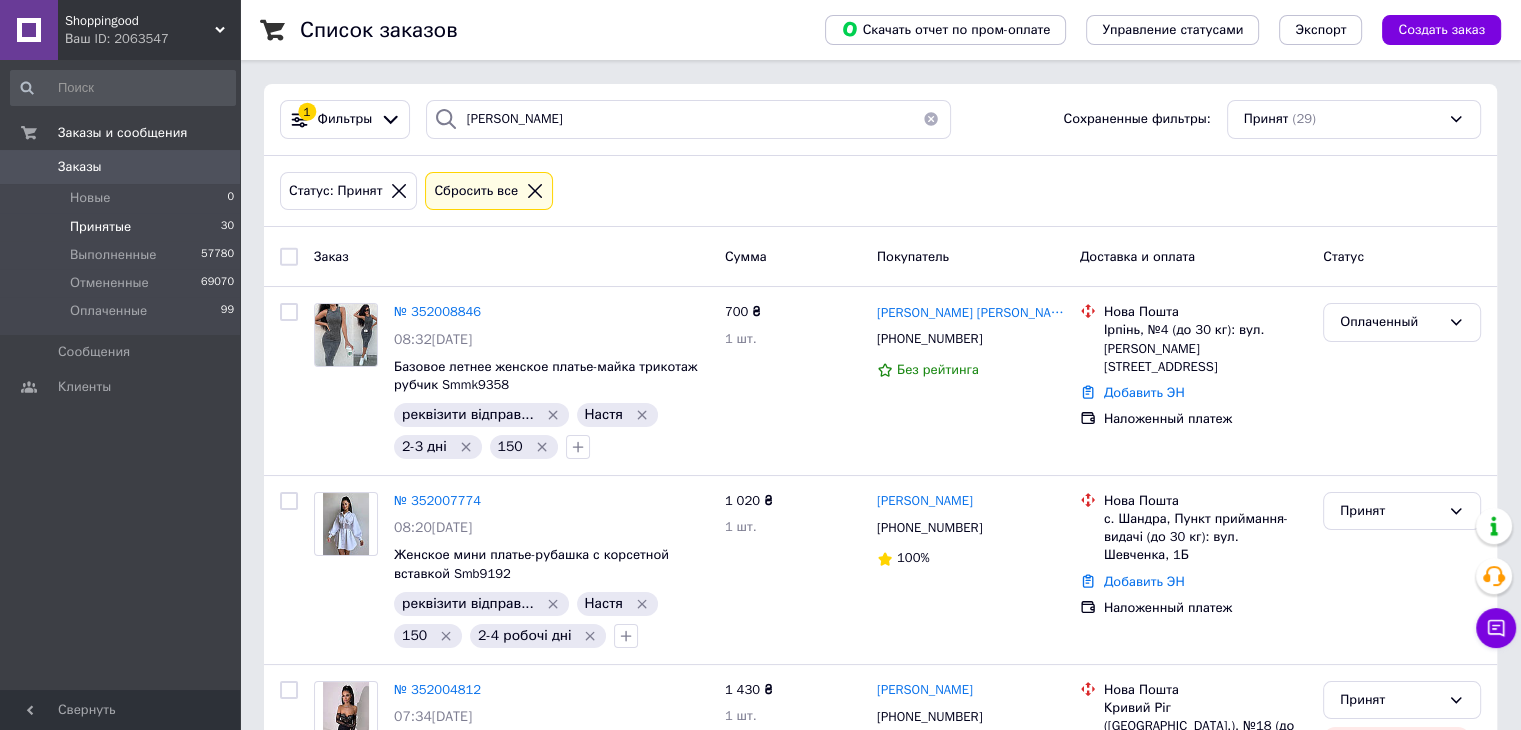 click on "Статус: Принят" at bounding box center (348, 191) 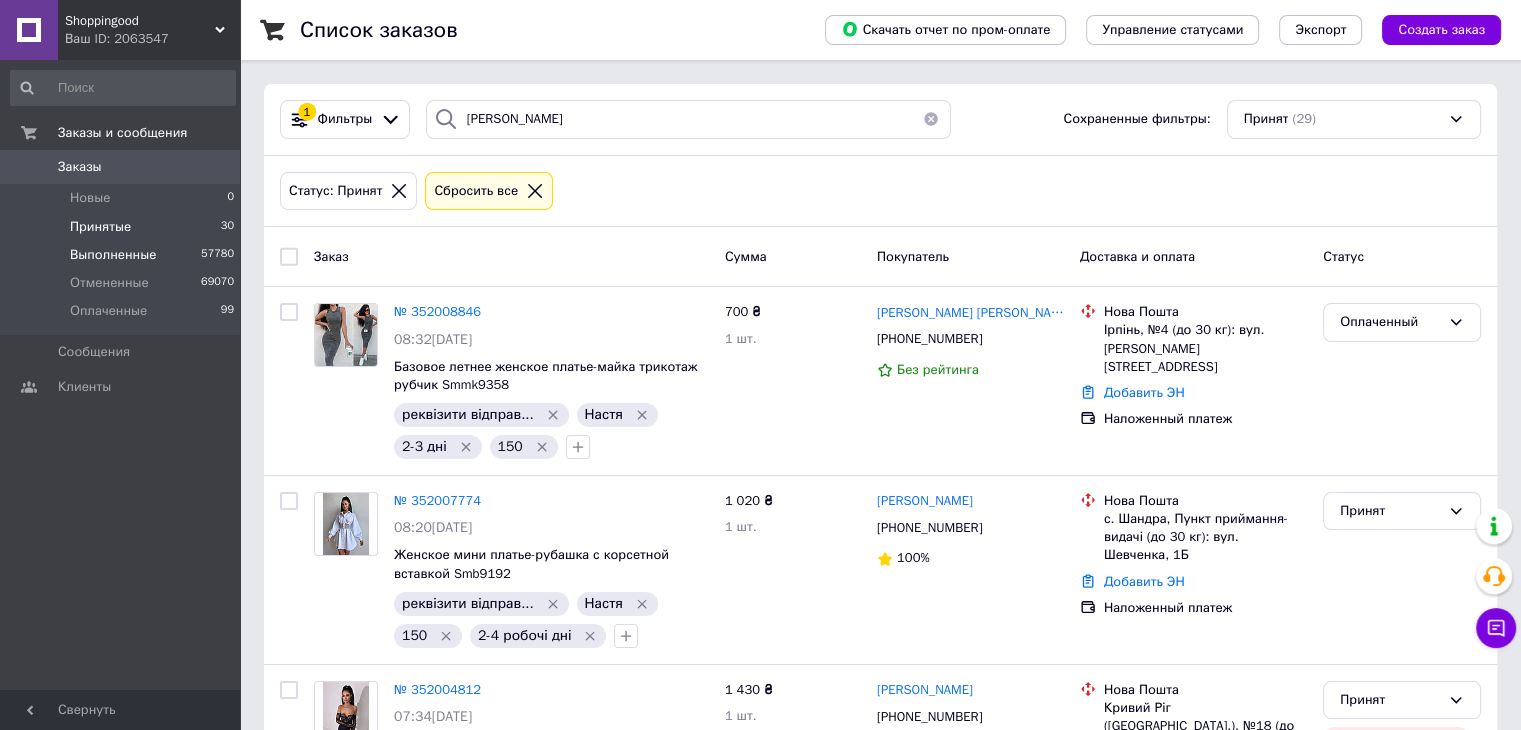 type 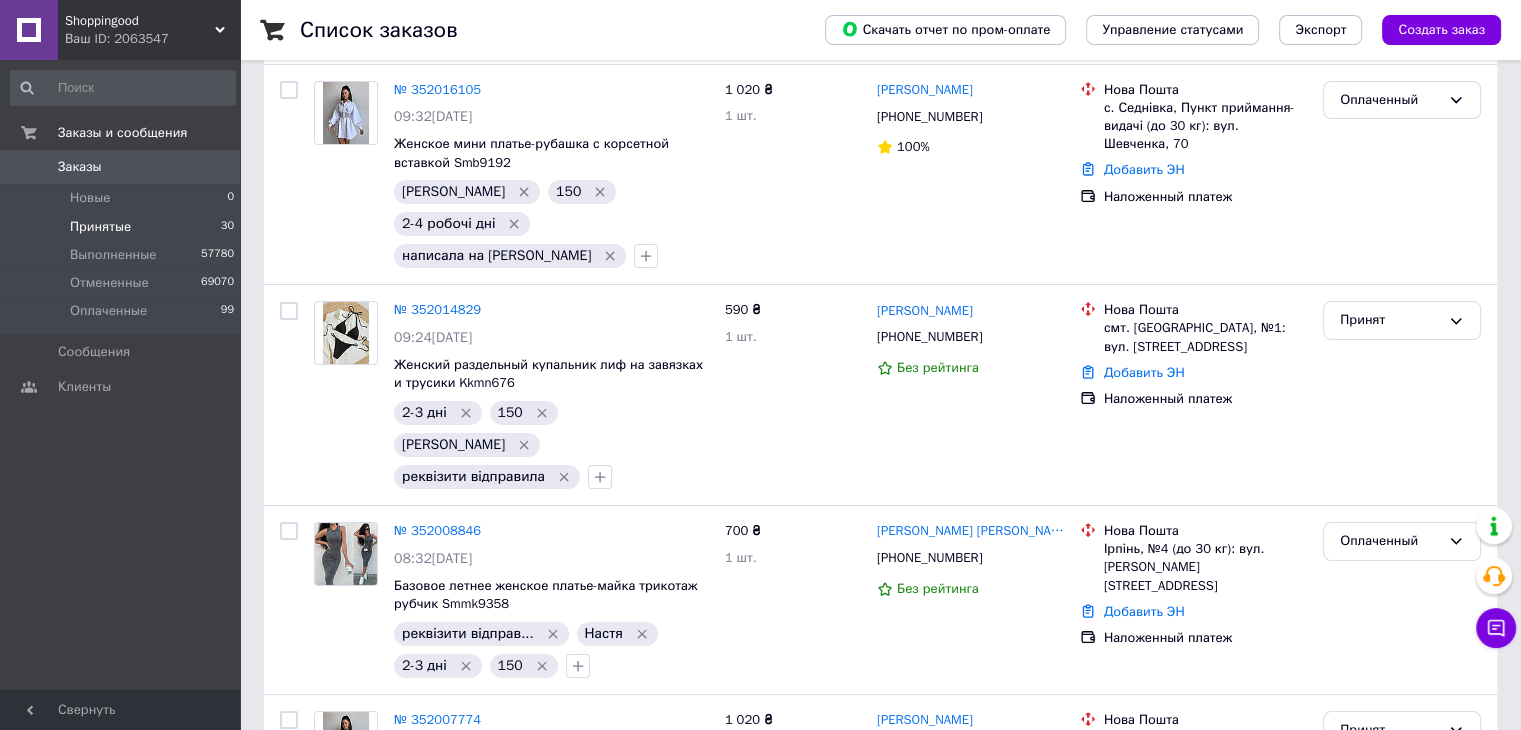 scroll, scrollTop: 145, scrollLeft: 0, axis: vertical 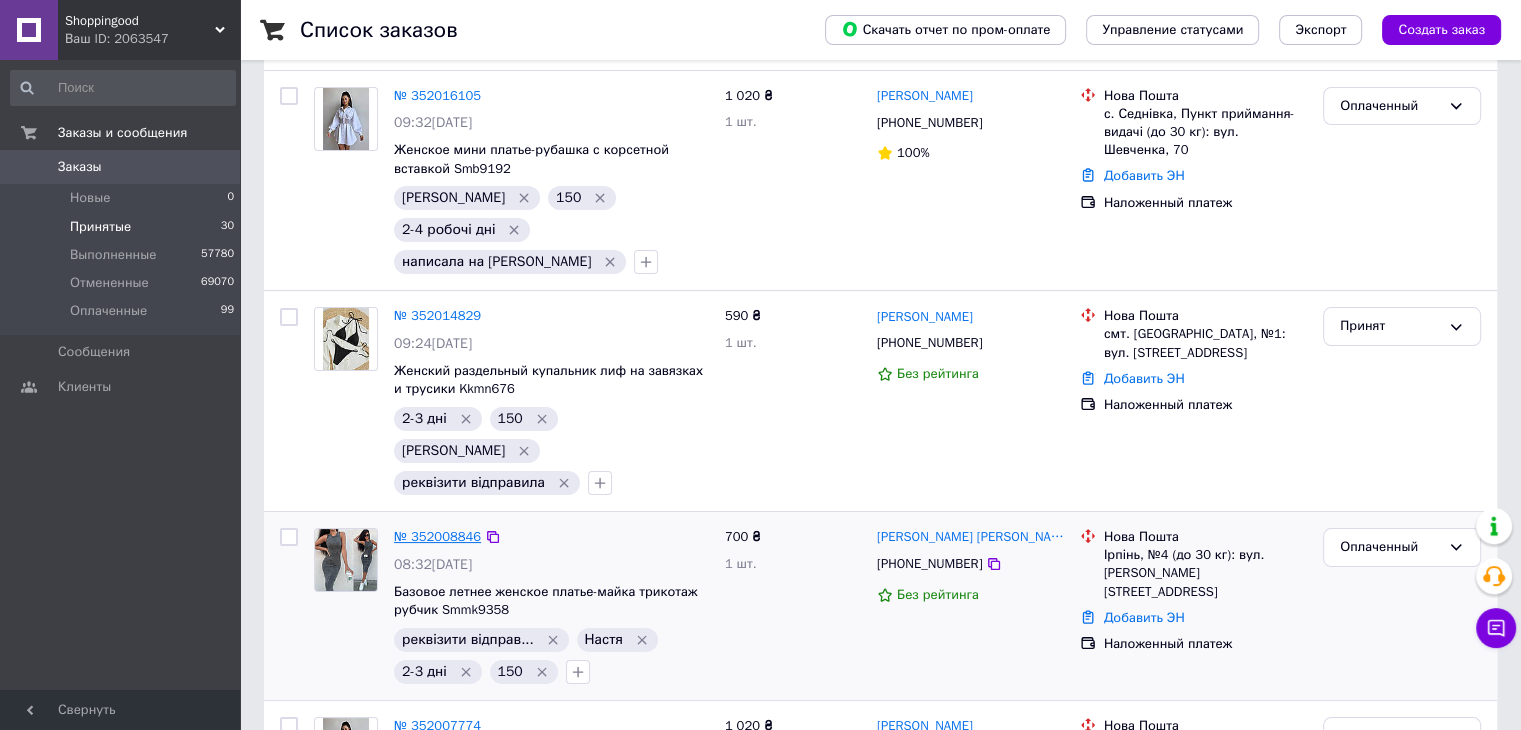 click on "№ 352008846" at bounding box center (437, 536) 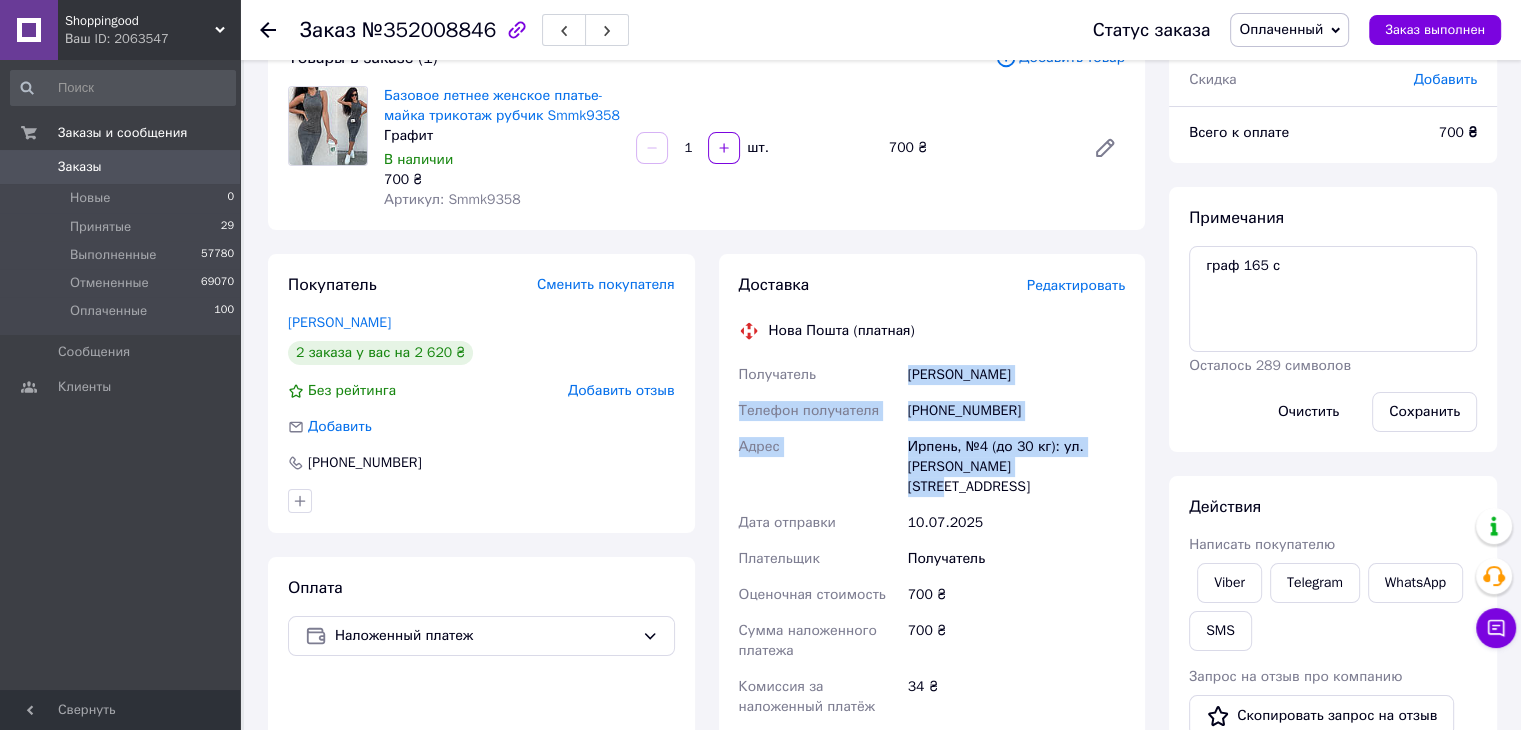 drag, startPoint x: 915, startPoint y: 377, endPoint x: 1046, endPoint y: 474, distance: 163.00307 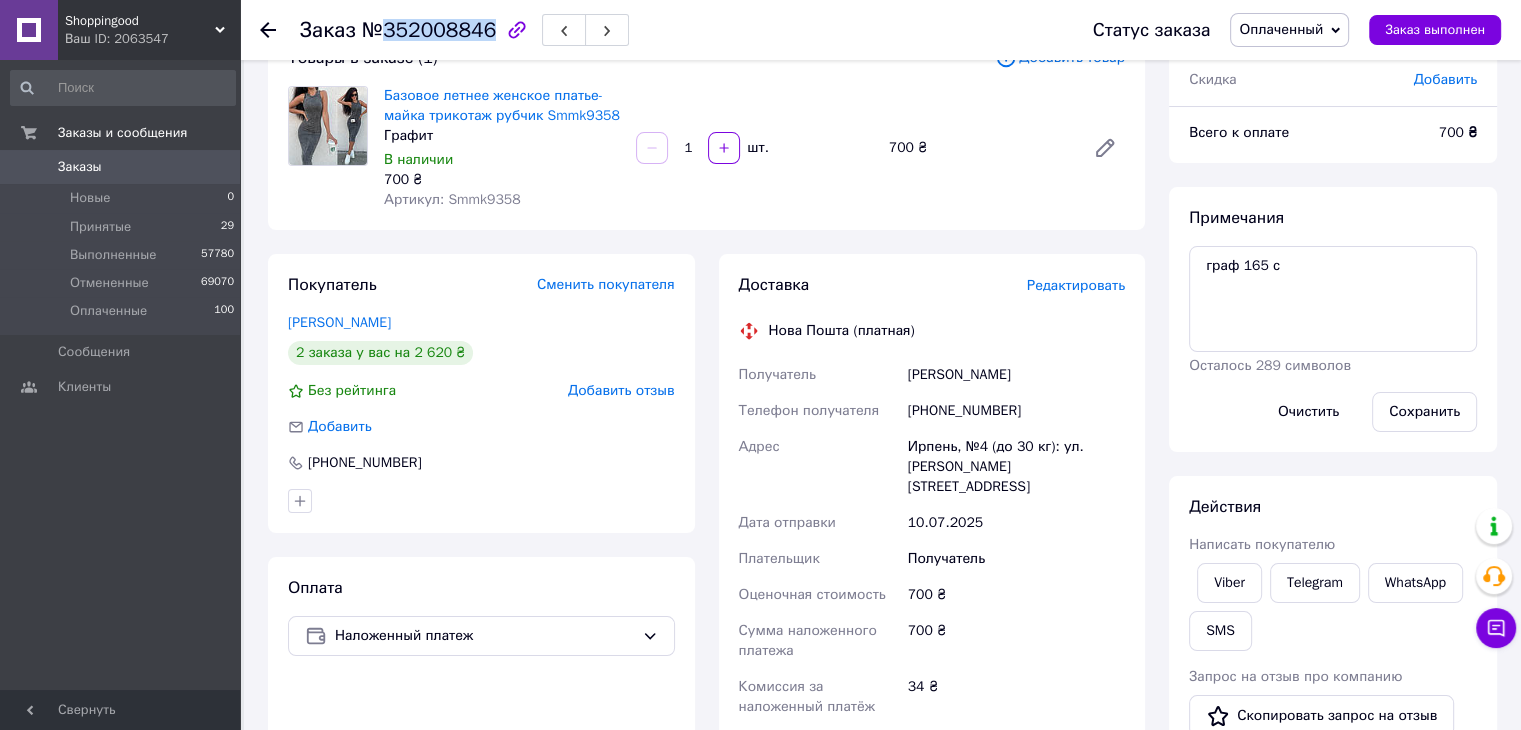 drag, startPoint x: 479, startPoint y: 34, endPoint x: 376, endPoint y: 22, distance: 103.69667 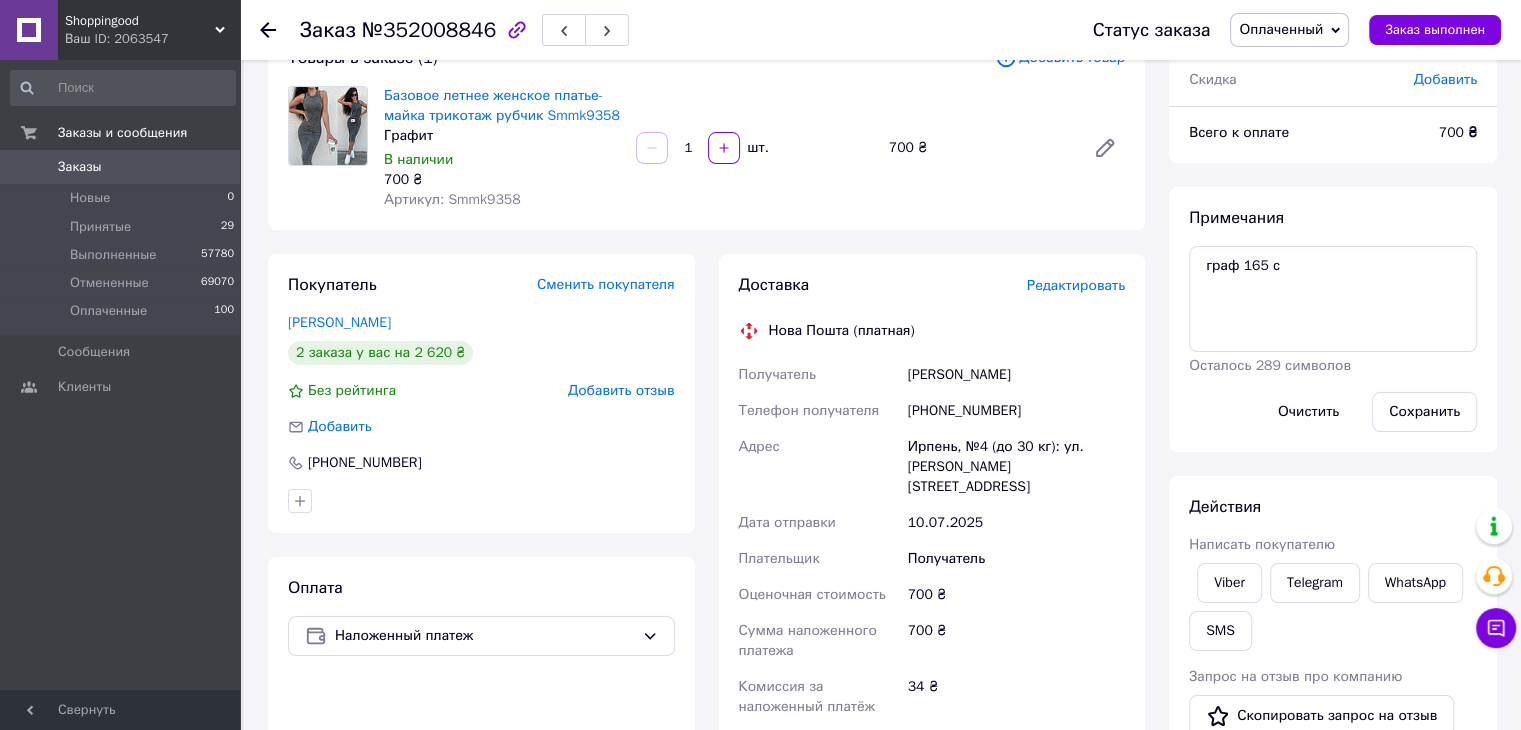 click 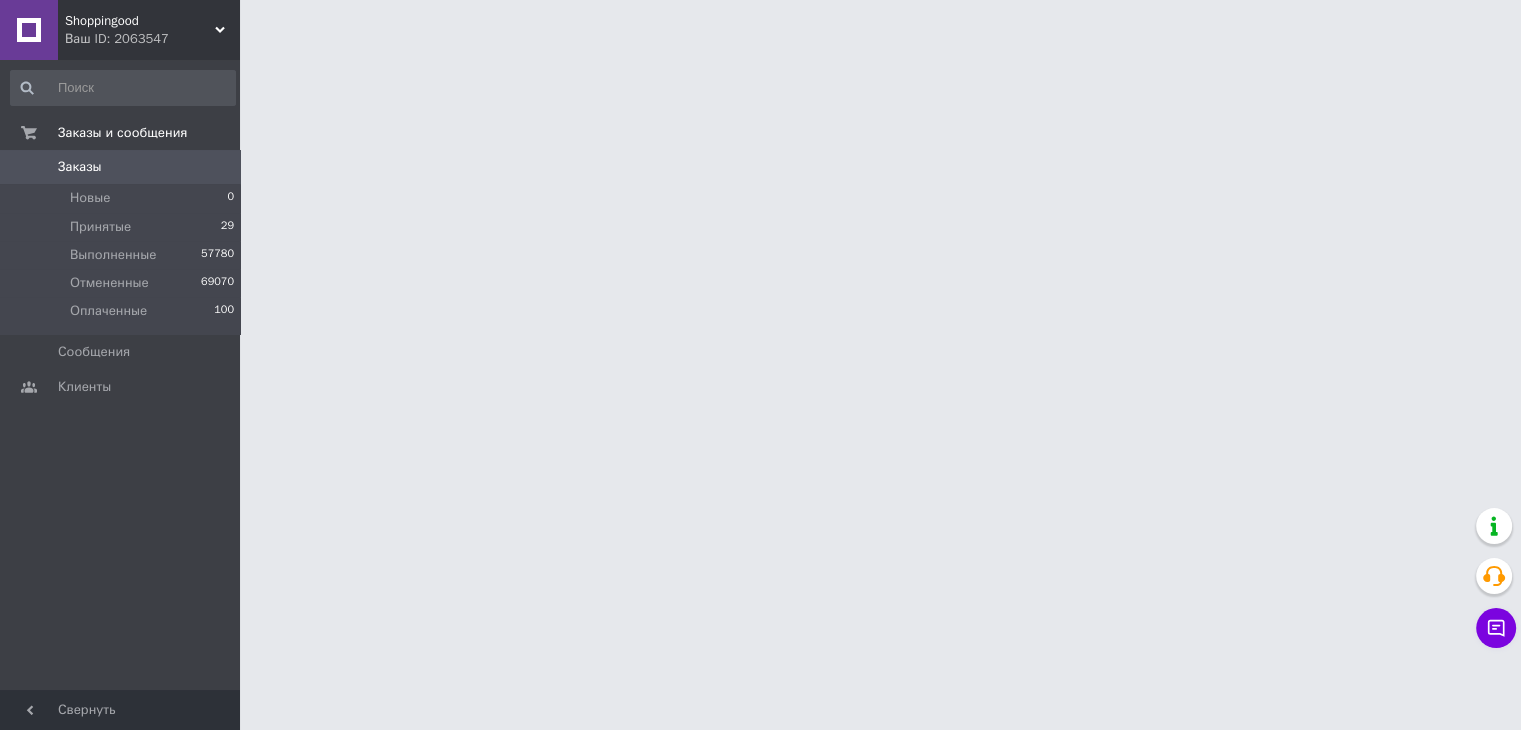 scroll, scrollTop: 0, scrollLeft: 0, axis: both 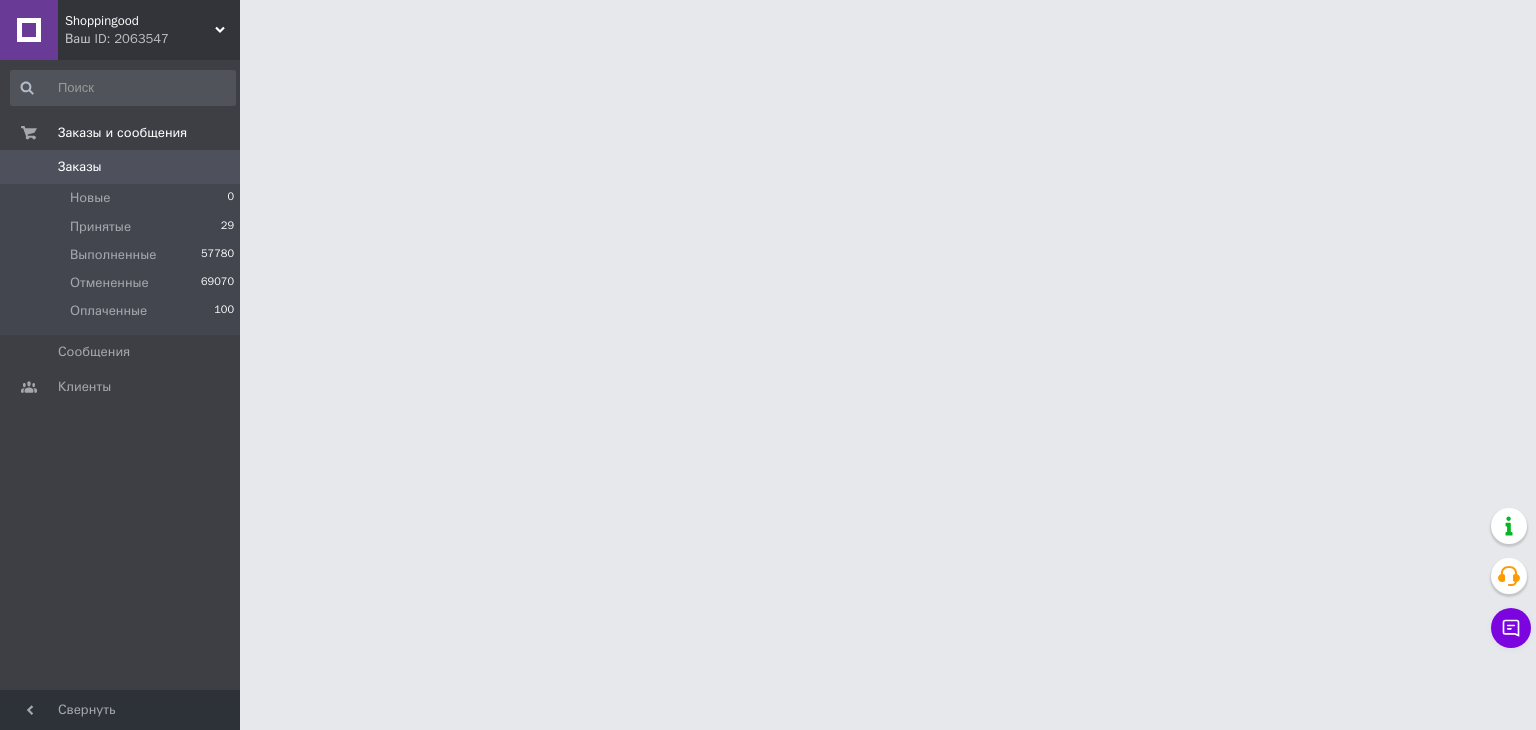 click 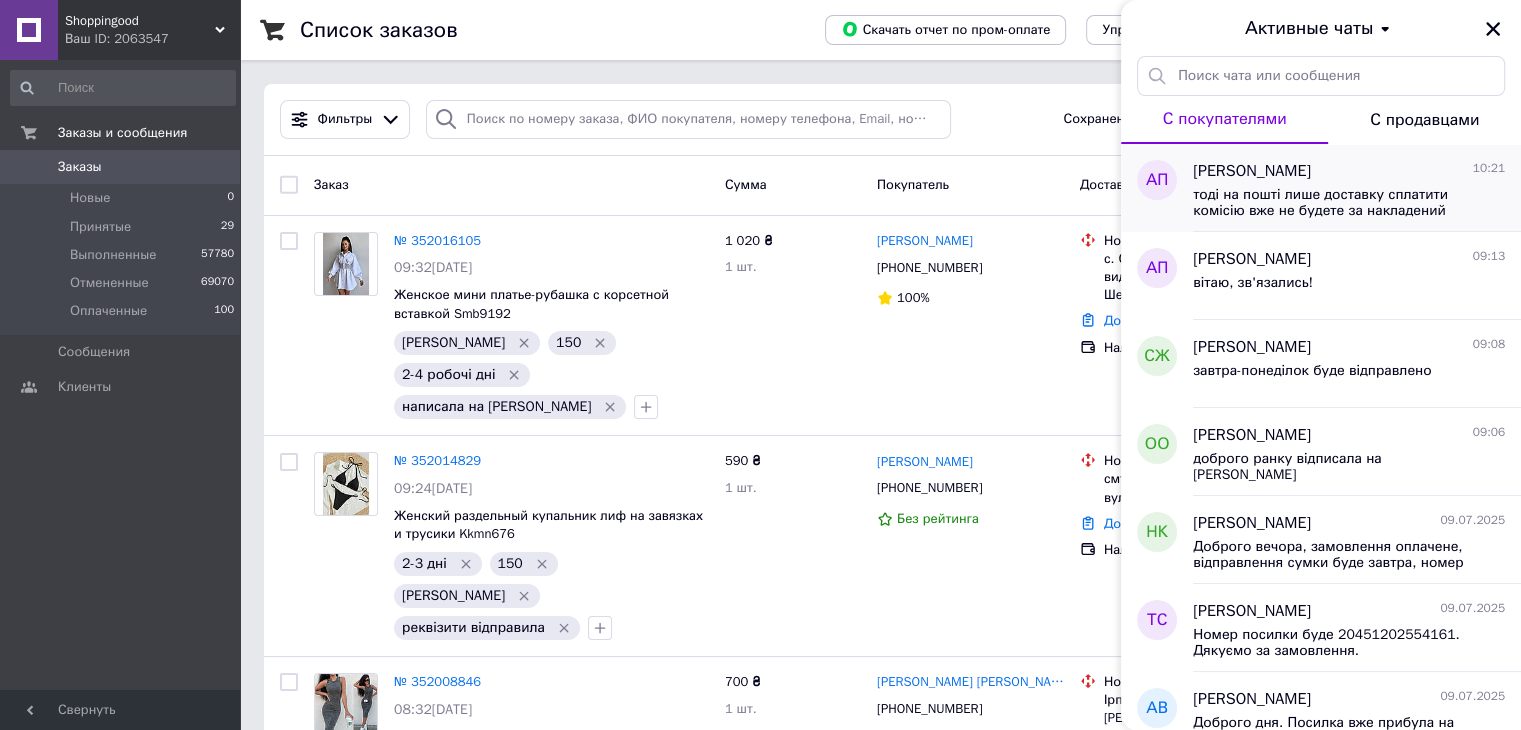 click on "тоді на пошті лише доставку сплатити
комісію вже не будете за накладений платіж платити" at bounding box center (1335, 203) 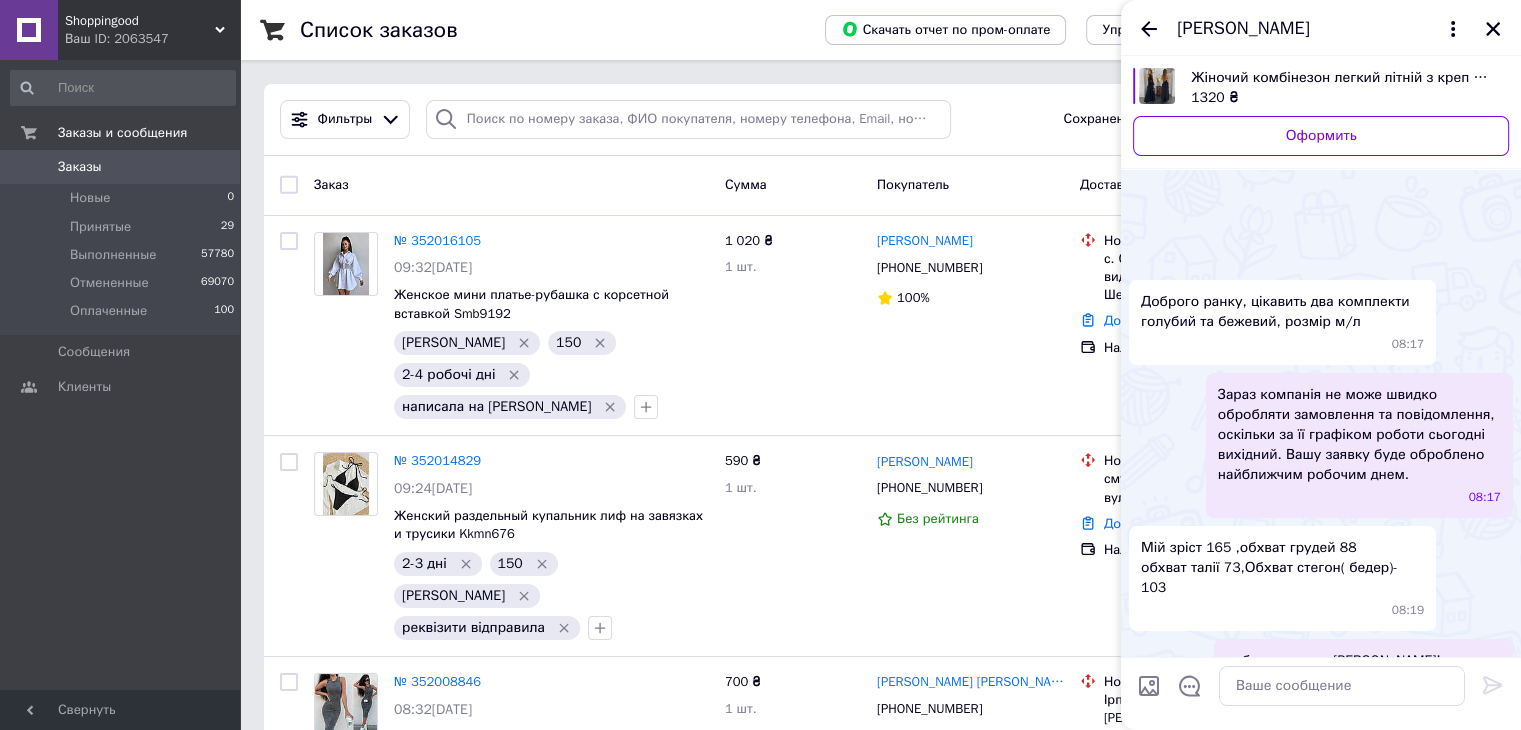 scroll, scrollTop: 7031, scrollLeft: 0, axis: vertical 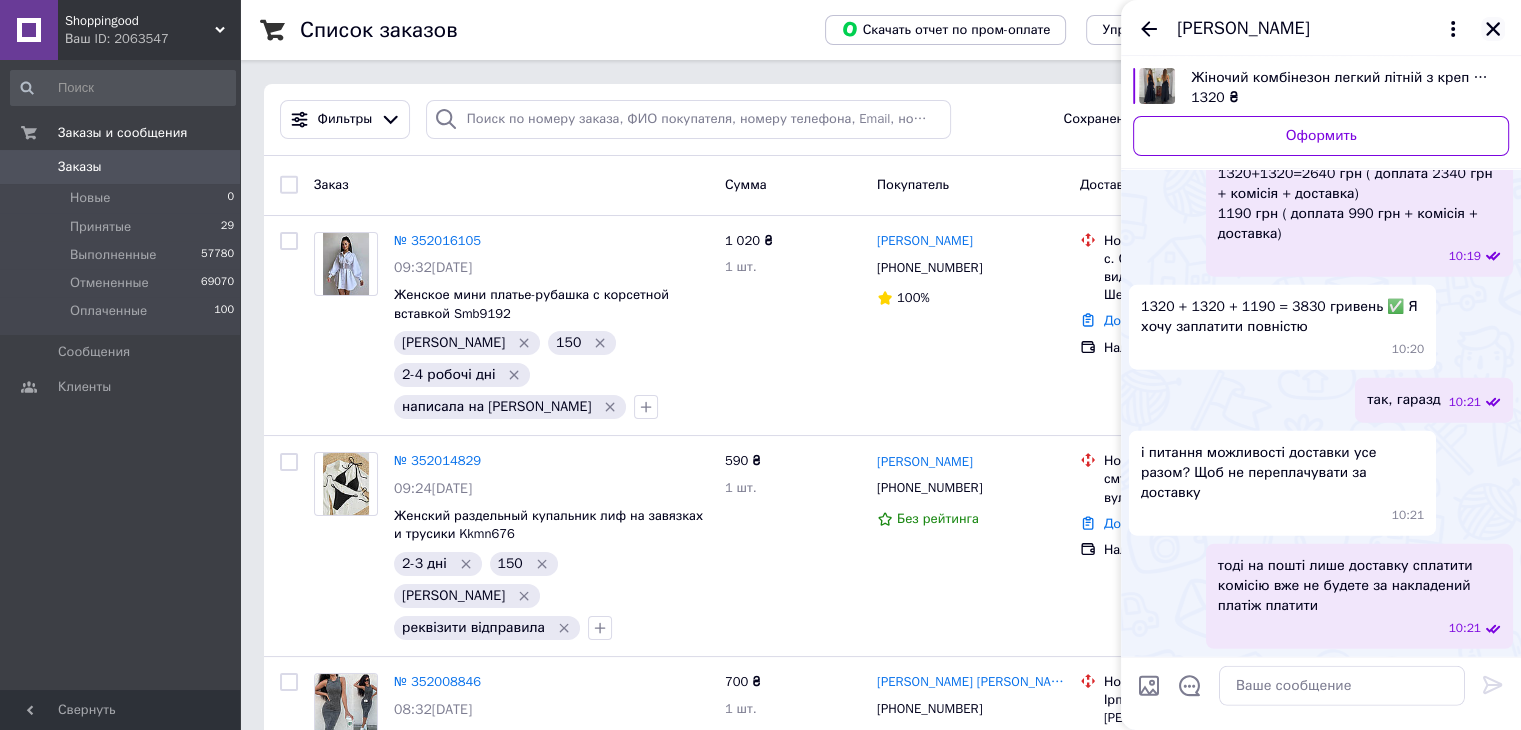 click 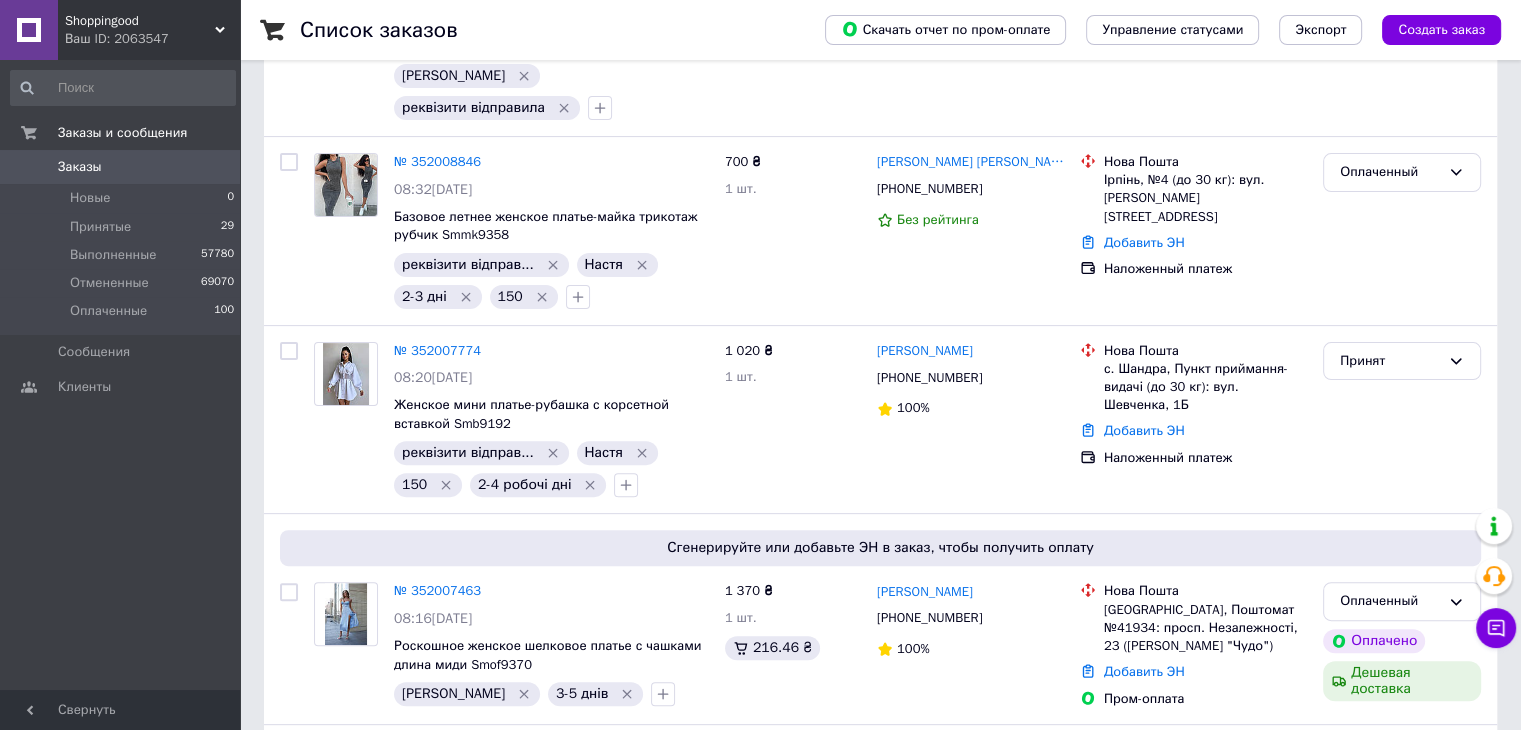 scroll, scrollTop: 531, scrollLeft: 0, axis: vertical 